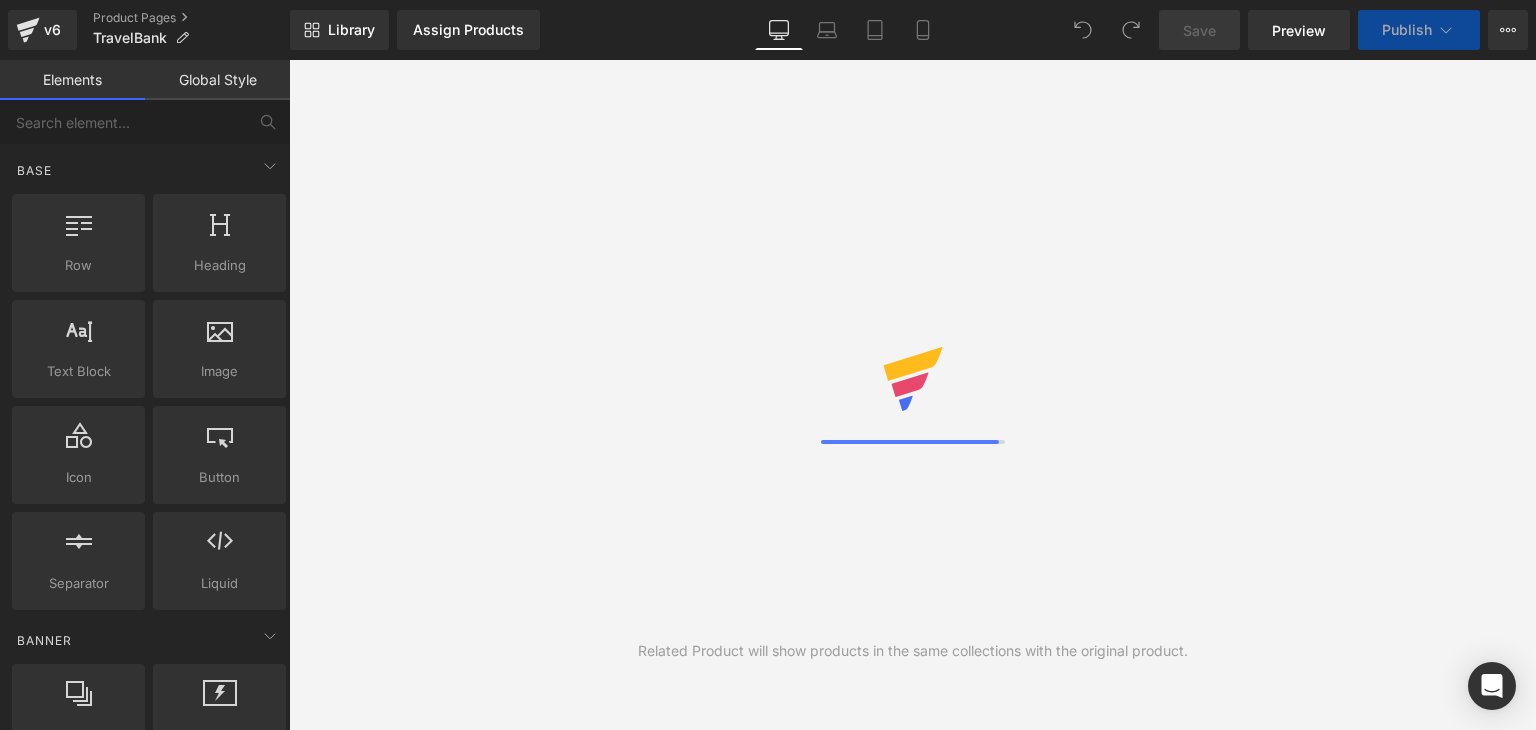 scroll, scrollTop: 0, scrollLeft: 0, axis: both 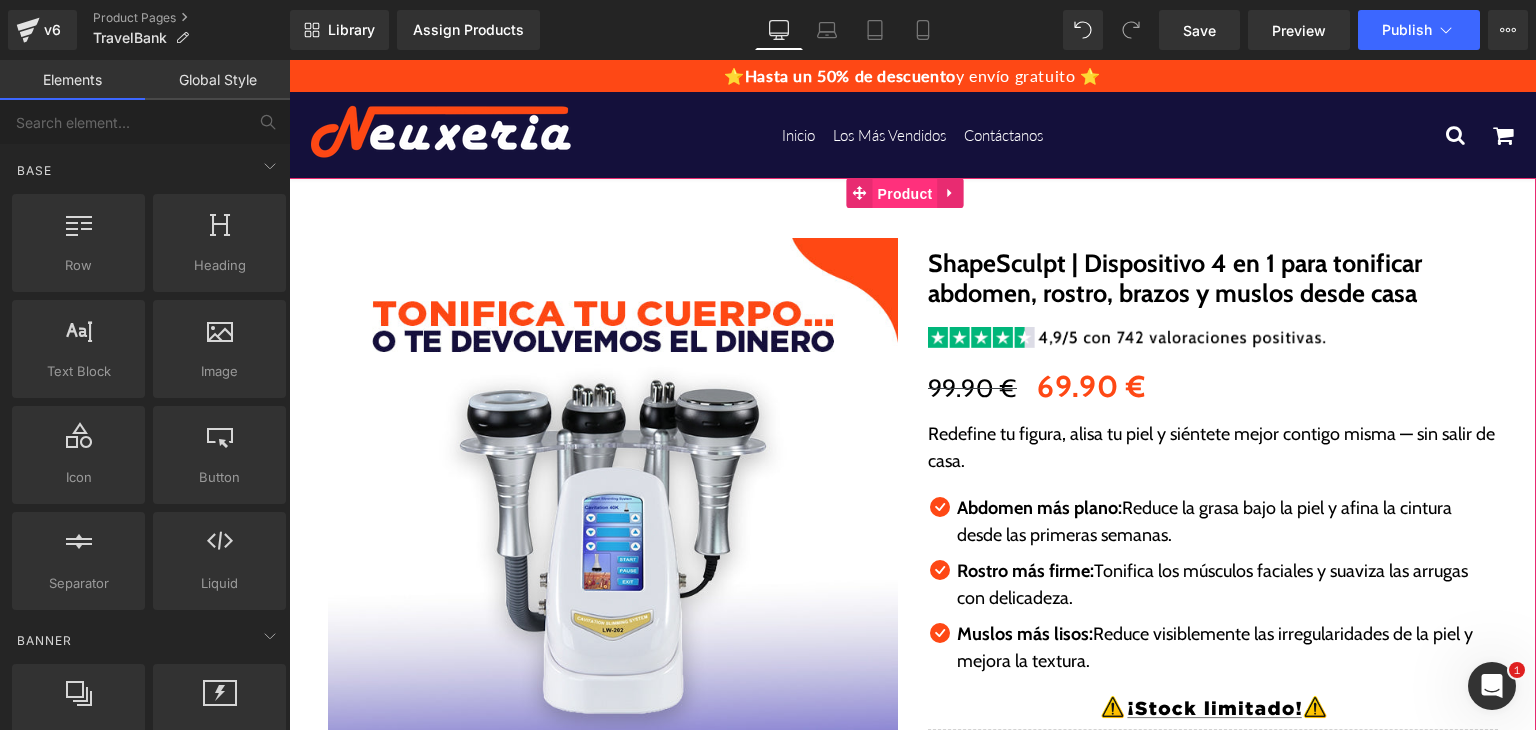 click on "Product" at bounding box center (905, 194) 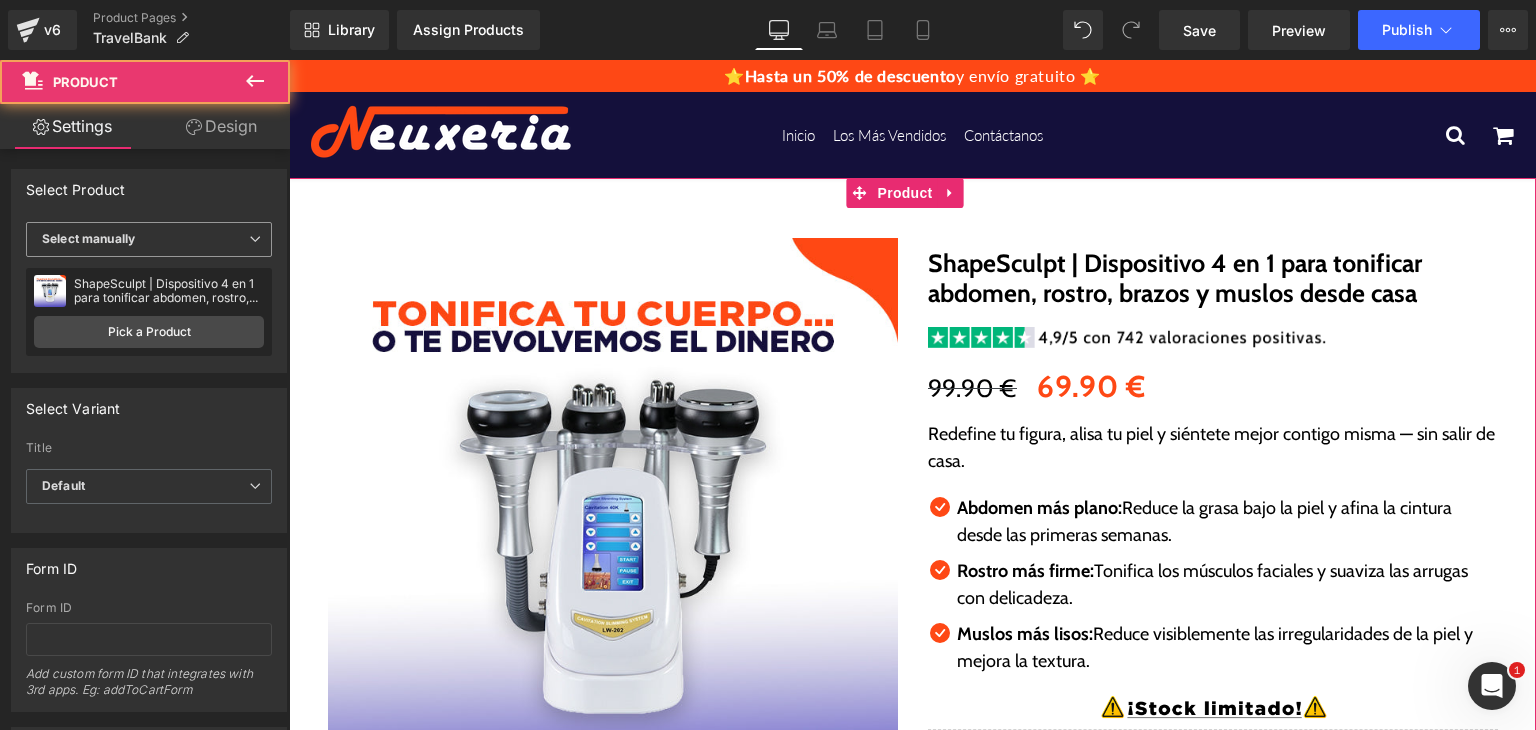 click on "Select manually" at bounding box center [149, 239] 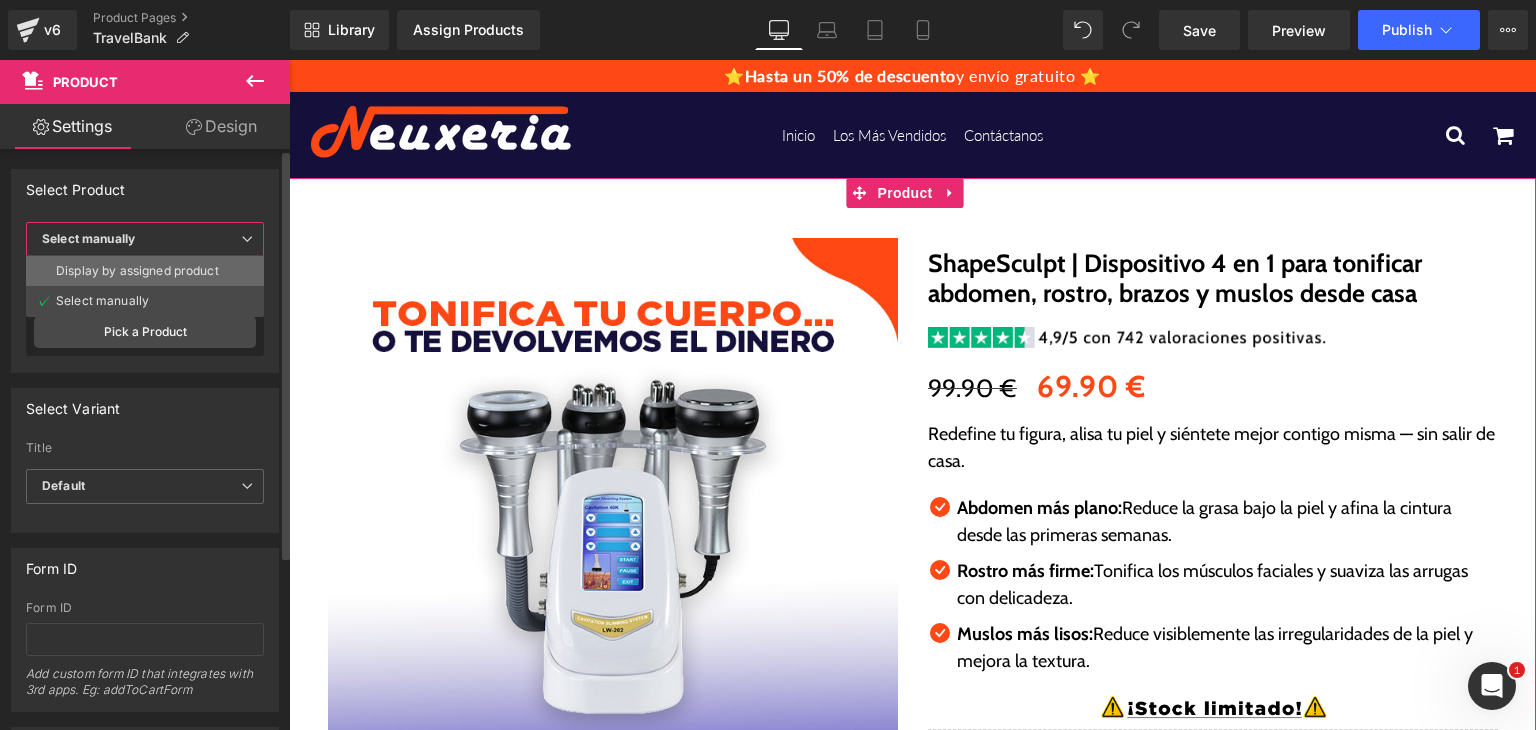 click on "Display by assigned product" at bounding box center (137, 271) 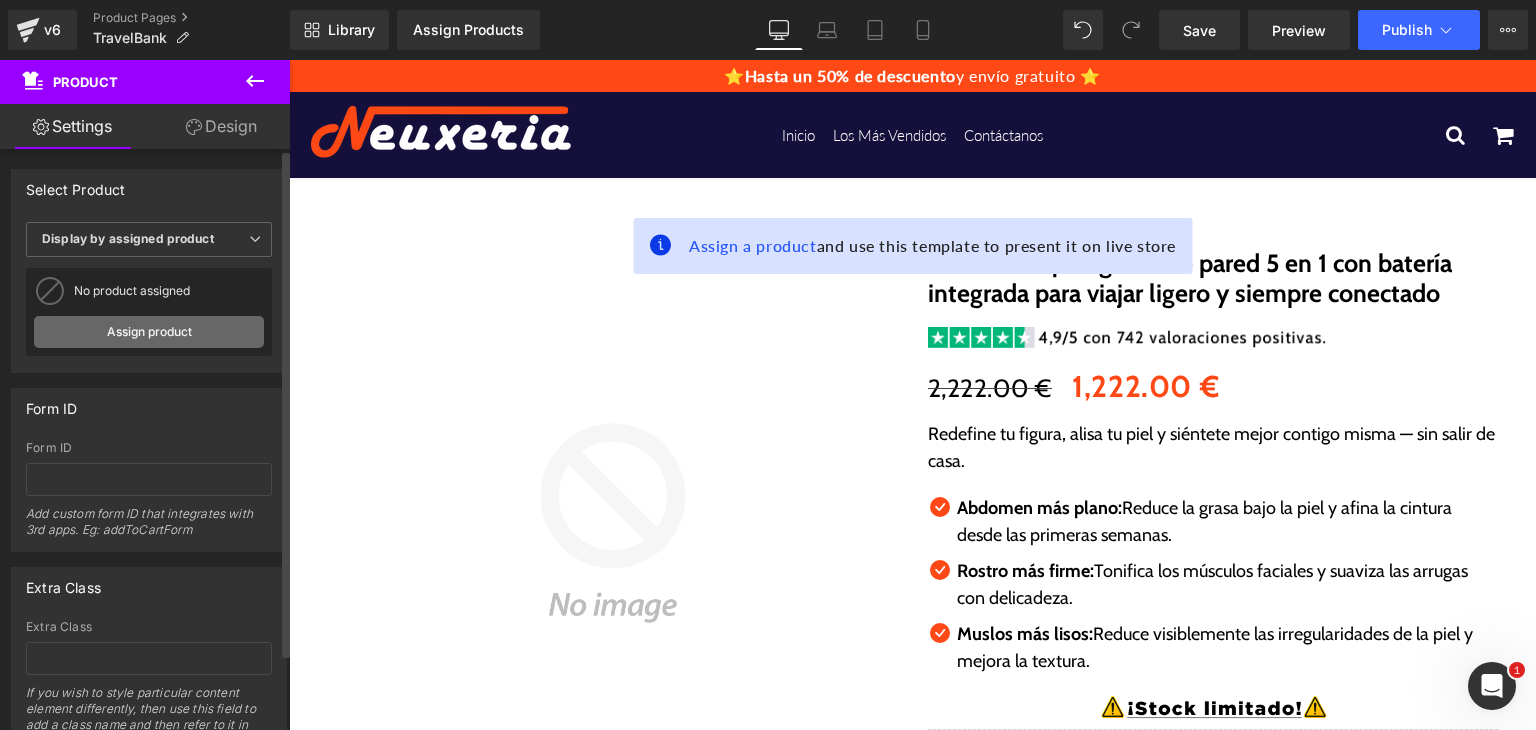 click on "Assign product" at bounding box center [149, 332] 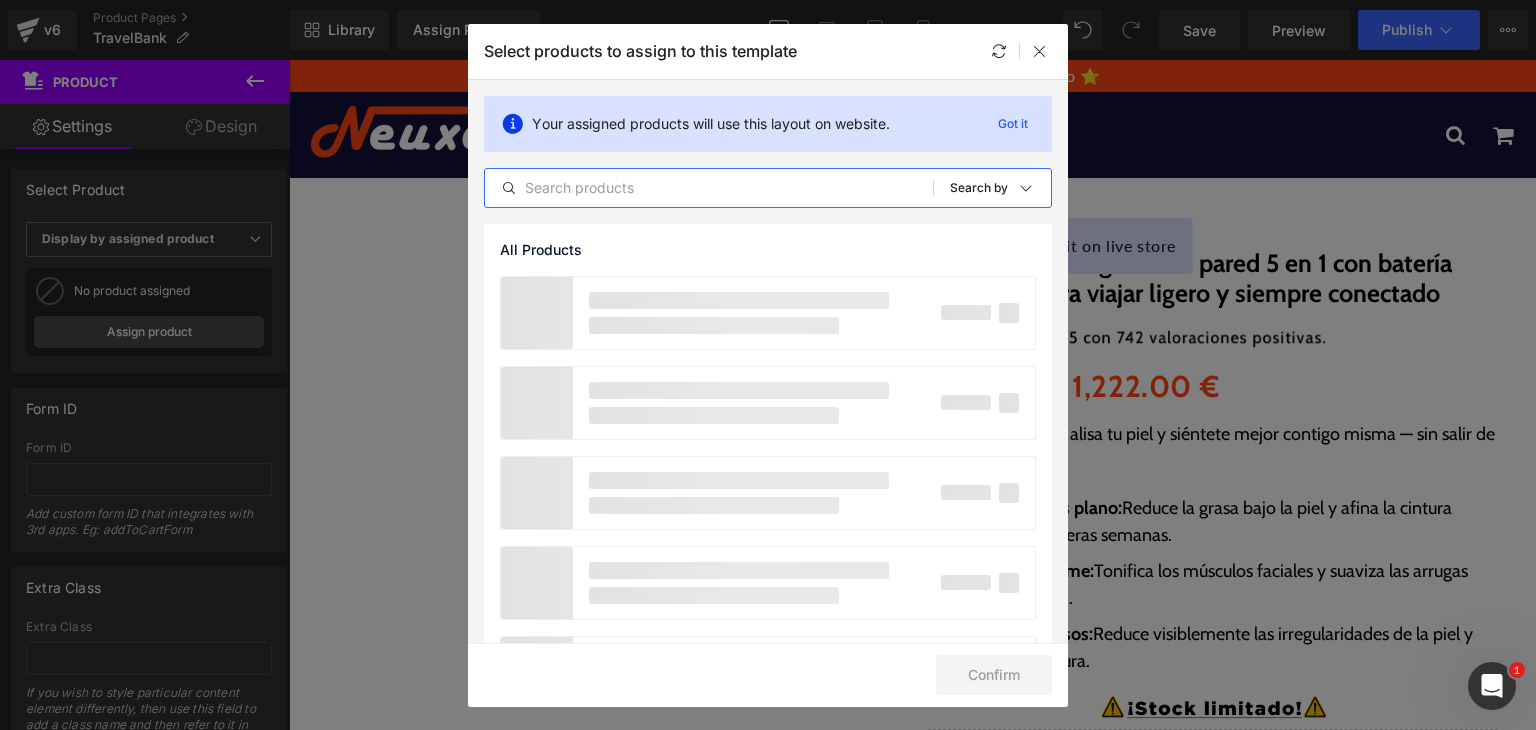 click at bounding box center (709, 188) 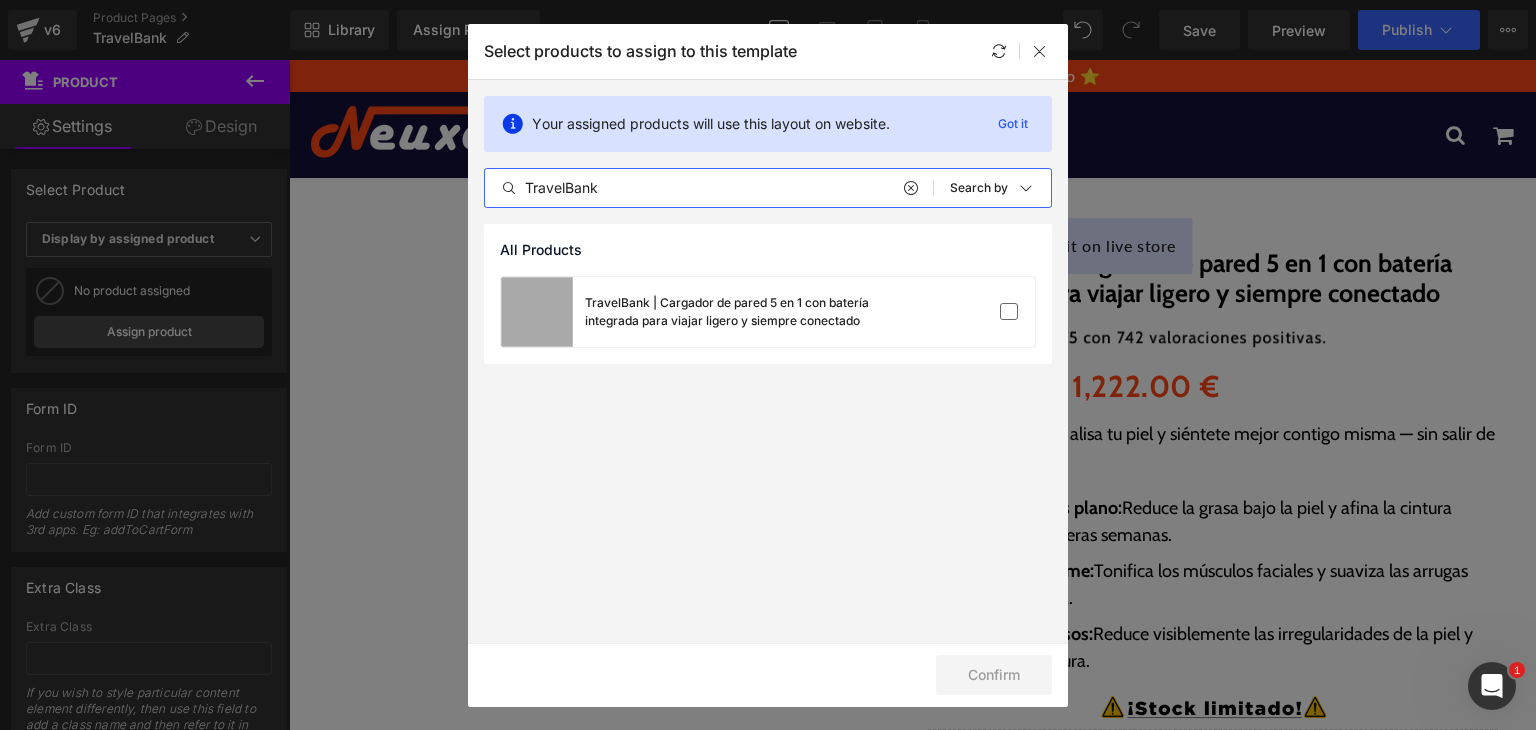 type on "TravelBank" 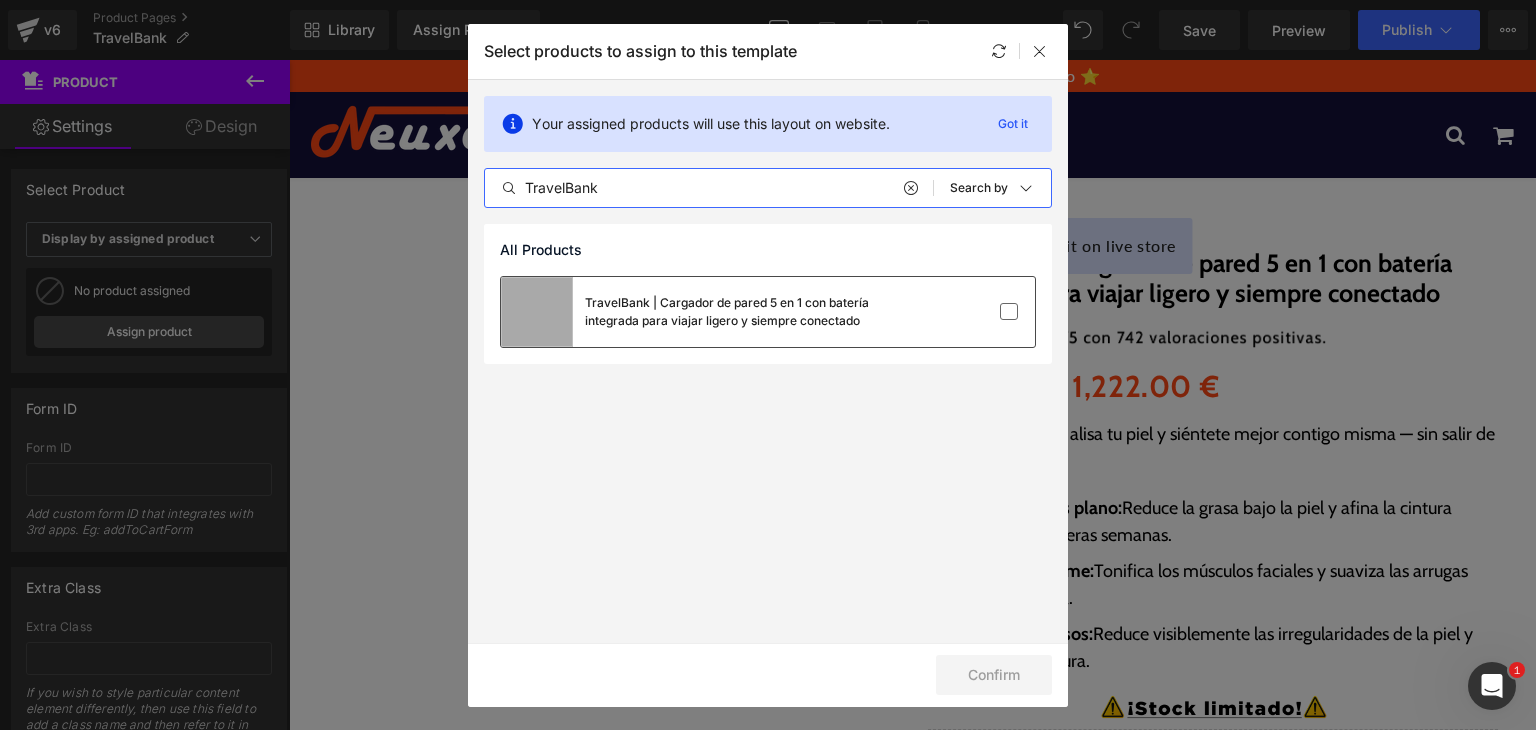 drag, startPoint x: 748, startPoint y: 198, endPoint x: 660, endPoint y: 328, distance: 156.98407 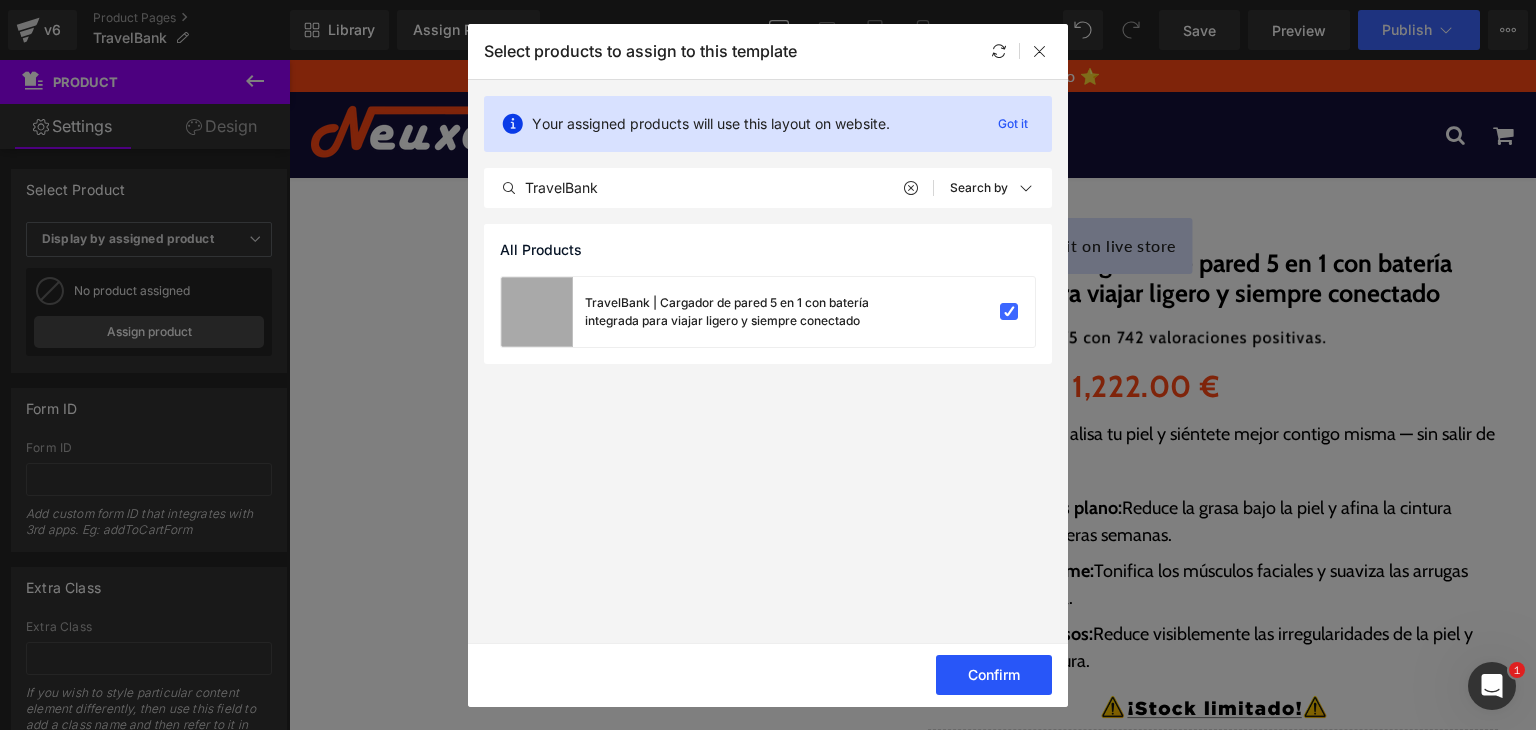 click on "Confirm" at bounding box center (994, 675) 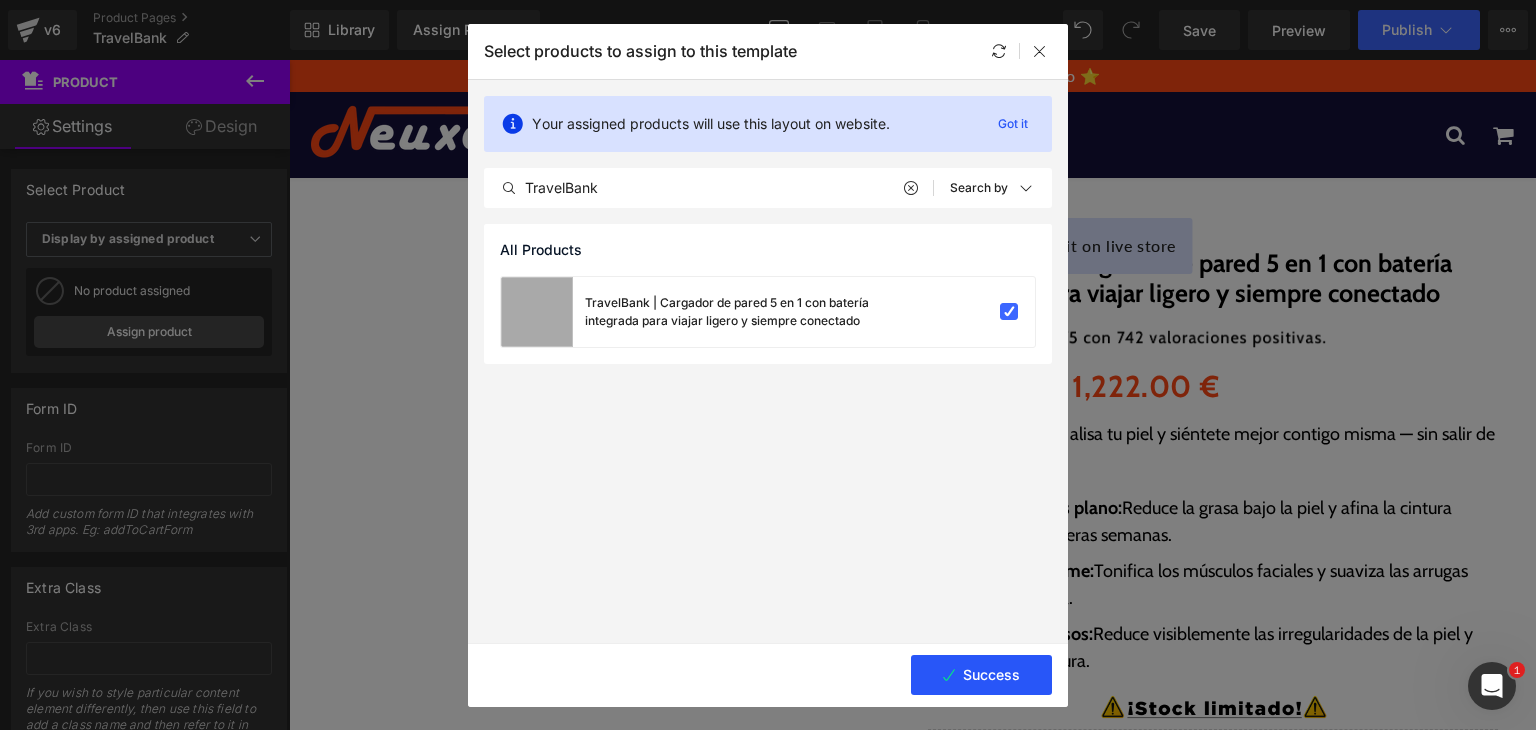 click on "Success" at bounding box center [981, 675] 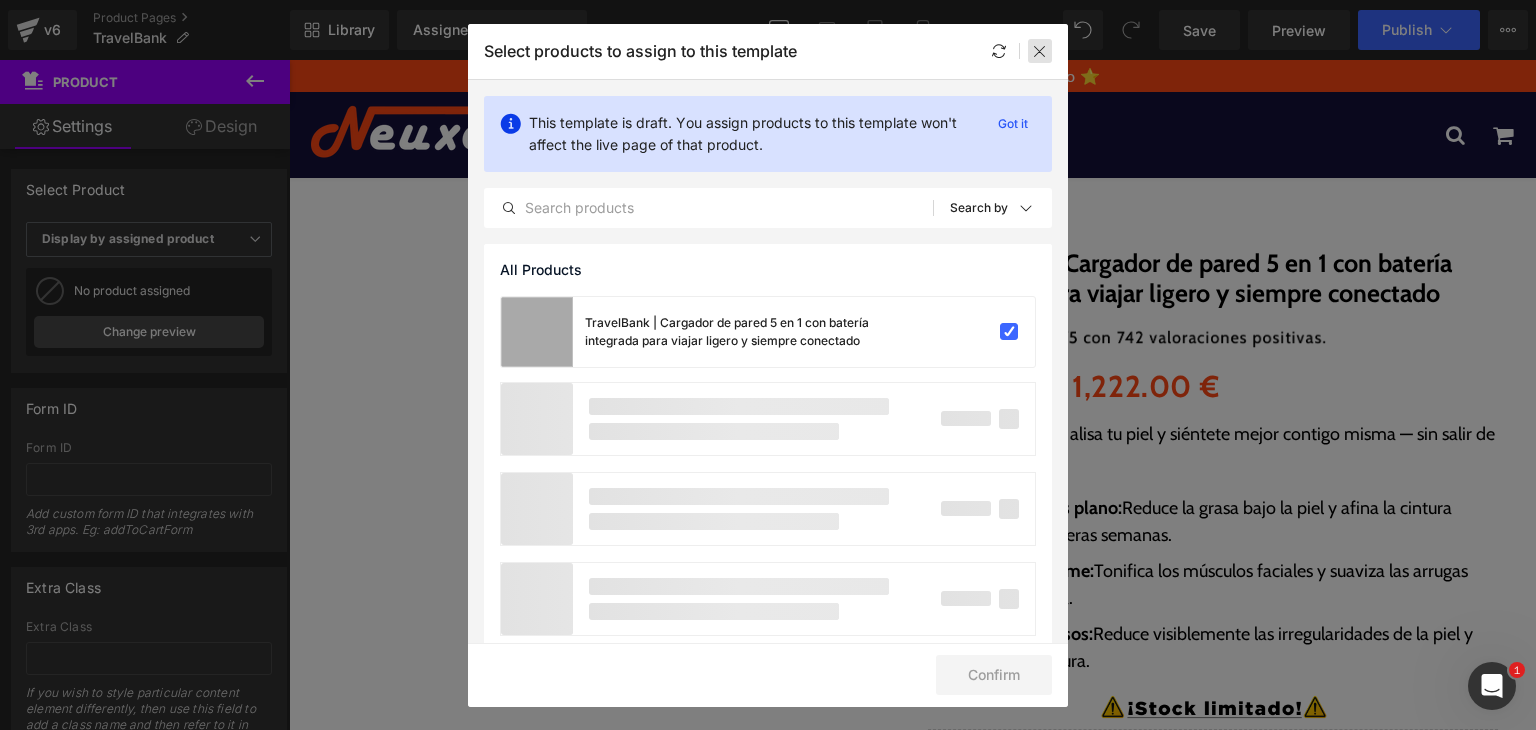 click at bounding box center (1040, 51) 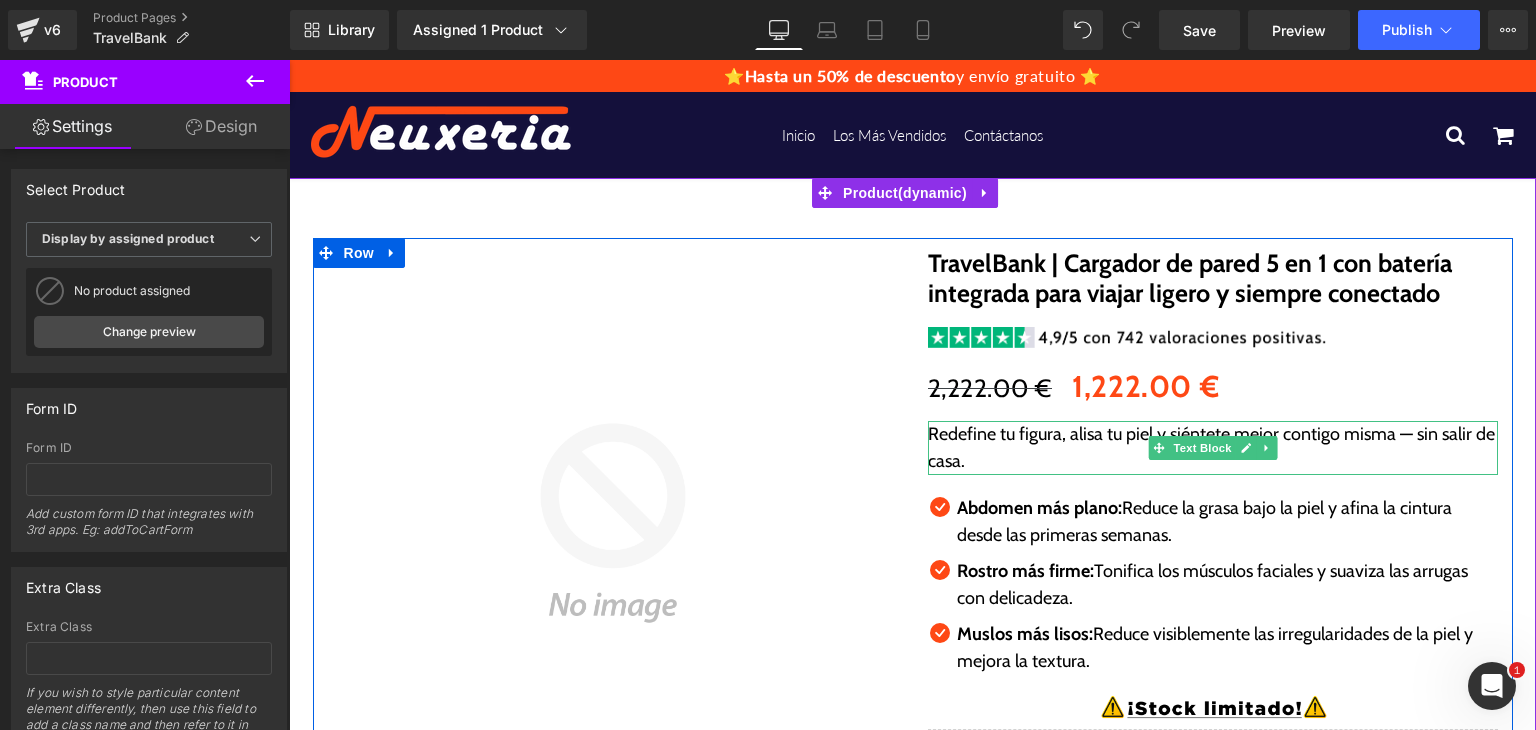 click on "Redefine tu figura, alisa tu piel y siéntete mejor contigo misma — sin salir de casa." at bounding box center (1213, 448) 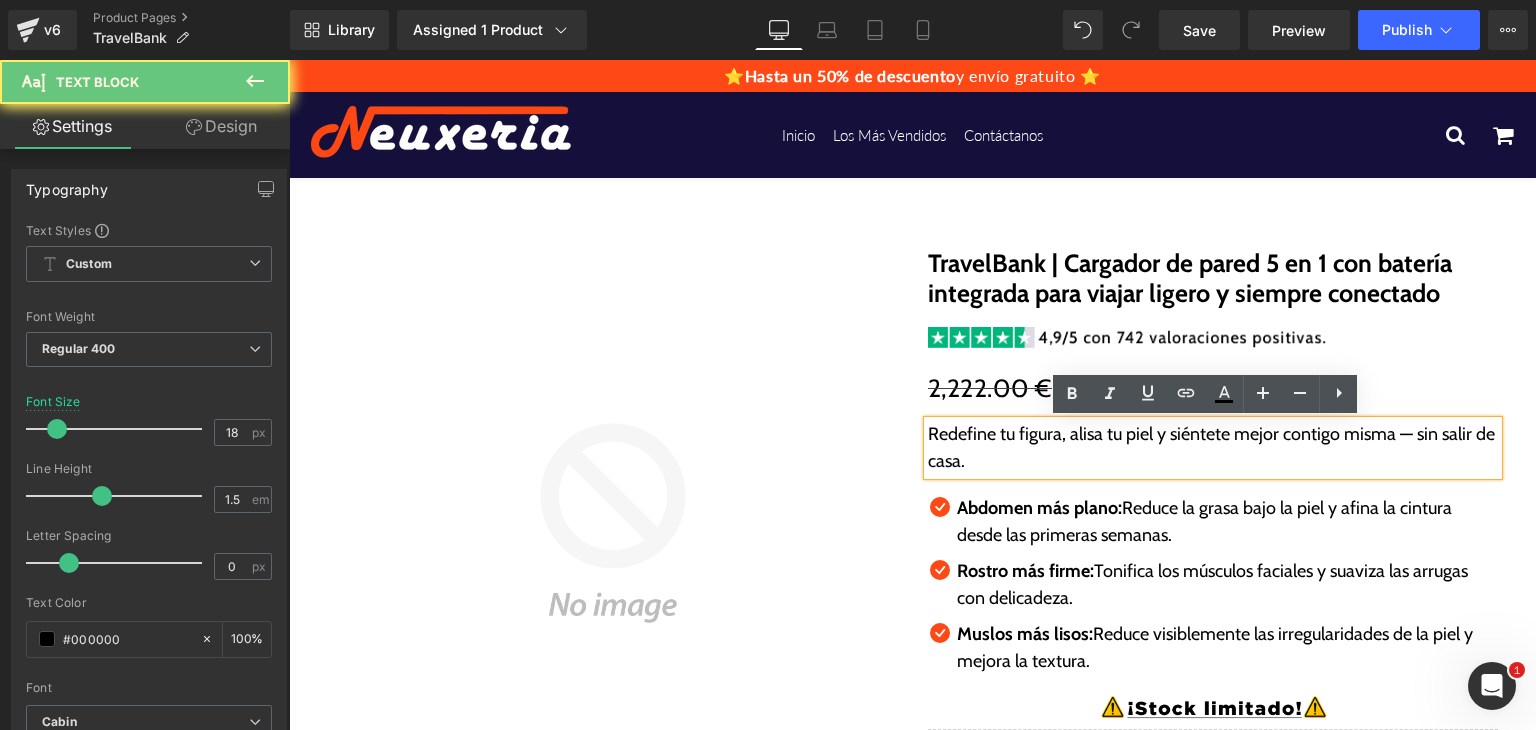 click on "Redefine tu figura, alisa tu piel y siéntete mejor contigo misma — sin salir de casa." at bounding box center [1213, 448] 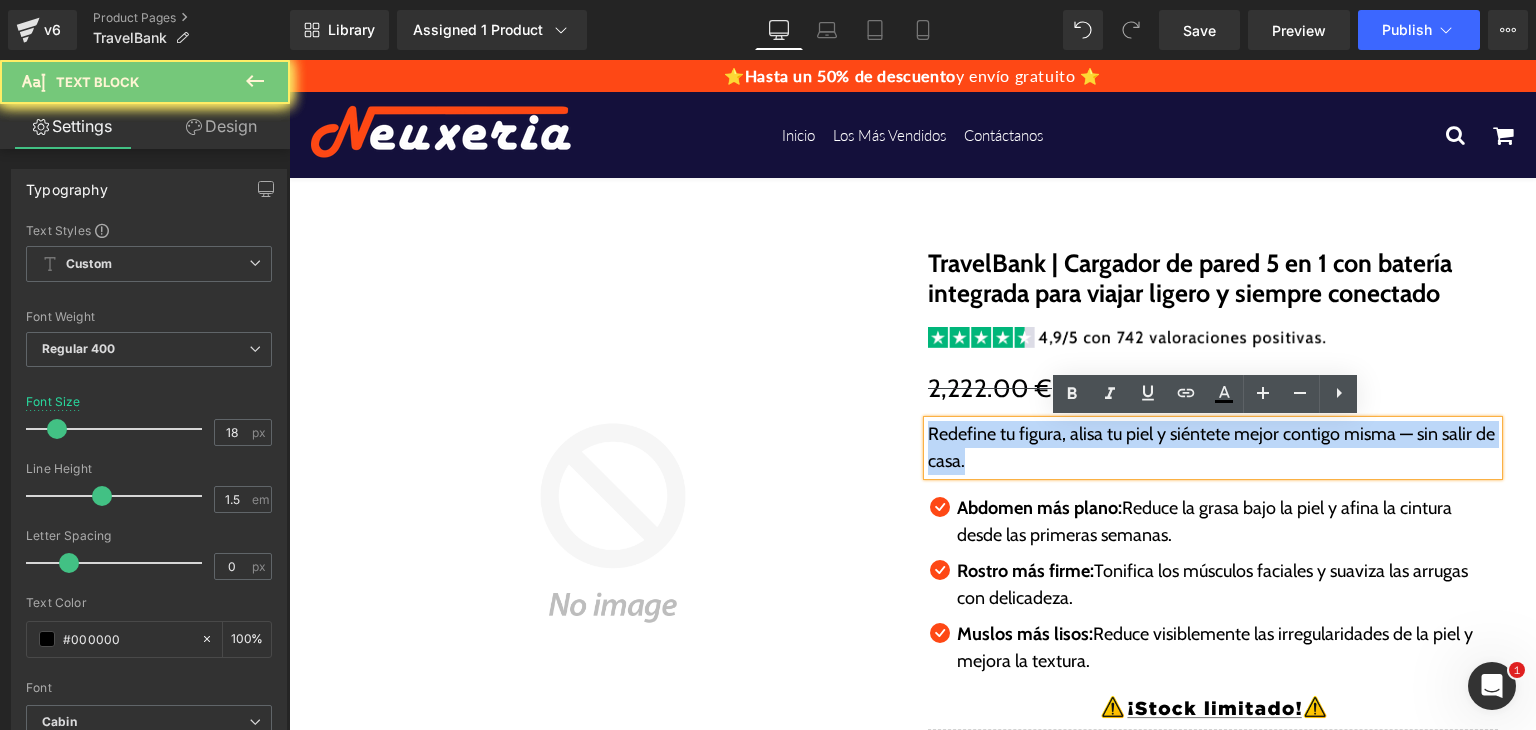 click on "Redefine tu figura, alisa tu piel y siéntete mejor contigo misma — sin salir de casa." at bounding box center (1213, 448) 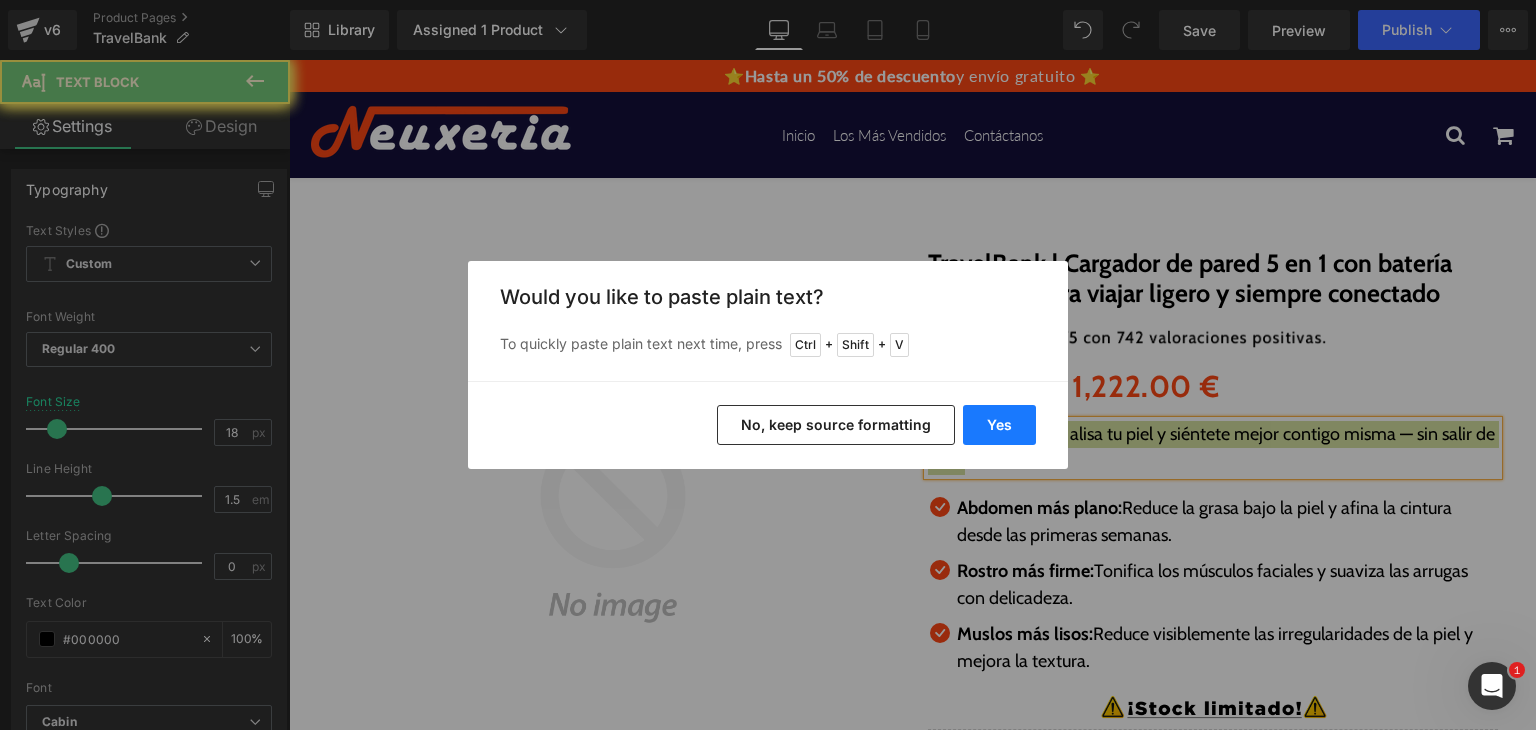 click on "Yes" at bounding box center (999, 425) 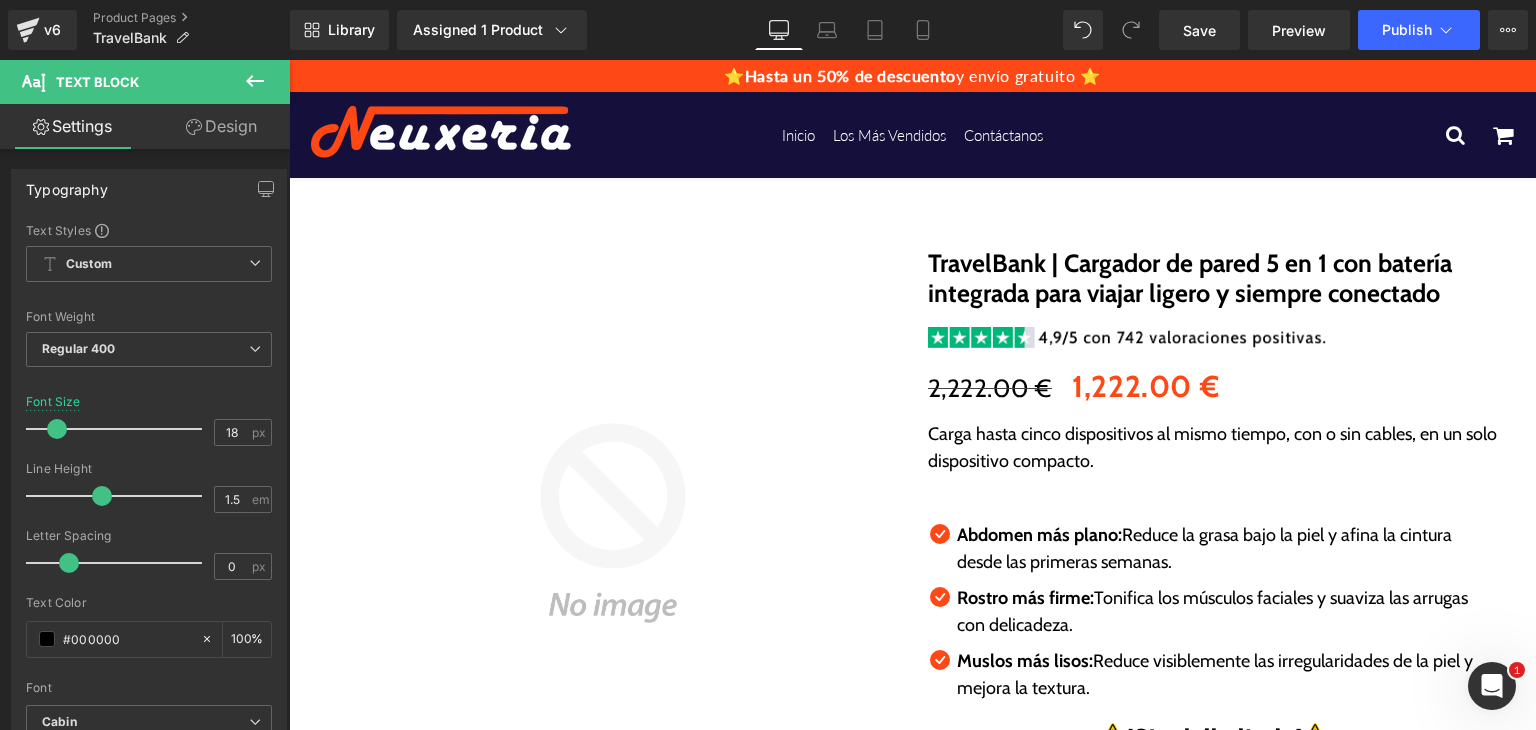 click on "Abdomen más plano:" at bounding box center (1039, 535) 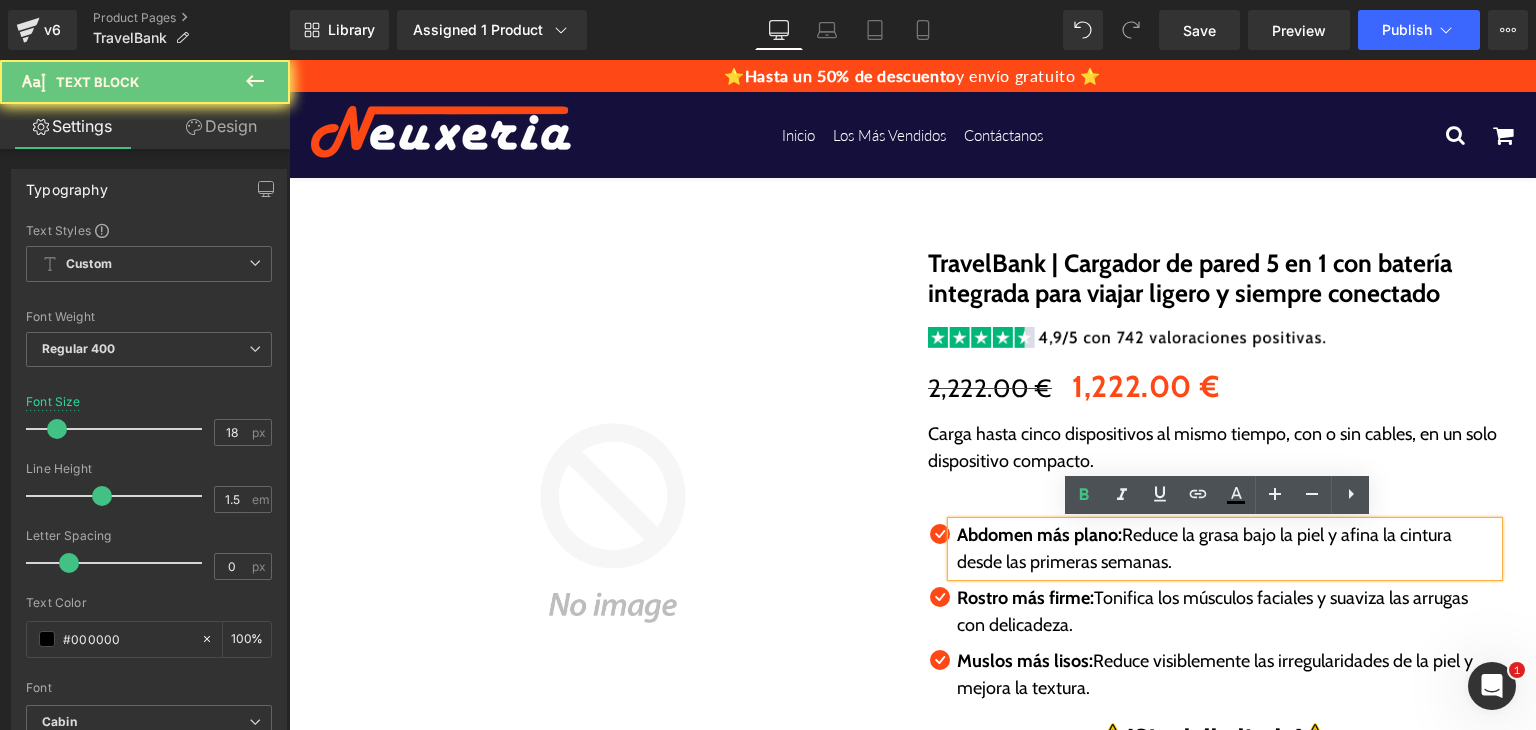 click on "Abdomen más plano:" at bounding box center (1039, 535) 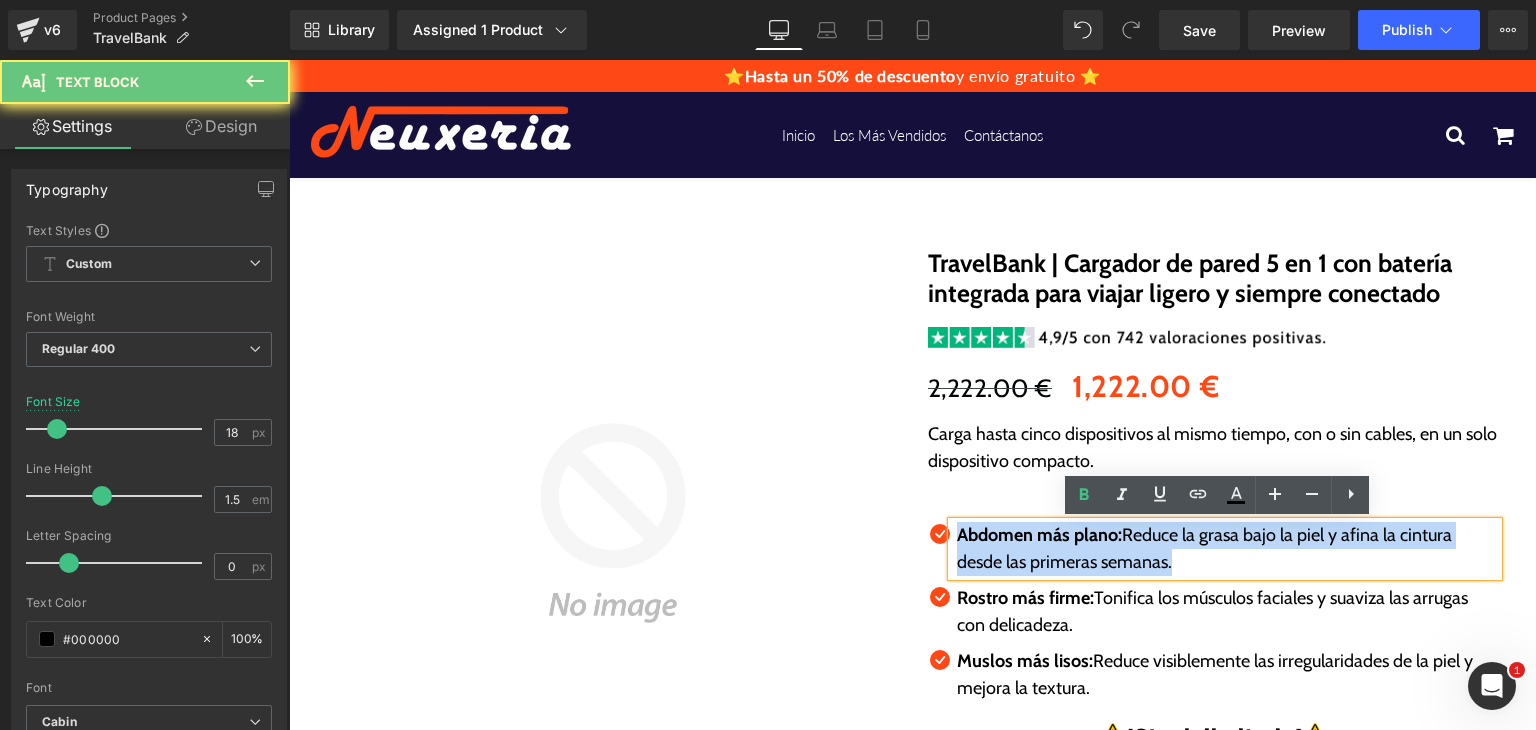 click on "Abdomen más plano:" at bounding box center [1039, 535] 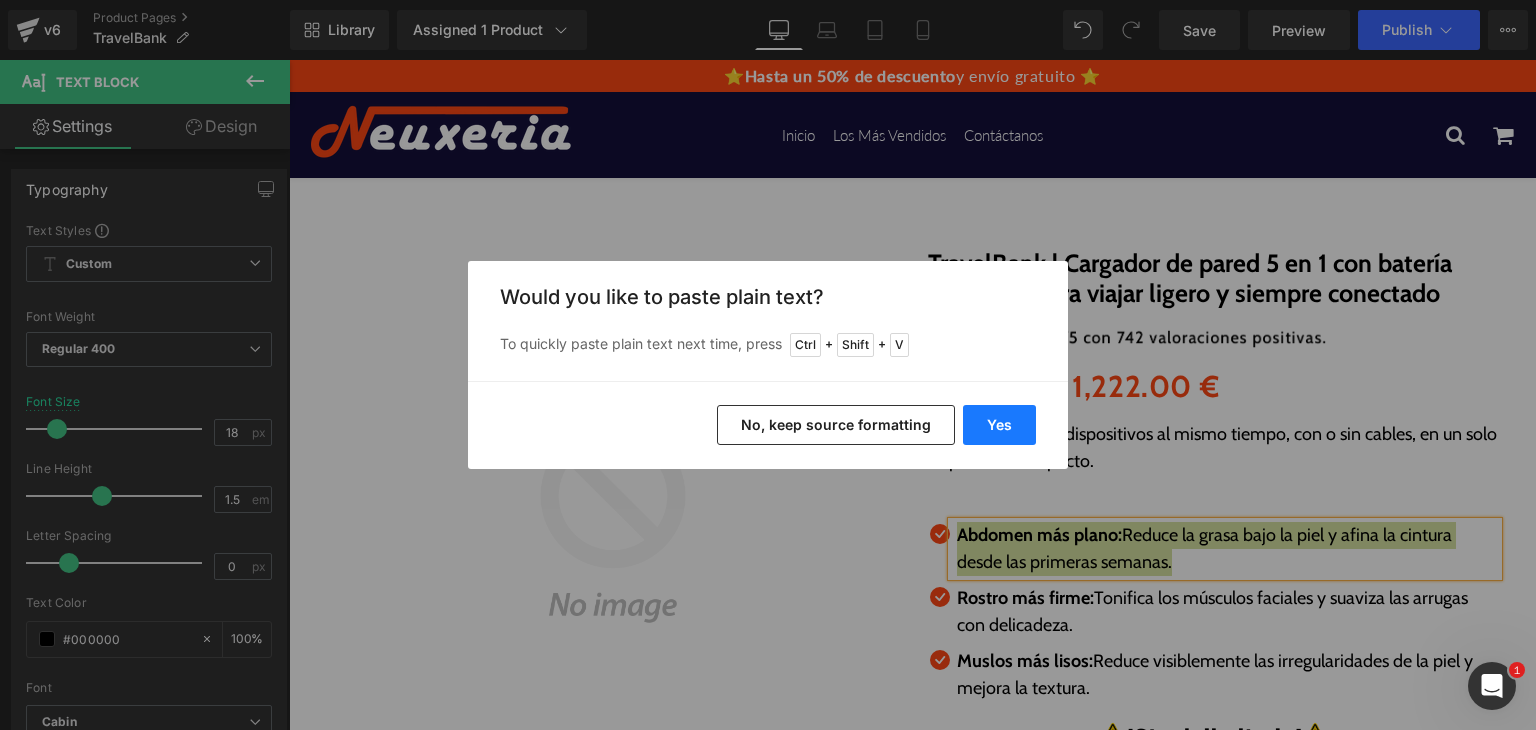 click on "Yes" at bounding box center (999, 425) 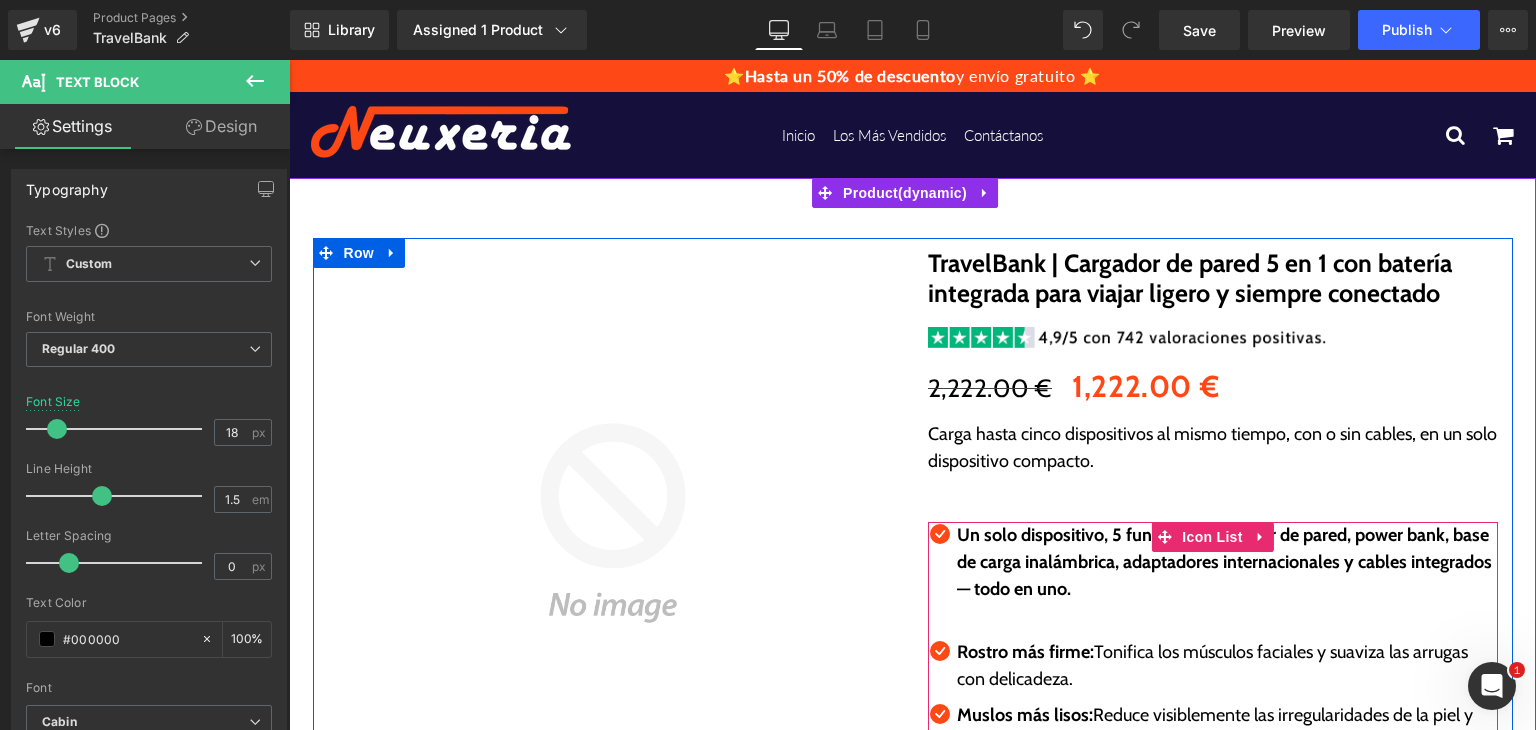 click on "Rostro más firme:" at bounding box center (1025, 652) 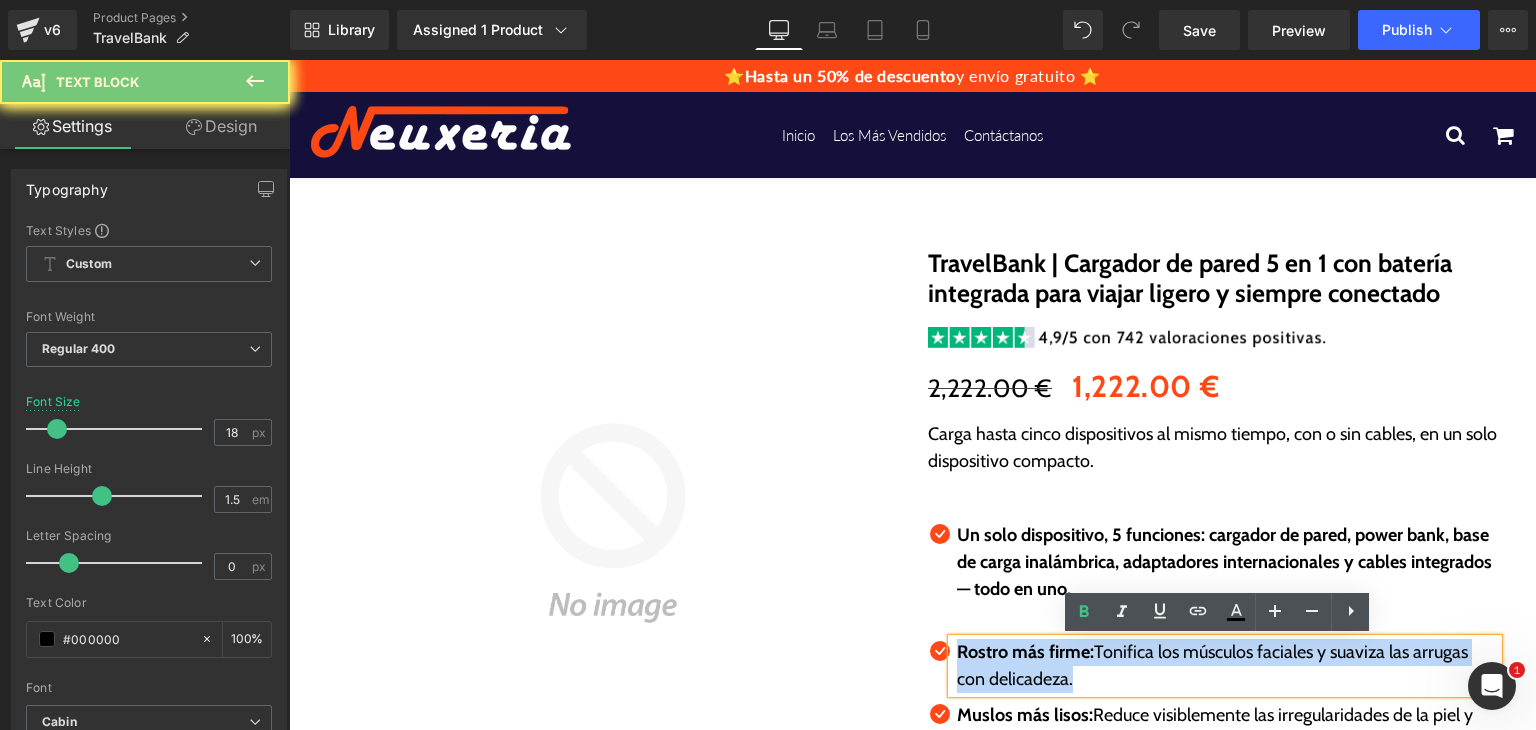 click on "Rostro más firme:" at bounding box center (1025, 652) 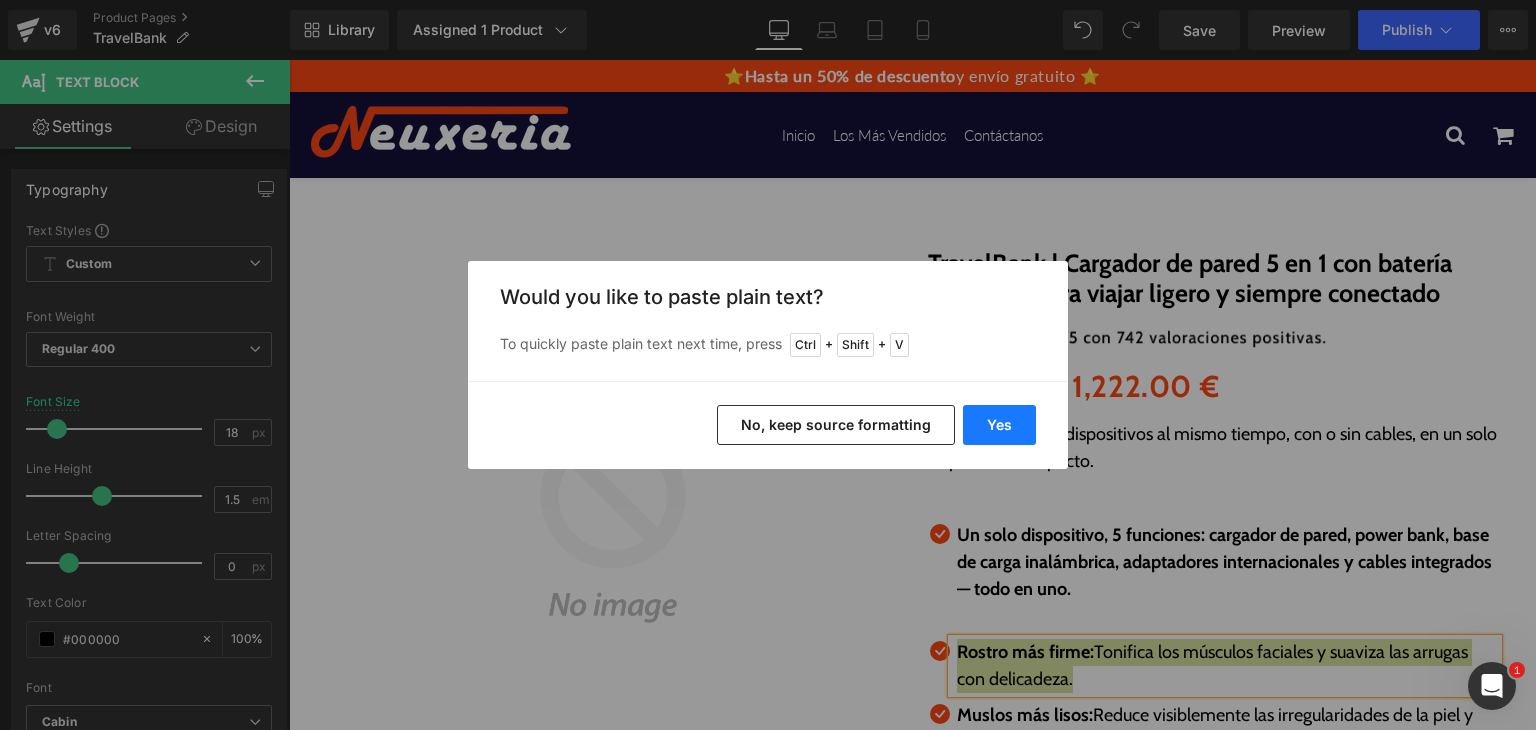 click on "Yes" at bounding box center [999, 425] 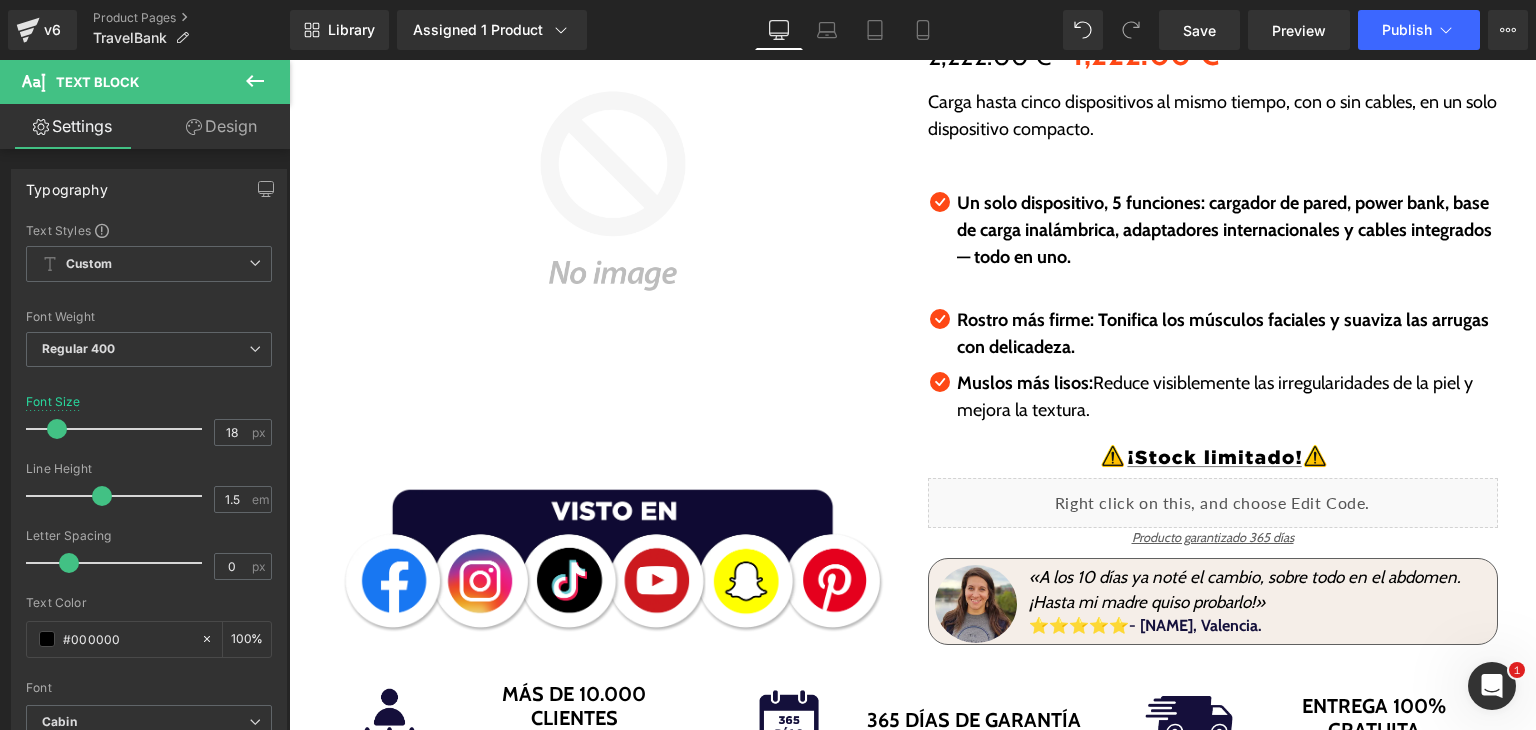 scroll, scrollTop: 314, scrollLeft: 0, axis: vertical 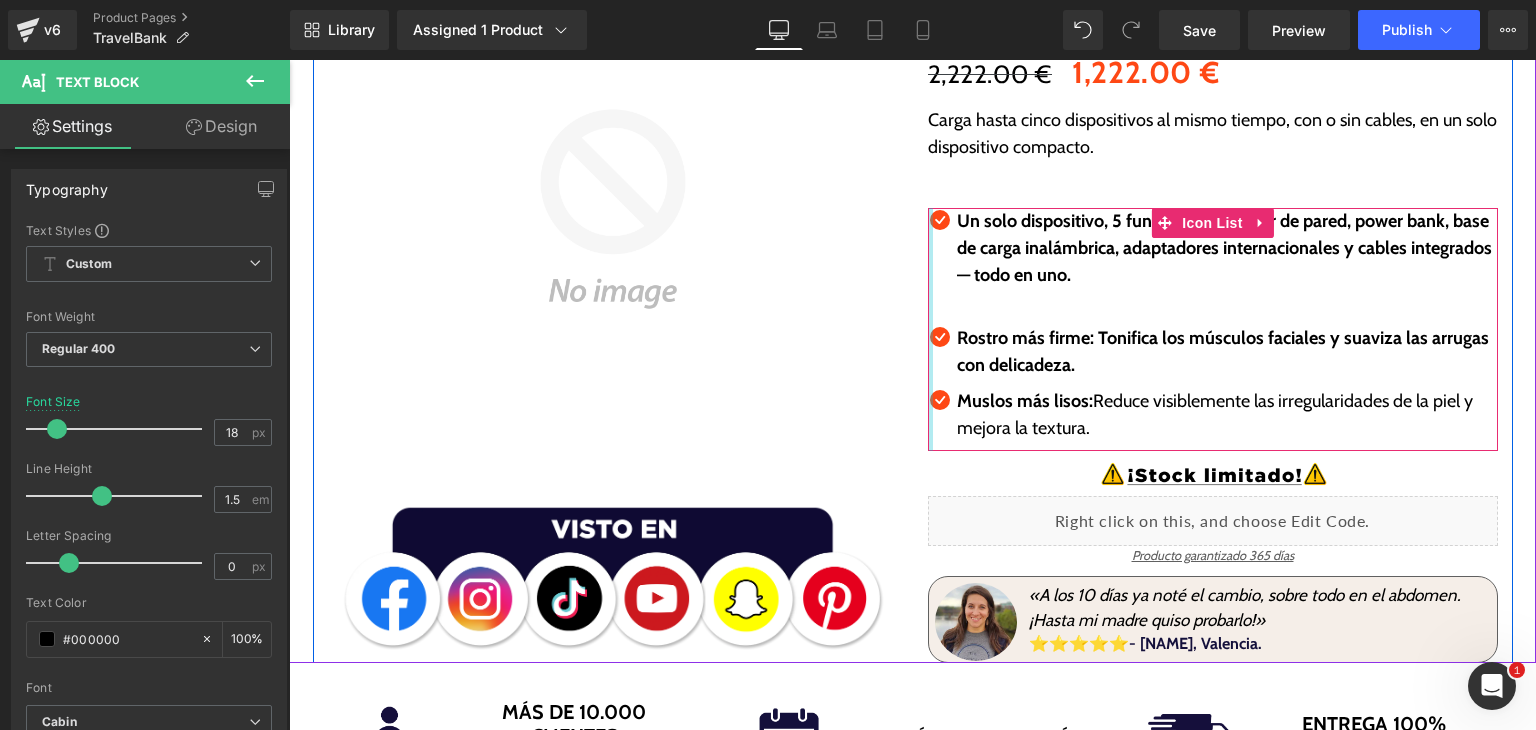 drag, startPoint x: 922, startPoint y: 400, endPoint x: 965, endPoint y: 404, distance: 43.185646 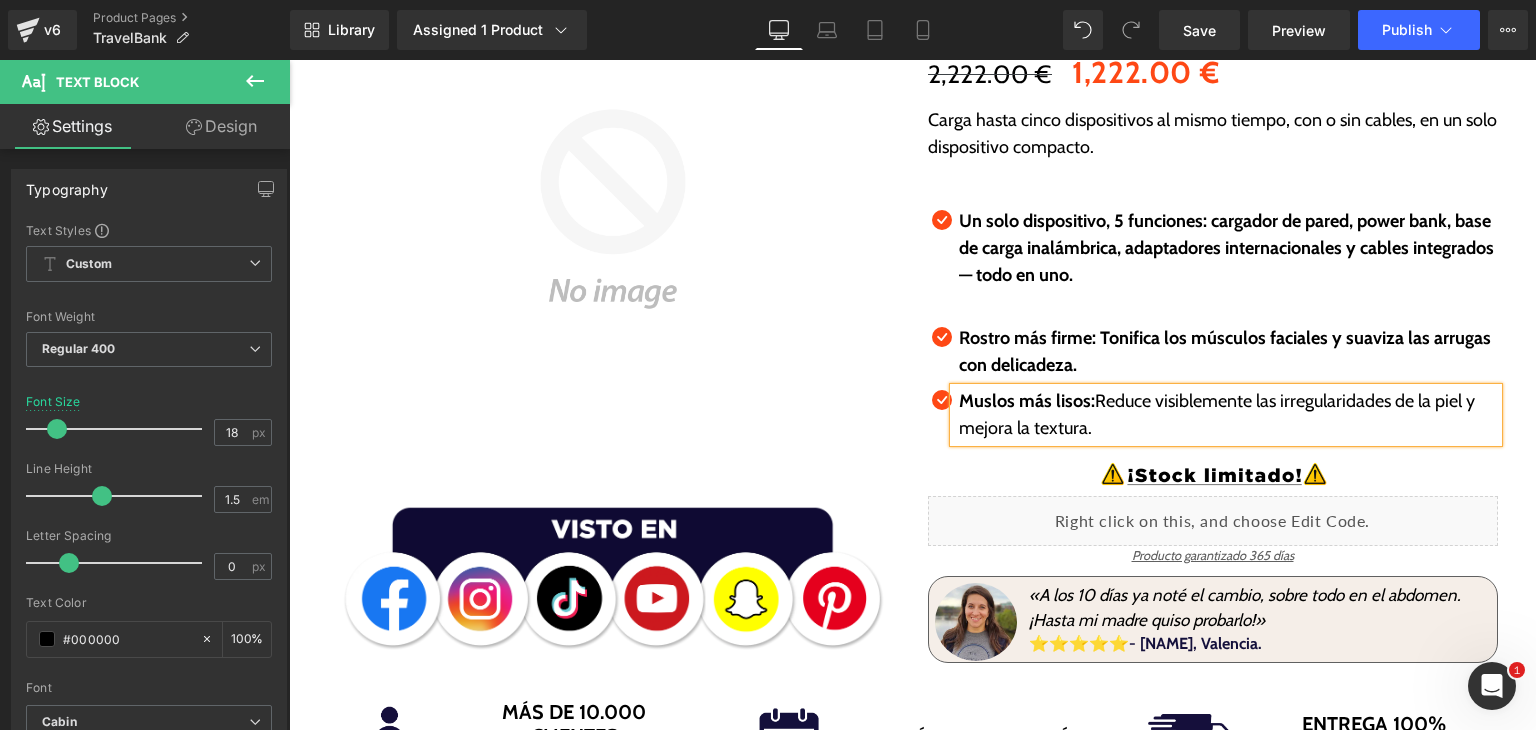 click on "Muslos más lisos:" at bounding box center (1027, 401) 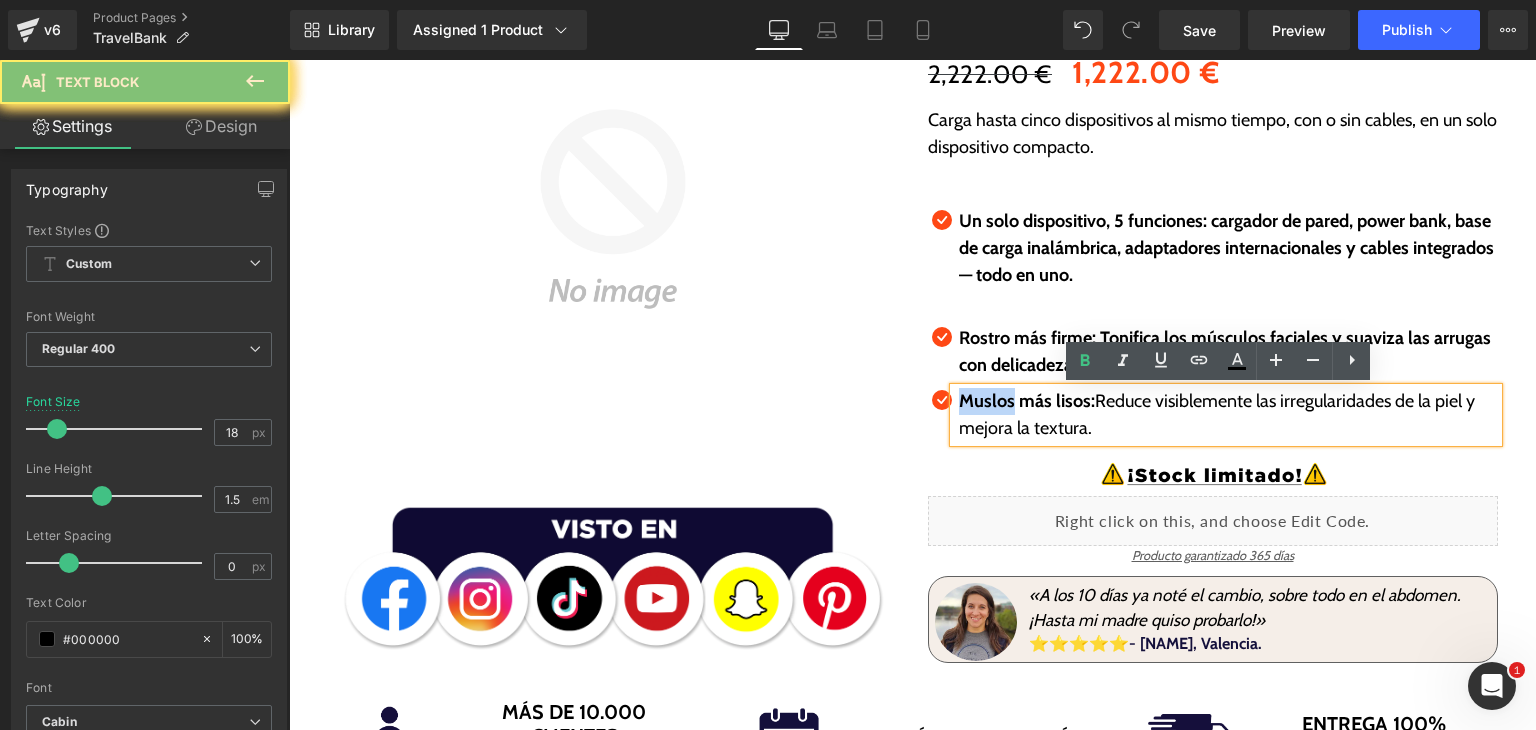 click on "Muslos más lisos:" at bounding box center (1027, 401) 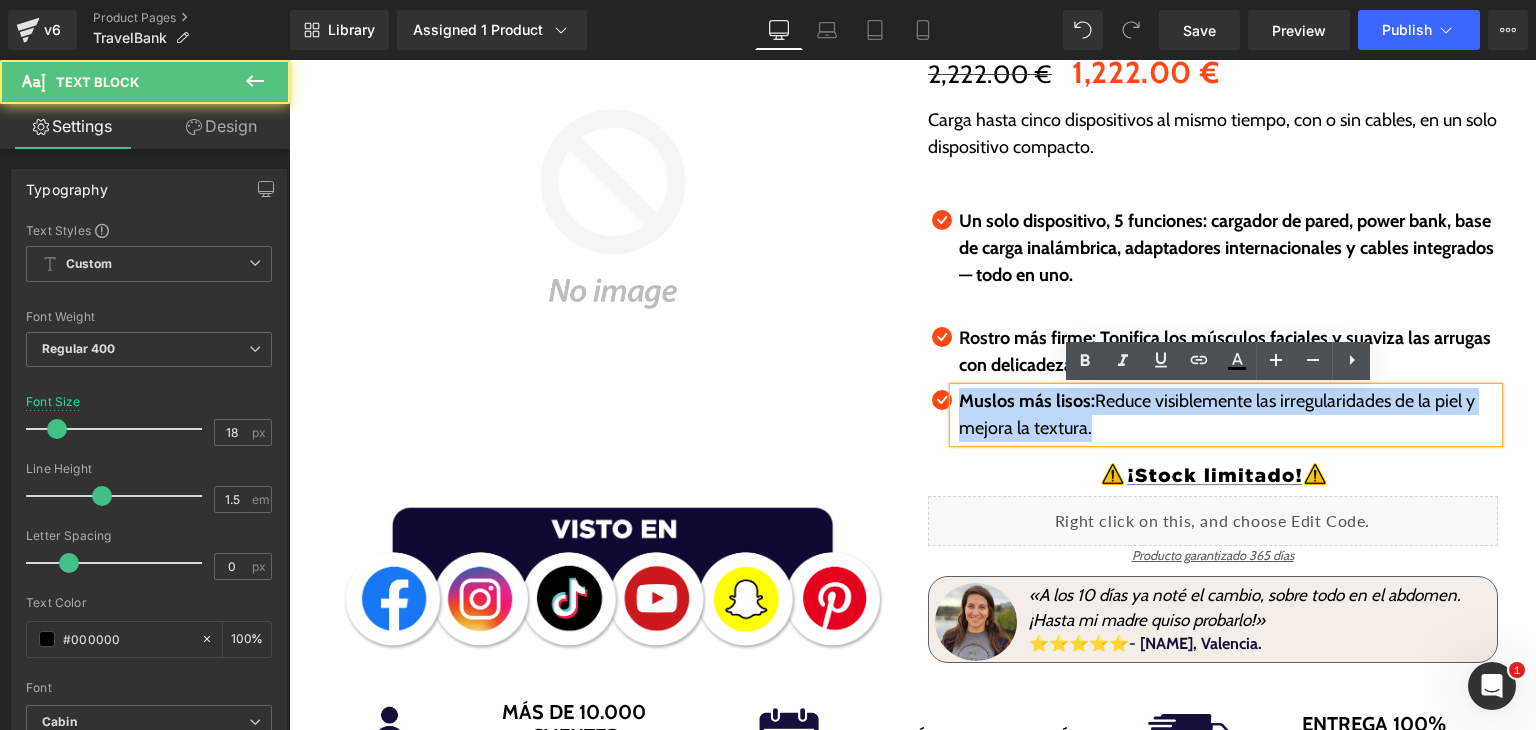 click on "Muslos más lisos:" at bounding box center [1027, 401] 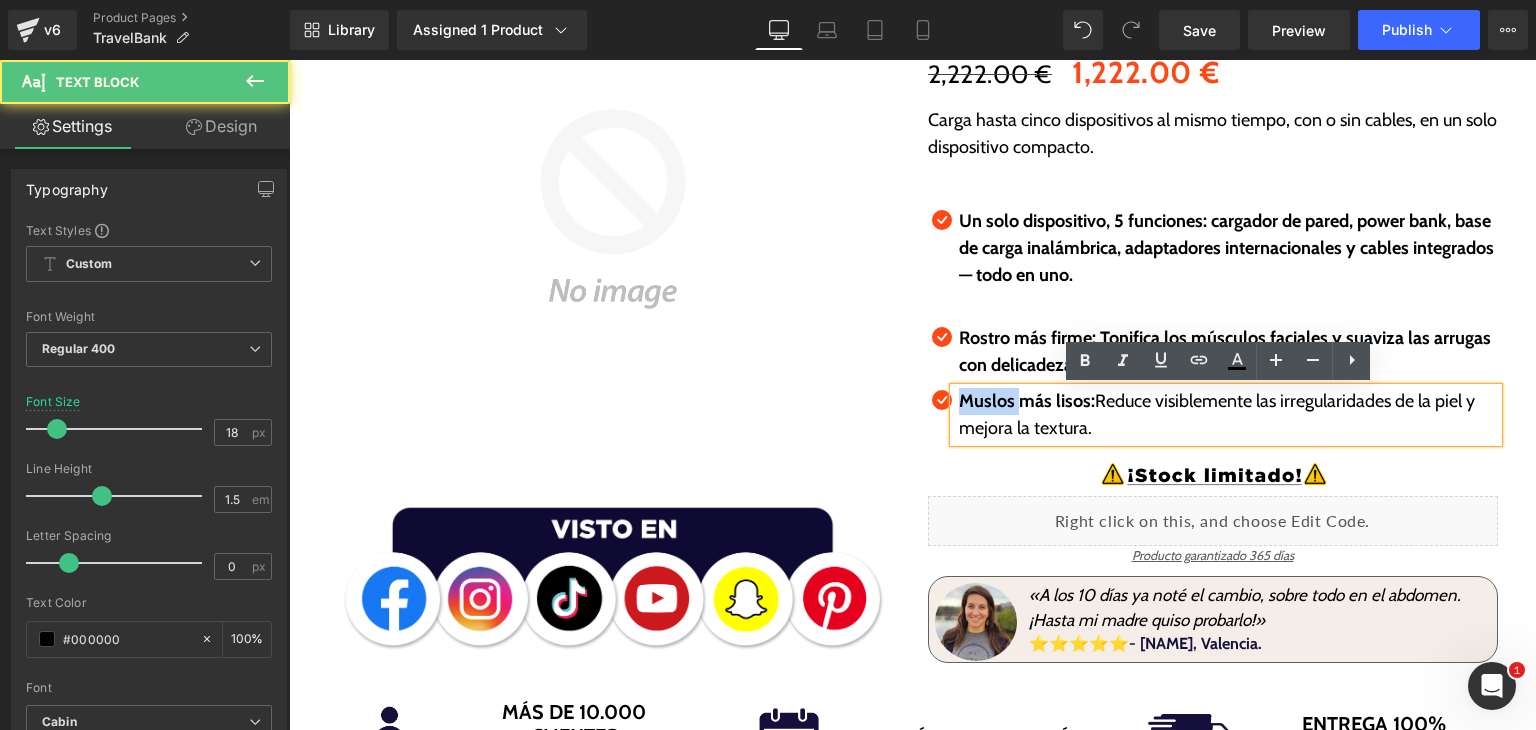 click on "Muslos más lisos:" at bounding box center (1027, 401) 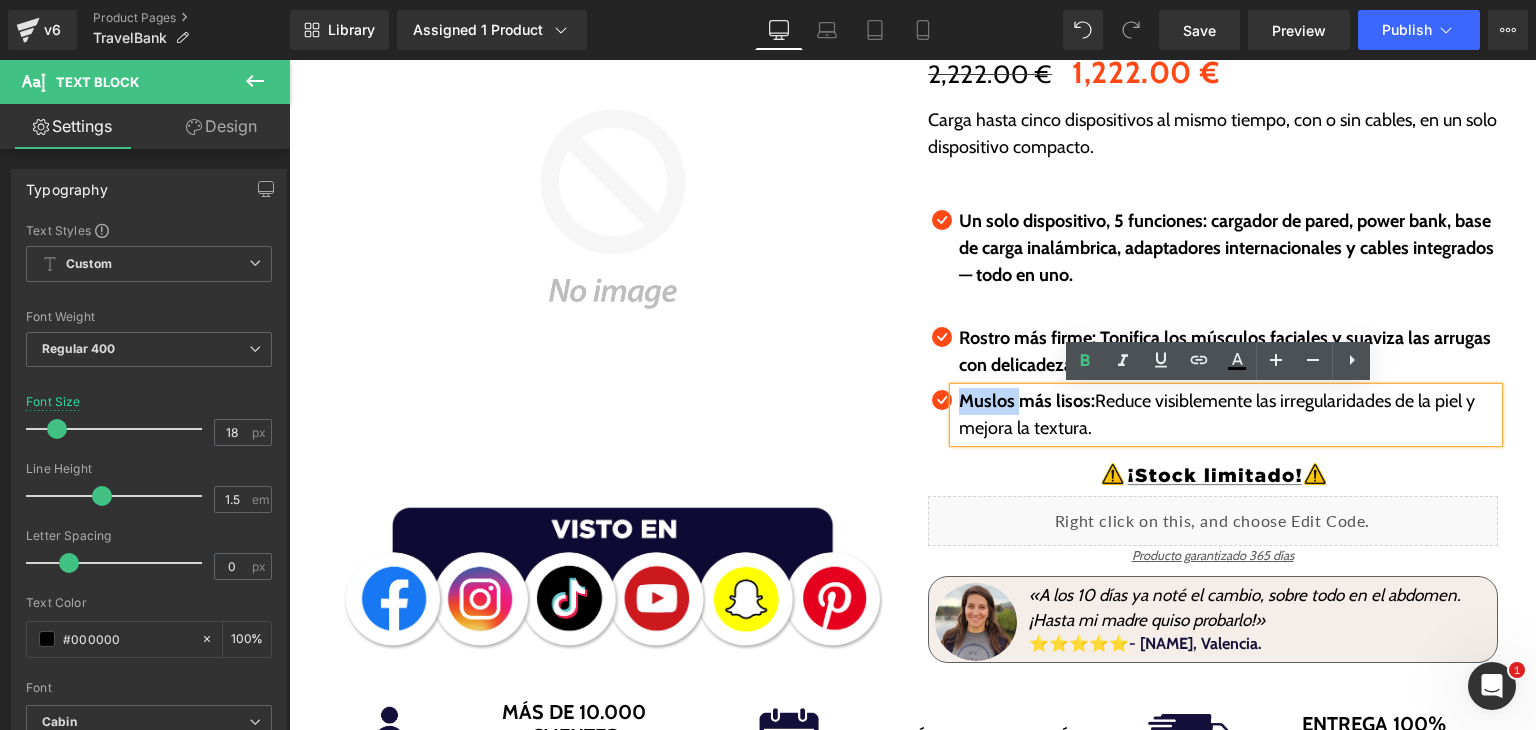 click on "Muslos más lisos:" at bounding box center [1027, 401] 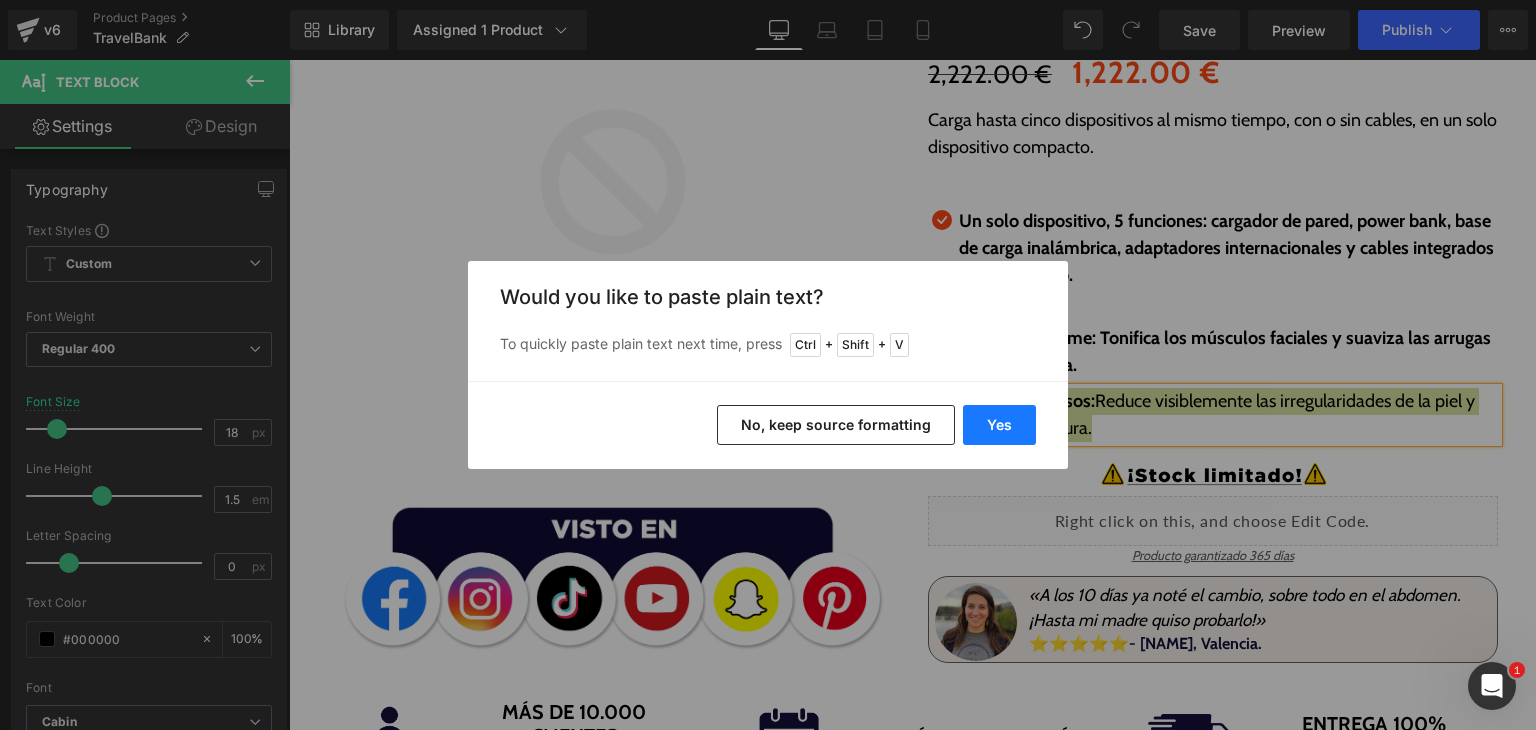 click on "Yes" at bounding box center (999, 425) 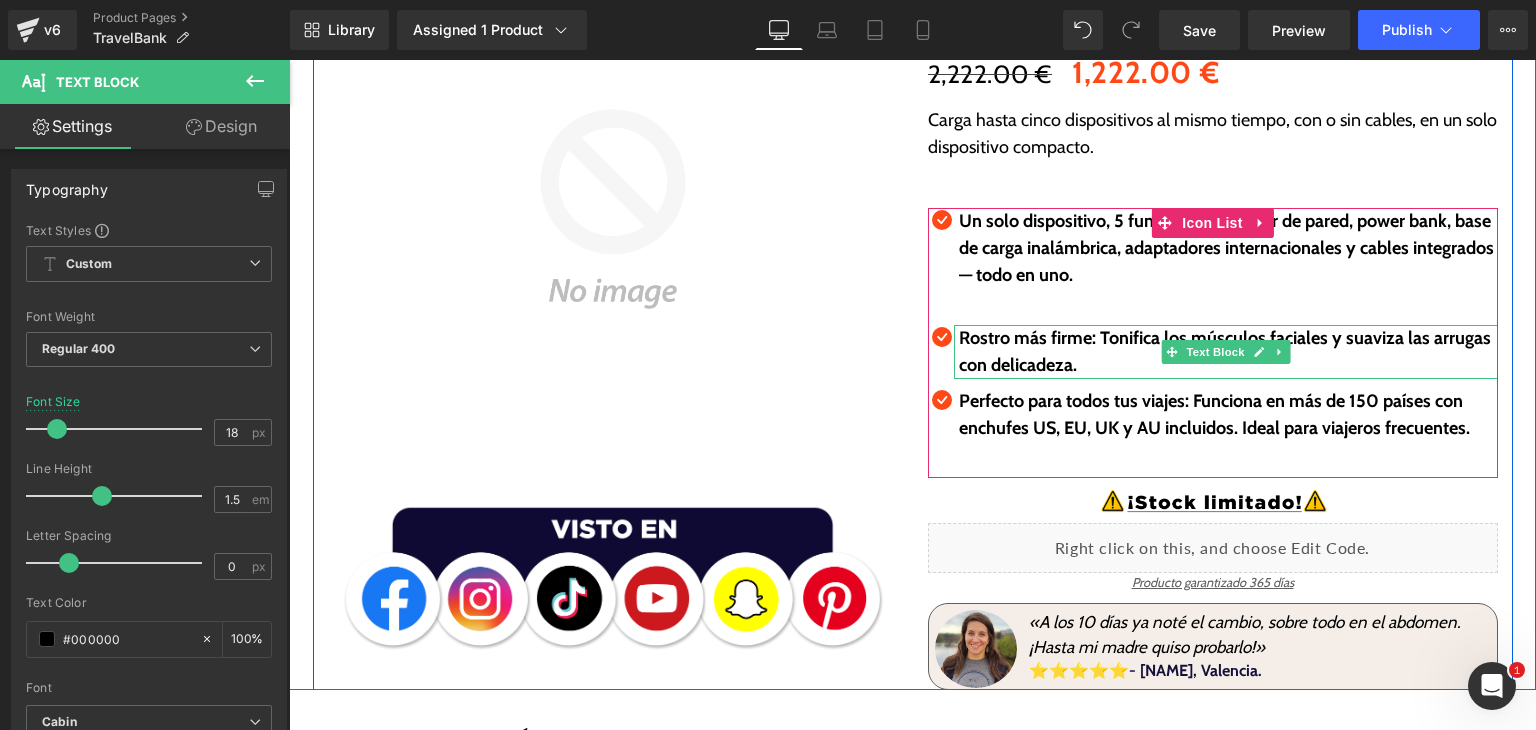 click at bounding box center [1228, 302] 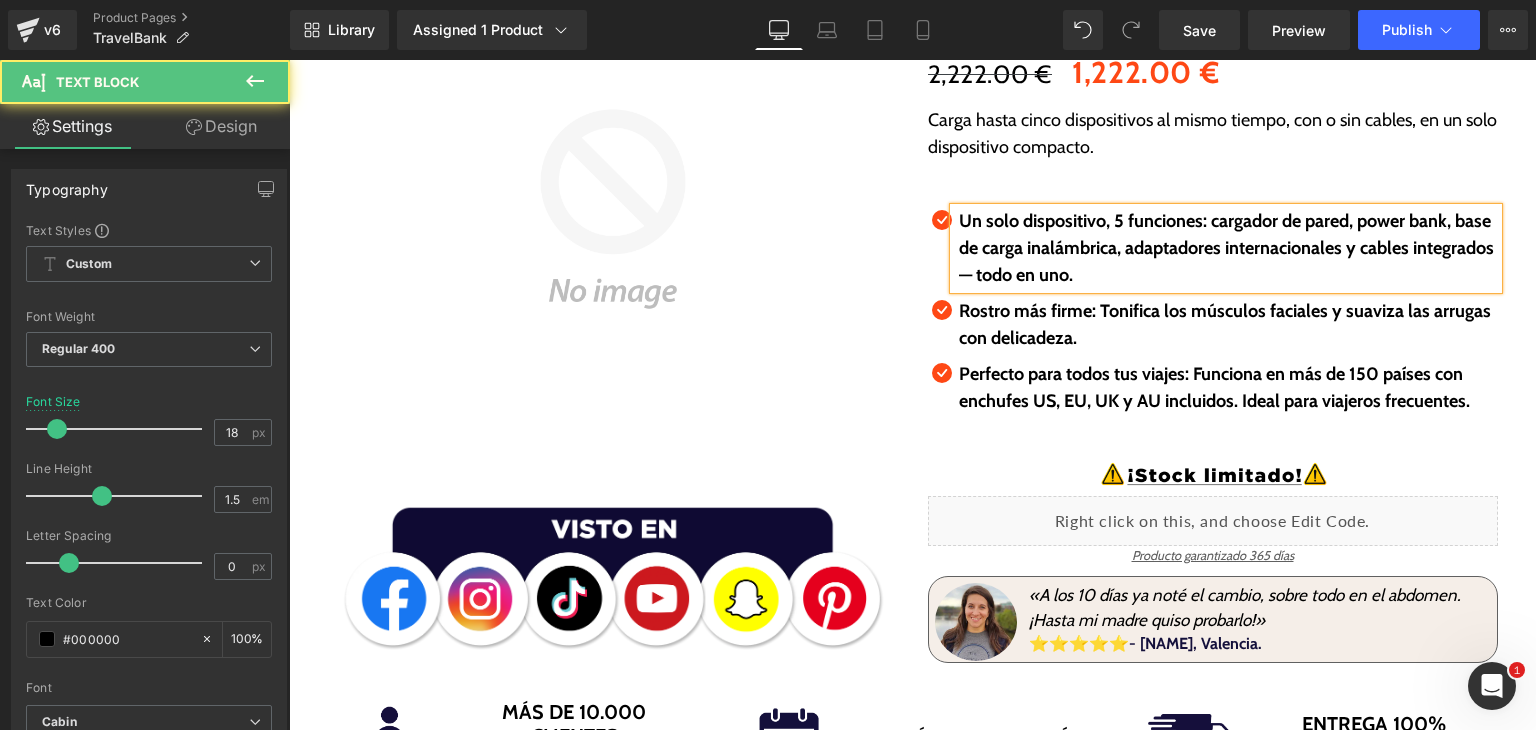 click on "Un solo dispositivo, 5 funciones: cargador de pared, power bank, base de carga inalámbrica, adaptadores internacionales y cables integrados — todo en uno." at bounding box center (1226, 248) 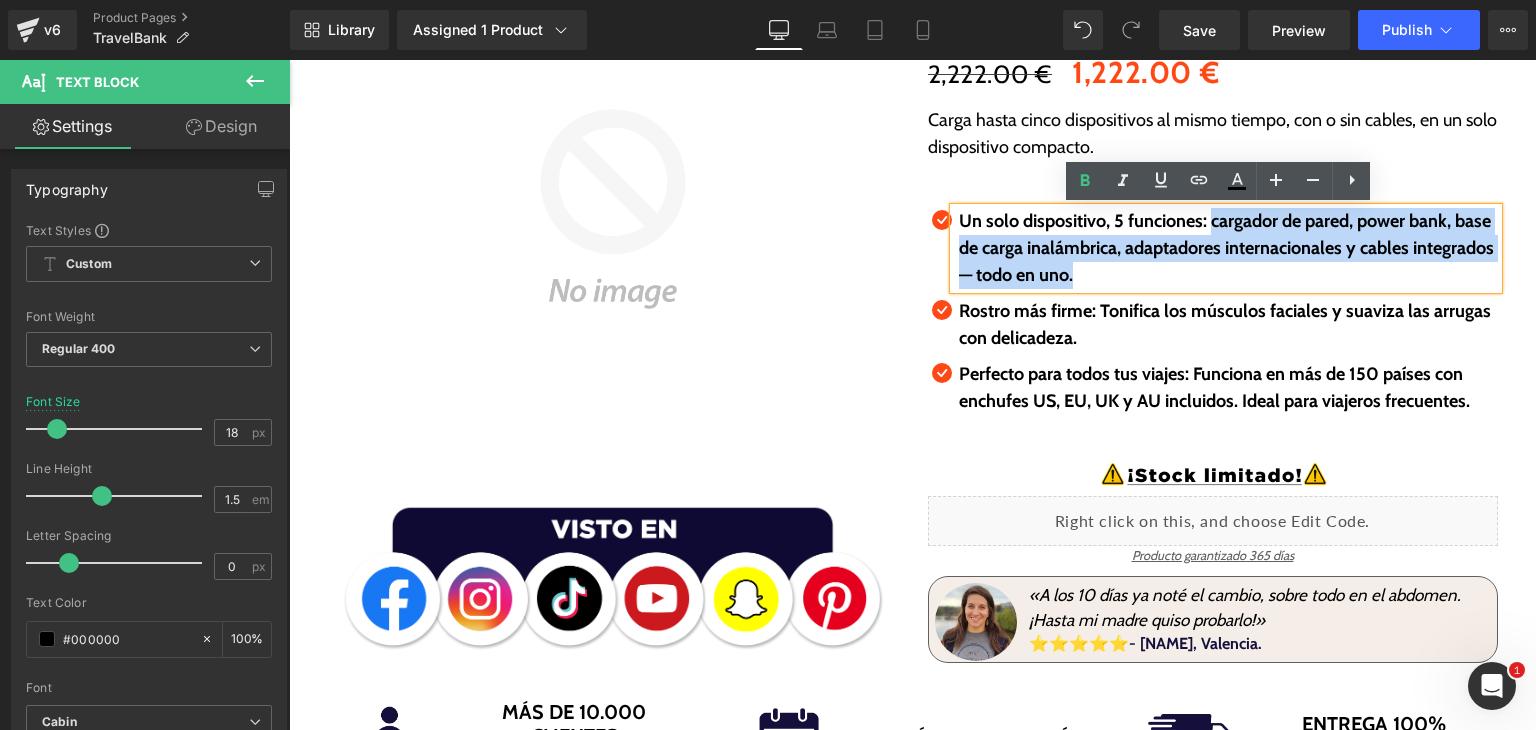drag, startPoint x: 1206, startPoint y: 221, endPoint x: 1261, endPoint y: 276, distance: 77.781746 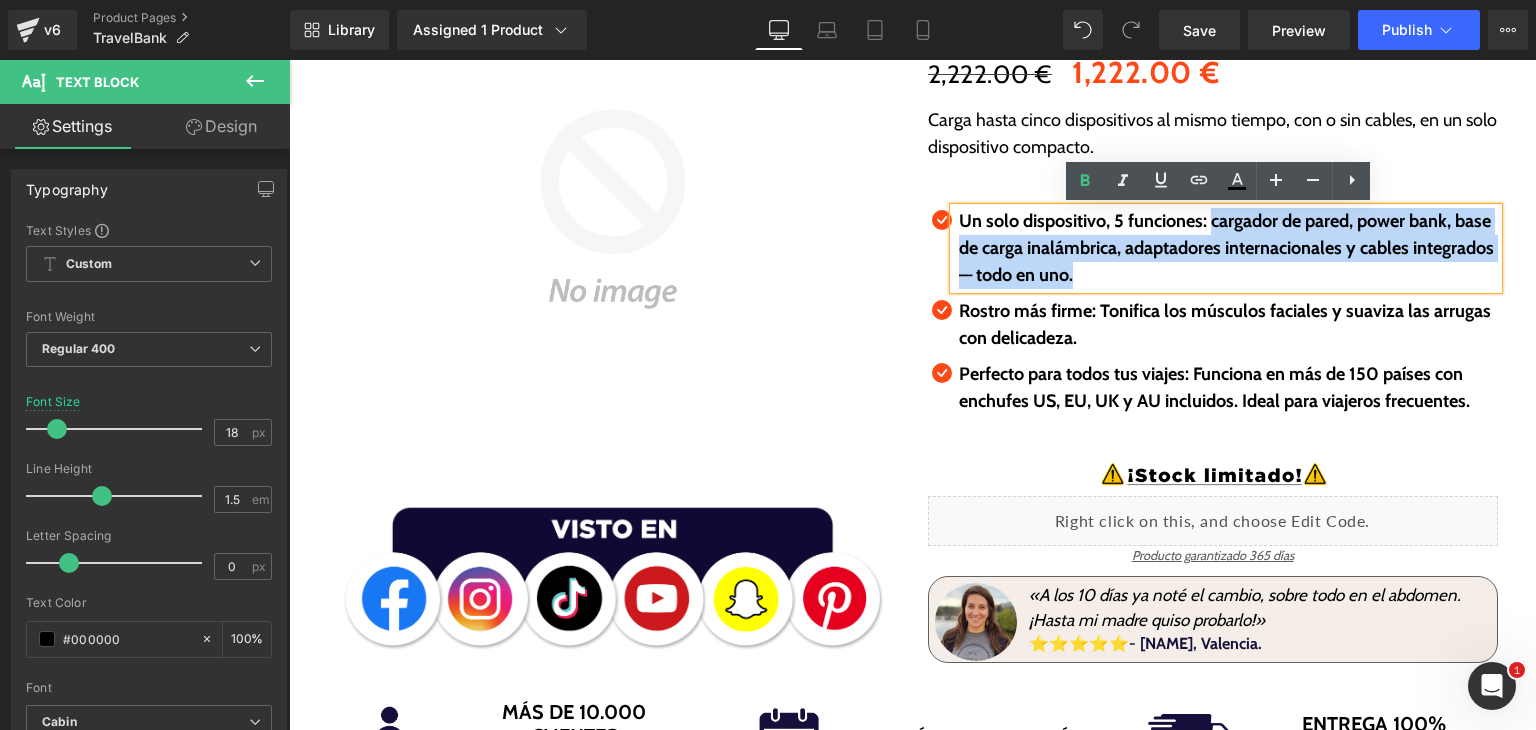 click on "Un solo dispositivo, 5 funciones: cargador de pared, power bank, base de carga inalámbrica, adaptadores internacionales y cables integrados — todo en uno." at bounding box center [1228, 248] 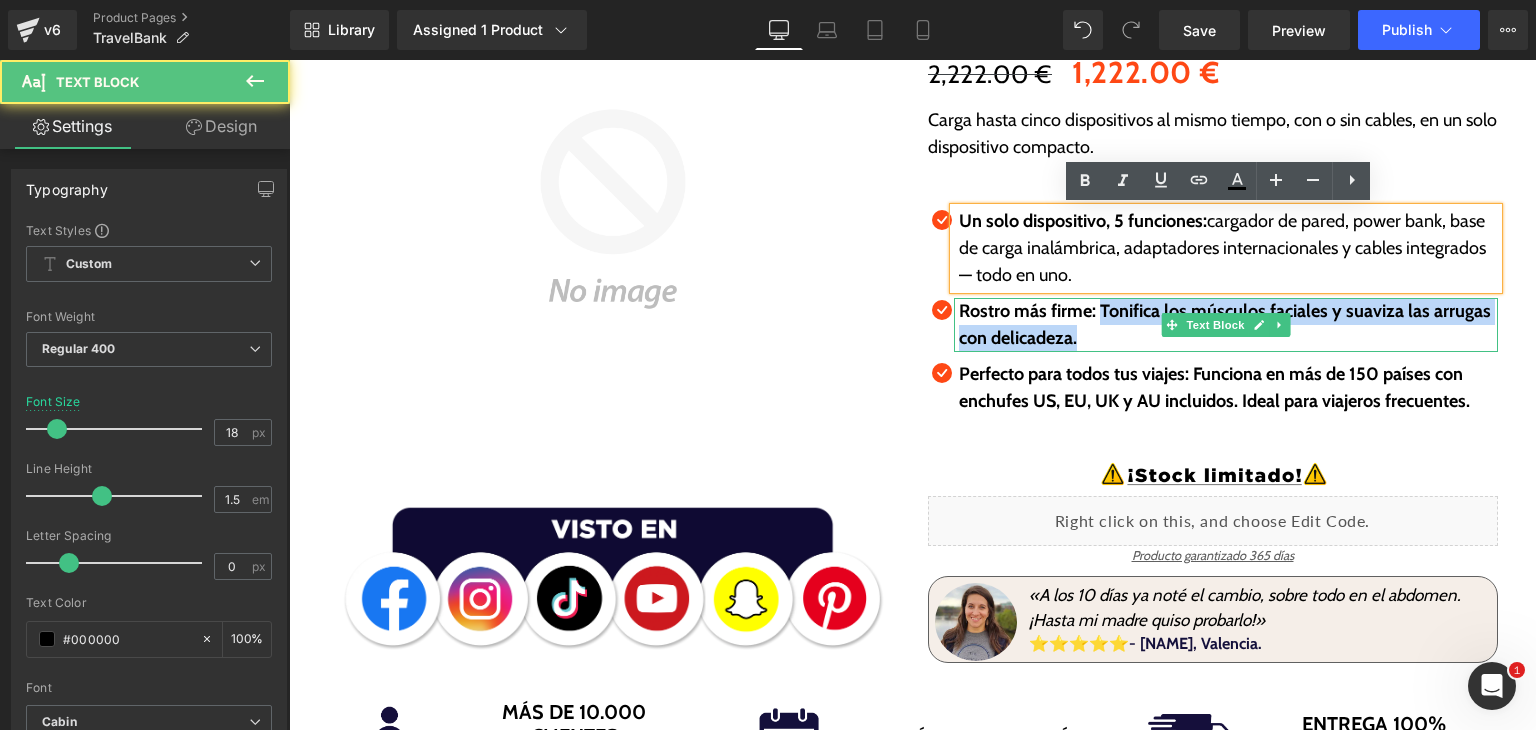 drag, startPoint x: 1104, startPoint y: 331, endPoint x: 1113, endPoint y: 344, distance: 15.811388 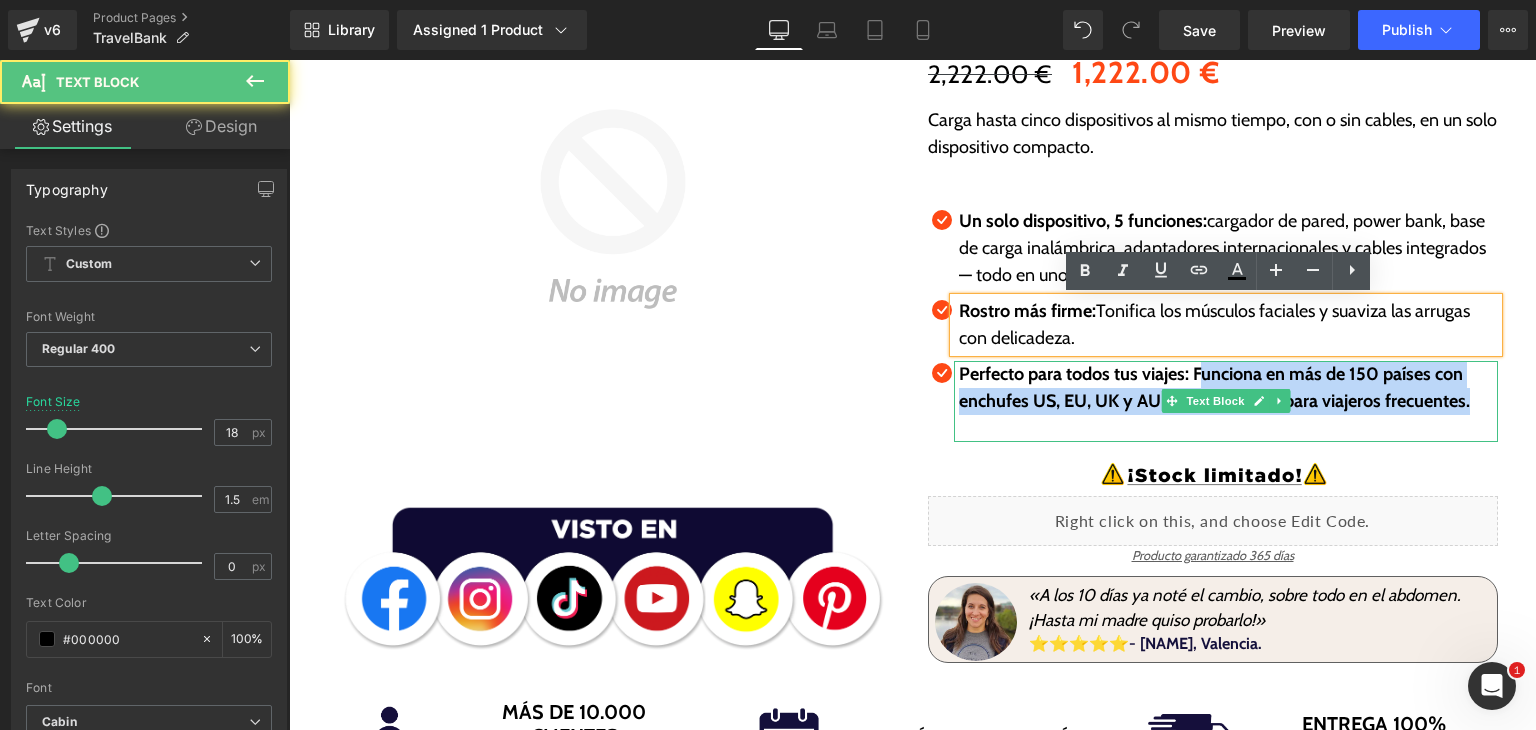 drag, startPoint x: 1188, startPoint y: 375, endPoint x: 1444, endPoint y: 419, distance: 259.75372 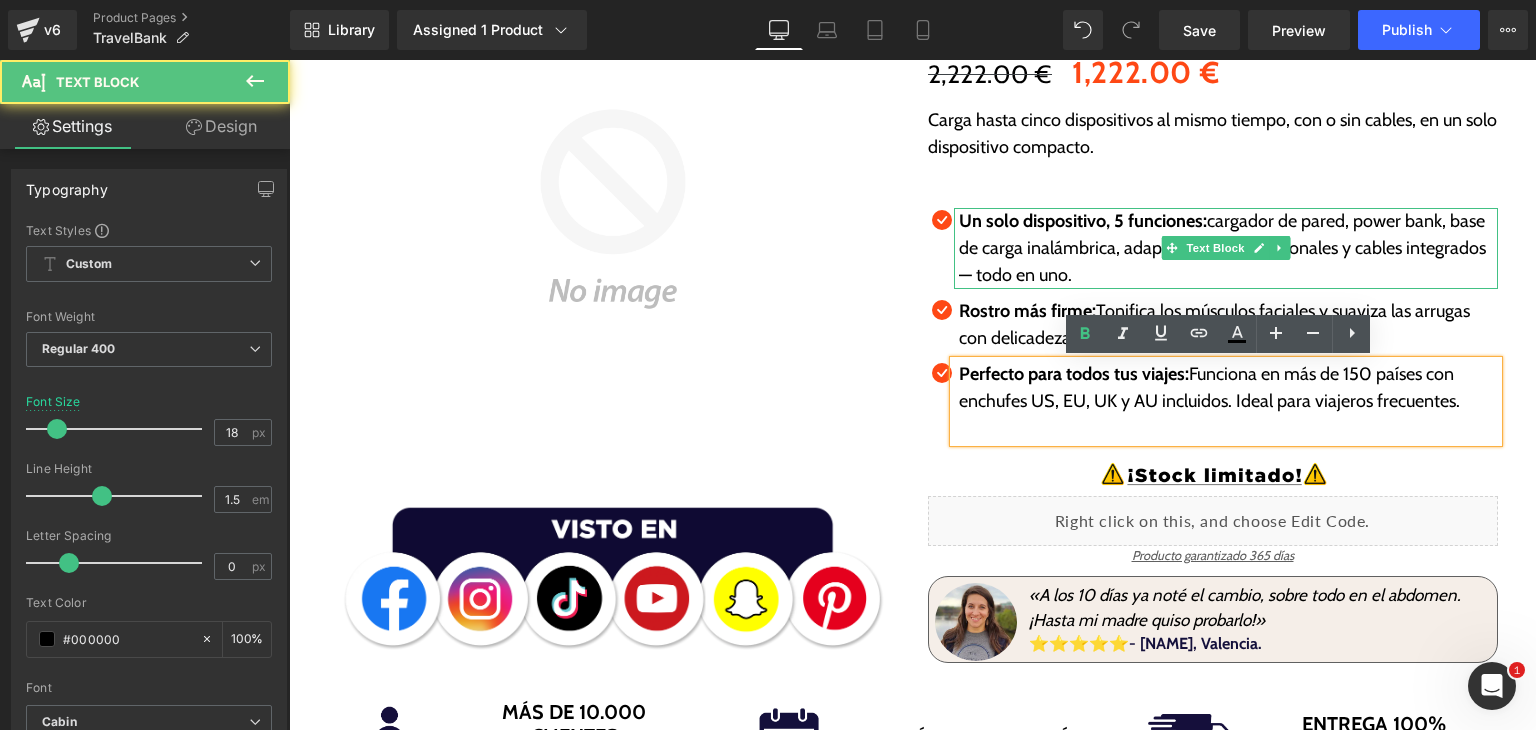 click on "Un solo dispositivo, 5 funciones:" at bounding box center [1083, 221] 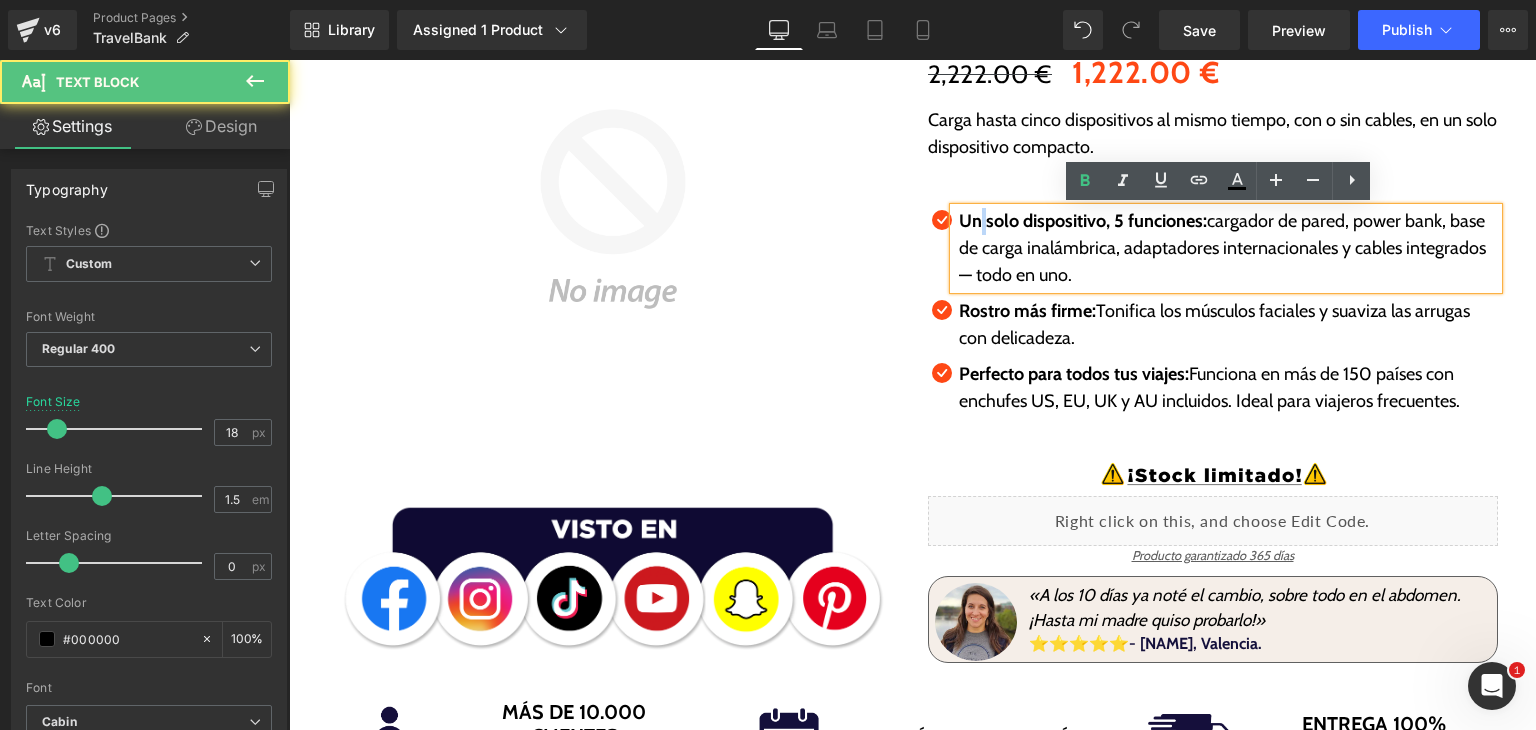 click on "Un solo dispositivo, 5 funciones:" at bounding box center (1083, 221) 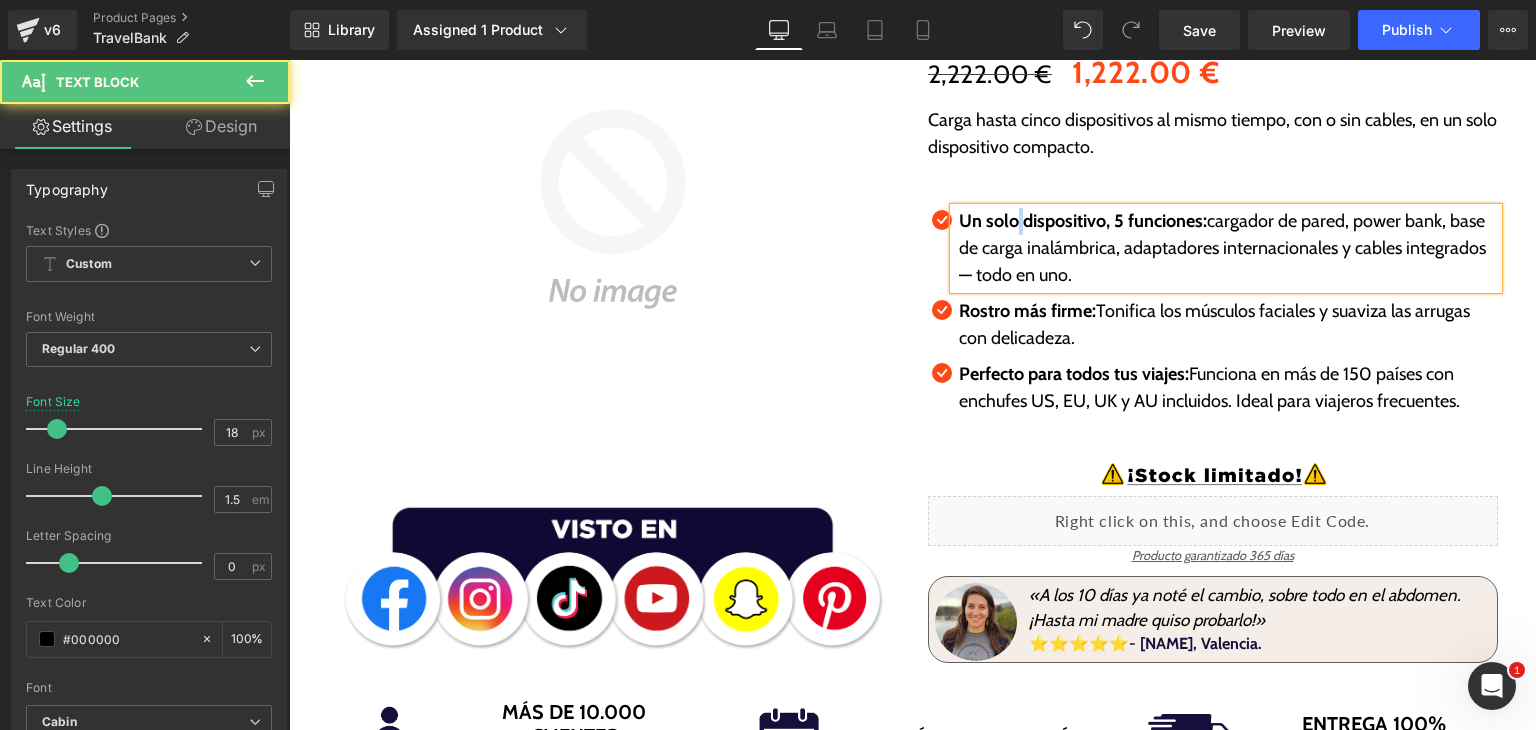 click on "Un solo dispositivo, 5 funciones:" at bounding box center [1083, 221] 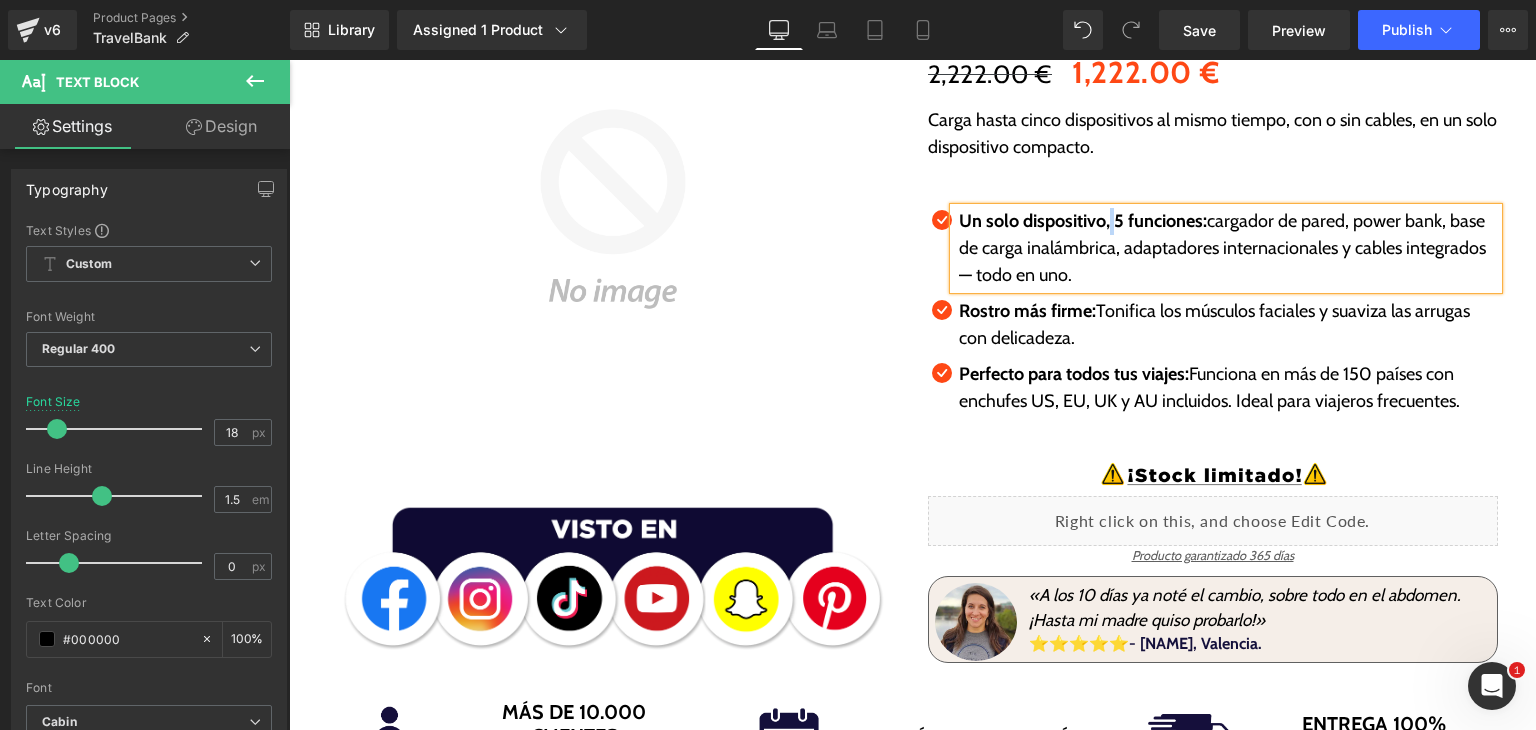 click on "Un solo dispositivo, 5 funciones:" at bounding box center (1083, 221) 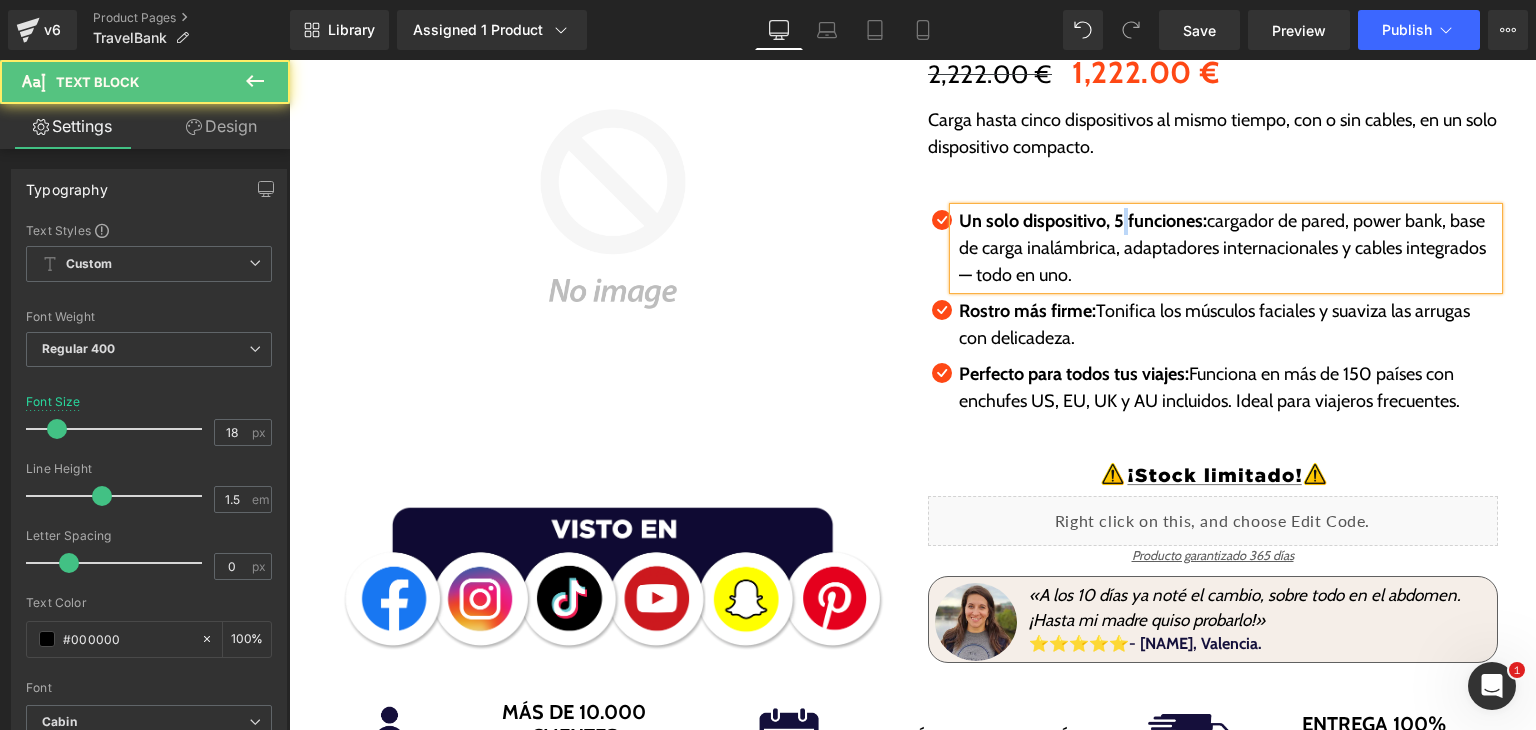 click on "Un solo dispositivo, 5 funciones:" at bounding box center (1083, 221) 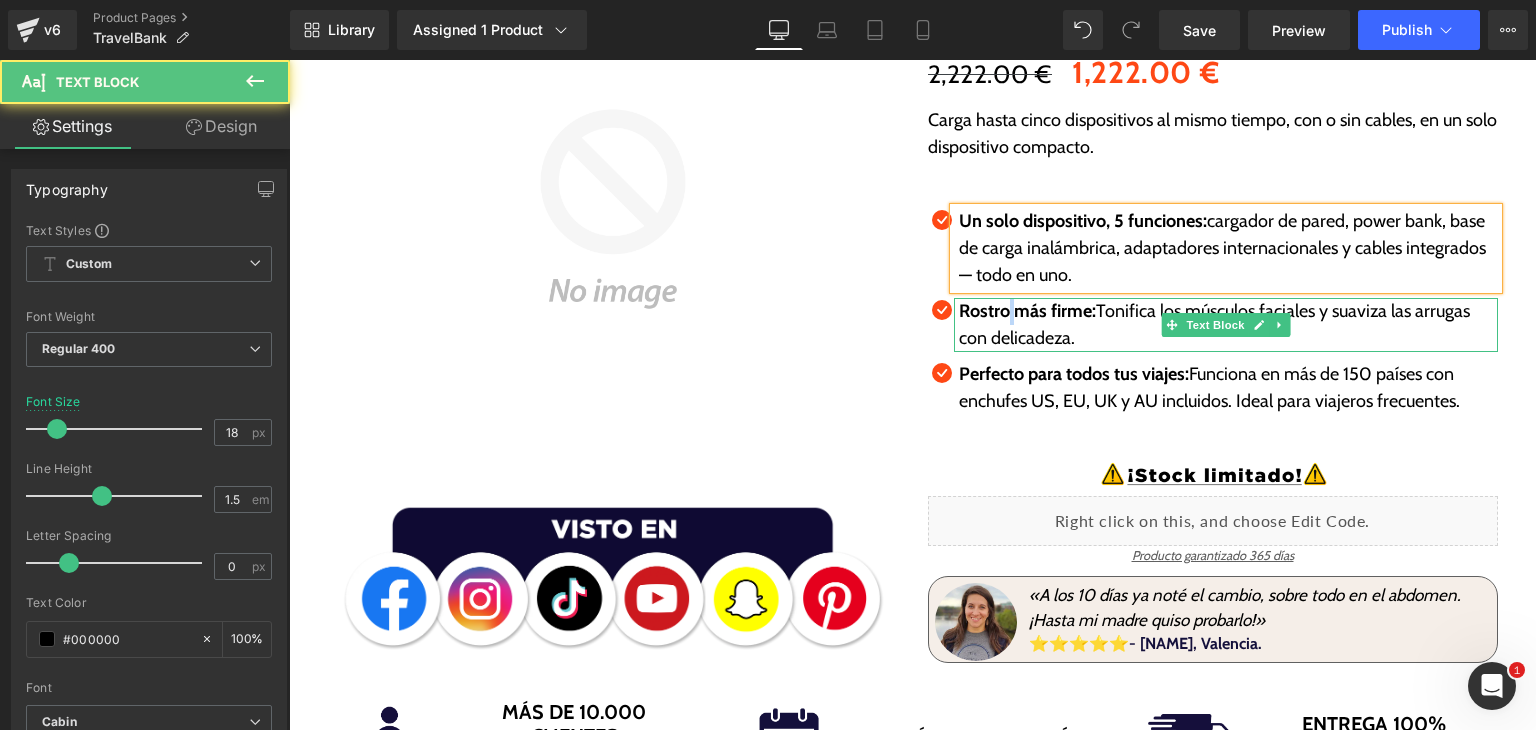 click on "Rostro más firme:" at bounding box center [1027, 311] 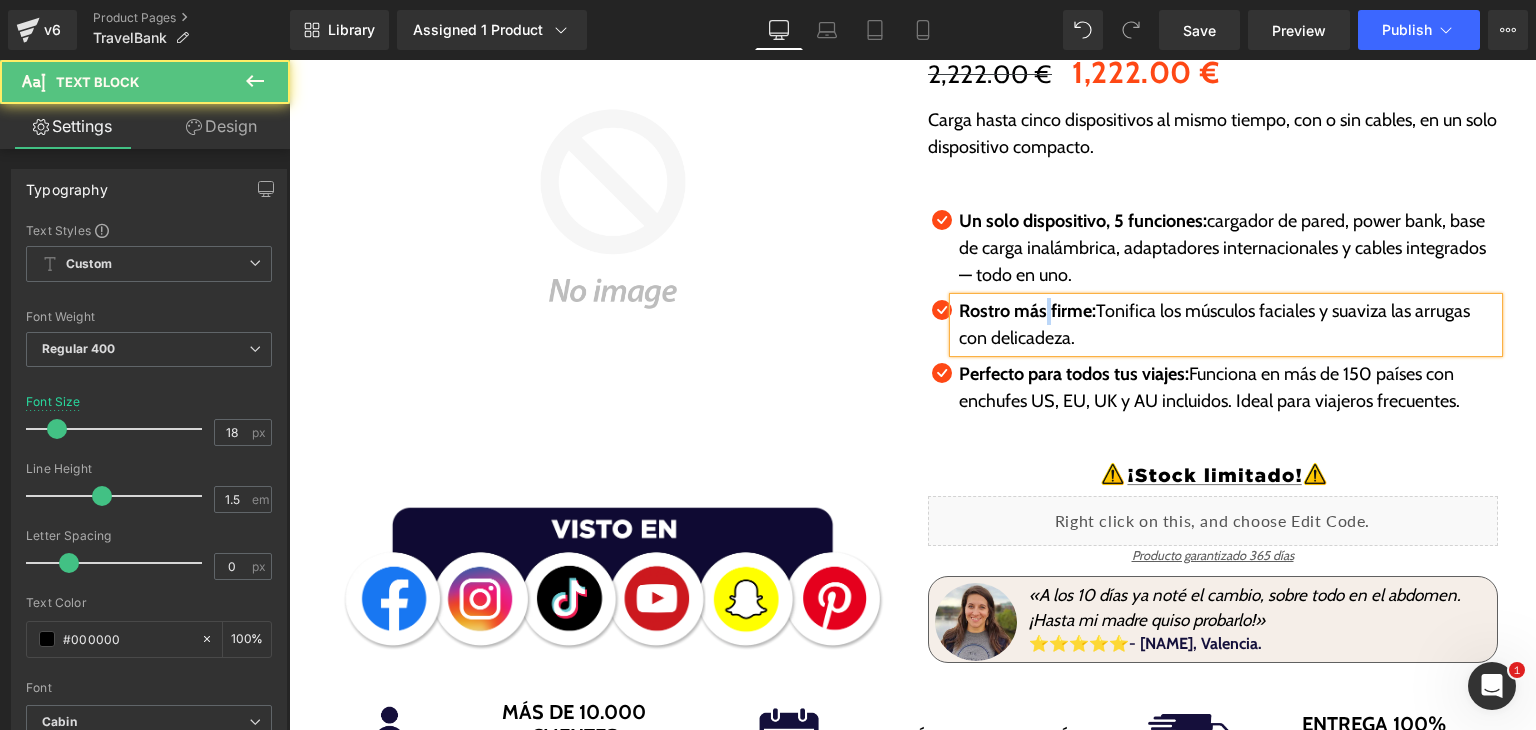 click on "Rostro más firme:" at bounding box center (1027, 311) 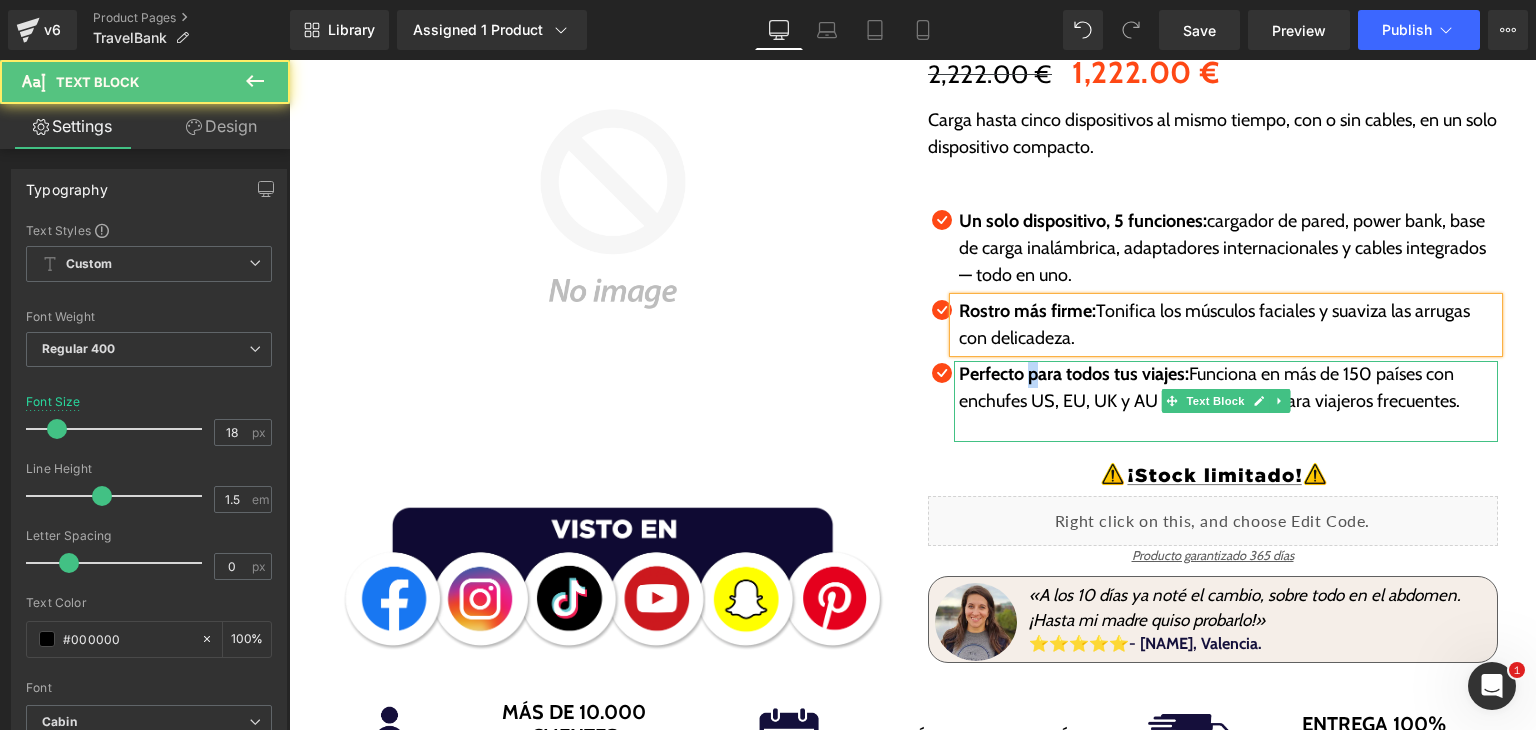 click on "Perfecto para todos tus viajes:" at bounding box center (1074, 374) 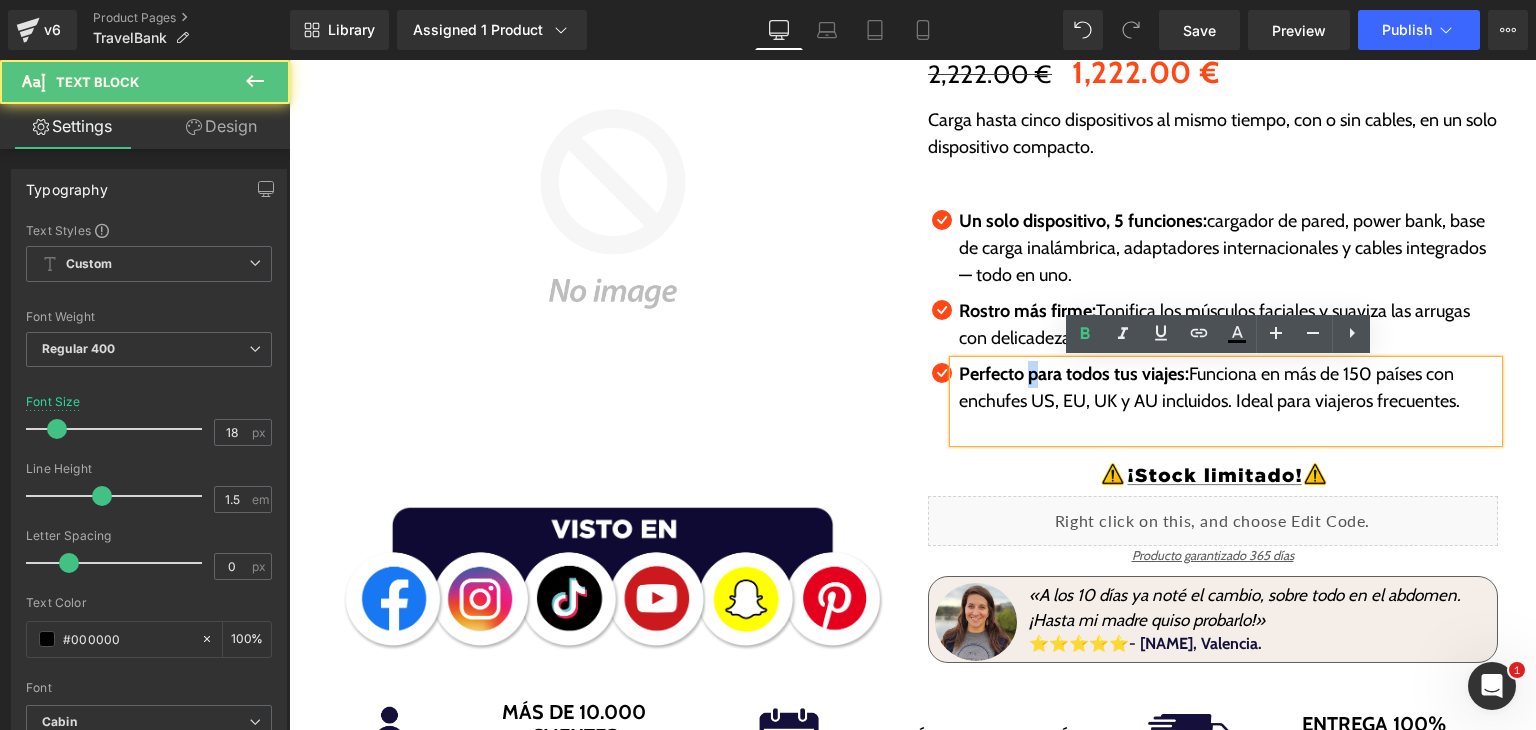type 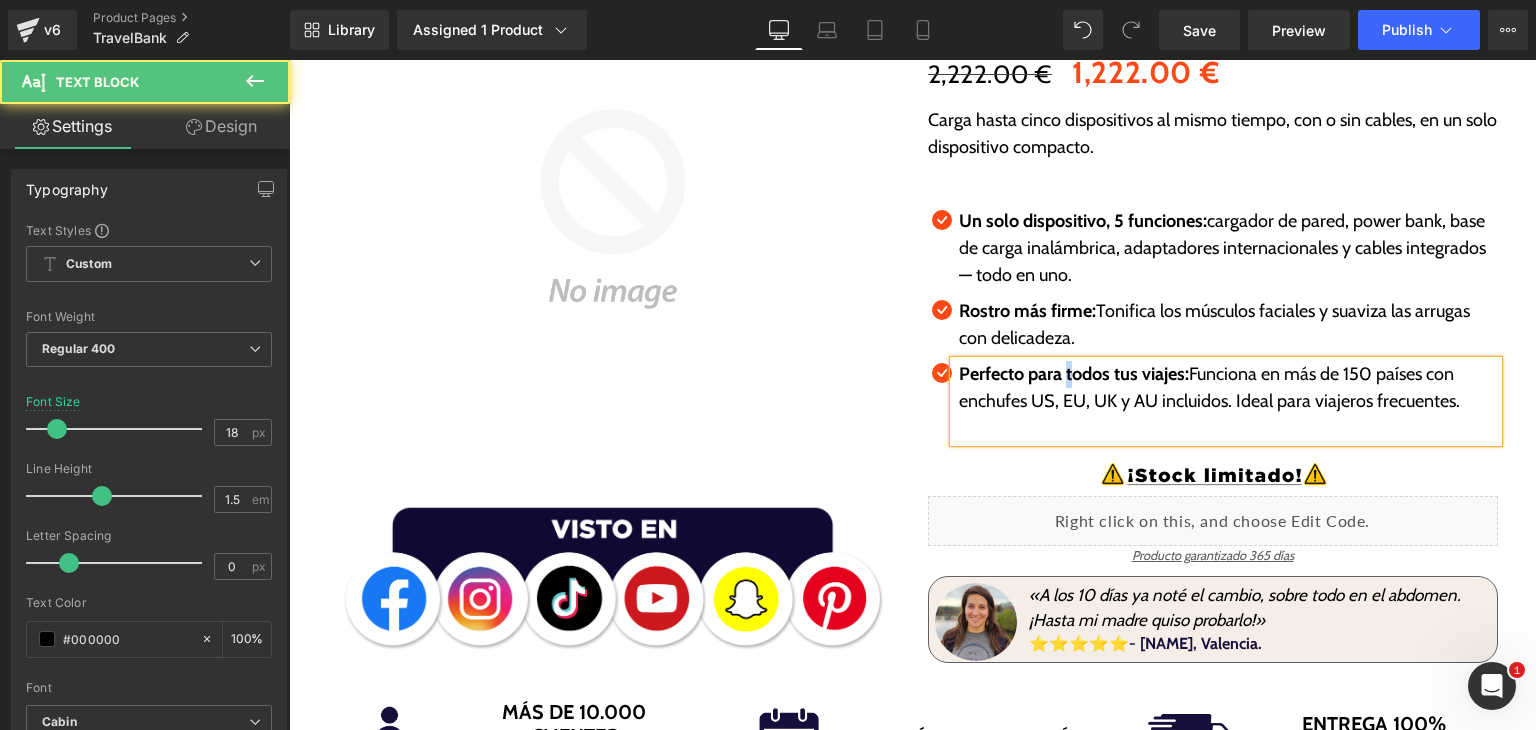 click on "Perfecto para todos tus viajes:" at bounding box center [1074, 374] 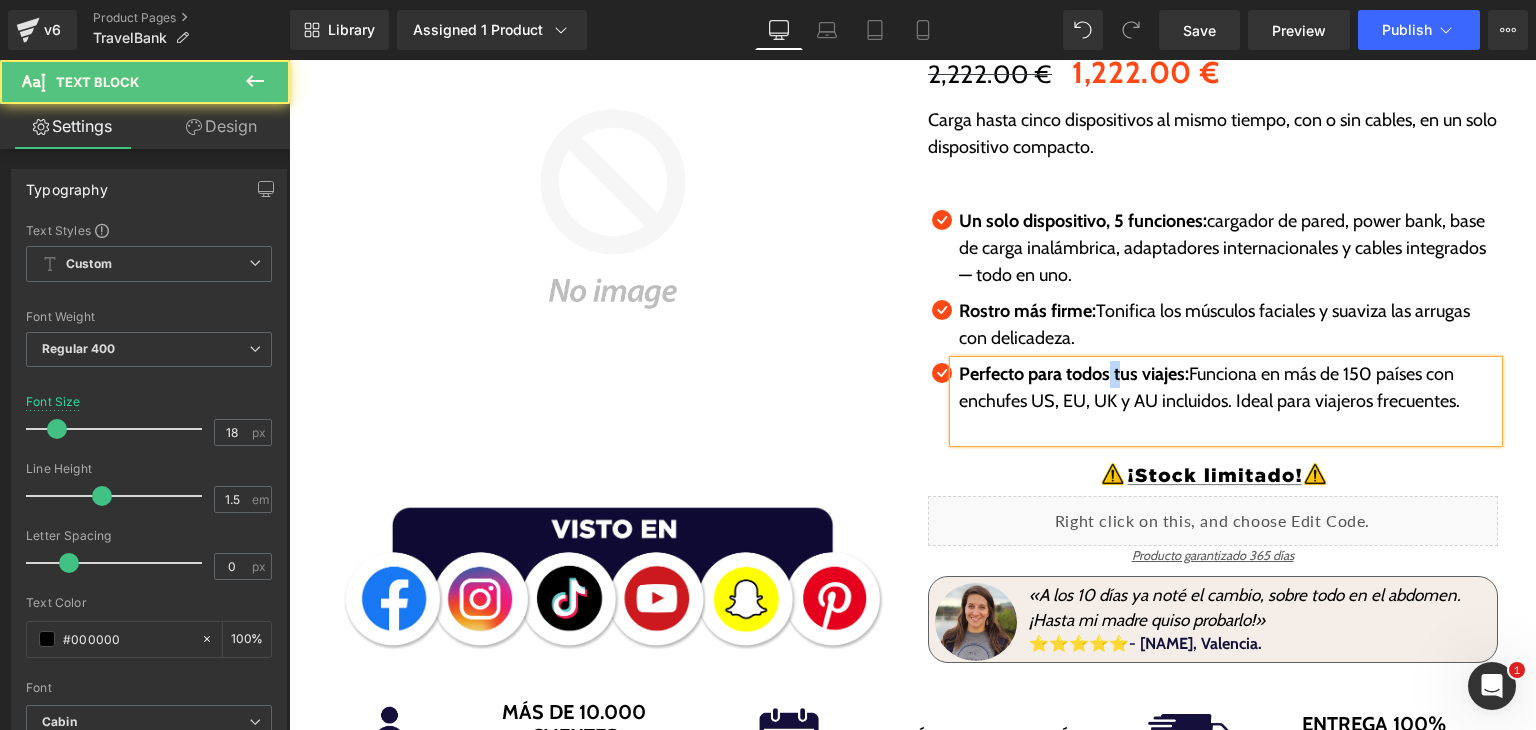 click on "Perfecto para todos tus viajes:" at bounding box center [1074, 374] 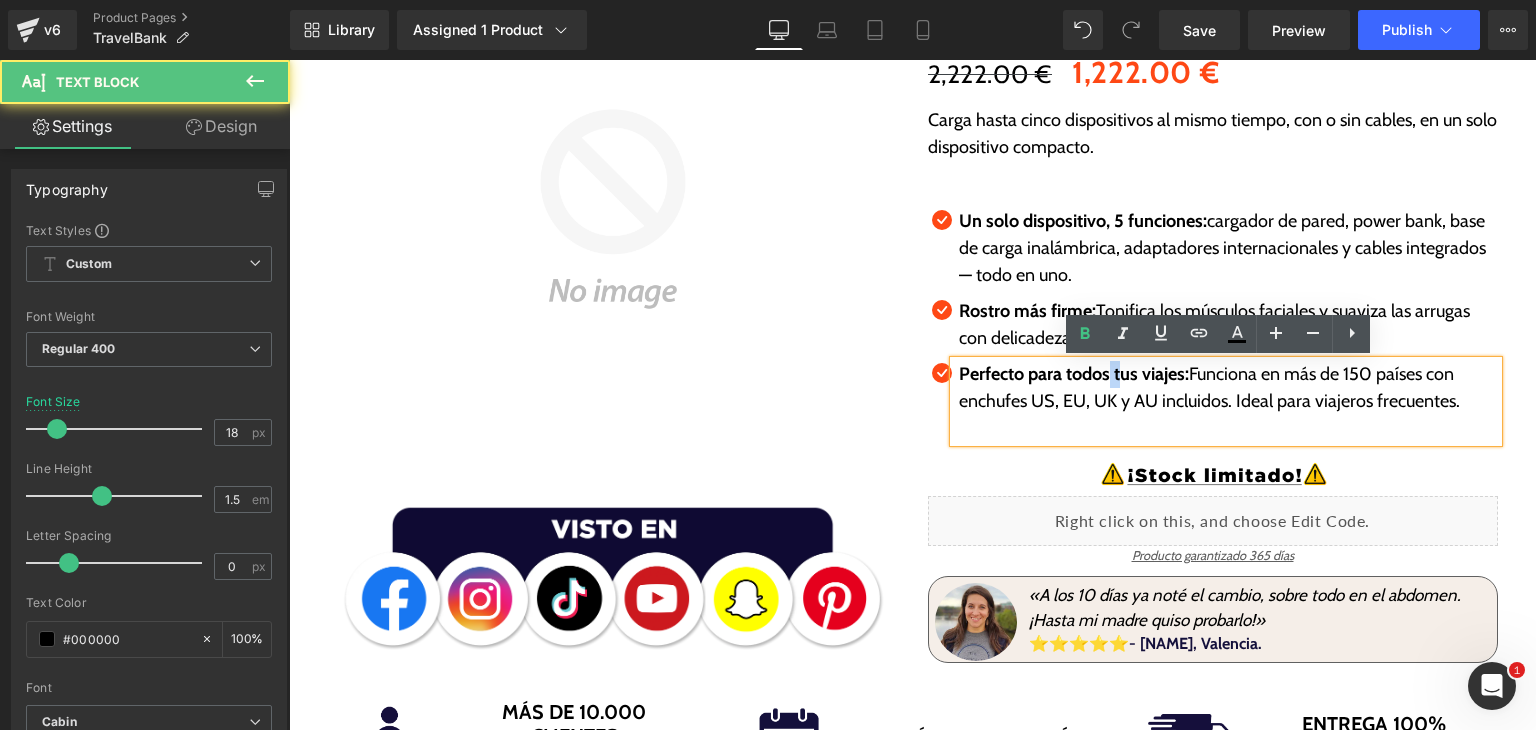 click on "Perfecto para todos tus viajes:" at bounding box center [1074, 374] 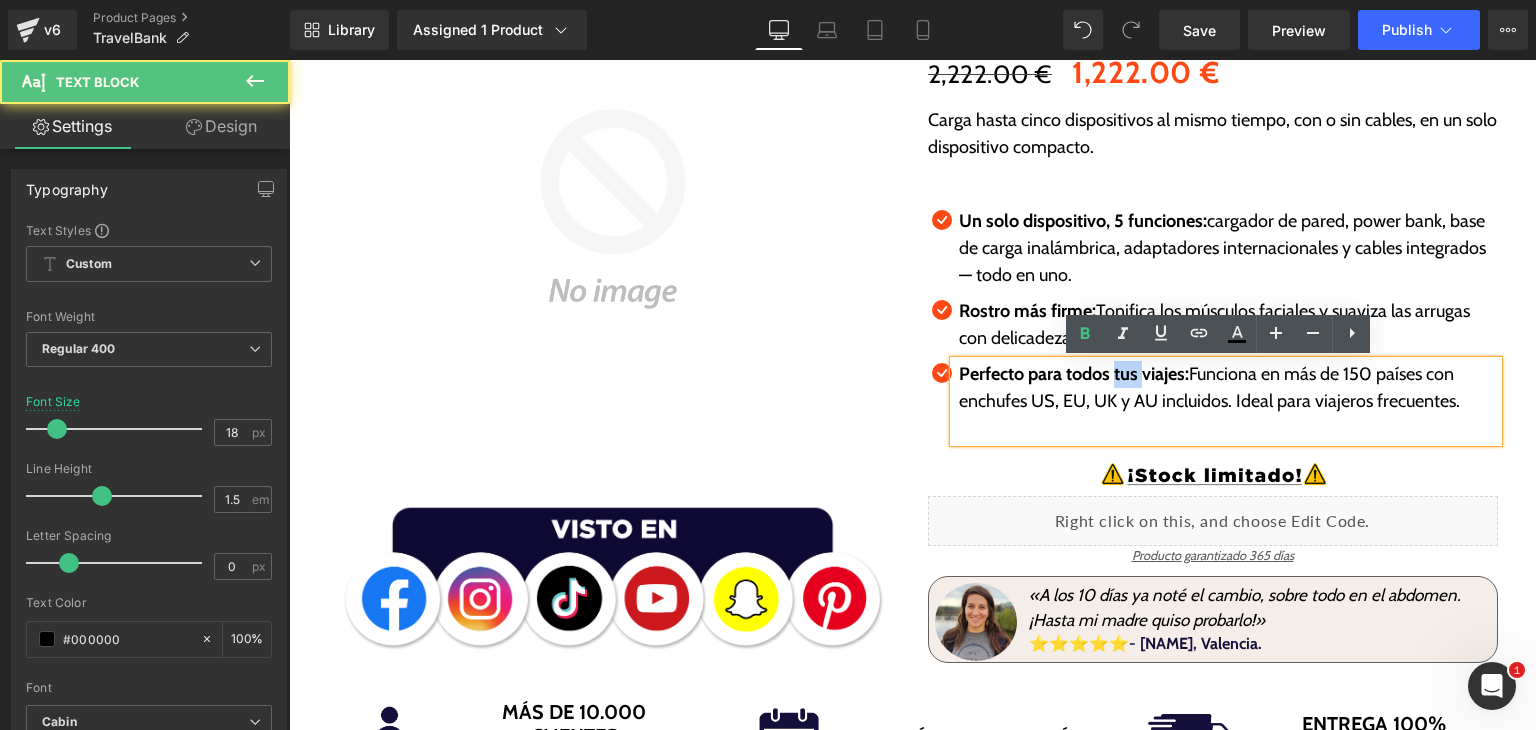 click on "Perfecto para todos tus viajes:" at bounding box center (1074, 374) 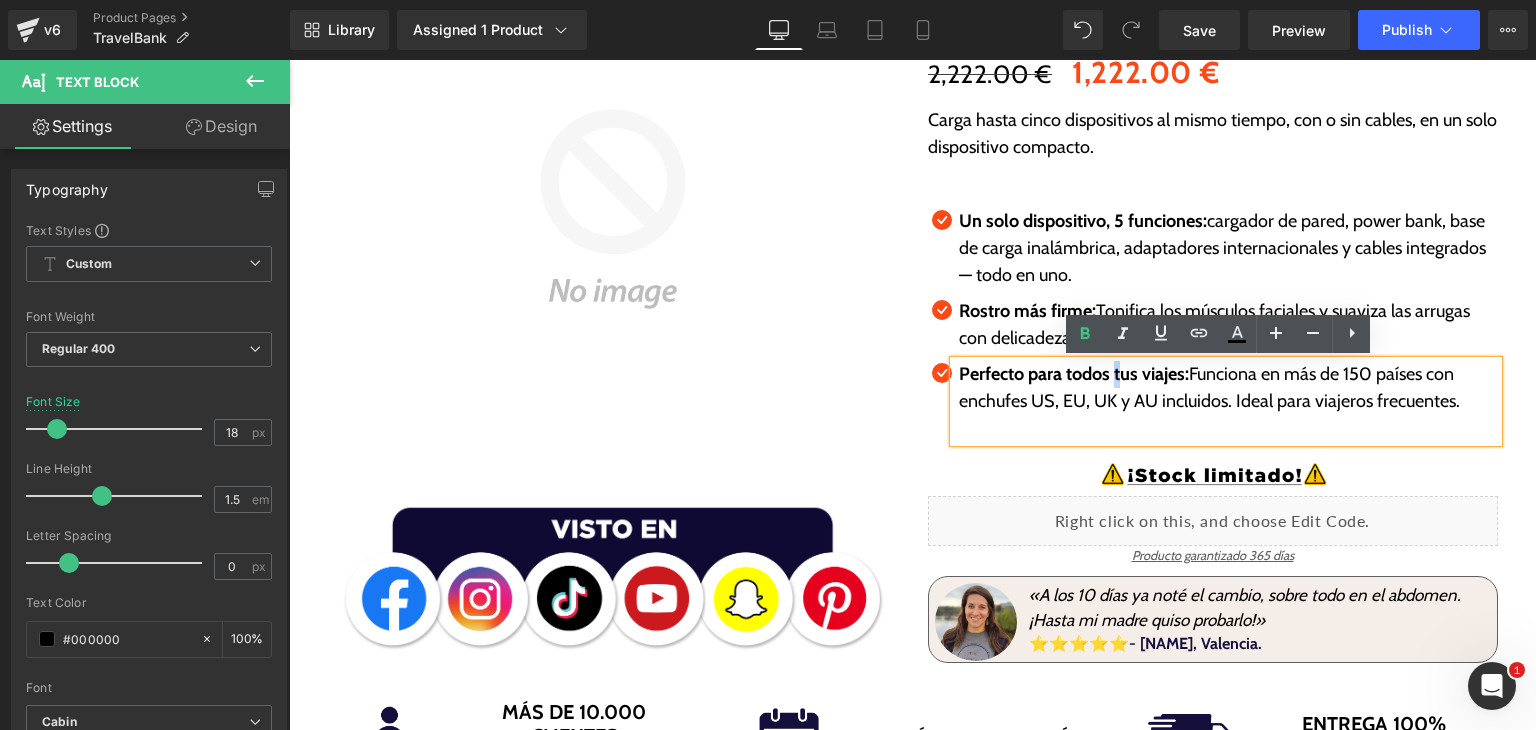 click on "Perfecto para todos tus viajes:" at bounding box center (1074, 374) 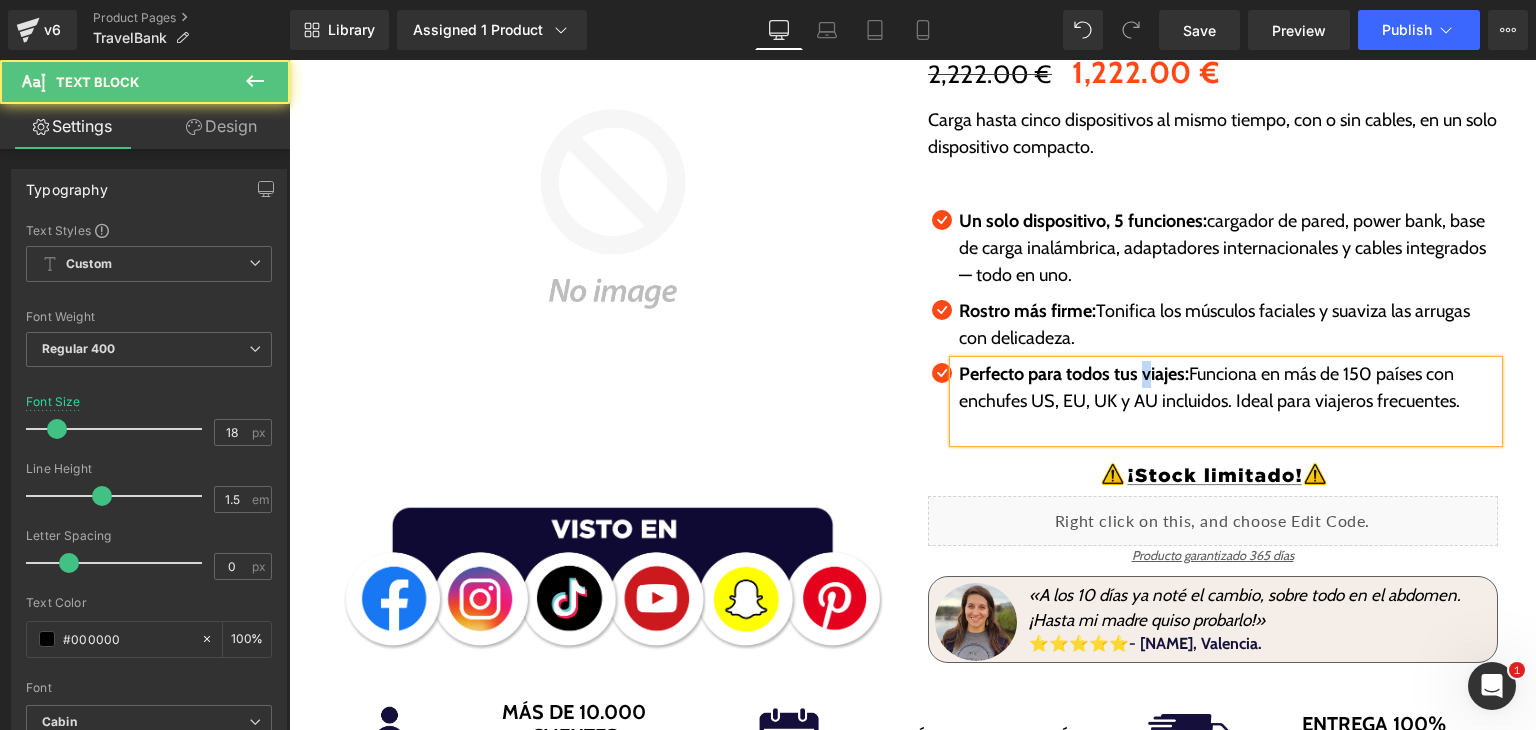 click on "Perfecto para todos tus viajes:" at bounding box center [1074, 374] 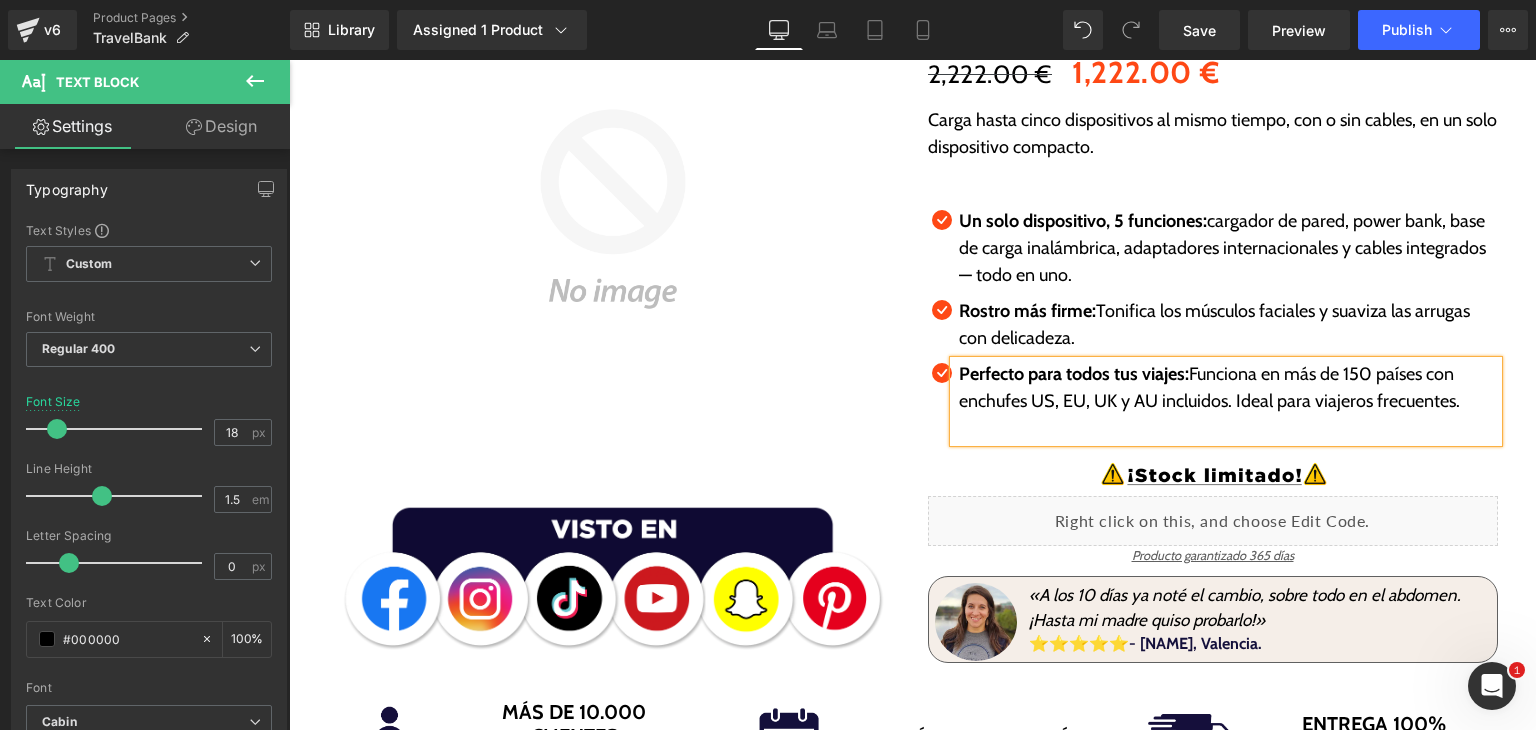 click at bounding box center [1228, 428] 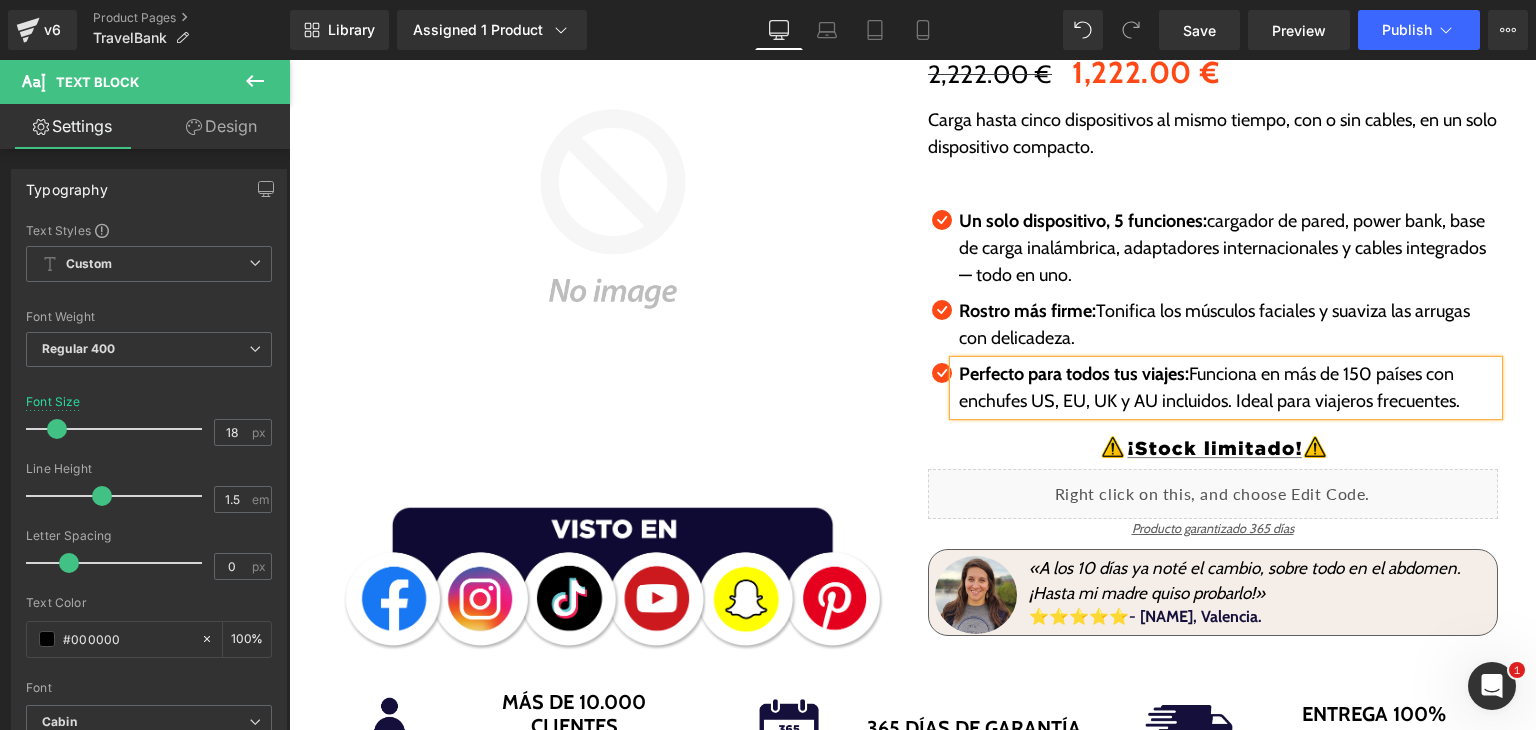 click at bounding box center (1213, 174) 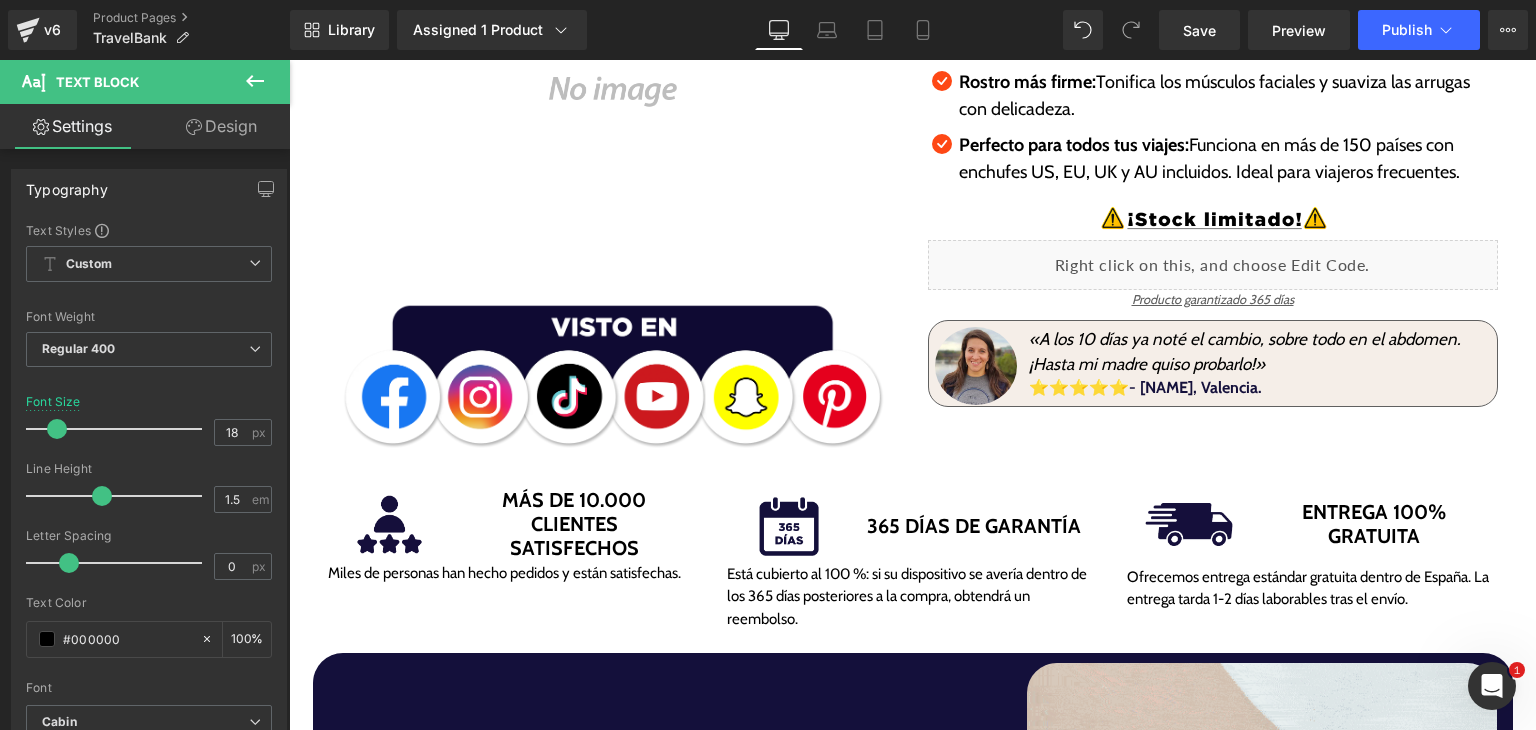 scroll, scrollTop: 525, scrollLeft: 0, axis: vertical 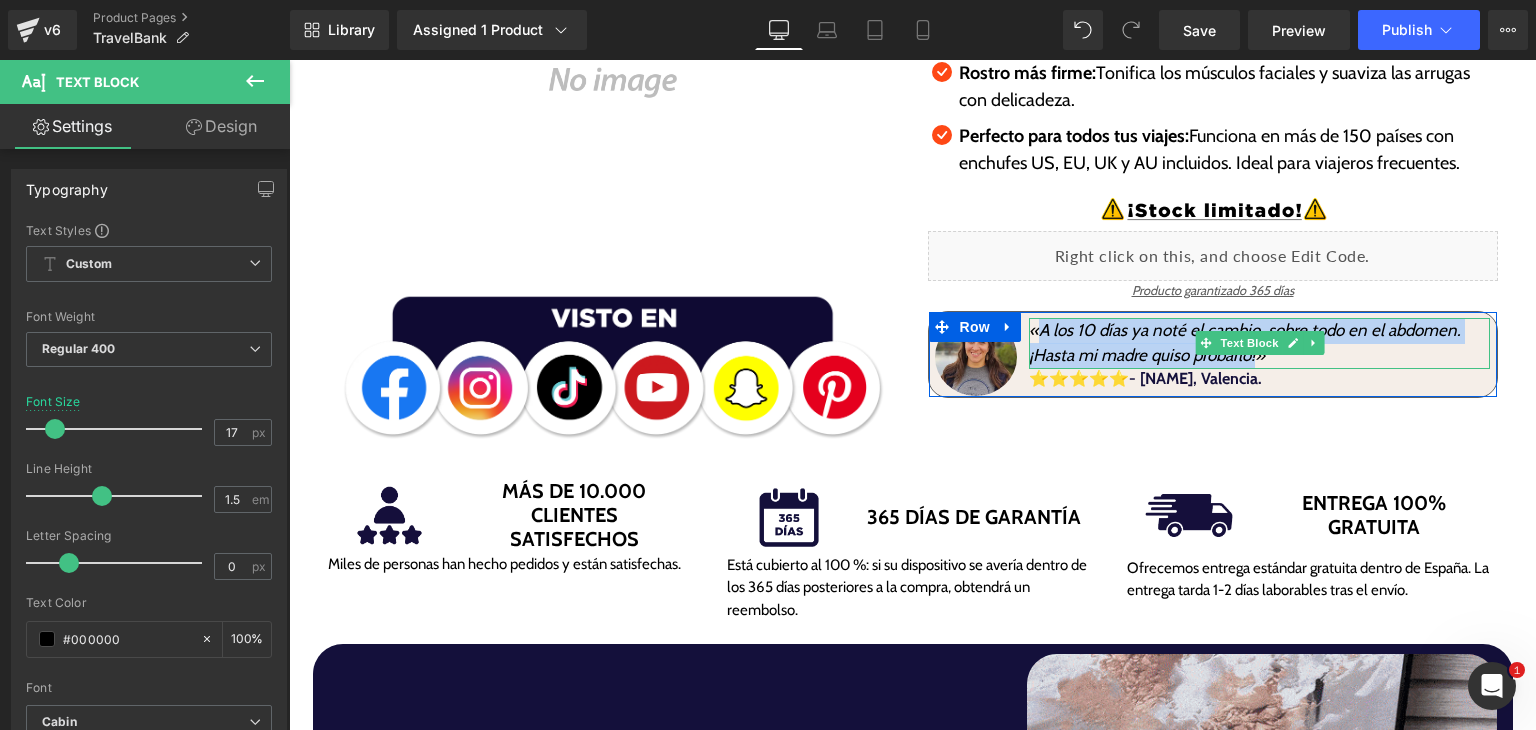 drag, startPoint x: 1031, startPoint y: 337, endPoint x: 1249, endPoint y: 359, distance: 219.10728 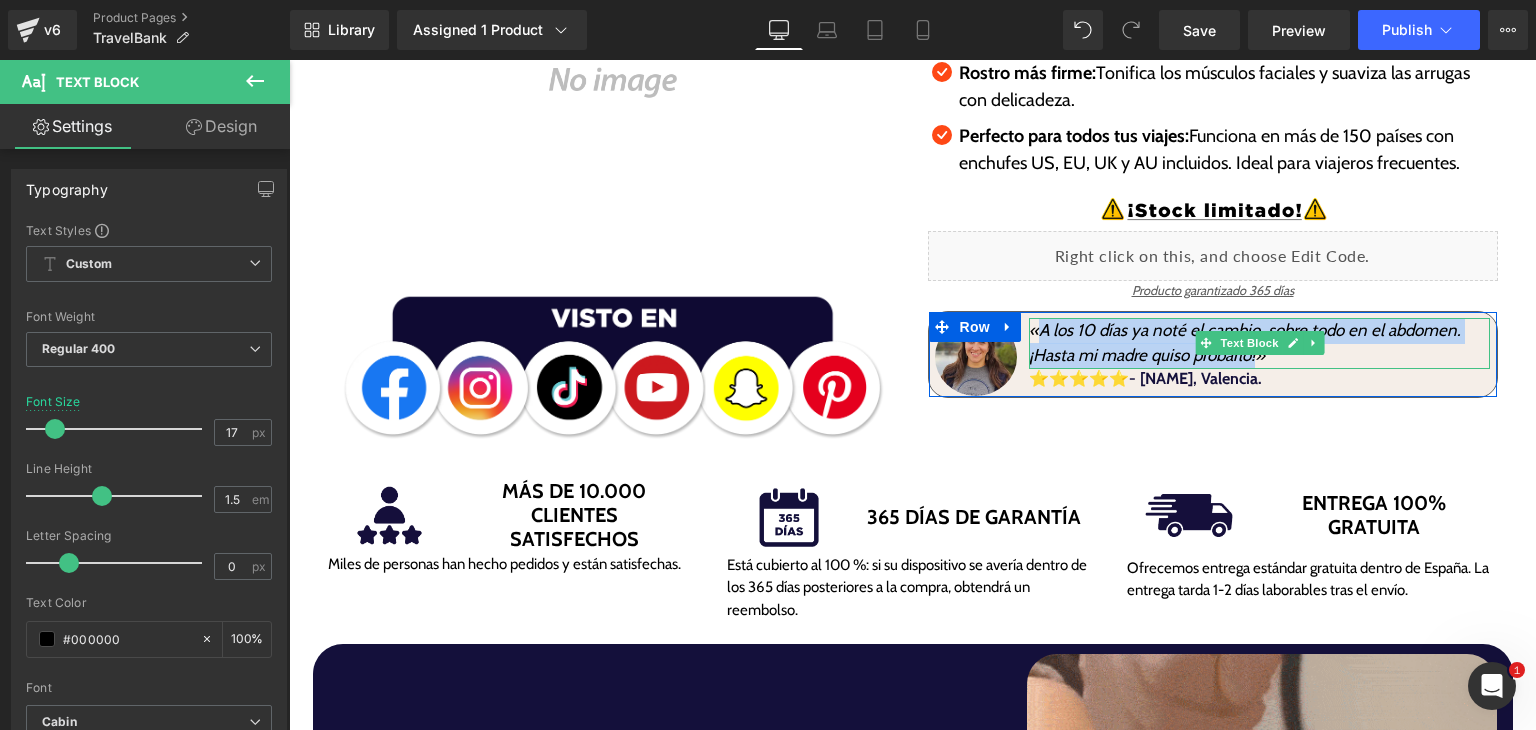 click on "«A los 10 días ya noté el cambio, sobre todo en el abdomen. ¡Hasta mi madre quiso probarlo!»" at bounding box center (1245, 343) 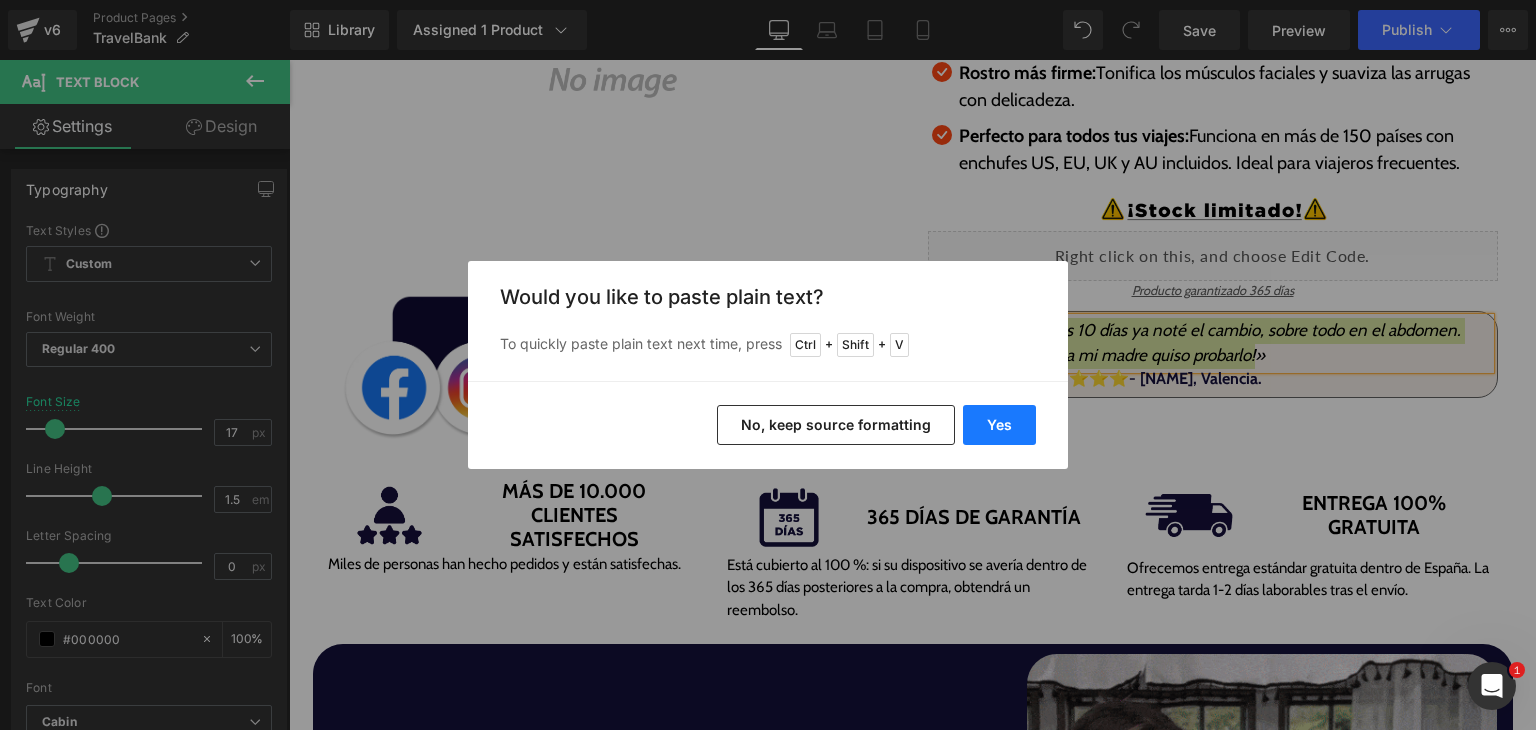click on "Yes" at bounding box center [999, 425] 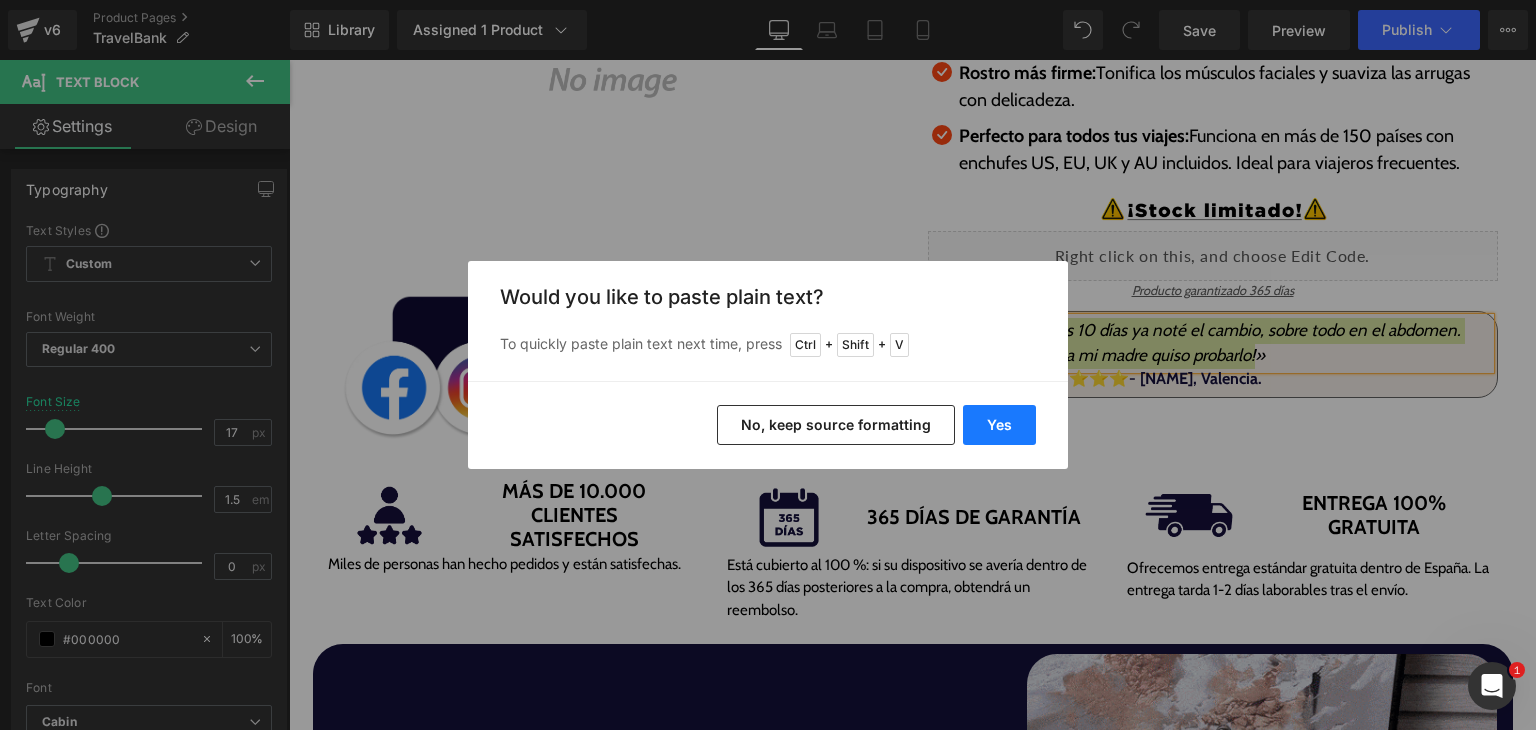 type 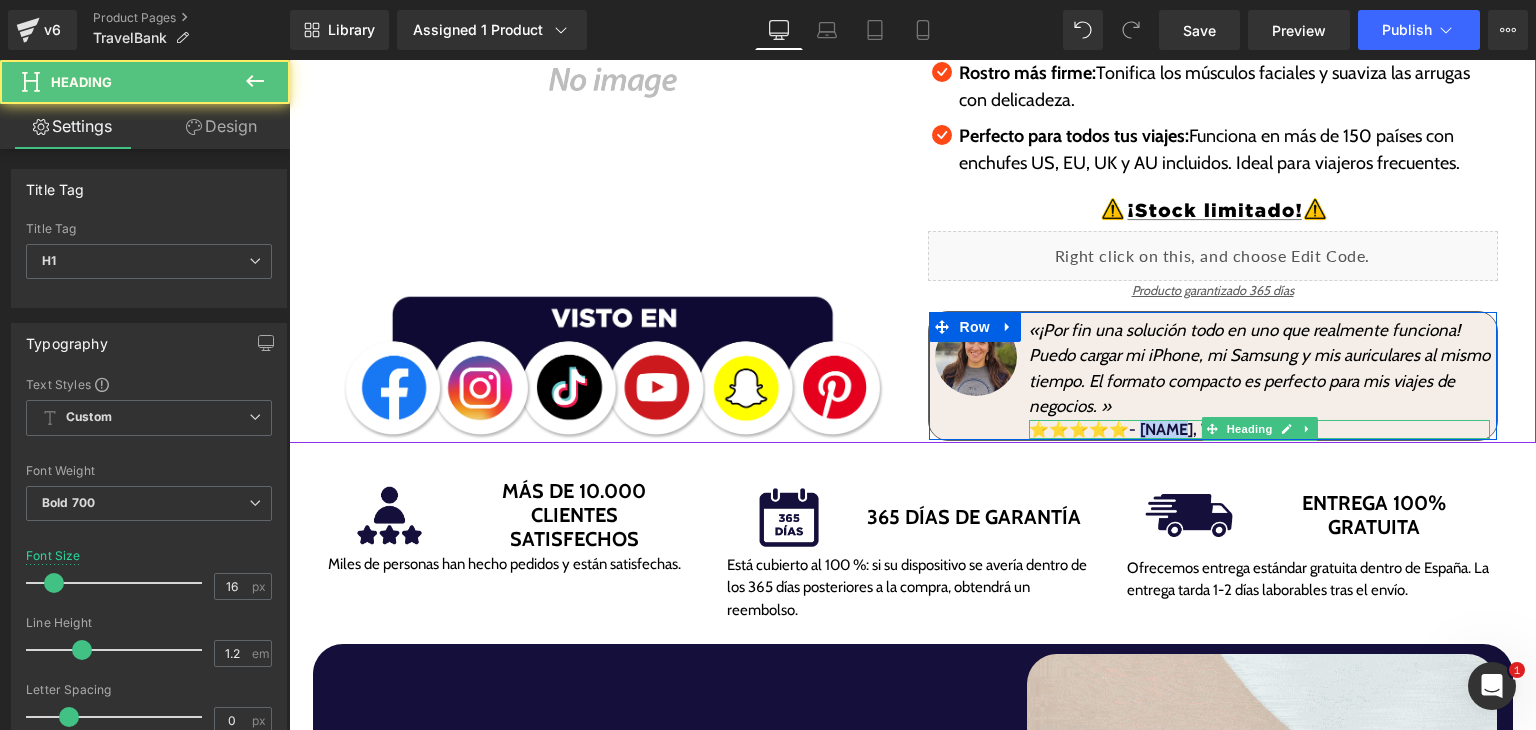 drag, startPoint x: 1184, startPoint y: 425, endPoint x: 1173, endPoint y: 426, distance: 11.045361 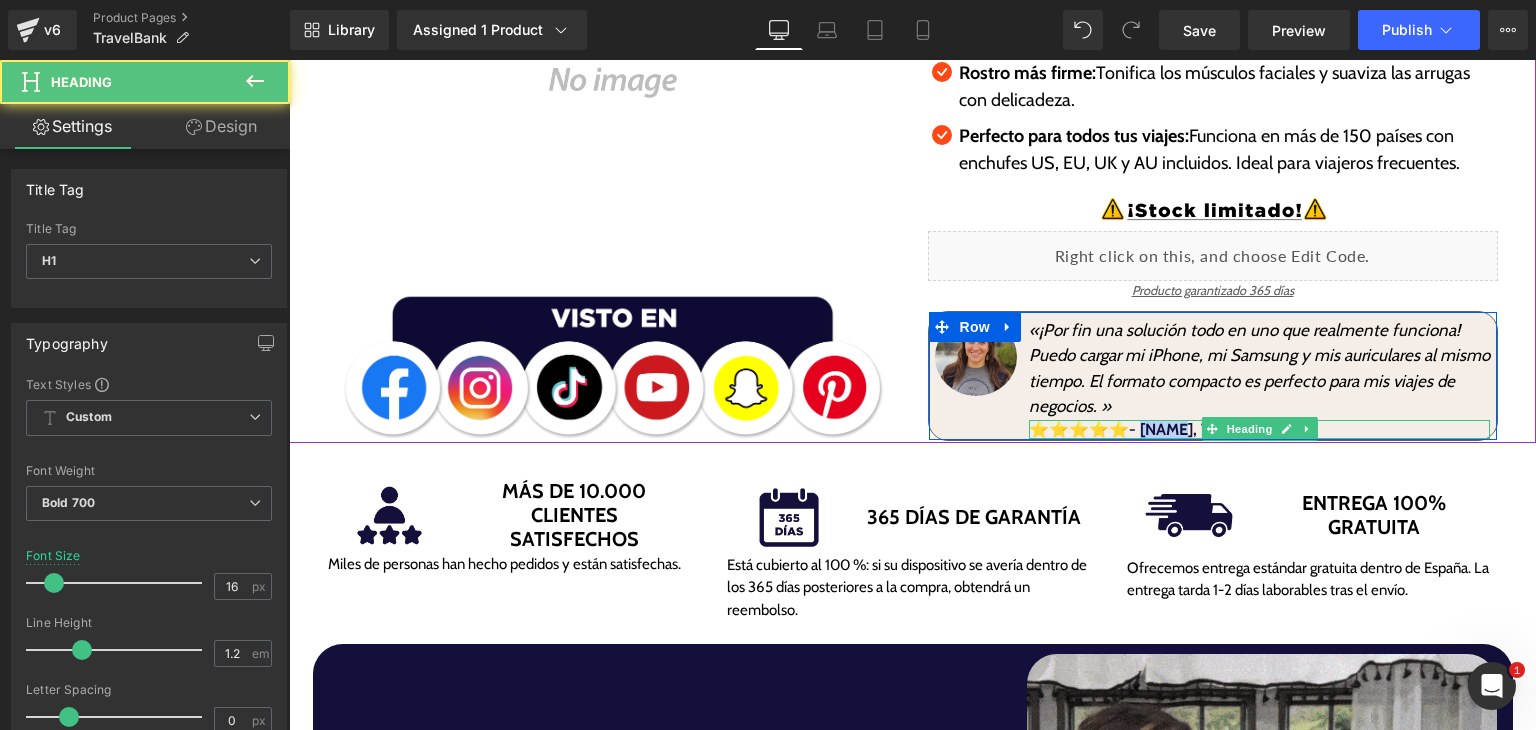 click on "⭐⭐⭐⭐⭐- [NAME], Valencia." at bounding box center [1145, 429] 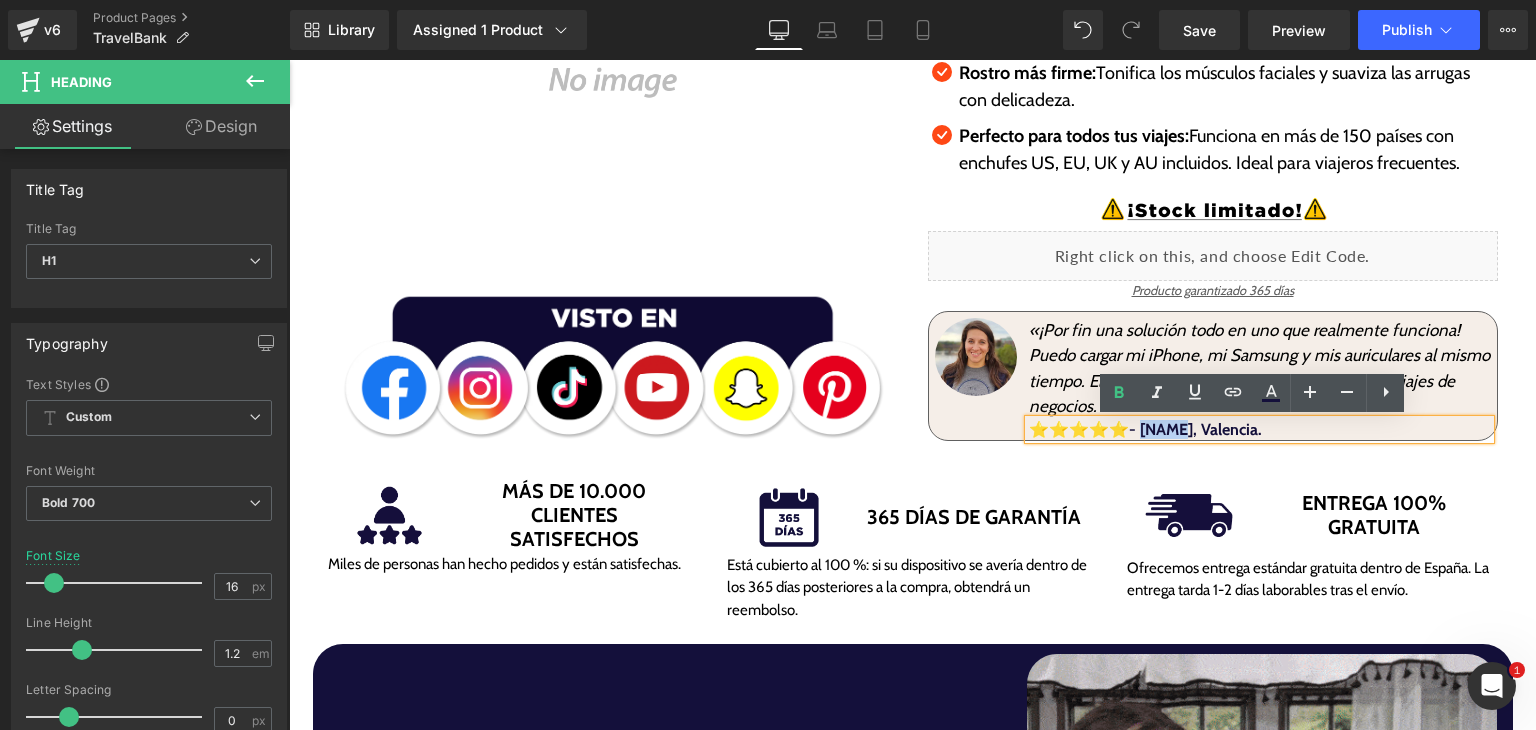 paste 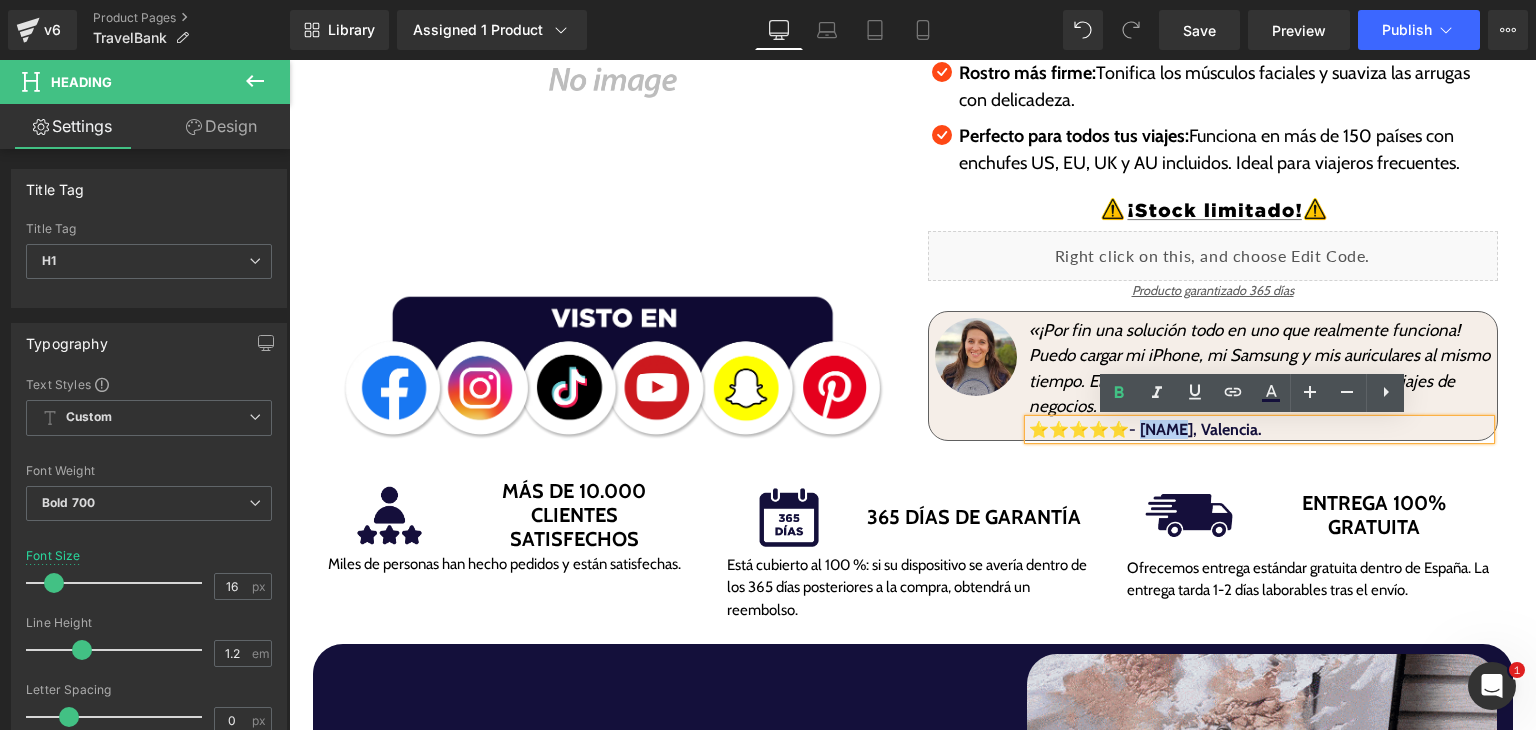 type 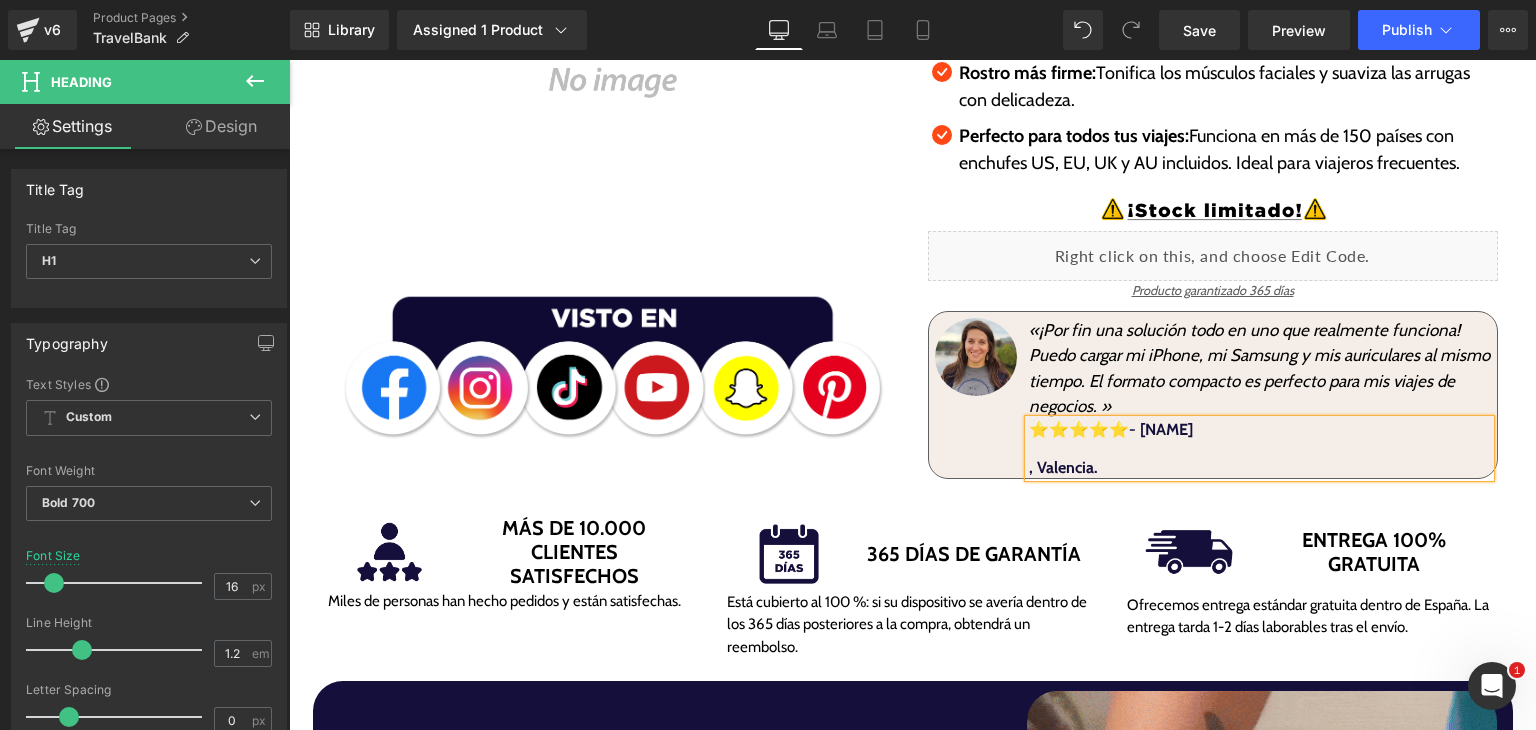 click on ", Valencia." at bounding box center [1063, 467] 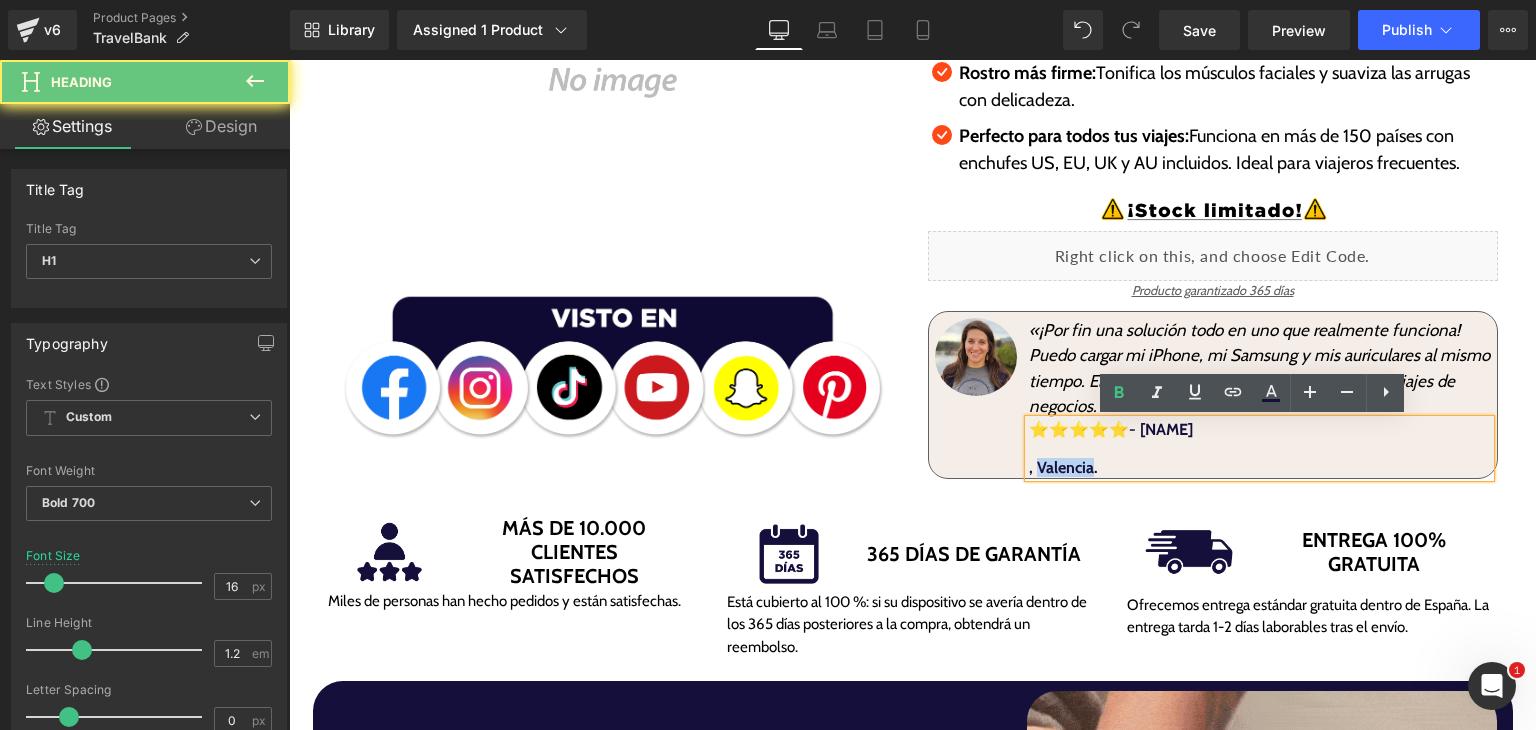 click on ", Valencia." at bounding box center [1063, 467] 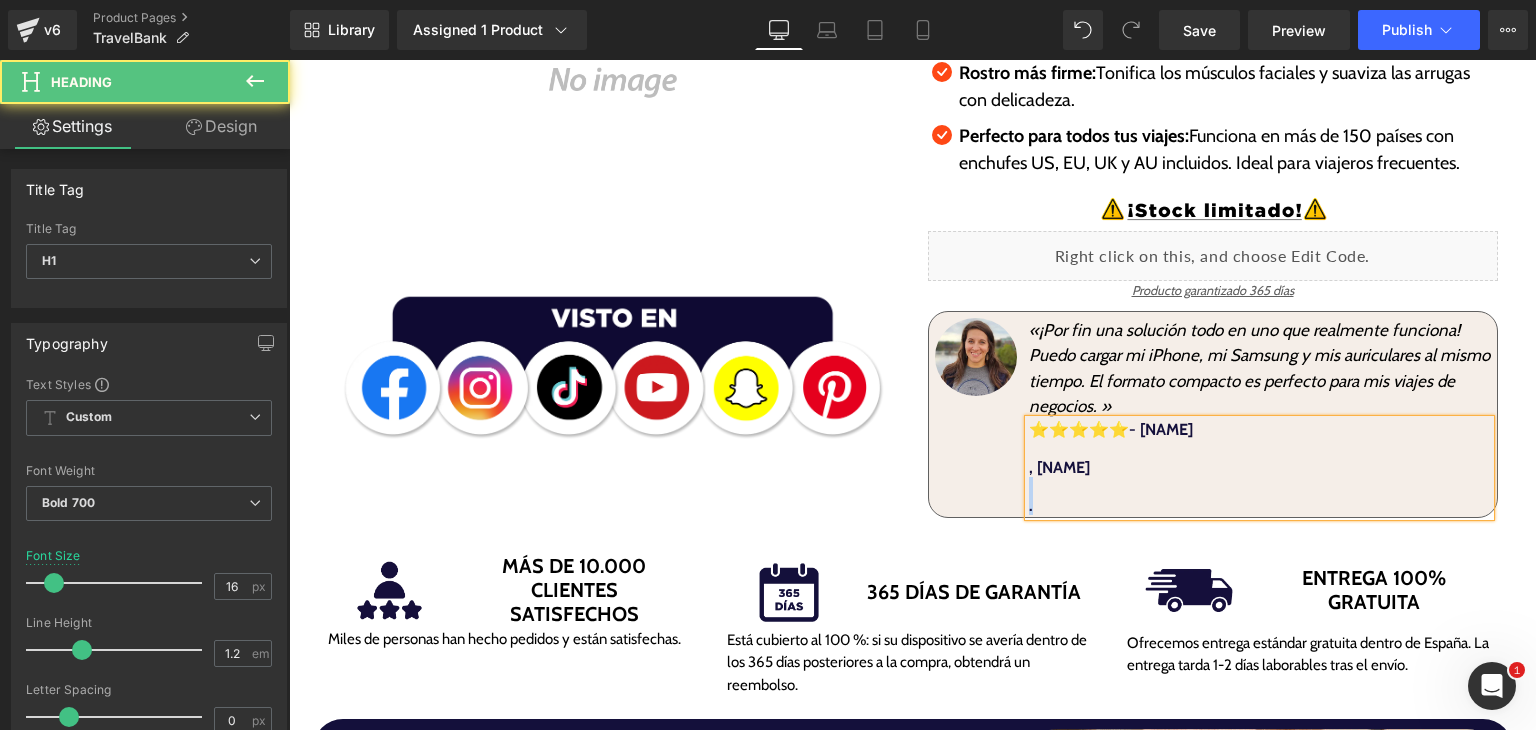 drag, startPoint x: 1112, startPoint y: 480, endPoint x: 1019, endPoint y: 471, distance: 93.43447 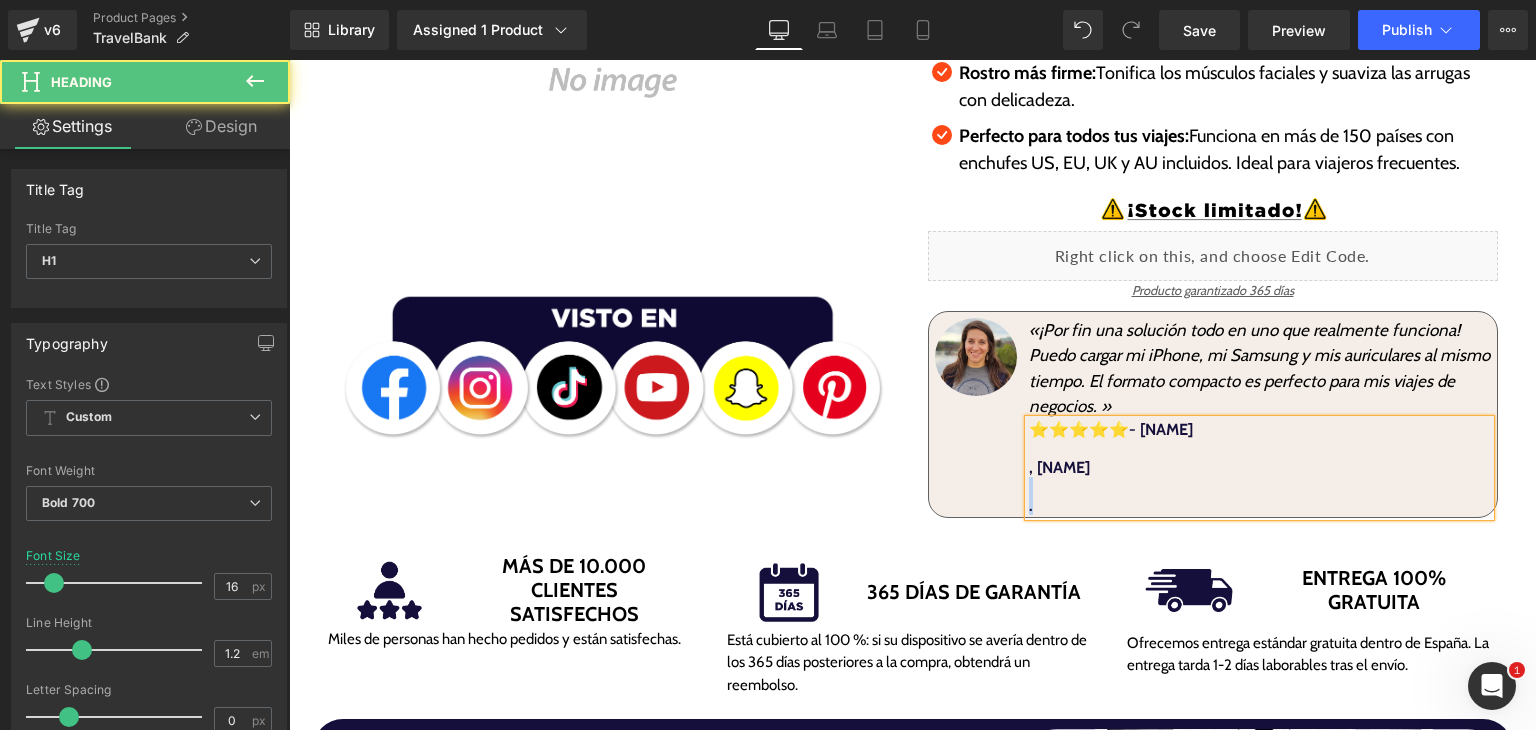 click on "⭐⭐⭐⭐⭐- [NAME] , [NAME] ." at bounding box center (1259, 468) 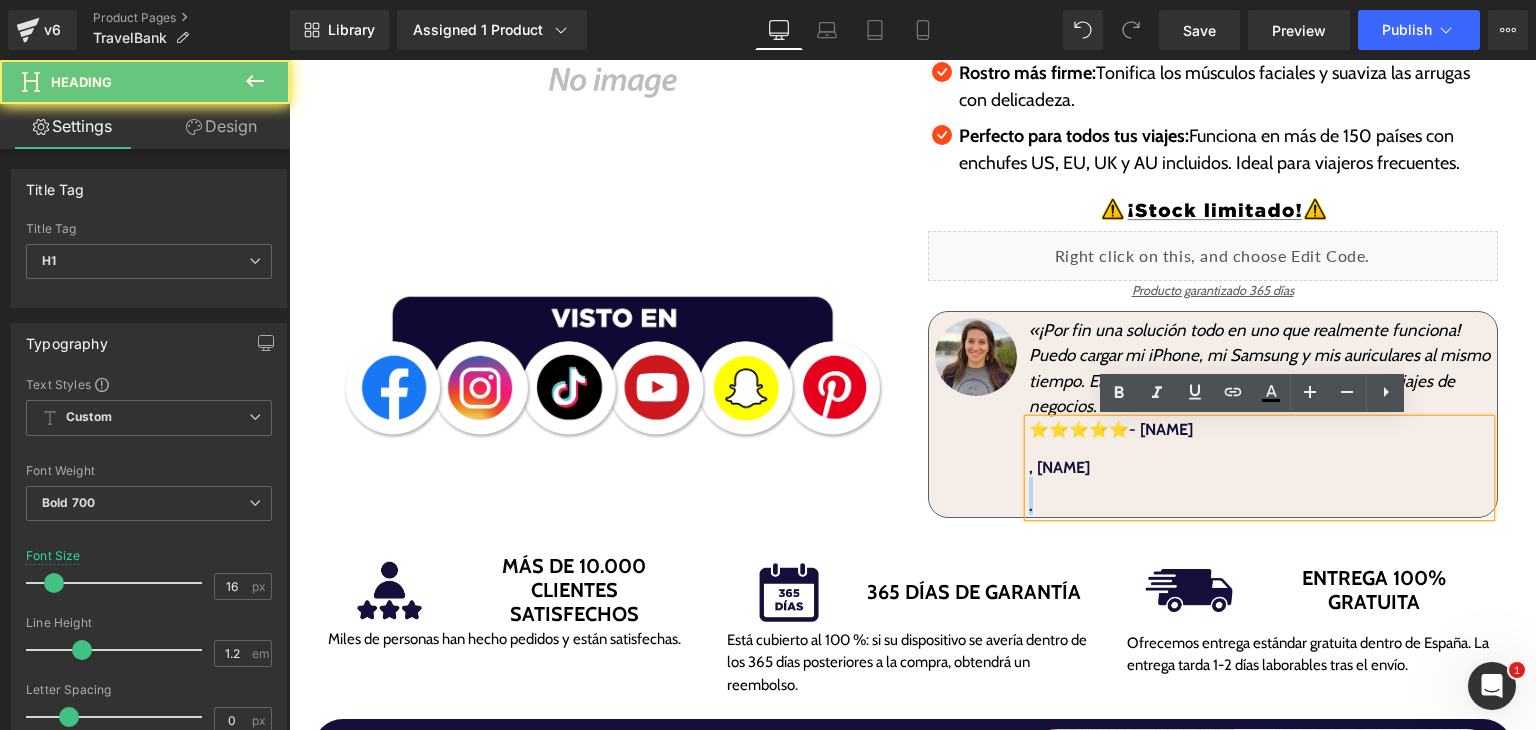 click on "⭐⭐⭐⭐⭐- [NAME] , [NAME] ." at bounding box center [1259, 468] 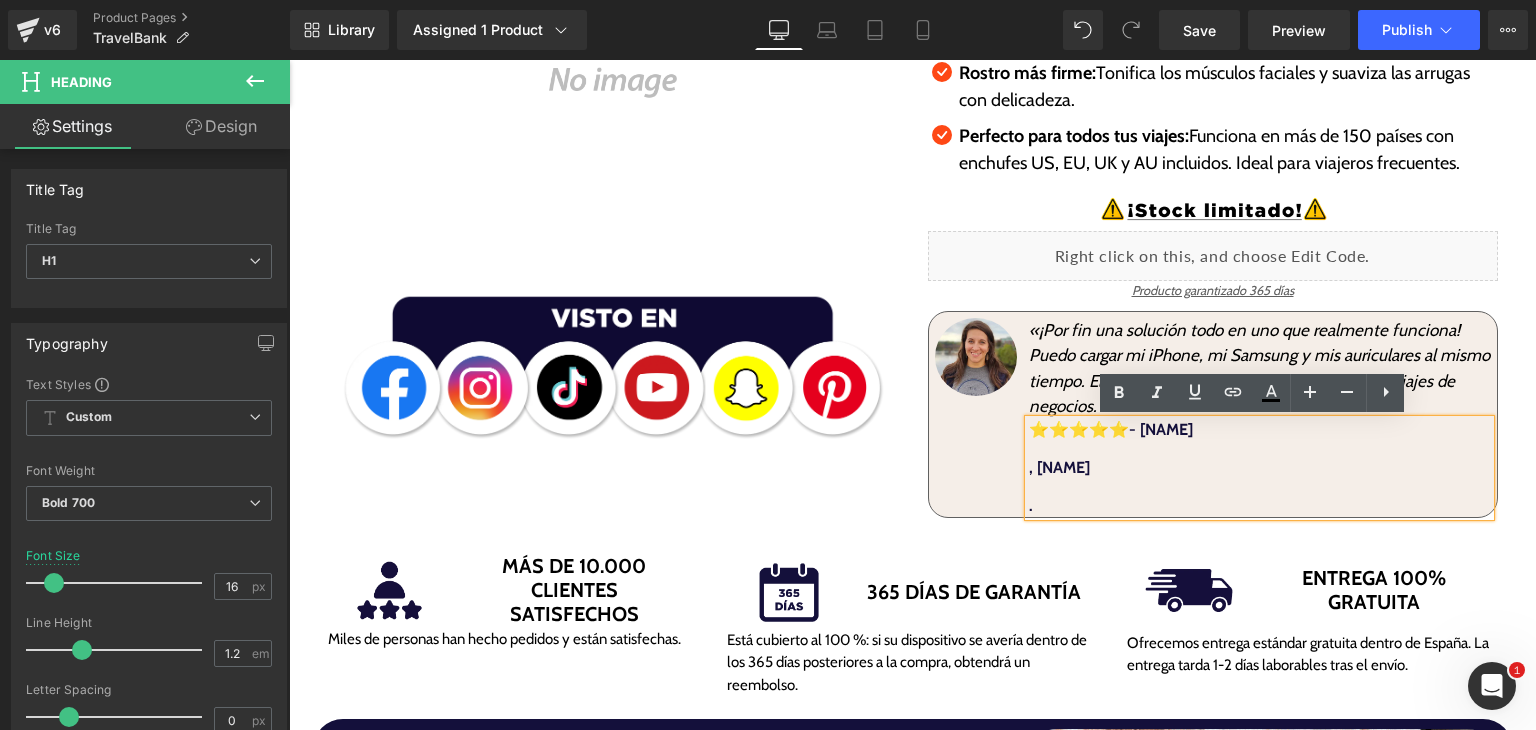click on ", [NAME]" at bounding box center [1059, 467] 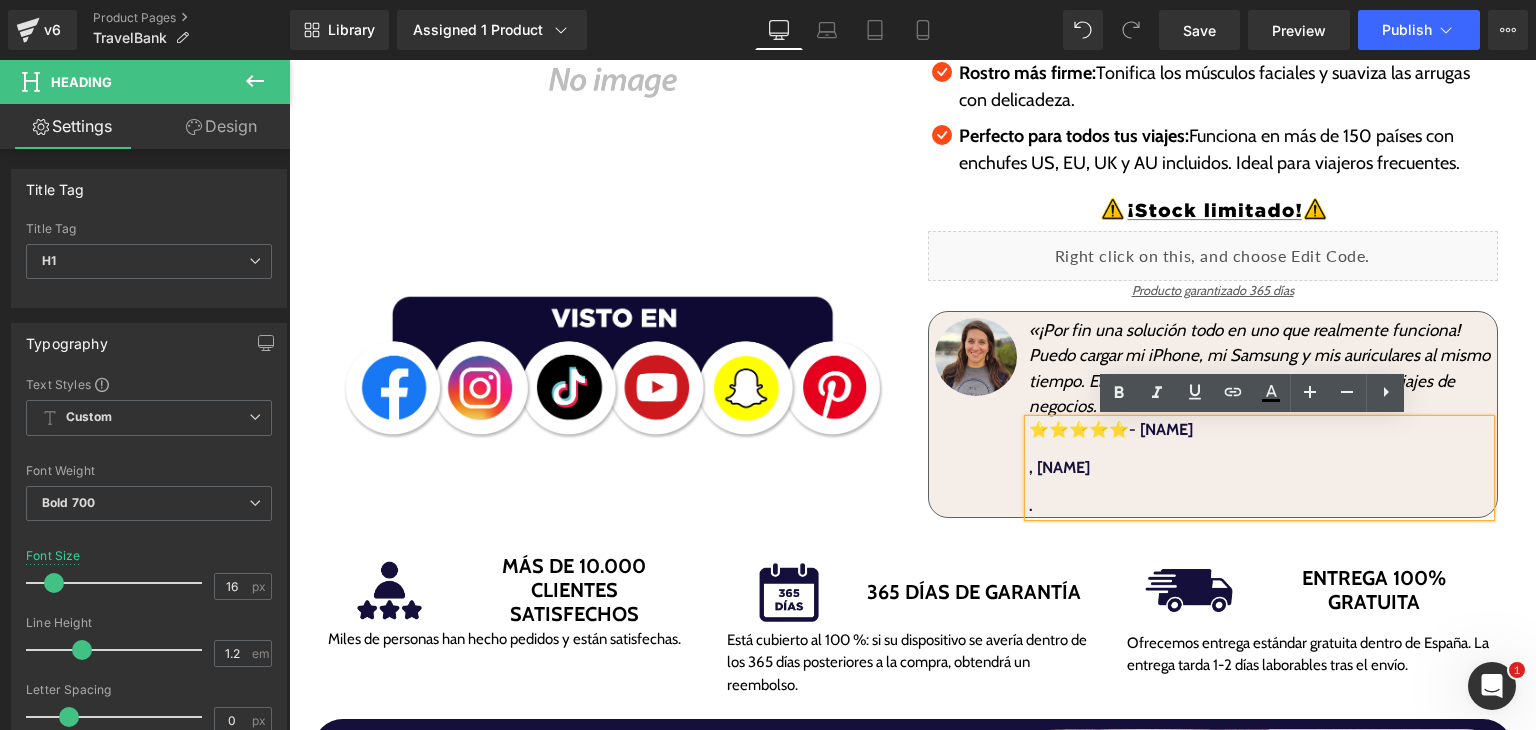 click on ", [NAME]" at bounding box center [1059, 467] 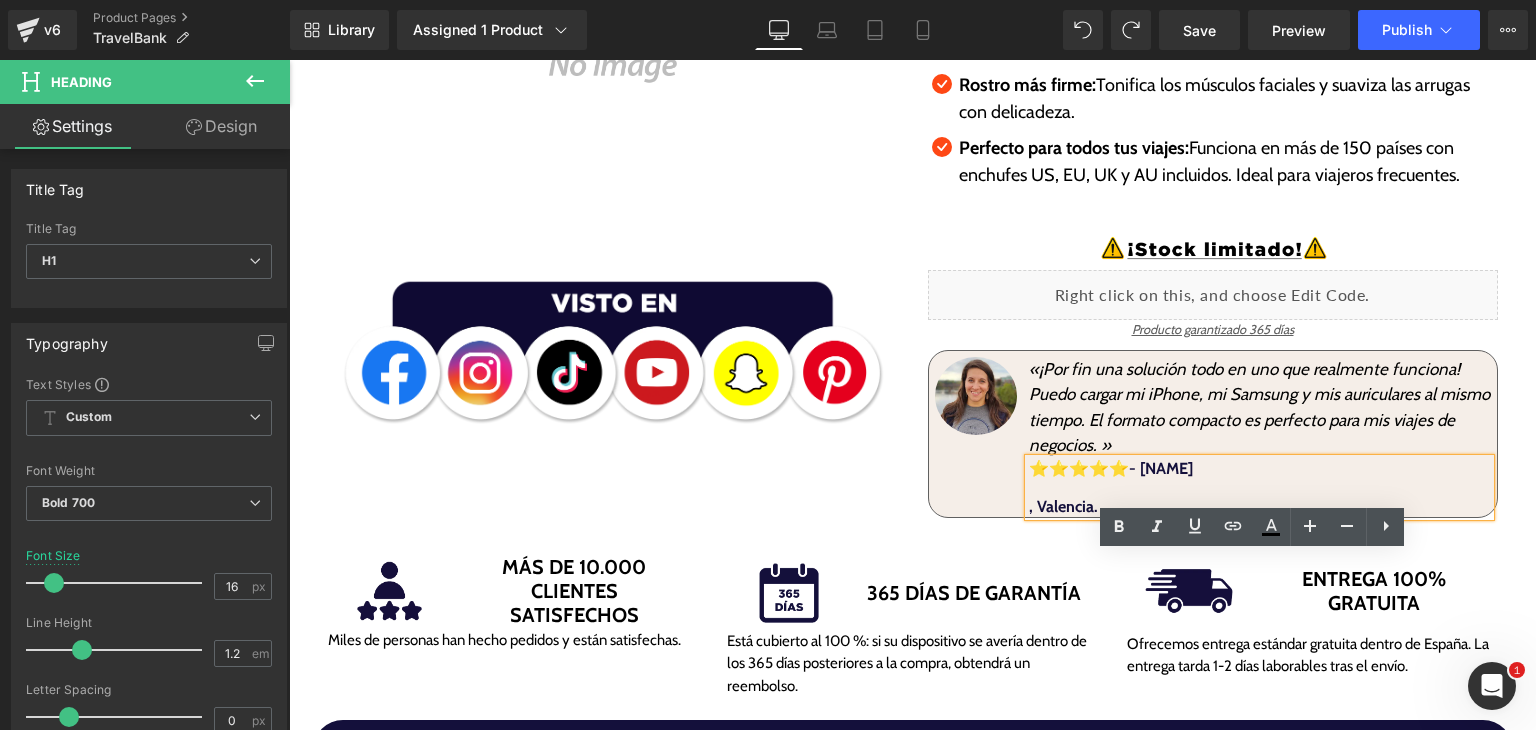 scroll, scrollTop: 325, scrollLeft: 0, axis: vertical 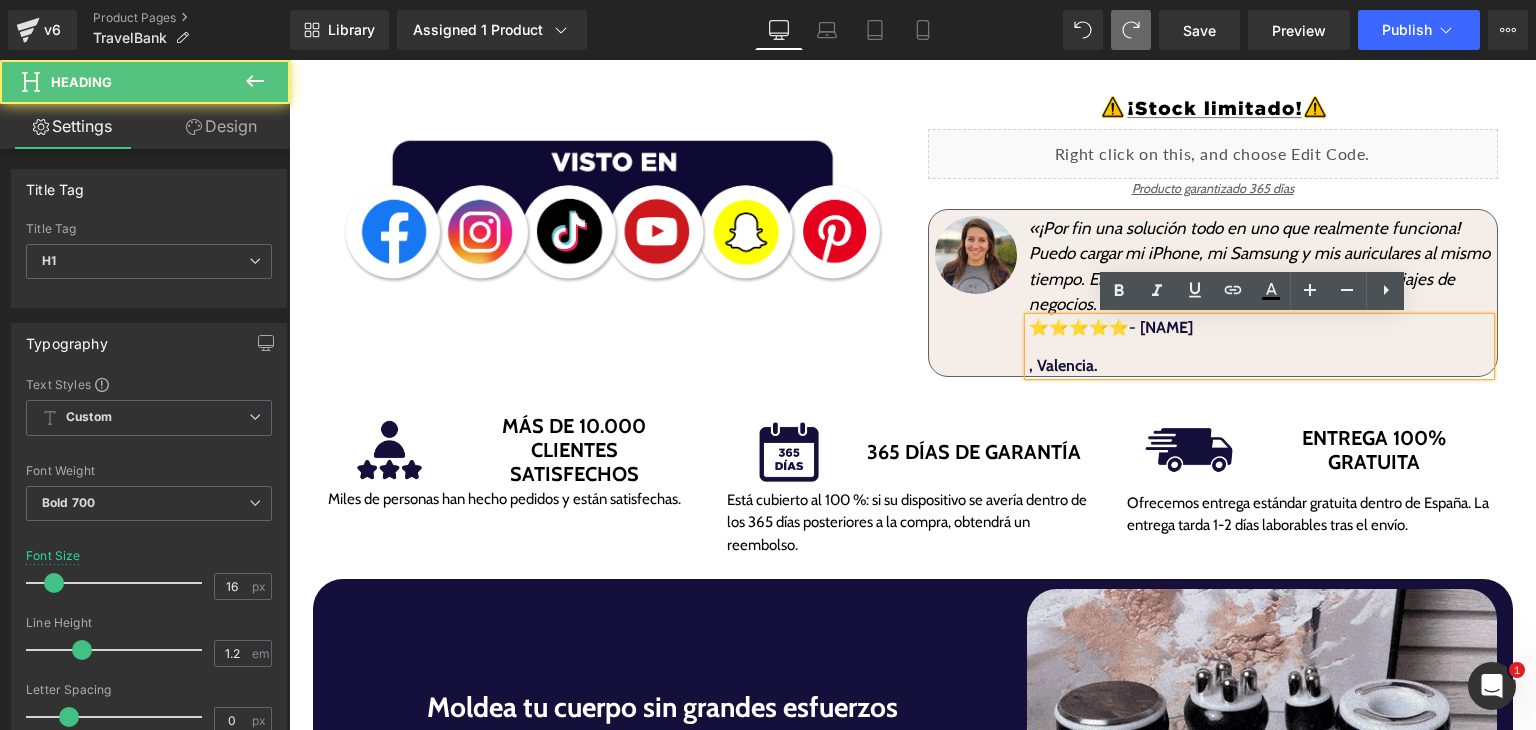 click on "⭐⭐⭐⭐⭐- [NAME] , [NAME]." at bounding box center (1259, 347) 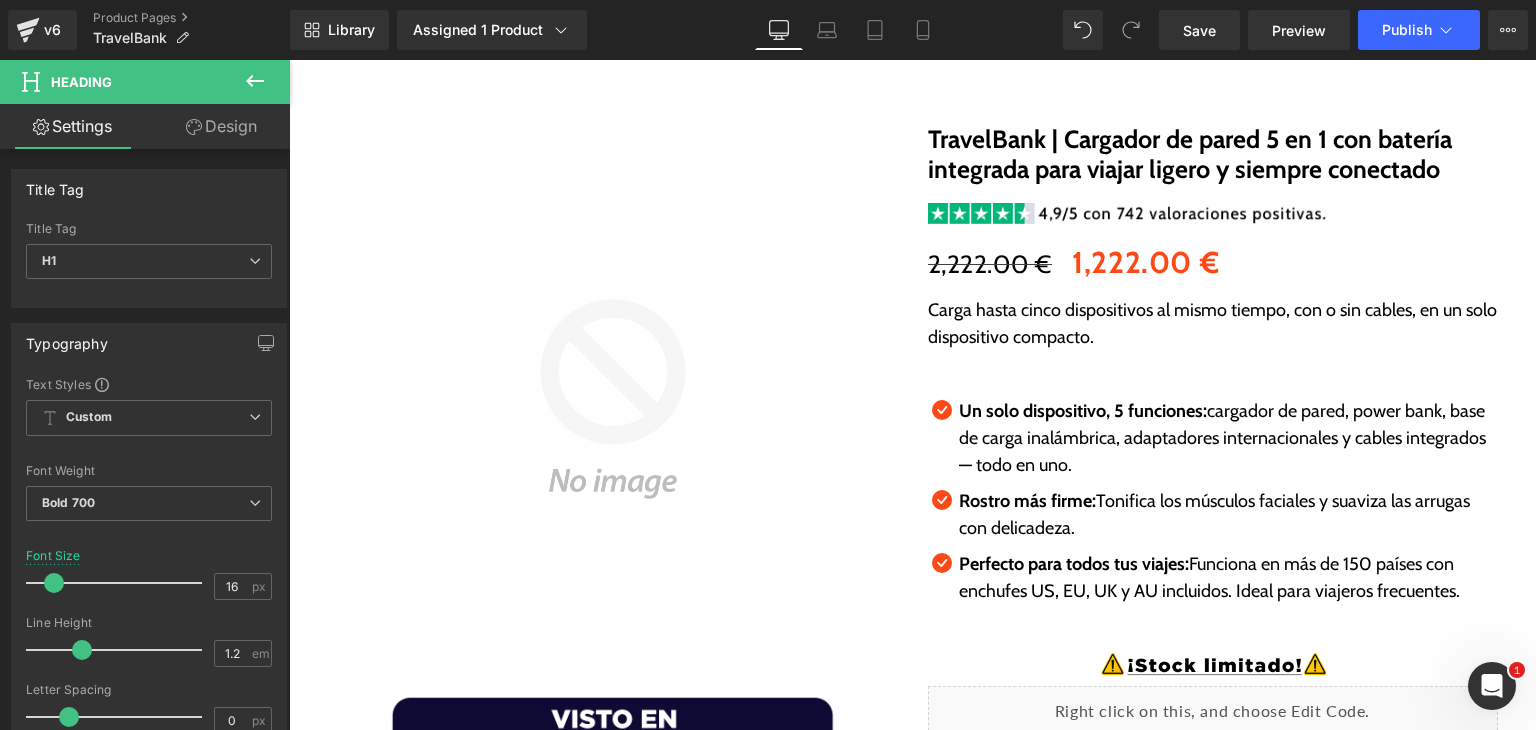 scroll, scrollTop: 161, scrollLeft: 0, axis: vertical 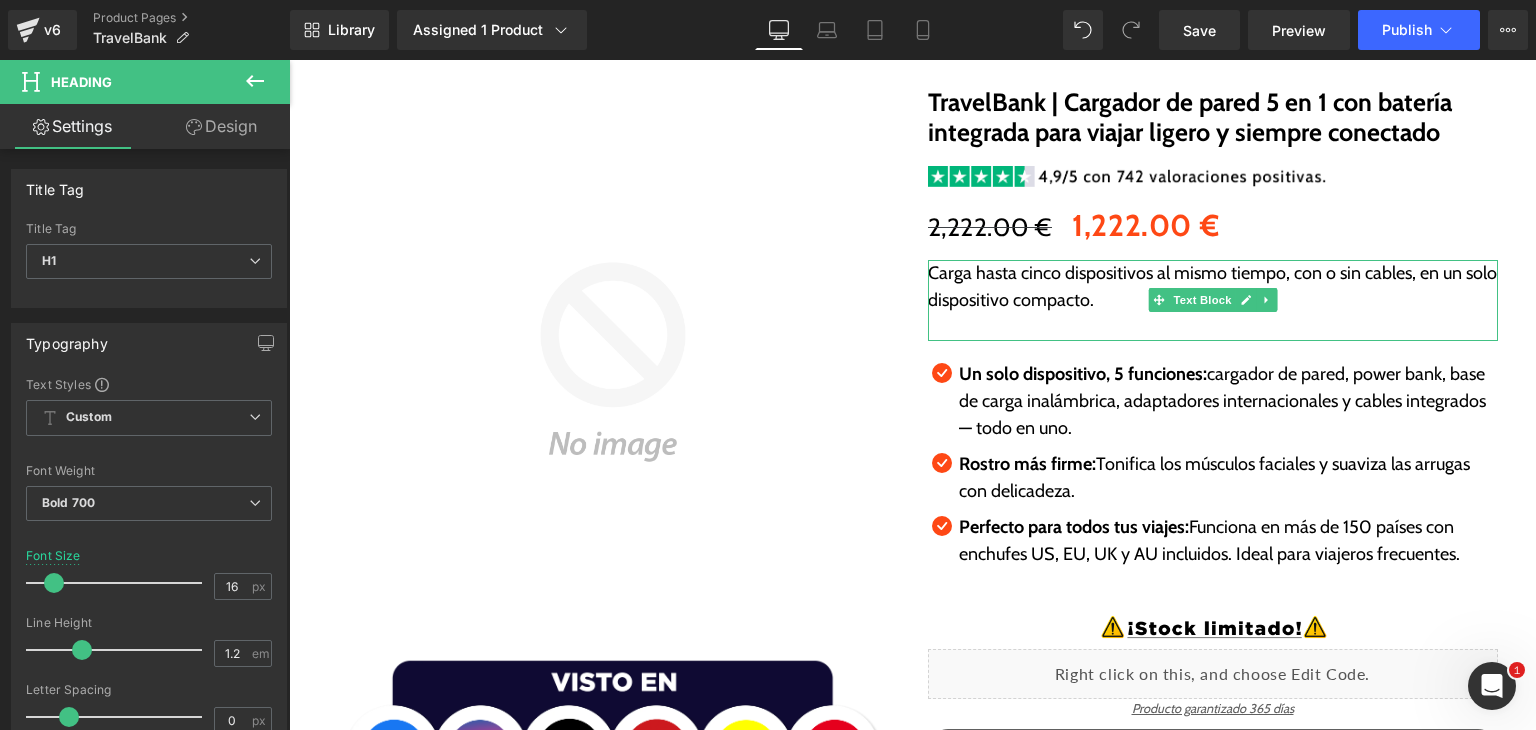 click at bounding box center [1213, 327] 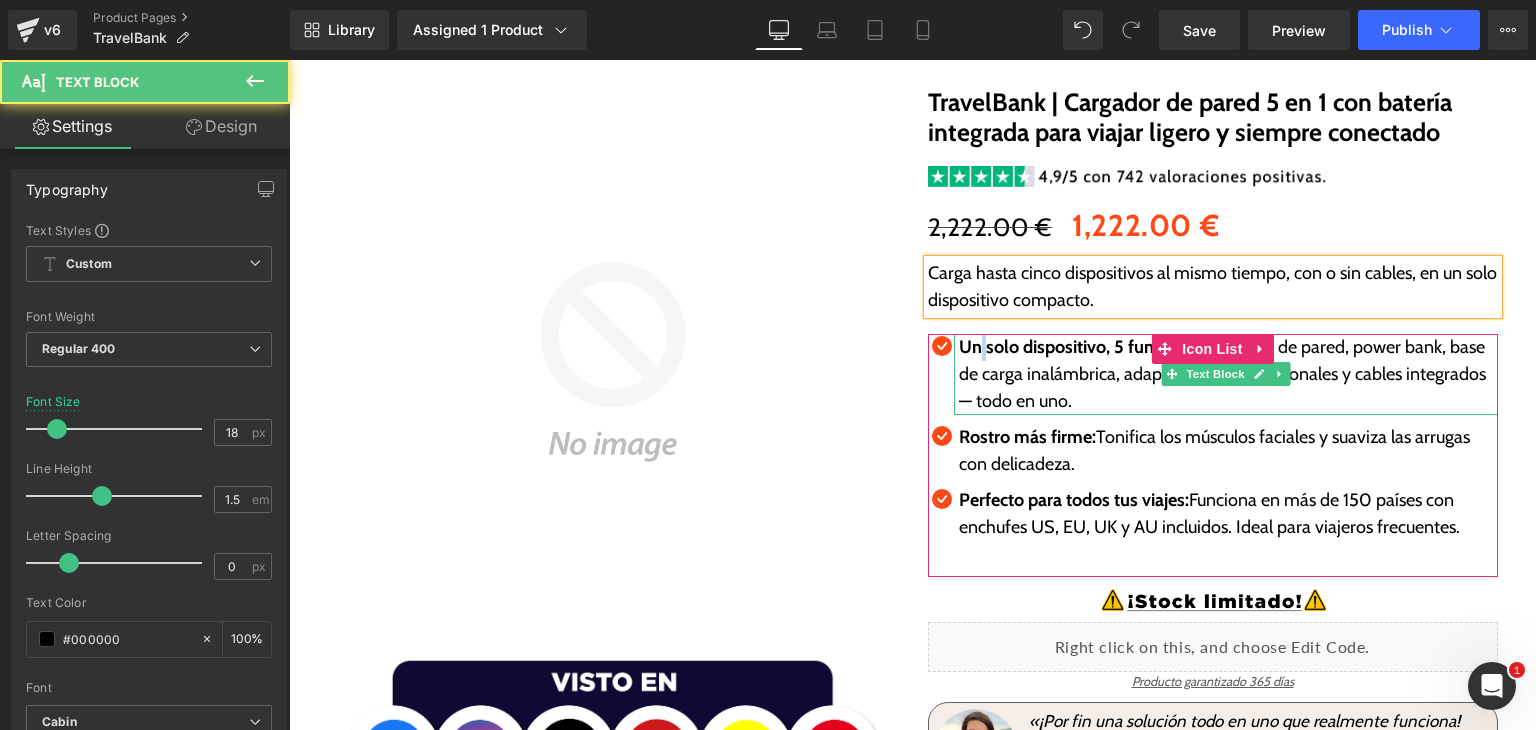 click on "Un solo dispositivo, 5 funciones:" at bounding box center [1083, 347] 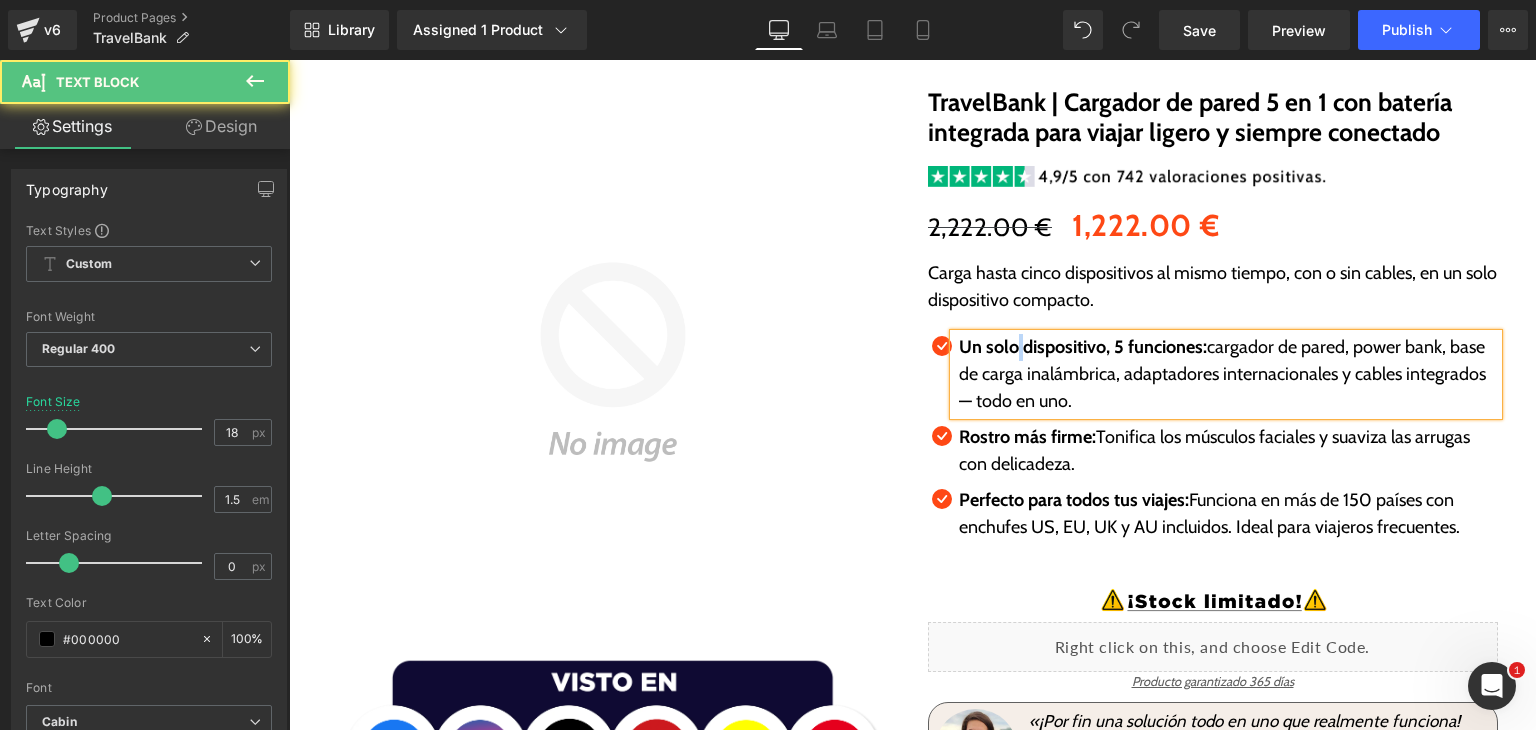 click on "Un solo dispositivo, 5 funciones:" at bounding box center [1083, 347] 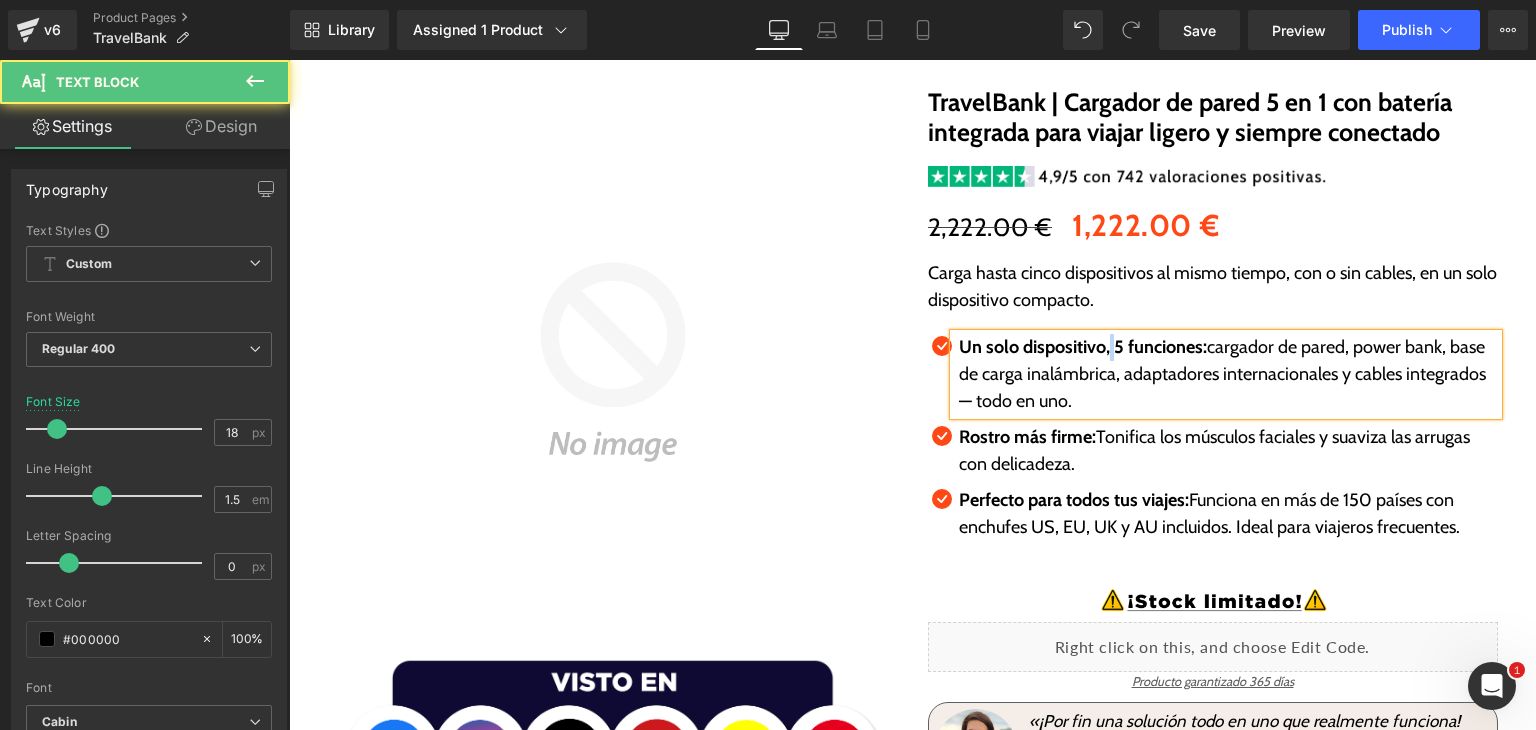 drag, startPoint x: 1112, startPoint y: 345, endPoint x: 1102, endPoint y: 349, distance: 10.770329 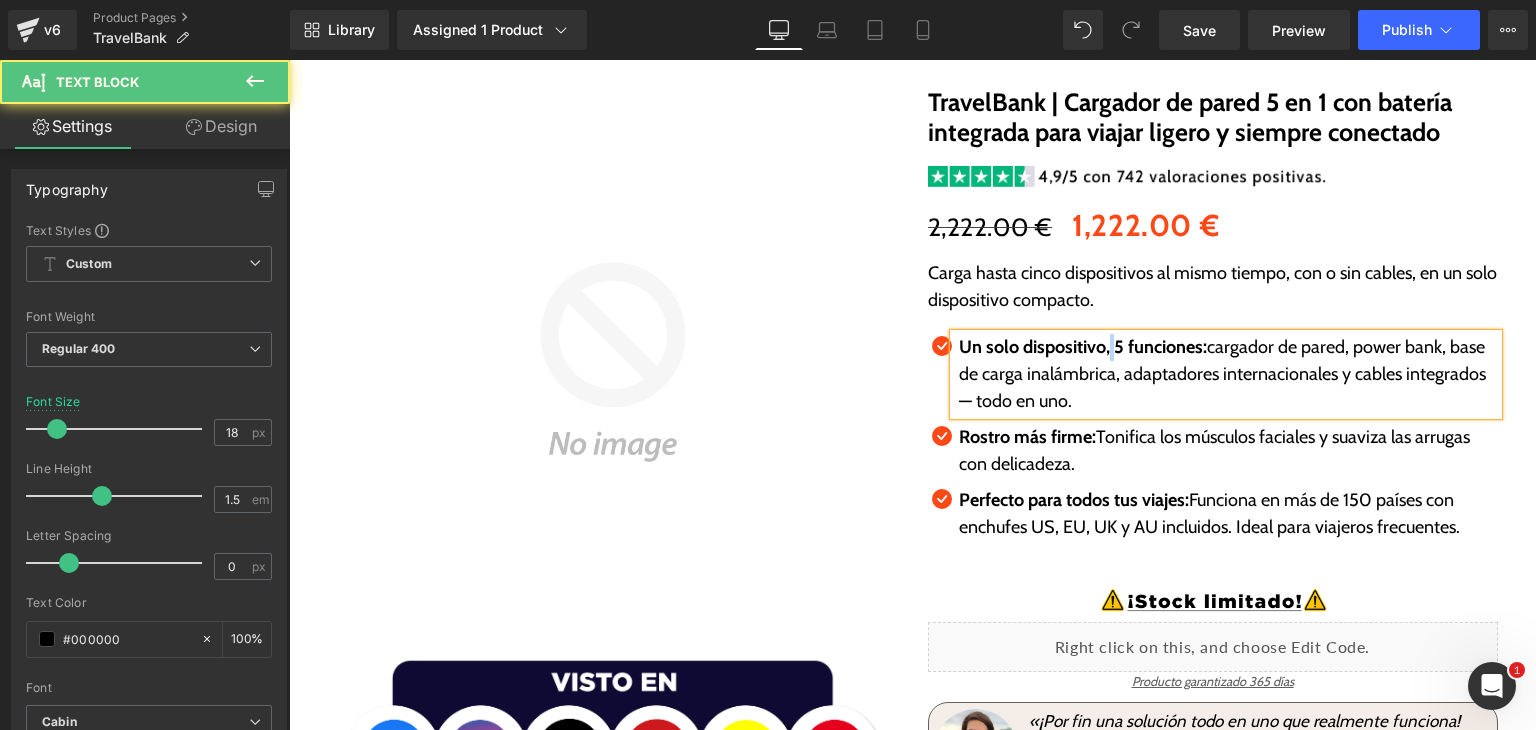 click on "Un solo dispositivo, 5 funciones:" at bounding box center (1083, 347) 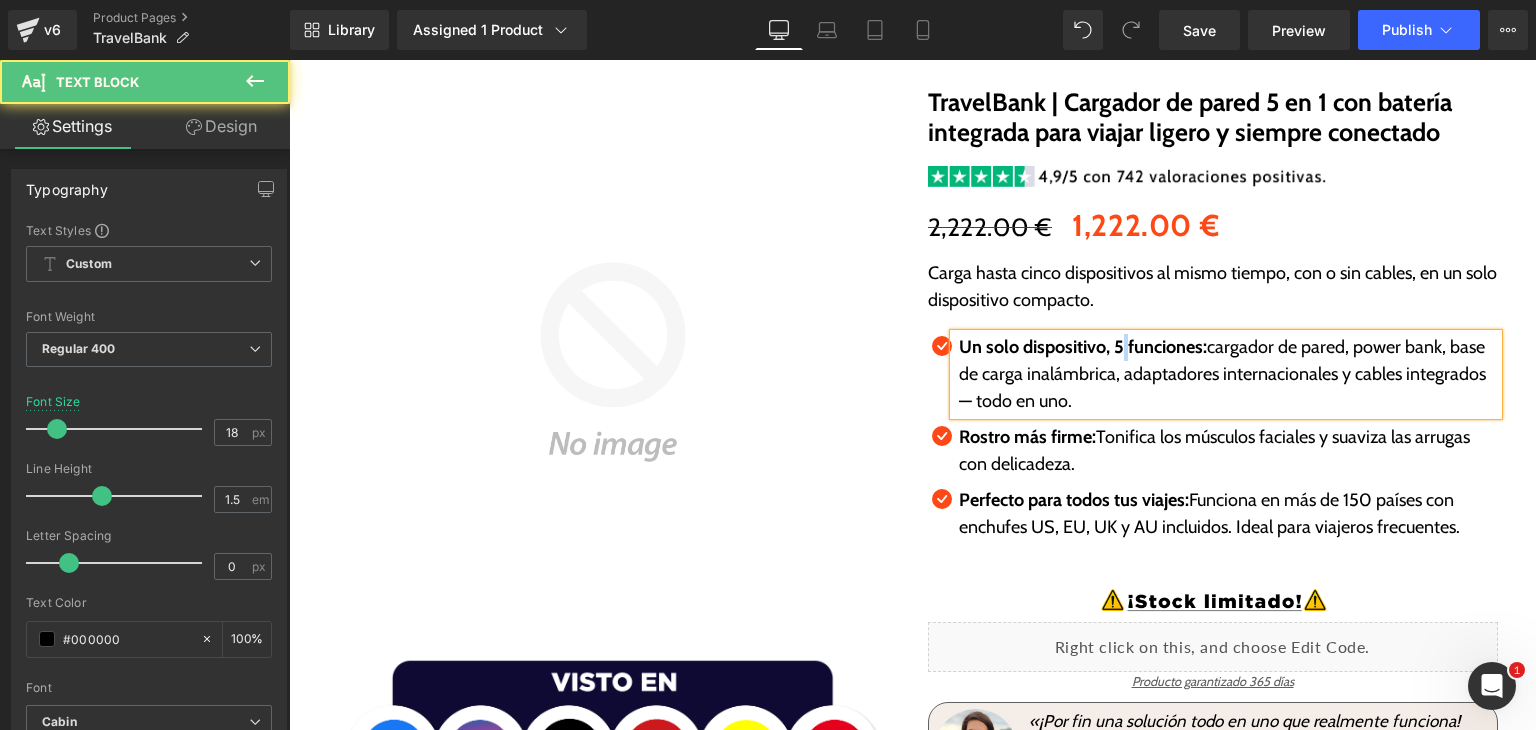 drag, startPoint x: 1113, startPoint y: 351, endPoint x: 1060, endPoint y: 399, distance: 71.50524 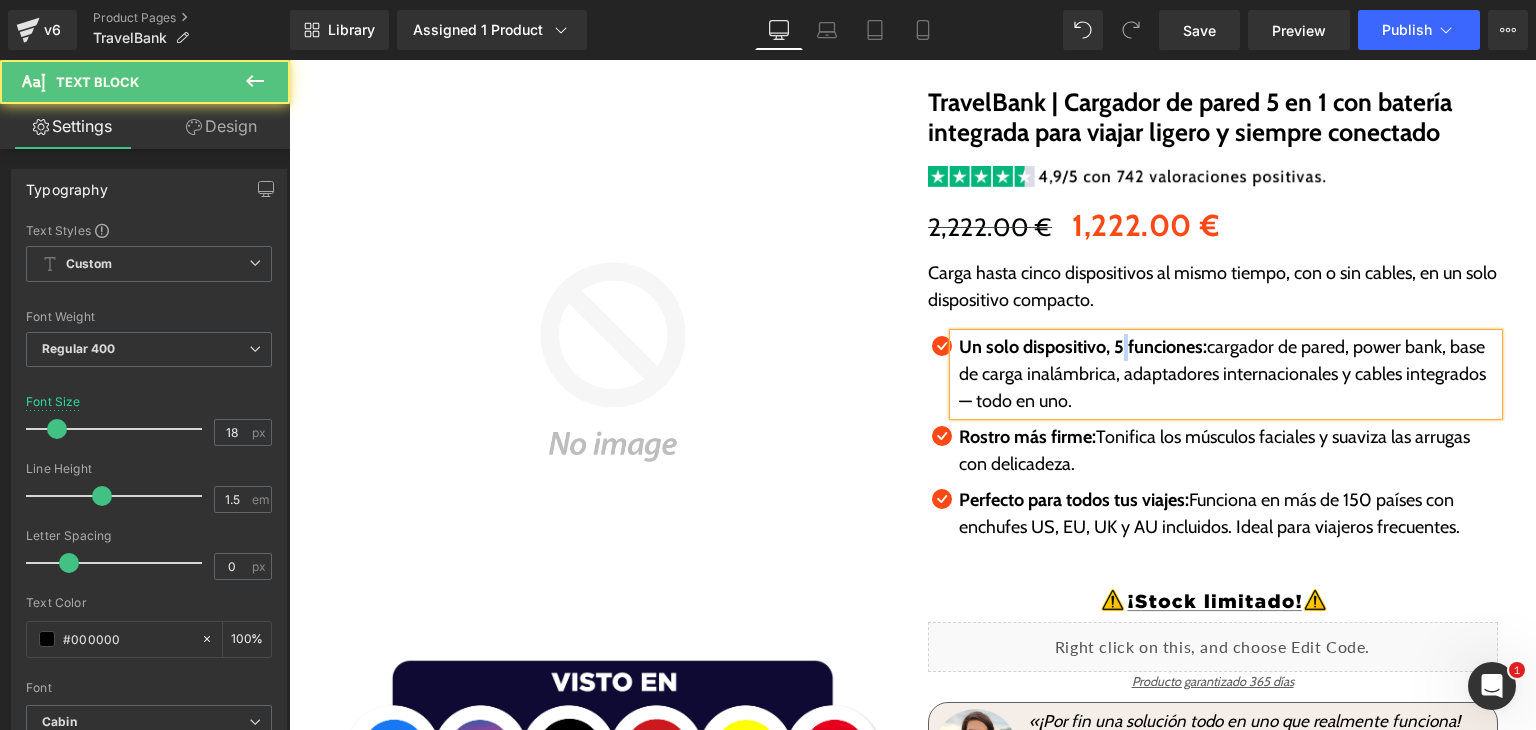 click on "Un solo dispositivo, 5 funciones:" at bounding box center (1083, 347) 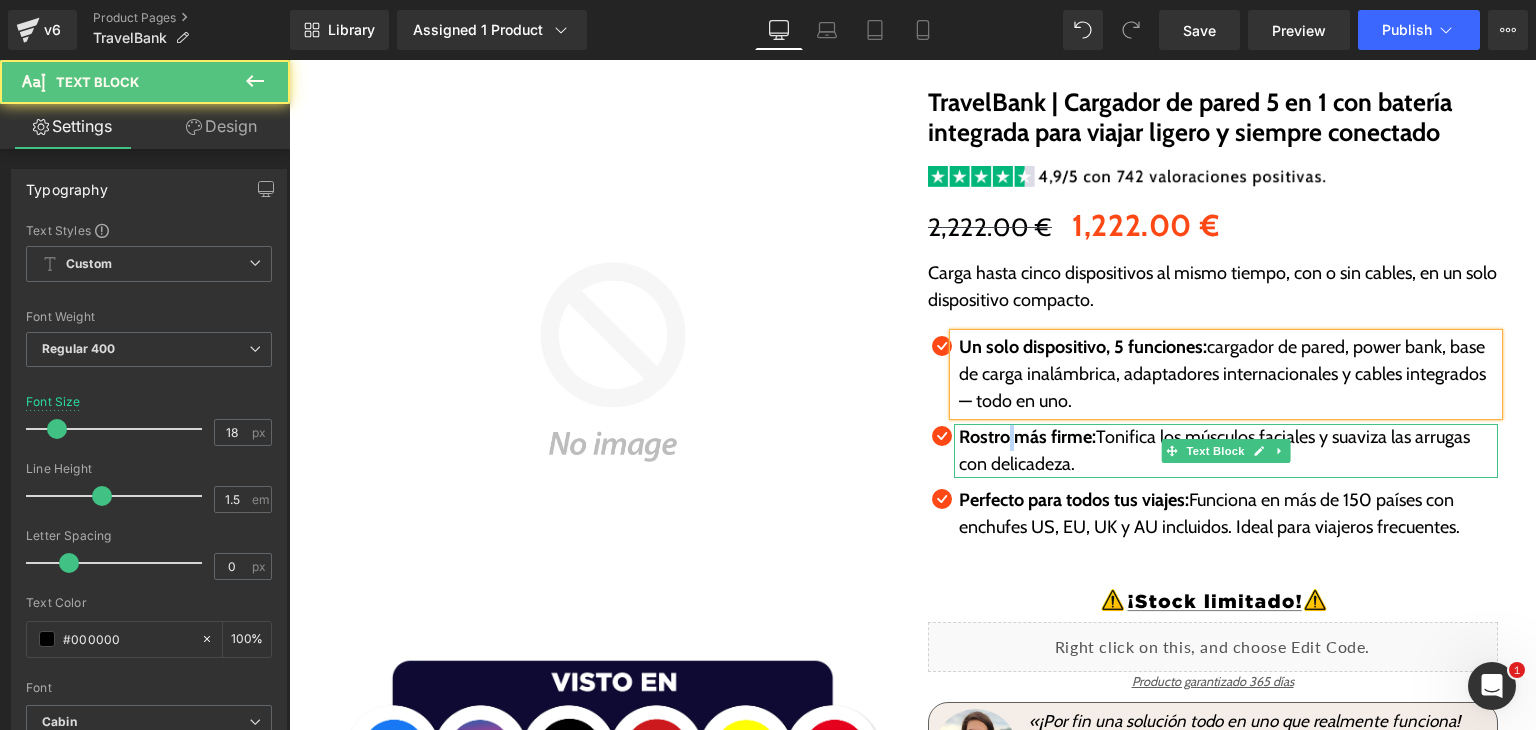 click on "Rostro más firme:" at bounding box center (1027, 437) 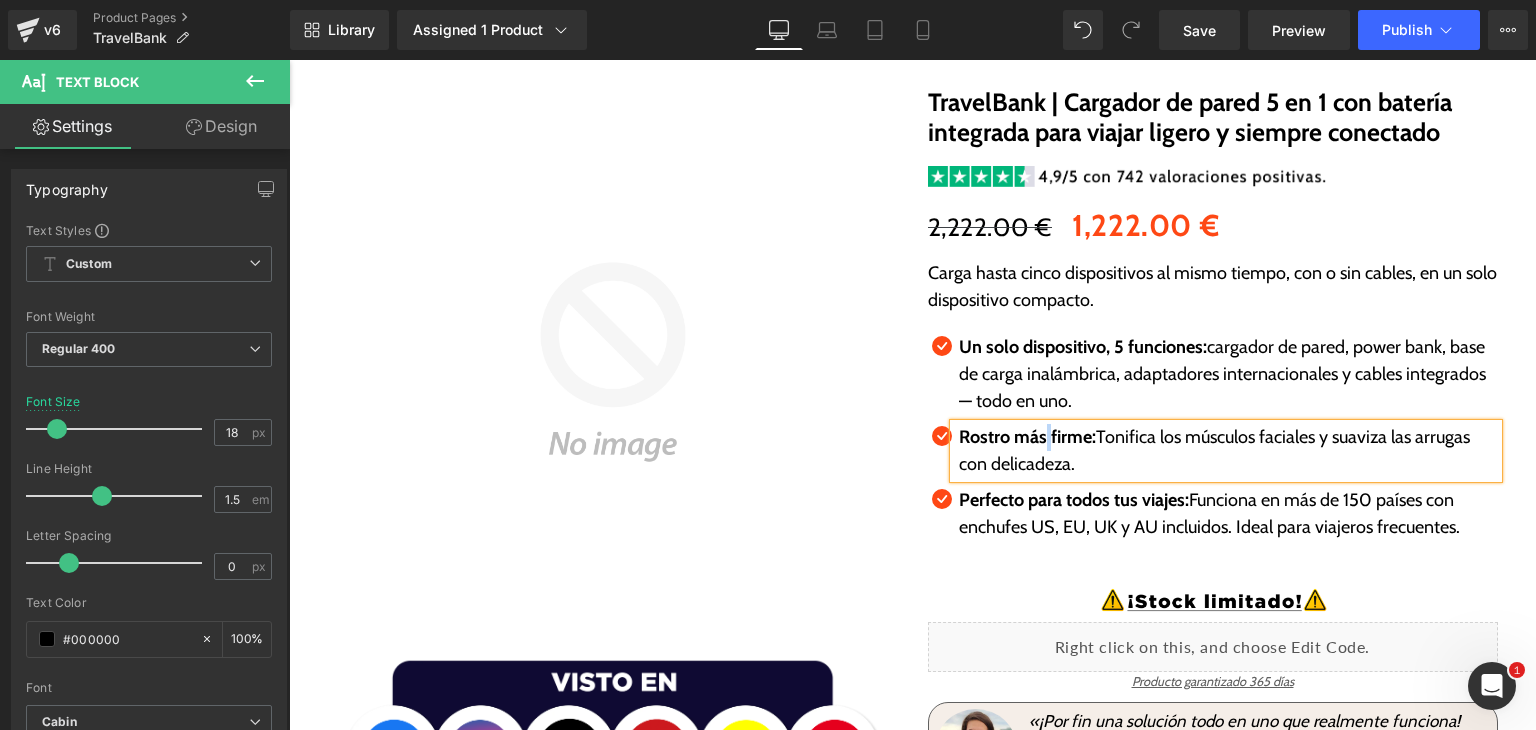 click on "Rostro más firme:" at bounding box center (1027, 437) 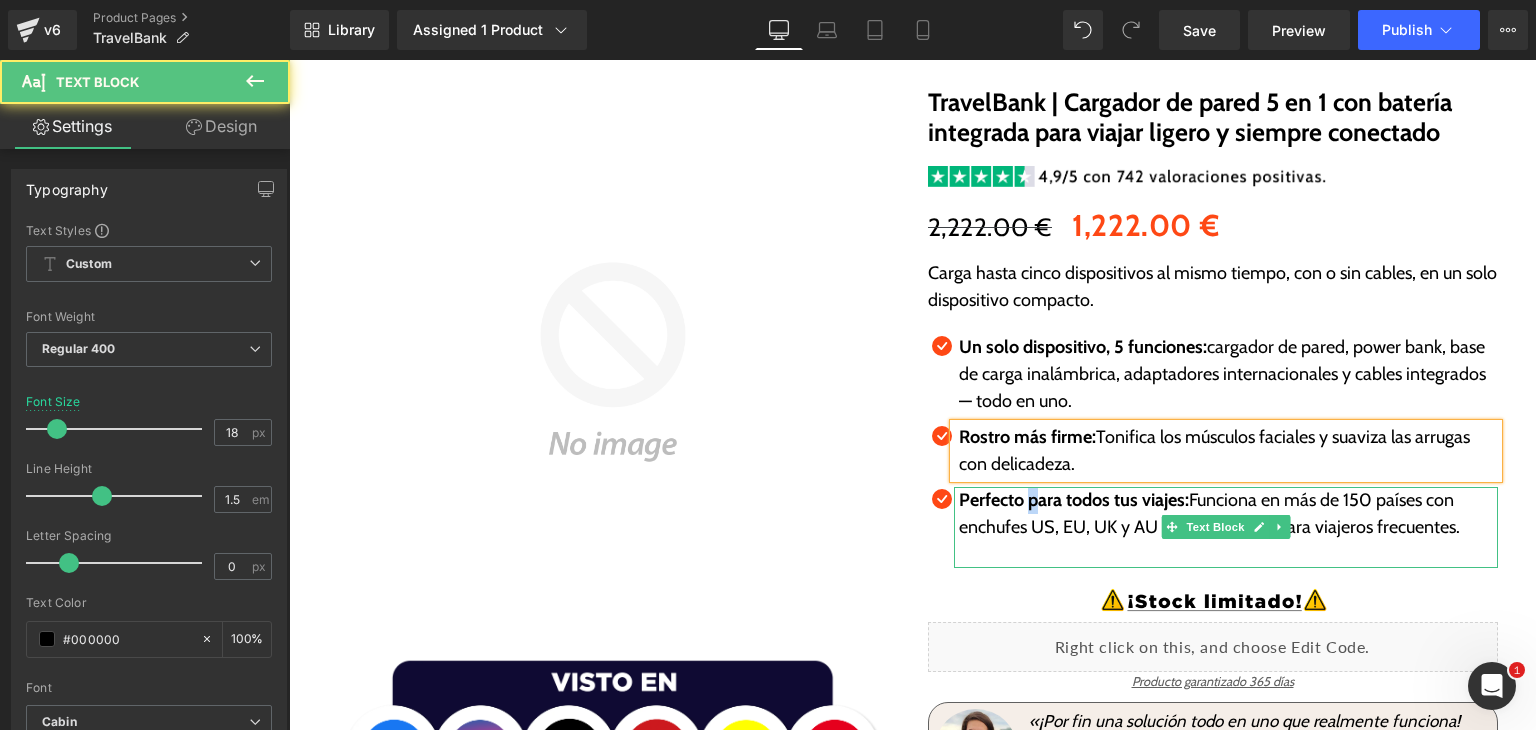 click on "Perfecto para todos tus viajes:" at bounding box center [1074, 500] 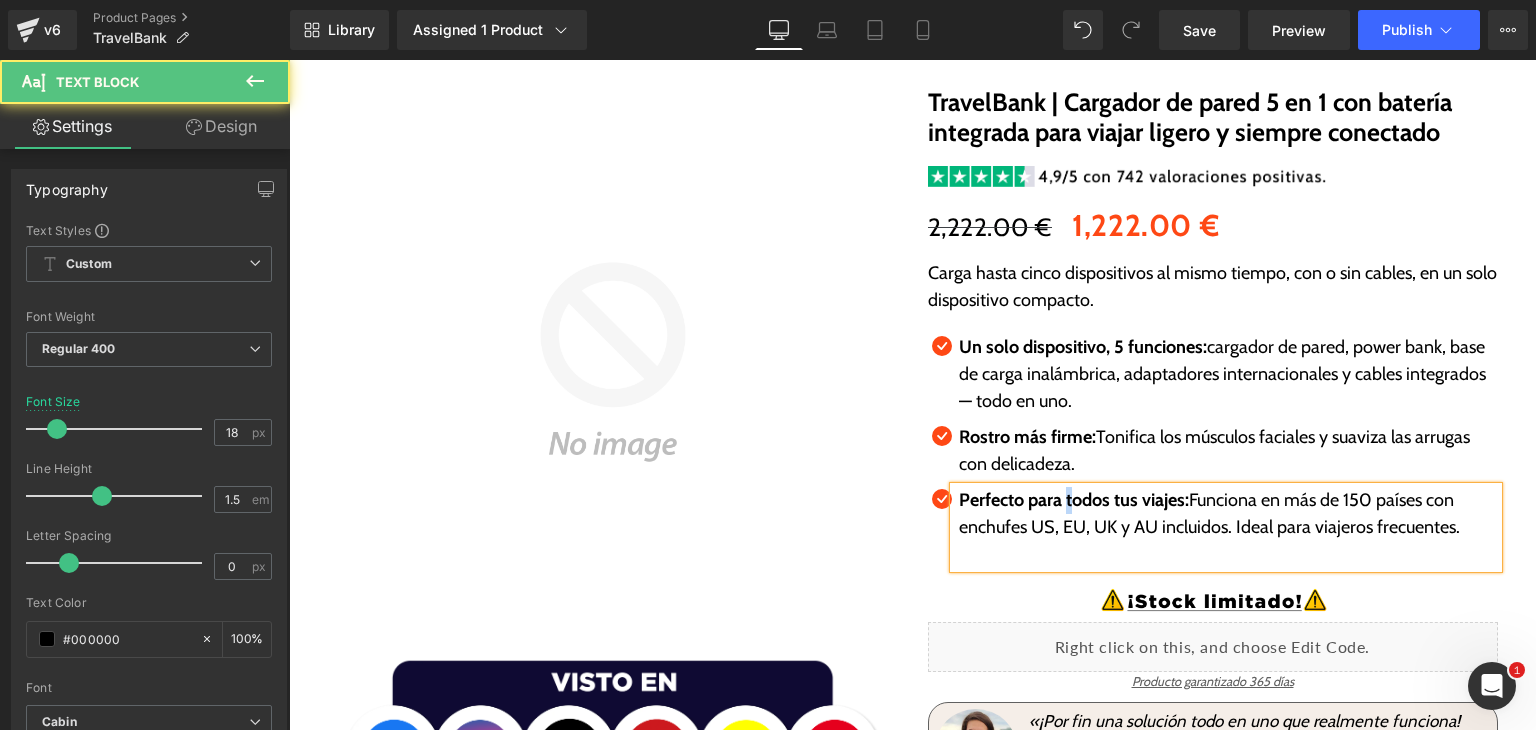 click on "Perfecto para todos tus viajes:" at bounding box center [1074, 500] 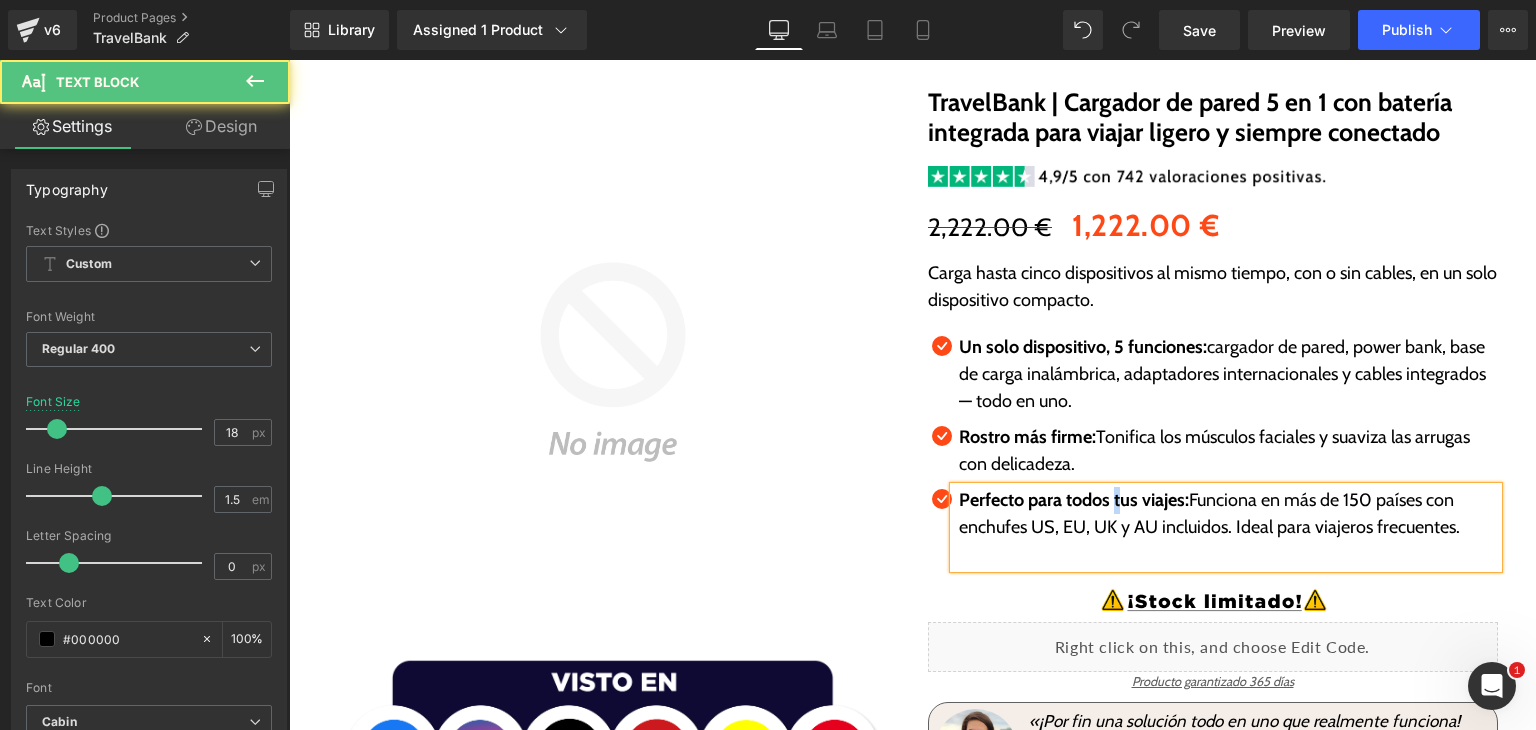 click on "Perfecto para todos tus viajes:" at bounding box center [1074, 500] 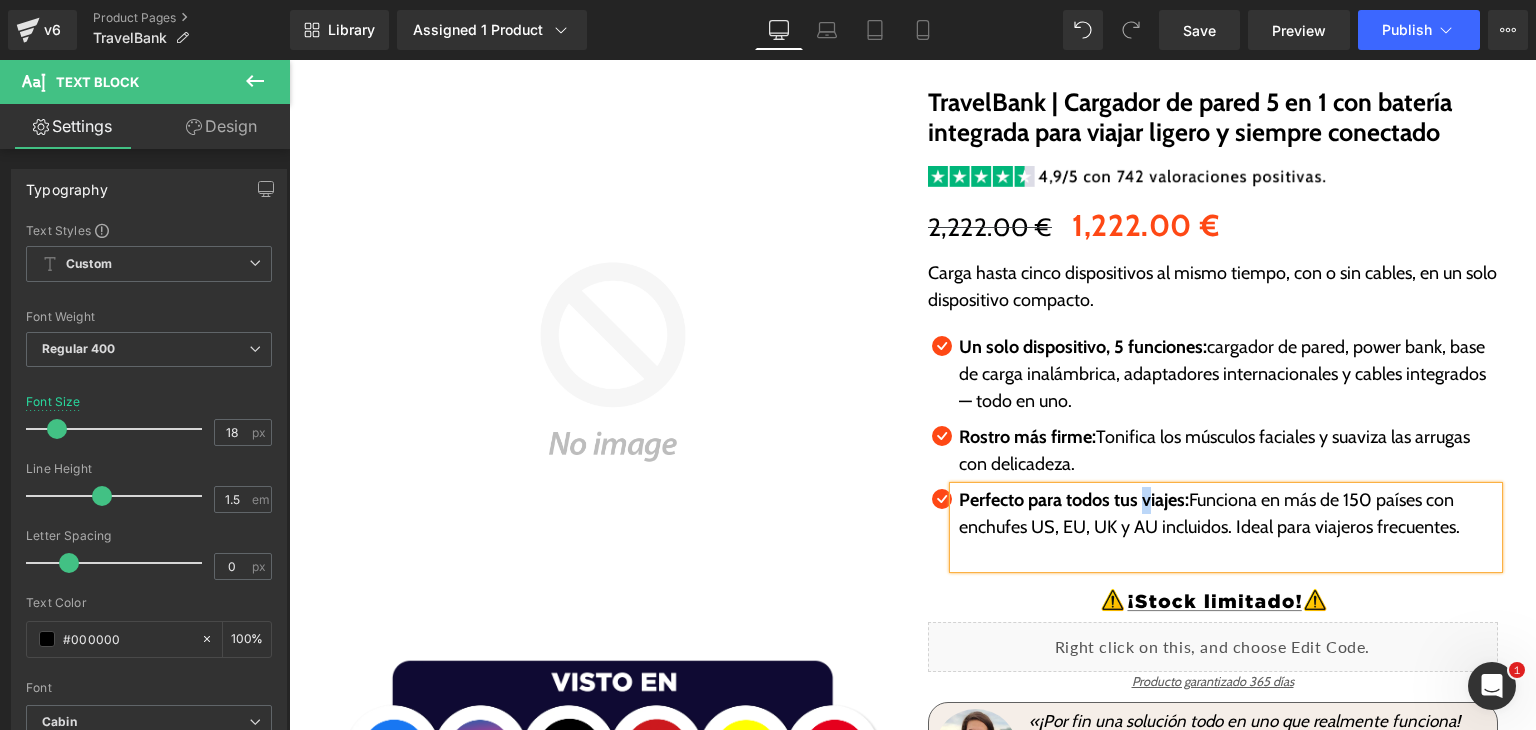 click on "Perfecto para todos tus viajes:" at bounding box center (1074, 500) 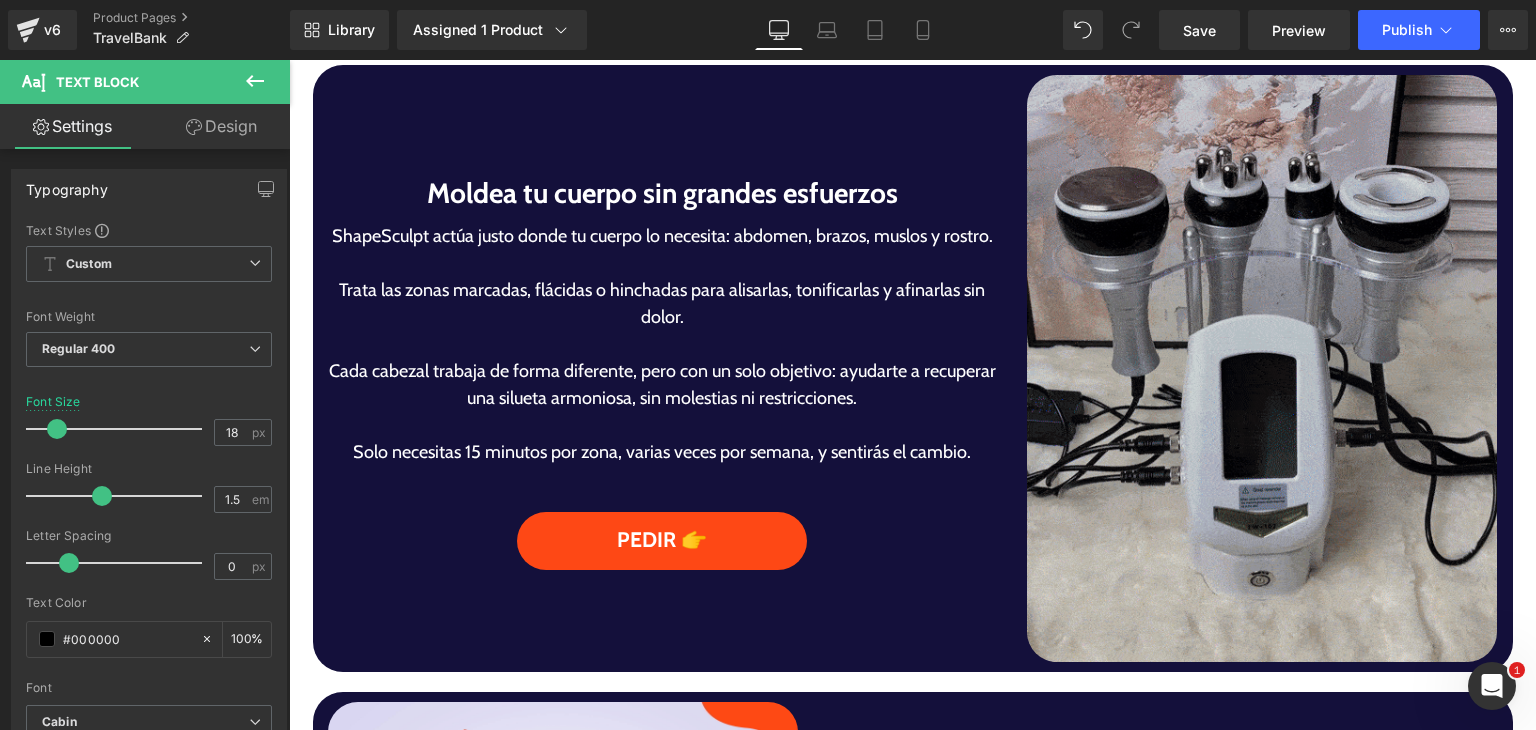 scroll, scrollTop: 1120, scrollLeft: 0, axis: vertical 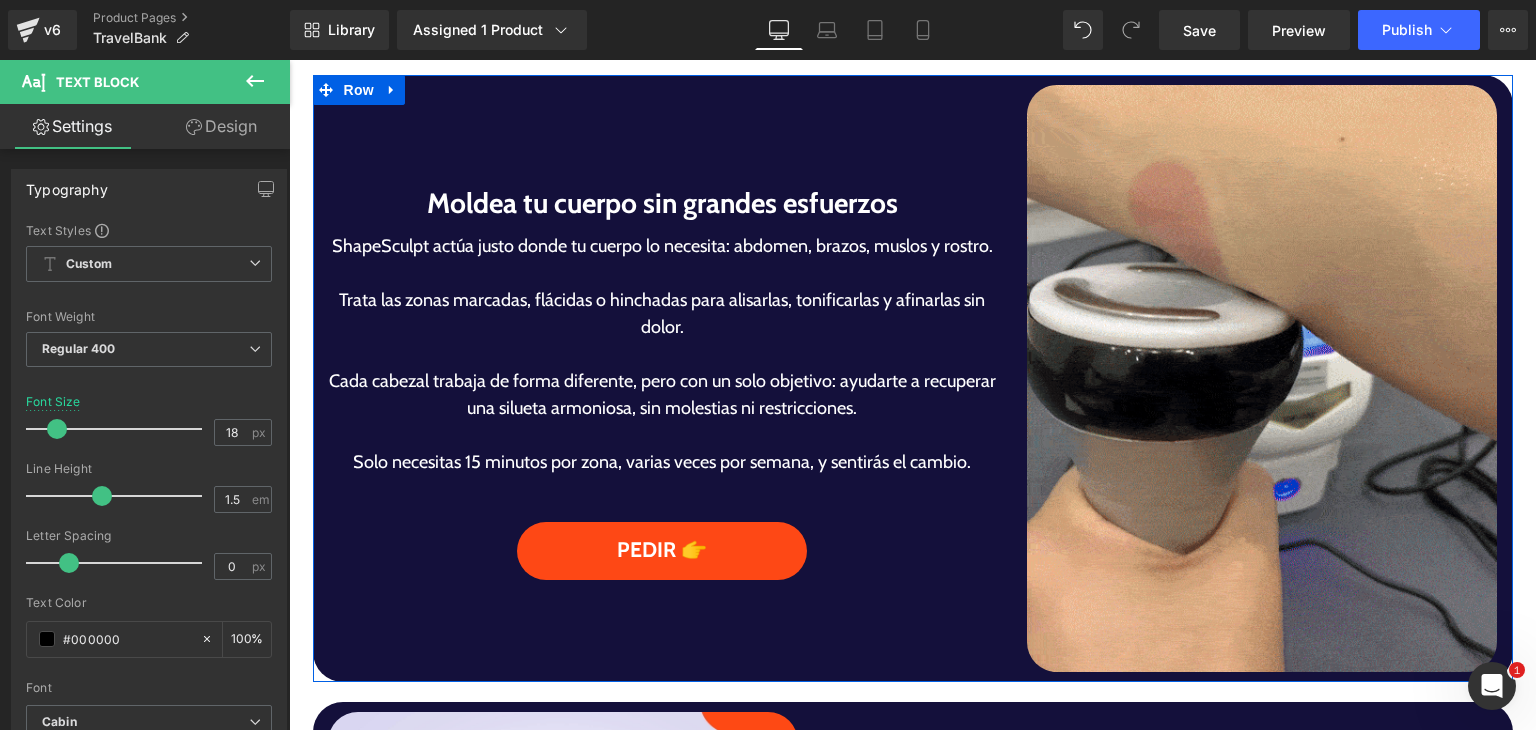 click on "Moldea tu cuerpo sin grandes esfuerzos" at bounding box center (663, 204) 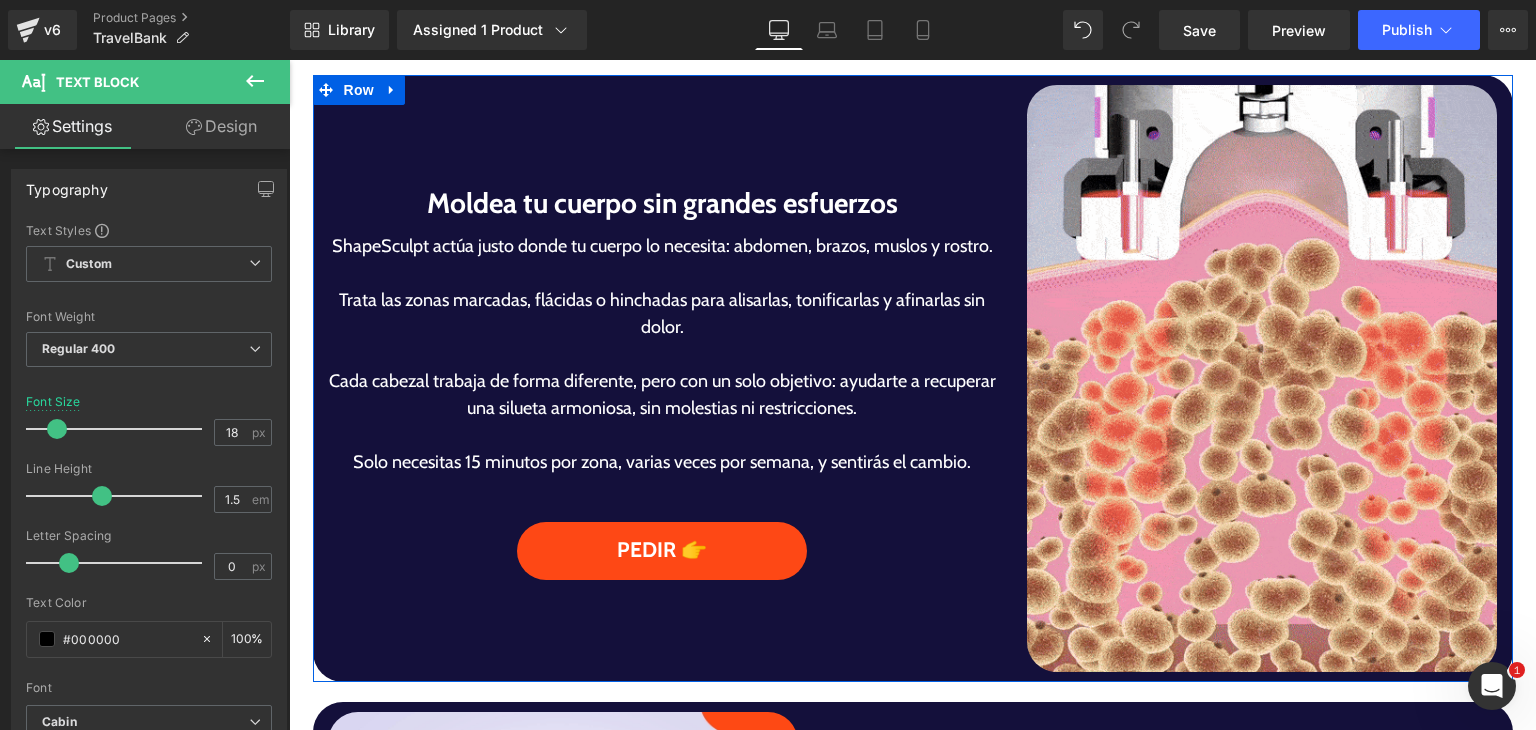 click on "Moldea tu cuerpo sin grandes esfuerzos" at bounding box center [663, 204] 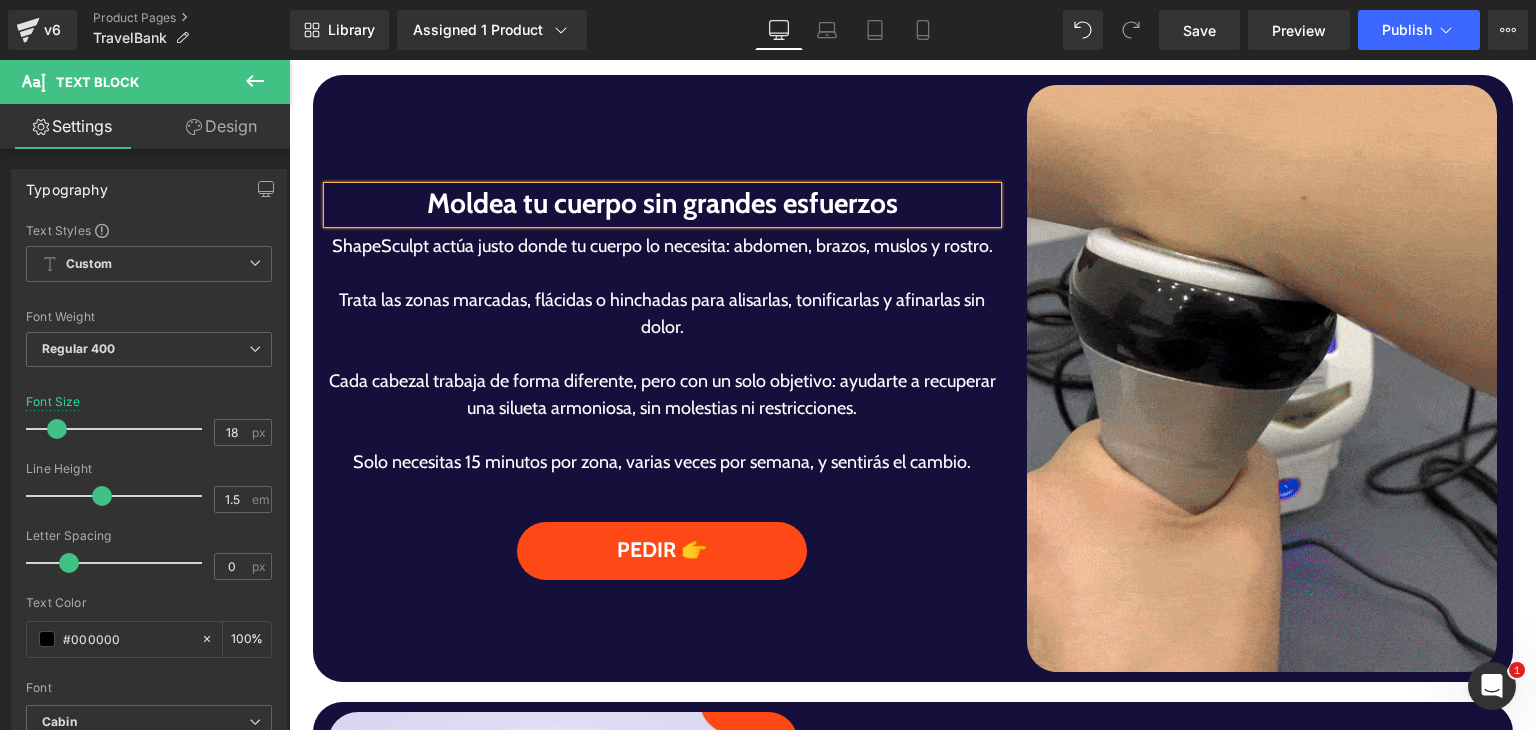 click on "Moldea tu cuerpo sin grandes esfuerzos" at bounding box center [663, 204] 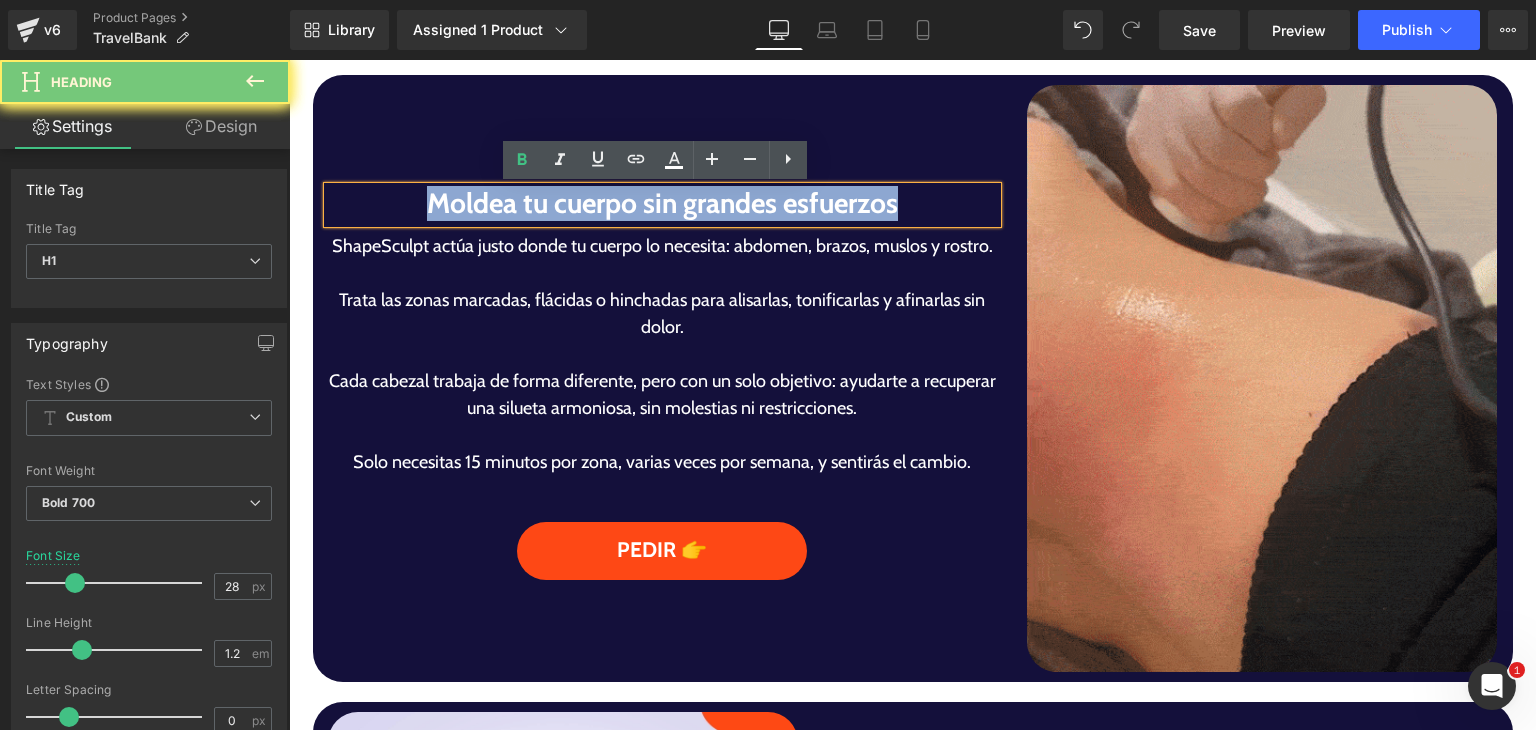paste 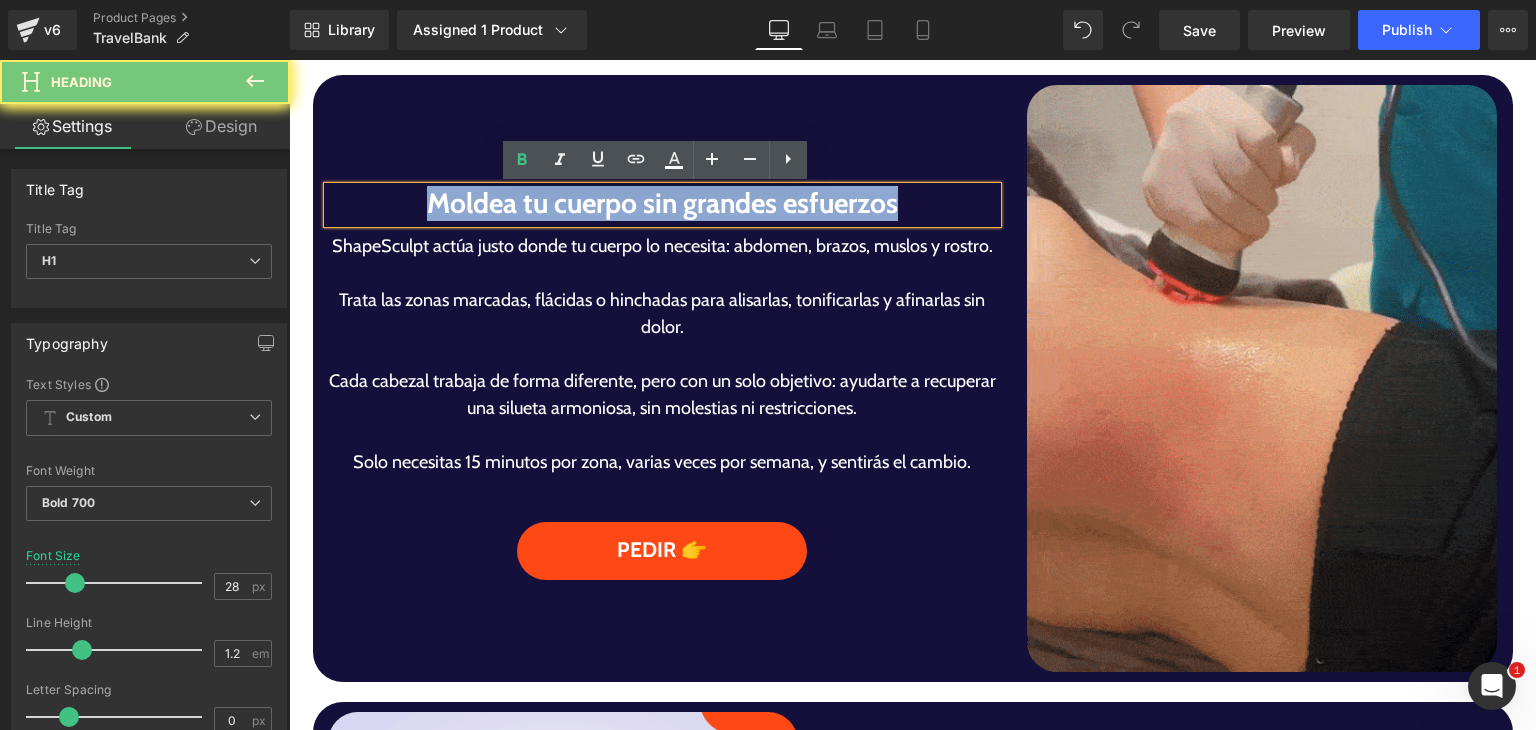 type 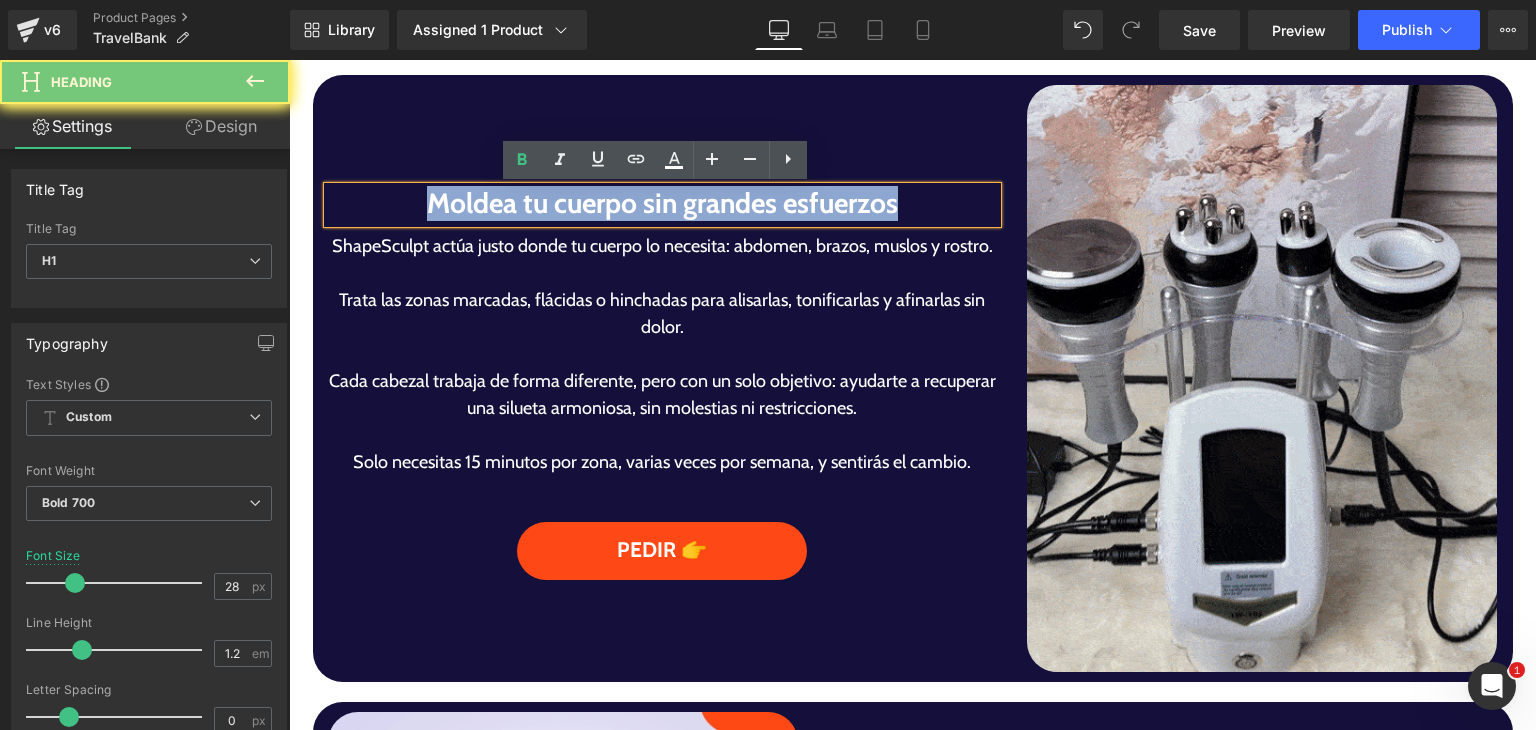 scroll, scrollTop: 1108, scrollLeft: 0, axis: vertical 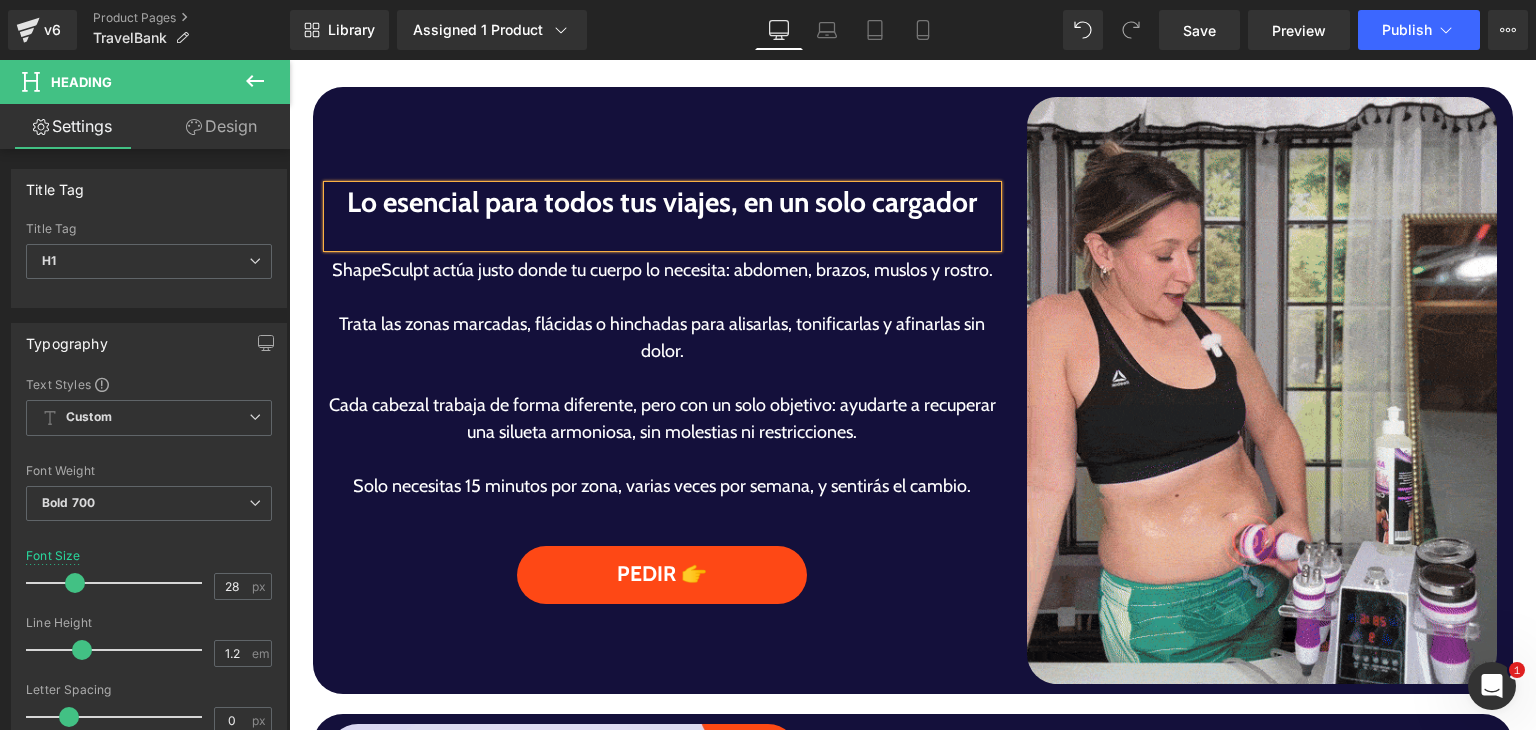 click at bounding box center [663, 233] 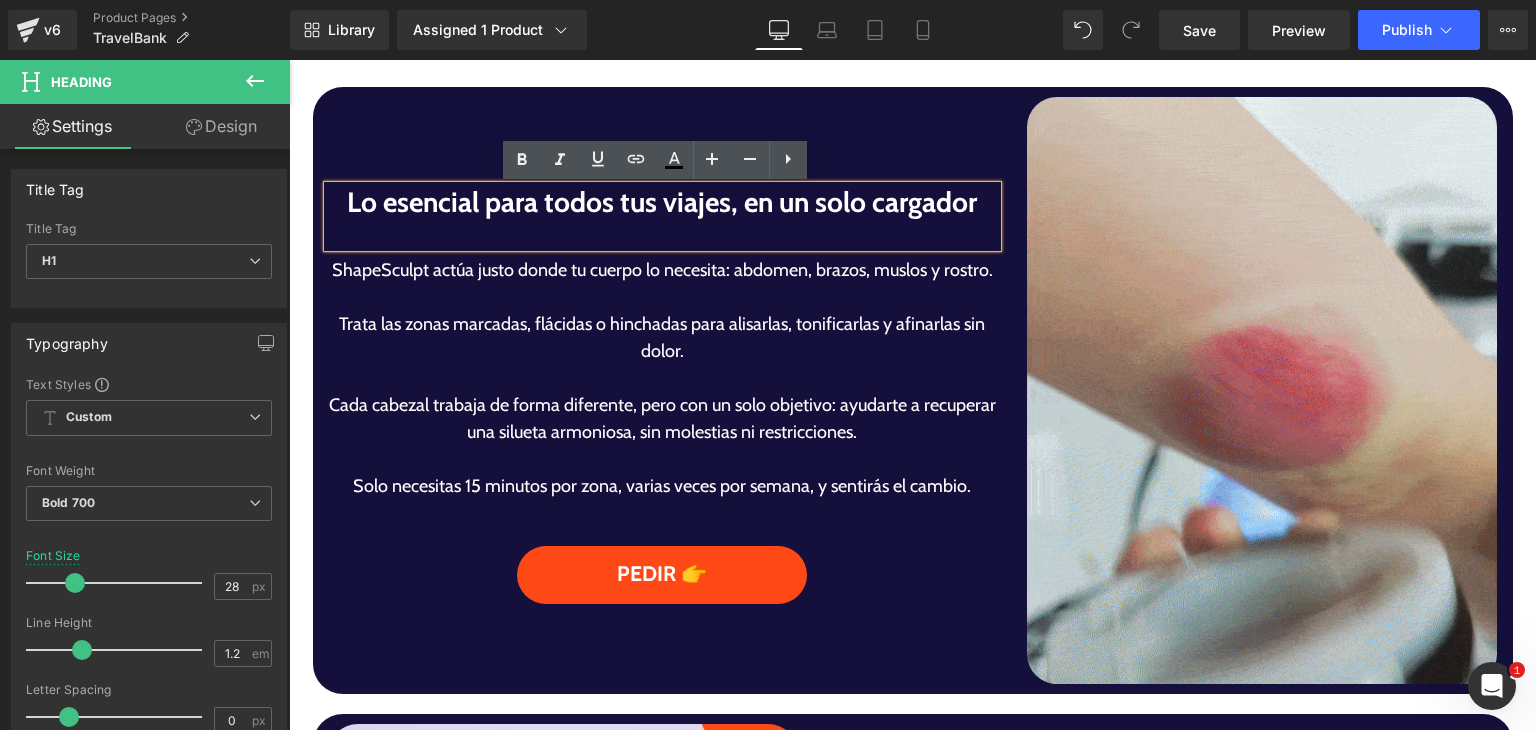 click at bounding box center [663, 233] 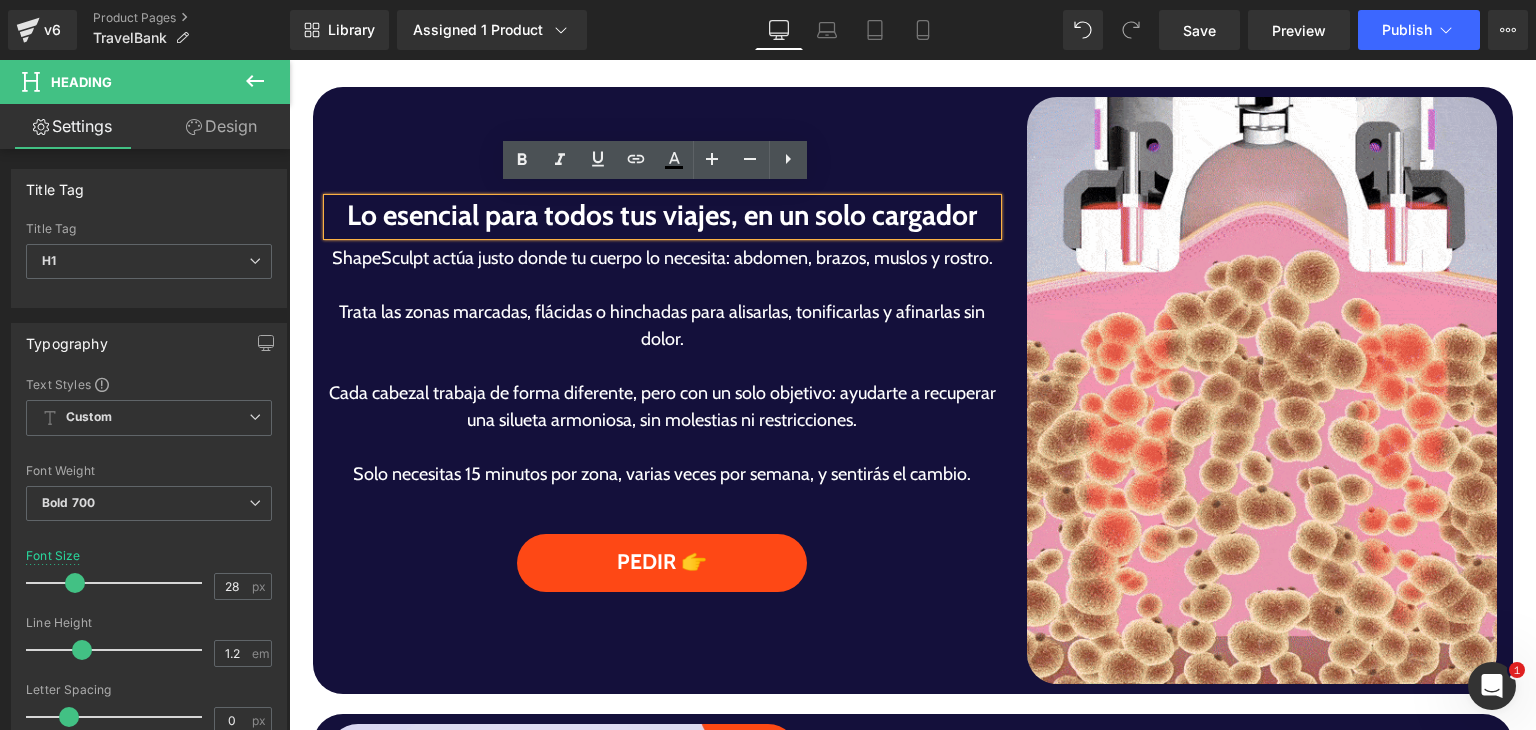 scroll, scrollTop: 1120, scrollLeft: 0, axis: vertical 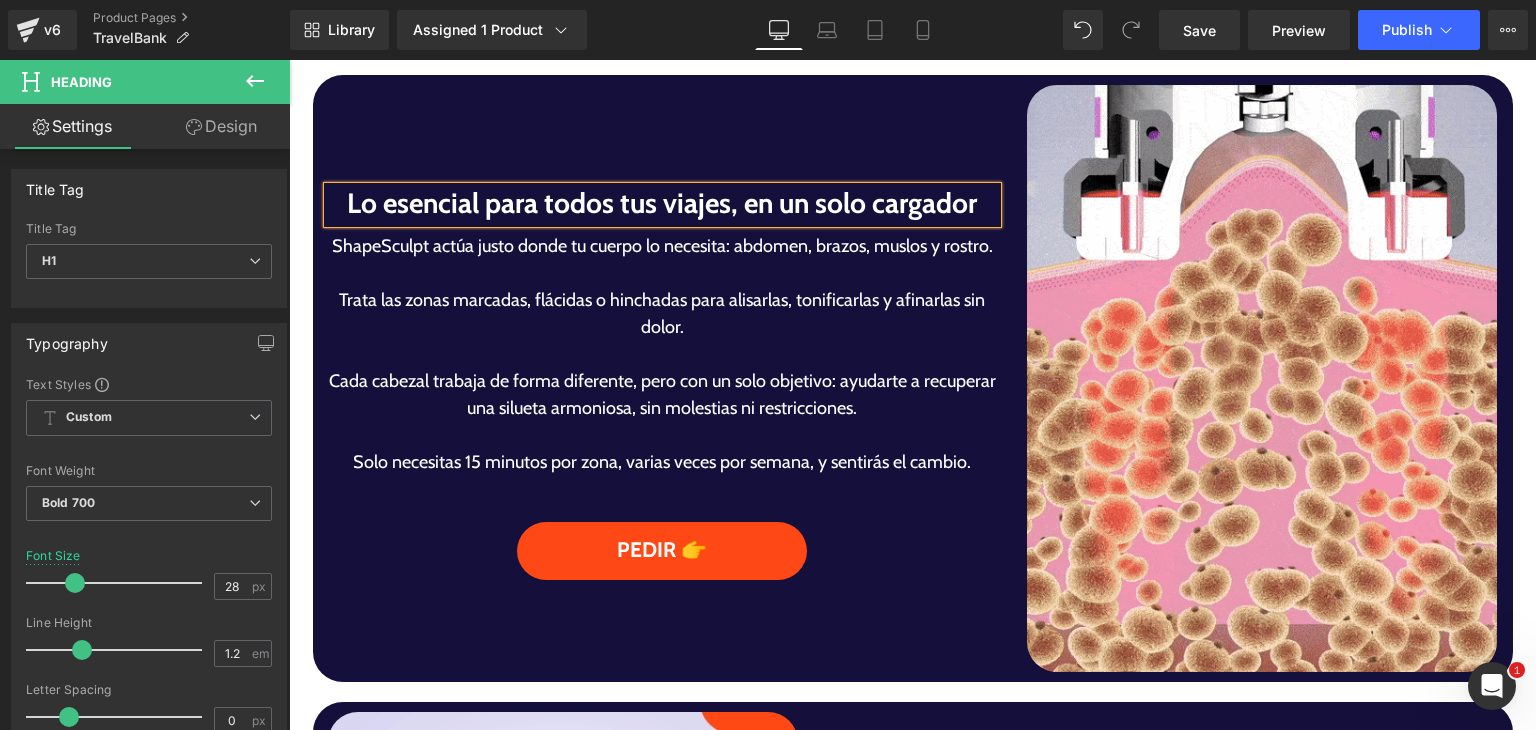 click on "Cada cabezal trabaja de forma diferente, pero con un solo objetivo: ayudarte a recuperar una silueta armoniosa, sin molestias ni restricciones." at bounding box center (663, 395) 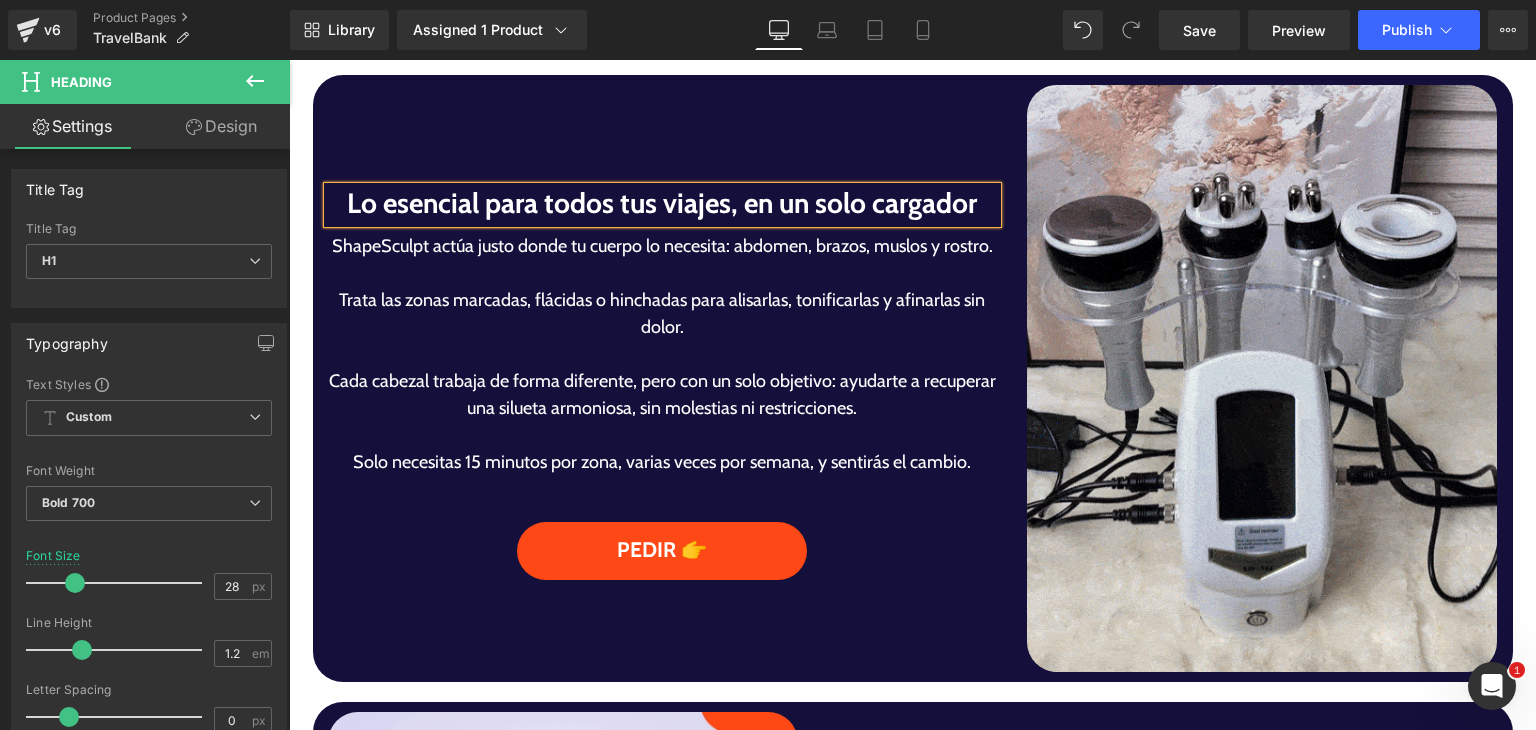 drag, startPoint x: 544, startPoint y: 356, endPoint x: 596, endPoint y: 380, distance: 57.271286 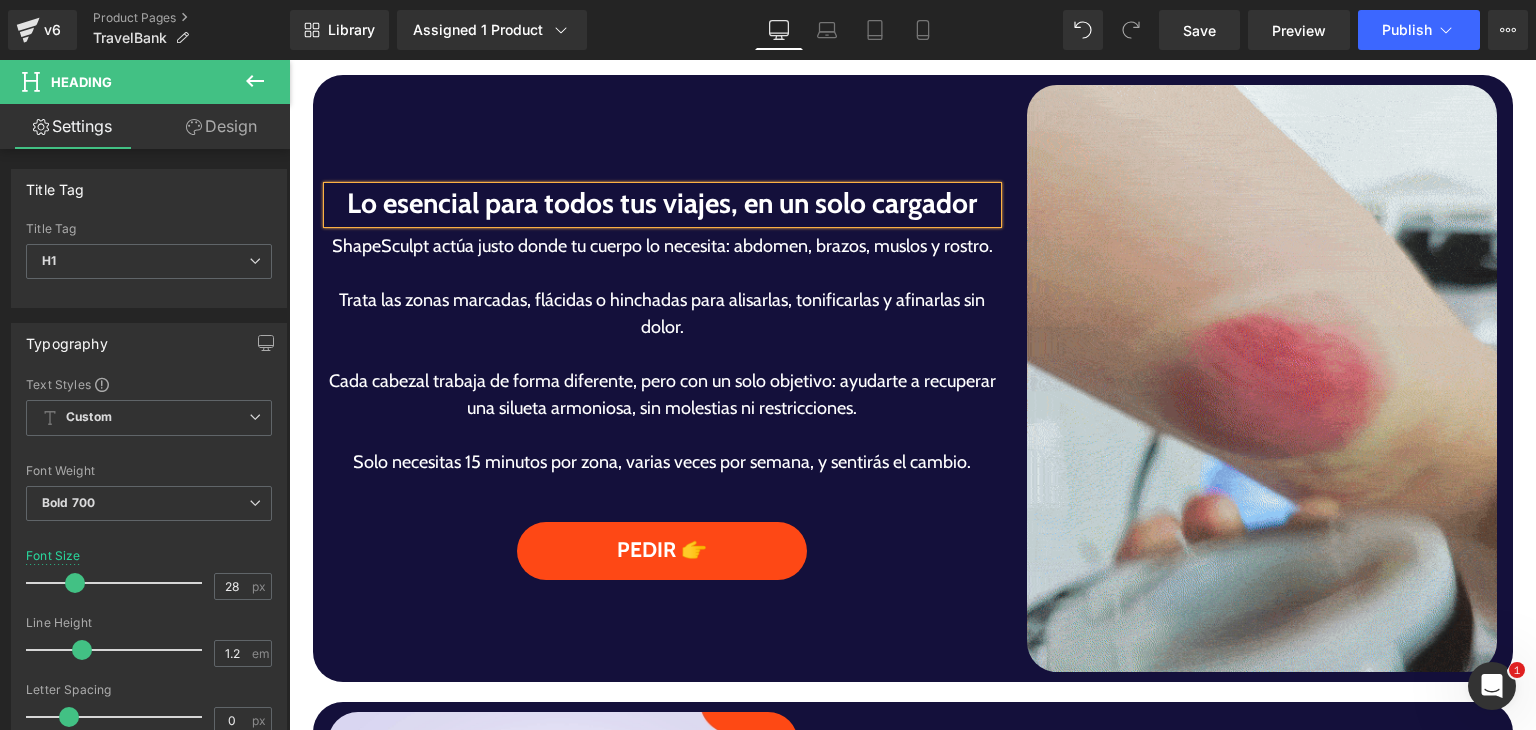 click at bounding box center (663, 354) 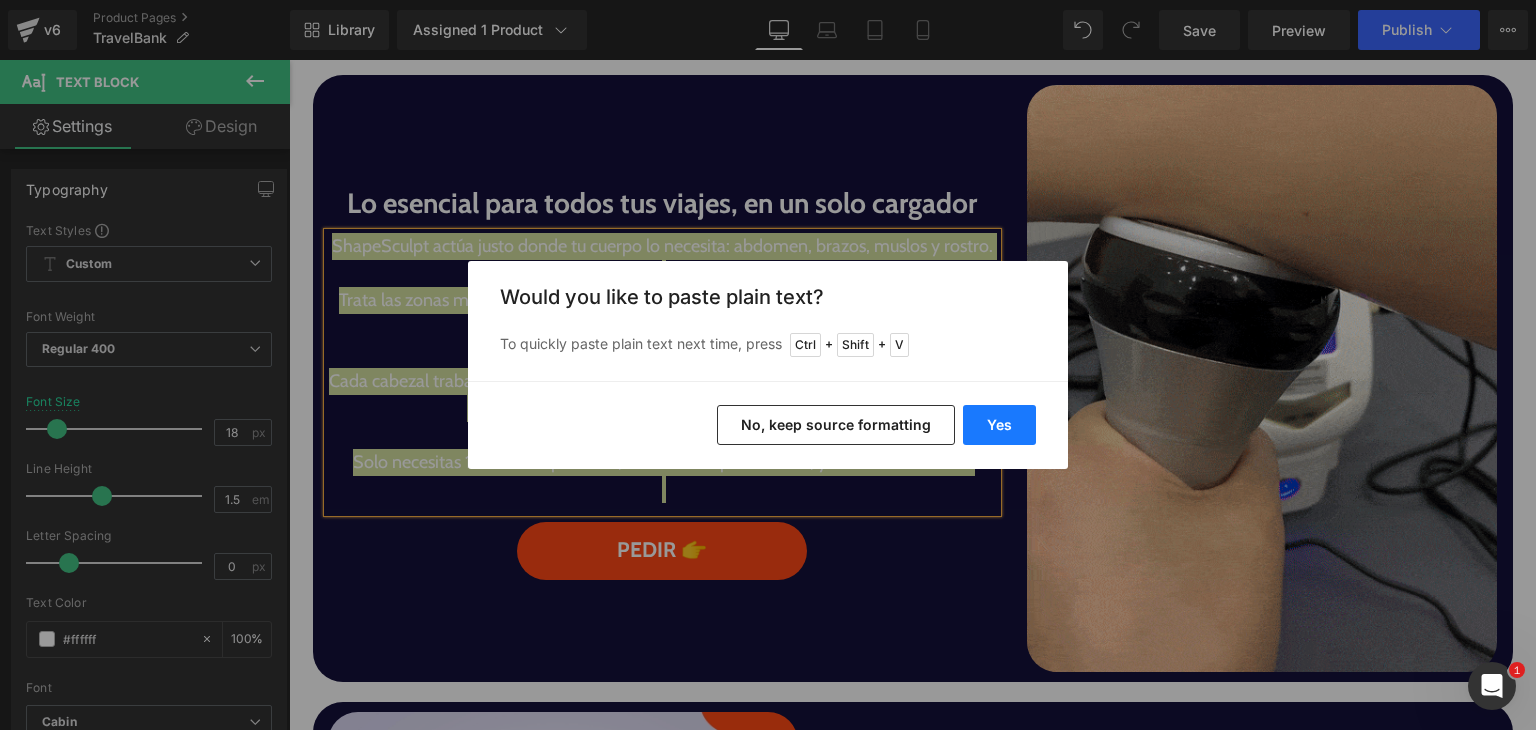 click on "Yes" at bounding box center [999, 425] 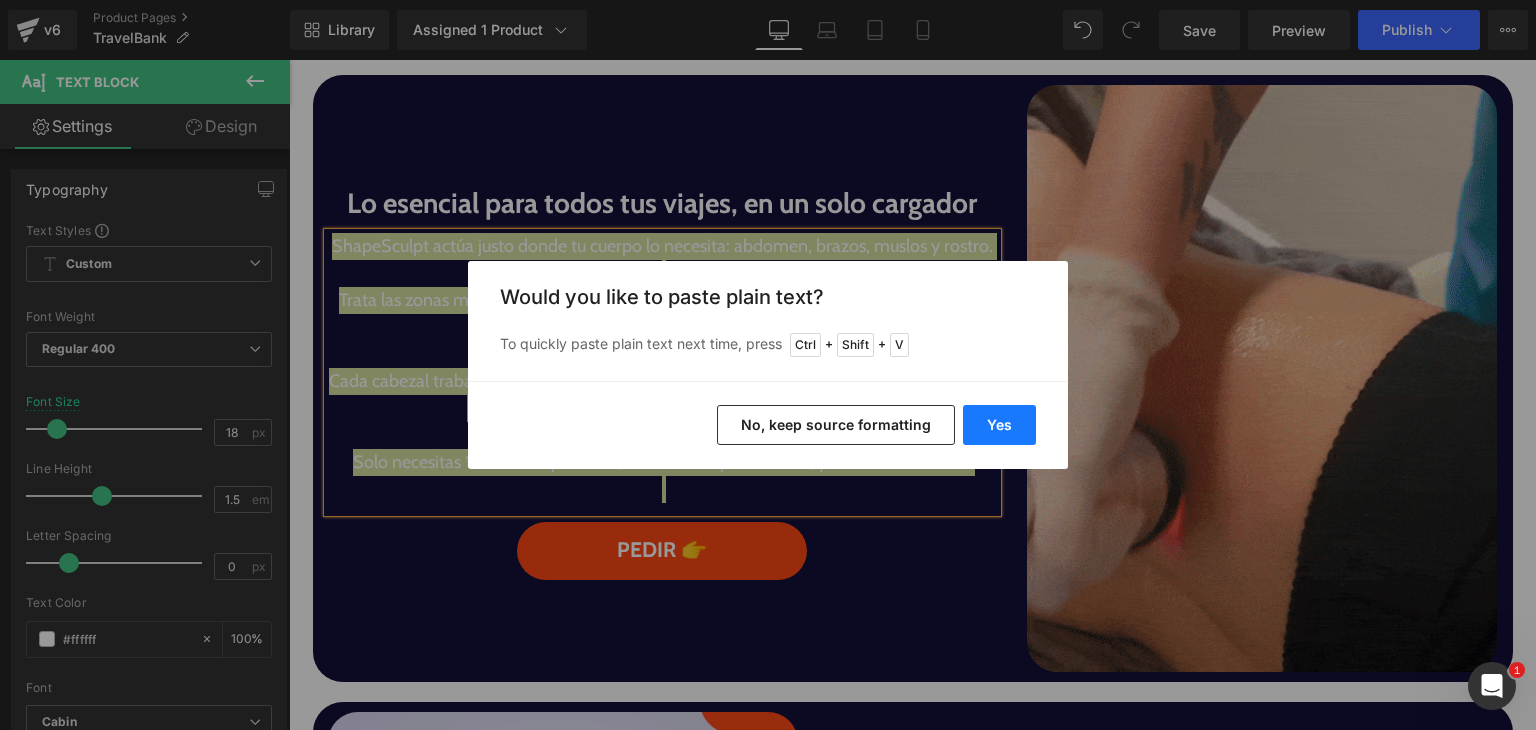 type 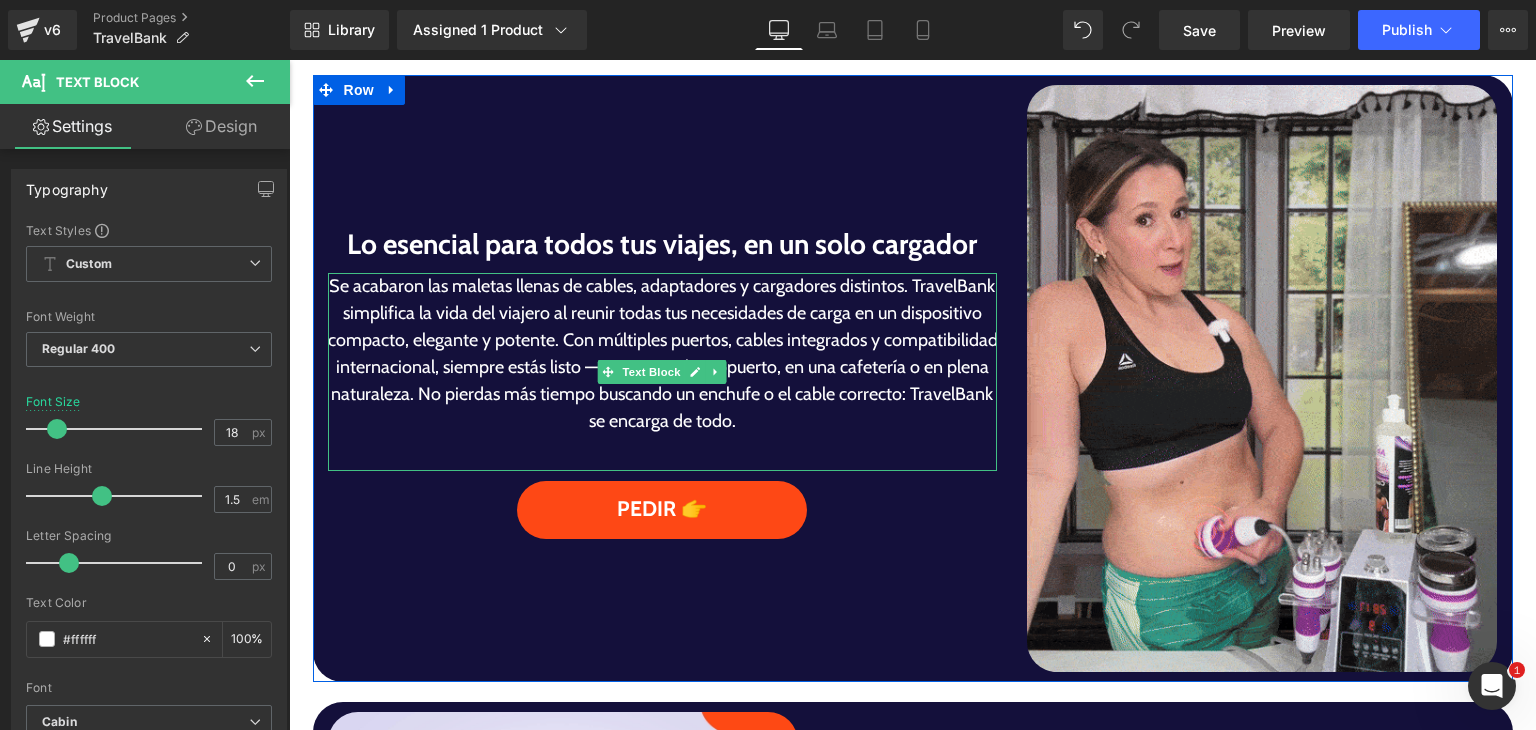 click on "Se acabaron las maletas llenas de cables, adaptadores y cargadores distintos. TravelBank simplifica la vida del viajero al reunir todas tus necesidades de carga en un dispositivo compacto, elegante y potente. Con múltiples puertos, cables integrados y compatibilidad internacional, siempre estás listo — ya sea en el aeropuerto, en una cafetería o en plena naturaleza. No pierdas más tiempo buscando un enchufe o el cable correcto: TravelBank se encarga de todo." at bounding box center [663, 354] 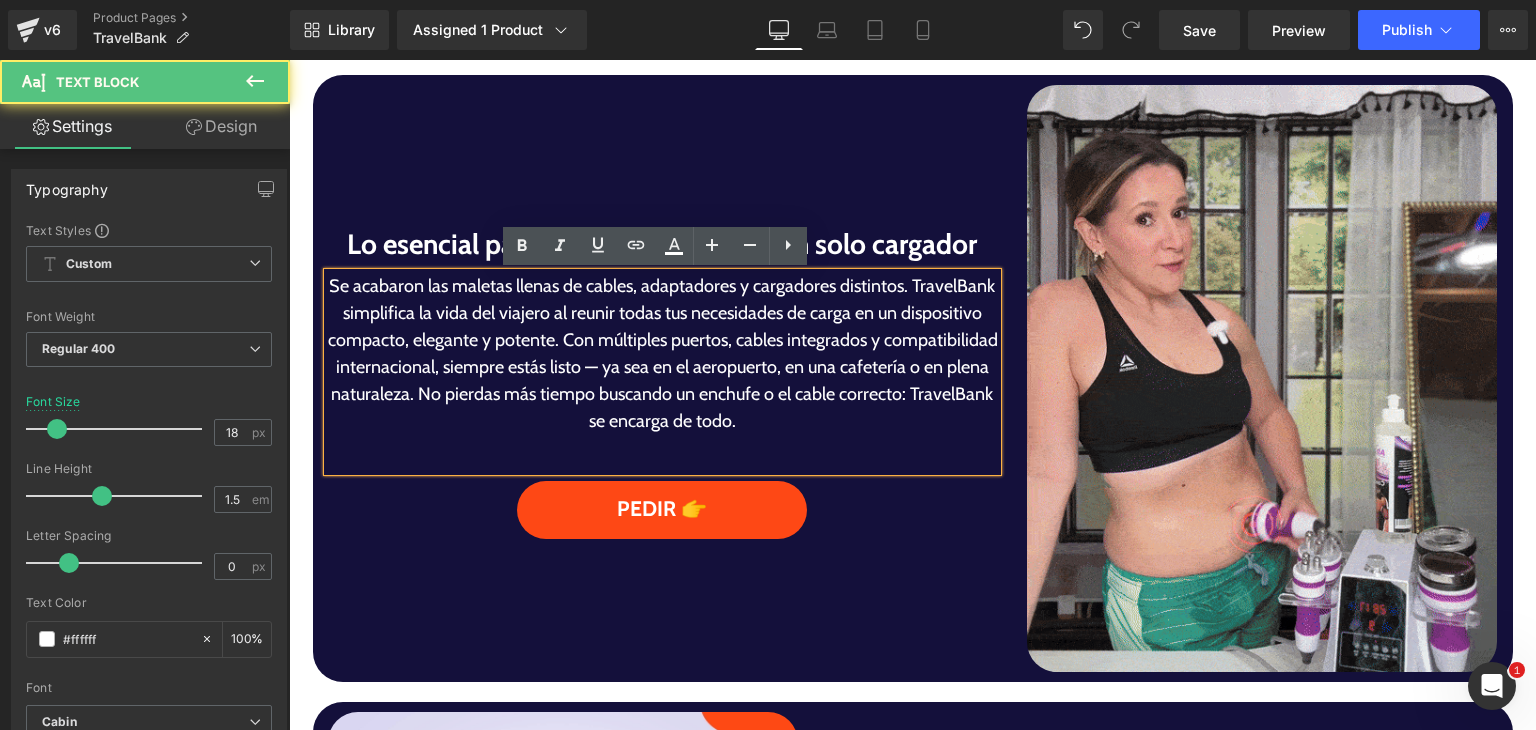 click on "Se acabaron las maletas llenas de cables, adaptadores y cargadores distintos. TravelBank simplifica la vida del viajero al reunir todas tus necesidades de carga en un dispositivo compacto, elegante y potente. Con múltiples puertos, cables integrados y compatibilidad internacional, siempre estás listo — ya sea en el aeropuerto, en una cafetería o en plena naturaleza. No pierdas más tiempo buscando un enchufe o el cable correcto: TravelBank se encarga de todo." at bounding box center [663, 354] 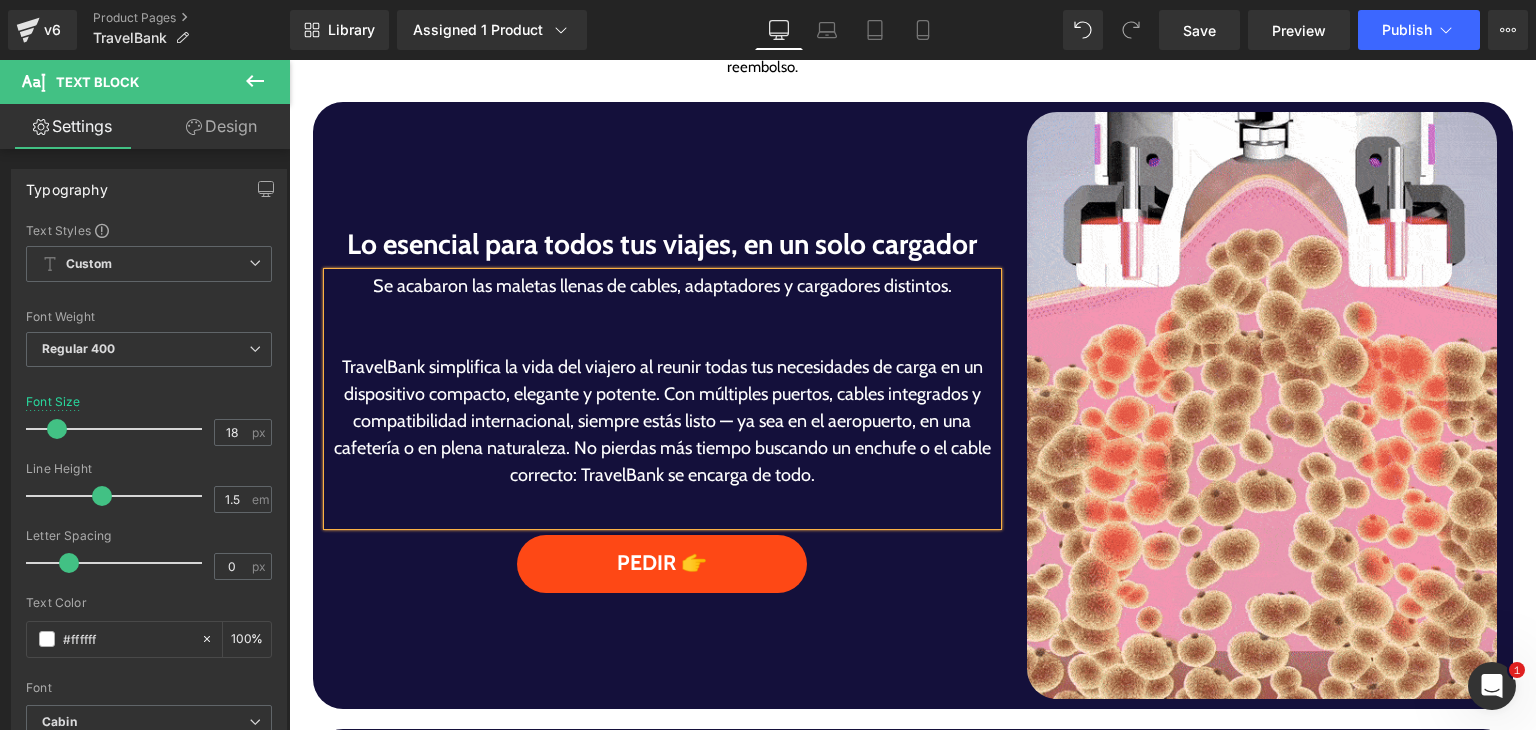 scroll, scrollTop: 1107, scrollLeft: 0, axis: vertical 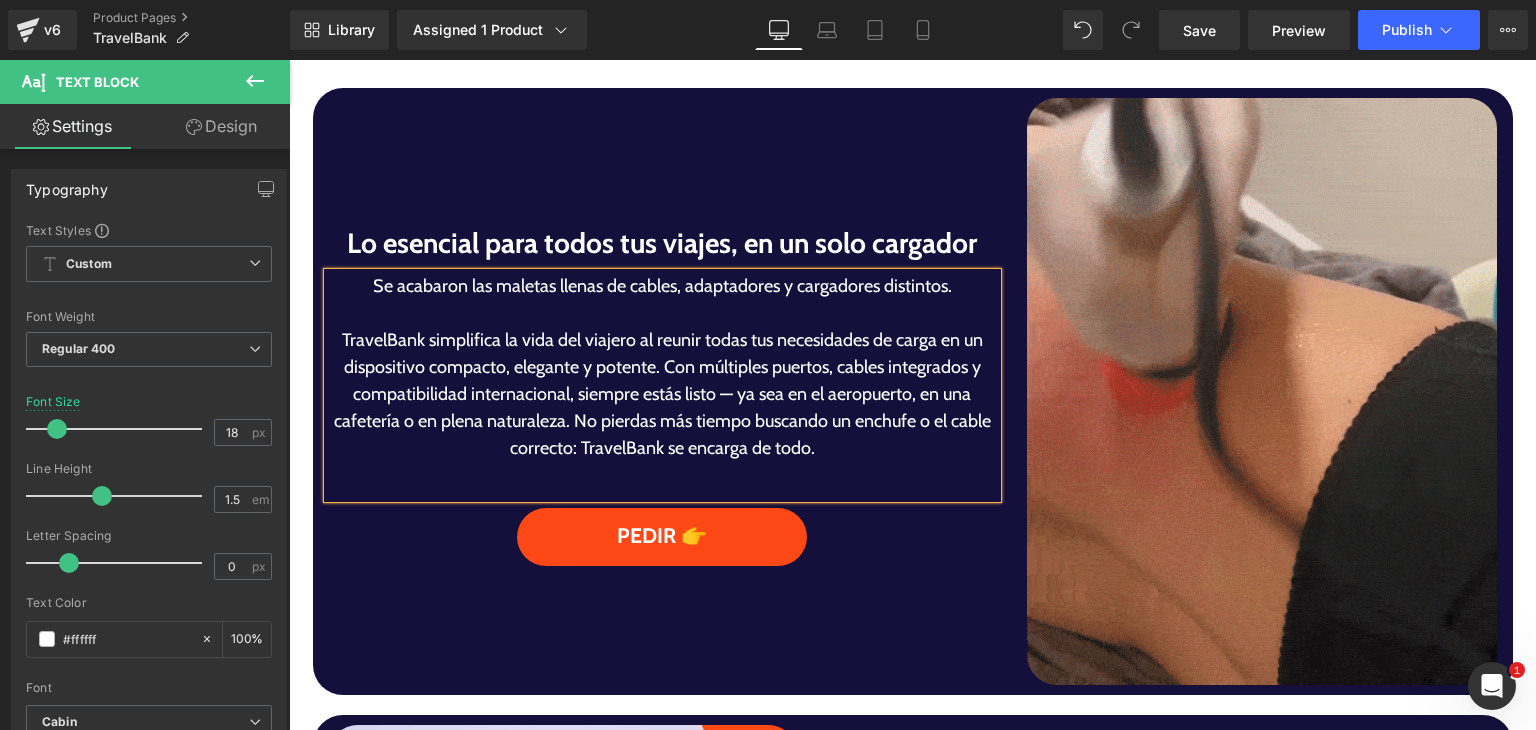 click on "TravelBank simplifica la vida del viajero al reunir todas tus necesidades de carga en un dispositivo compacto, elegante y potente. Con múltiples puertos, cables integrados y compatibilidad internacional, siempre estás listo — ya sea en el aeropuerto, en una cafetería o en plena naturaleza. No pierdas más tiempo buscando un enchufe o el cable correcto: TravelBank se encarga de todo." at bounding box center [662, 394] 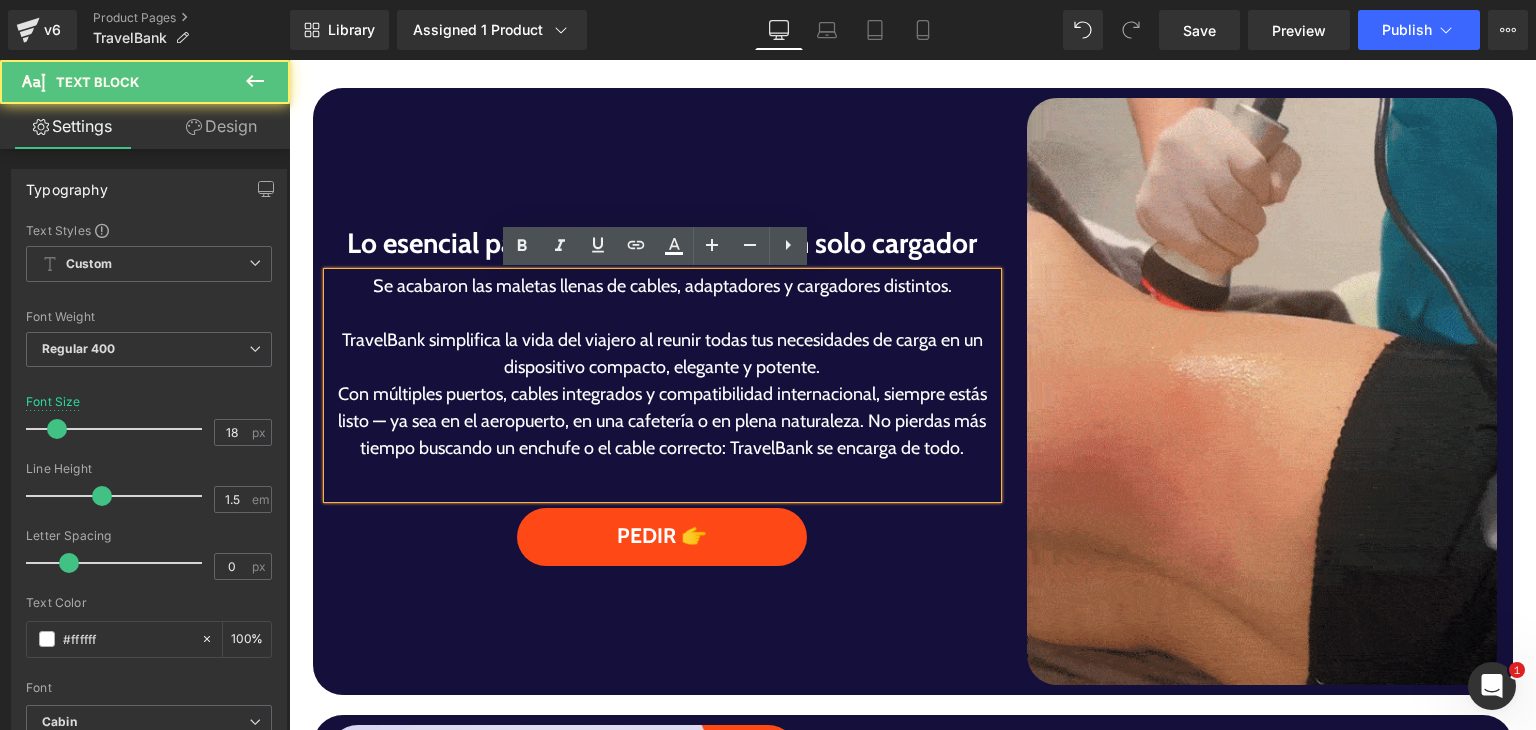 scroll, scrollTop: 1093, scrollLeft: 0, axis: vertical 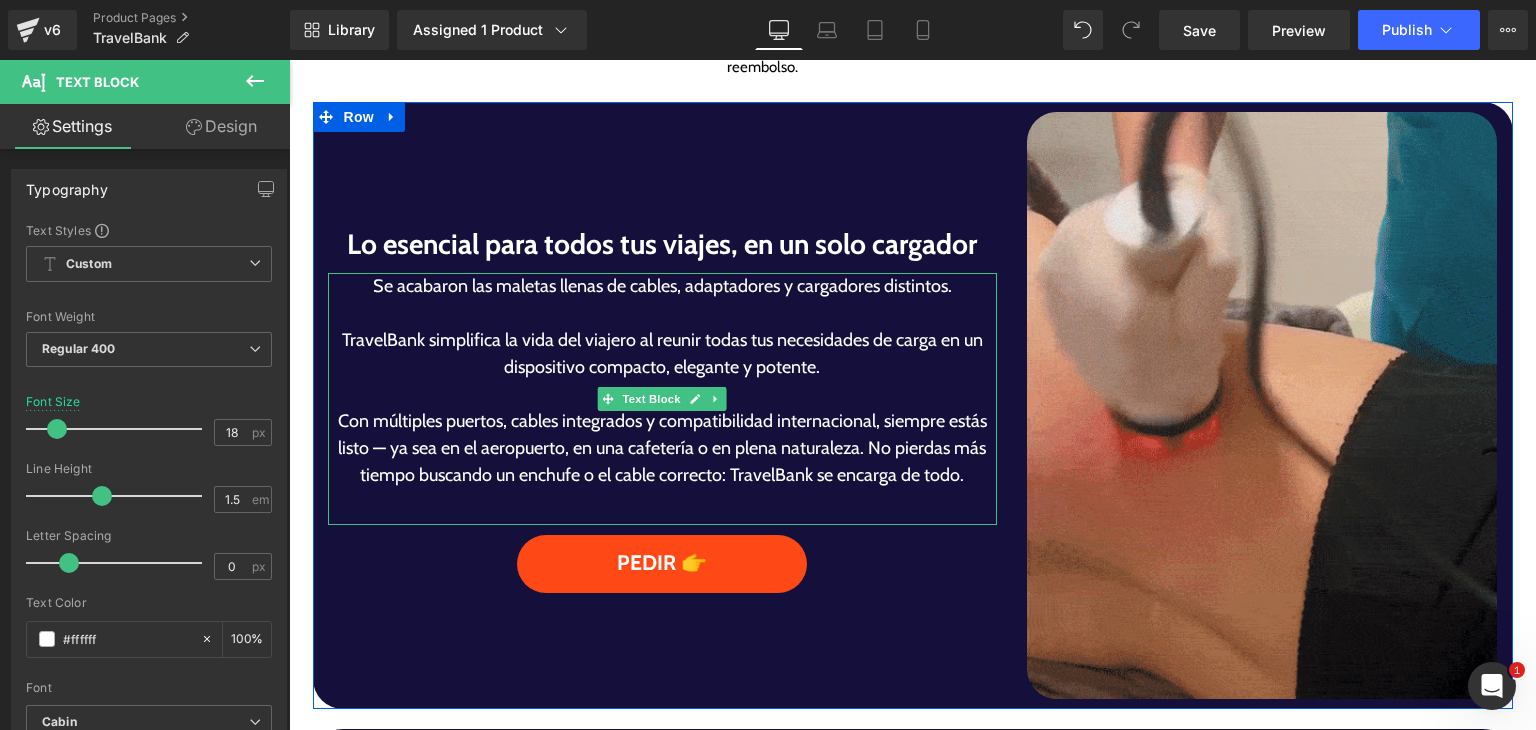click on "Con múltiples puertos, cables integrados y compatibilidad internacional, siempre estás listo — ya sea en el aeropuerto, en una cafetería o en plena naturaleza. No pierdas más tiempo buscando un enchufe o el cable correcto: TravelBank se encarga de todo." at bounding box center [662, 448] 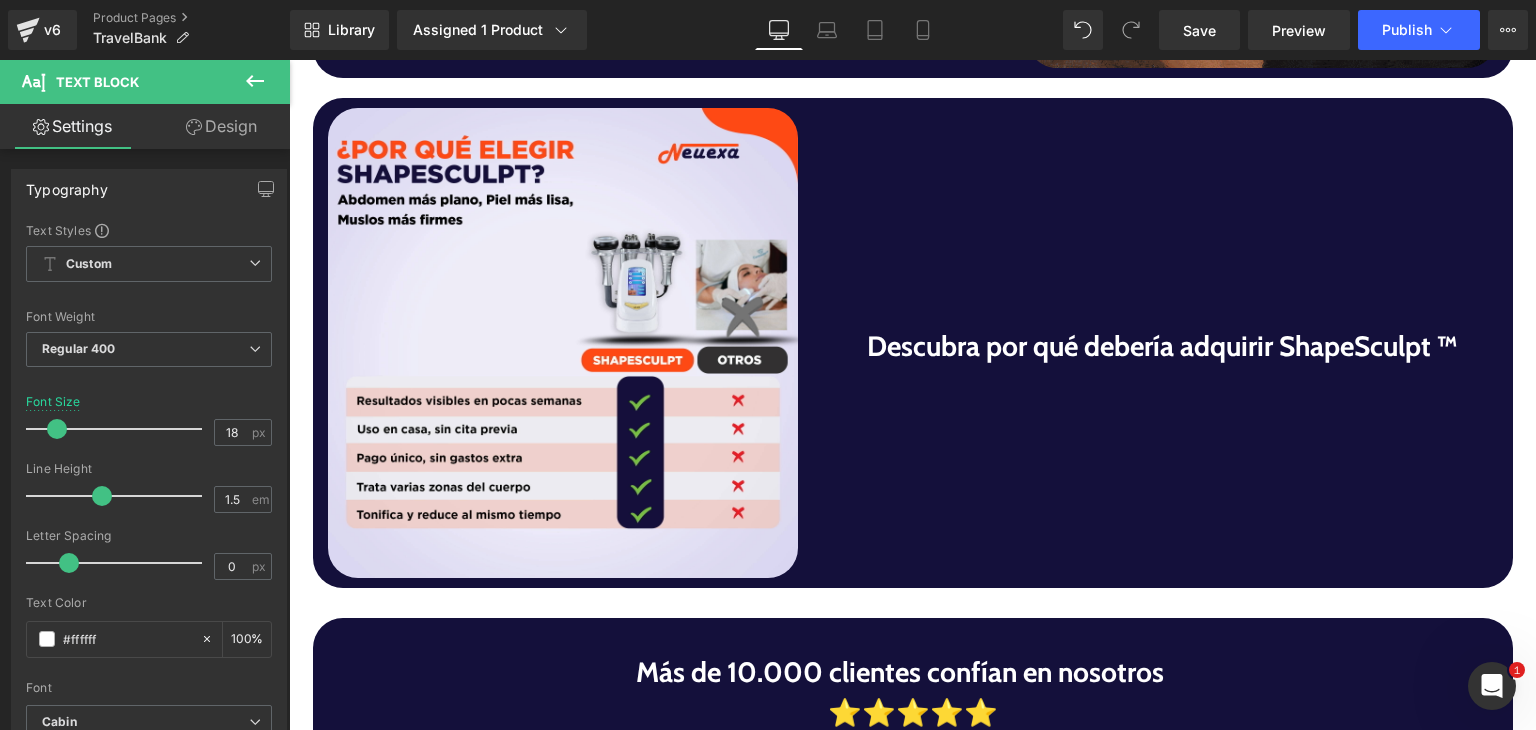 scroll, scrollTop: 1733, scrollLeft: 0, axis: vertical 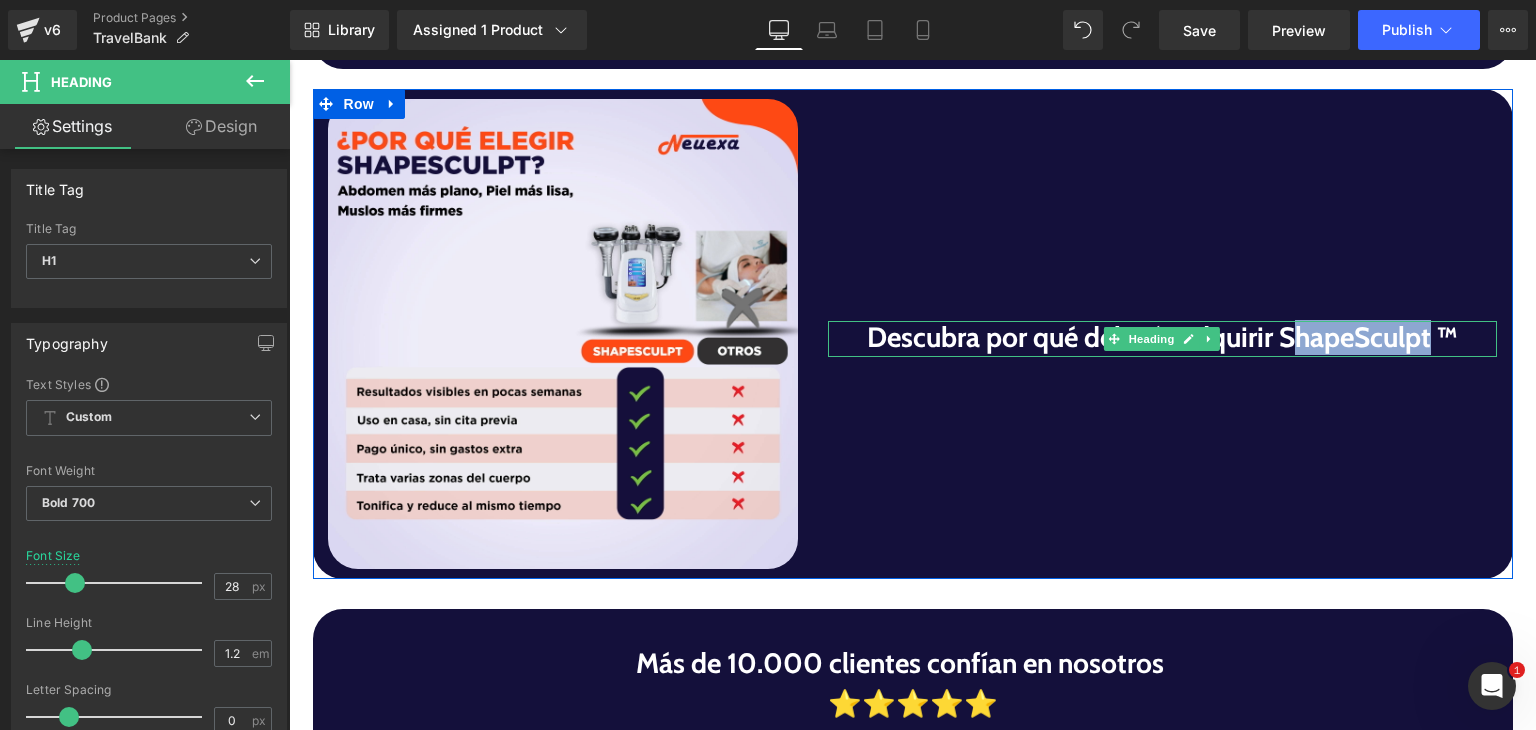 drag, startPoint x: 1284, startPoint y: 340, endPoint x: 1421, endPoint y: 342, distance: 137.0146 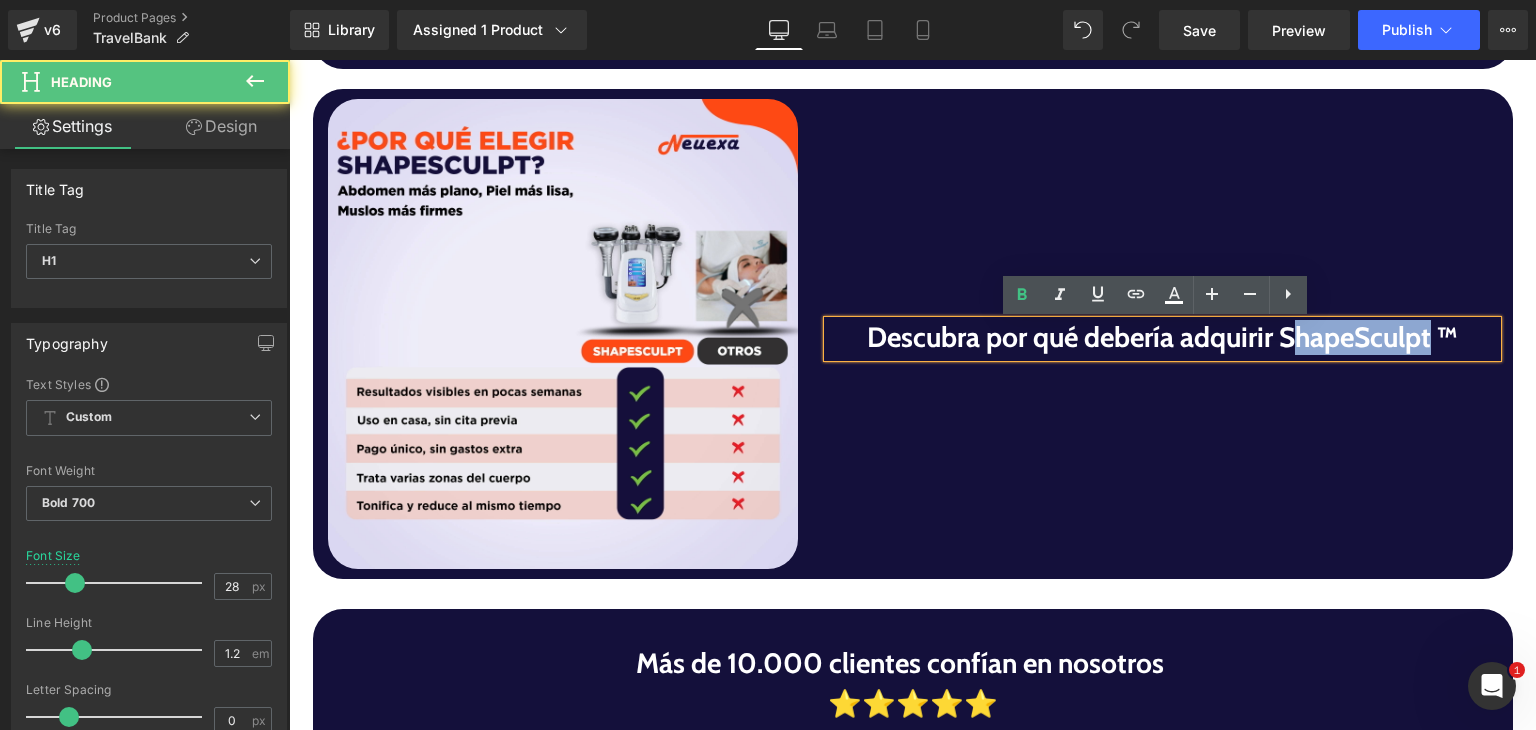 click on "Descubra por qué debería adquirir ShapeSculpt ™" at bounding box center (1163, 338) 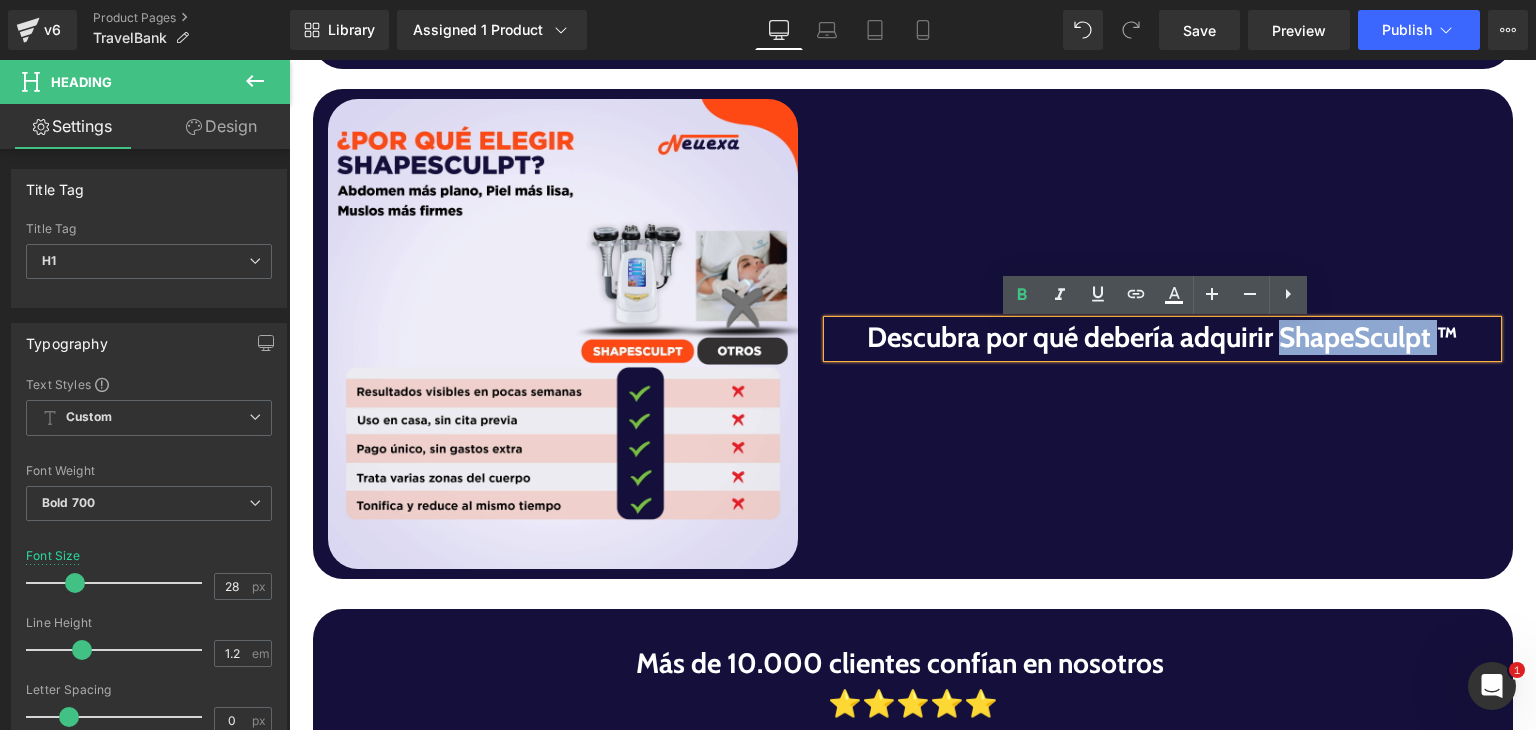 drag, startPoint x: 1275, startPoint y: 340, endPoint x: 1432, endPoint y: 339, distance: 157.00319 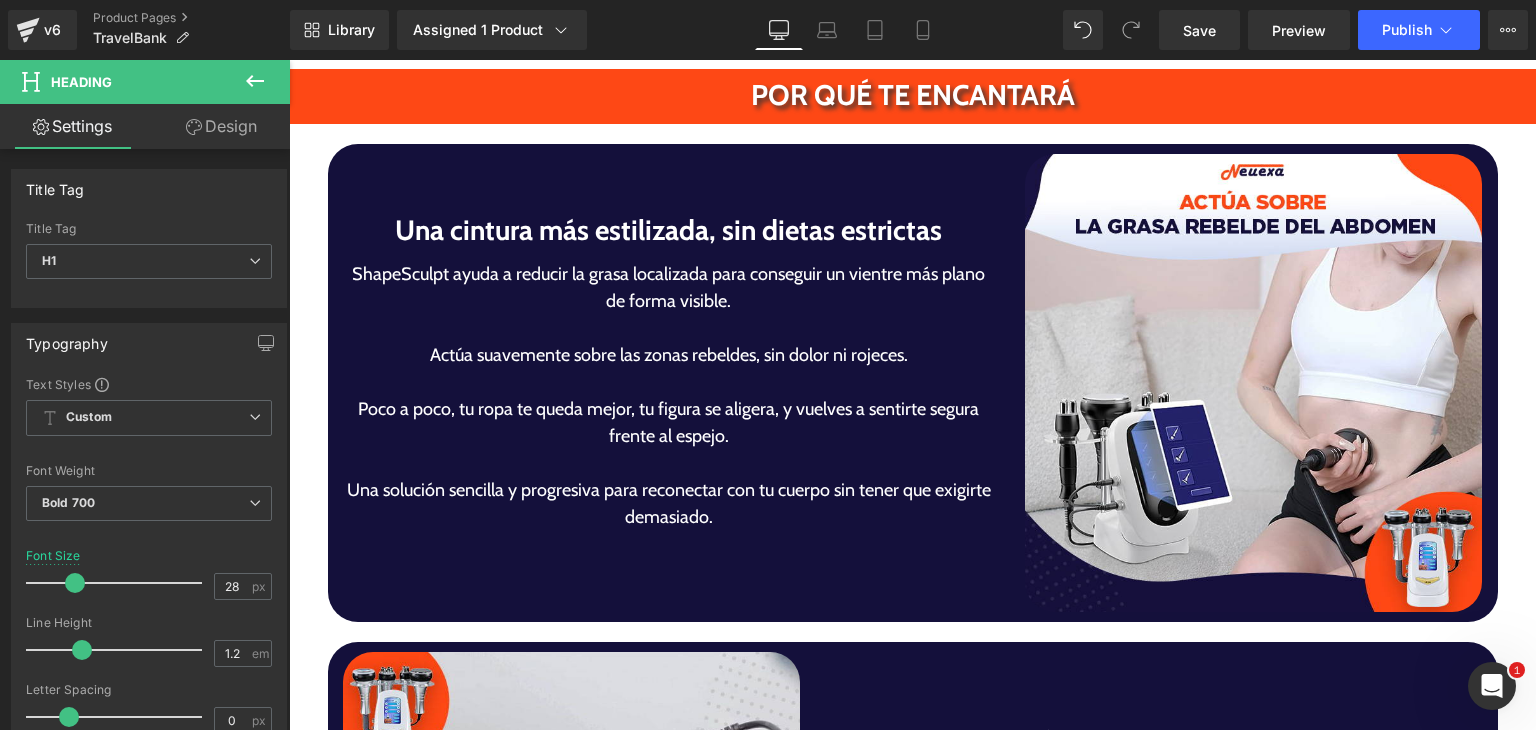 scroll, scrollTop: 3309, scrollLeft: 0, axis: vertical 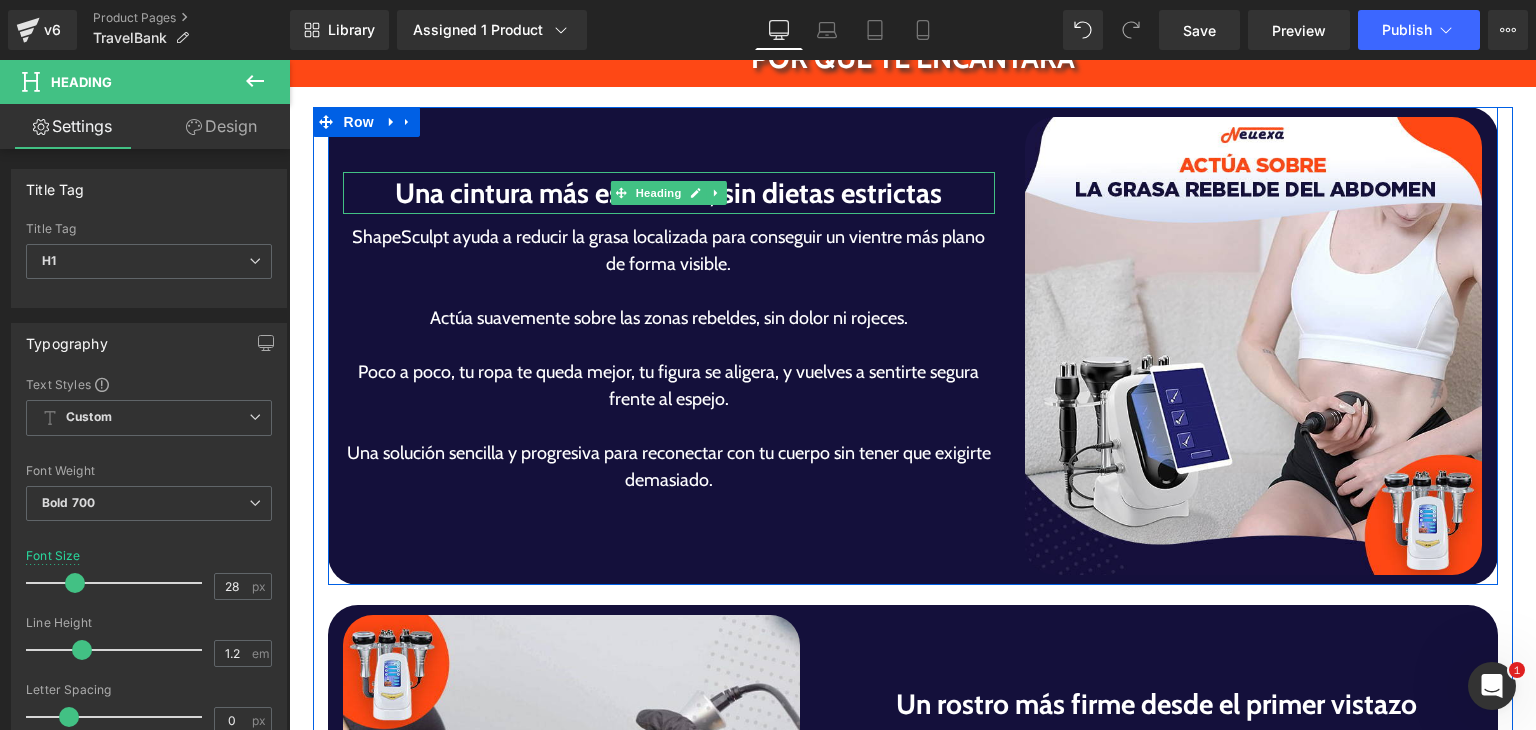 click on "Una cintura más estilizada, sin dietas estrictas" at bounding box center [669, 193] 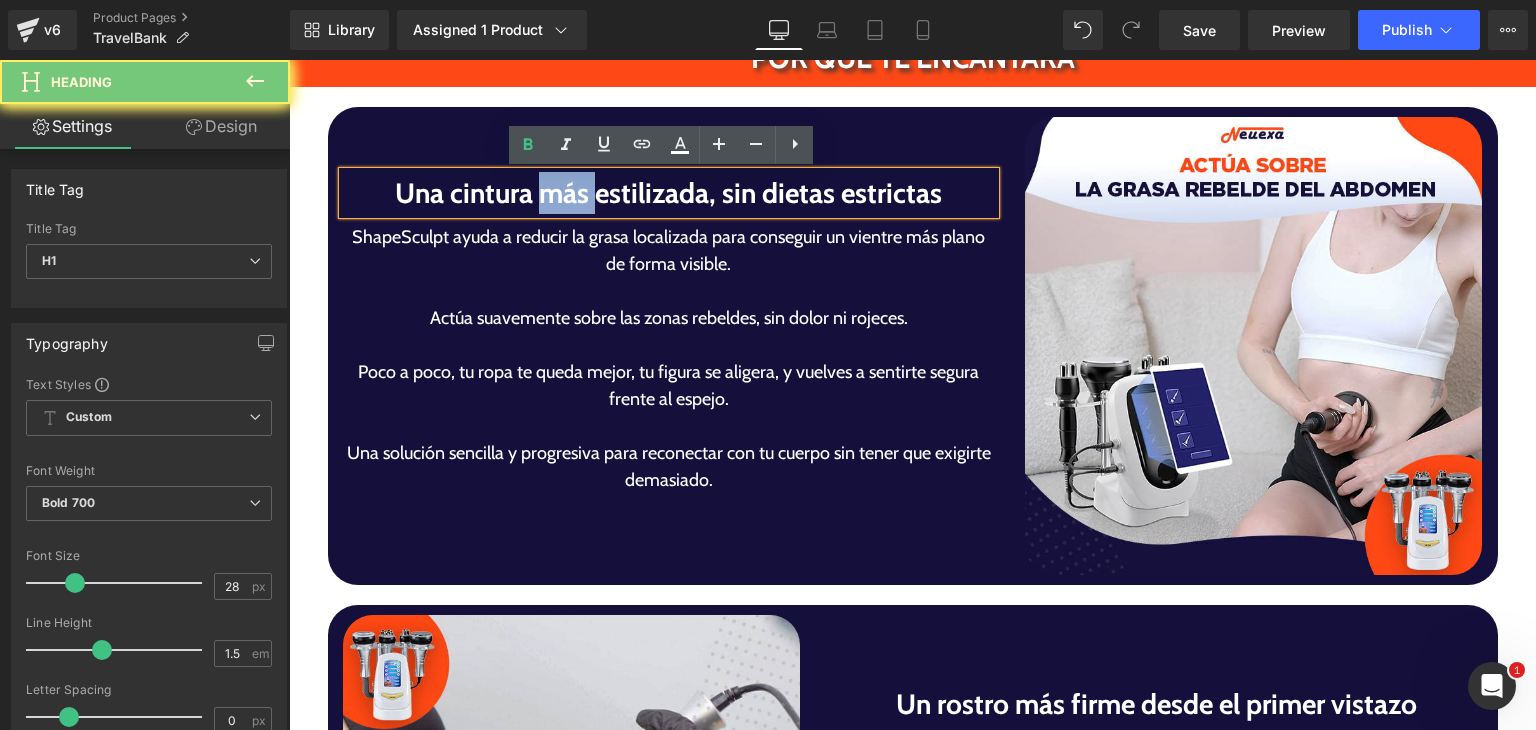 click on "Una cintura más estilizada, sin dietas estrictas" at bounding box center [669, 193] 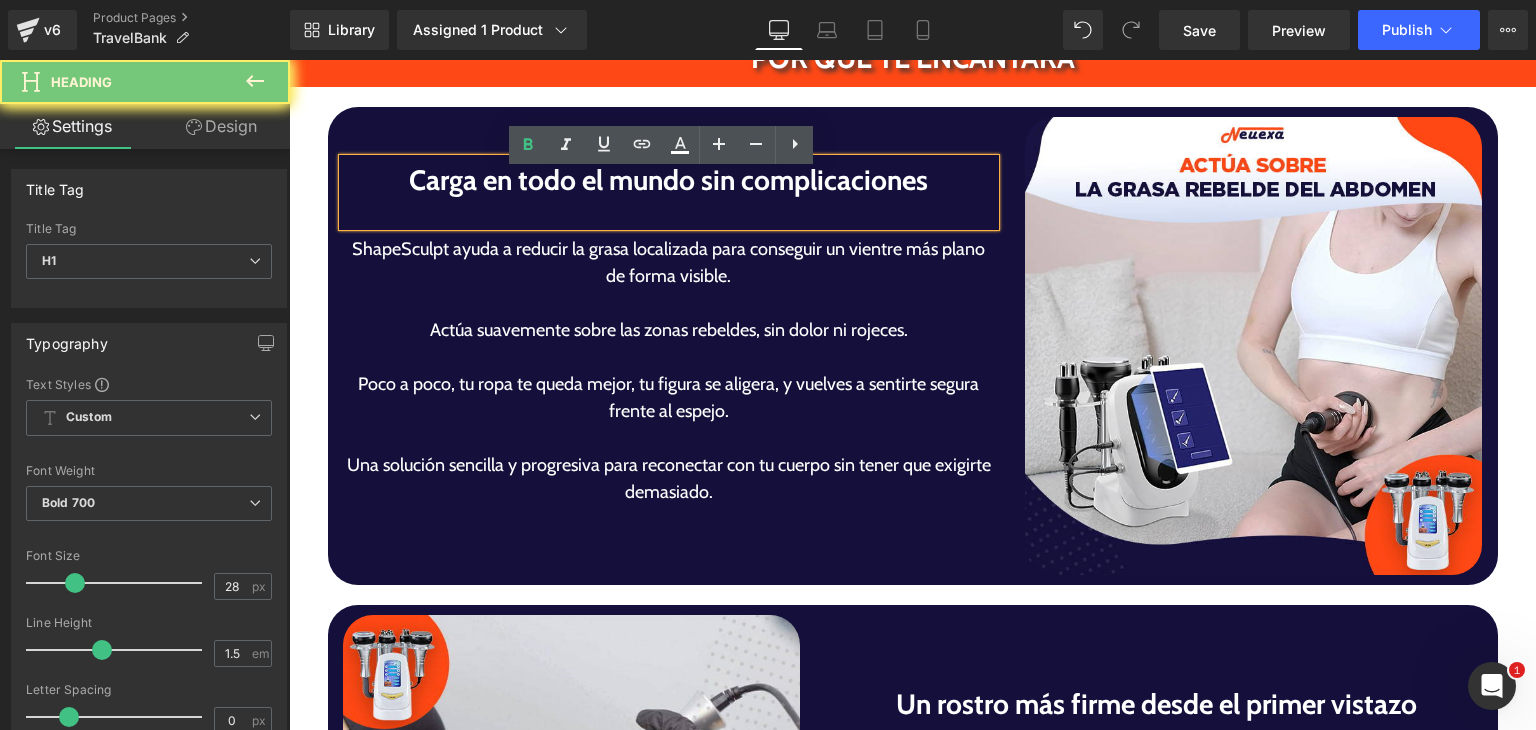 scroll, scrollTop: 3296, scrollLeft: 0, axis: vertical 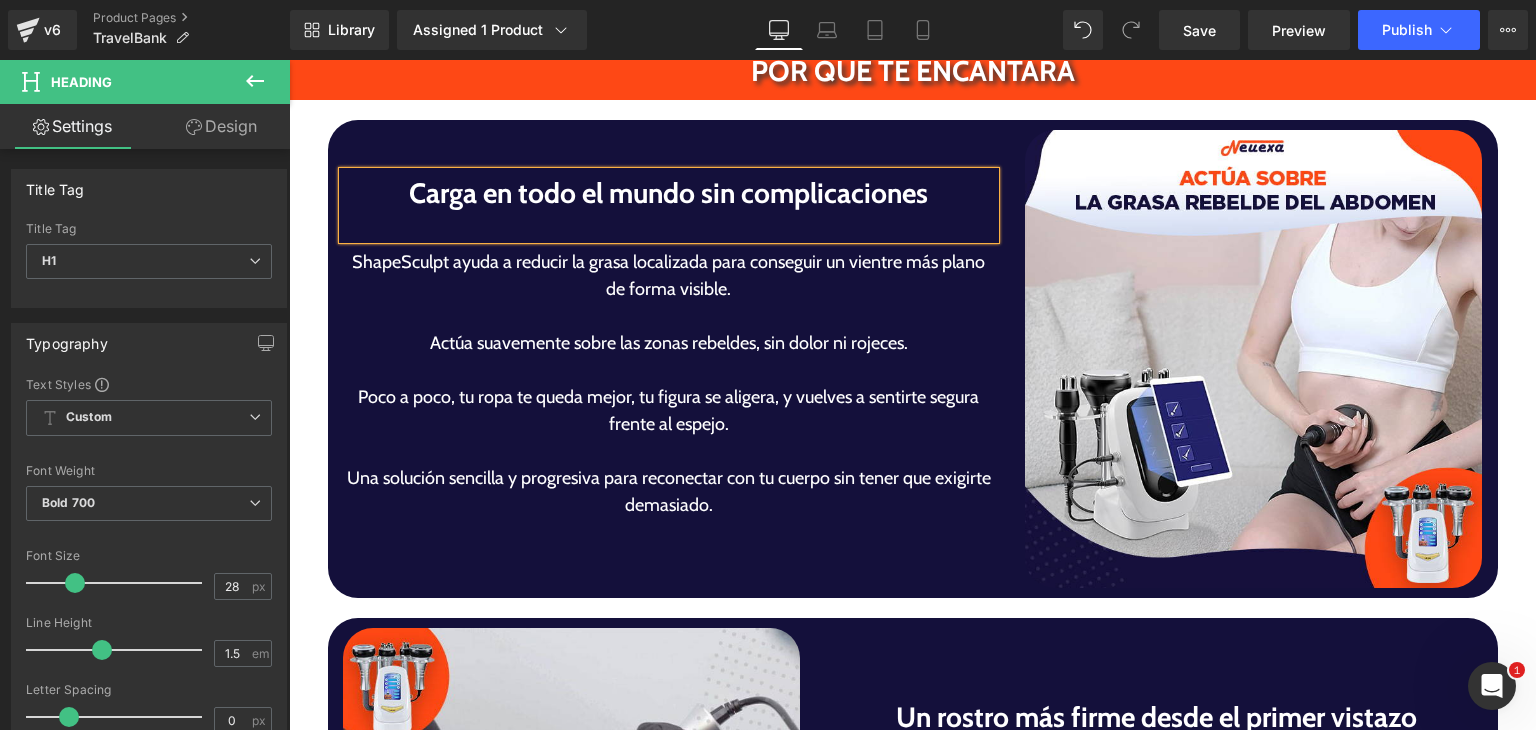 click on "Actúa suavemente sobre las zonas rebeldes, sin dolor ni rojeces." at bounding box center [669, 343] 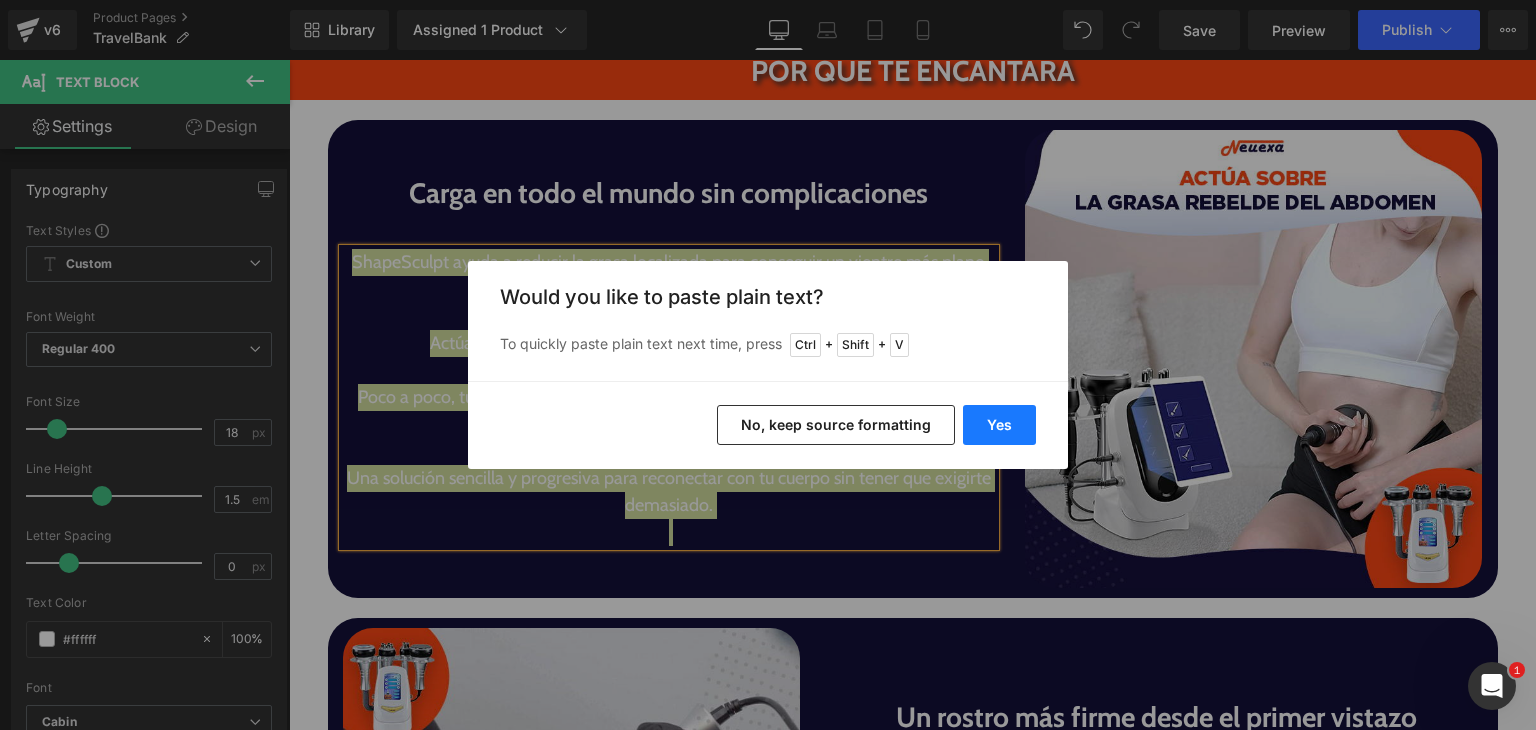drag, startPoint x: 1010, startPoint y: 423, endPoint x: 610, endPoint y: 297, distance: 419.37573 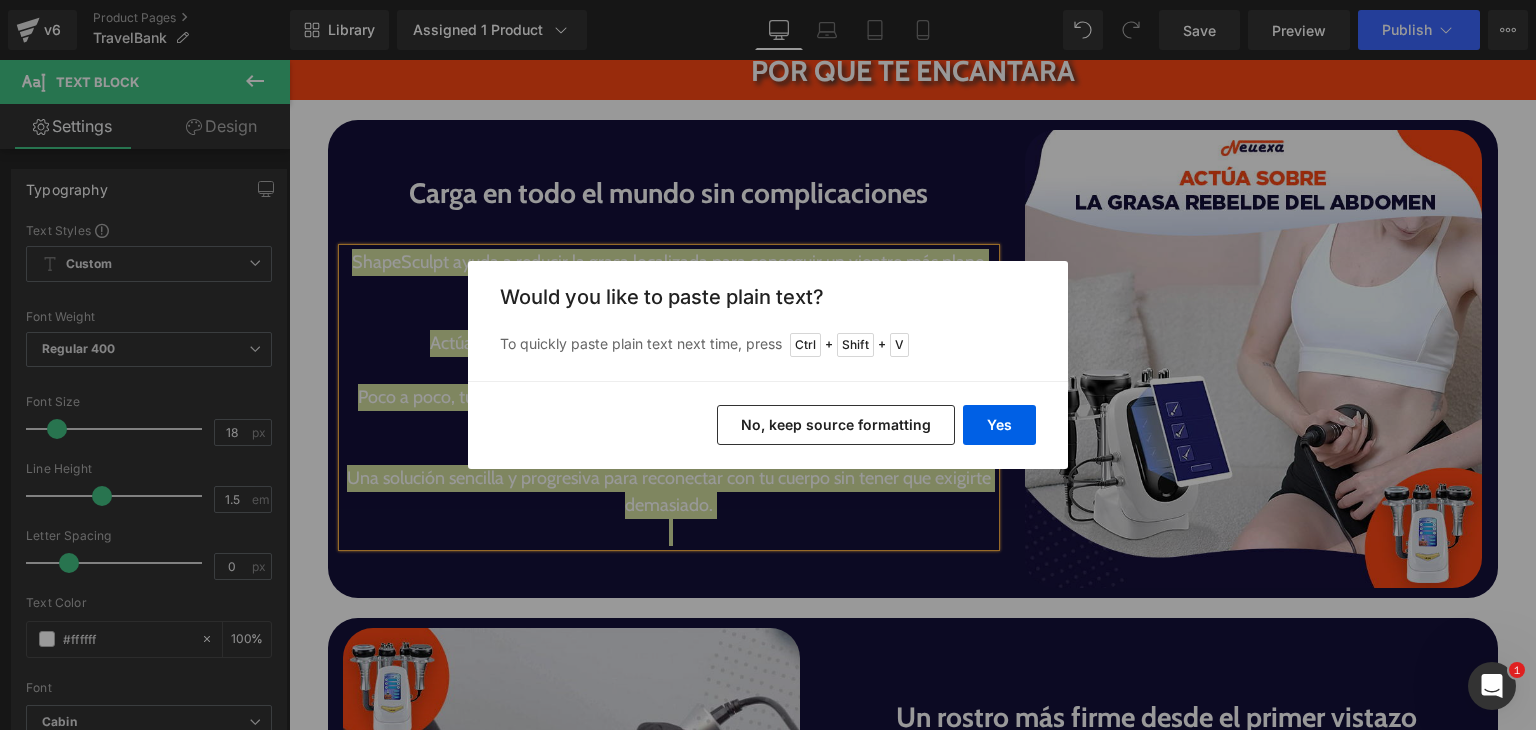 type 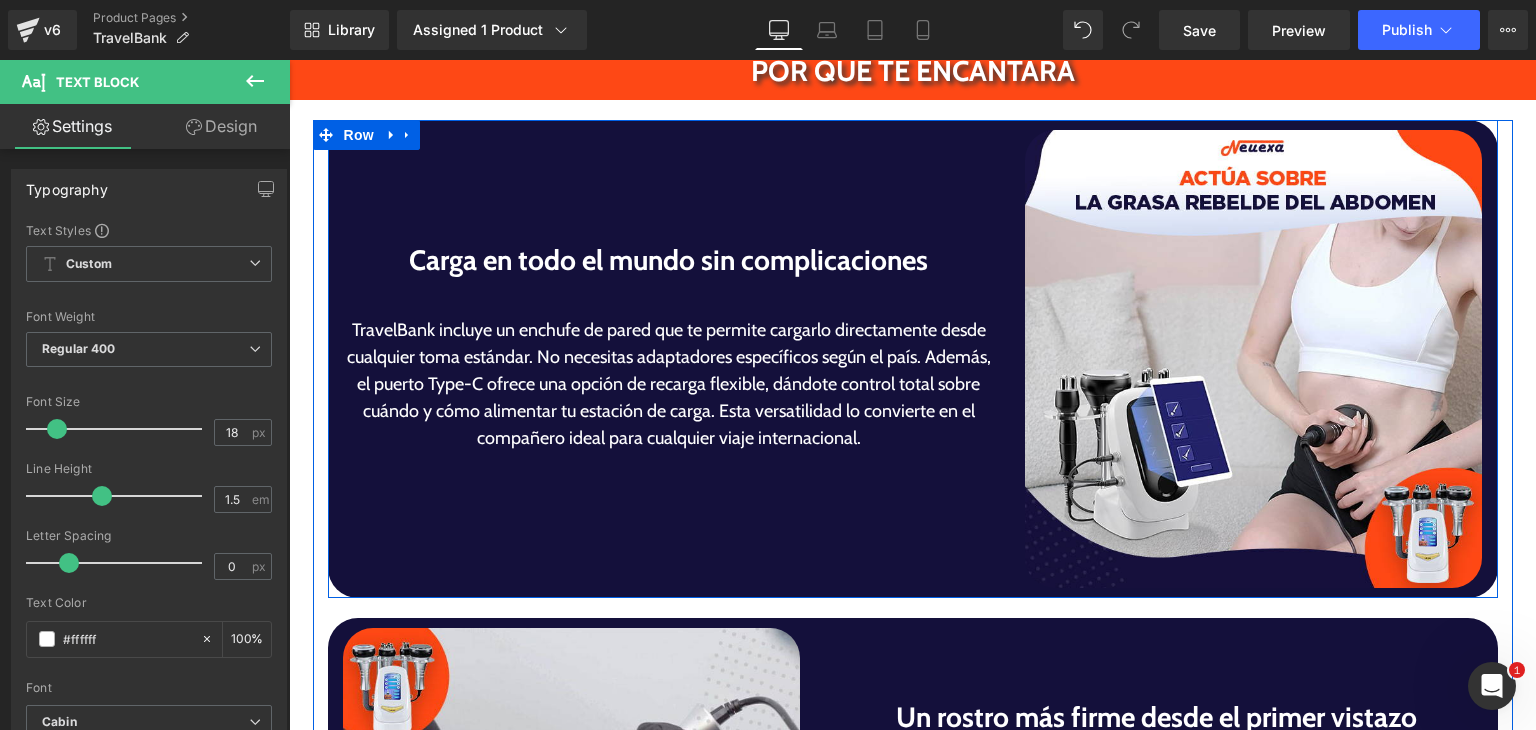 click at bounding box center (669, 294) 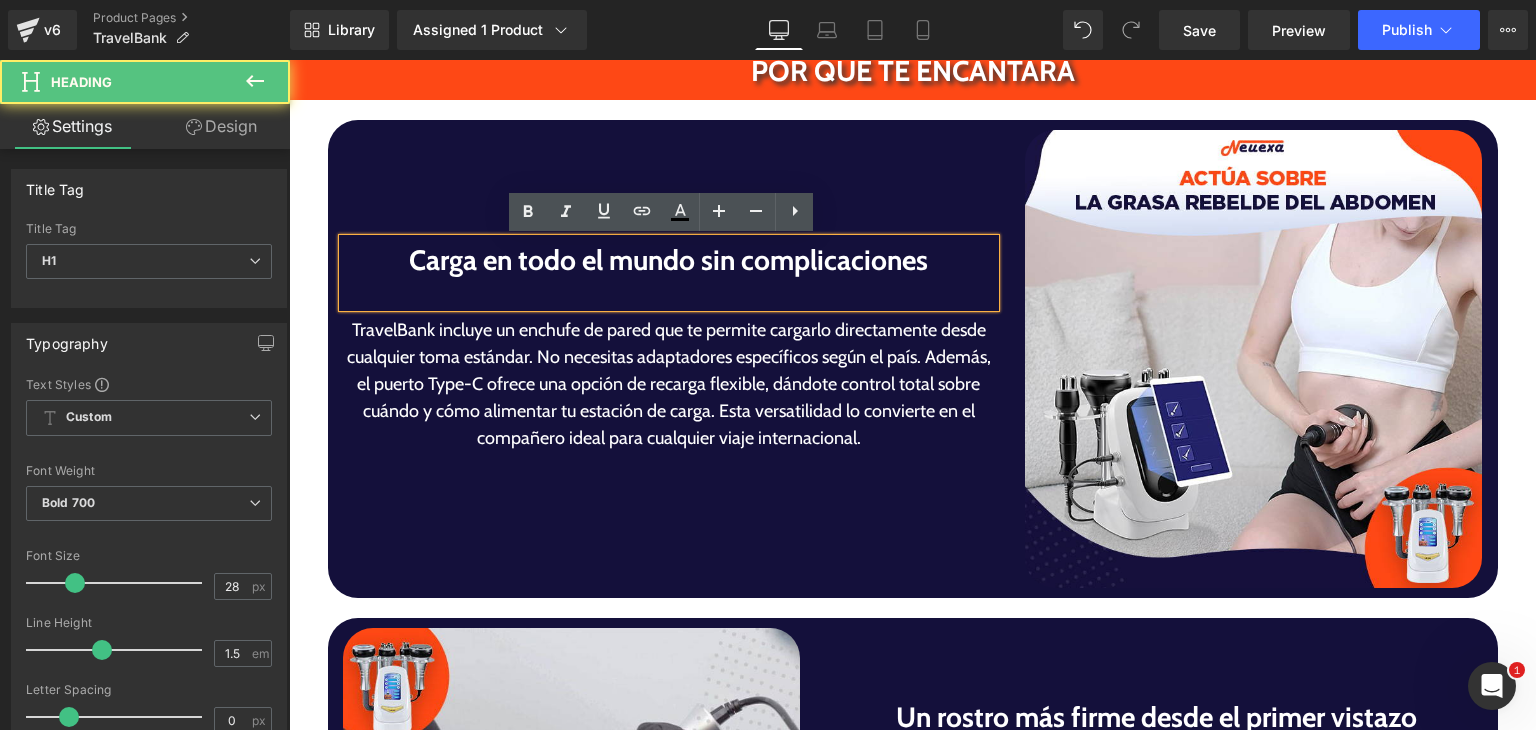 scroll, scrollTop: 3309, scrollLeft: 0, axis: vertical 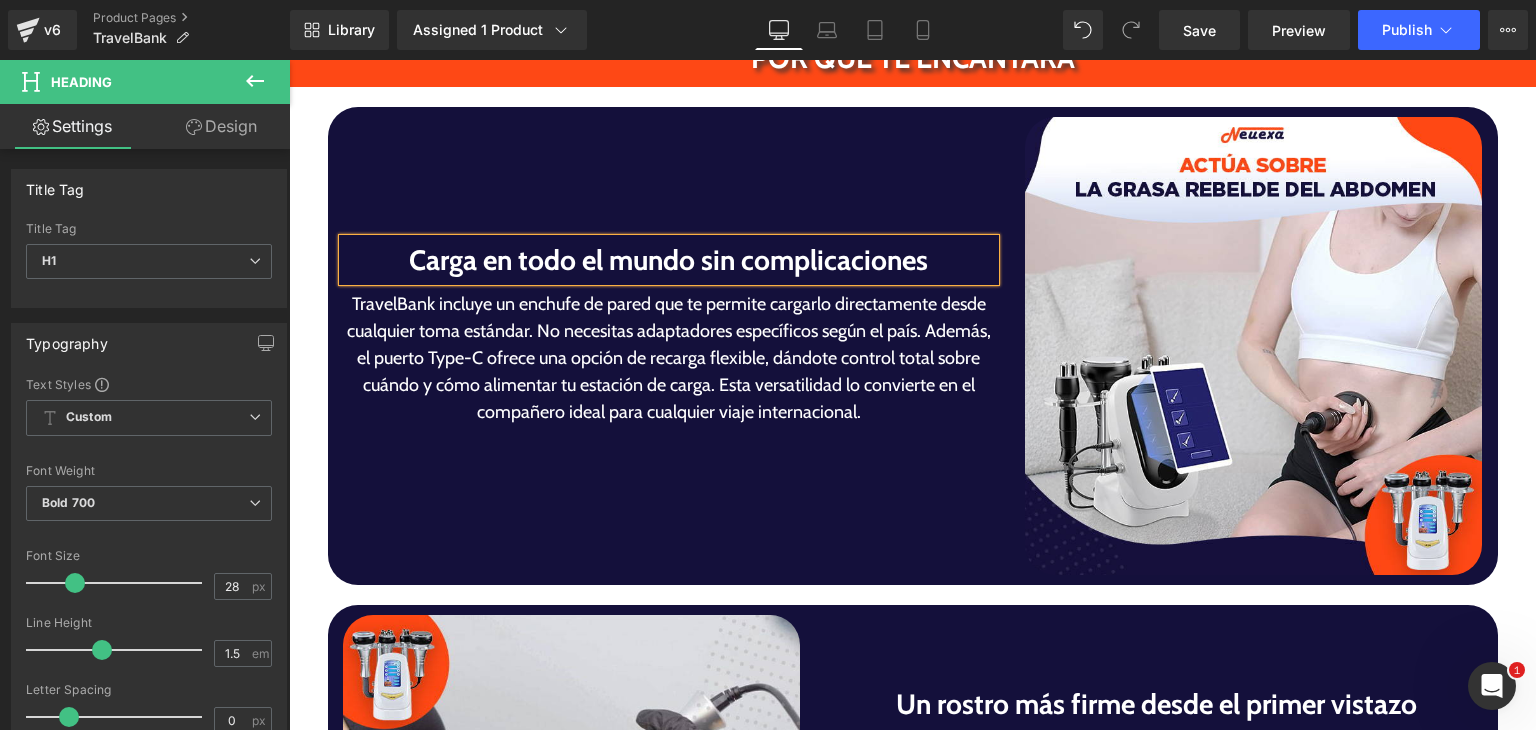 click on "TravelBank incluye un enchufe de pared que te permite cargarlo directamente desde cualquier toma estándar. No necesitas adaptadores específicos según el país. Además, el puerto Type-C ofrece una opción de recarga flexible, dándote control total sobre cuándo y cómo alimentar tu estación de carga. Esta versatilidad lo convierte en el compañero ideal para cualquier viaje internacional." at bounding box center (669, 358) 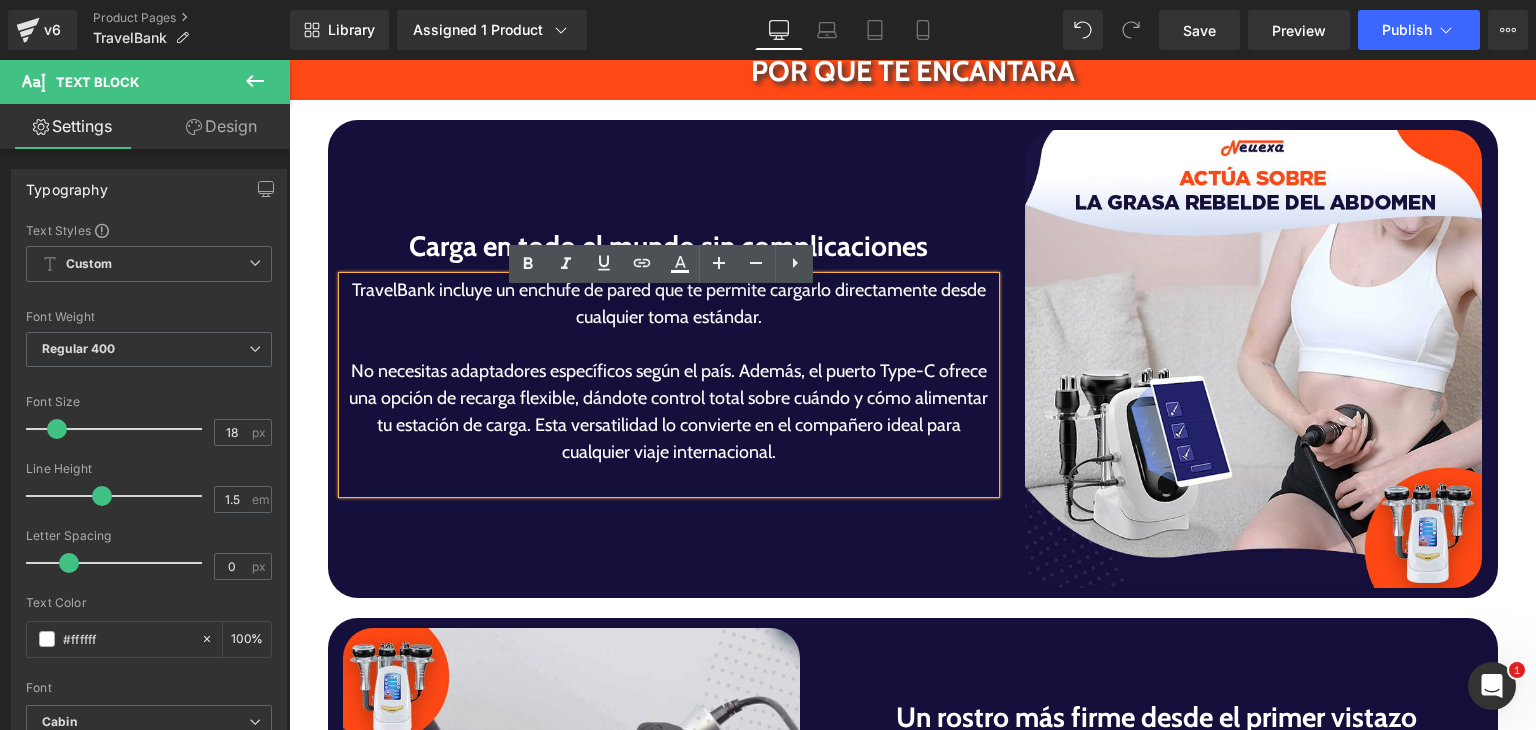 scroll, scrollTop: 3282, scrollLeft: 0, axis: vertical 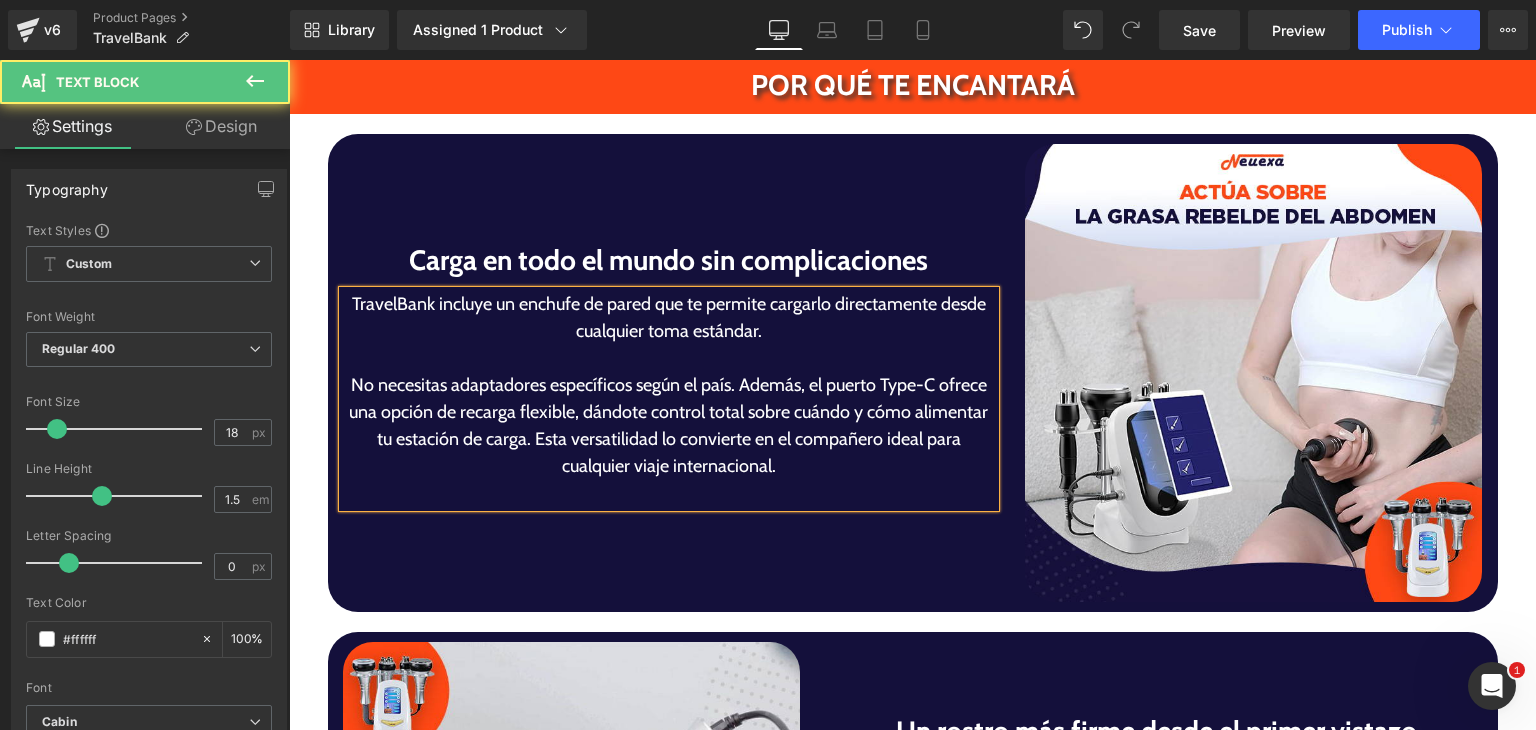 click on "No necesitas adaptadores específicos según el país. Además, el puerto Type-C ofrece una opción de recarga flexible, dándote control total sobre cuándo y cómo alimentar tu estación de carga. Esta versatilidad lo convierte en el compañero ideal para cualquier viaje internacional." at bounding box center [669, 426] 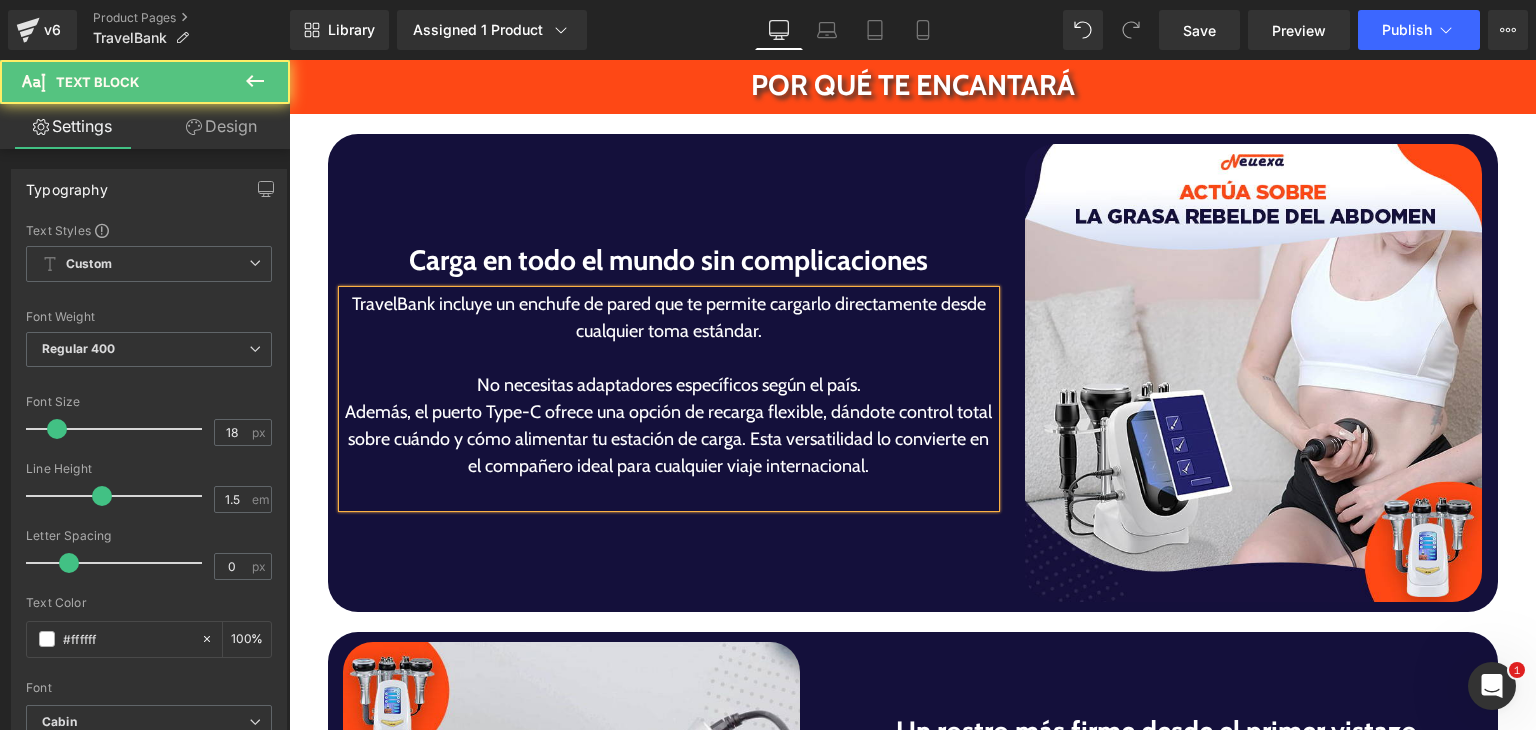 scroll, scrollTop: 3268, scrollLeft: 0, axis: vertical 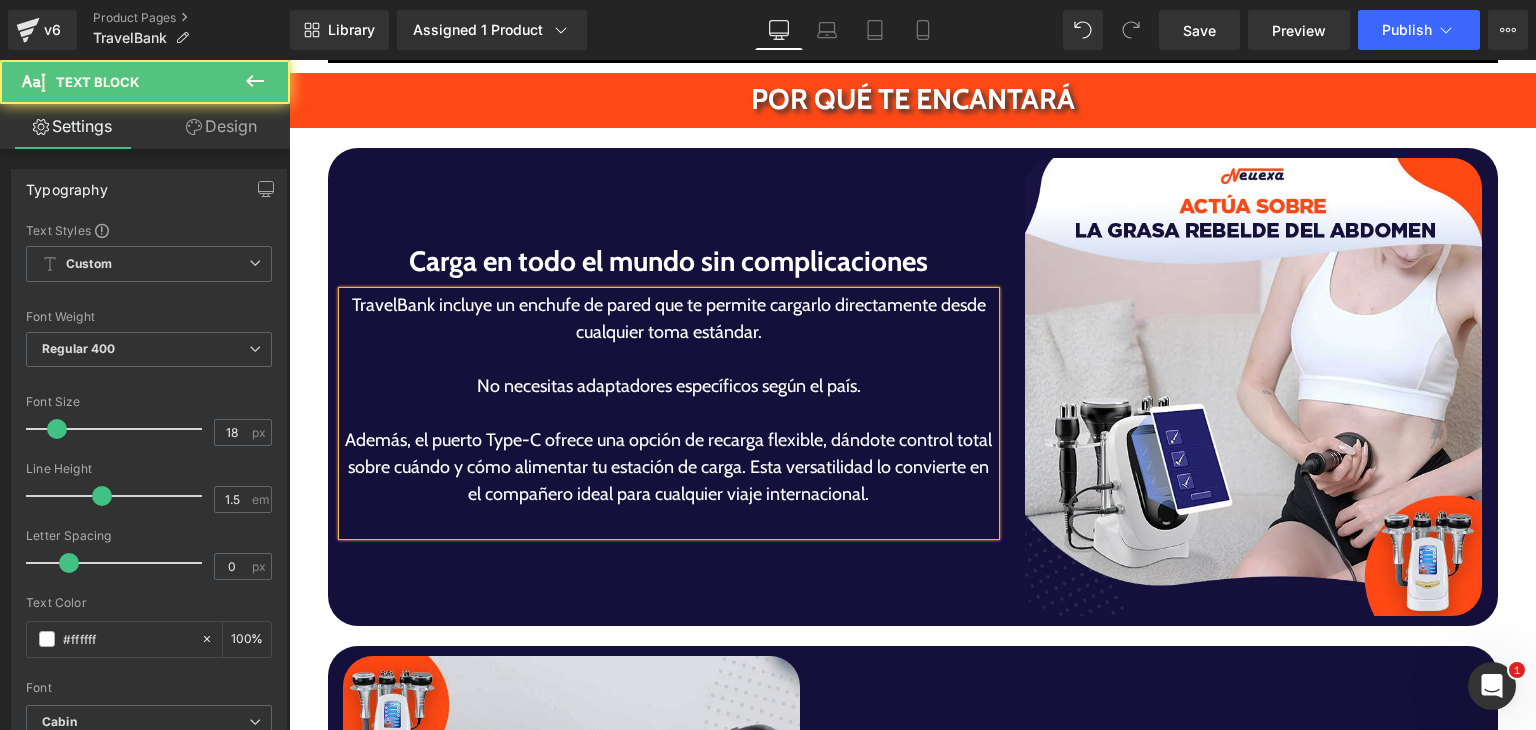 click on "Además, el puerto Type-C ofrece una opción de recarga flexible, dándote control total sobre cuándo y cómo alimentar tu estación de carga. Esta versatilidad lo convierte en el compañero ideal para cualquier viaje internacional." at bounding box center (669, 467) 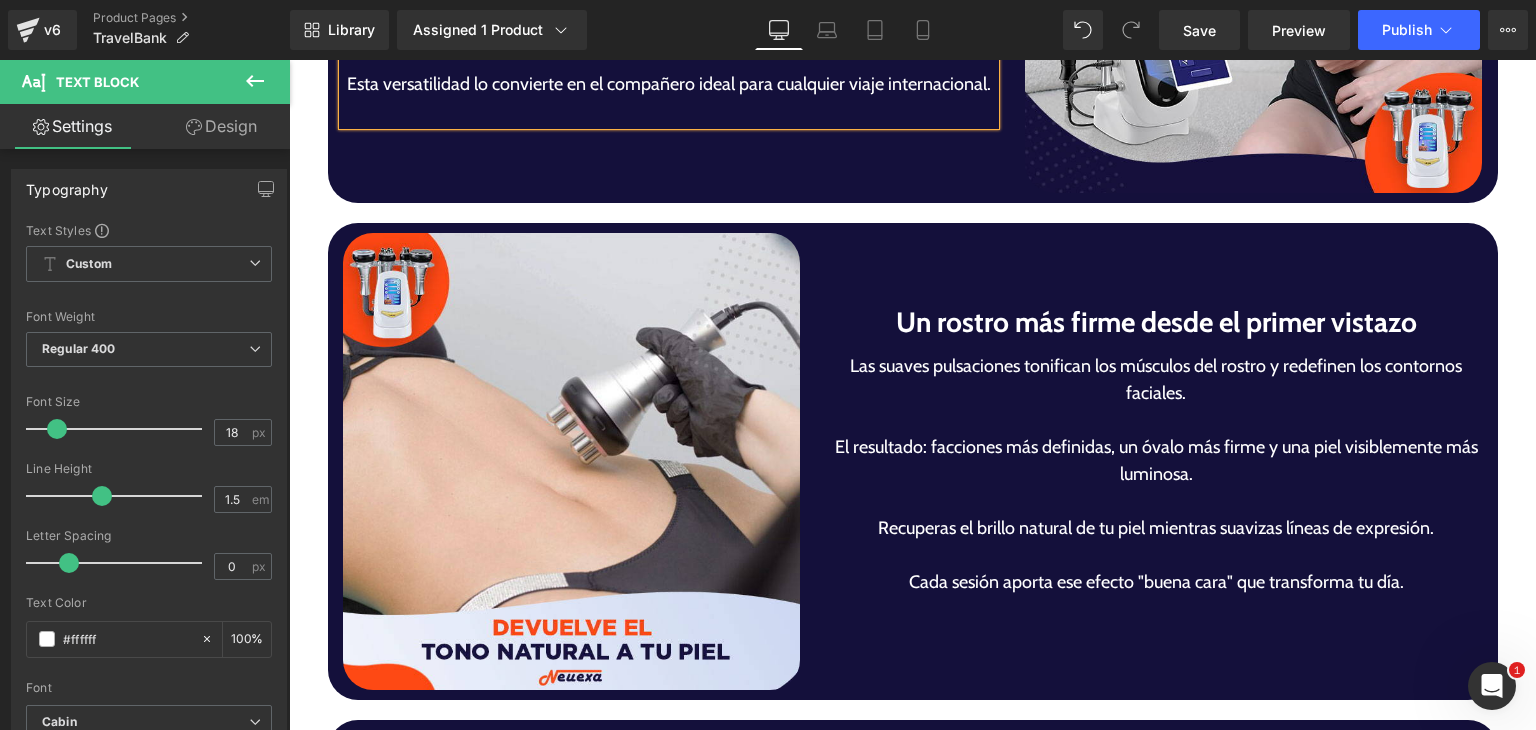 scroll, scrollTop: 3756, scrollLeft: 0, axis: vertical 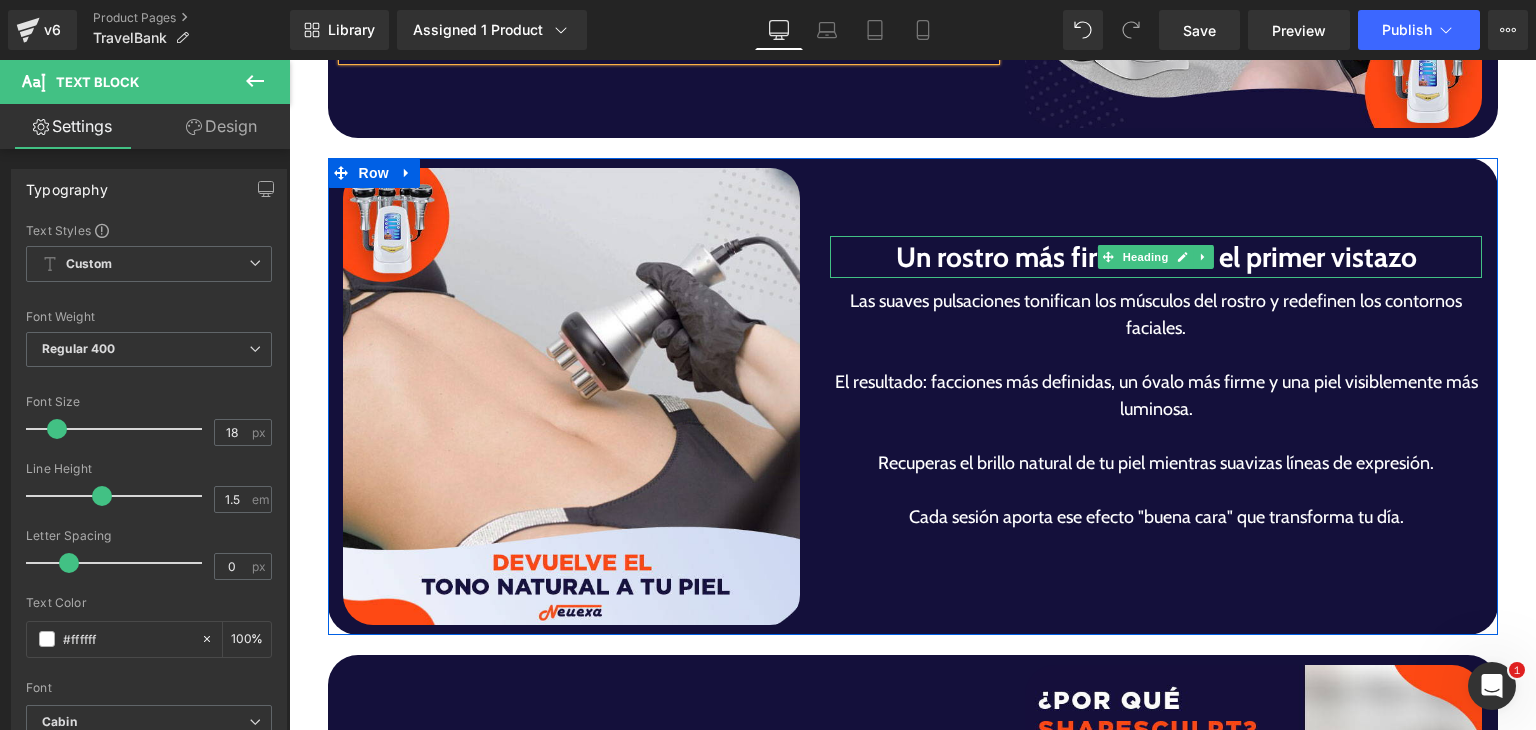 click at bounding box center (1156, 275) 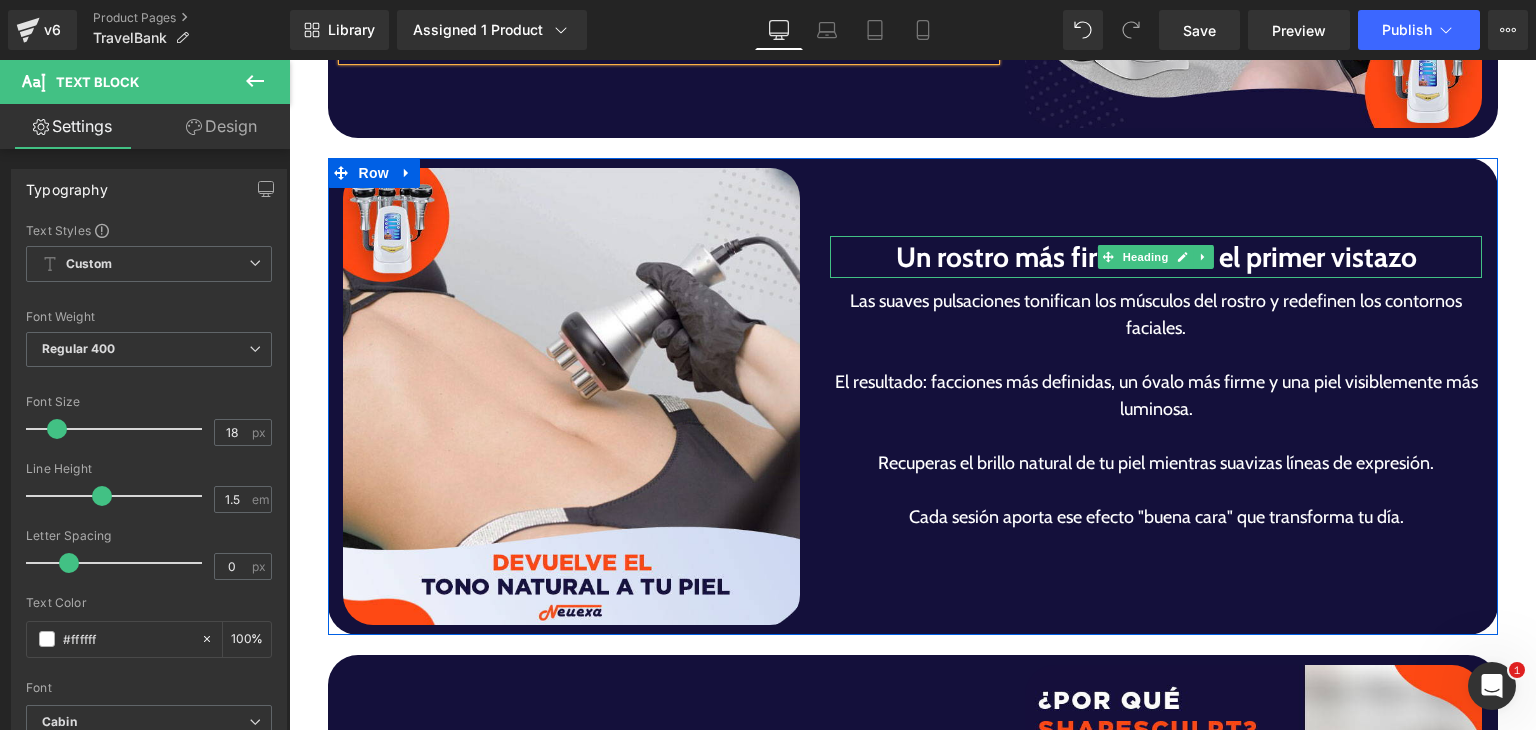 click on "Un rostro más firme desde el primer vistazo" at bounding box center (1156, 257) 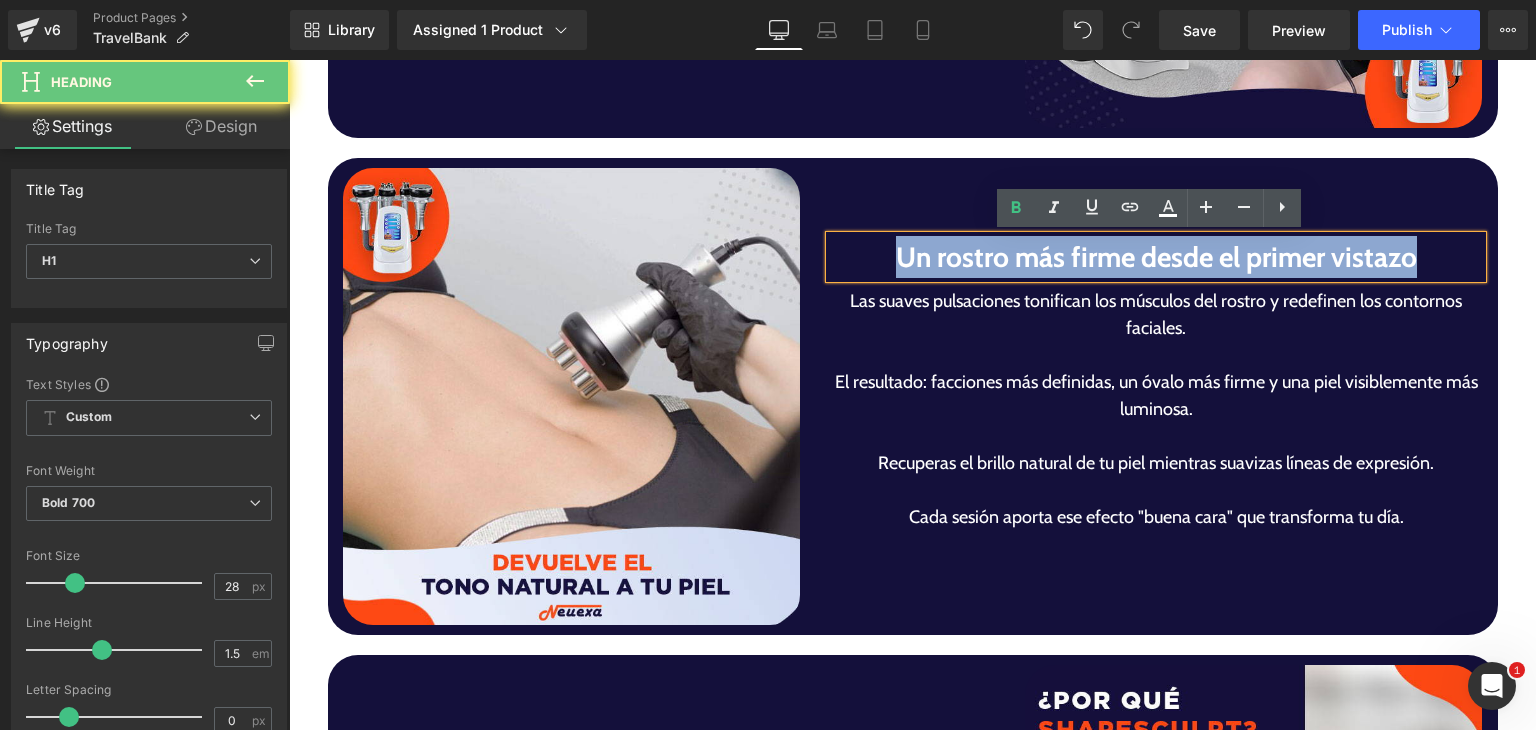 click on "Un rostro más firme desde el primer vistazo" at bounding box center [1156, 257] 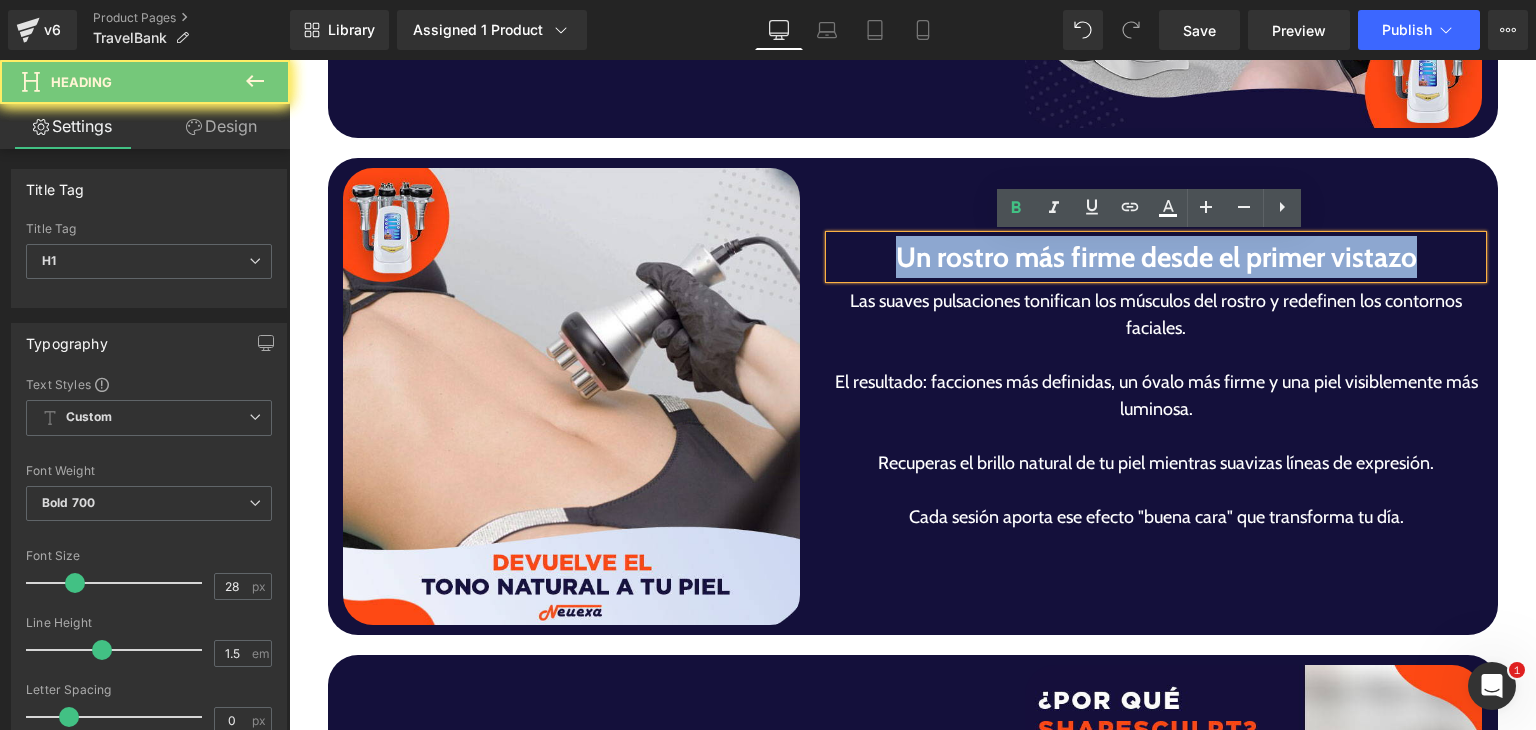 paste 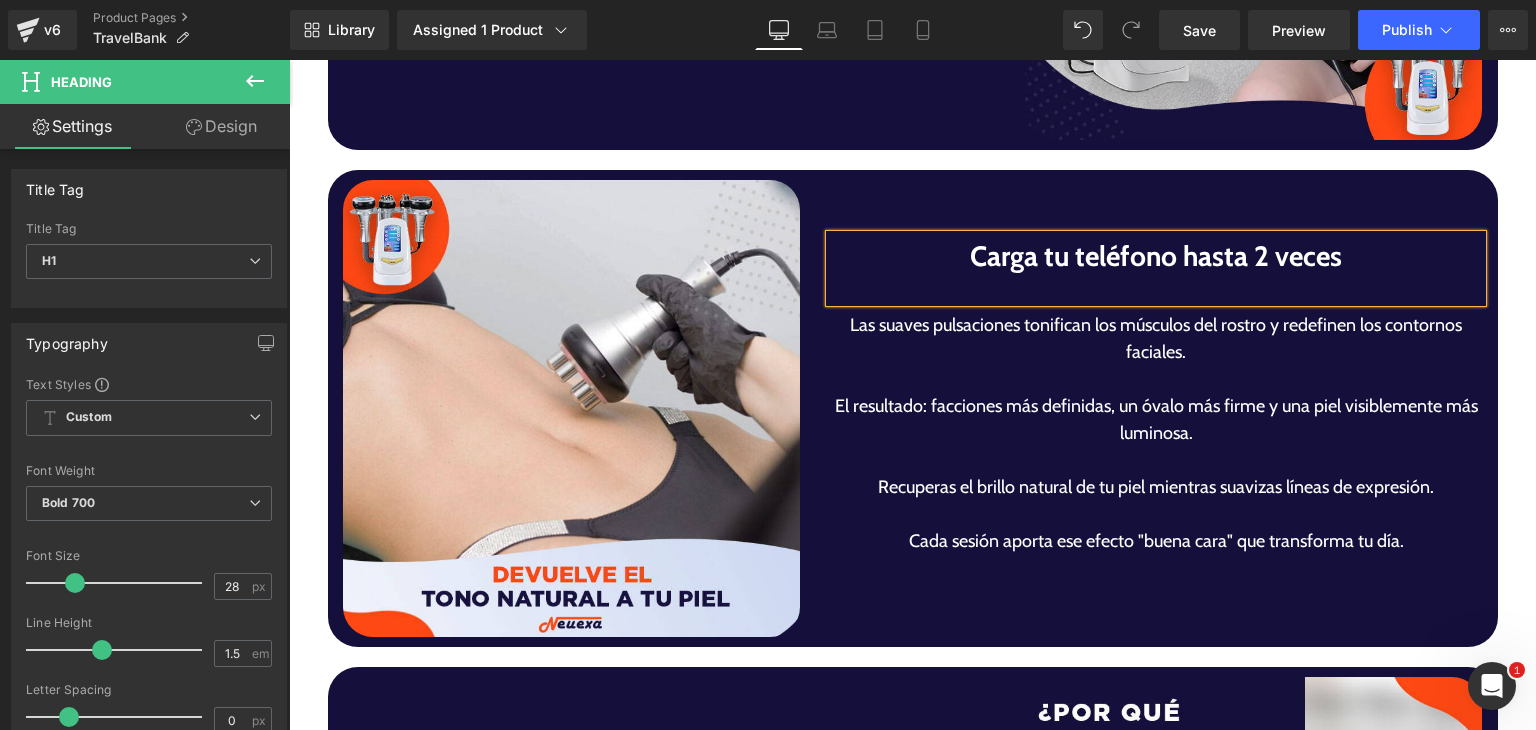 click at bounding box center [1156, 290] 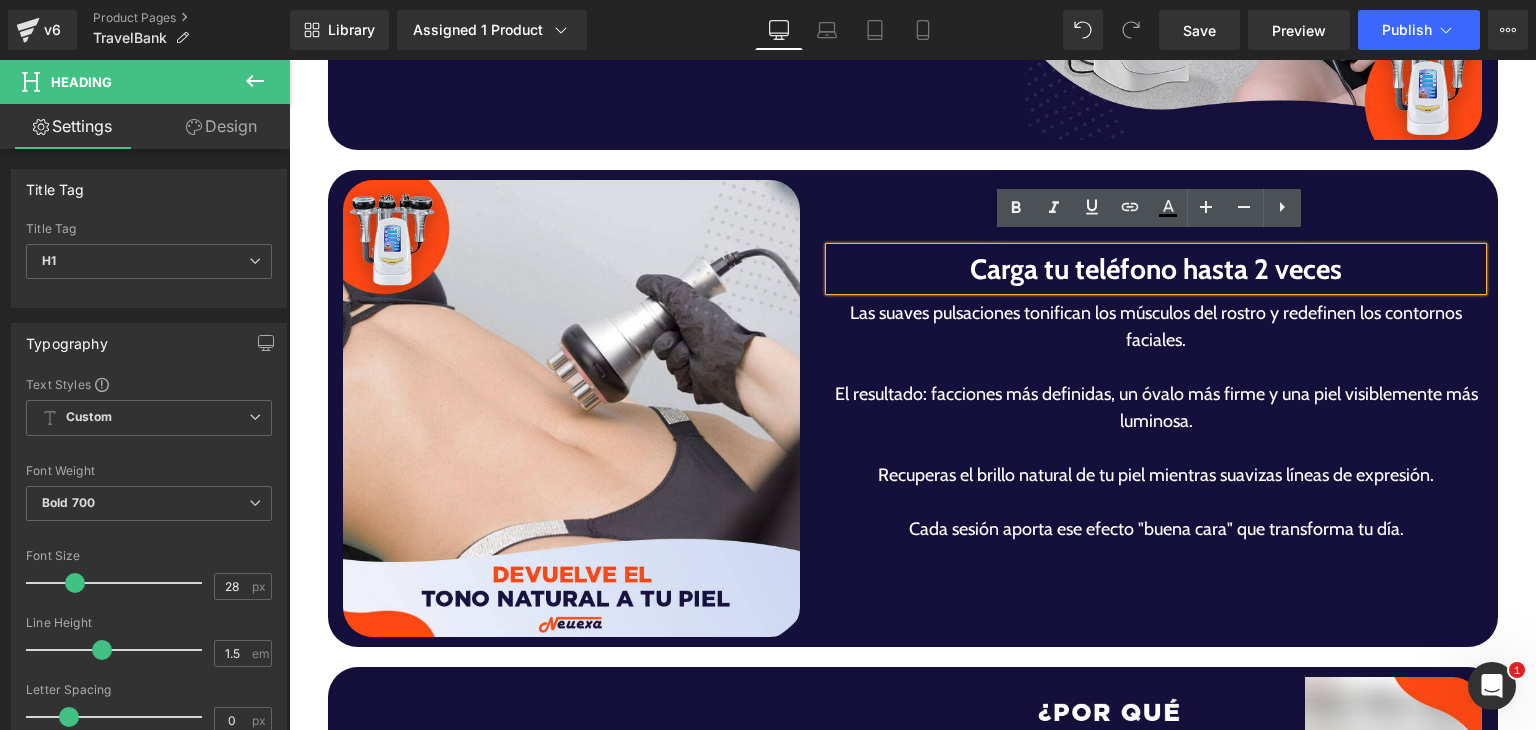 scroll, scrollTop: 3756, scrollLeft: 0, axis: vertical 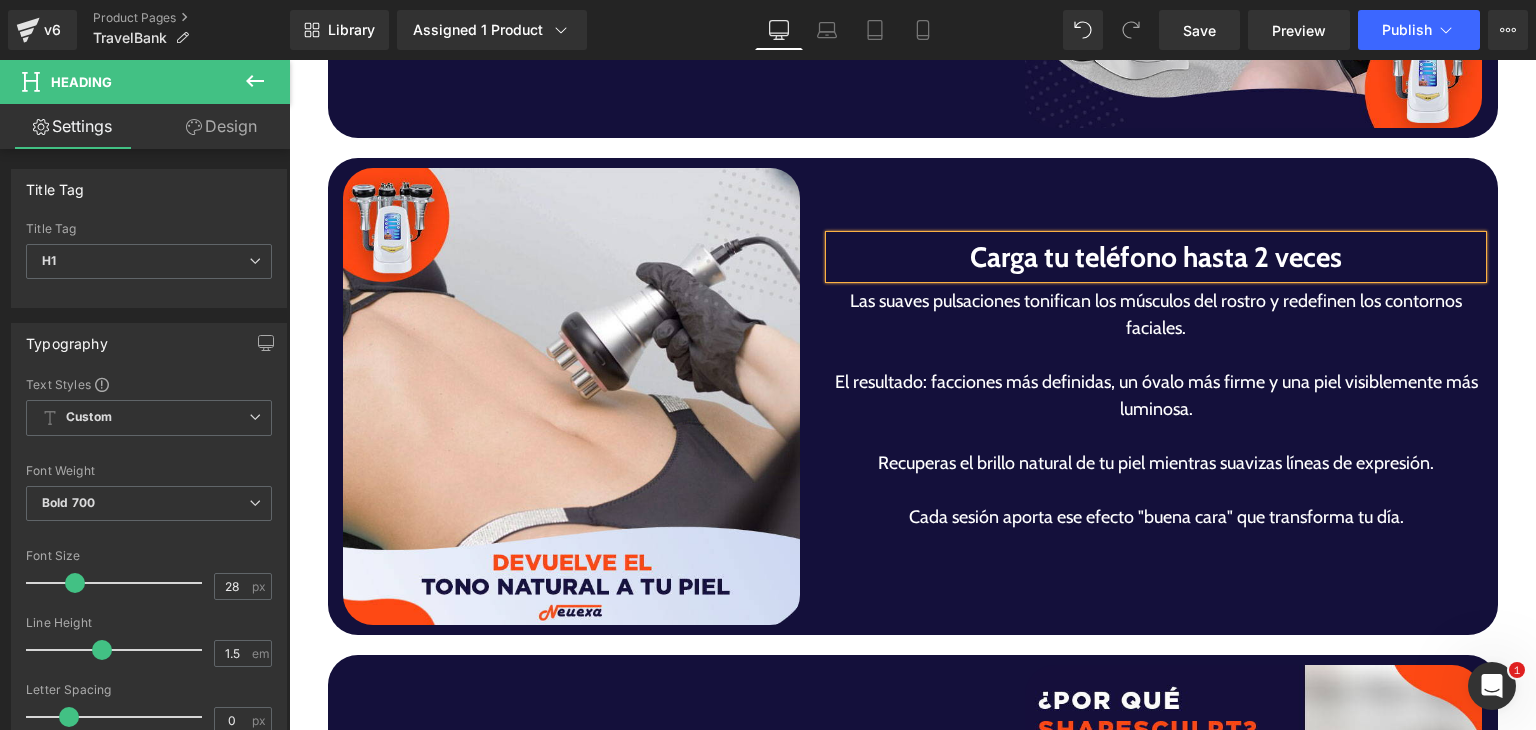 click on "El resultado: facciones más definidas, un óvalo más firme y una piel visiblemente más luminosa." at bounding box center [1156, 396] 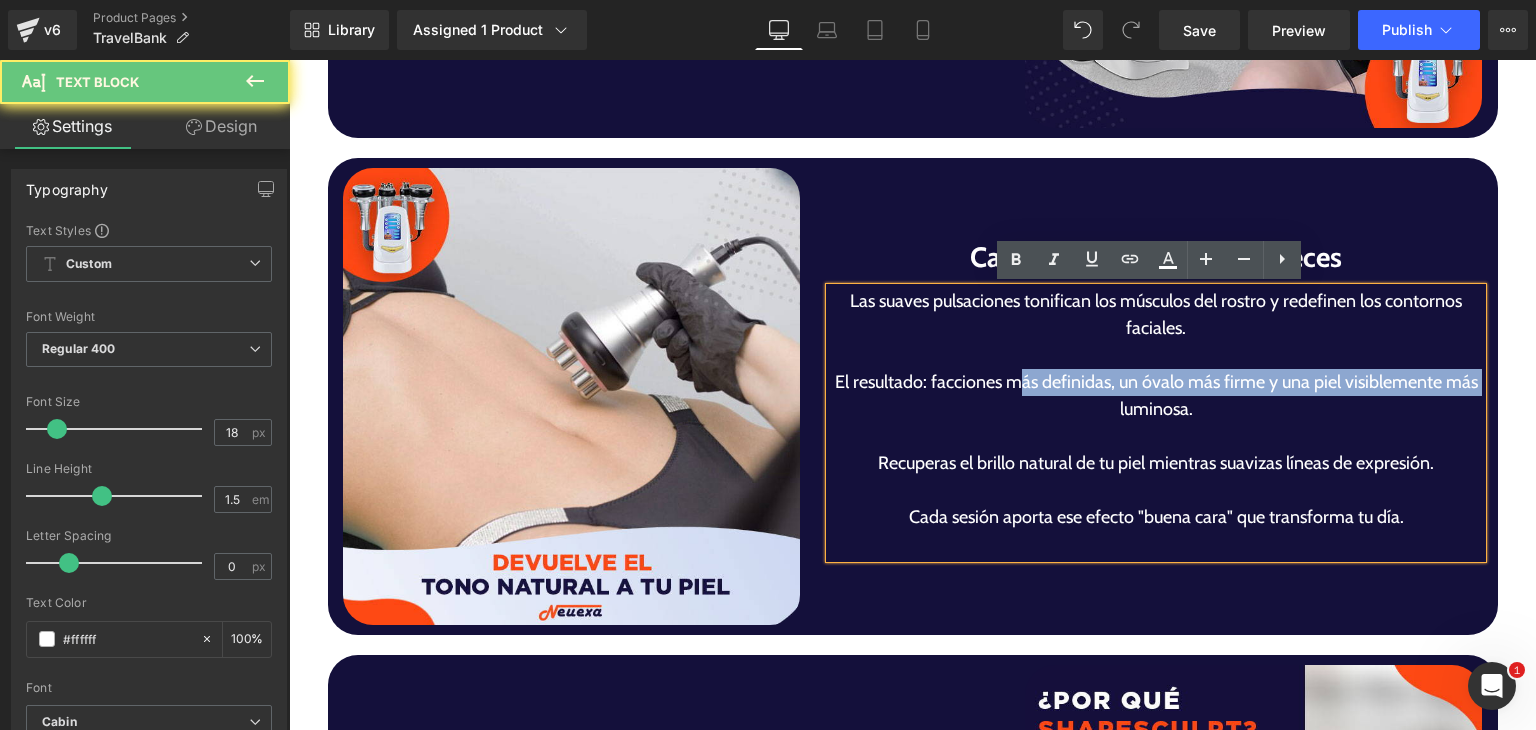drag, startPoint x: 988, startPoint y: 397, endPoint x: 1034, endPoint y: 398, distance: 46.010868 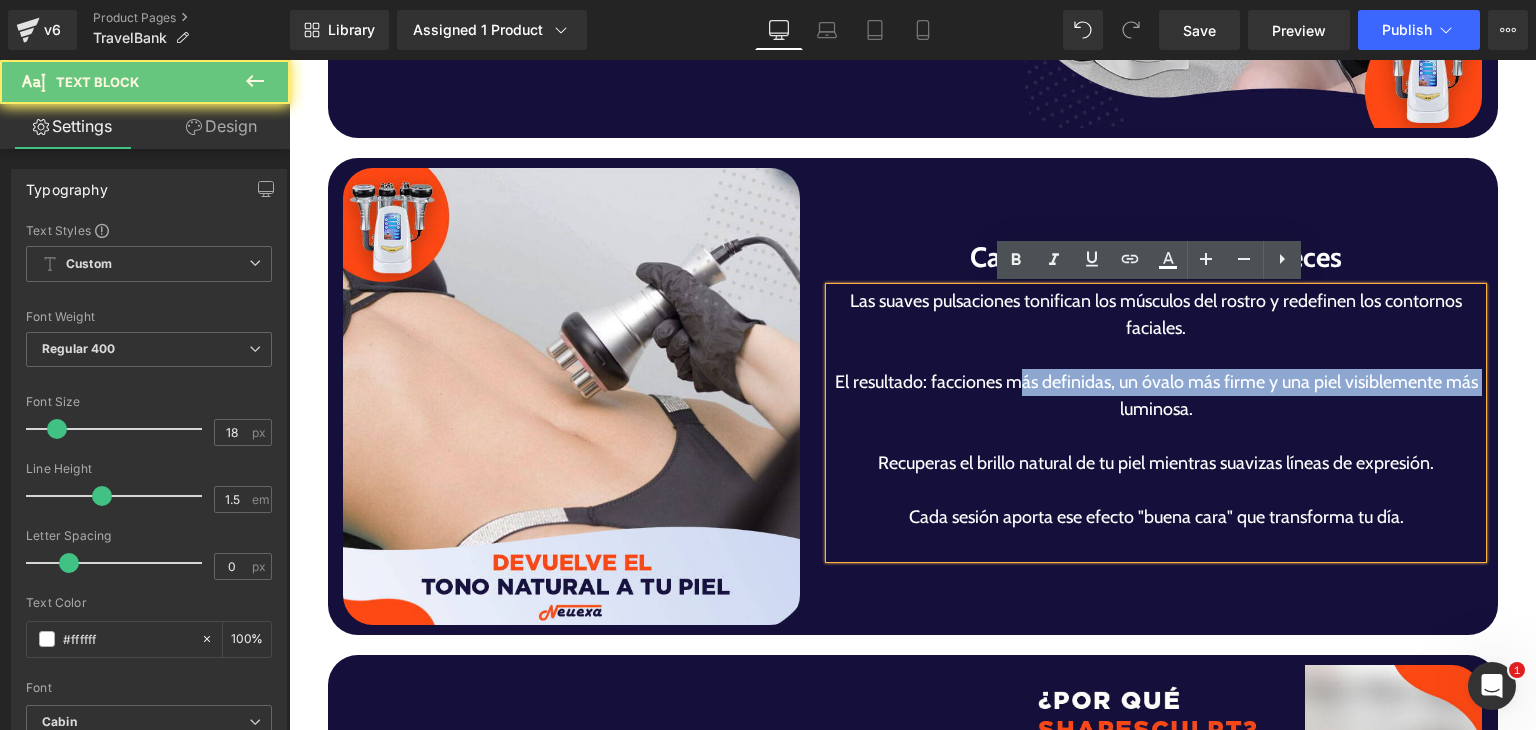 click on "El resultado: facciones más definidas, un óvalo más firme y una piel visiblemente más luminosa." at bounding box center [1156, 396] 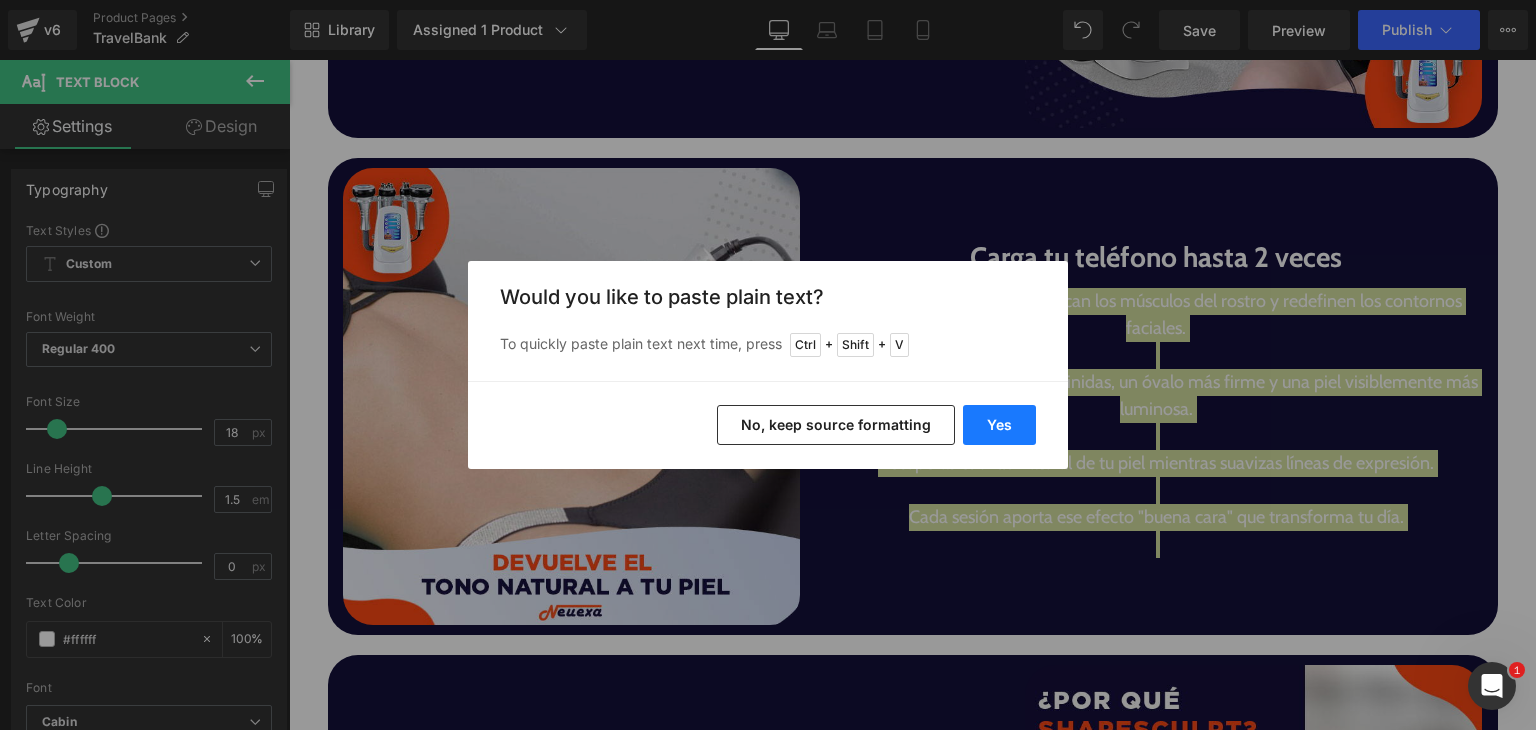 click on "Yes" at bounding box center (999, 425) 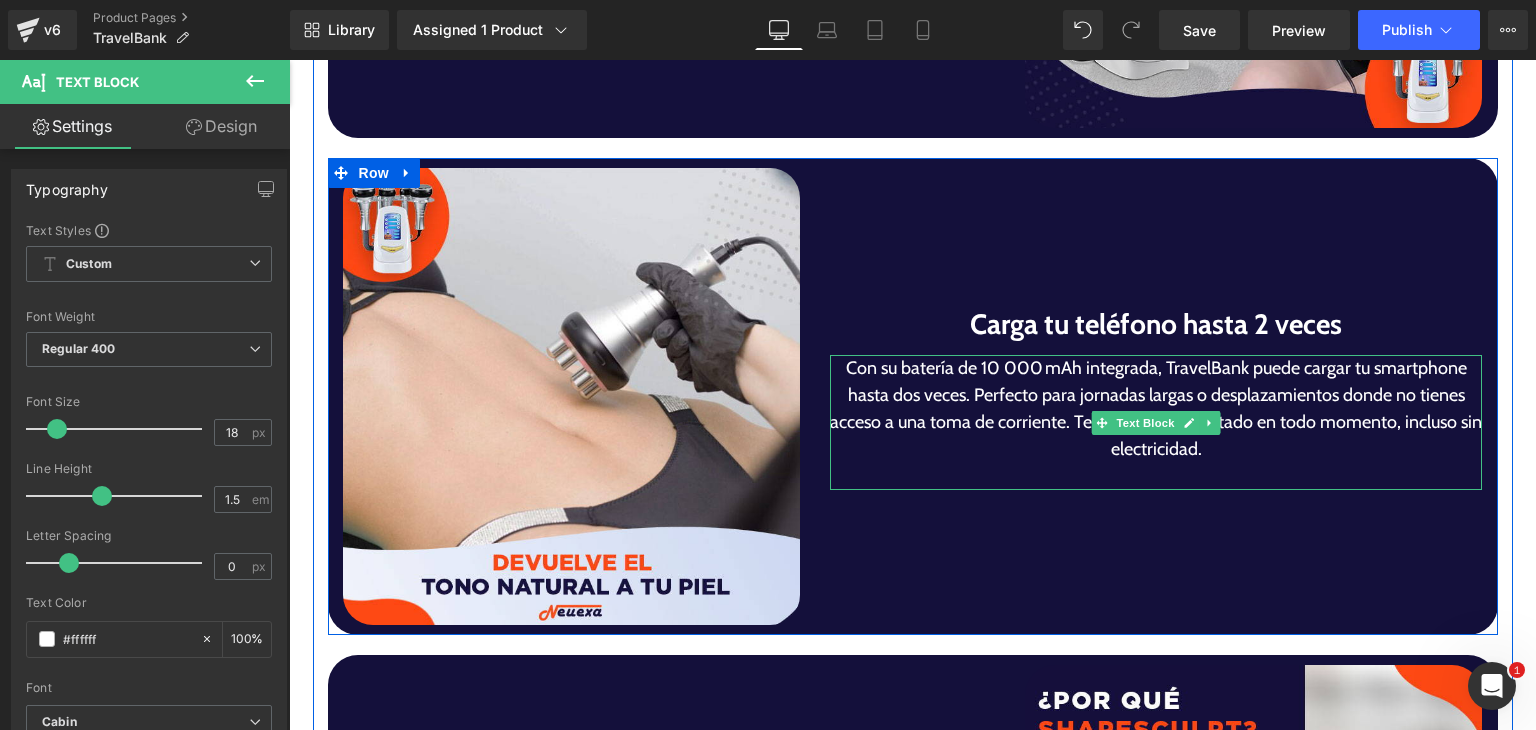 click on "Con su batería de 10 000 mAh integrada, TravelBank puede cargar tu smartphone hasta dos veces. Perfecto para jornadas largas o desplazamientos donde no tienes acceso a una toma de corriente. Te mantiene conectado en todo momento, incluso sin electricidad." at bounding box center [1156, 409] 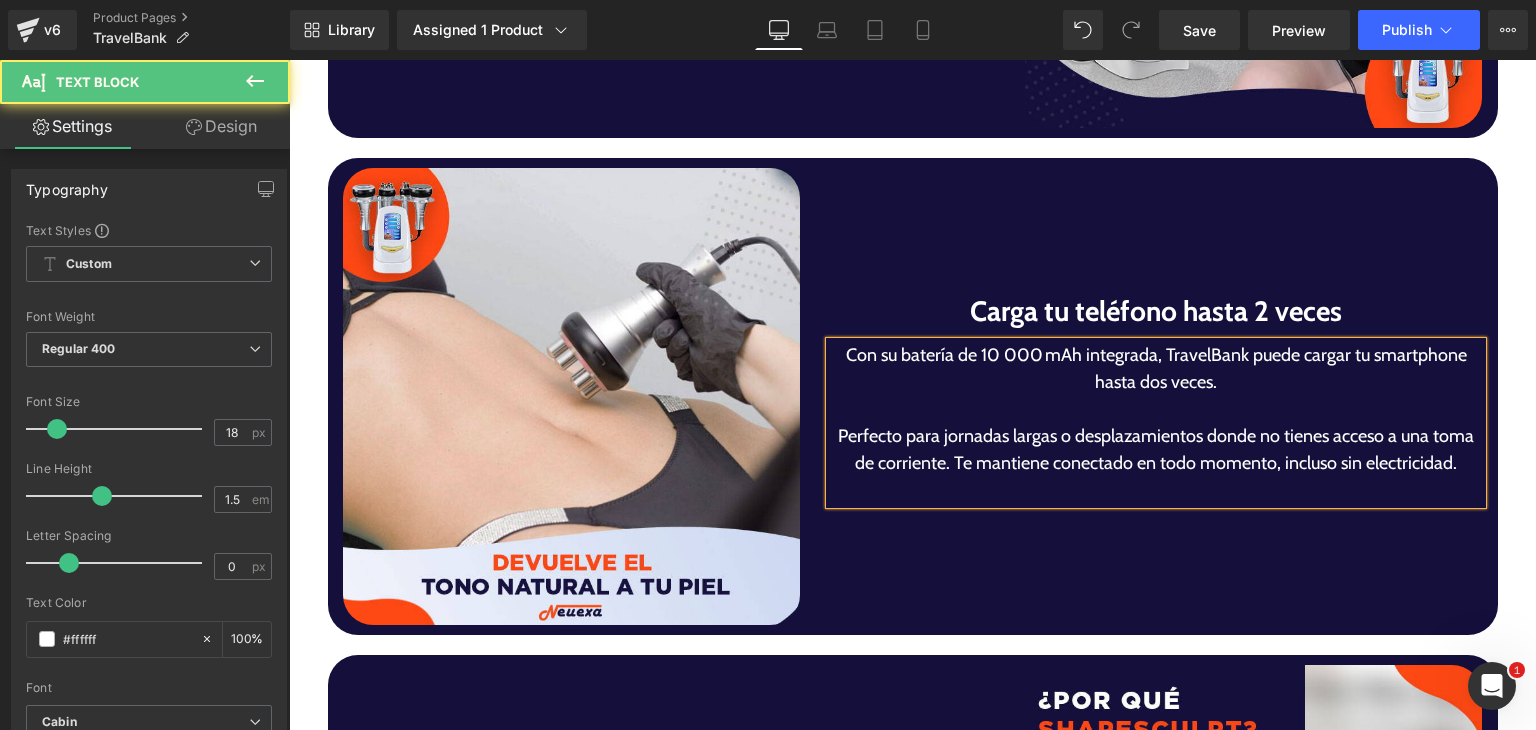 scroll, scrollTop: 3743, scrollLeft: 0, axis: vertical 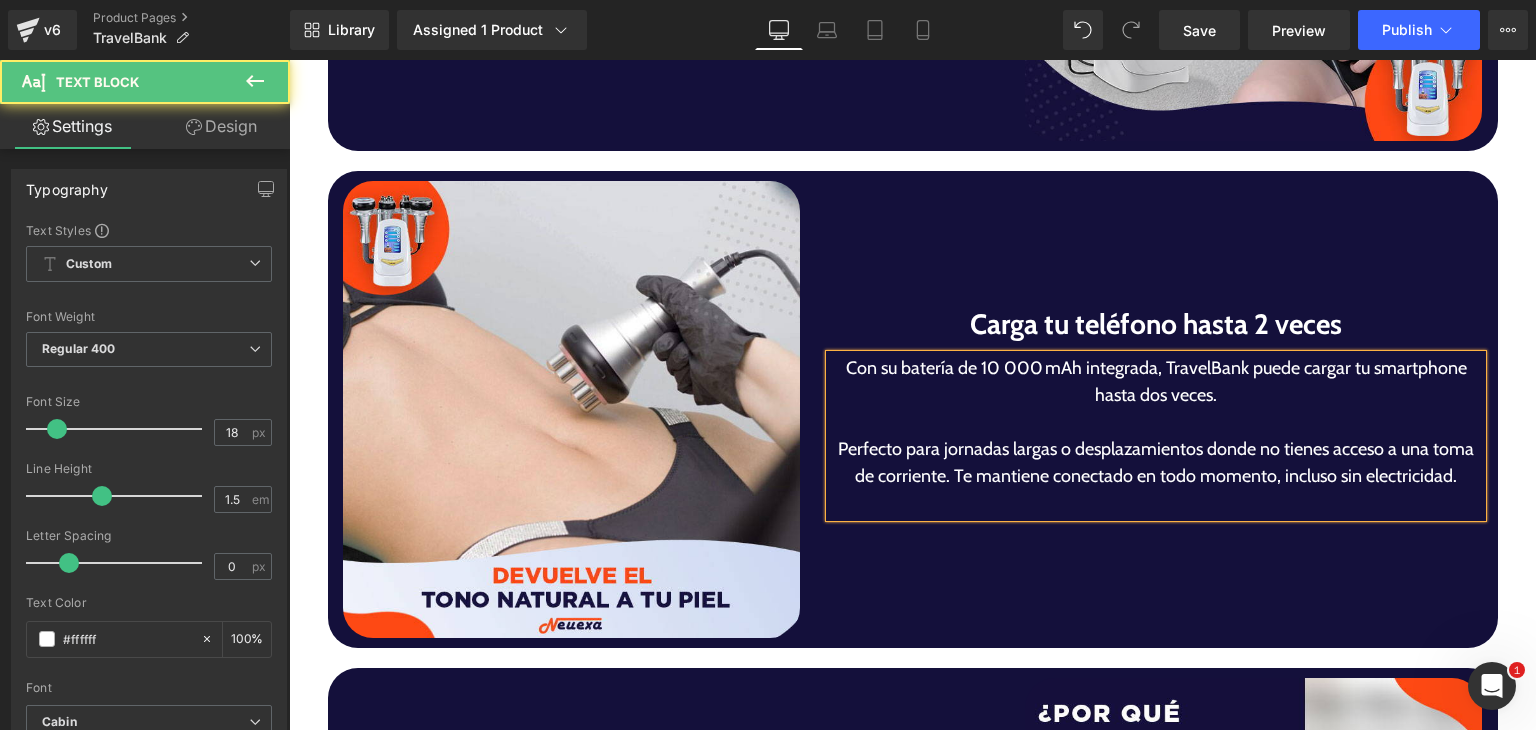 click on "Perfecto para jornadas largas o desplazamientos donde no tienes acceso a una toma de corriente. Te mantiene conectado en todo momento, incluso sin electricidad." at bounding box center [1156, 463] 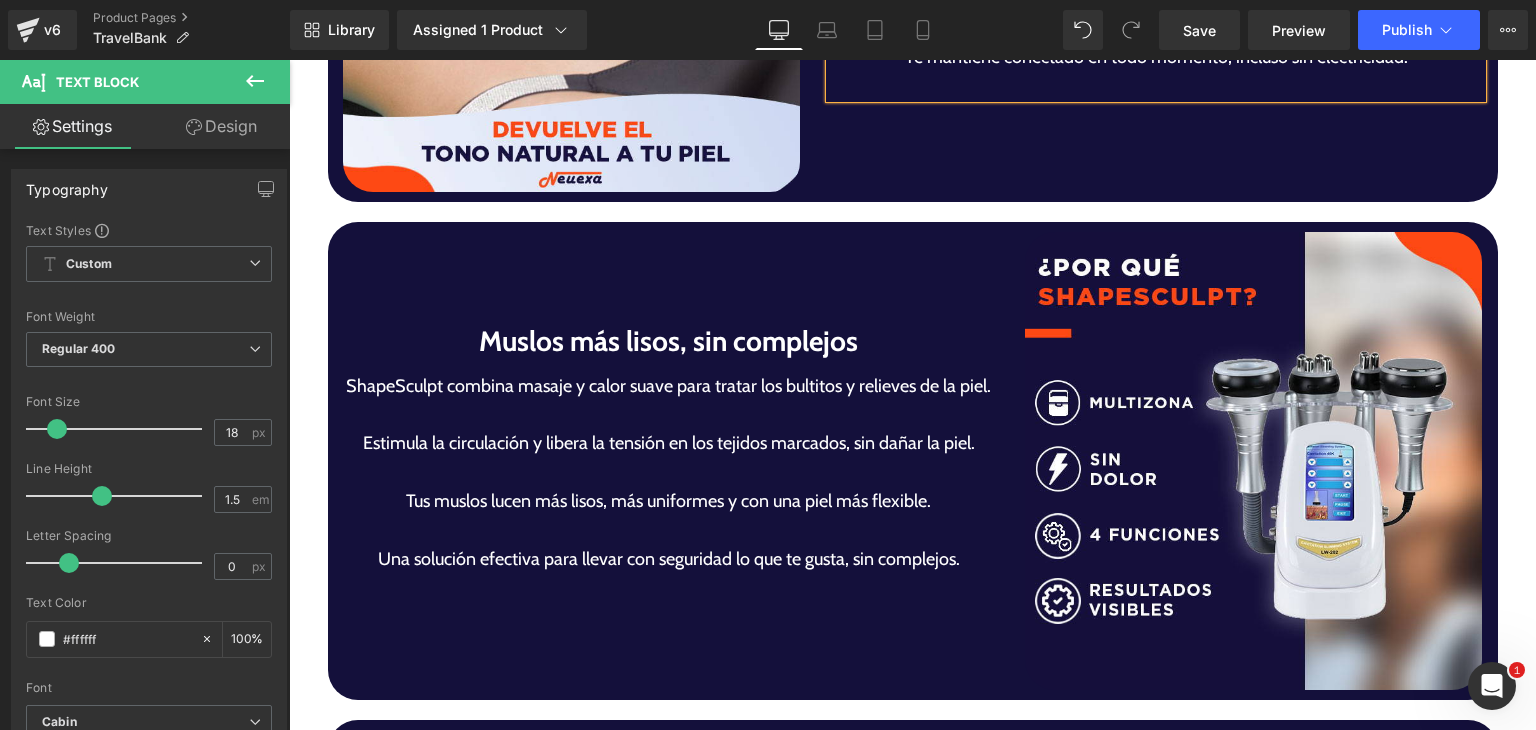 scroll, scrollTop: 4236, scrollLeft: 0, axis: vertical 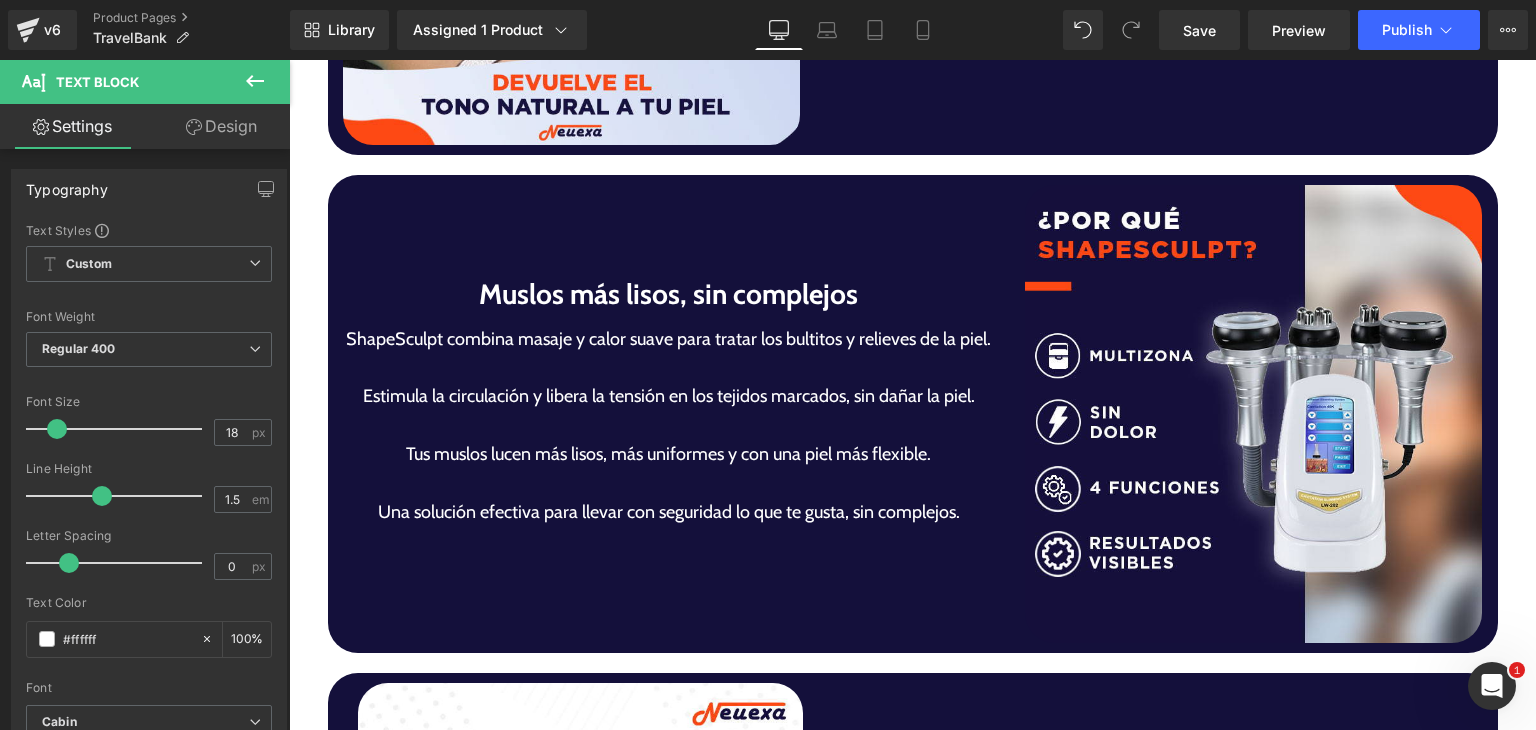 click on "Muslos más lisos, sin complejos Heading         ShapeSculpt combina masaje y calor suave para tratar los bultitos y relieves de la piel. Estimula la circulación y libera la tensión en los tejidos marcados, sin dañar la piel. Tus muslos lucen más lisos, más uniformes y con una piel más flexible. Una solución efectiva para llevar con seguridad lo que te gusta, sin complejos. Text Block" at bounding box center [669, 414] 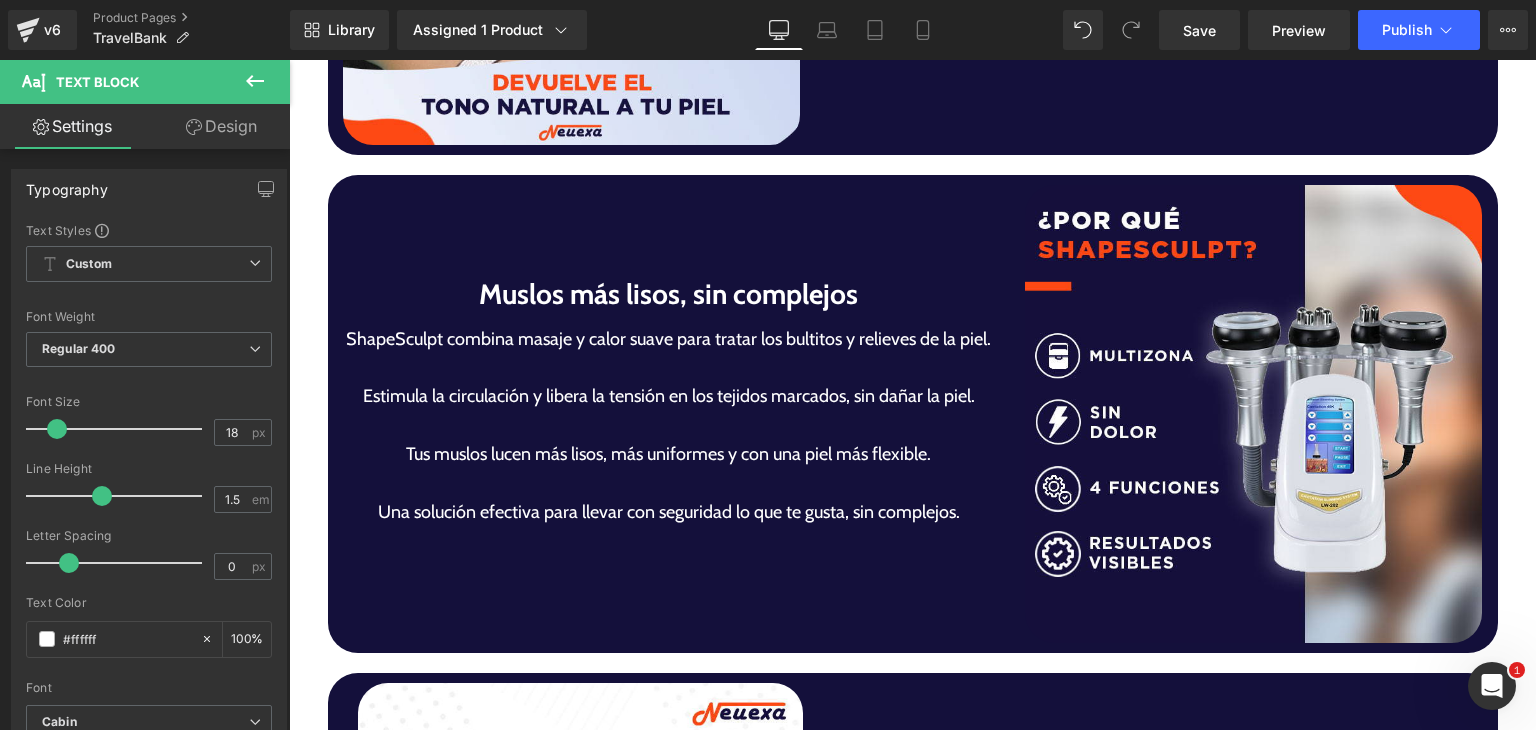click on "Muslos más lisos, sin complejos" at bounding box center (669, 294) 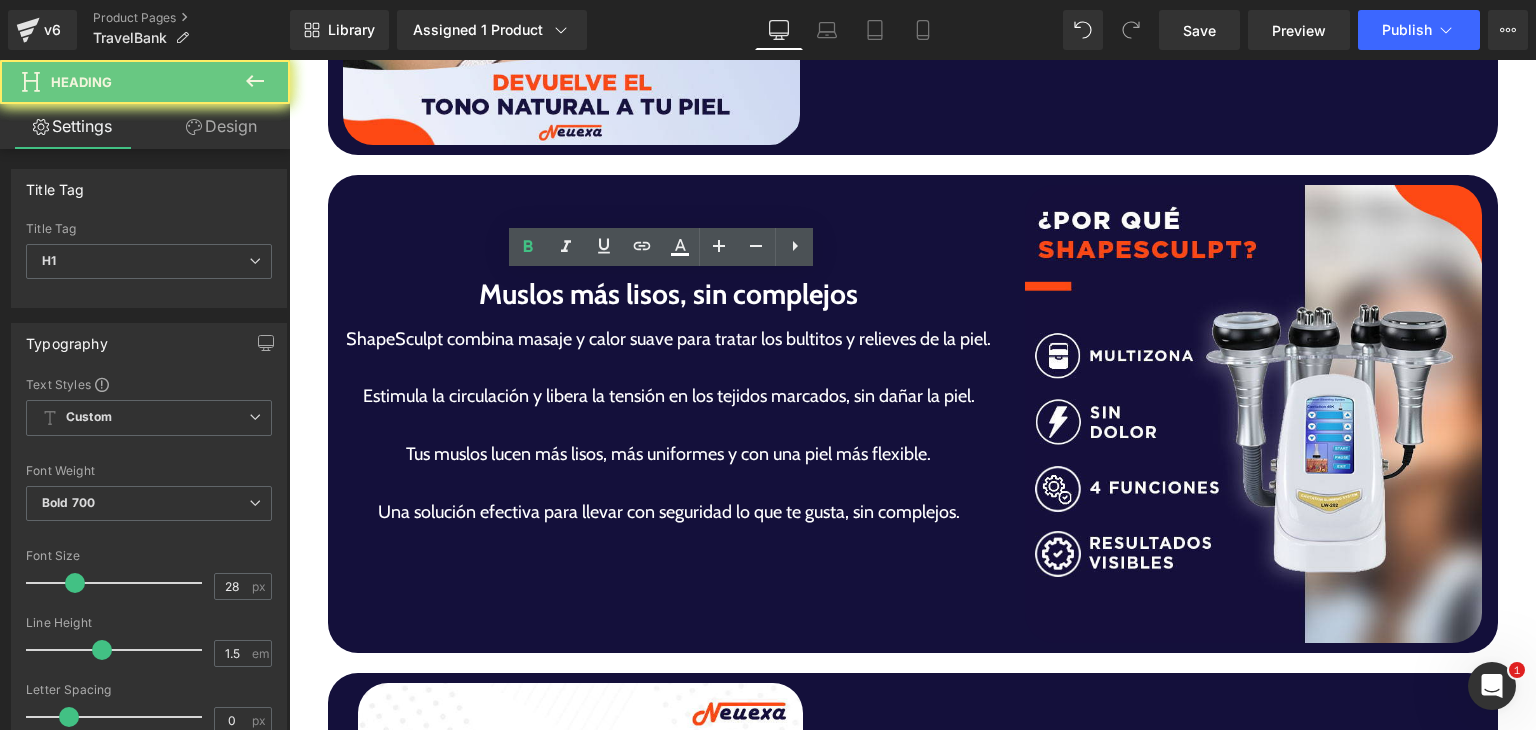 click on "Muslos más lisos, sin complejos" at bounding box center [669, 294] 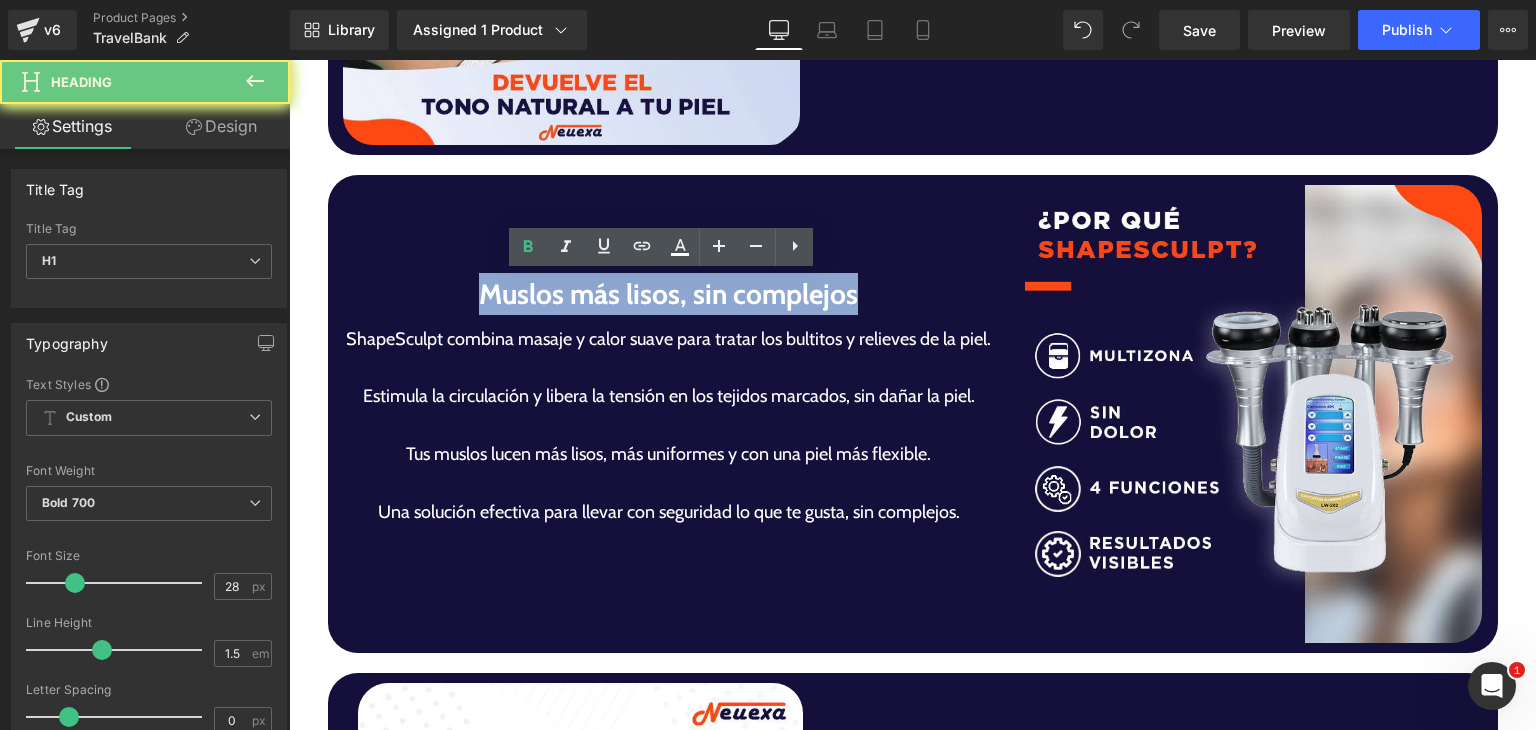 paste 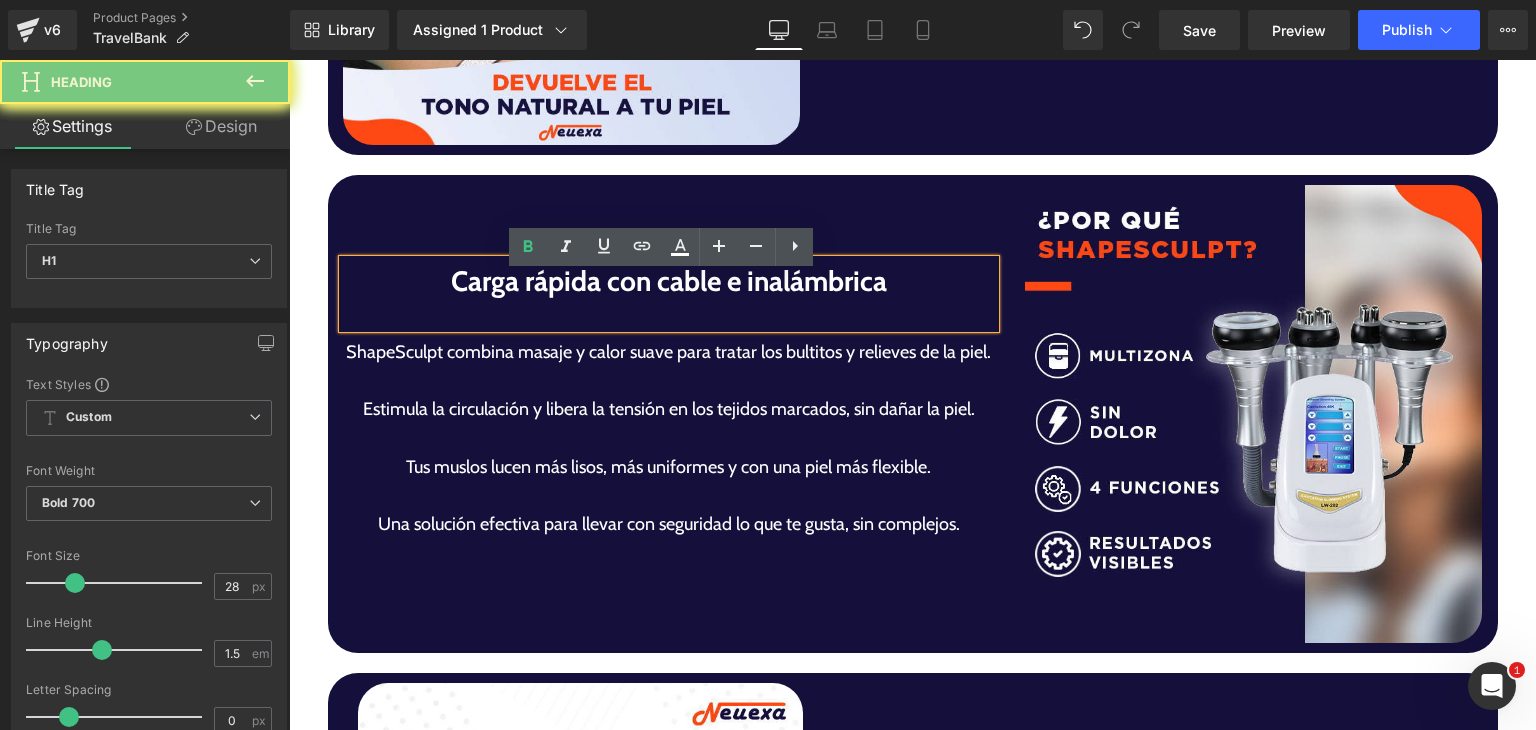 type 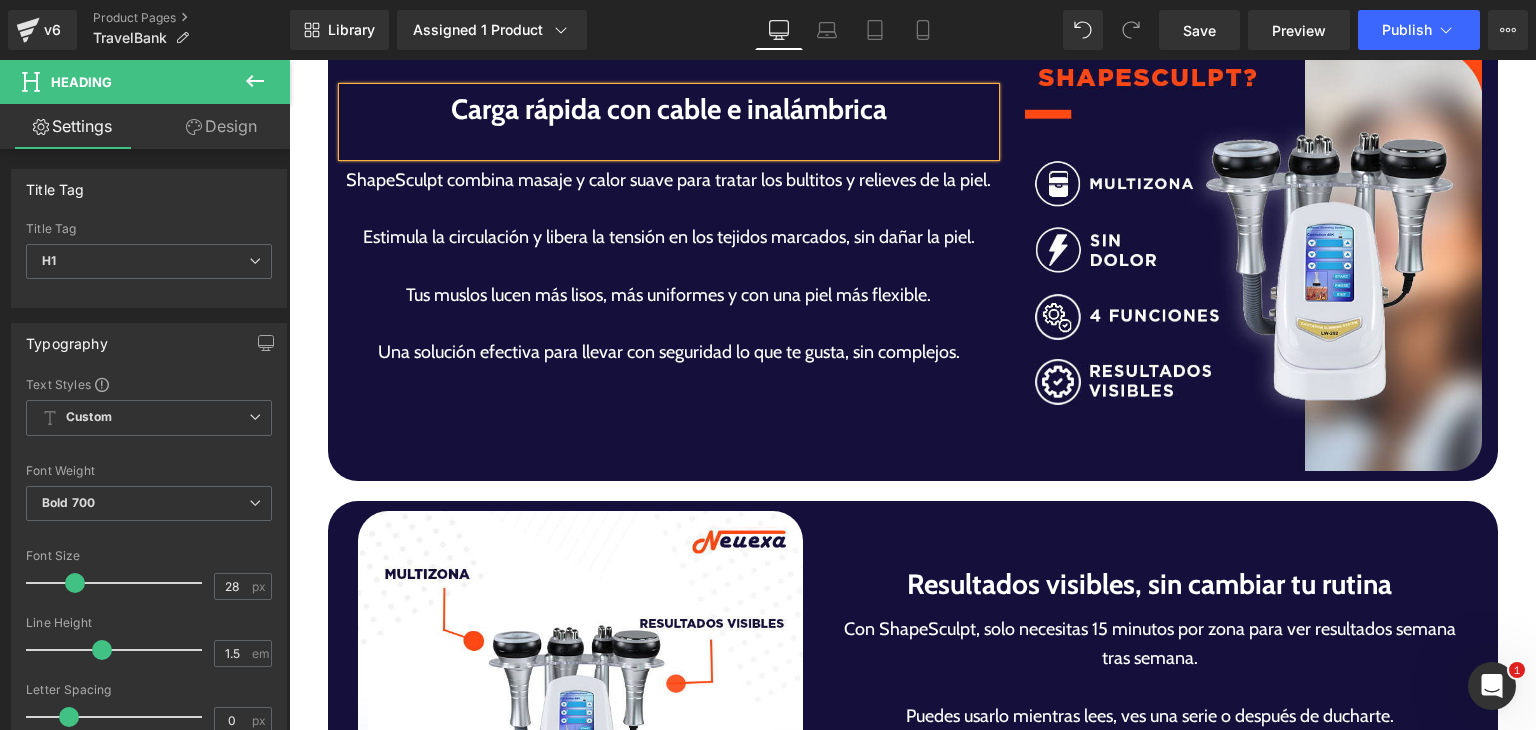 scroll, scrollTop: 4426, scrollLeft: 0, axis: vertical 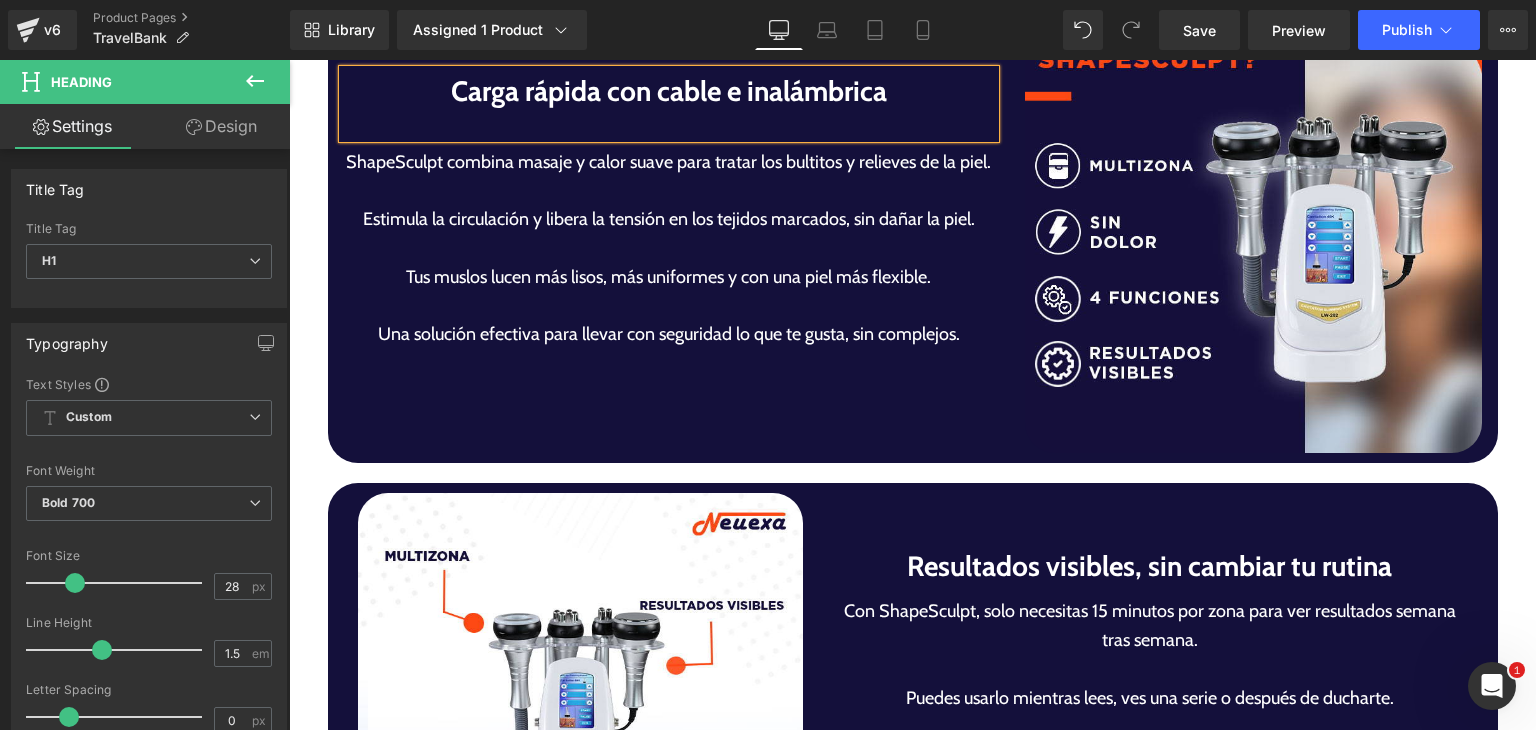 click at bounding box center (669, 125) 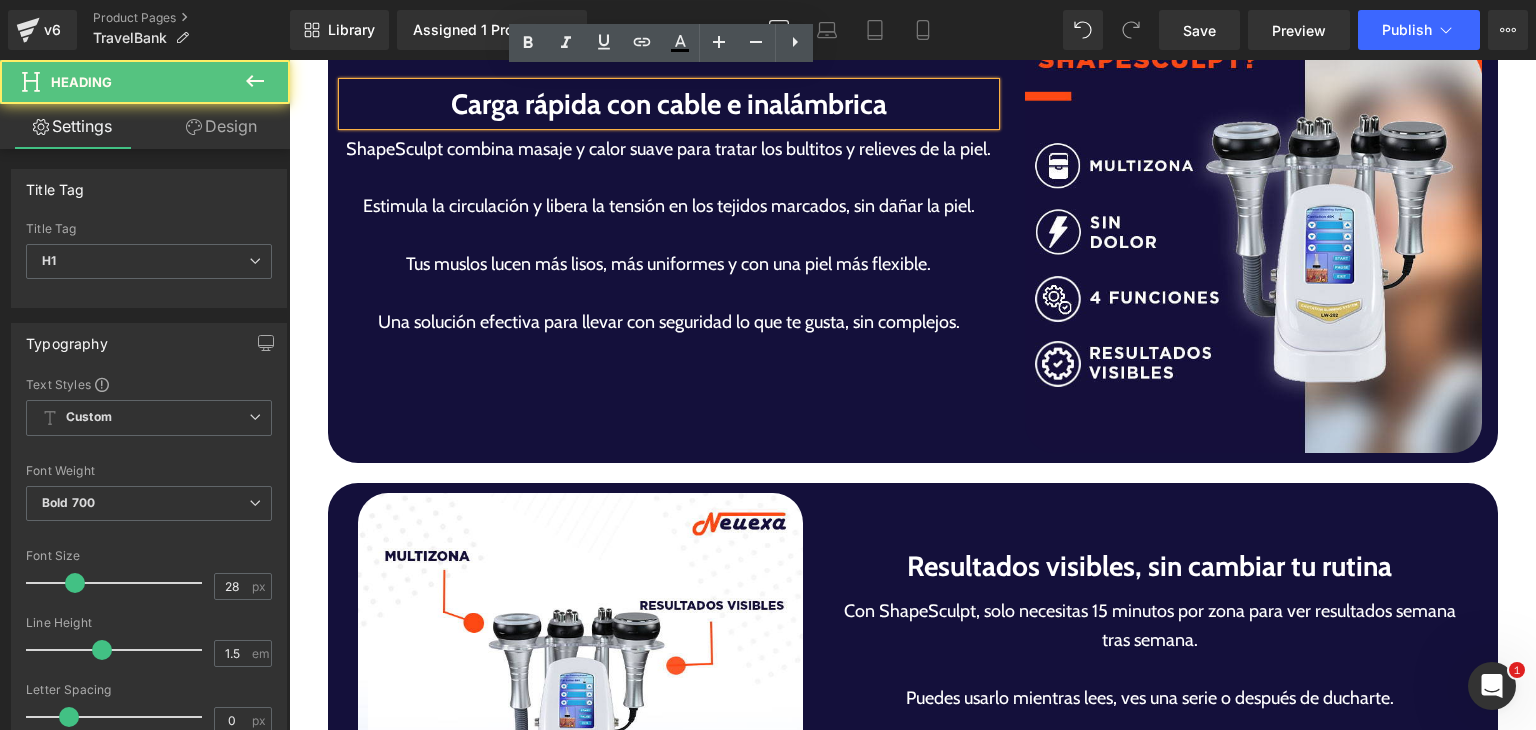 scroll, scrollTop: 4439, scrollLeft: 0, axis: vertical 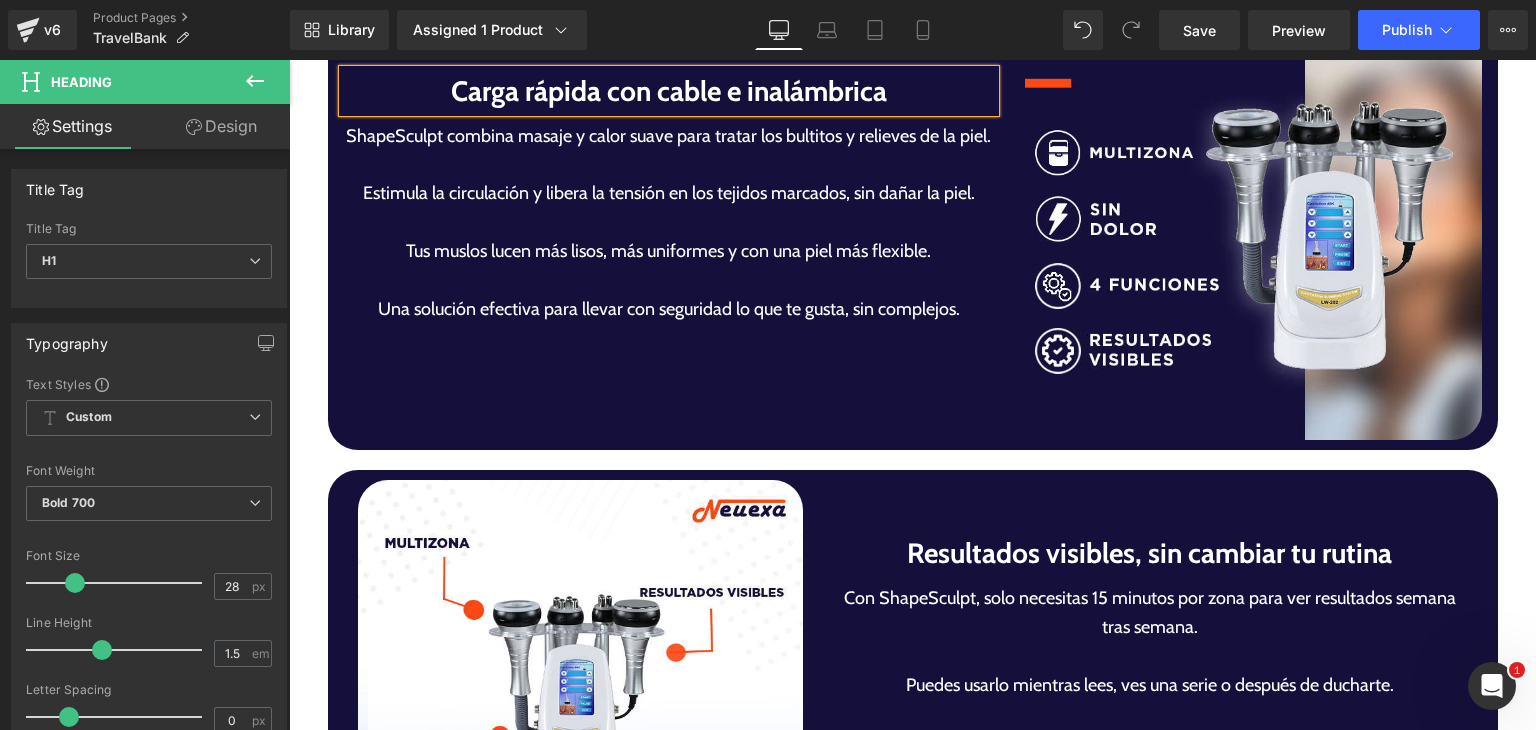 click at bounding box center [669, 280] 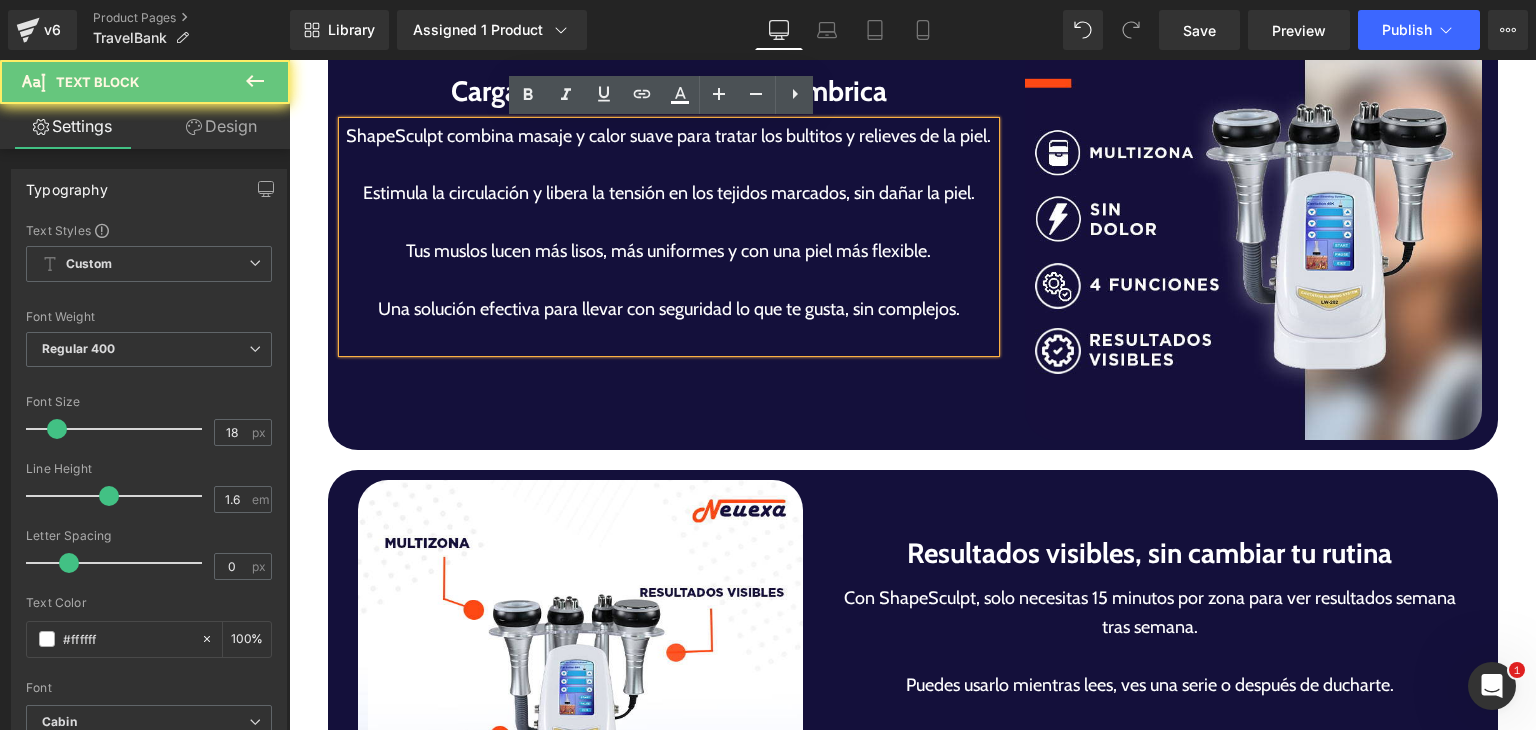 drag, startPoint x: 538, startPoint y: 244, endPoint x: 555, endPoint y: 251, distance: 18.384777 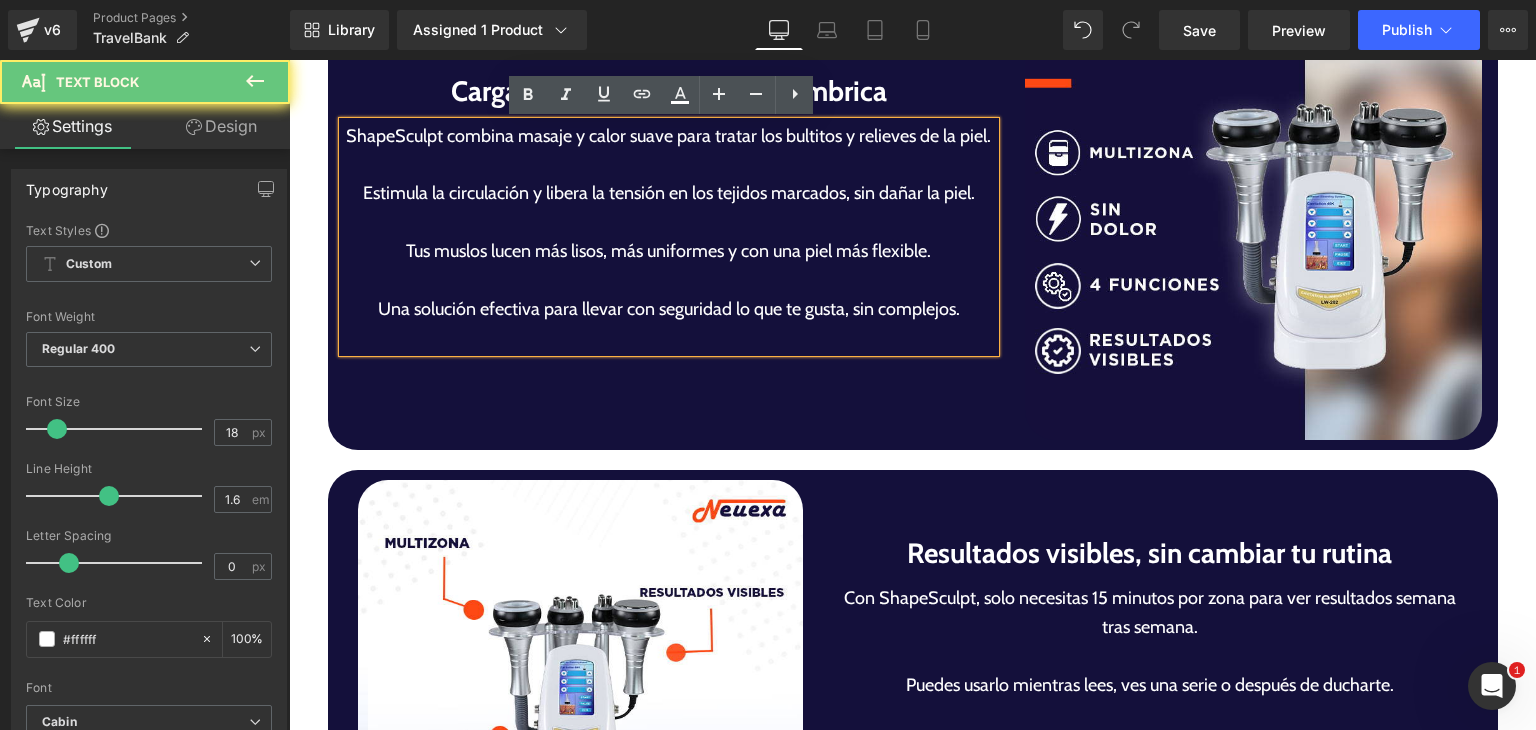 click on "Tus muslos lucen más lisos, más uniformes y con una piel más flexible." at bounding box center (669, 251) 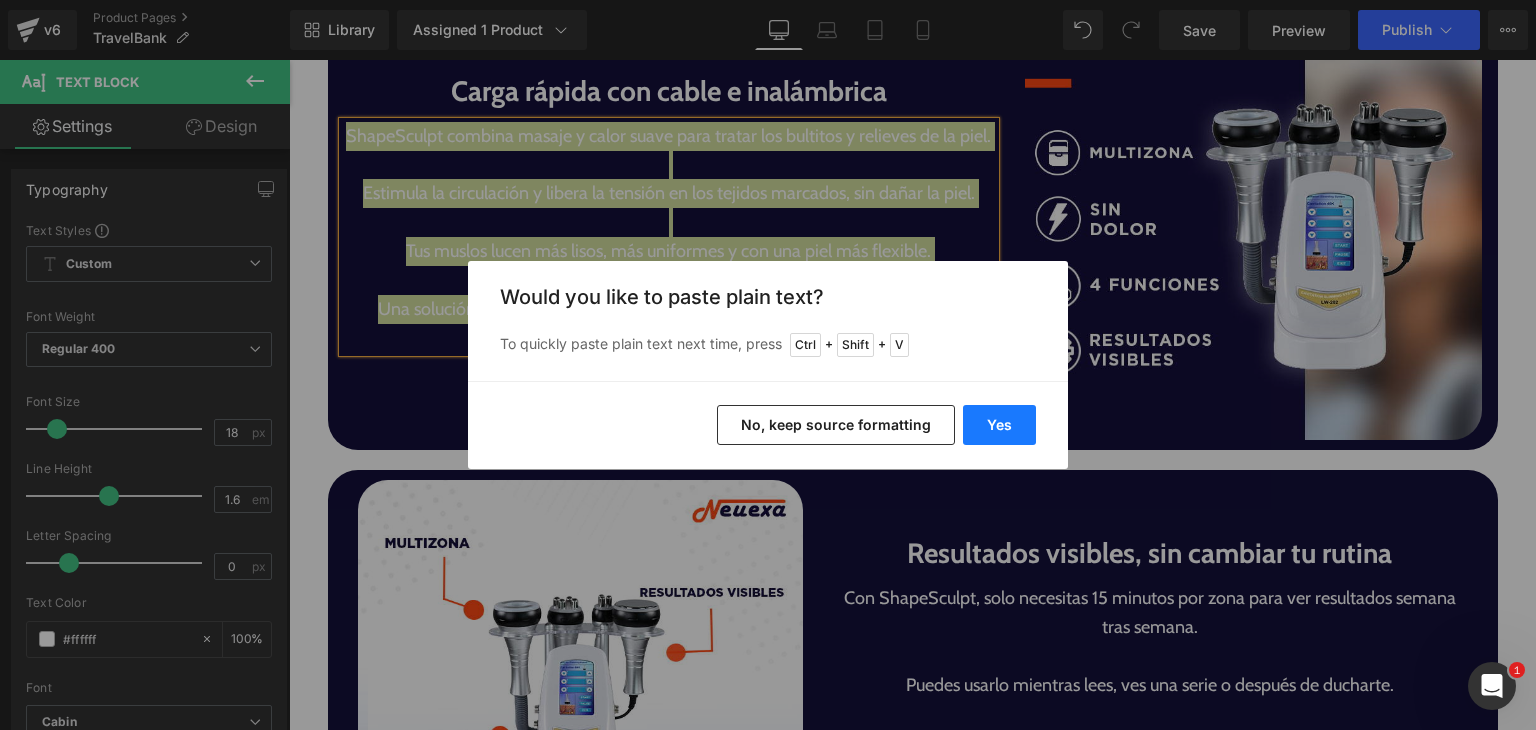 click on "Yes" at bounding box center [999, 425] 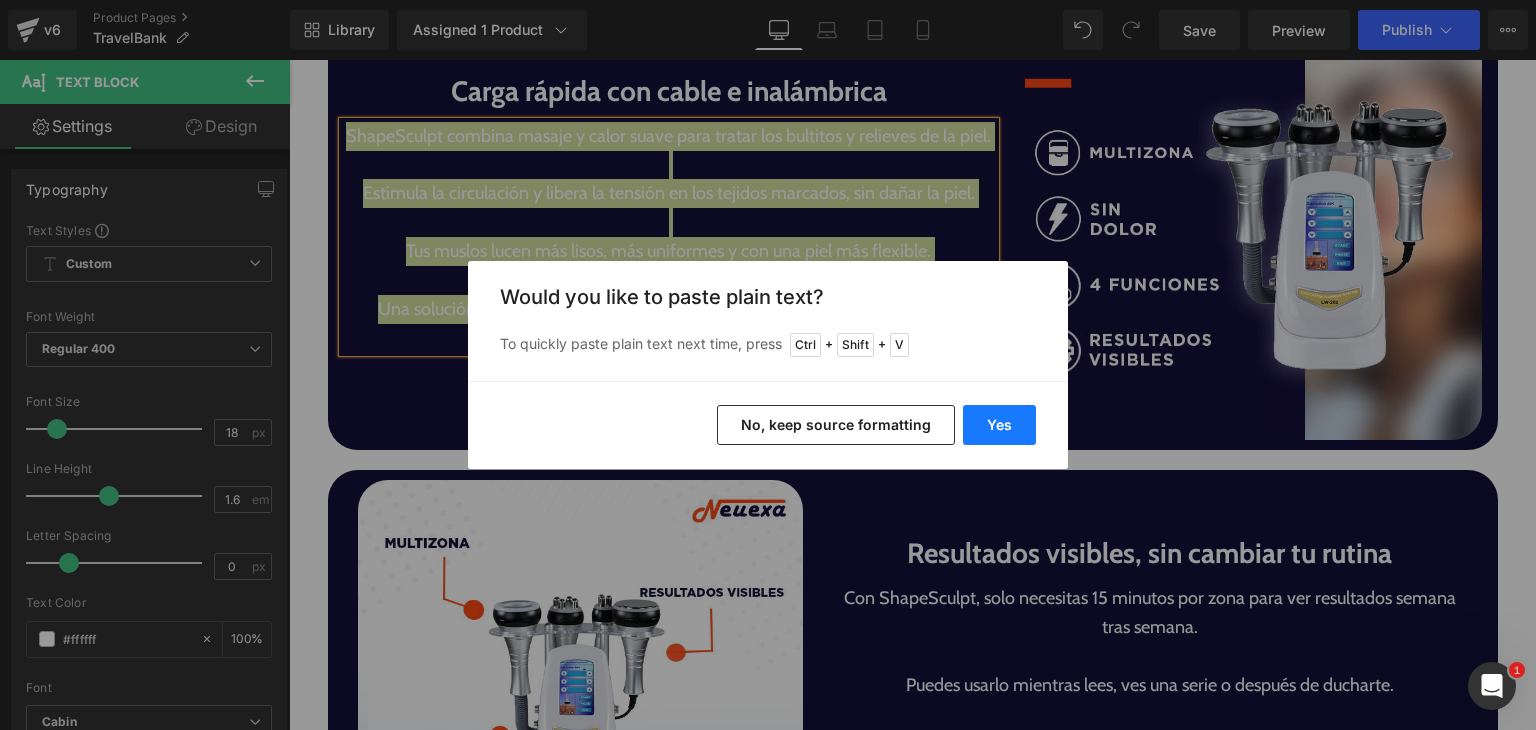 scroll, scrollTop: 4482, scrollLeft: 0, axis: vertical 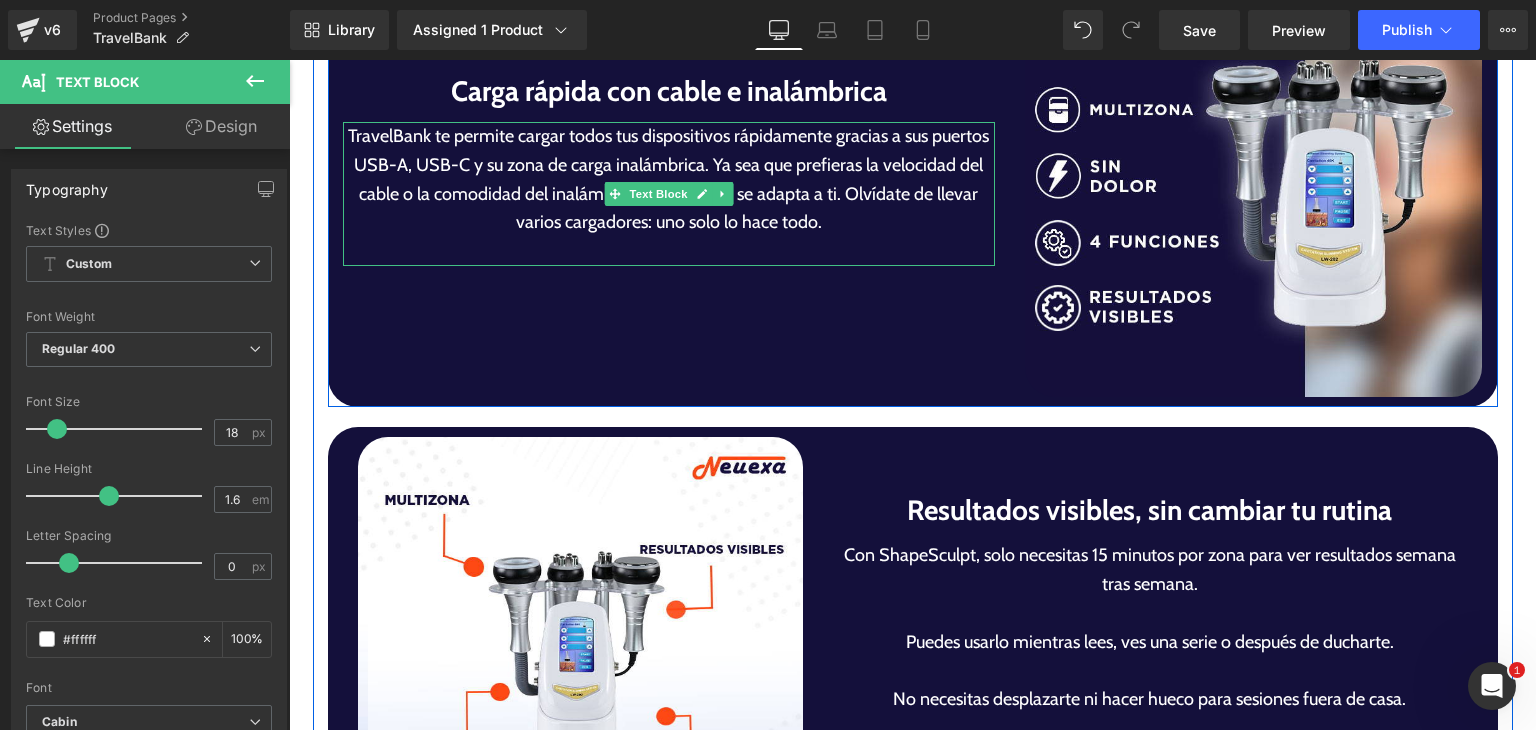 click on "TravelBank te permite cargar todos tus dispositivos rápidamente gracias a sus puertos USB-A, USB-C y su zona de carga inalámbrica. Ya sea que prefieras la velocidad del cable o la comodidad del inalámbrico, TravelBank se adapta a ti. Olvídate de llevar varios cargadores: uno solo lo hace todo." at bounding box center [669, 179] 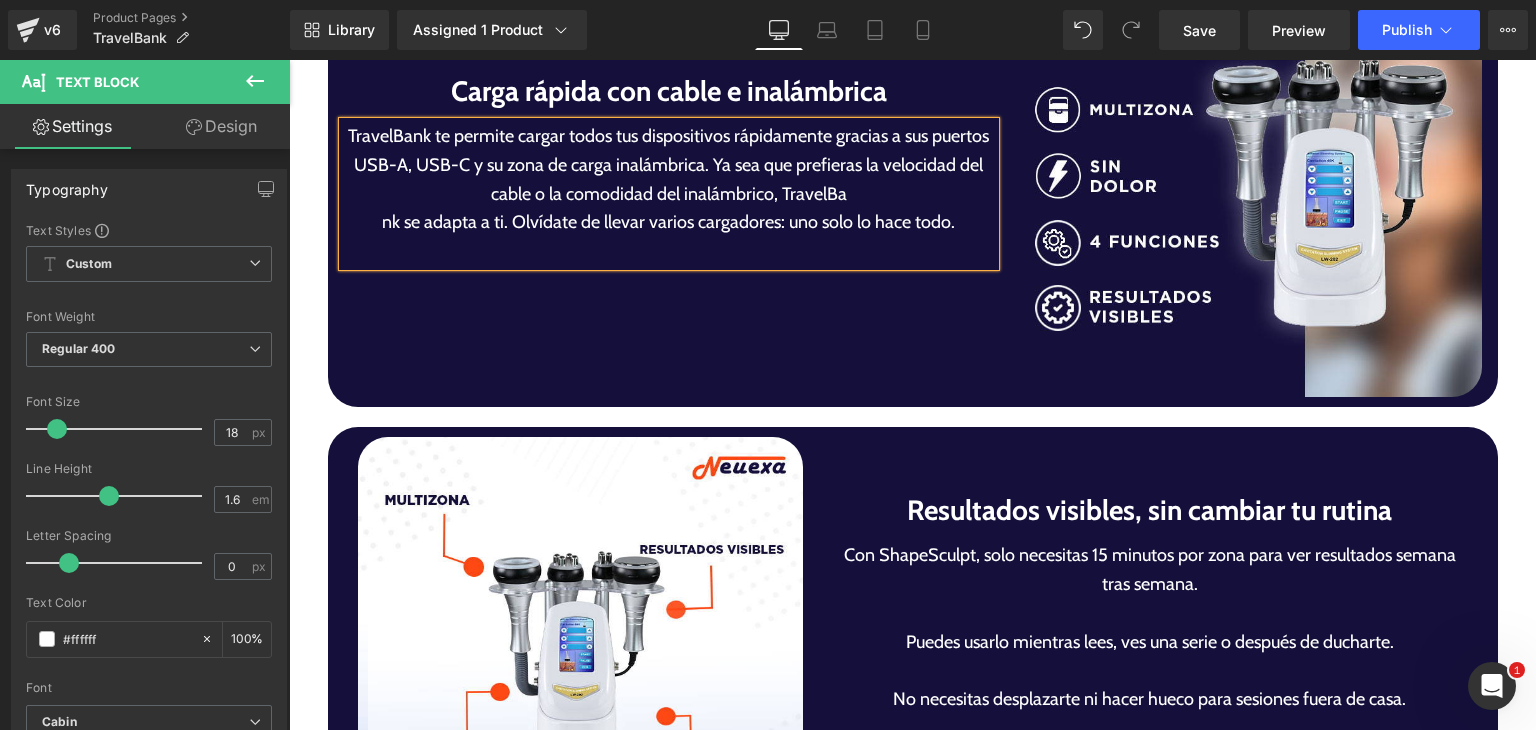 scroll, scrollTop: 4468, scrollLeft: 0, axis: vertical 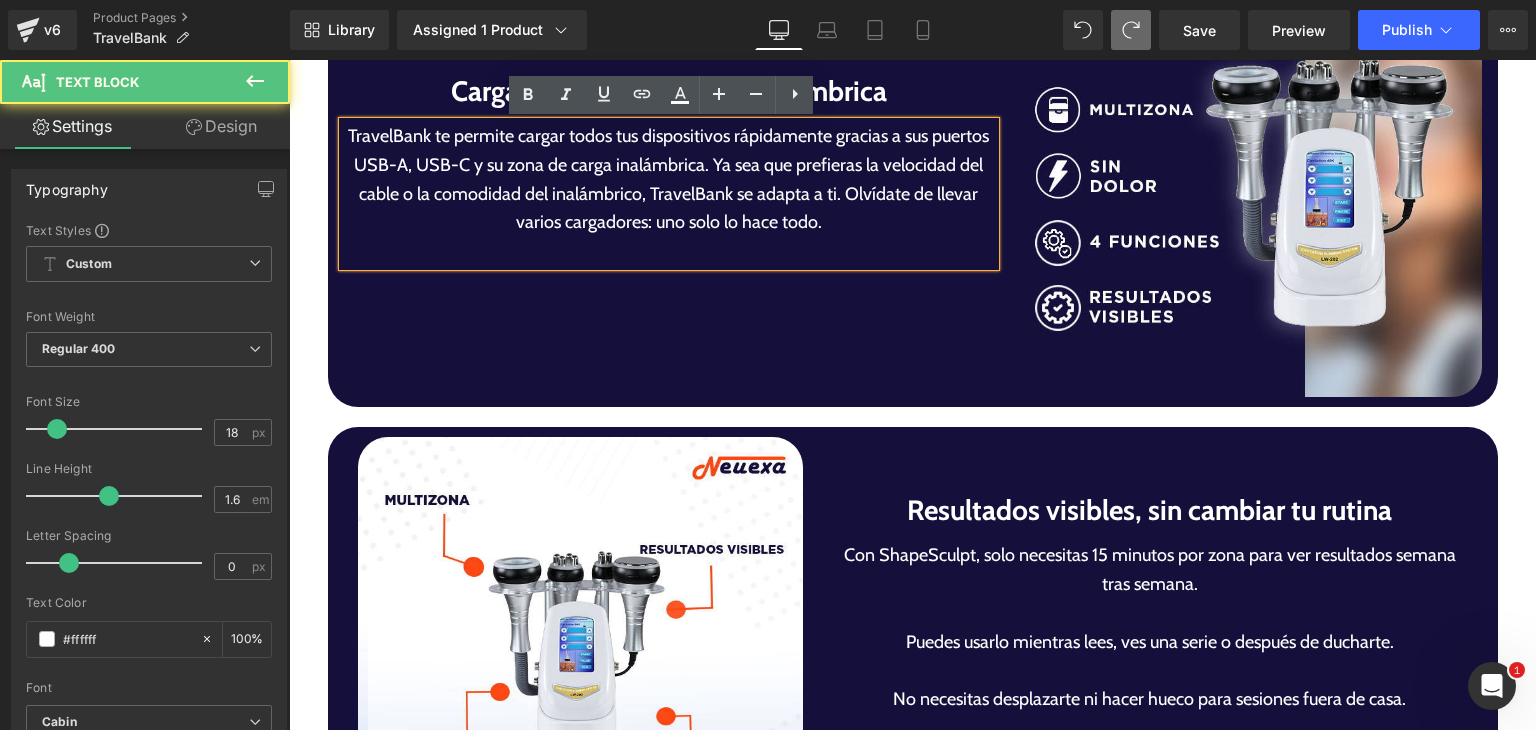 click on "TravelBank te permite cargar todos tus dispositivos rápidamente gracias a sus puertos USB-A, USB-C y su zona de carga inalámbrica. Ya sea que prefieras la velocidad del cable o la comodidad del inalámbrico, TravelBank se adapta a ti. Olvídate de llevar varios cargadores: uno solo lo hace todo." at bounding box center [669, 179] 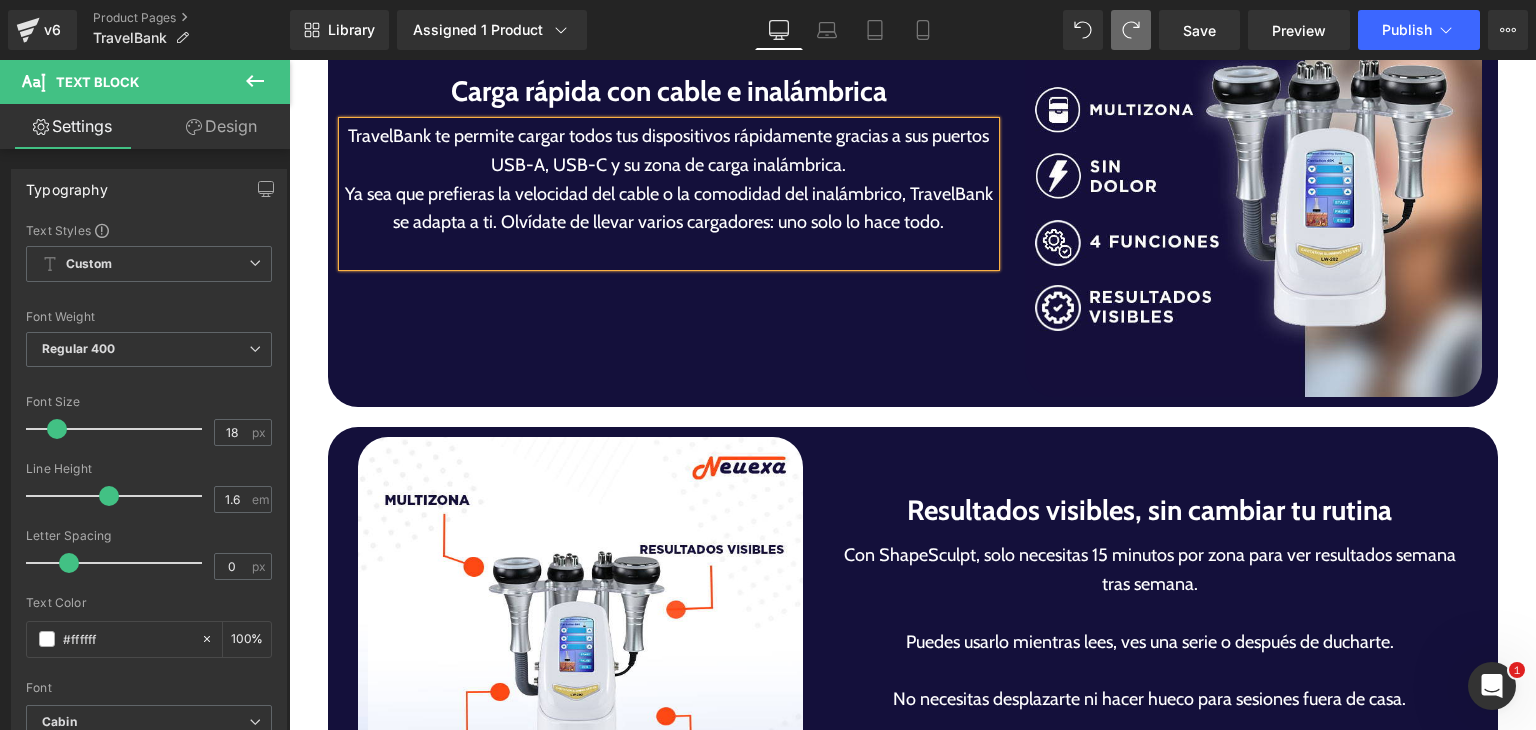 scroll, scrollTop: 4468, scrollLeft: 0, axis: vertical 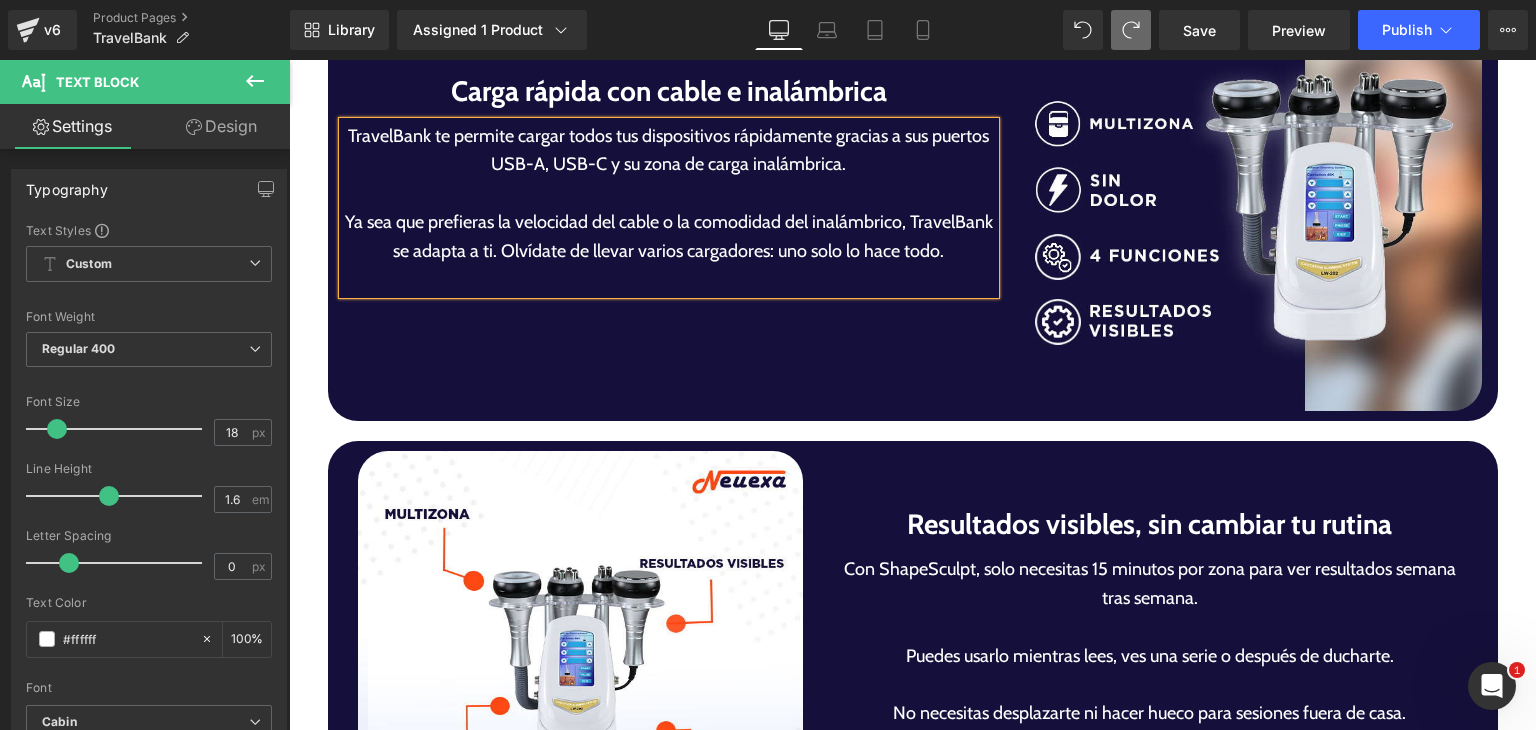 click on "Ya sea que prefieras la velocidad del cable o la comodidad del inalámbrico, TravelBank se adapta a ti. Olvídate de llevar varios cargadores: uno solo lo hace todo." at bounding box center (669, 237) 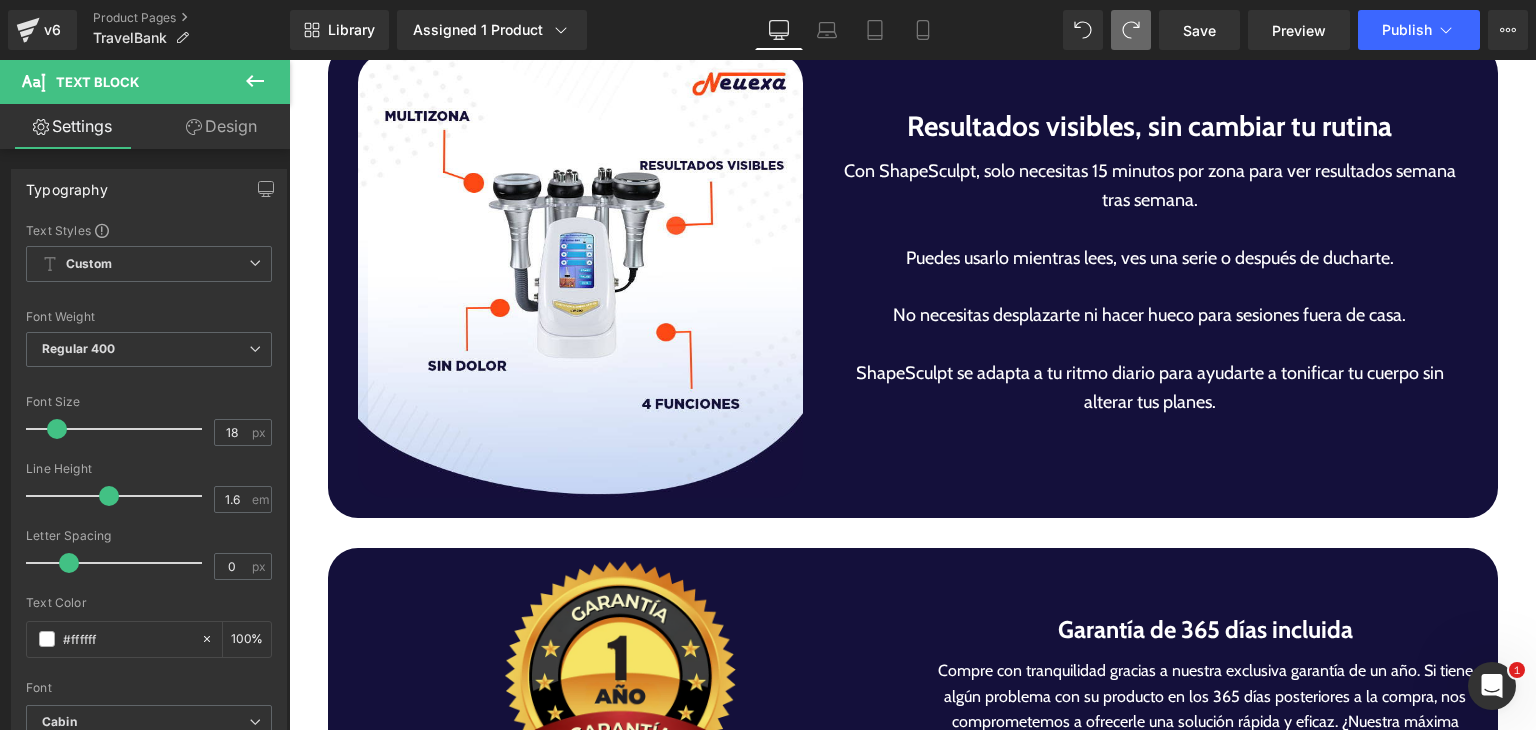 scroll, scrollTop: 4726, scrollLeft: 0, axis: vertical 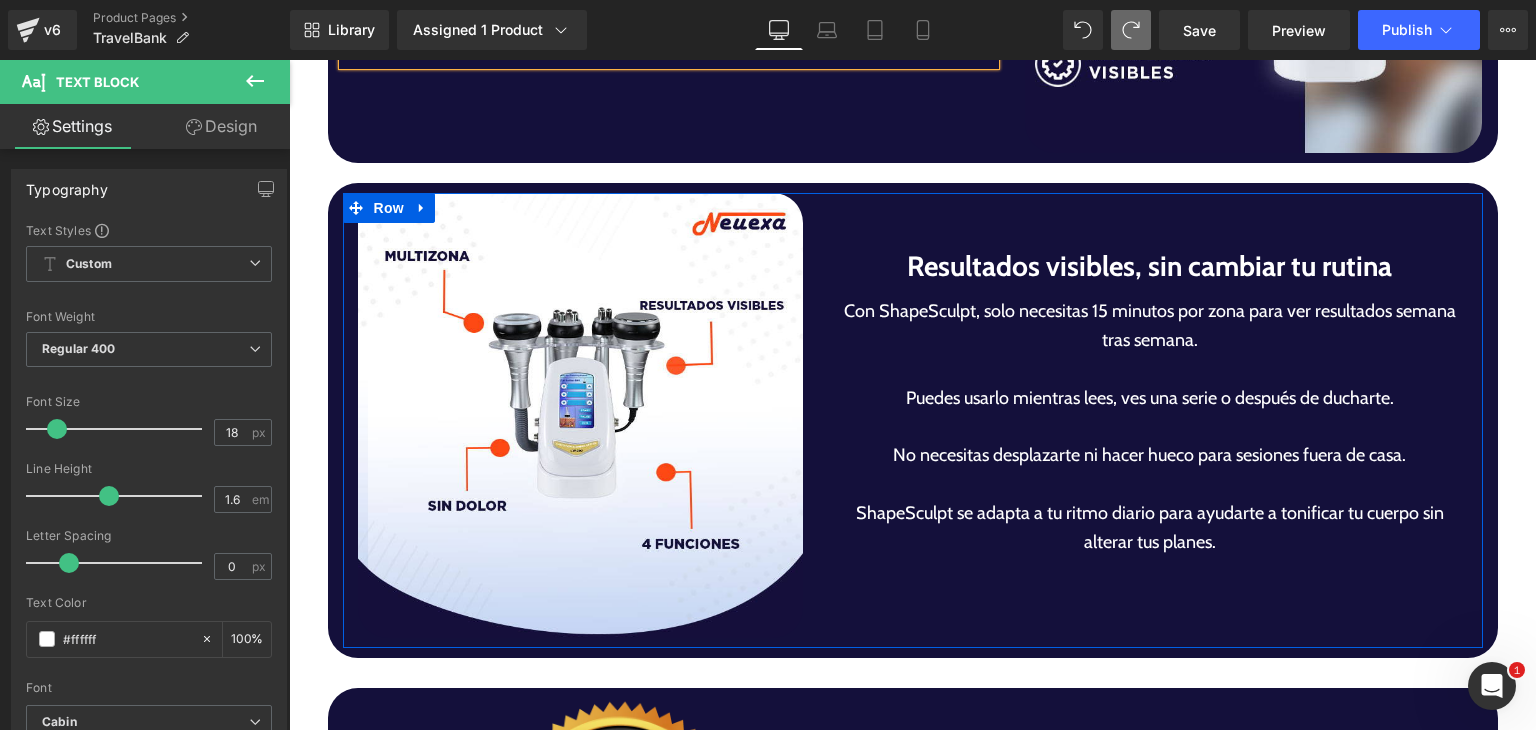 click on "Resultados visibles, sin cambiar tu rutina" at bounding box center (1150, 266) 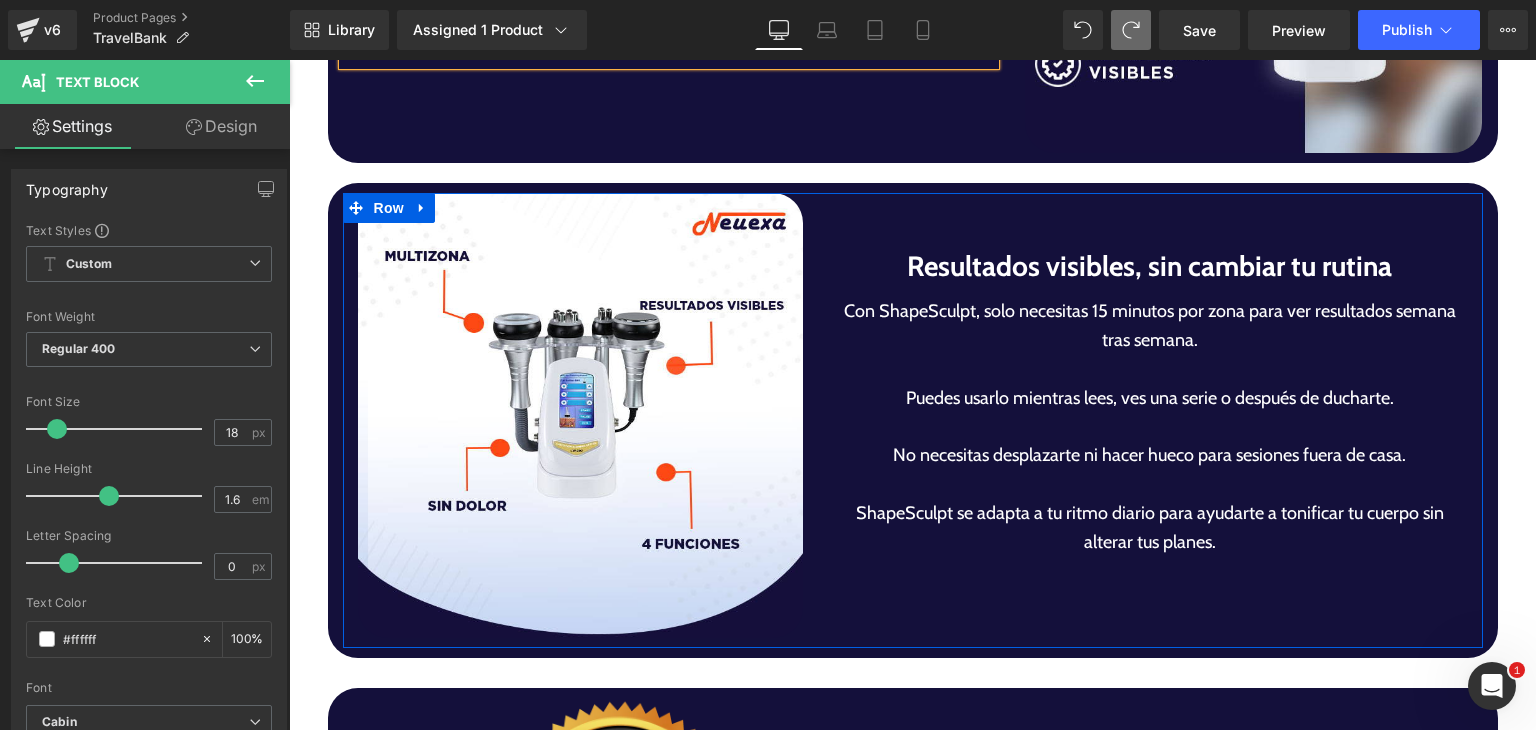click on "Resultados visibles, sin cambiar tu rutina" at bounding box center [1150, 266] 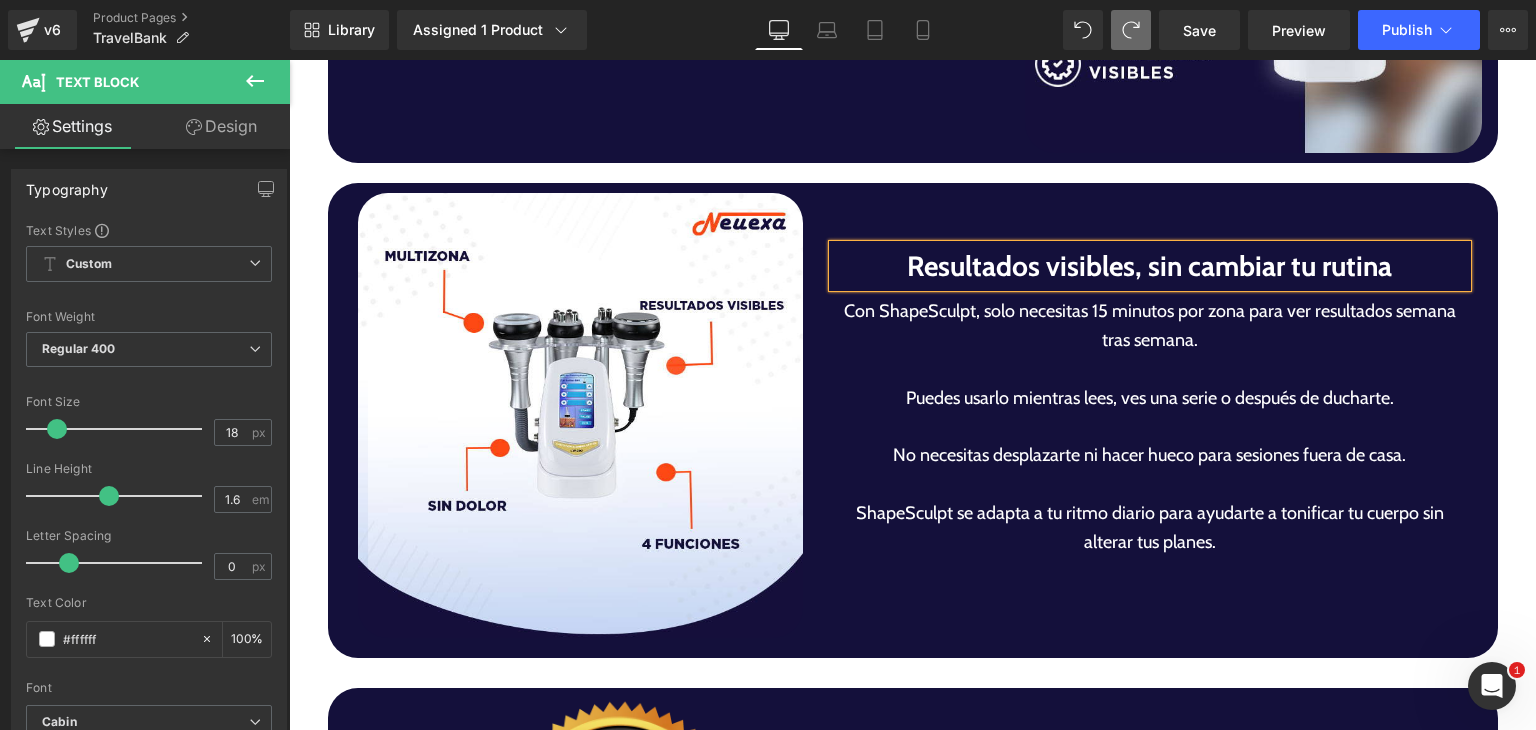 click on "Resultados visibles, sin cambiar tu rutina" at bounding box center [1150, 266] 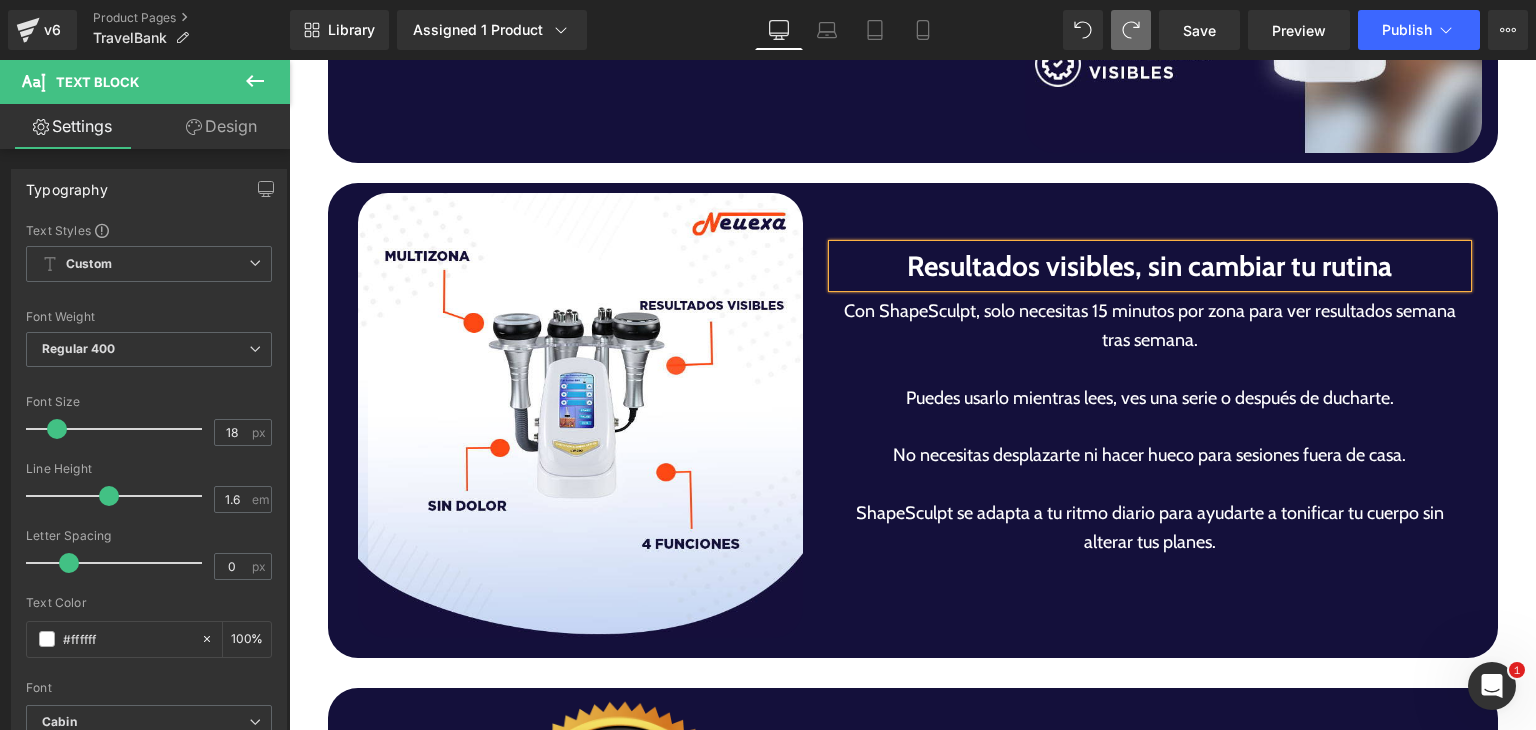 paste 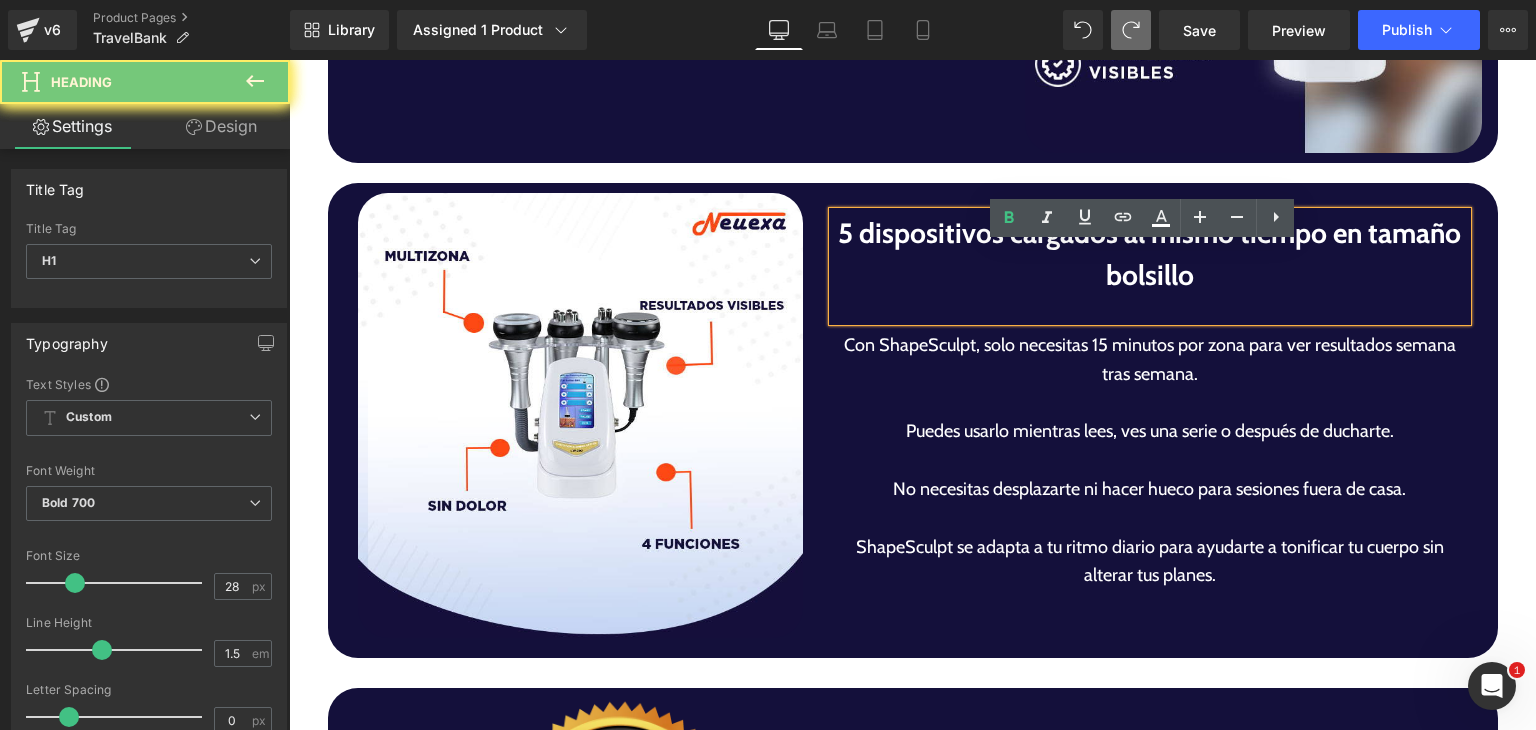 type 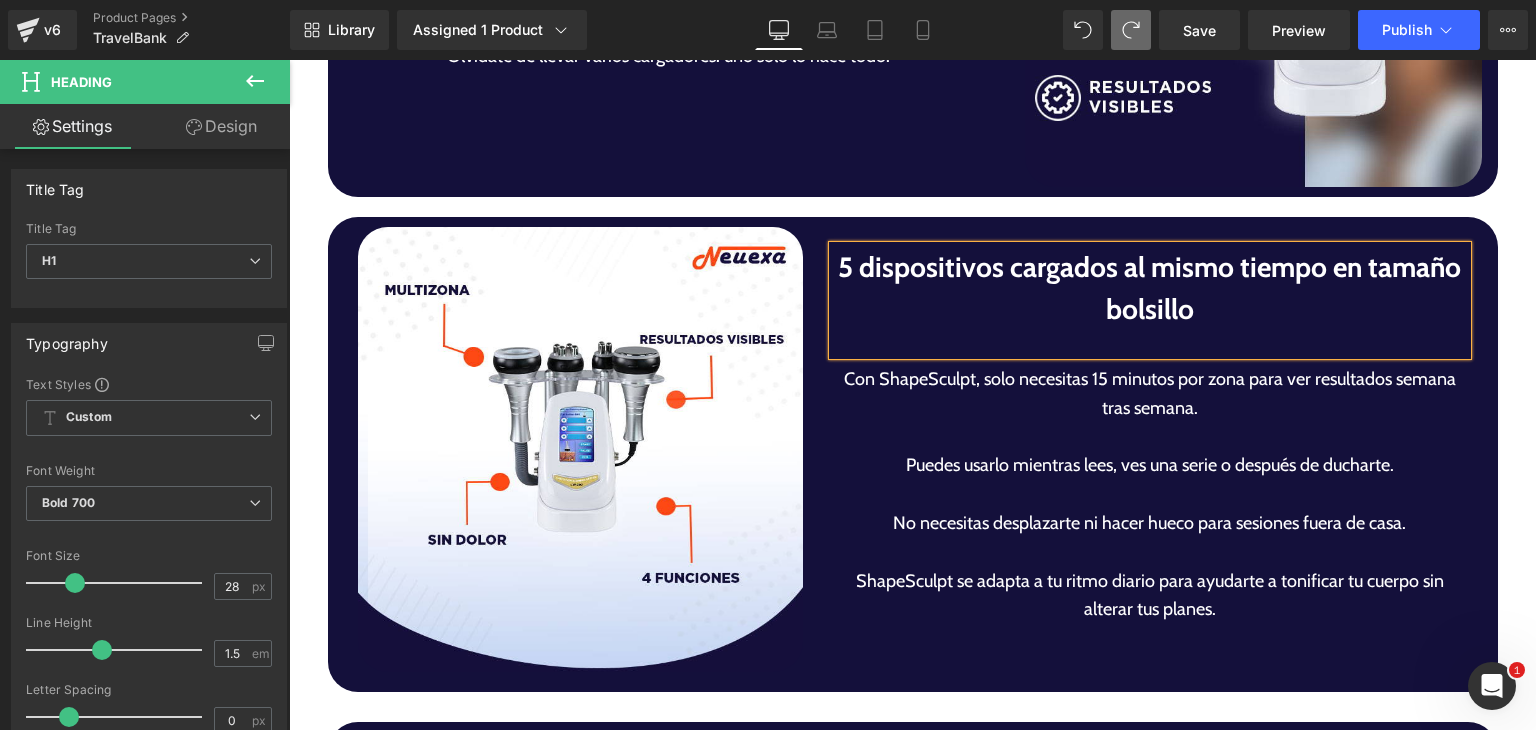 click on "5 dispositivos cargados al mismo tiempo en tamaño bolsillo" at bounding box center (1150, 288) 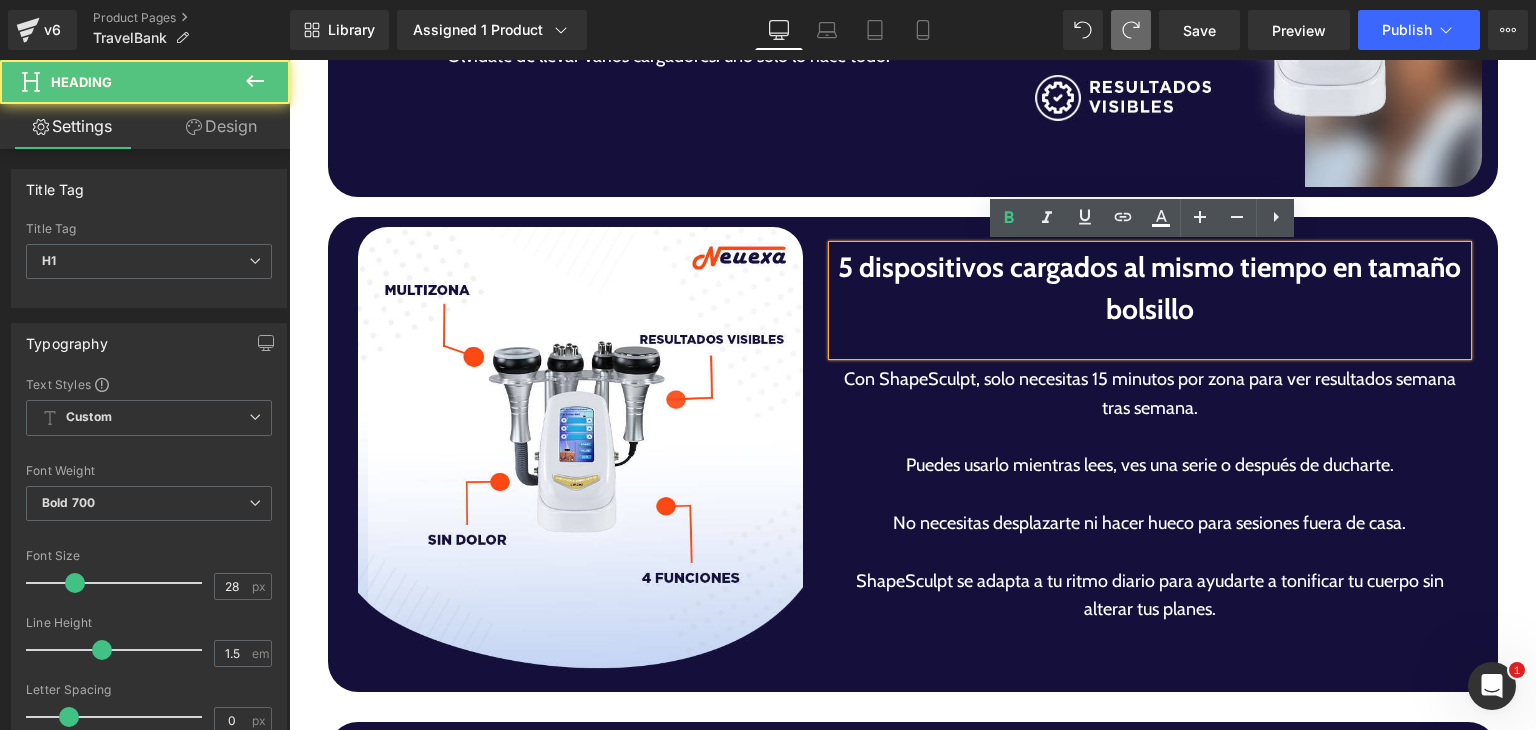 click at bounding box center [1150, 343] 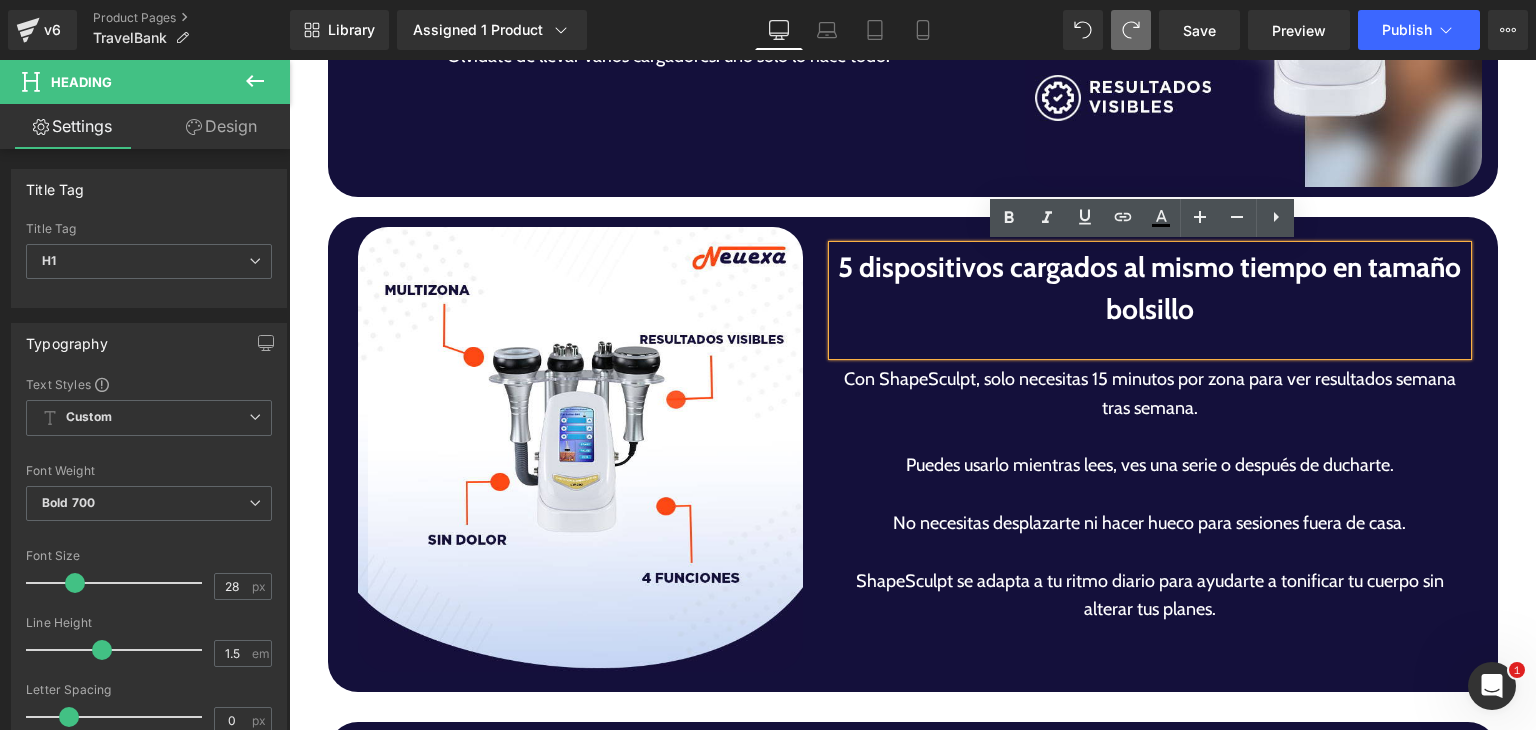 scroll, scrollTop: 4705, scrollLeft: 0, axis: vertical 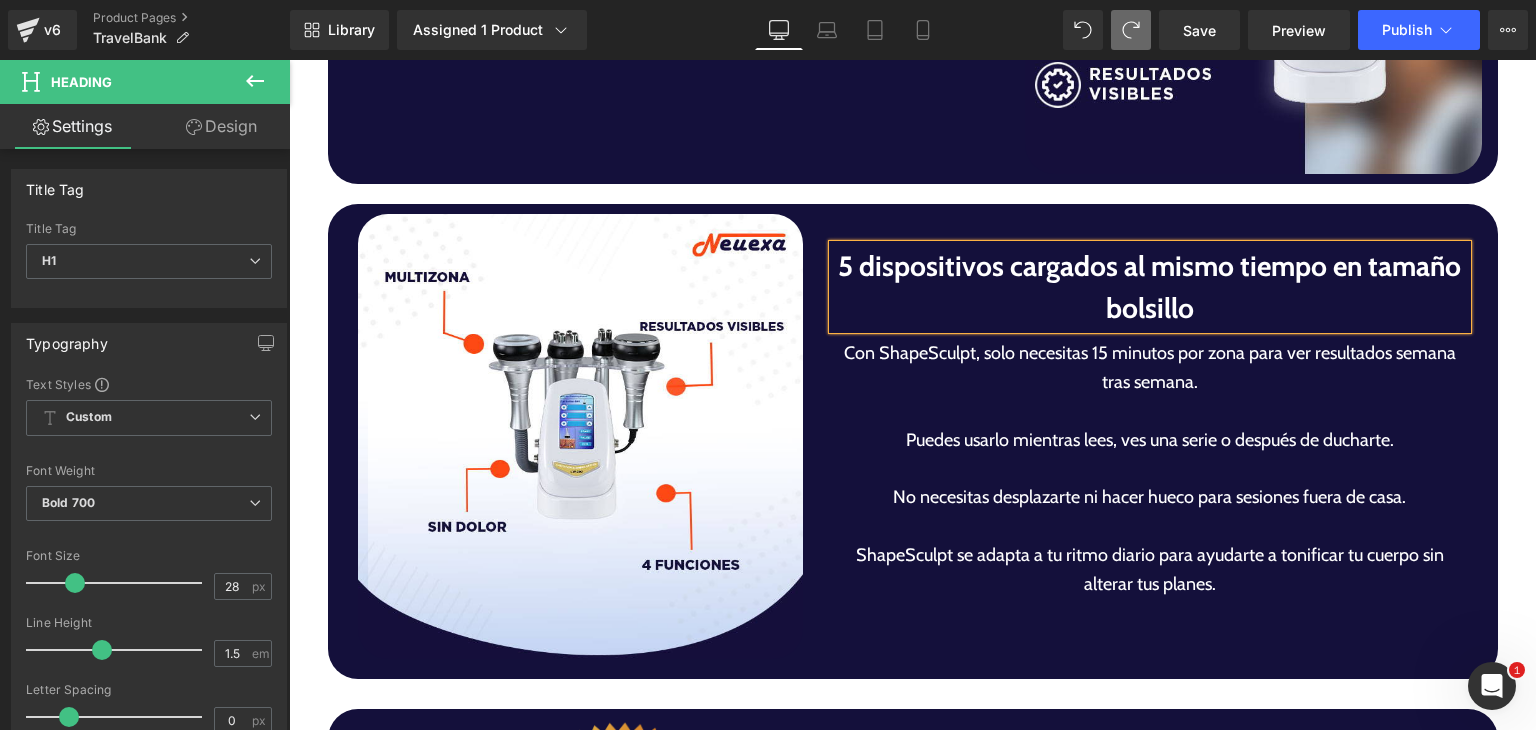 click at bounding box center [1150, 411] 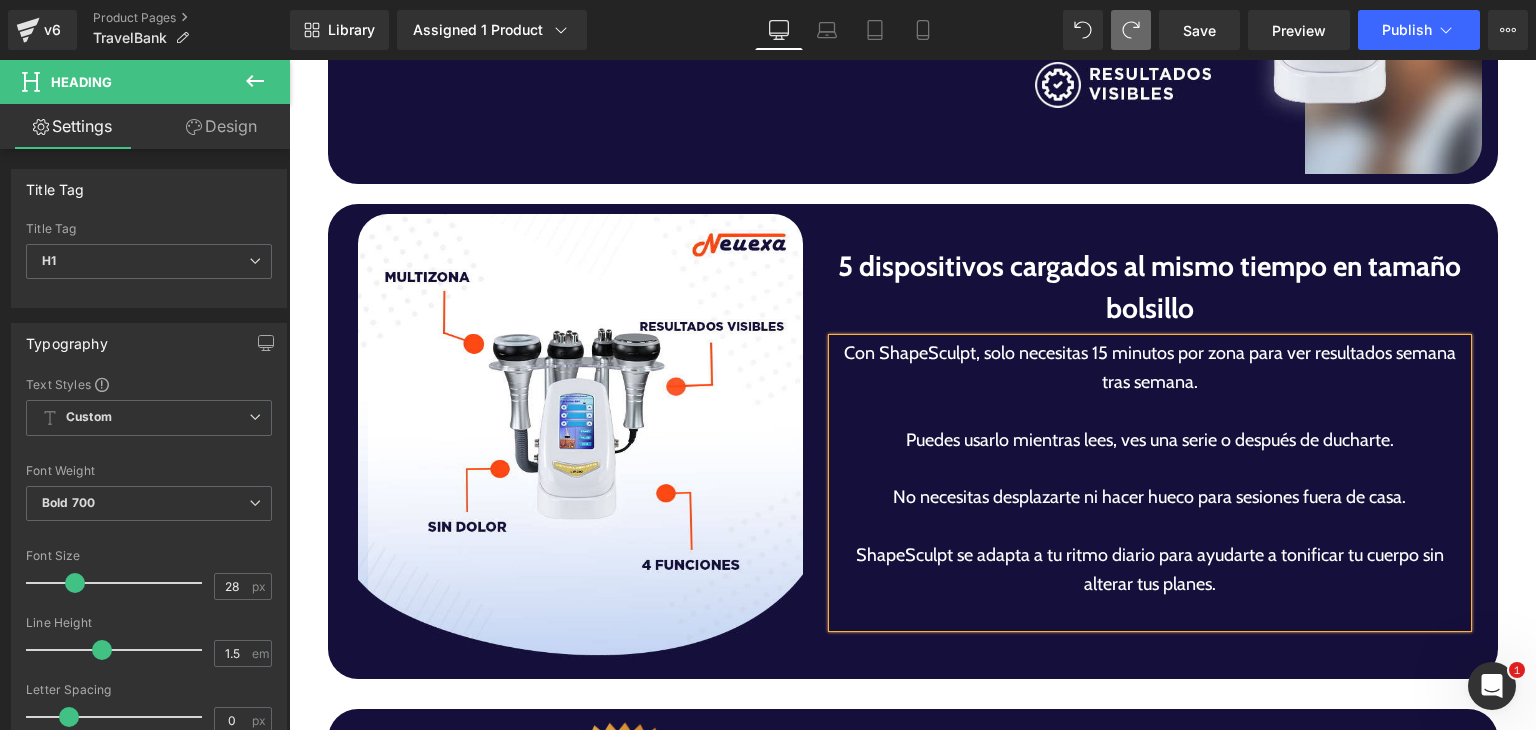drag, startPoint x: 1012, startPoint y: 450, endPoint x: 1036, endPoint y: 474, distance: 33.941124 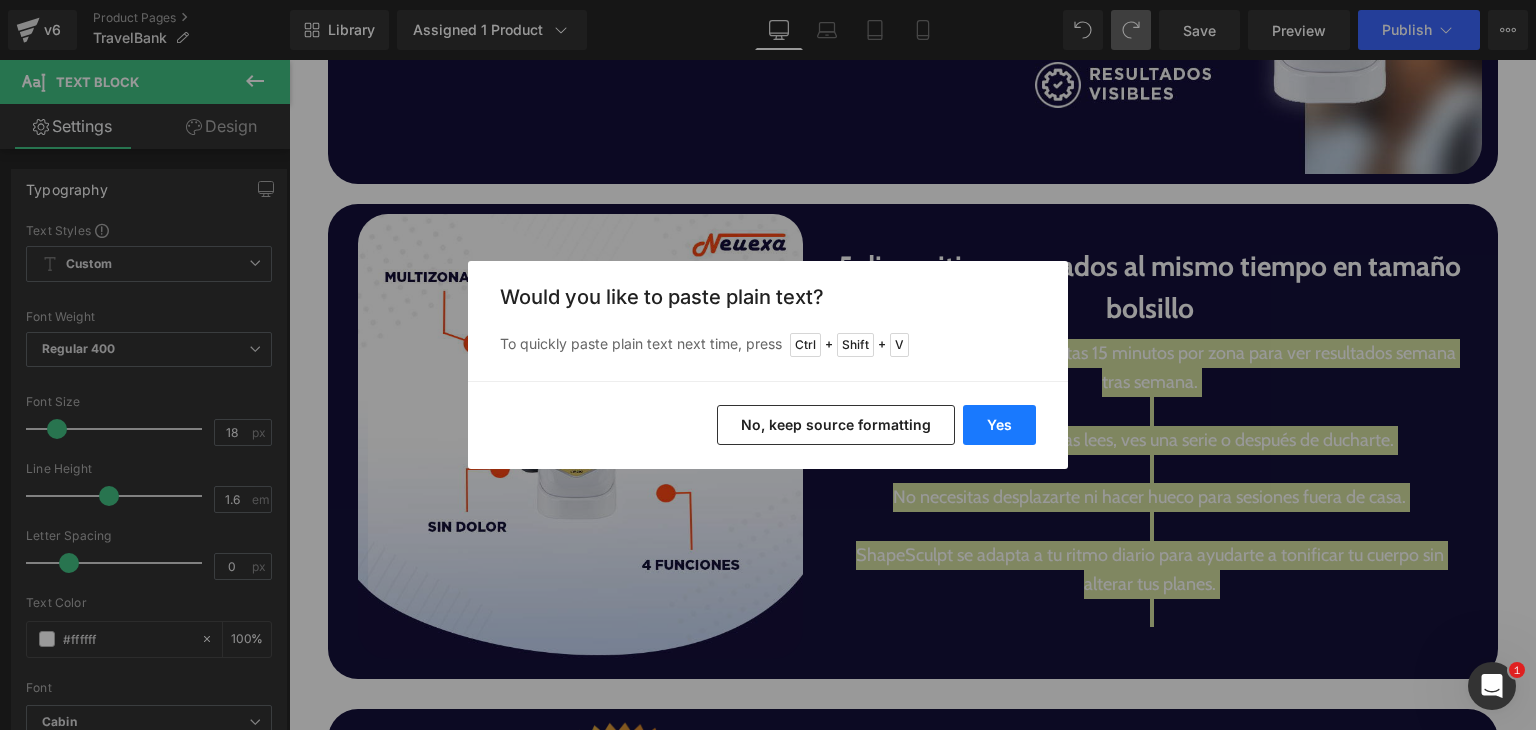 click on "Yes" at bounding box center (999, 425) 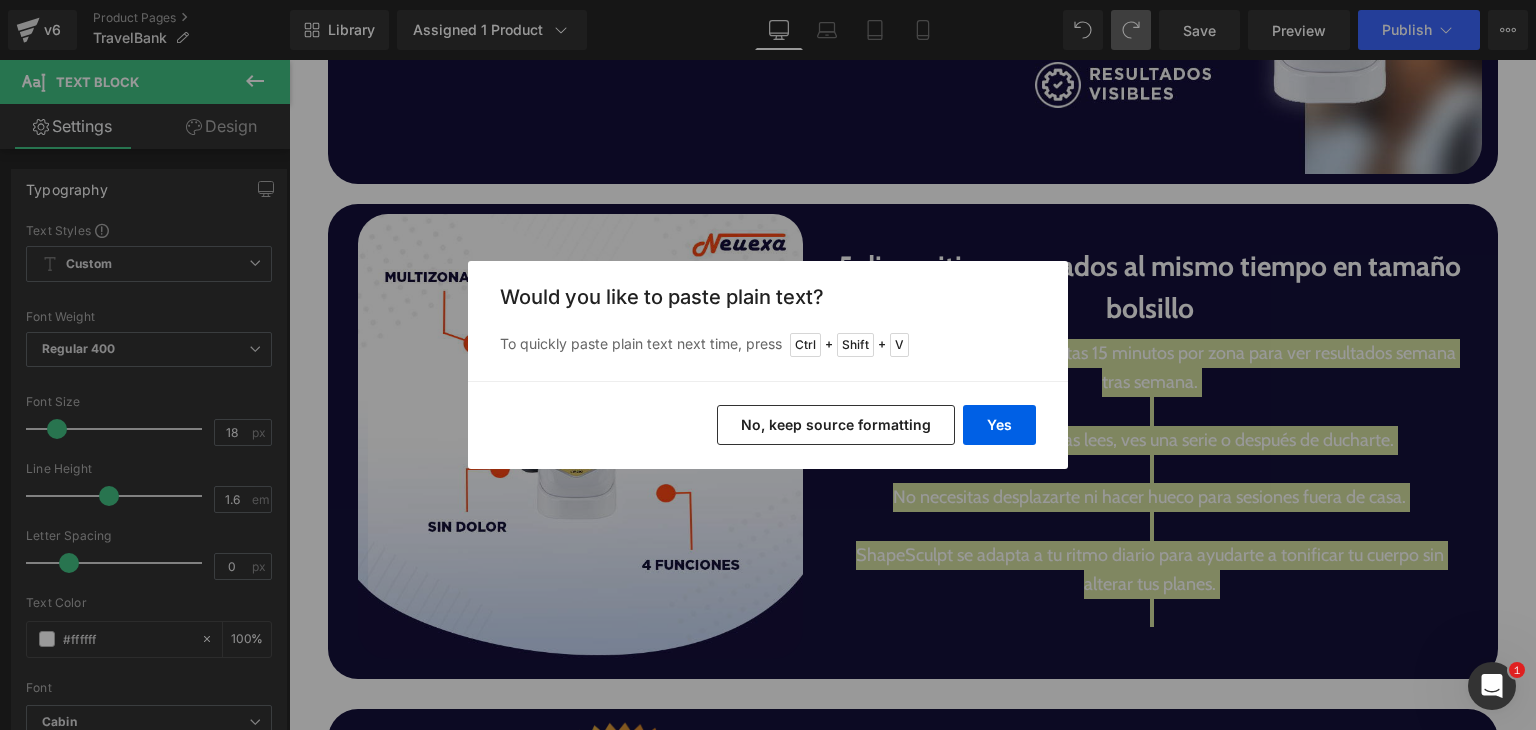 type 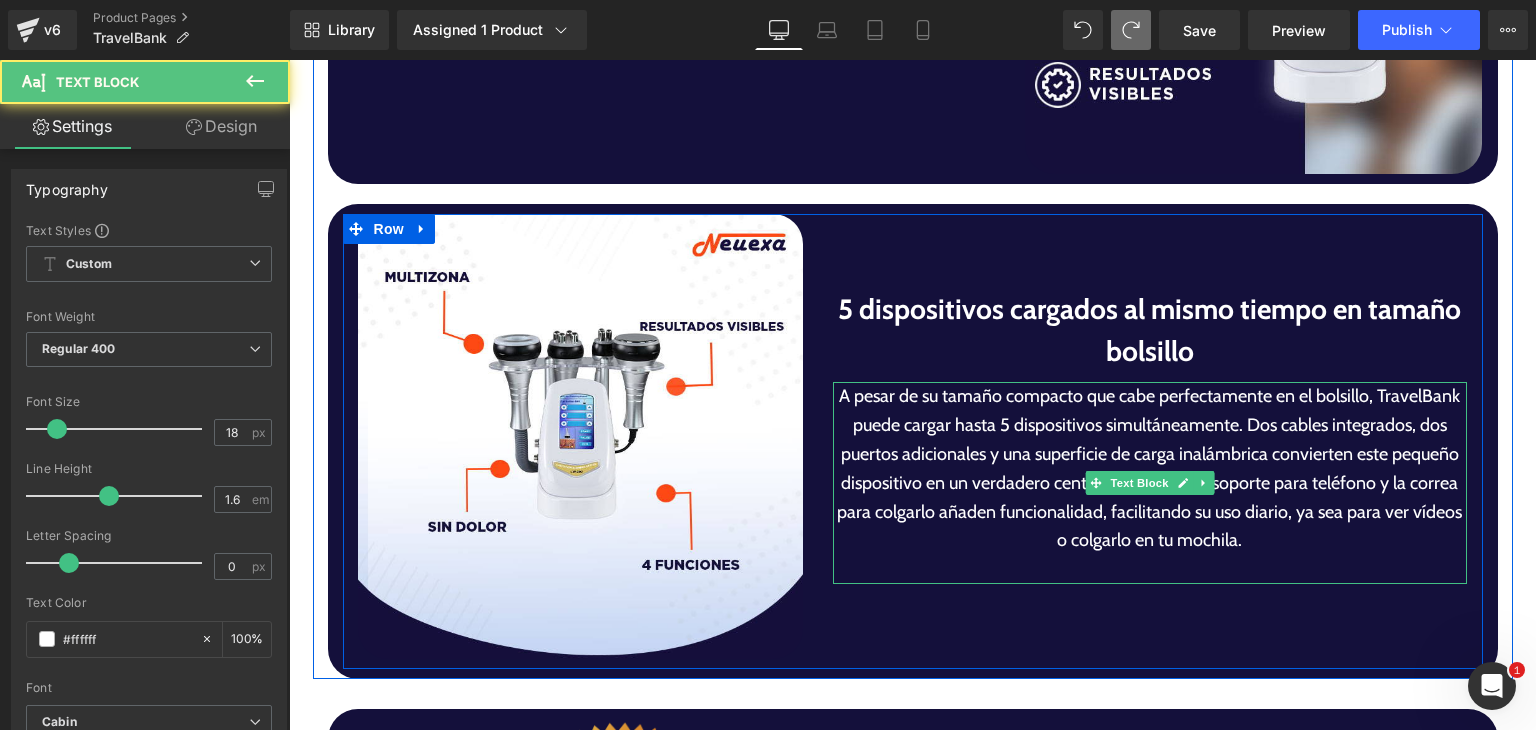 click on "A pesar de su tamaño compacto que cabe perfectamente en el bolsillo, TravelBank puede cargar hasta 5 dispositivos simultáneamente. Dos cables integrados, dos puertos adicionales y una superficie de carga inalámbrica convierten este pequeño dispositivo en un verdadero centro de energía. El soporte para teléfono y la correa para colgarlo añaden funcionalidad, facilitando su uso diario, ya sea para ver vídeos o colgarlo en tu mochila." at bounding box center [1150, 468] 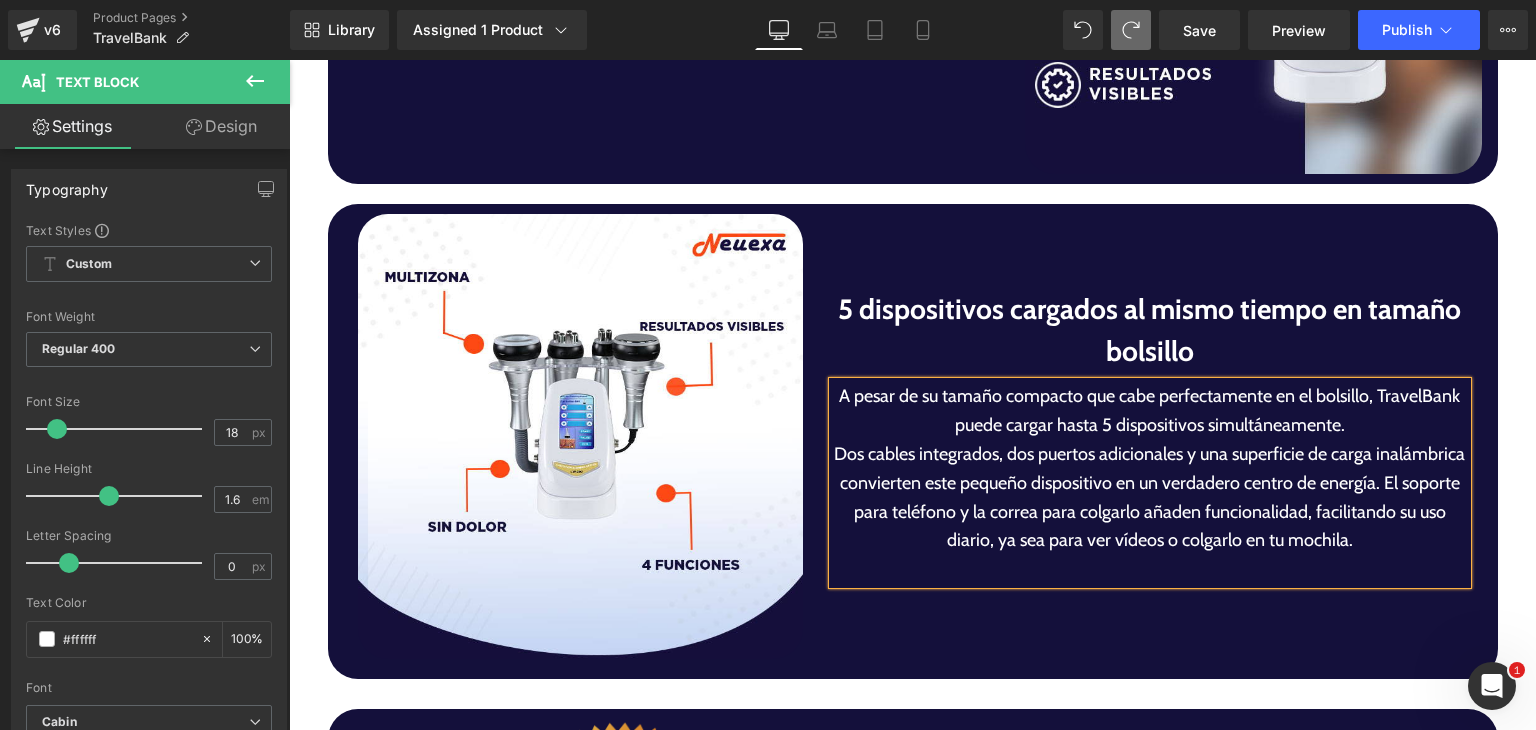 scroll, scrollTop: 4691, scrollLeft: 0, axis: vertical 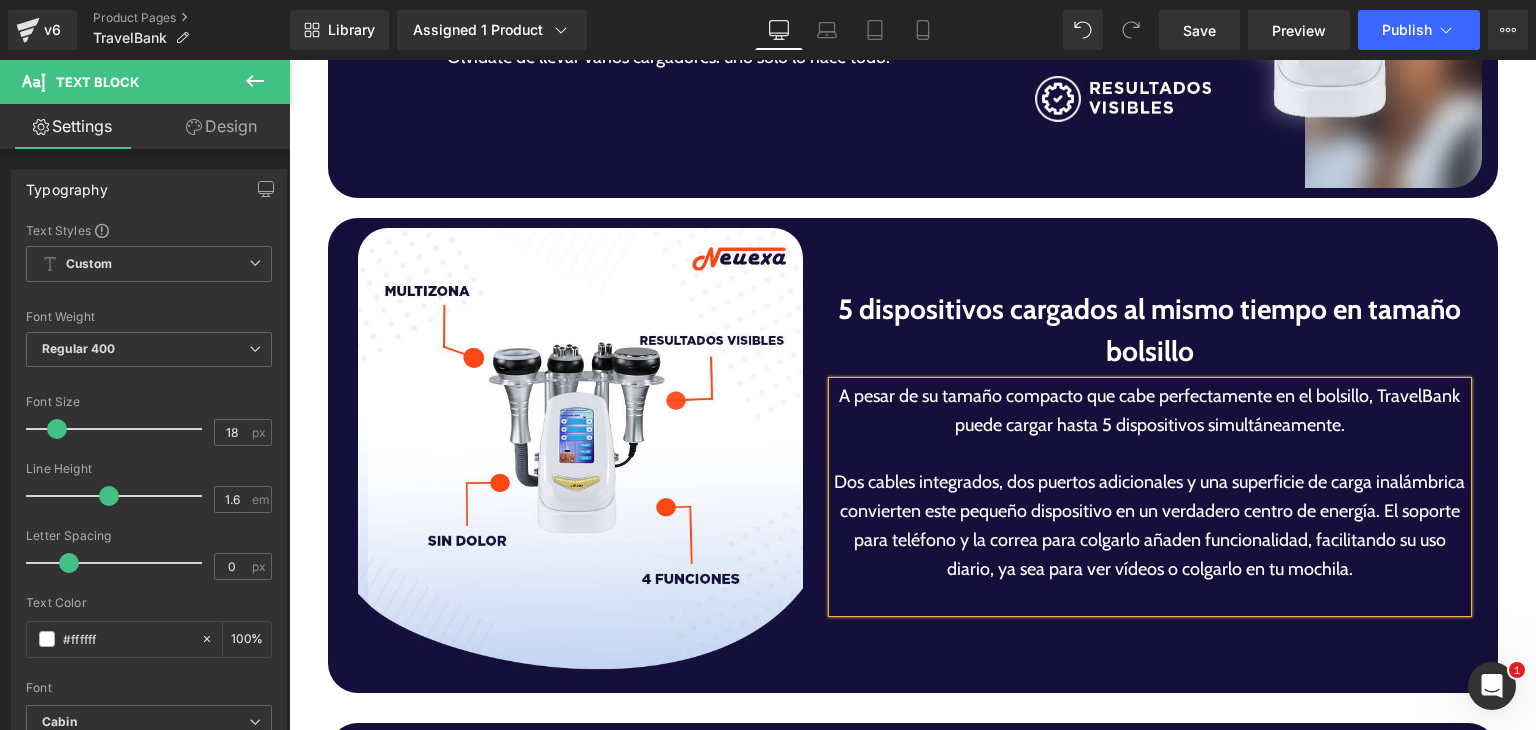 click on "Dos cables integrados, dos puertos adicionales y una superficie de carga inalámbrica convierten este pequeño dispositivo en un verdadero centro de energía. El soporte para teléfono y la correa para colgarlo añaden funcionalidad, facilitando su uso diario, ya sea para ver vídeos o colgarlo en tu mochila." at bounding box center [1150, 525] 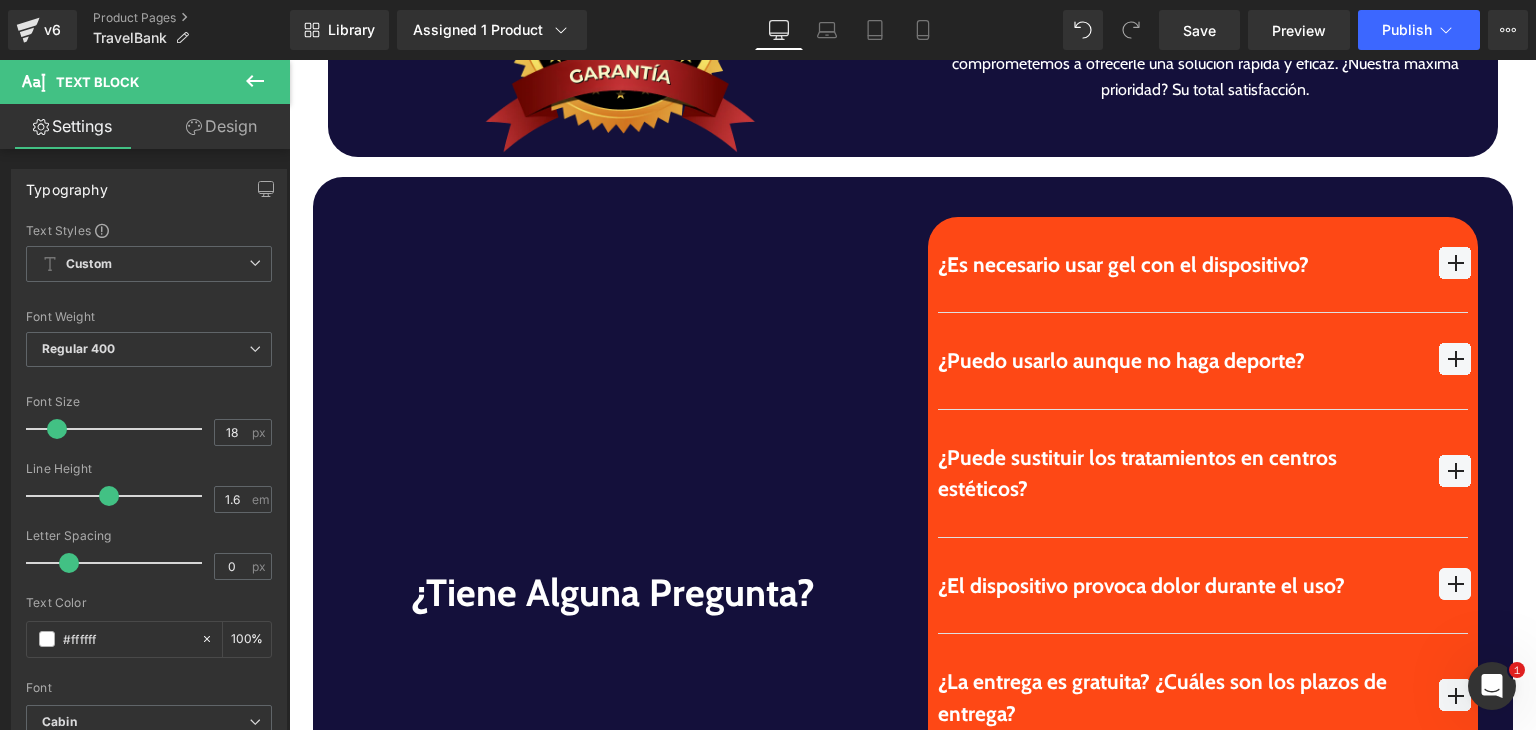 scroll, scrollTop: 5542, scrollLeft: 0, axis: vertical 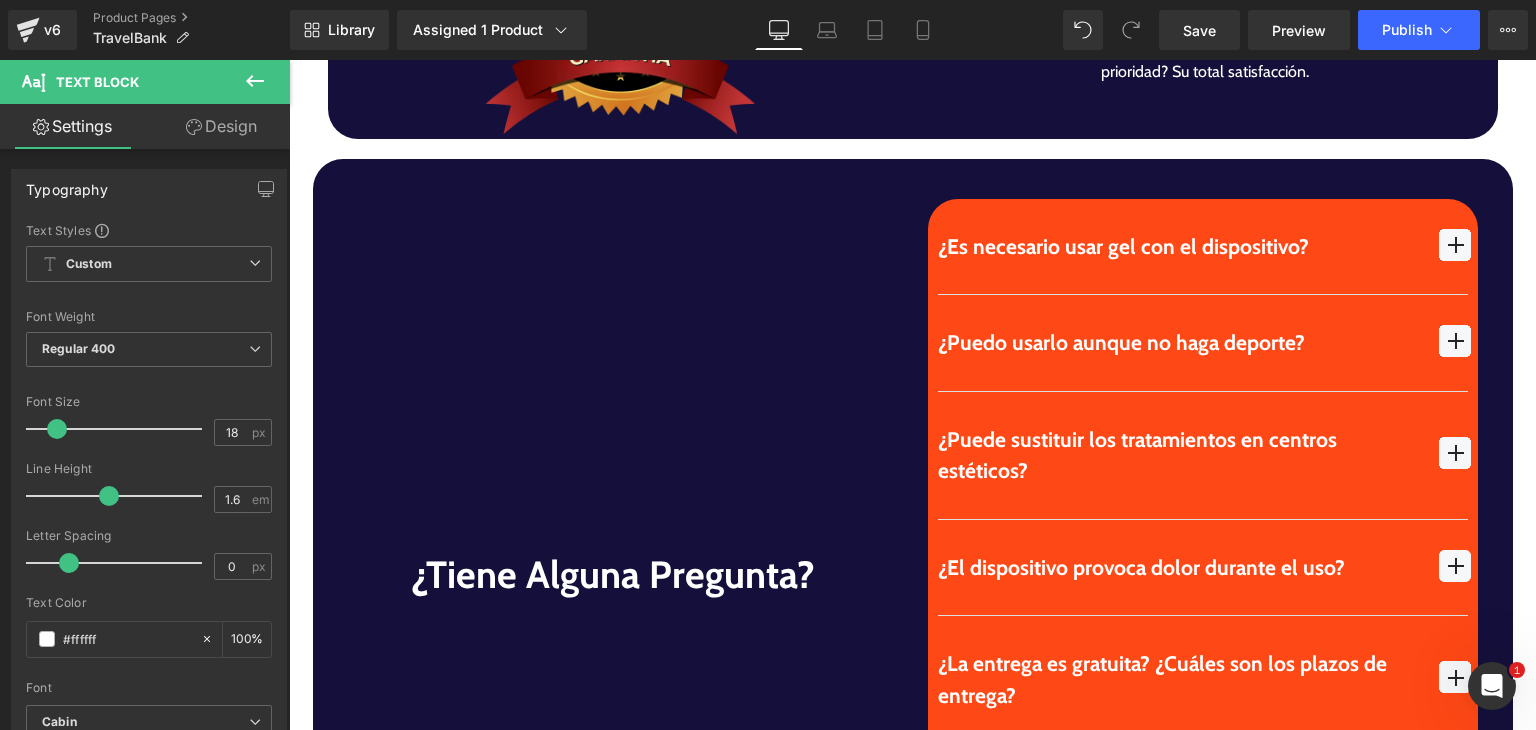 click on "¿Es necesario usar gel con el dispositivo? Text Block" at bounding box center [1179, 247] 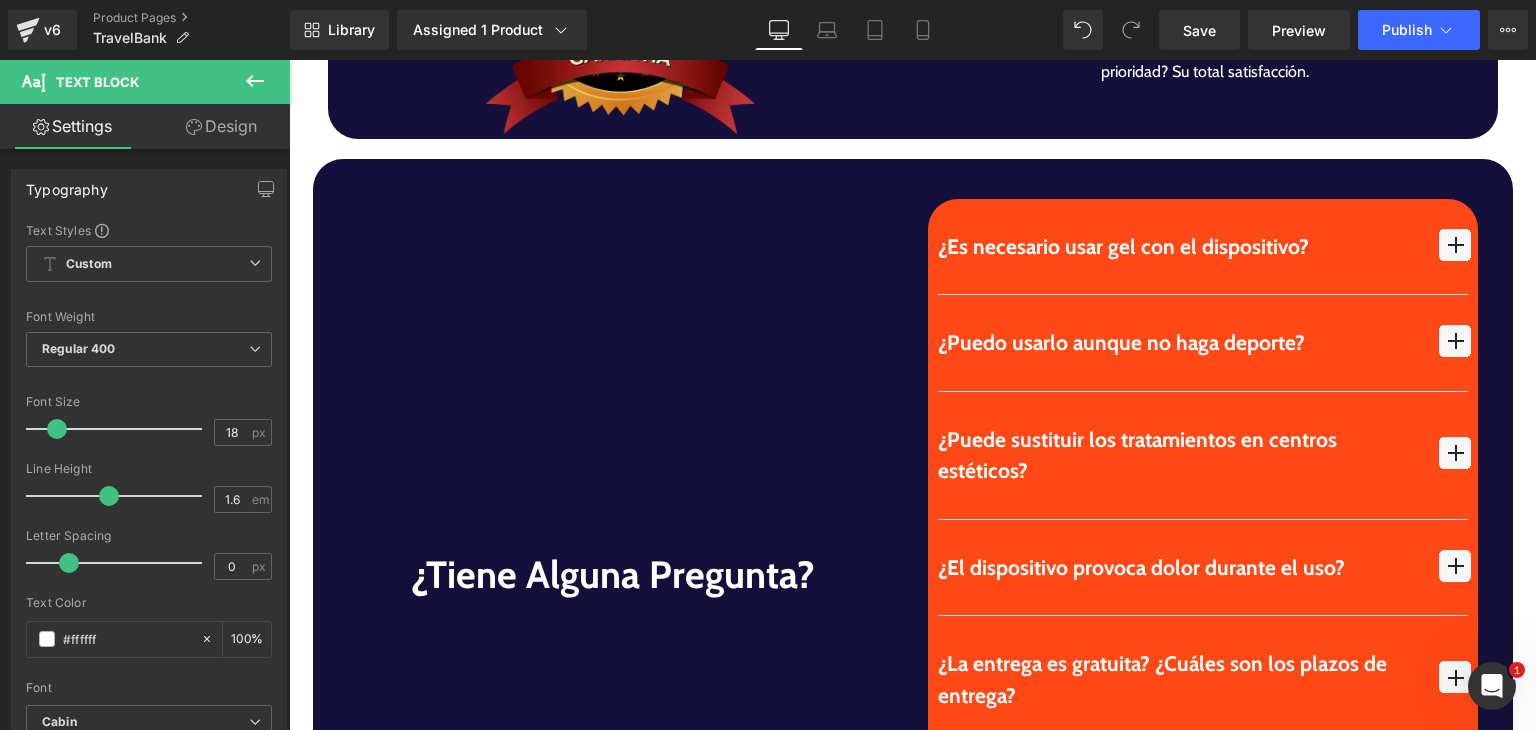 click on "¿Es necesario usar gel con el dispositivo? Text Block" at bounding box center [1179, 247] 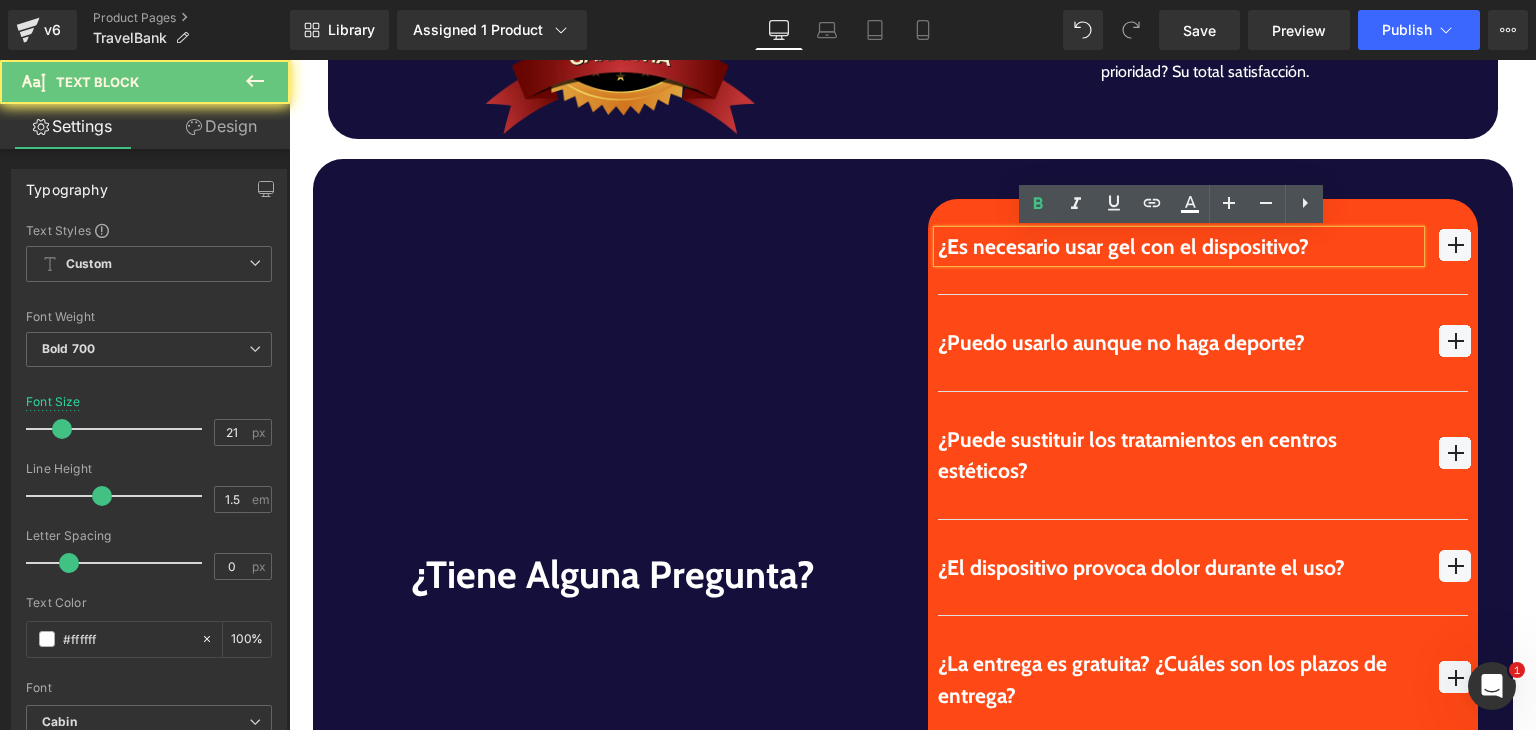 click on "¿Es necesario usar gel con el dispositivo?" at bounding box center [1179, 247] 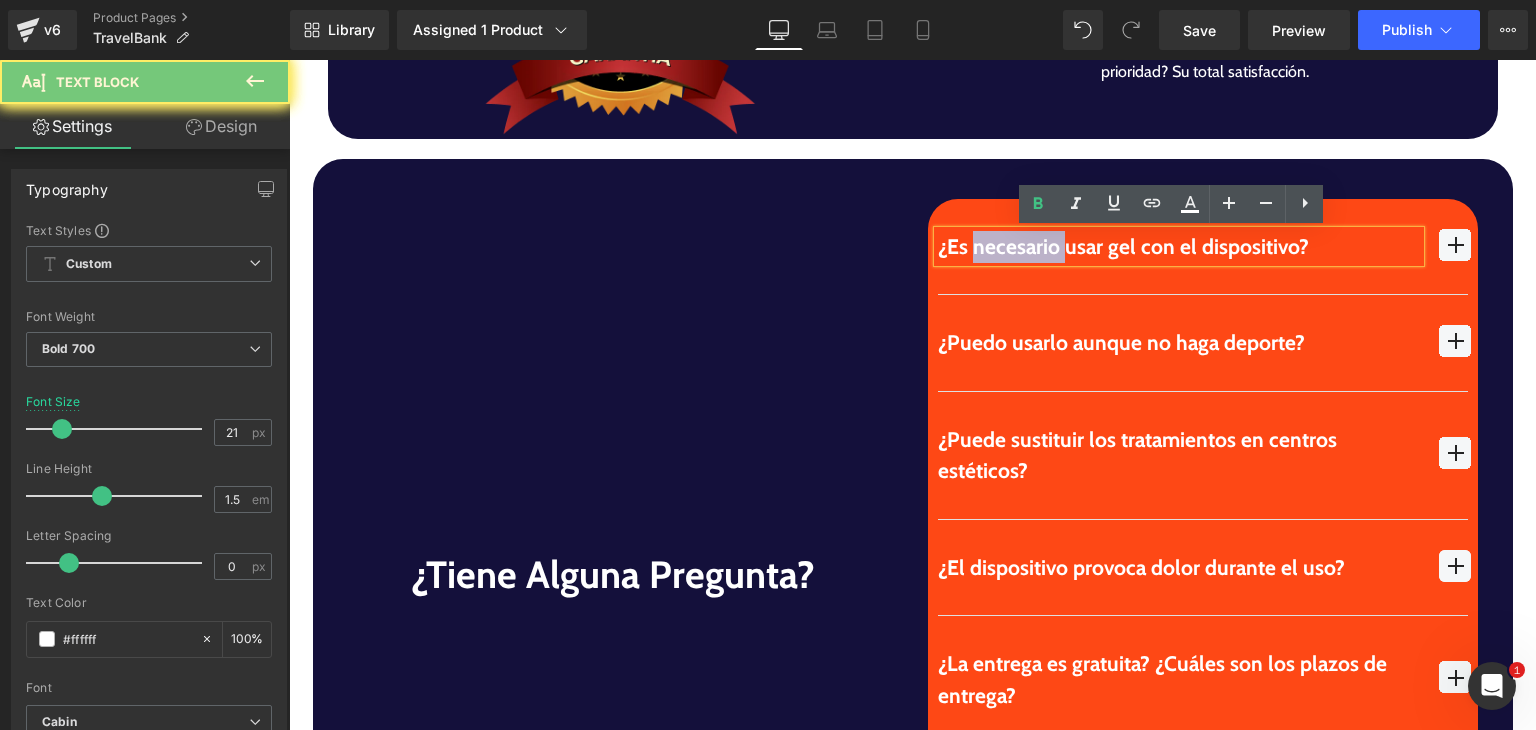 click on "¿Es necesario usar gel con el dispositivo?" at bounding box center (1179, 247) 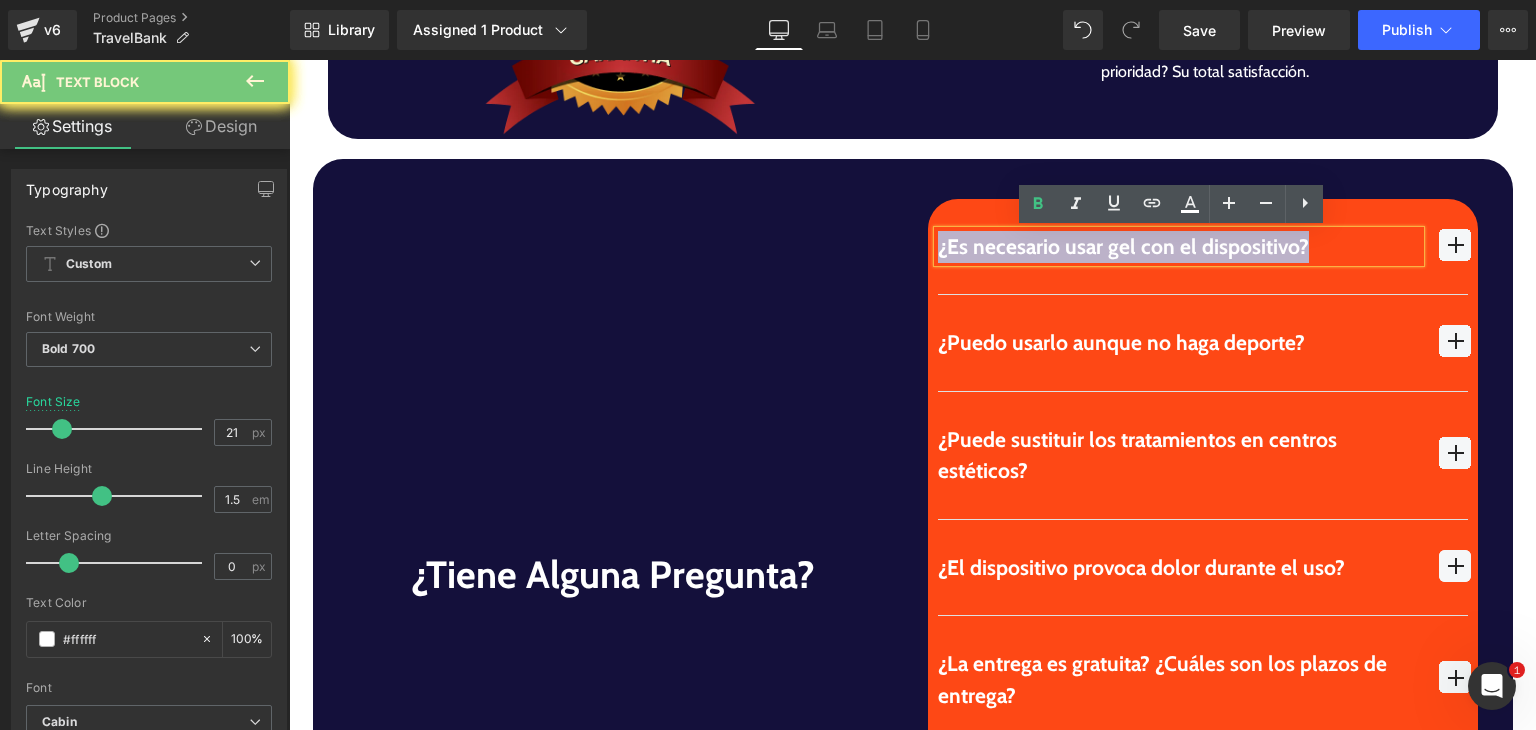 click on "¿Es necesario usar gel con el dispositivo?" at bounding box center (1179, 247) 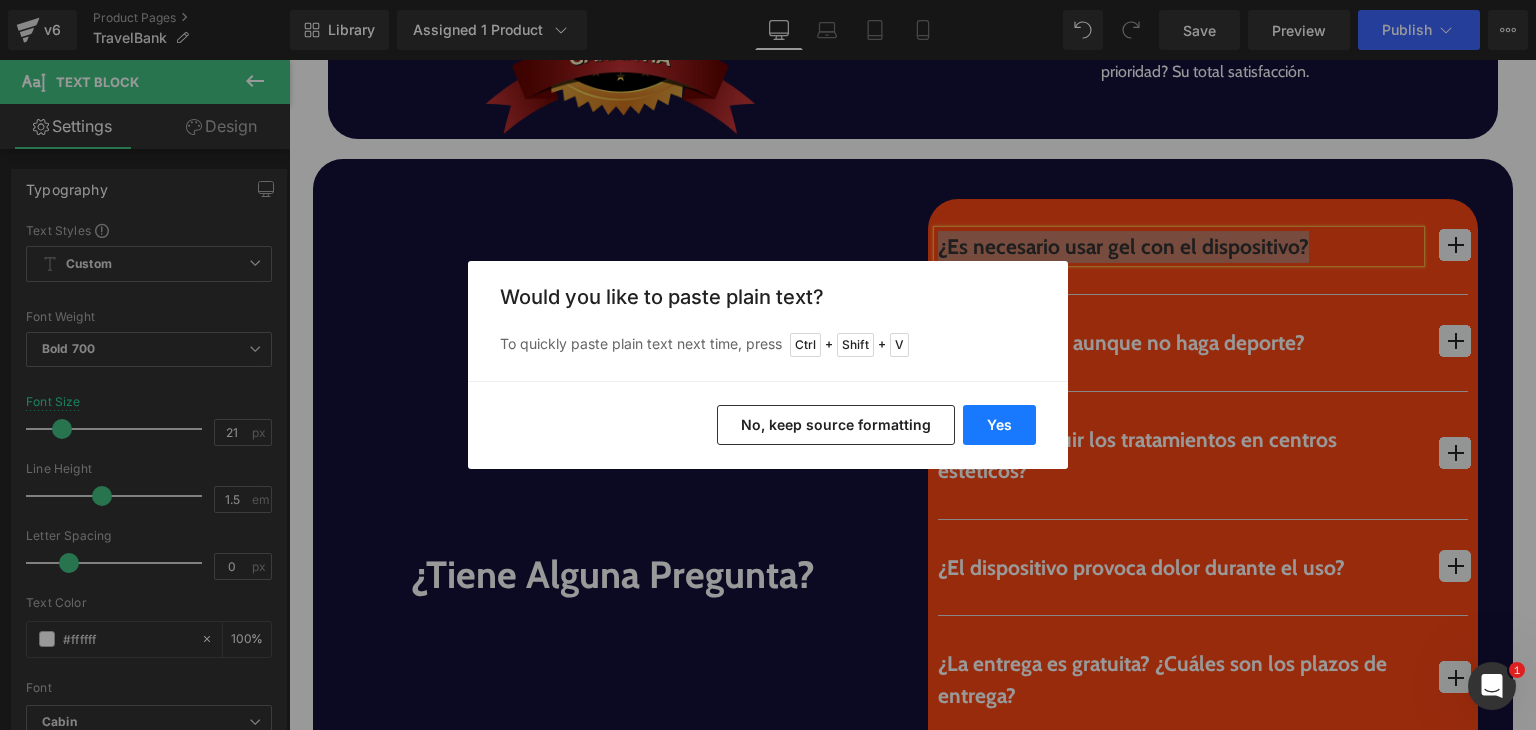 click on "Yes" at bounding box center [999, 425] 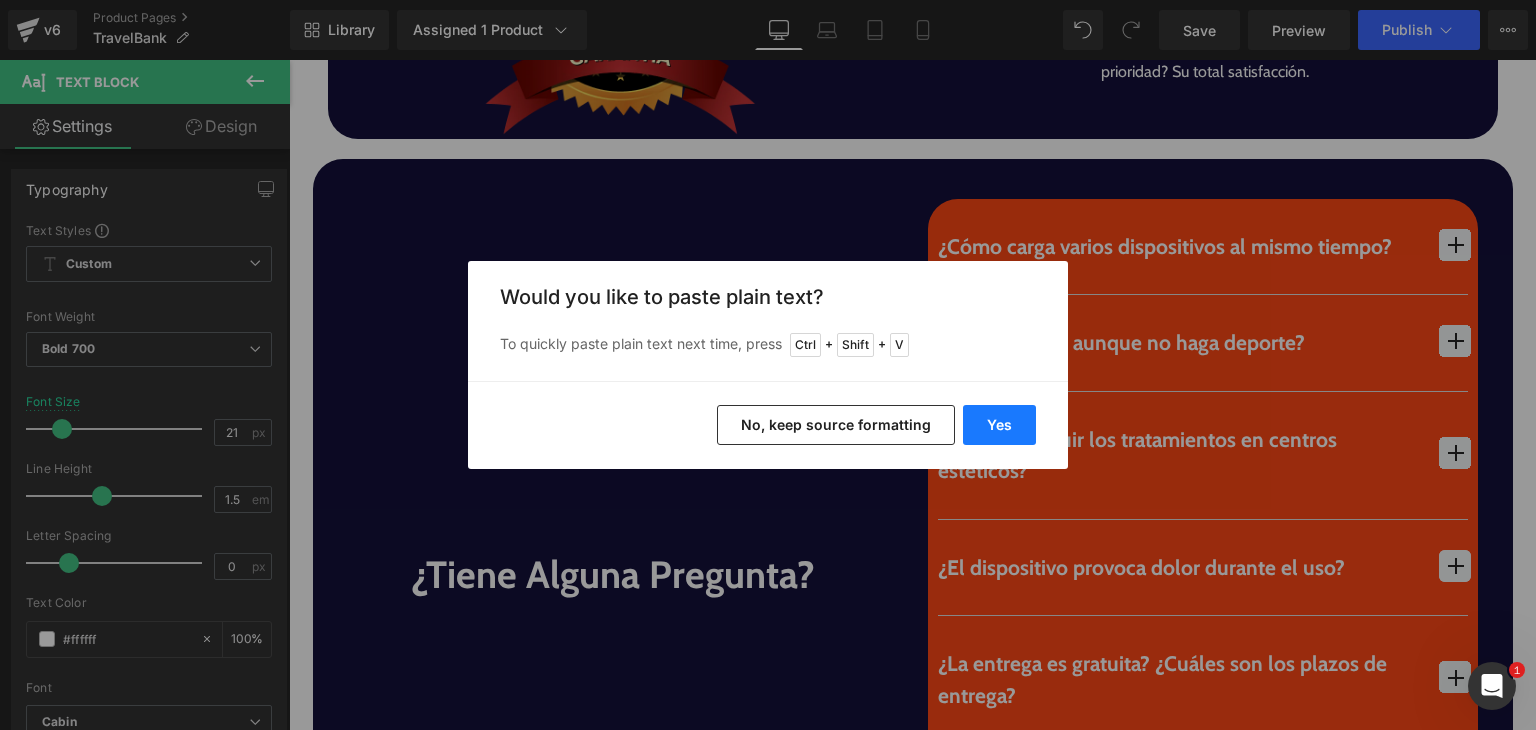 type 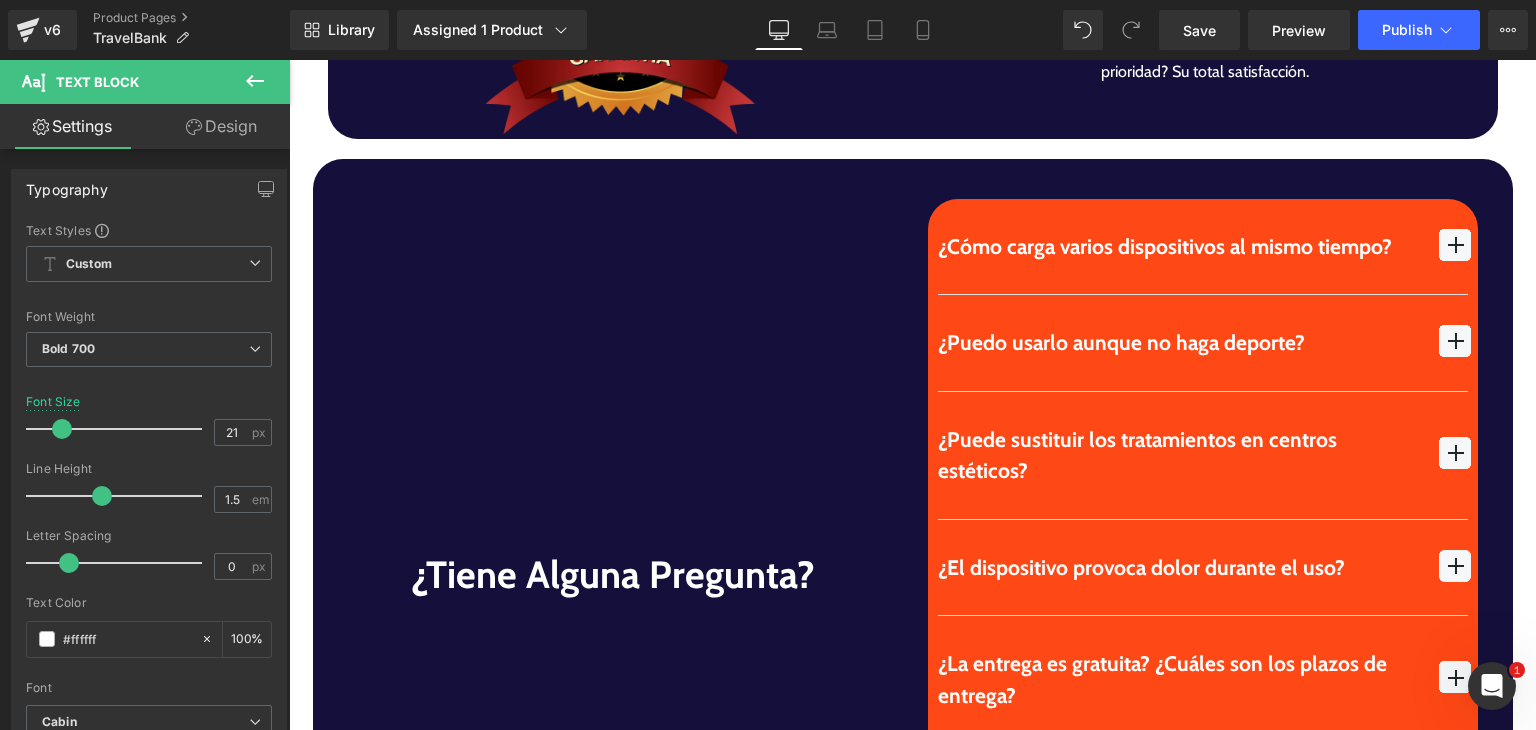 click at bounding box center (1455, 245) 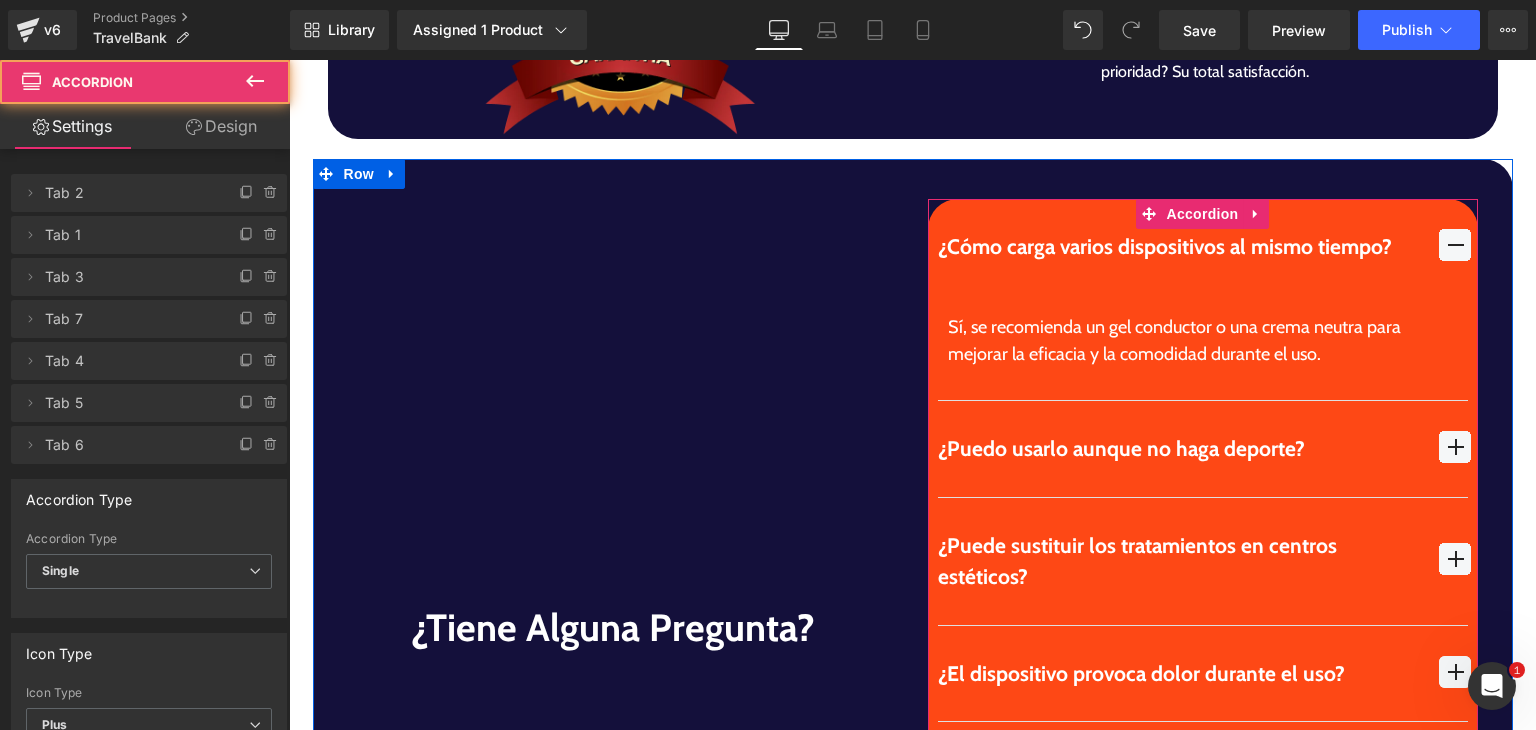 click on "Sí, se recomienda un gel conductor o una crema neutra para mejorar la eficacia y la comodidad durante el uso." at bounding box center [1203, 341] 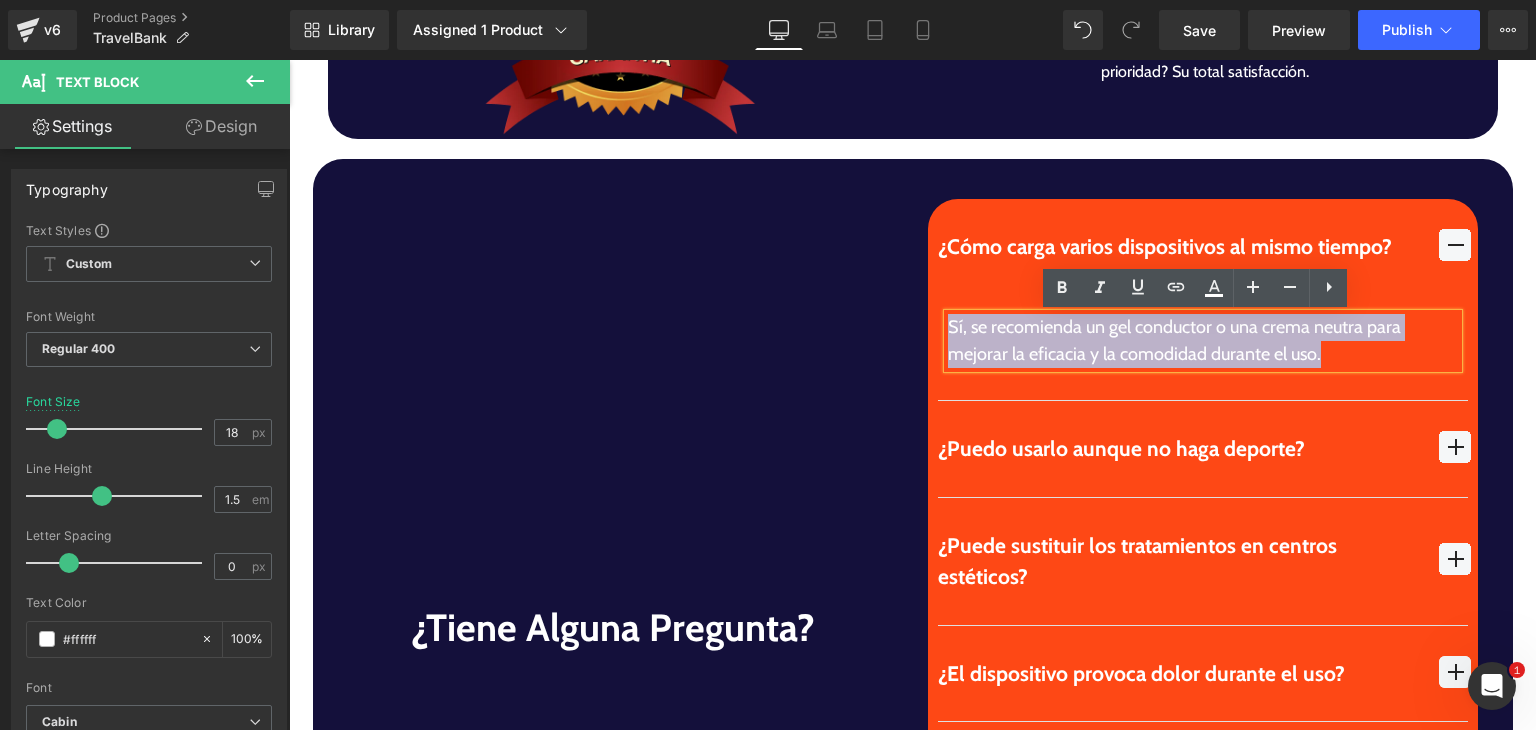click on "Sí, se recomienda un gel conductor o una crema neutra para mejorar la eficacia y la comodidad durante el uso." at bounding box center (1203, 341) 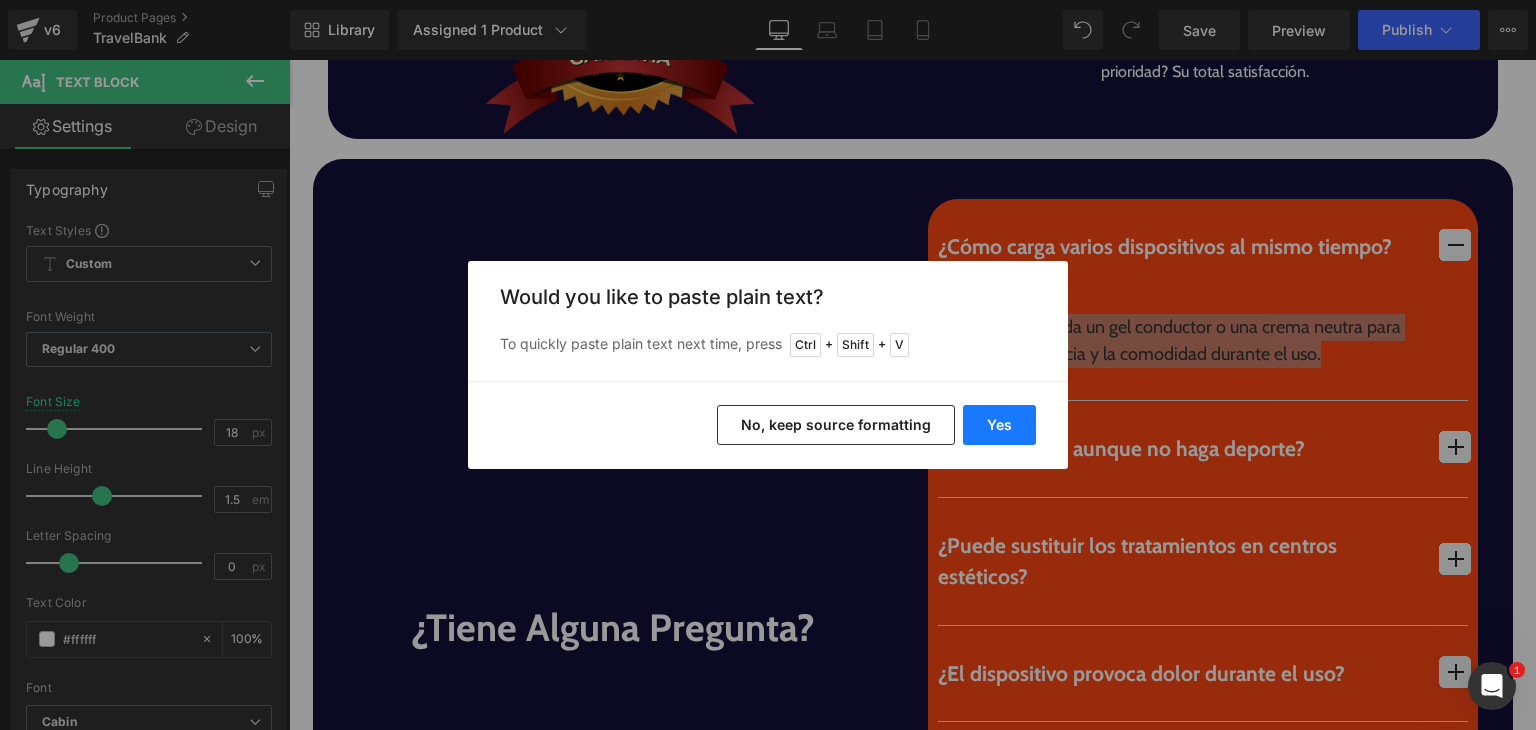click on "Yes" at bounding box center (999, 425) 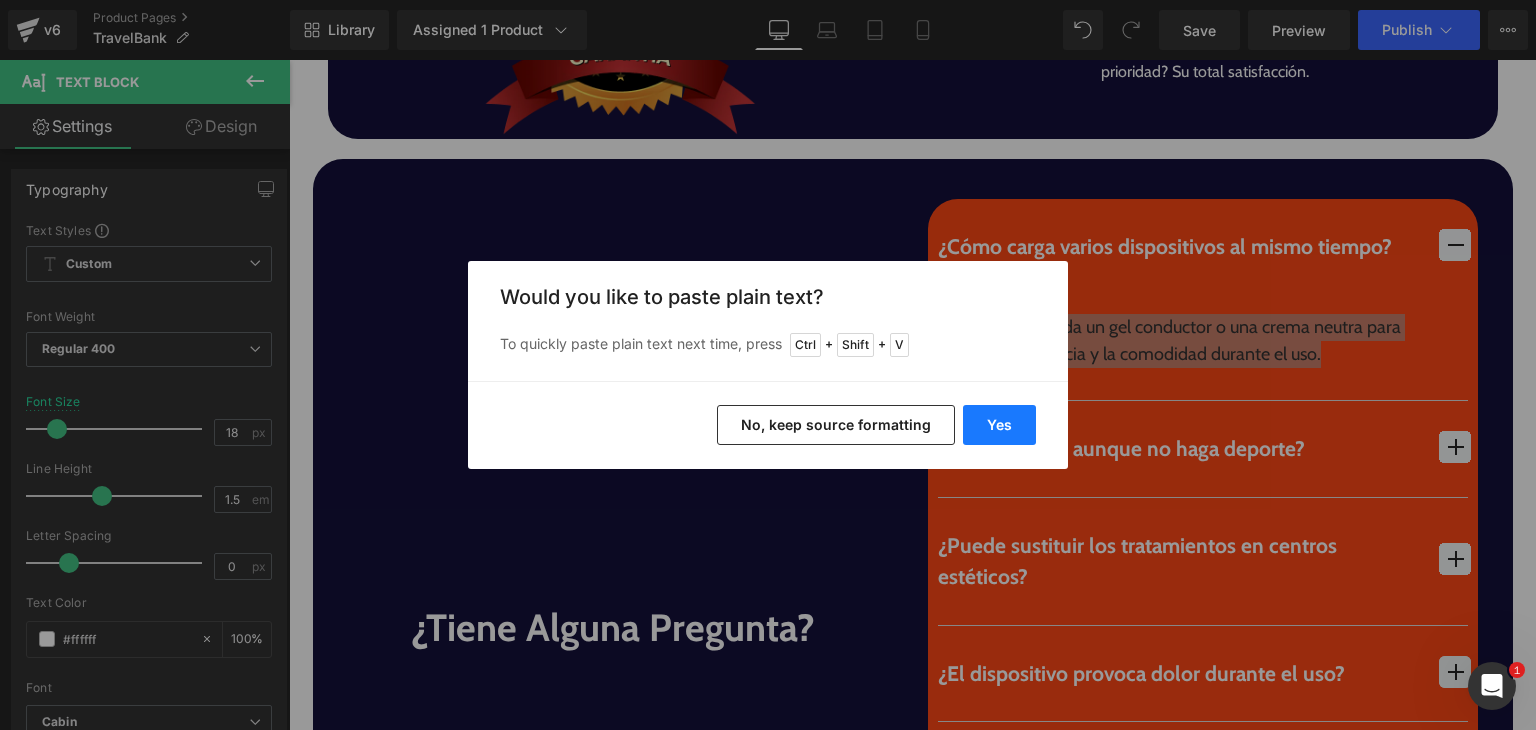 type 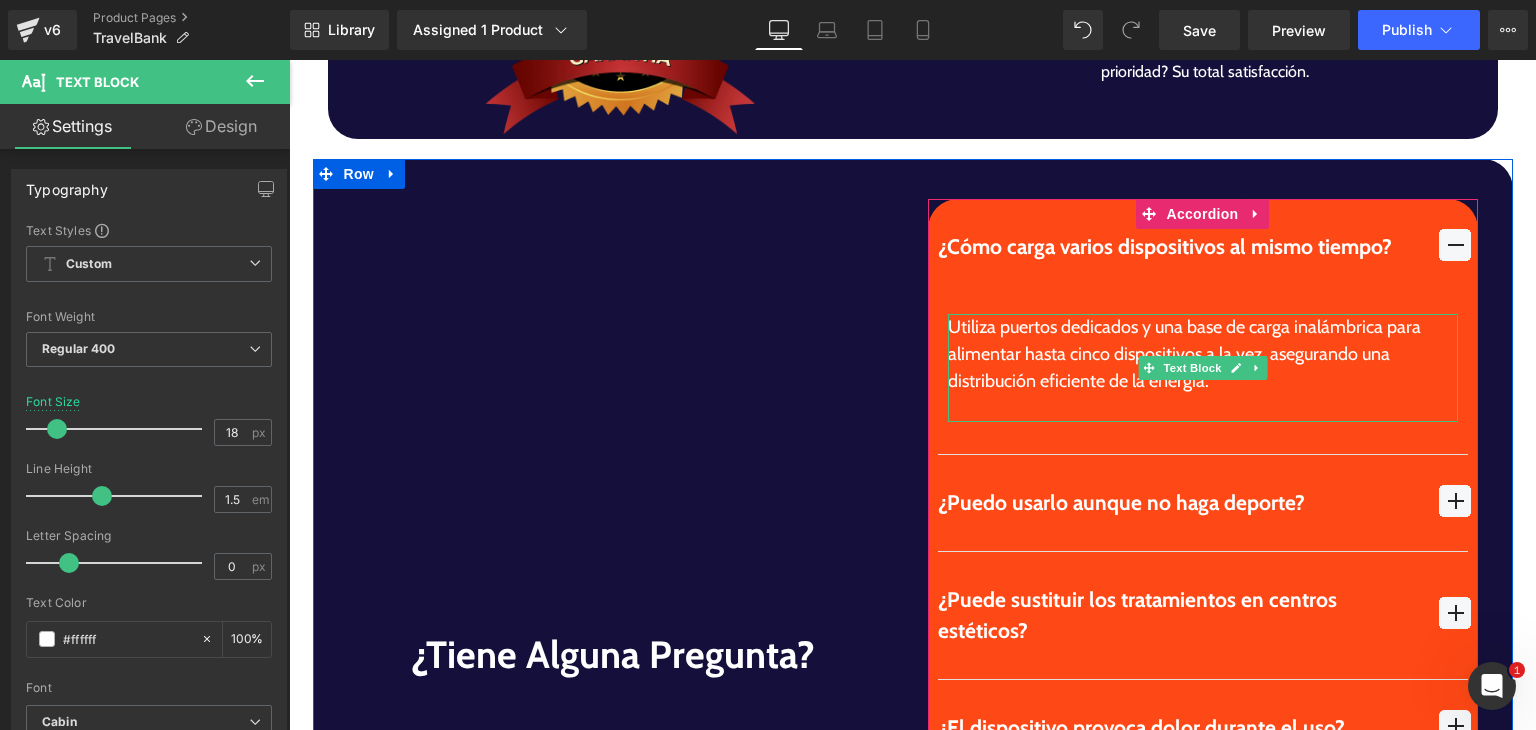 click on "Utiliza puertos dedicados y una base de carga inalámbrica para alimentar hasta cinco dispositivos a la vez, asegurando una distribución eficiente de la energía." at bounding box center [1203, 368] 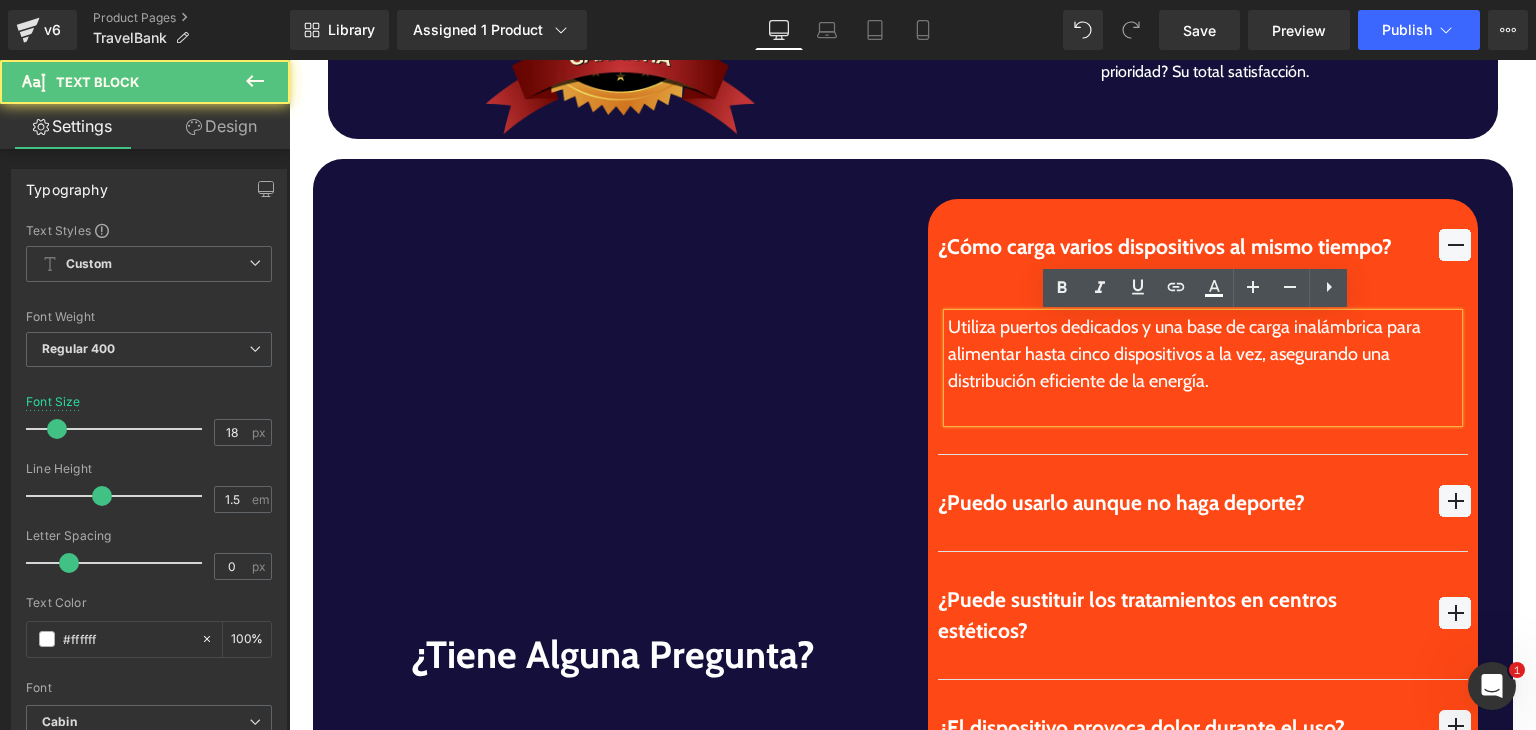 click at bounding box center (1203, 408) 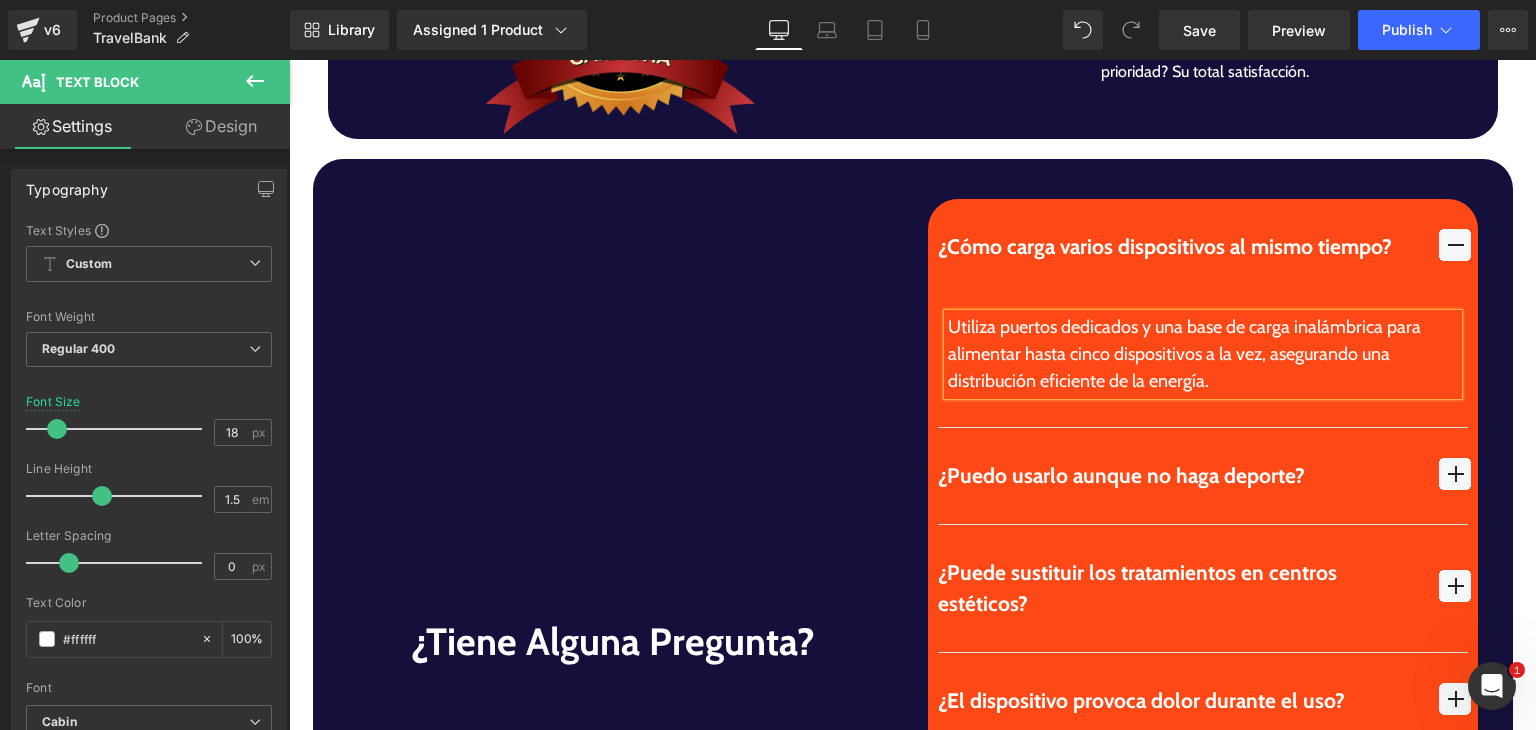 click on "¿Puedo usarlo aunque no haga deporte?" at bounding box center [1179, 476] 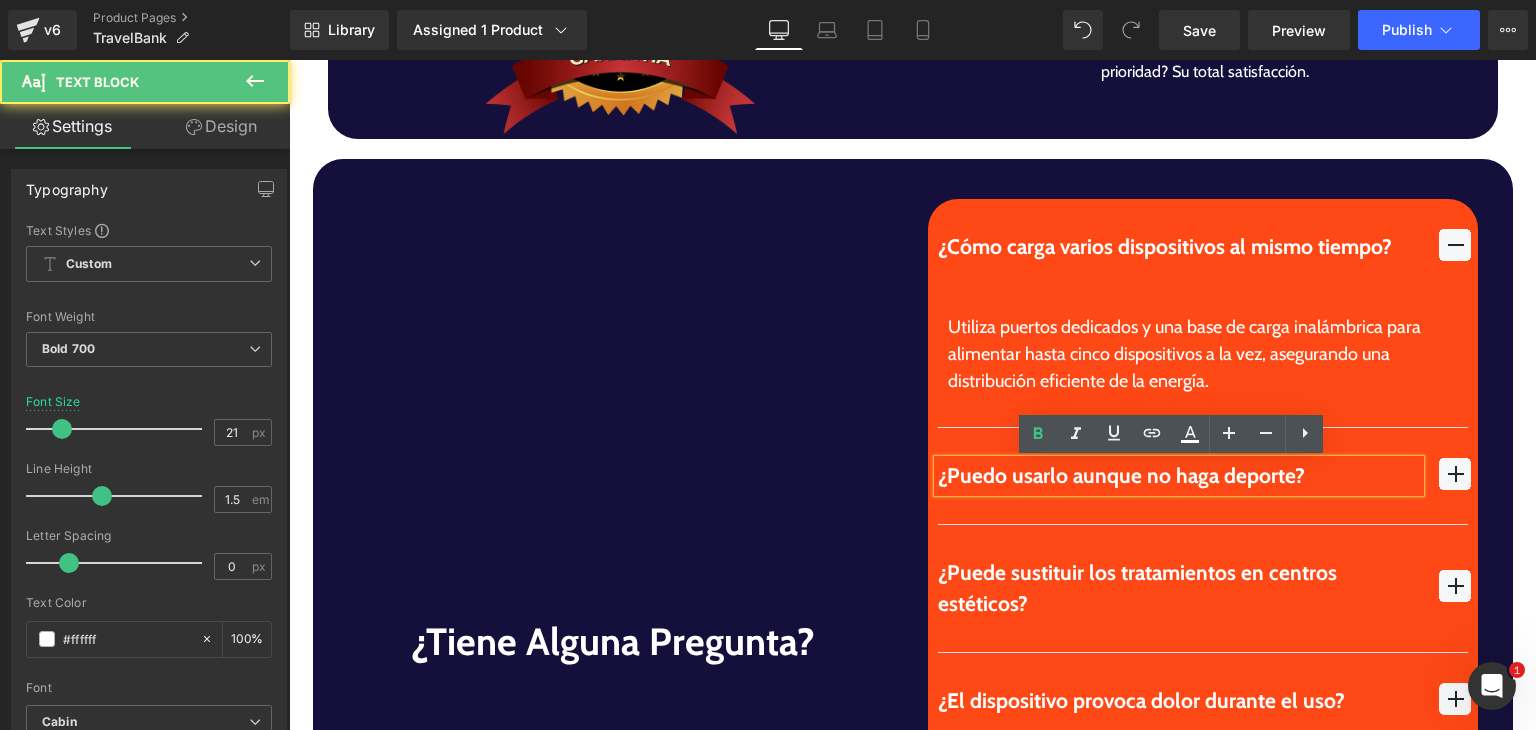 click on "¿Puedo usarlo aunque no haga deporte?" at bounding box center [1179, 476] 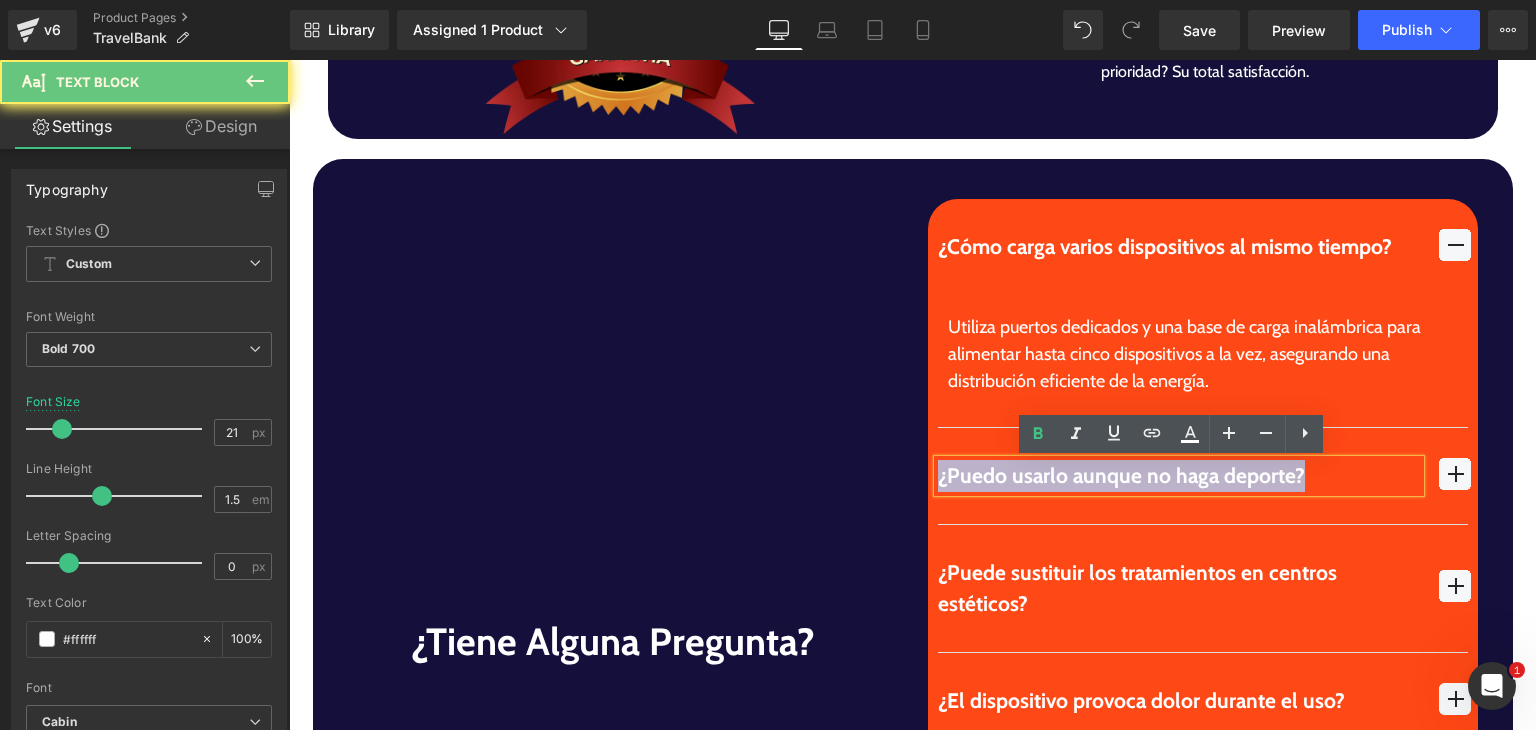 click on "¿Puedo usarlo aunque no haga deporte?" at bounding box center (1179, 476) 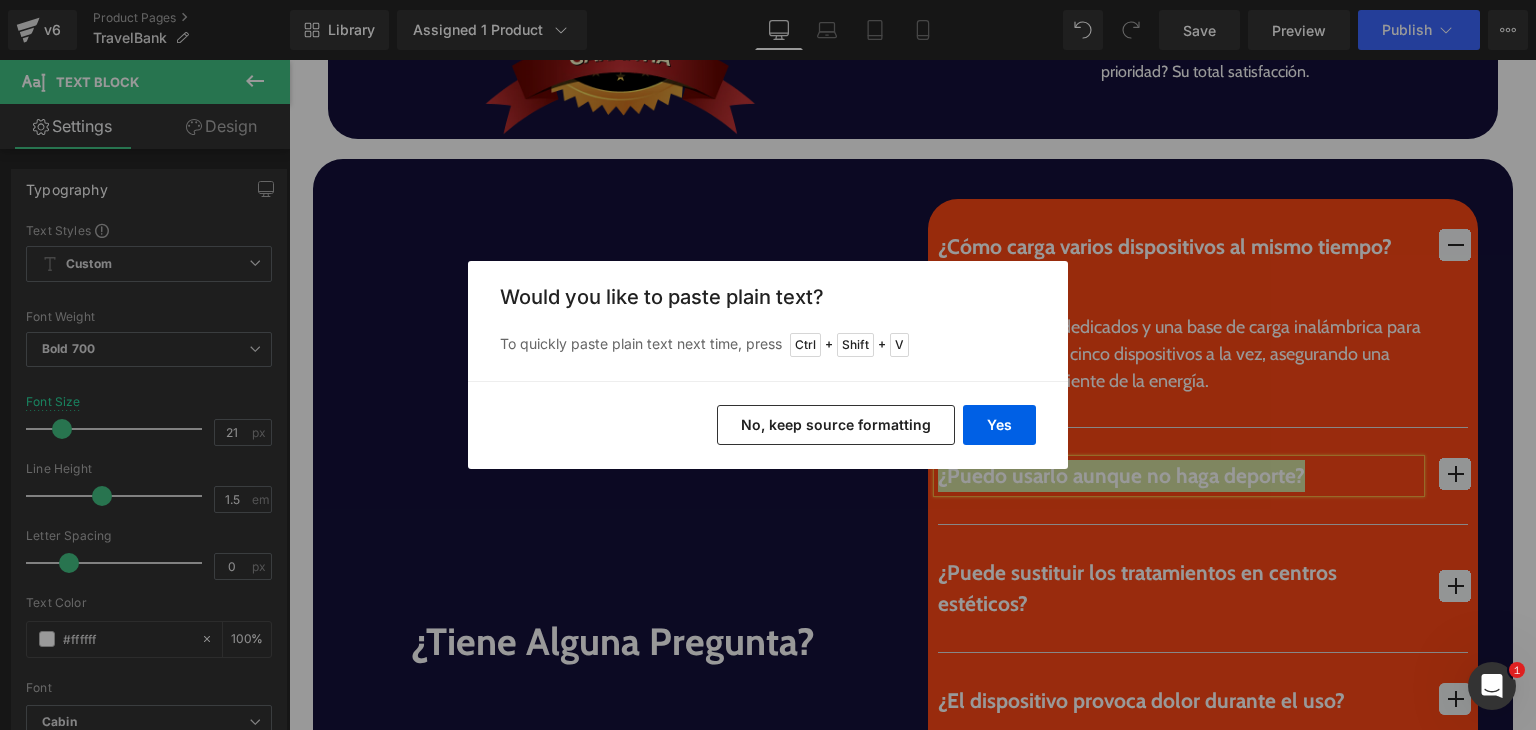 click on "Yes No, keep source formatting" at bounding box center (768, 425) 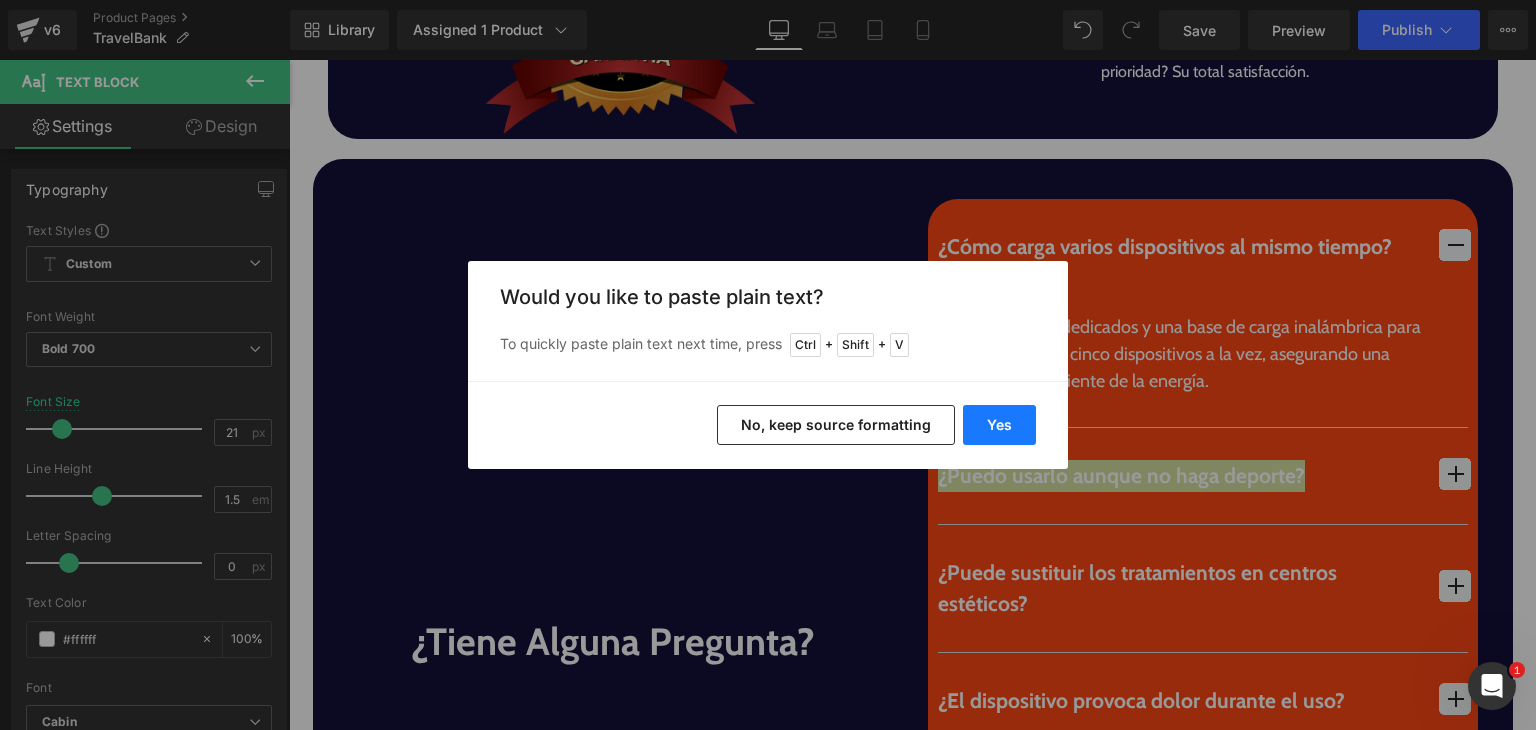 click on "Yes" at bounding box center (999, 425) 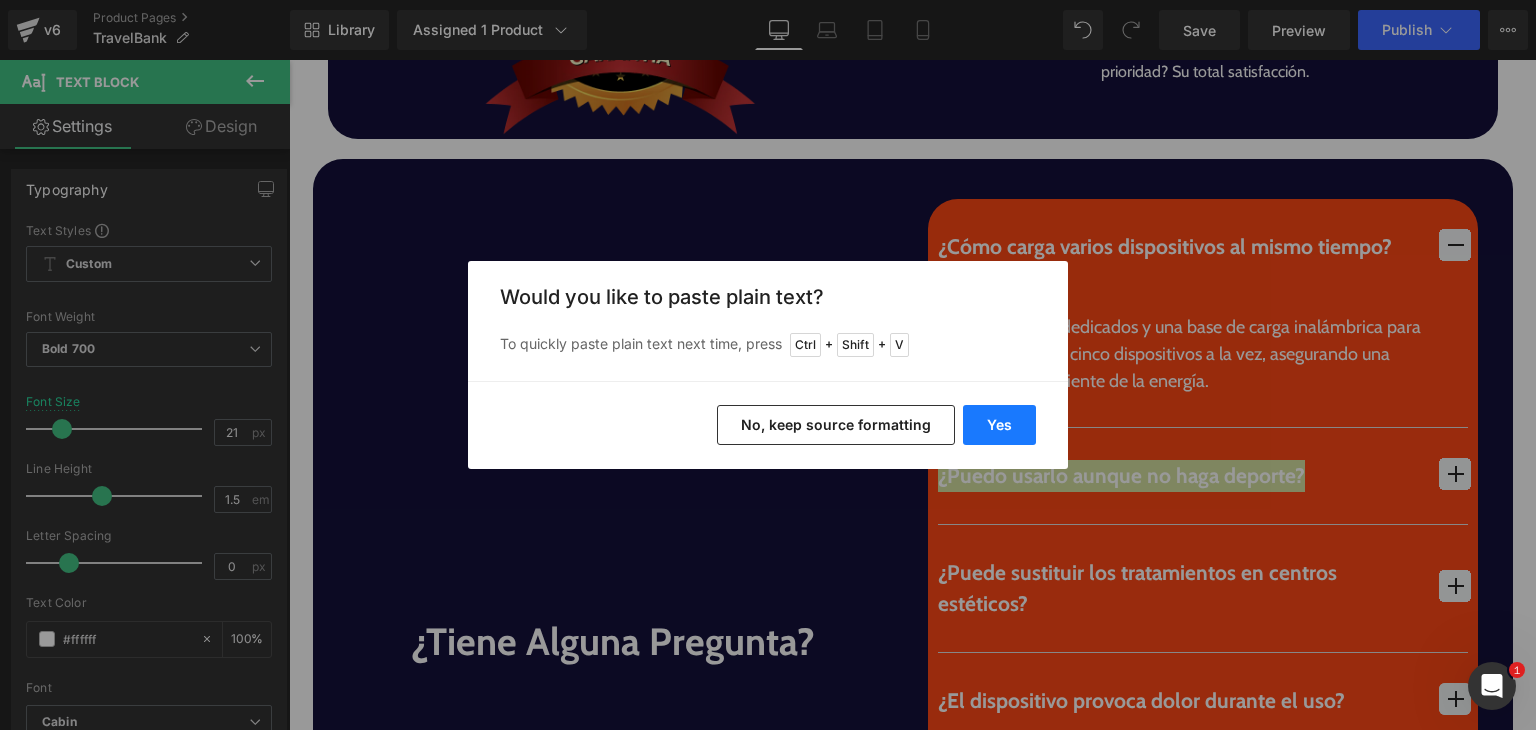 type 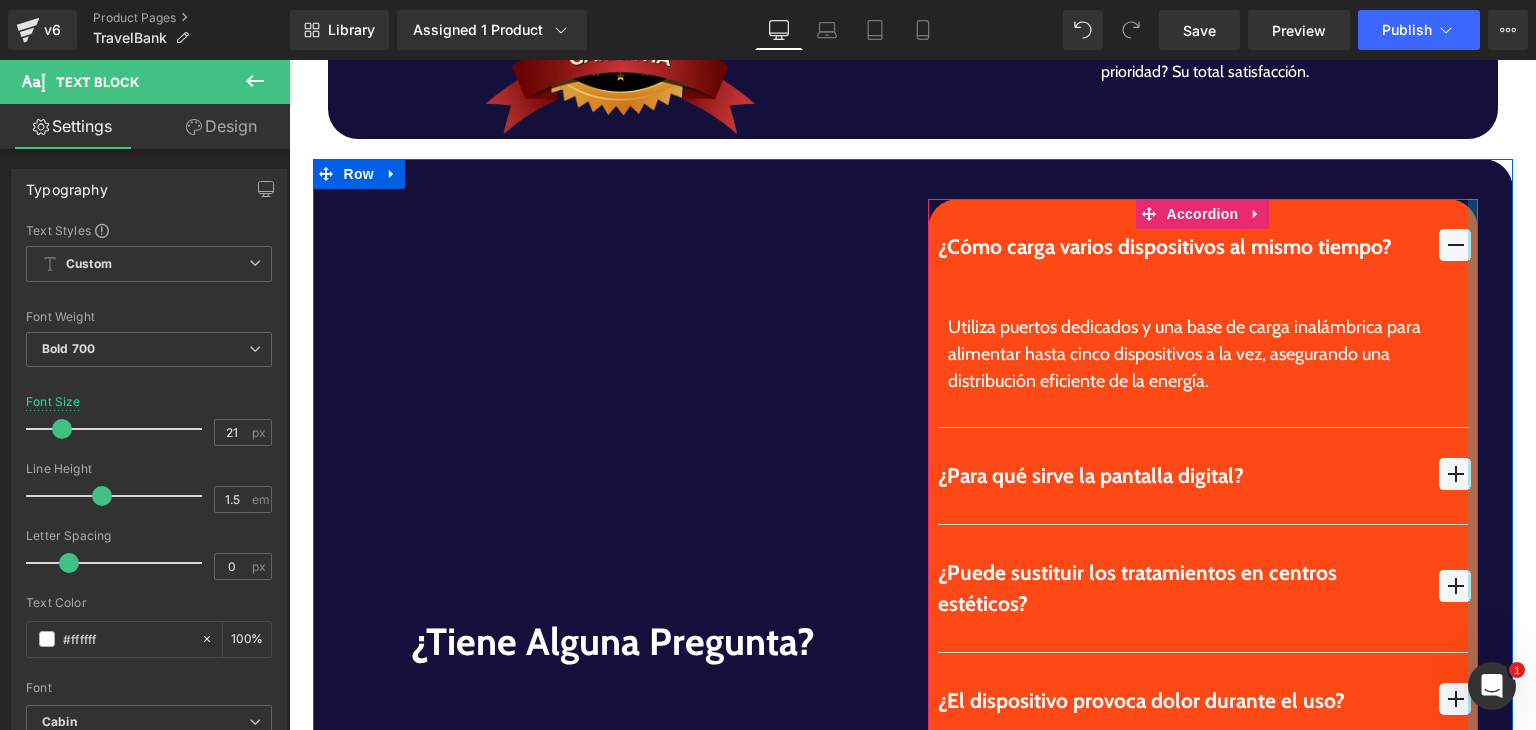 click on "¿Cómo carga varios dispositivos al mismo tiempo? Text Block" at bounding box center [1203, 642] 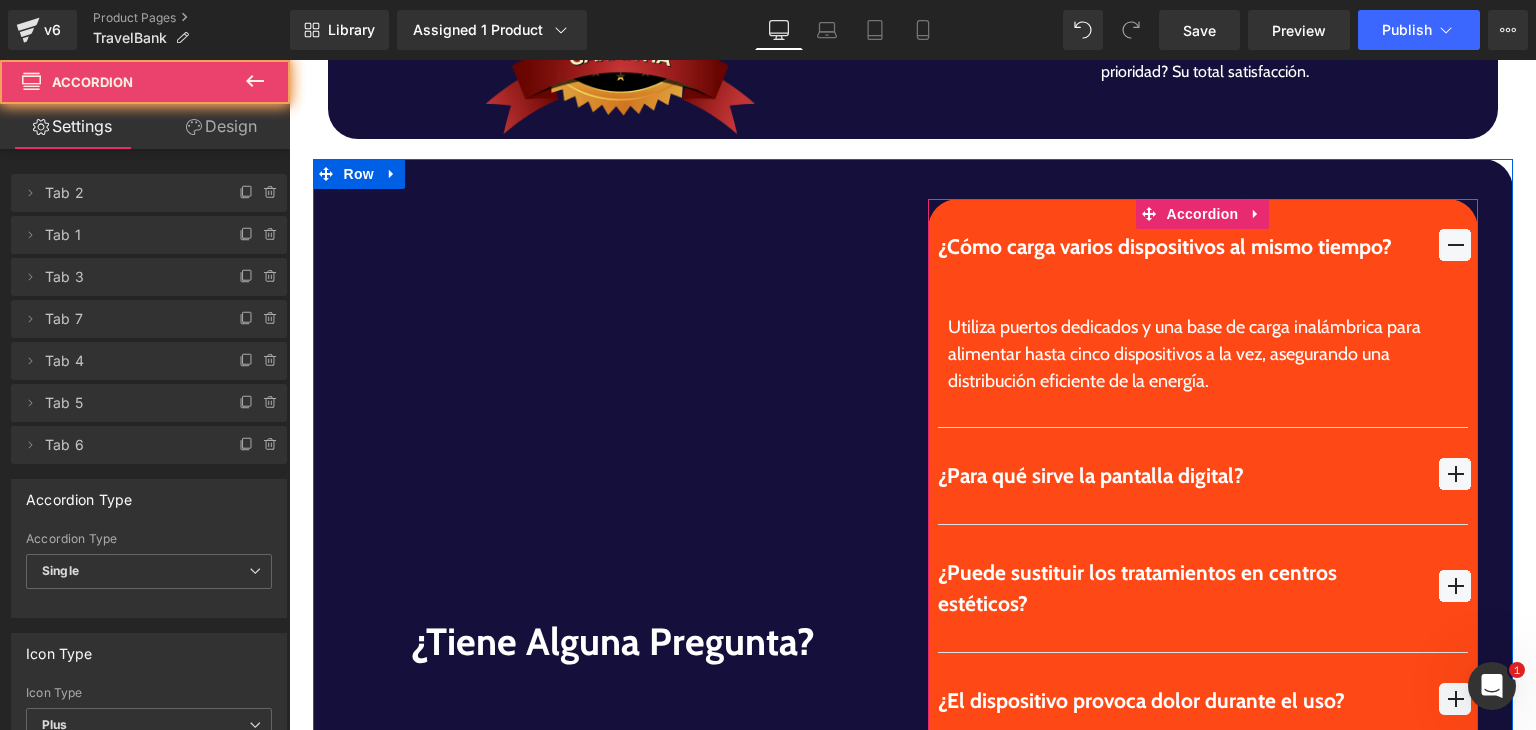click at bounding box center [1455, 481] 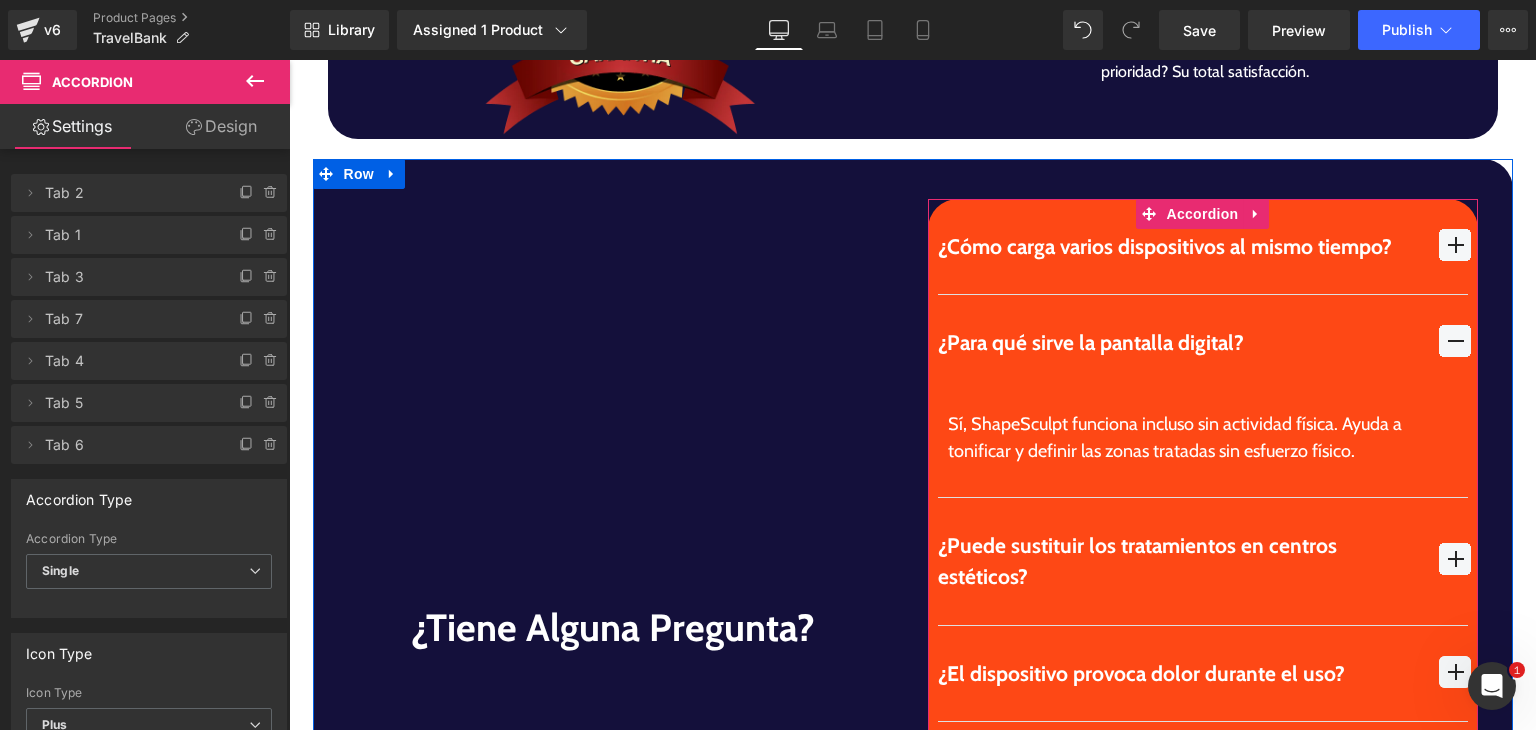 click on "Sí, ShapeSculpt funciona incluso sin actividad física. Ayuda a tonificar y definir las zonas tratadas sin esfuerzo físico." at bounding box center (1203, 438) 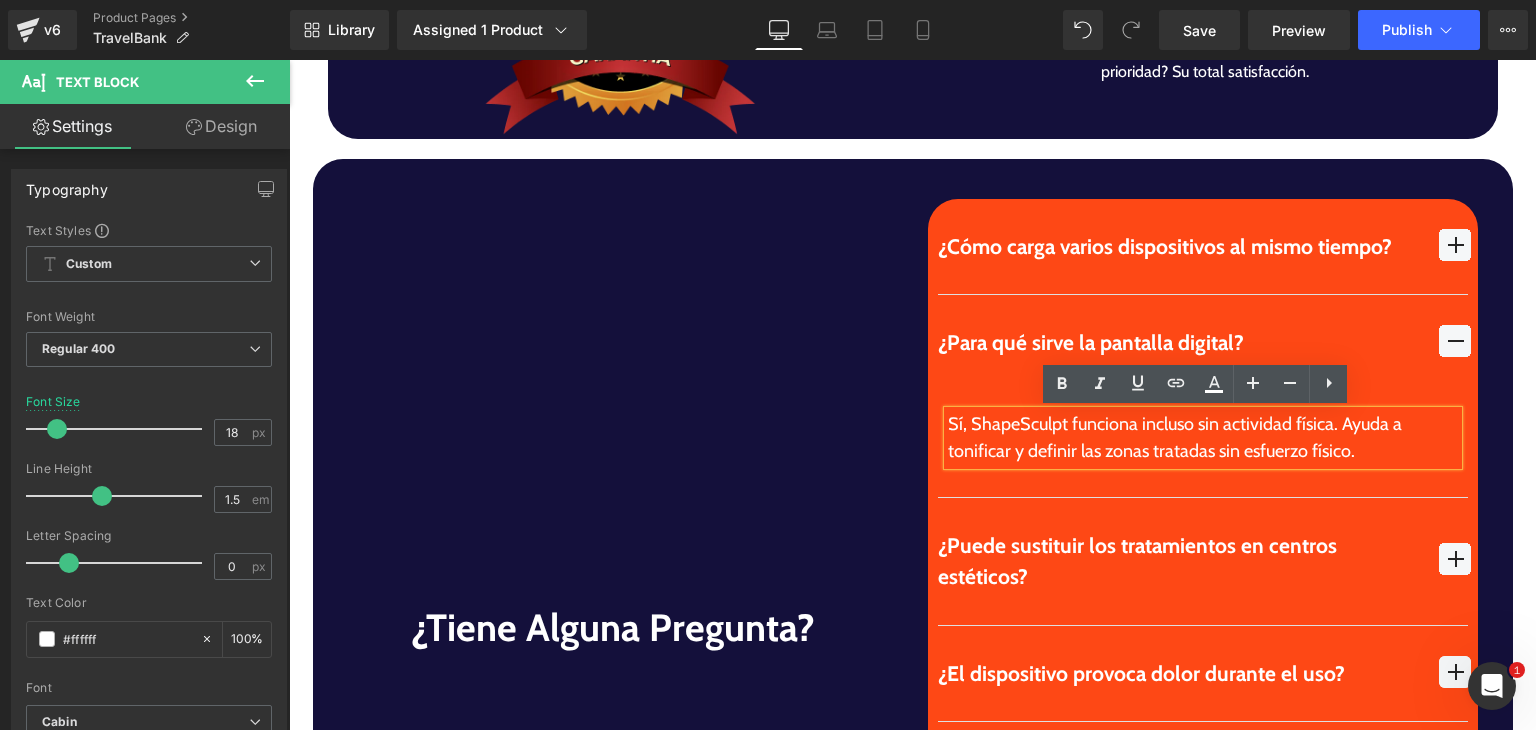 click on "Sí, ShapeSculpt funciona incluso sin actividad física. Ayuda a tonificar y definir las zonas tratadas sin esfuerzo físico." at bounding box center (1203, 438) 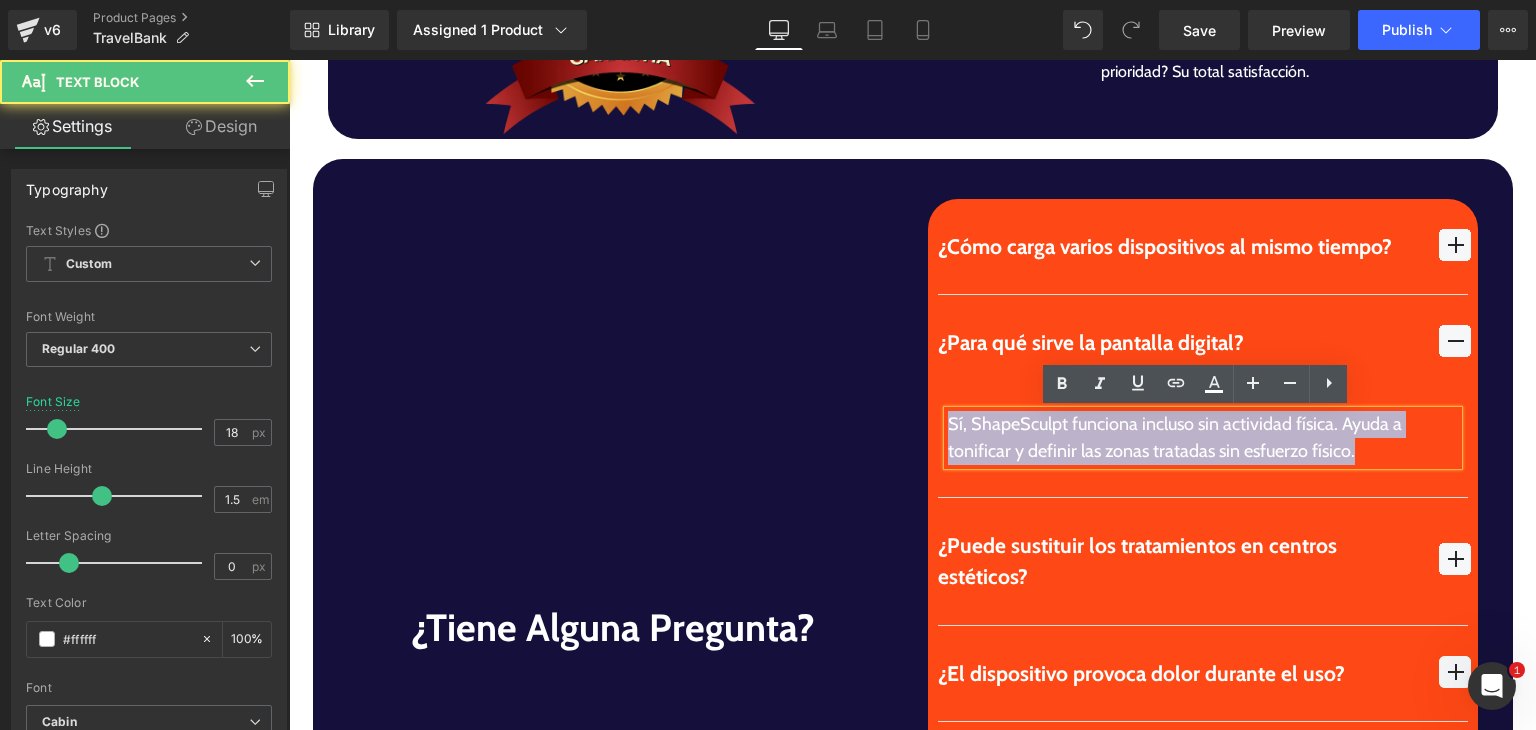 click on "Sí, ShapeSculpt funciona incluso sin actividad física. Ayuda a tonificar y definir las zonas tratadas sin esfuerzo físico." at bounding box center [1203, 438] 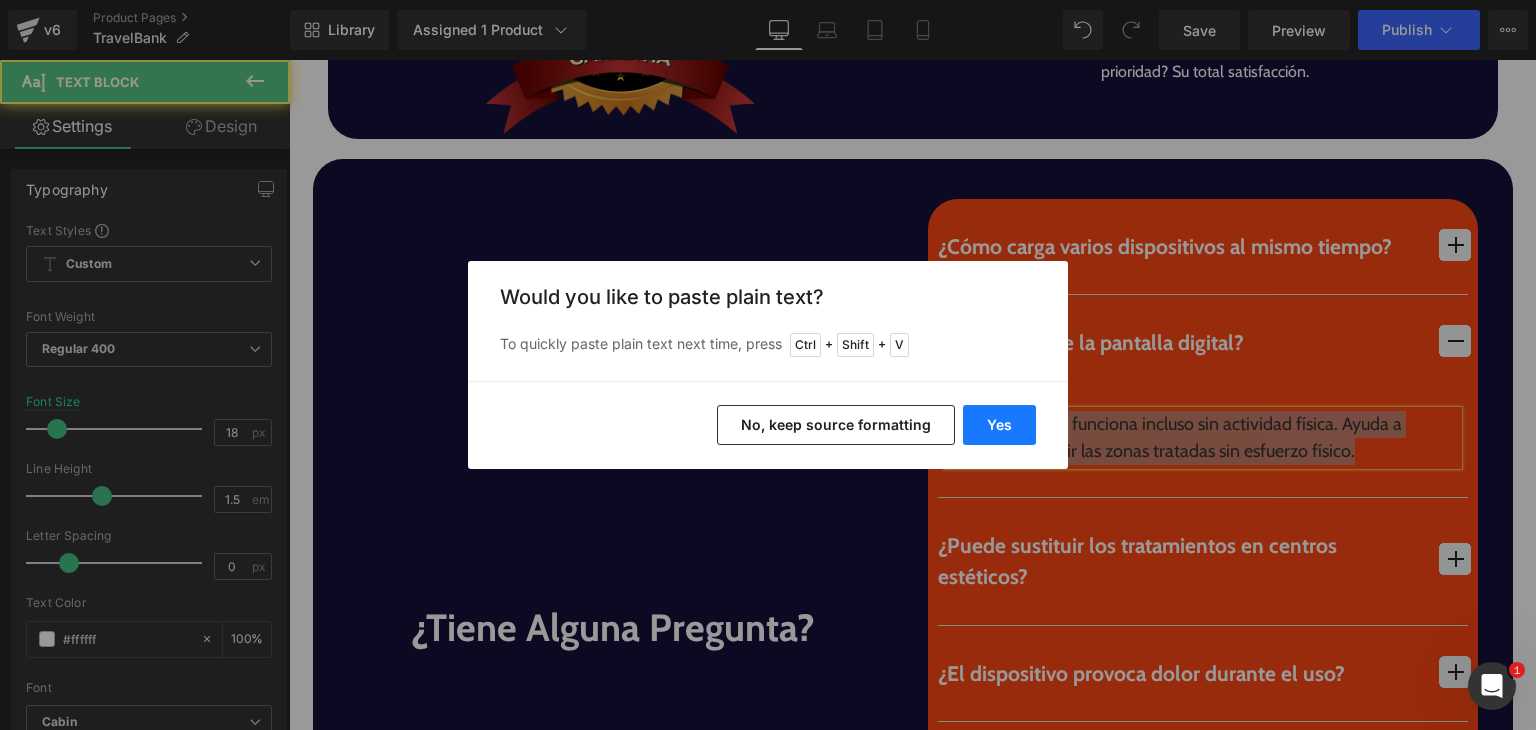 click on "Yes" at bounding box center [999, 425] 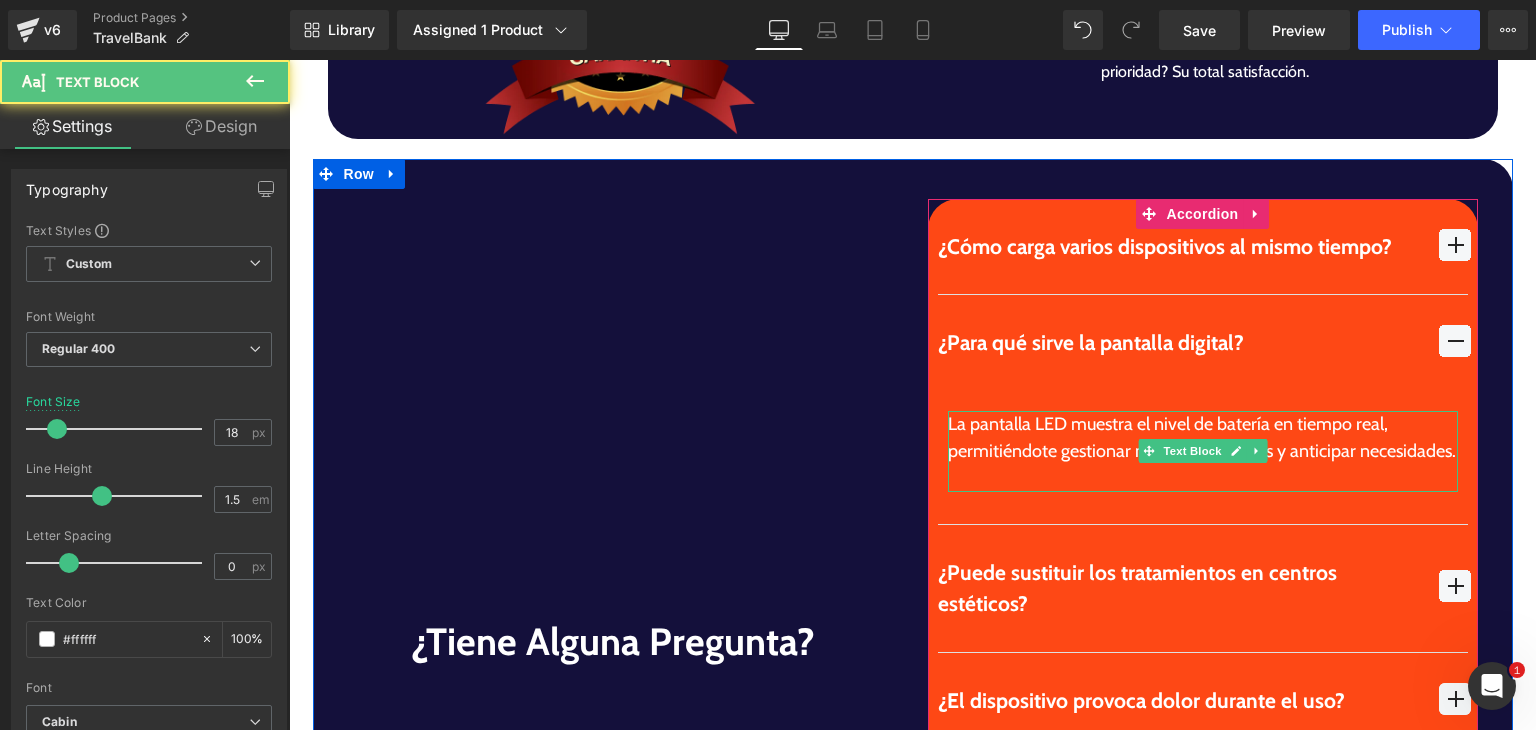 click at bounding box center (1203, 478) 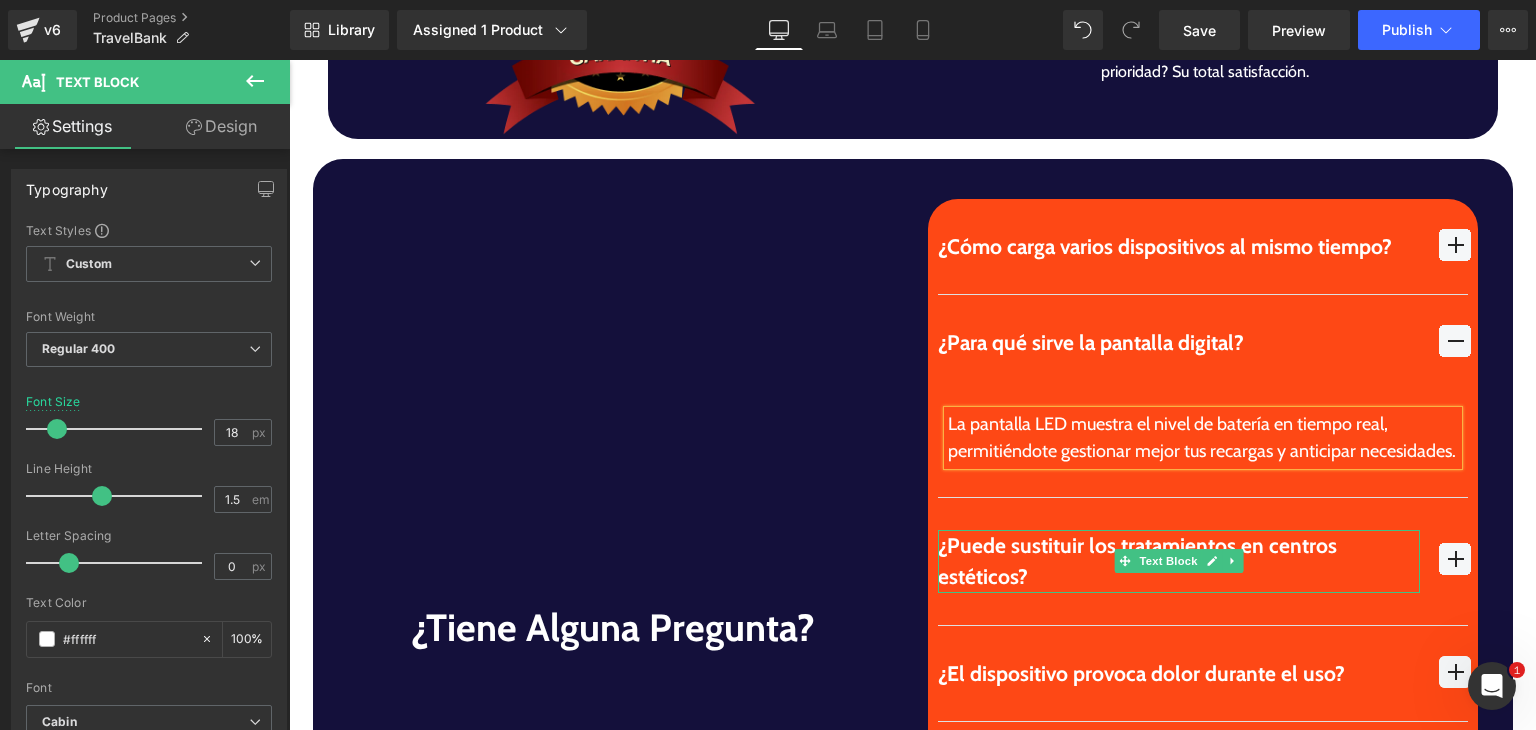 click on "¿Puede sustituir los tratamientos en centros estéticos?" at bounding box center [1179, 561] 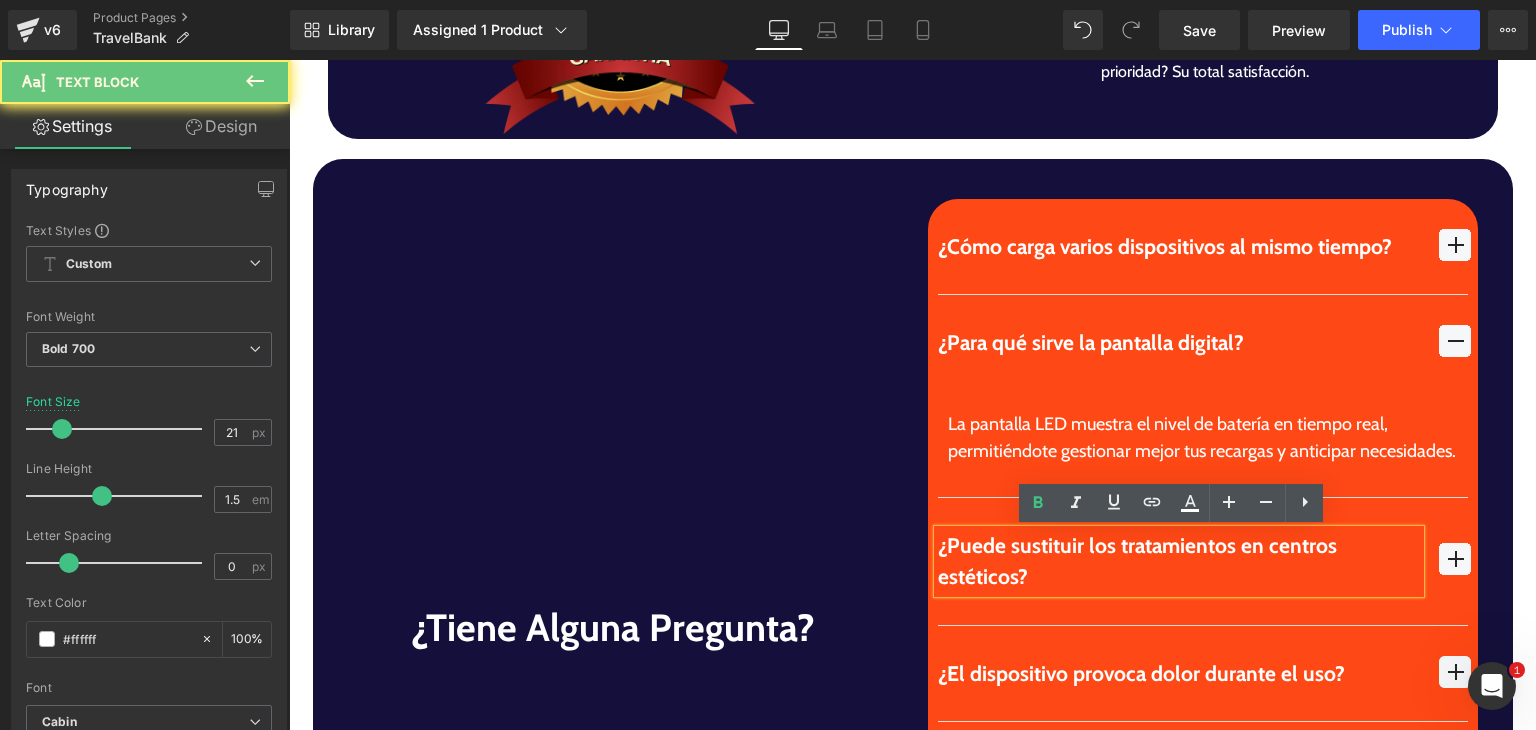 click on "¿Puede sustituir los tratamientos en centros estéticos?" at bounding box center [1179, 561] 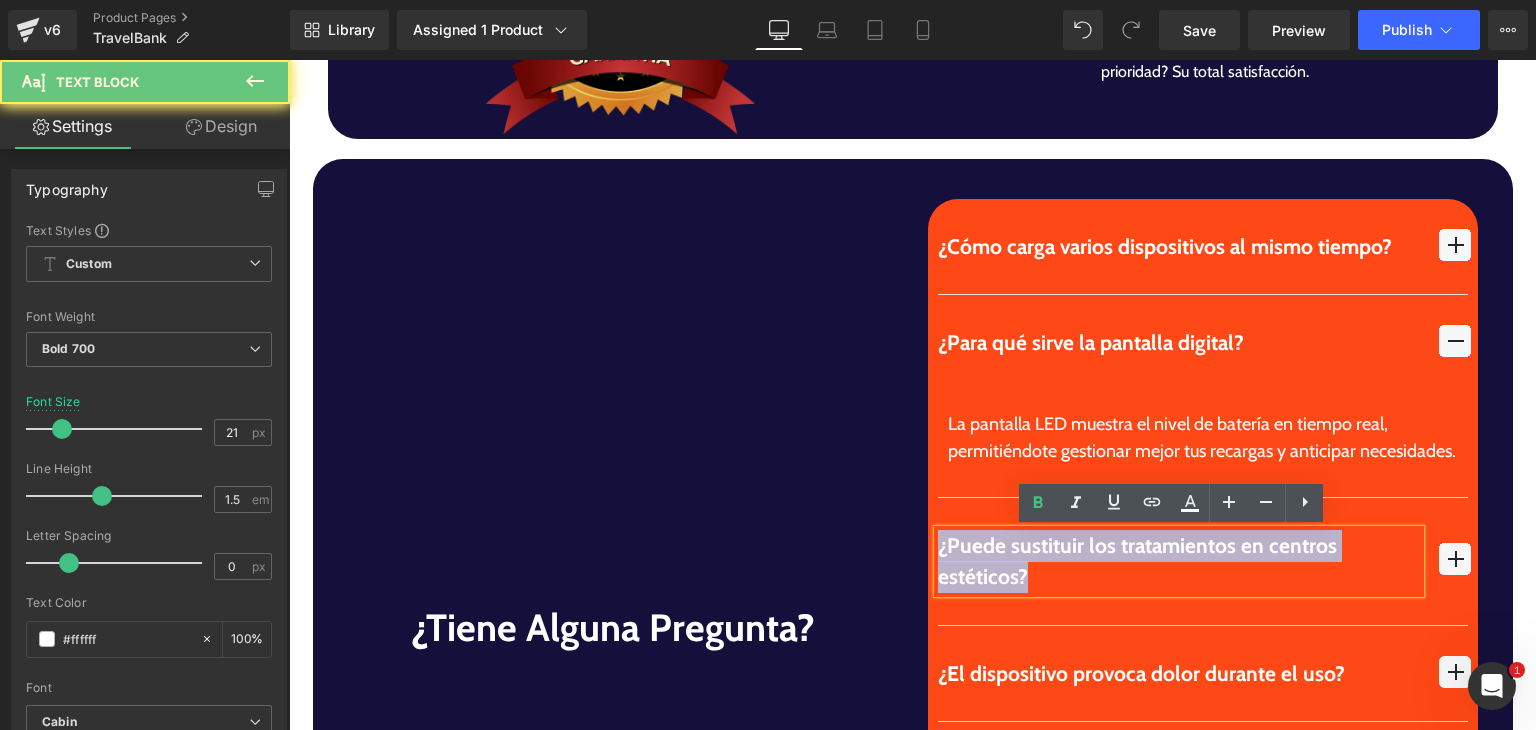 click on "¿Puede sustituir los tratamientos en centros estéticos?" at bounding box center [1179, 561] 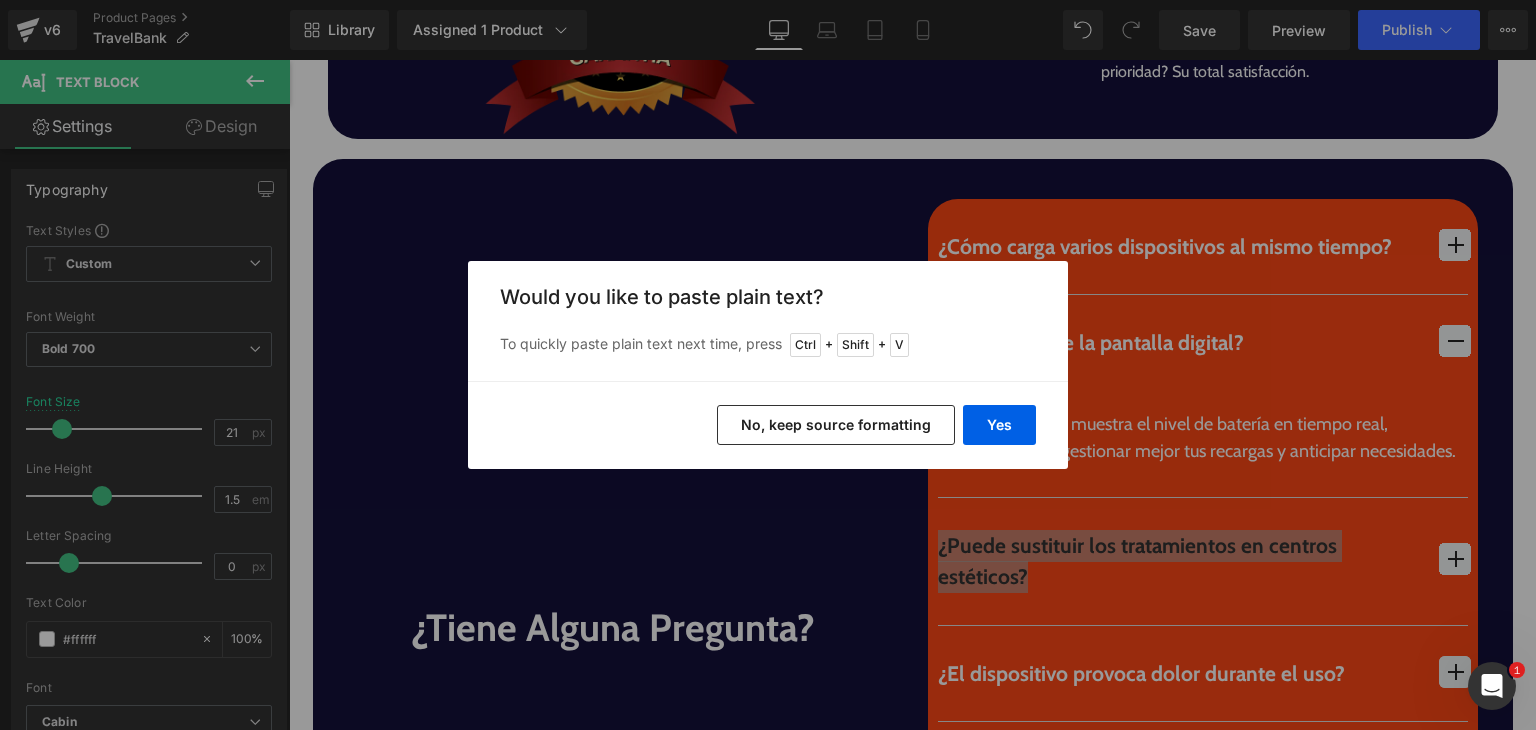 click on "Yes No, keep source formatting" at bounding box center (768, 425) 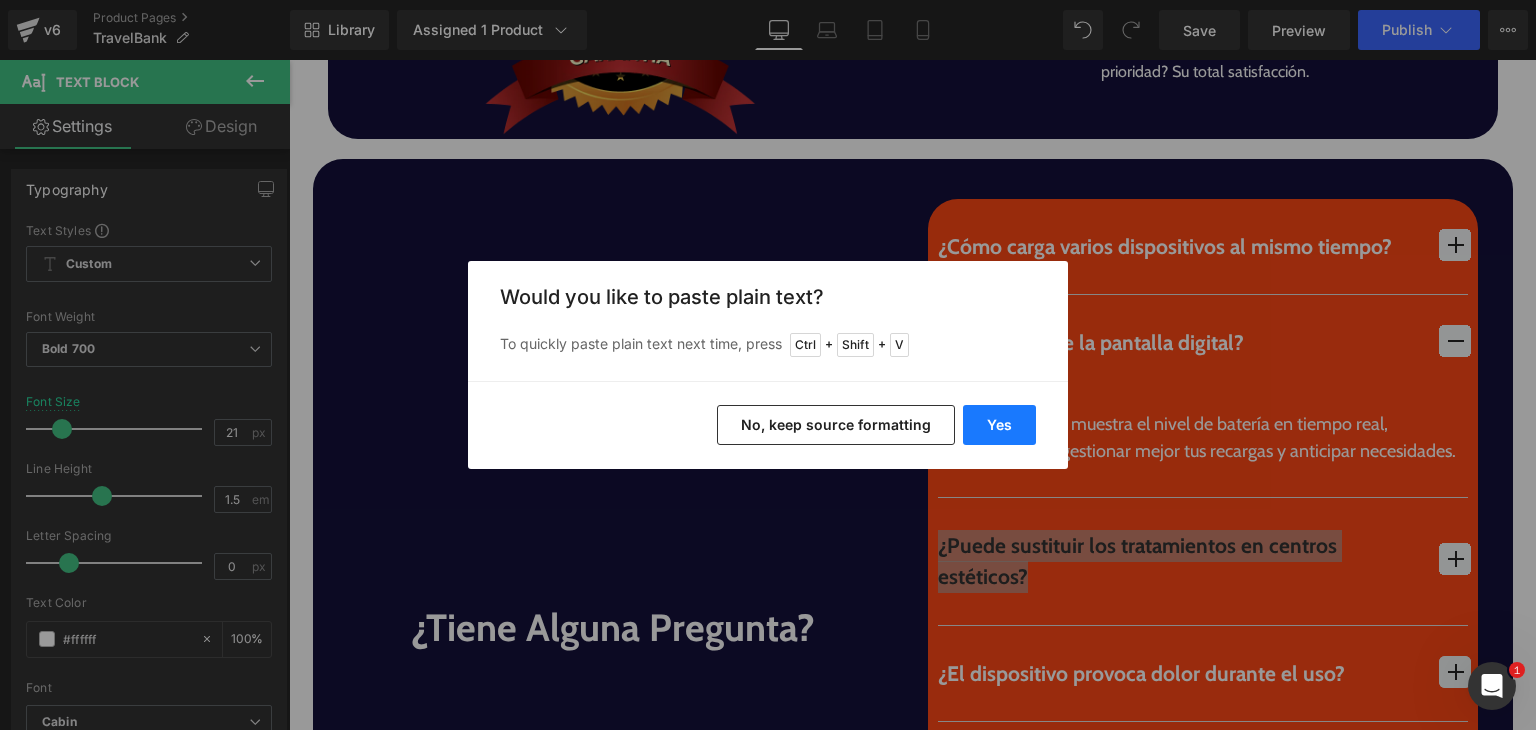 click on "Yes" at bounding box center [999, 425] 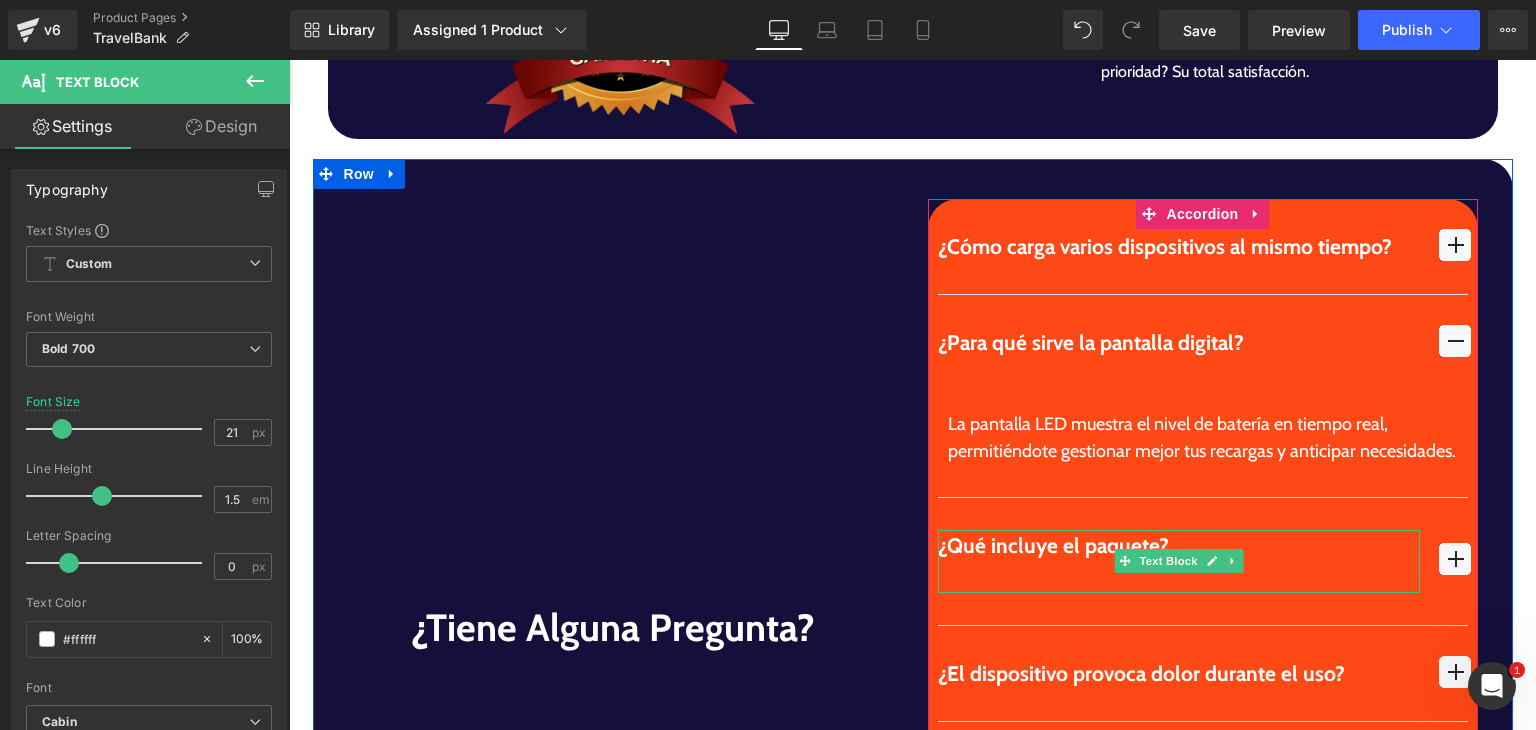click at bounding box center [1179, 577] 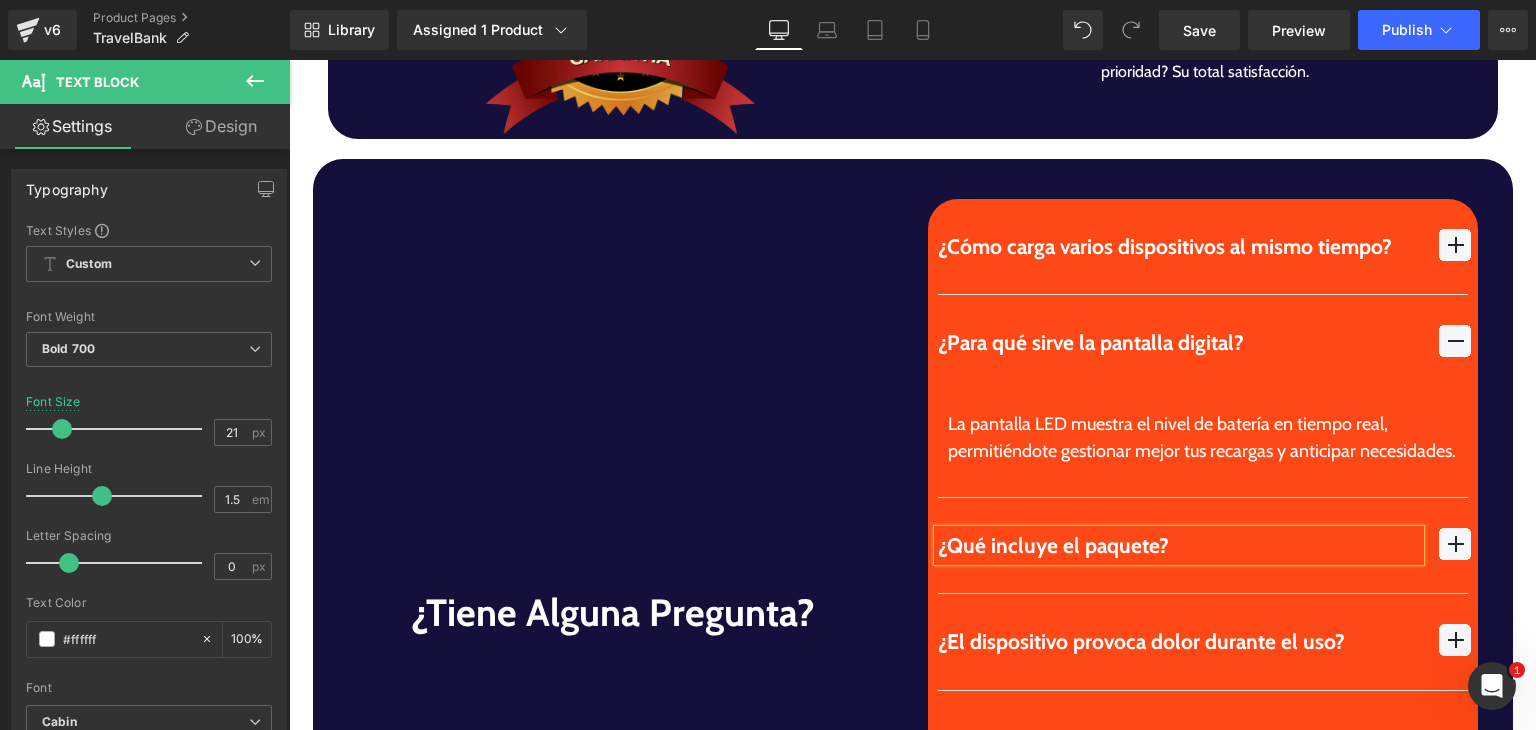 click on "¿Para qué sirve la pantalla digital?
Text Block" at bounding box center (1203, 343) 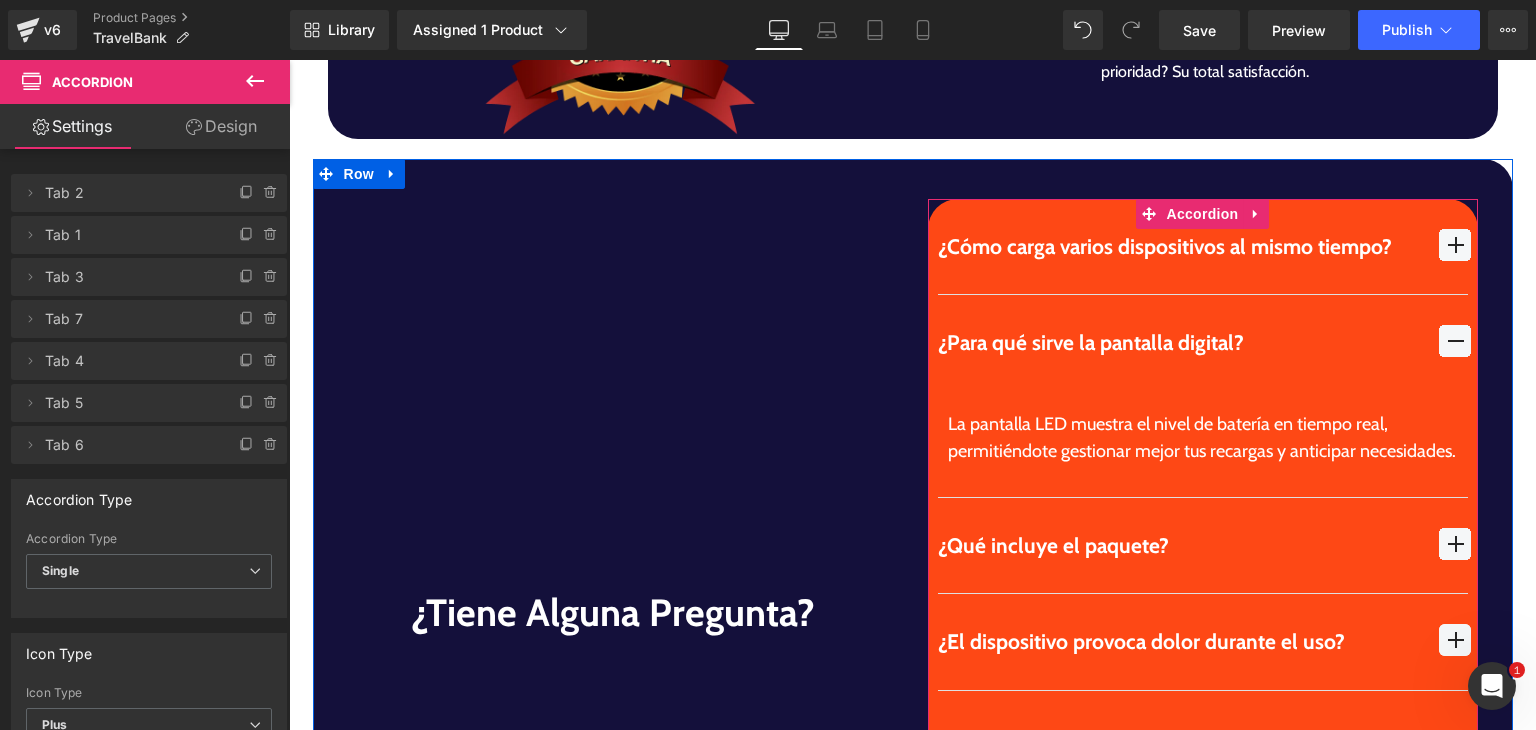 click at bounding box center (1455, 544) 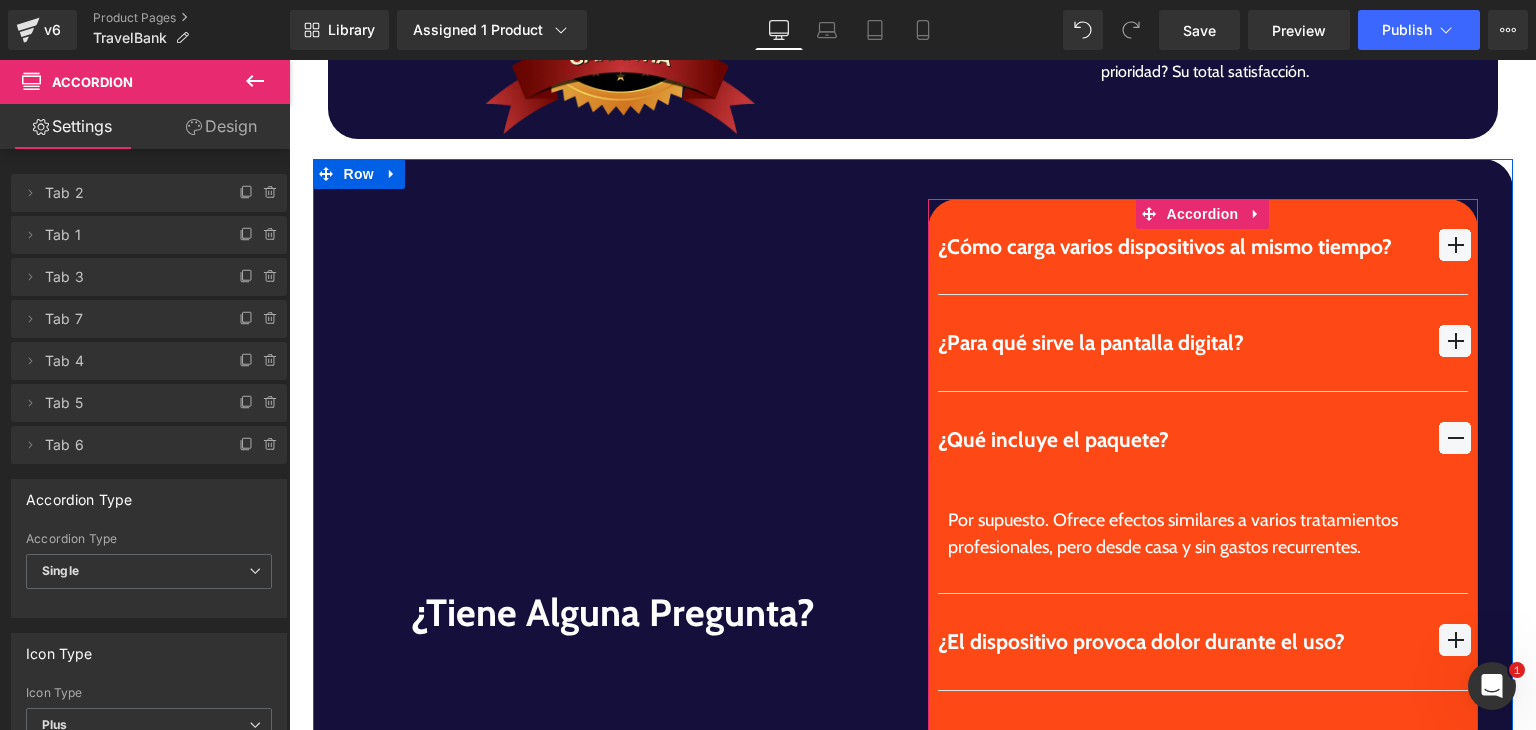 type 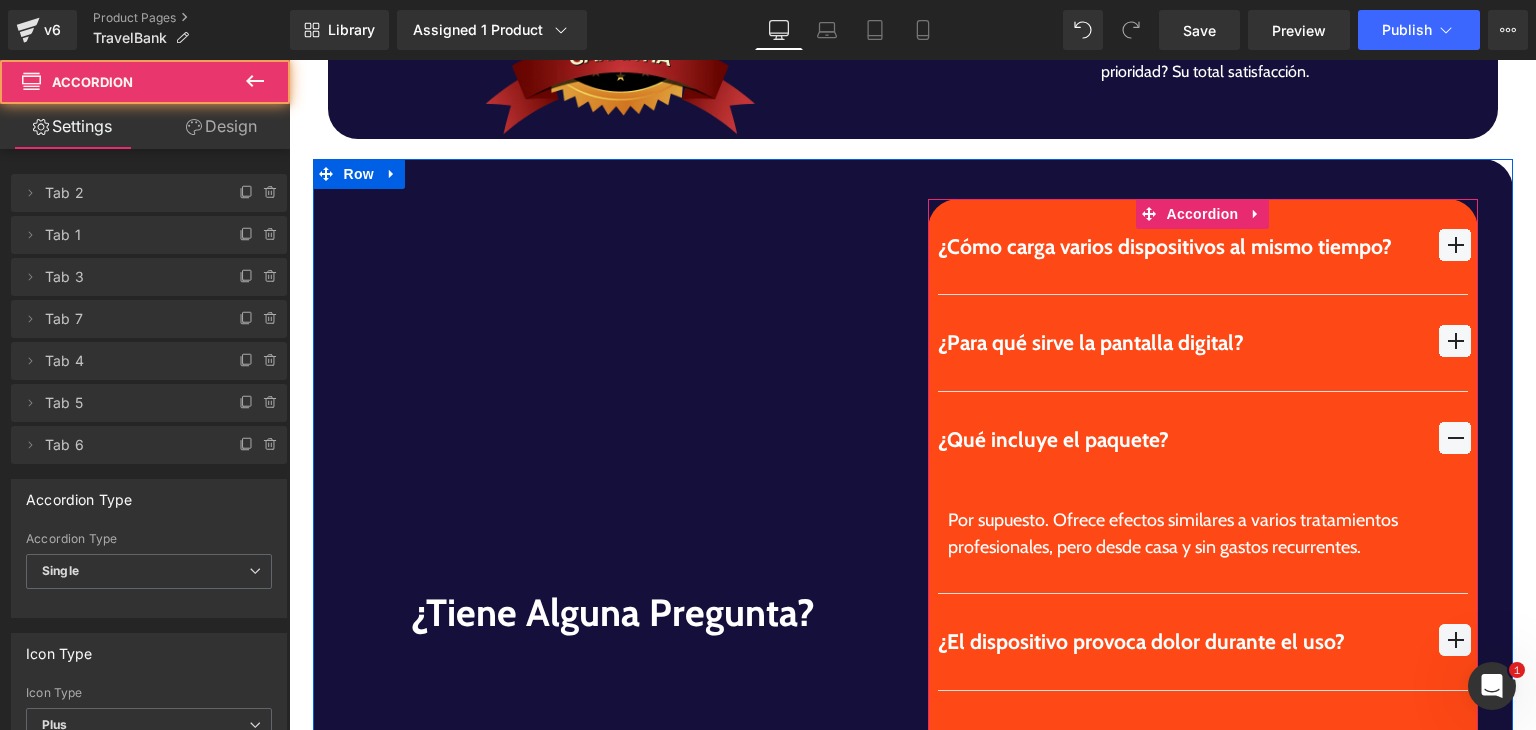 click on "Por supuesto. Ofrece efectos similares a varios tratamientos profesionales, pero desde casa y sin gastos recurrentes. Text Block" at bounding box center [1203, 540] 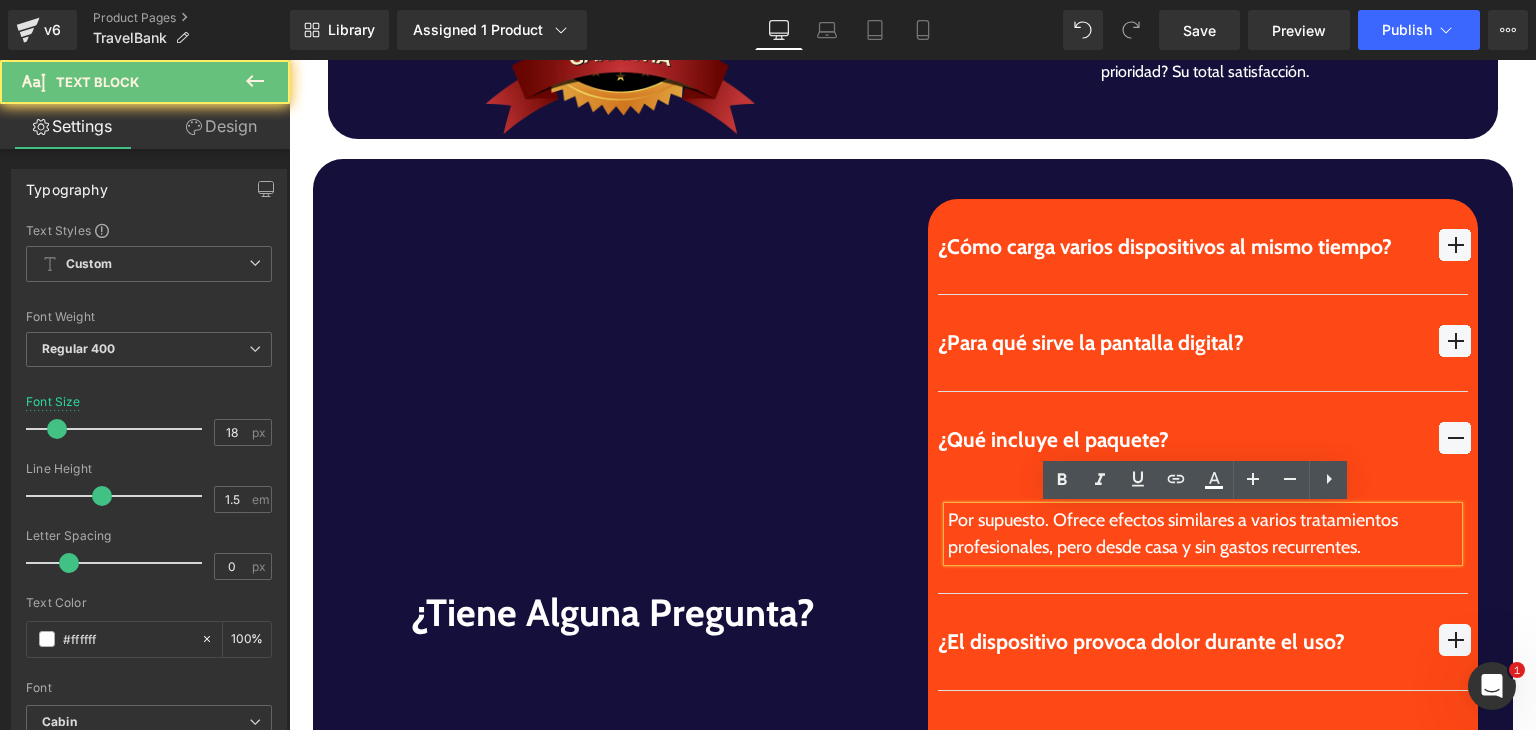 click on "Por supuesto. Ofrece efectos similares a varios tratamientos profesionales, pero desde casa y sin gastos recurrentes." at bounding box center [1203, 534] 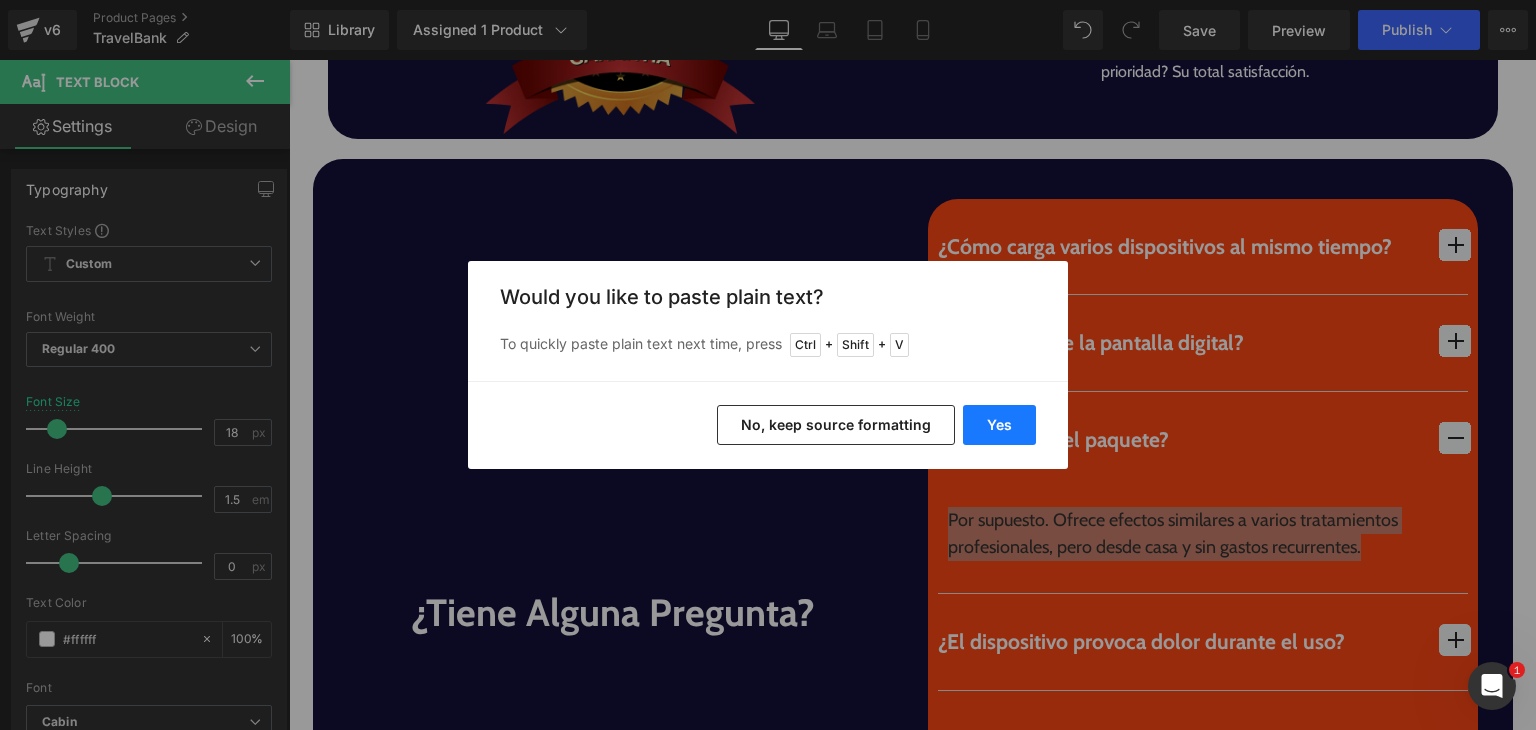 drag, startPoint x: 1013, startPoint y: 433, endPoint x: 720, endPoint y: 382, distance: 297.40546 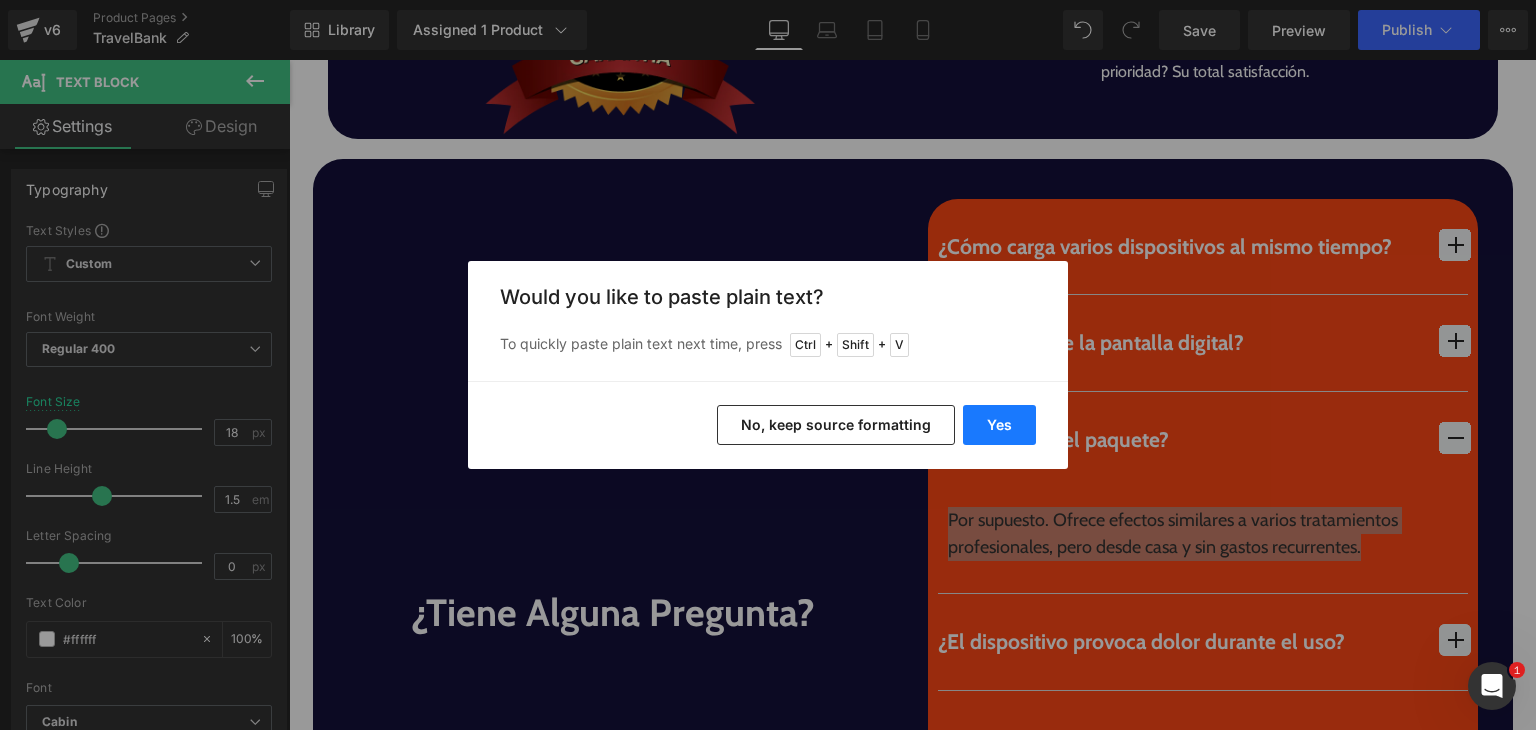 click on "Yes" at bounding box center (999, 425) 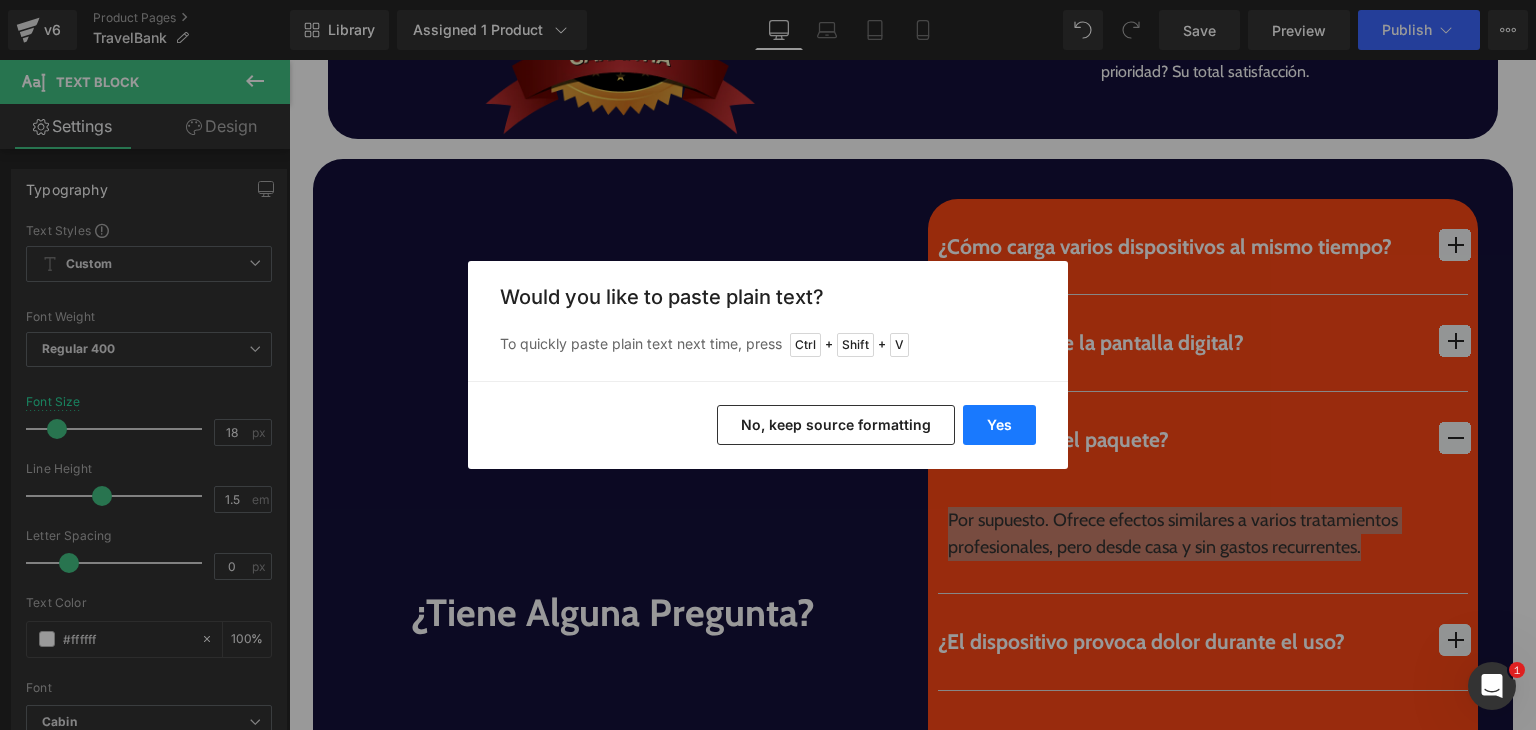type 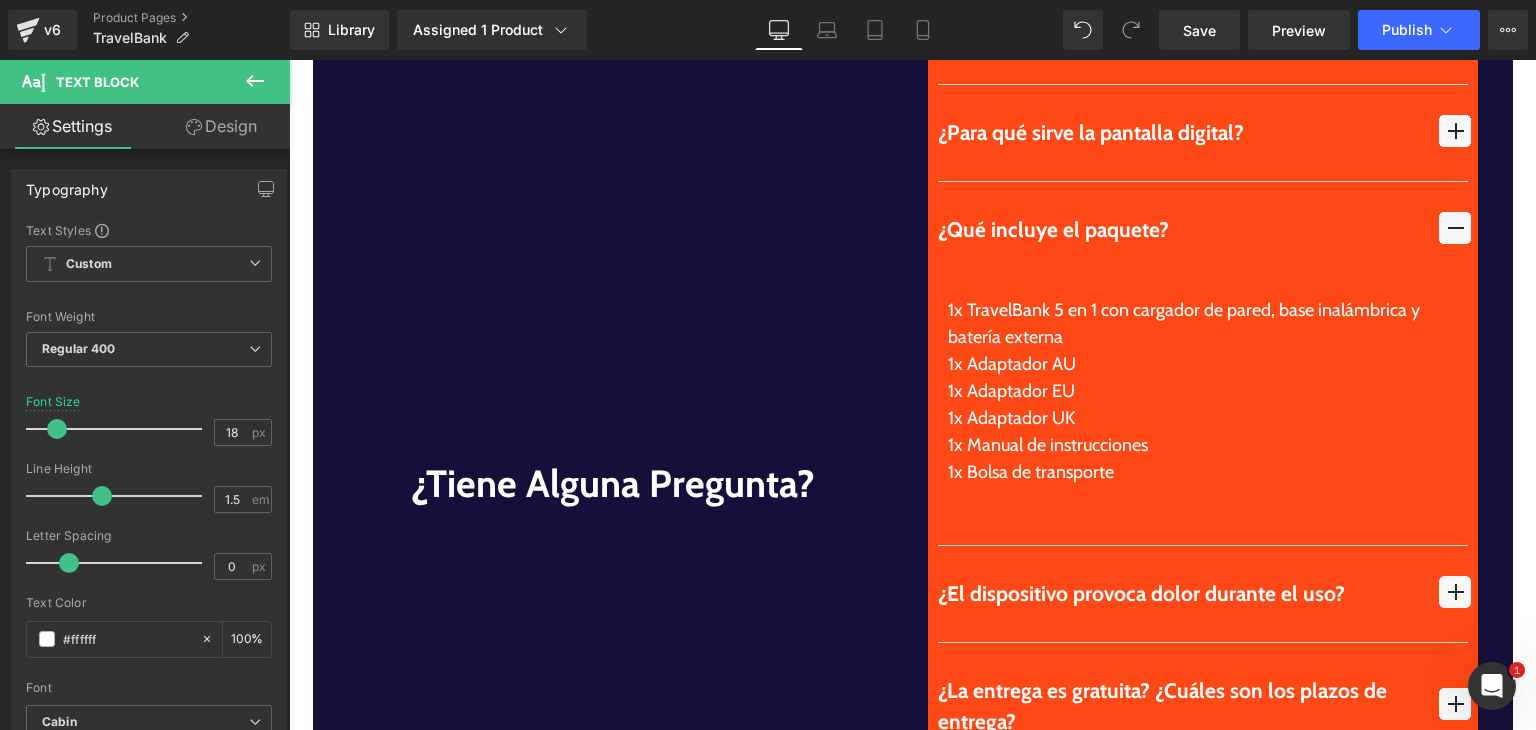 scroll, scrollTop: 5761, scrollLeft: 0, axis: vertical 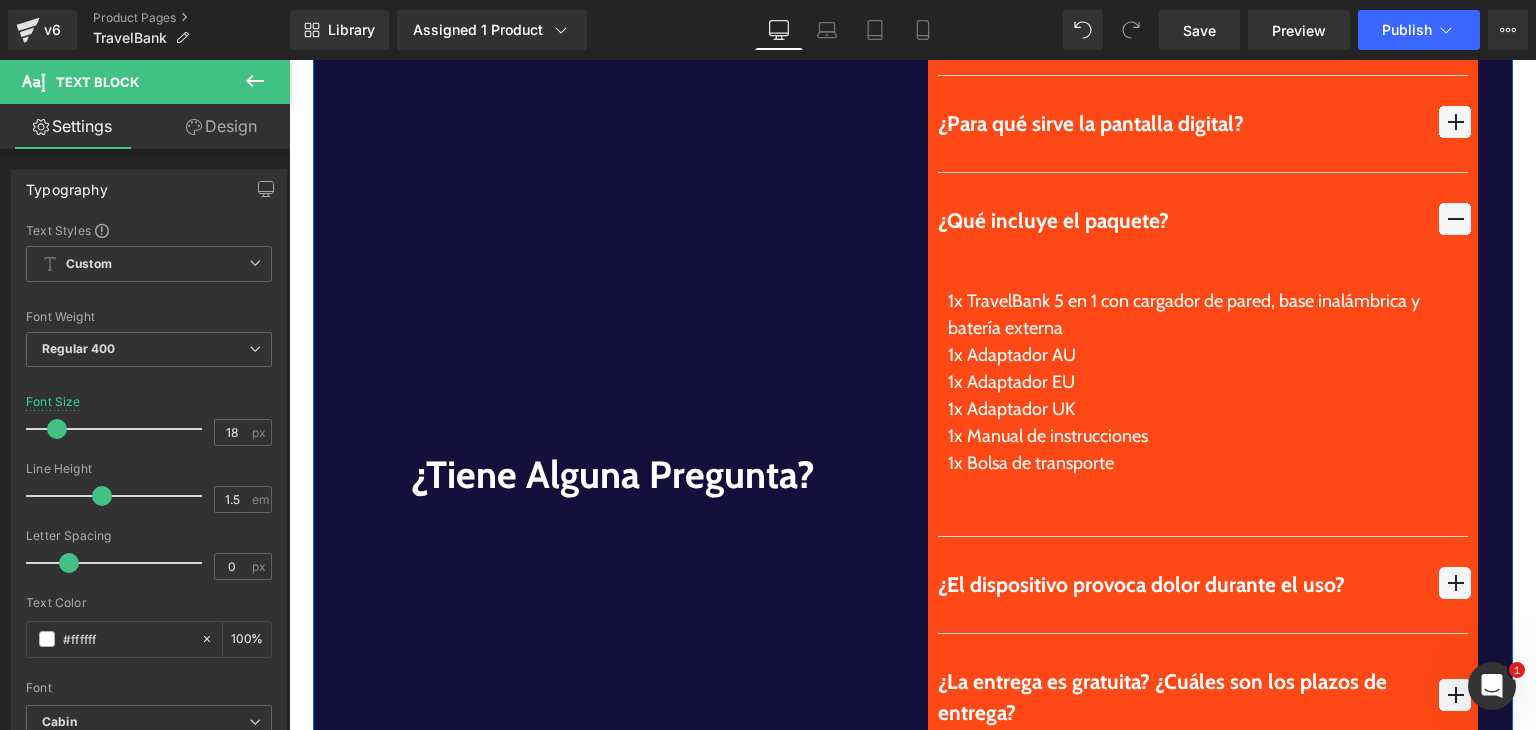 click at bounding box center (1455, 219) 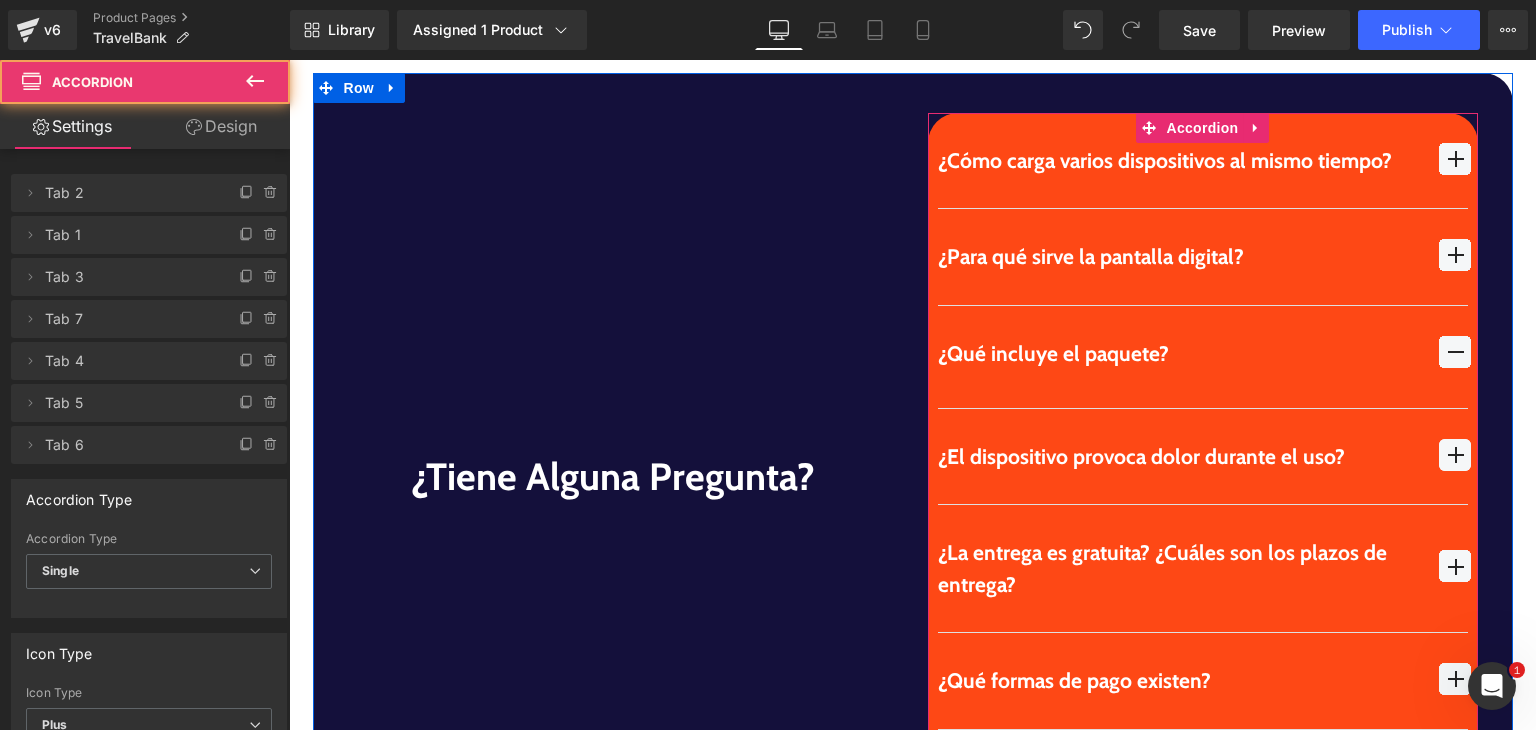 scroll, scrollTop: 5627, scrollLeft: 0, axis: vertical 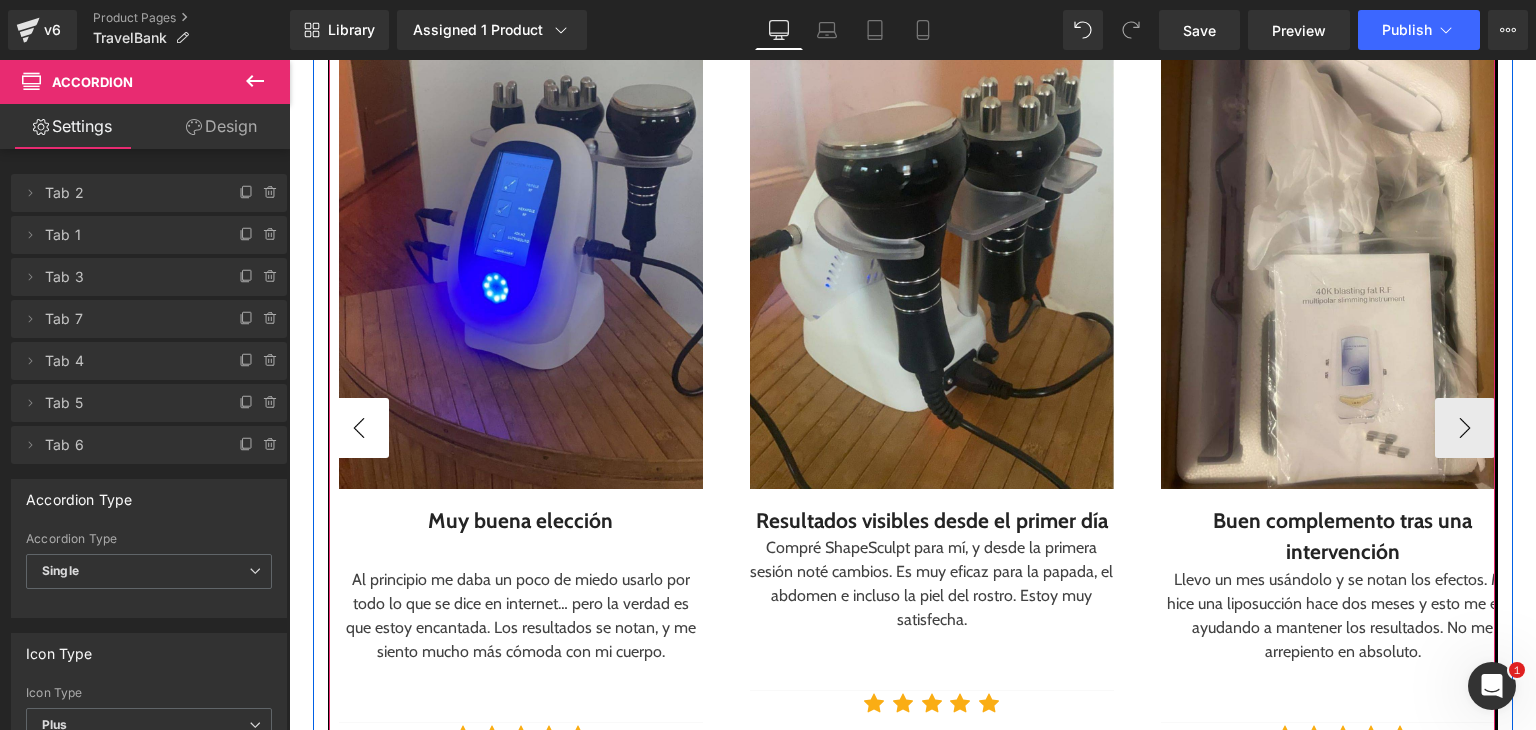 click on "‹" at bounding box center (359, 428) 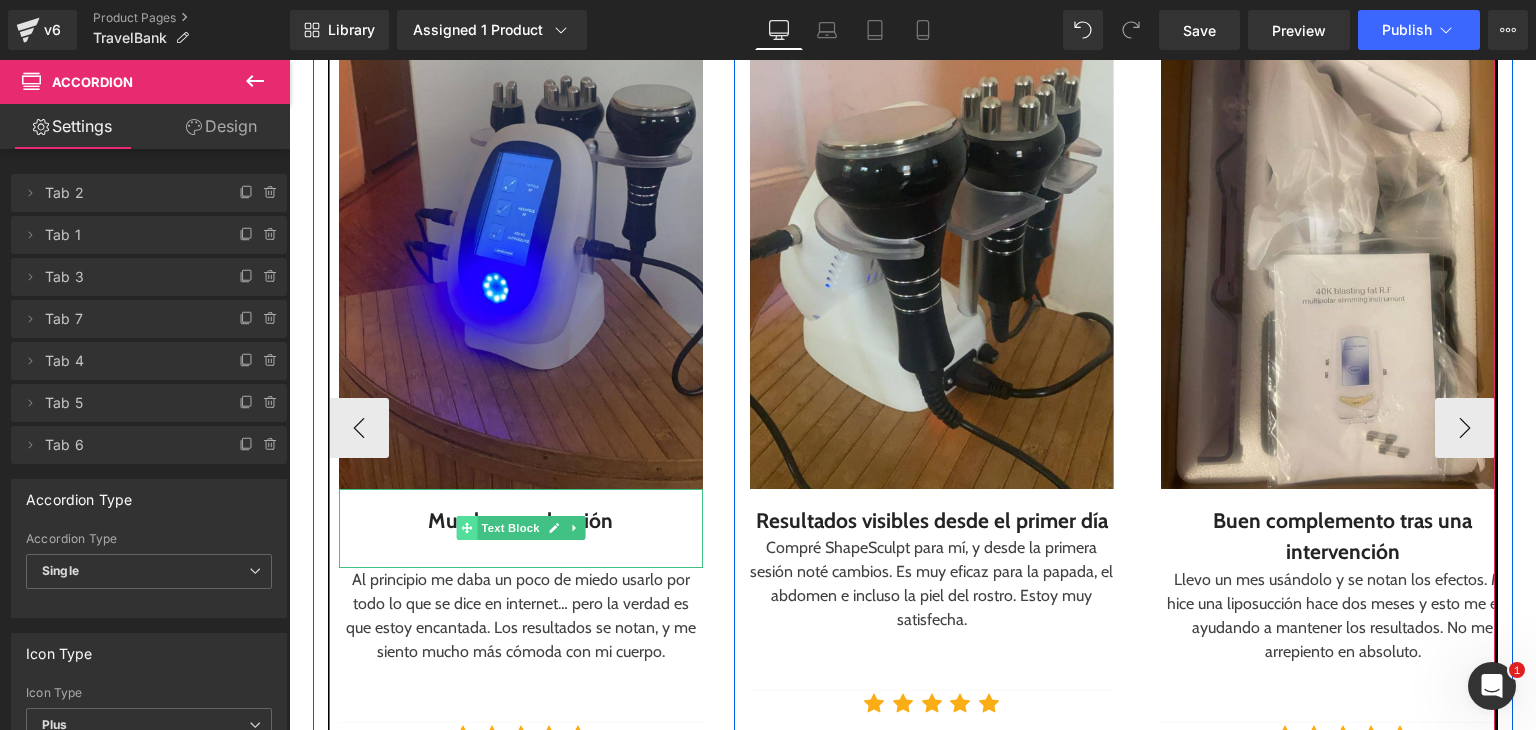 click 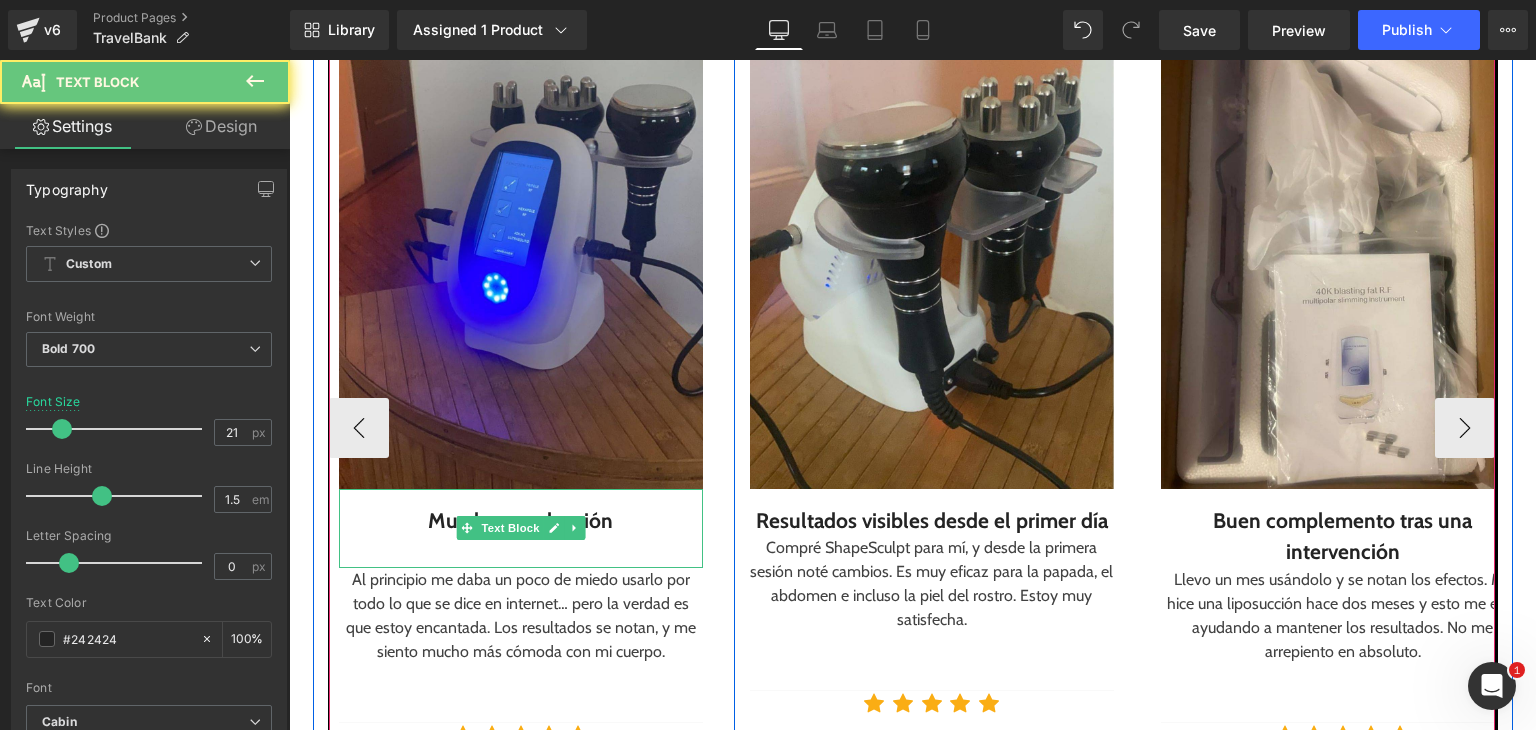 click on "Muy buena elección" at bounding box center (521, 521) 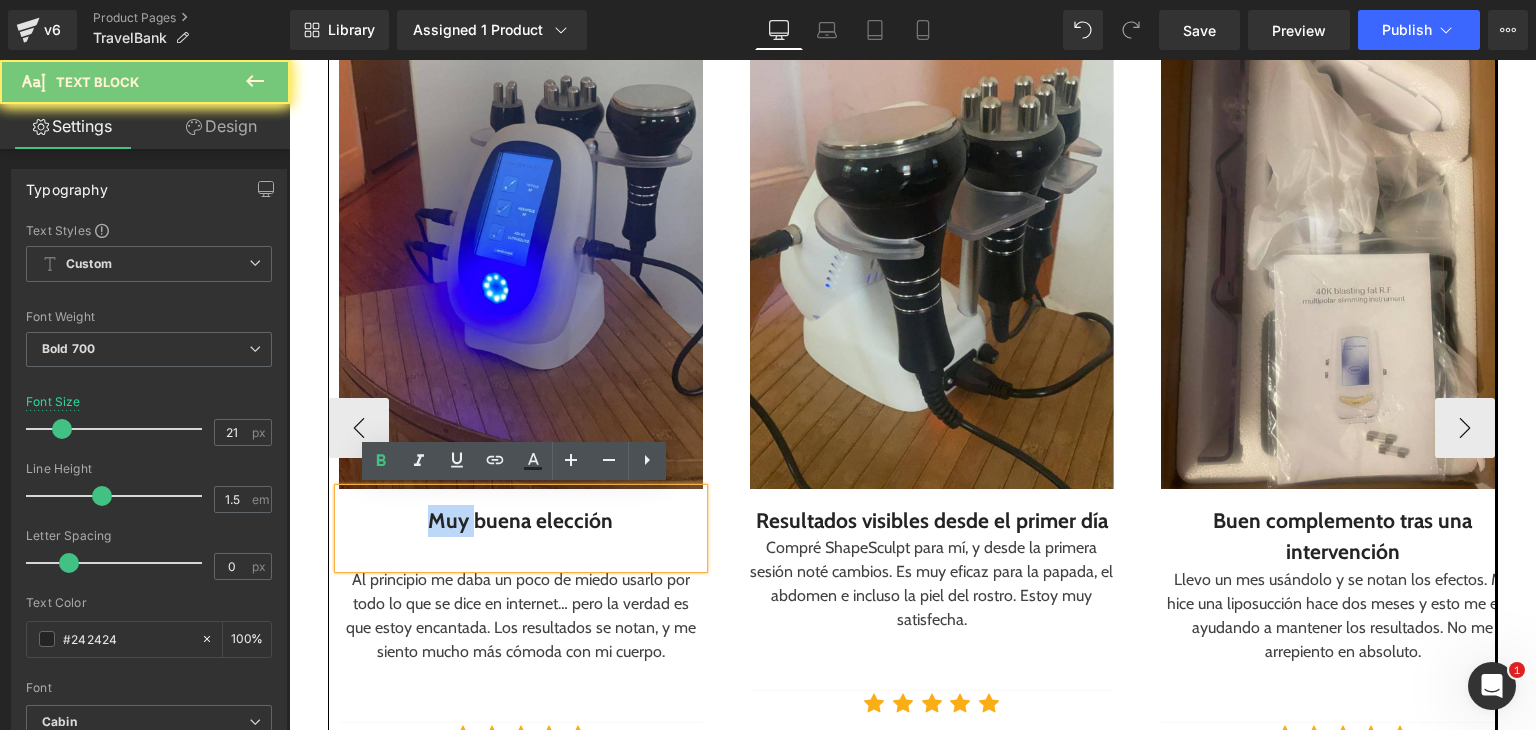 click on "Muy buena elección" at bounding box center [521, 521] 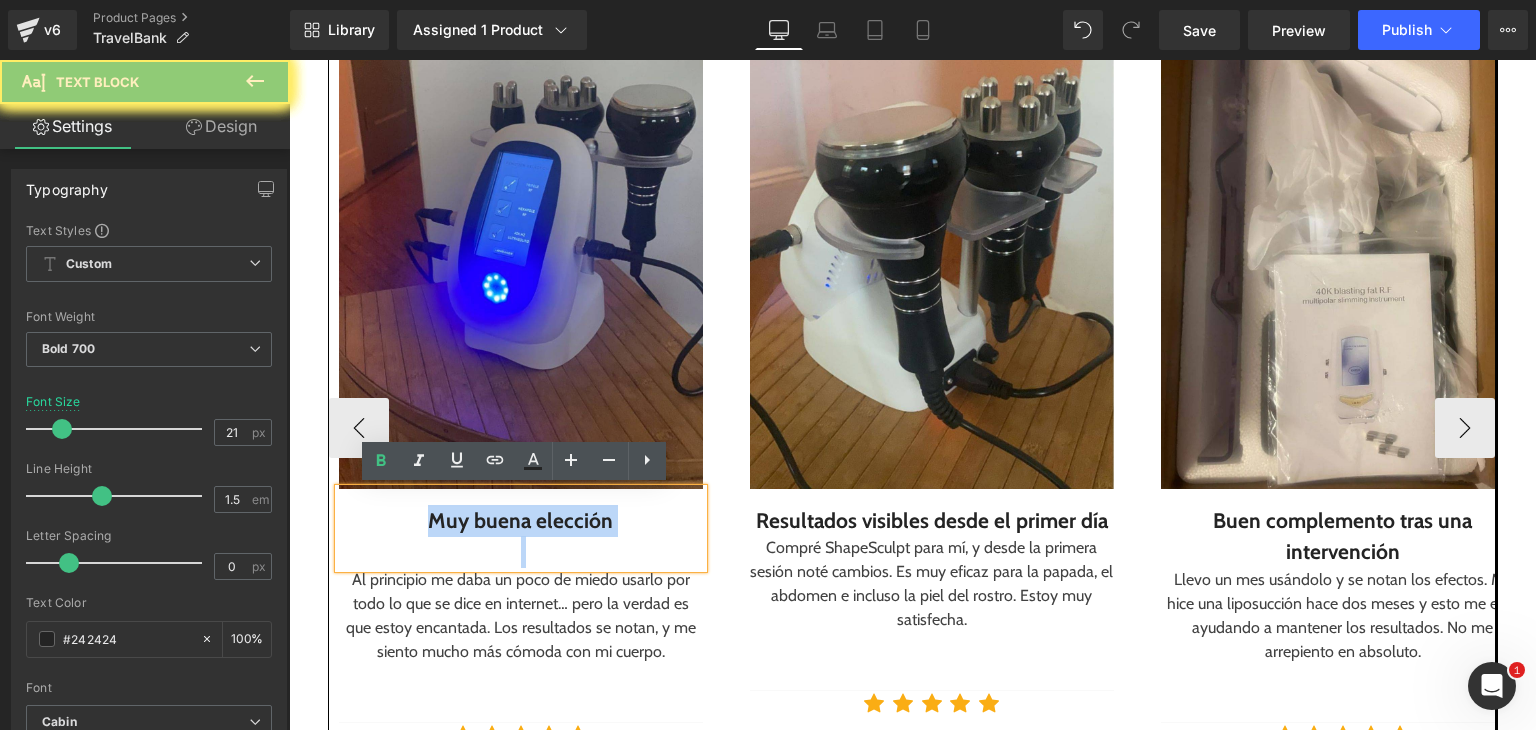 click on "Muy buena elección" at bounding box center [521, 521] 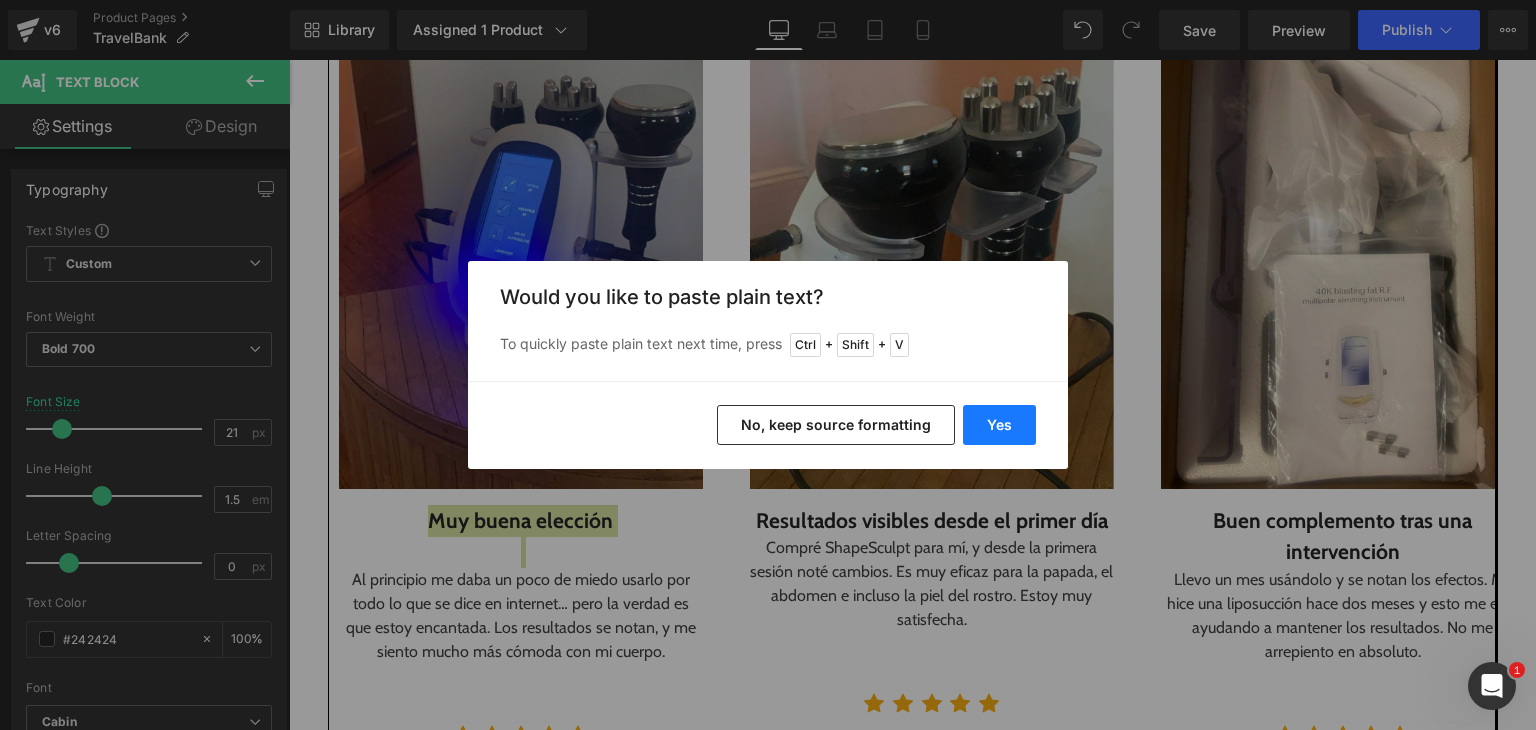 drag, startPoint x: 1011, startPoint y: 421, endPoint x: 715, endPoint y: 388, distance: 297.83383 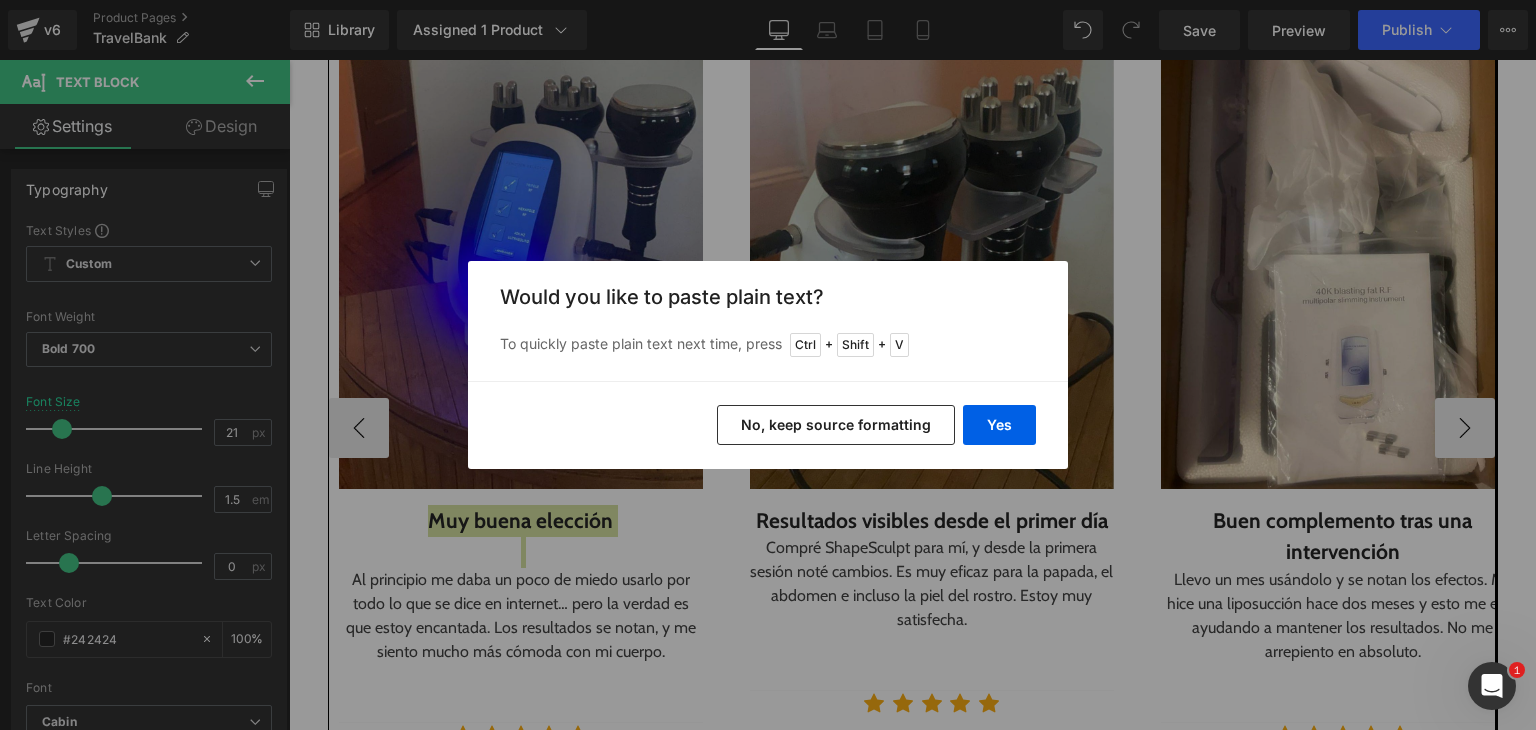 type 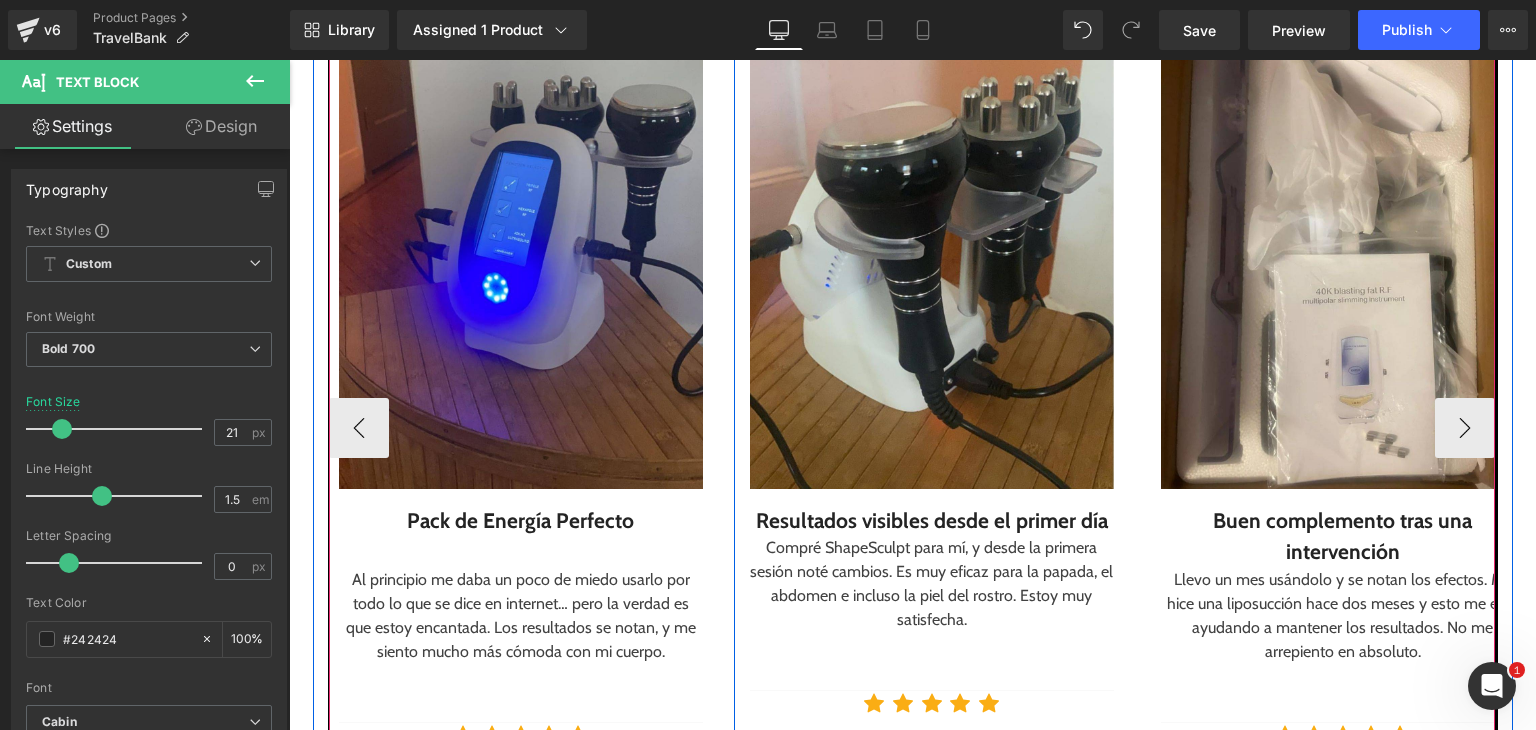 click on "Al principio me daba un poco de miedo usarlo por todo lo que se dice en internet… pero la verdad es que estoy encantada. Los resultados se notan, y me siento mucho más cómoda con mi cuerpo." at bounding box center [521, 616] 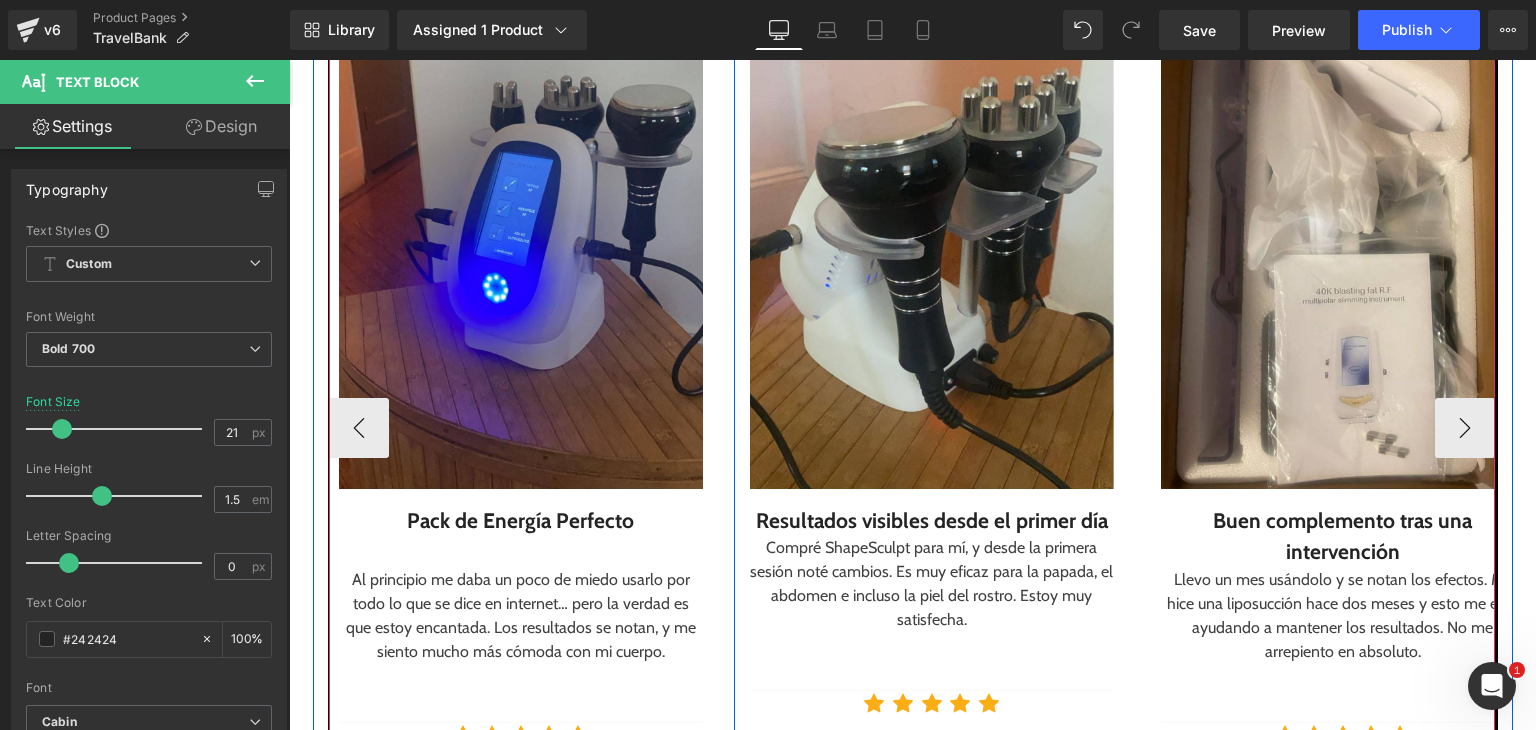 drag, startPoint x: 418, startPoint y: 611, endPoint x: 430, endPoint y: 613, distance: 12.165525 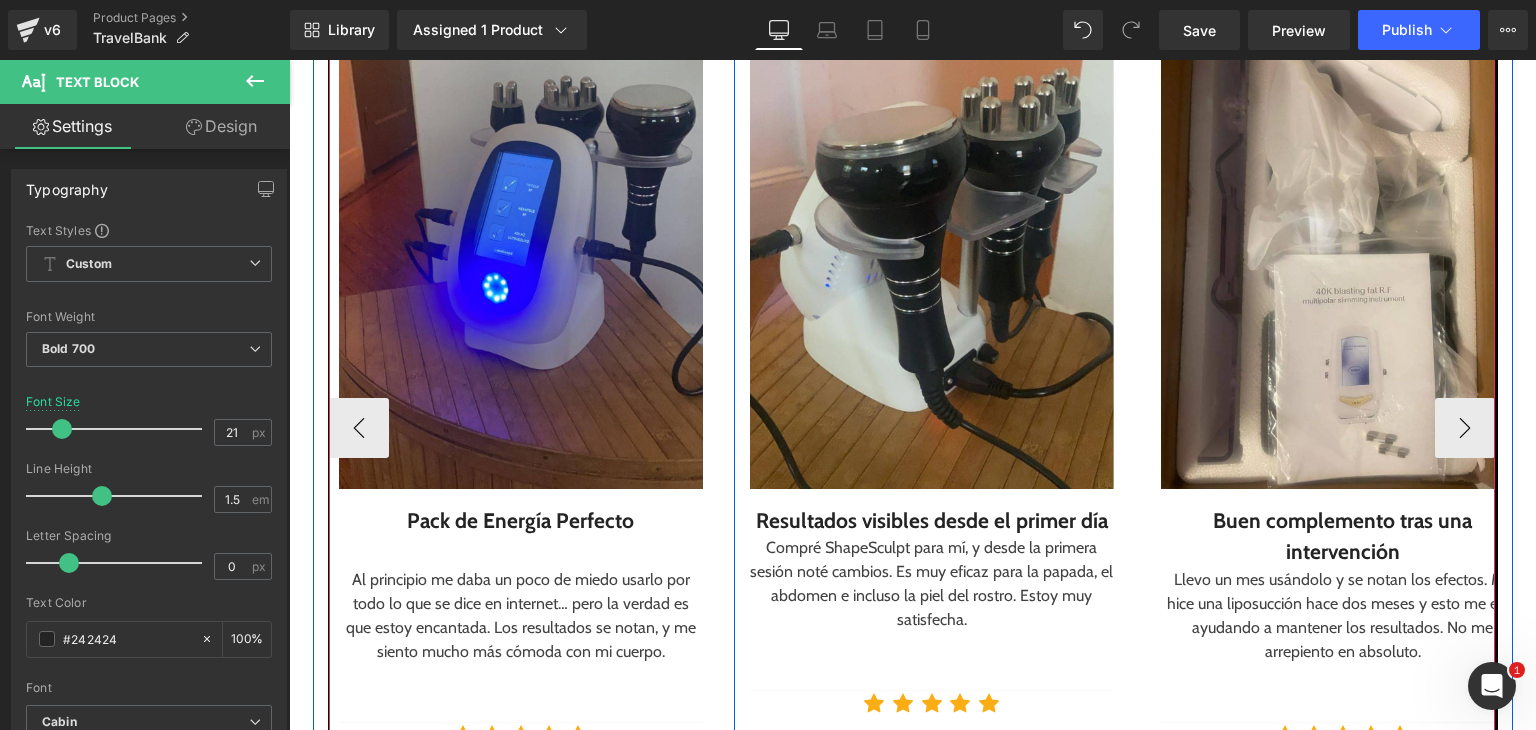 click on "Al principio me daba un poco de miedo usarlo por todo lo que se dice en internet… pero la verdad es que estoy encantada. Los resultados se notan, y me siento mucho más cómoda con mi cuerpo." at bounding box center (521, 616) 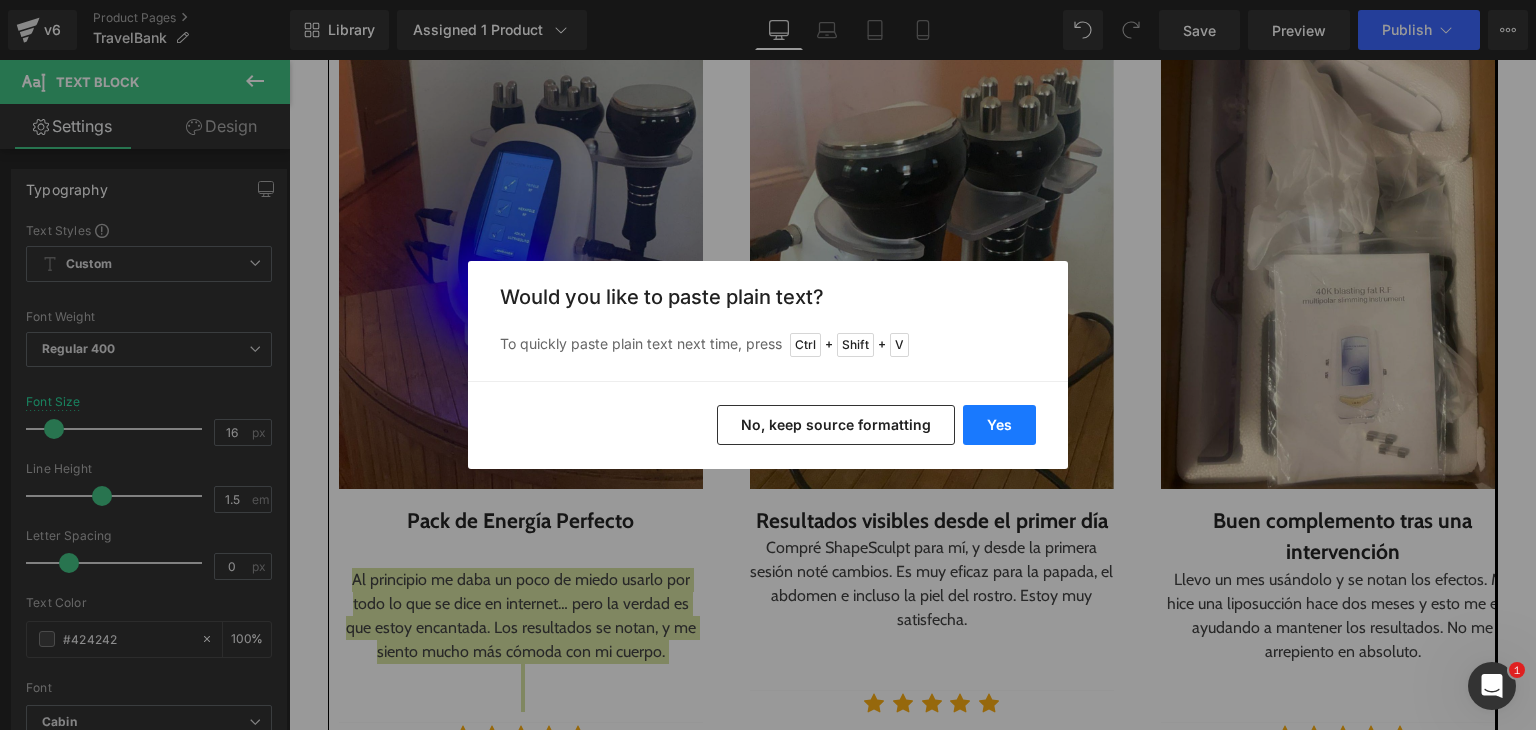 drag, startPoint x: 1002, startPoint y: 433, endPoint x: 708, endPoint y: 369, distance: 300.88535 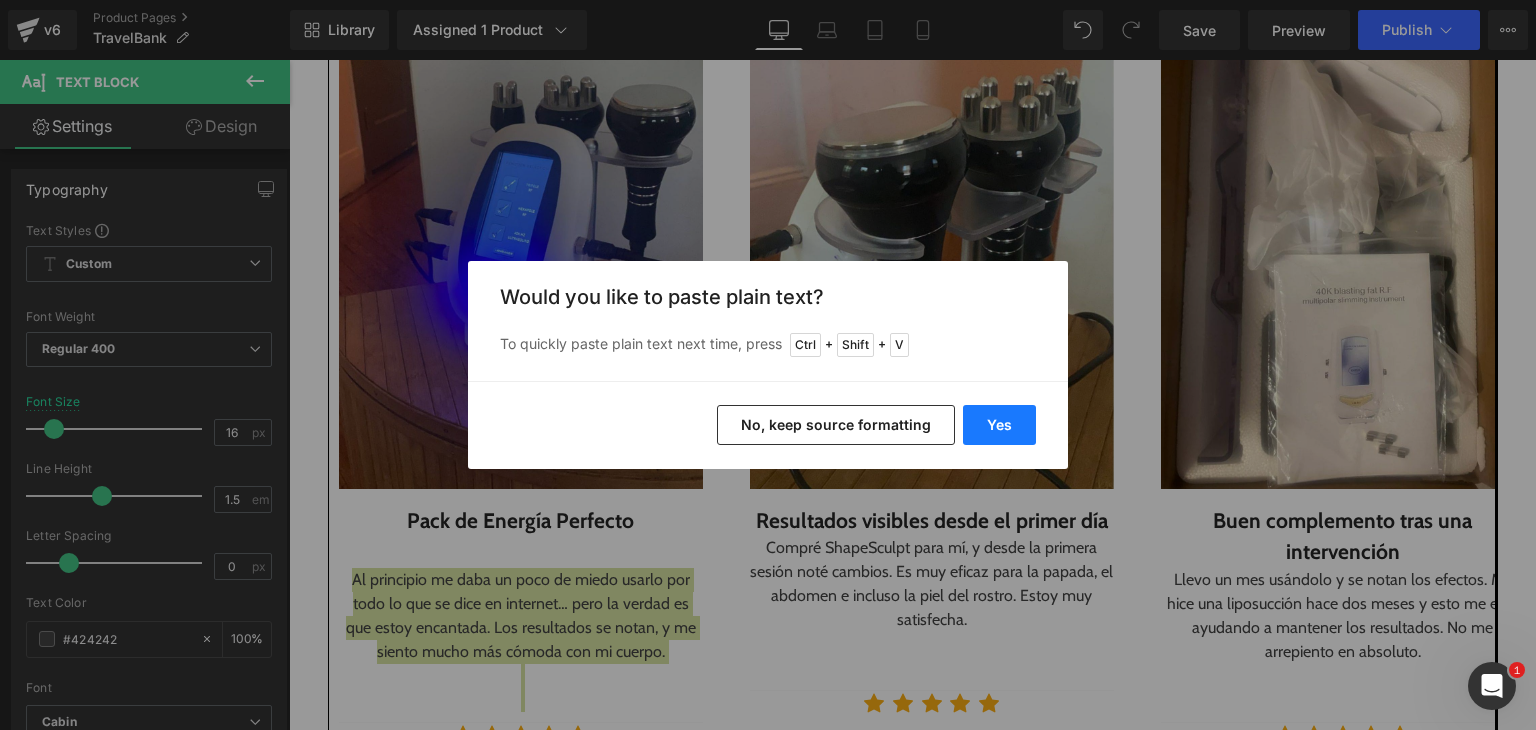 type 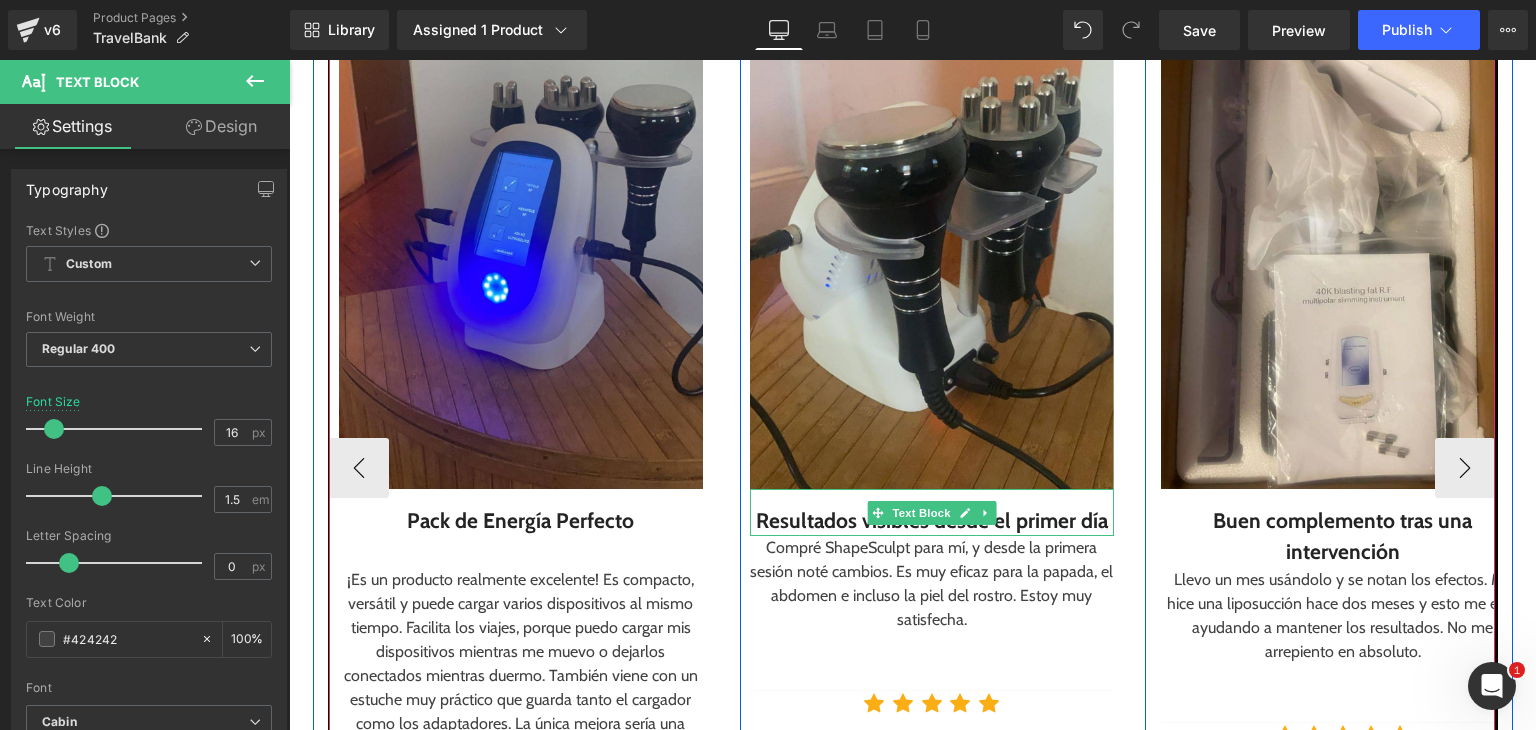 click on "Resultados visibles desde el primer día" at bounding box center (932, 521) 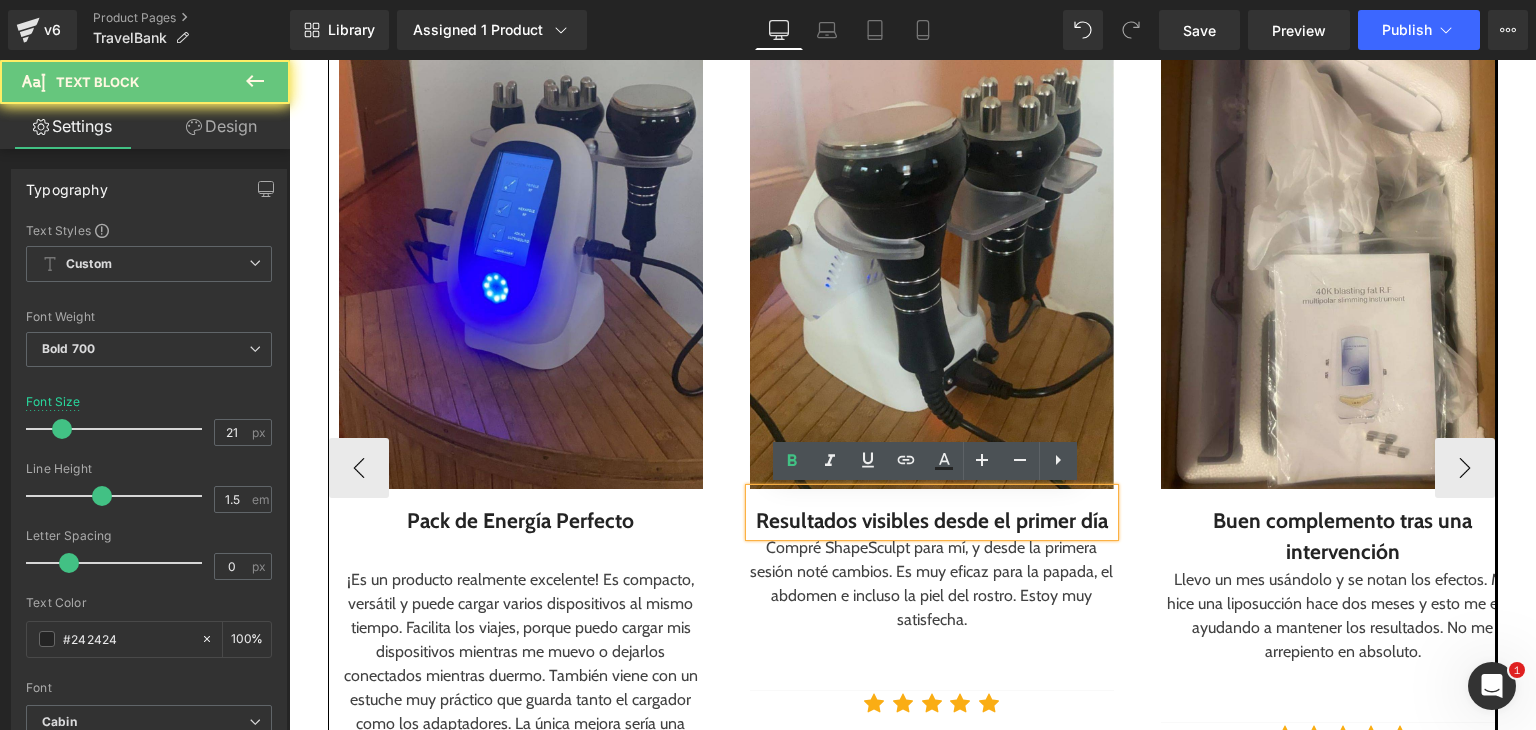 click on "Resultados visibles desde el primer día" at bounding box center (932, 521) 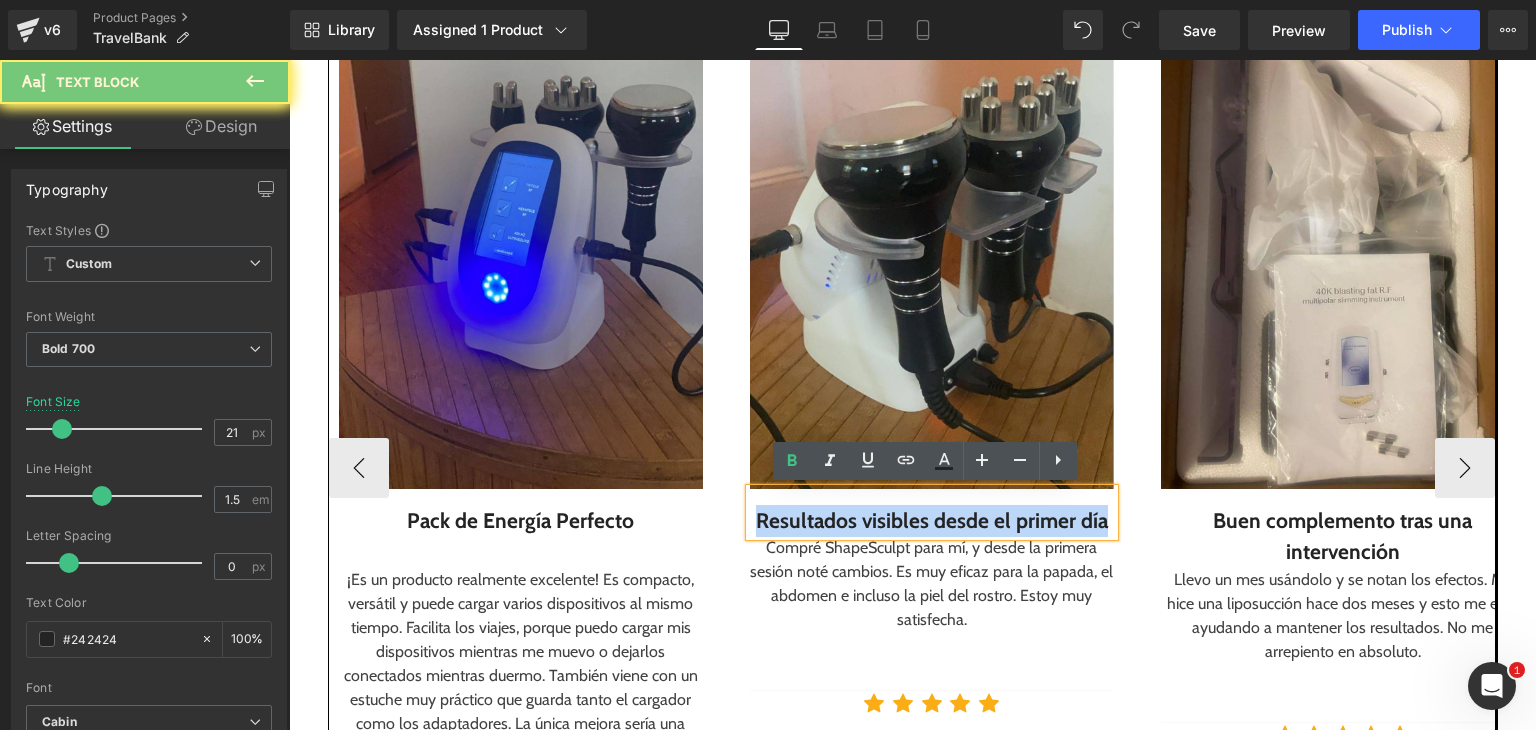 click on "Resultados visibles desde el primer día" at bounding box center (932, 521) 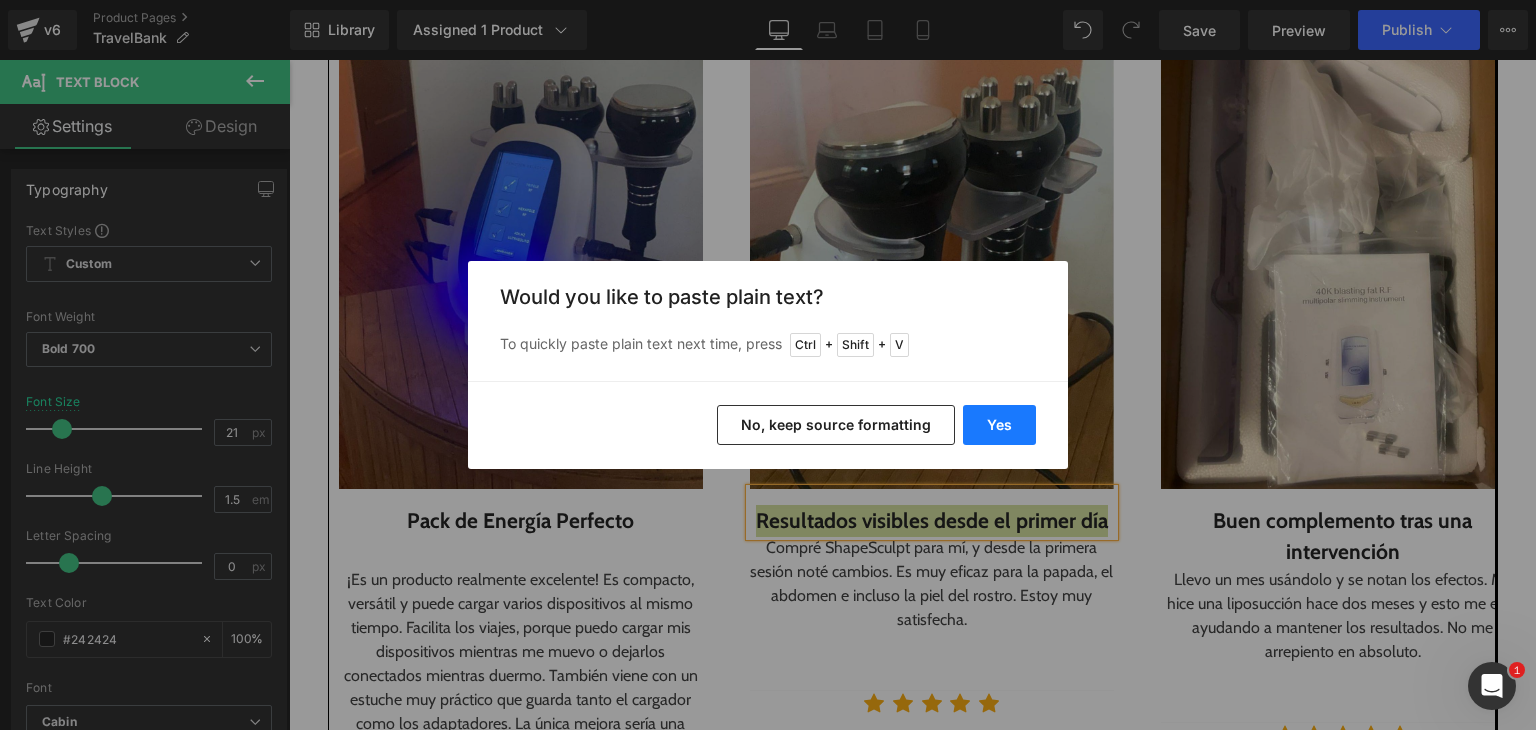 click on "Yes" at bounding box center [999, 425] 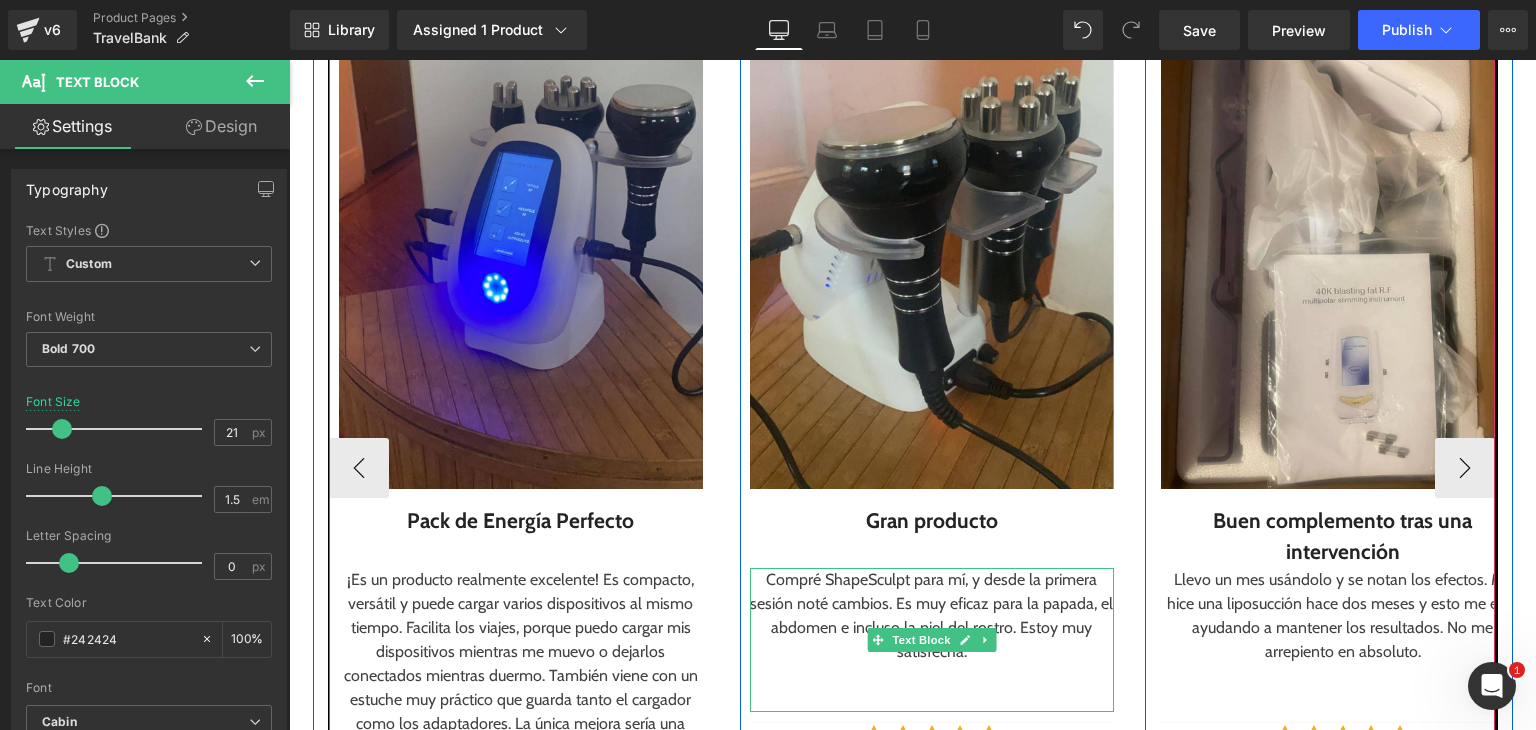 click on "Compré ShapeSculpt para mí, y desde la primera sesión noté cambios. Es muy eficaz para la papada, el abdomen e incluso la piel del rostro. Estoy muy satisfecha." at bounding box center [932, 616] 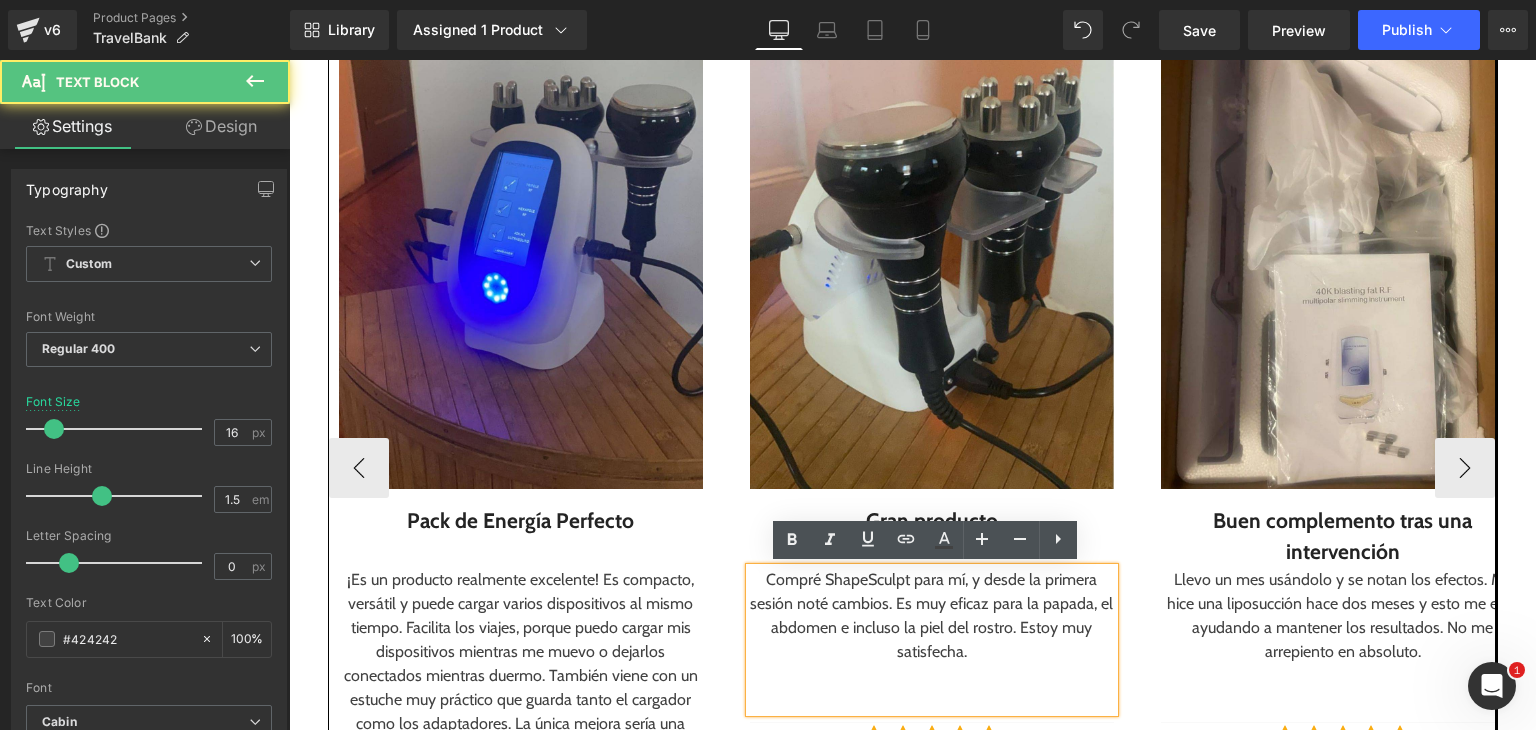 drag, startPoint x: 805, startPoint y: 593, endPoint x: 840, endPoint y: 593, distance: 35 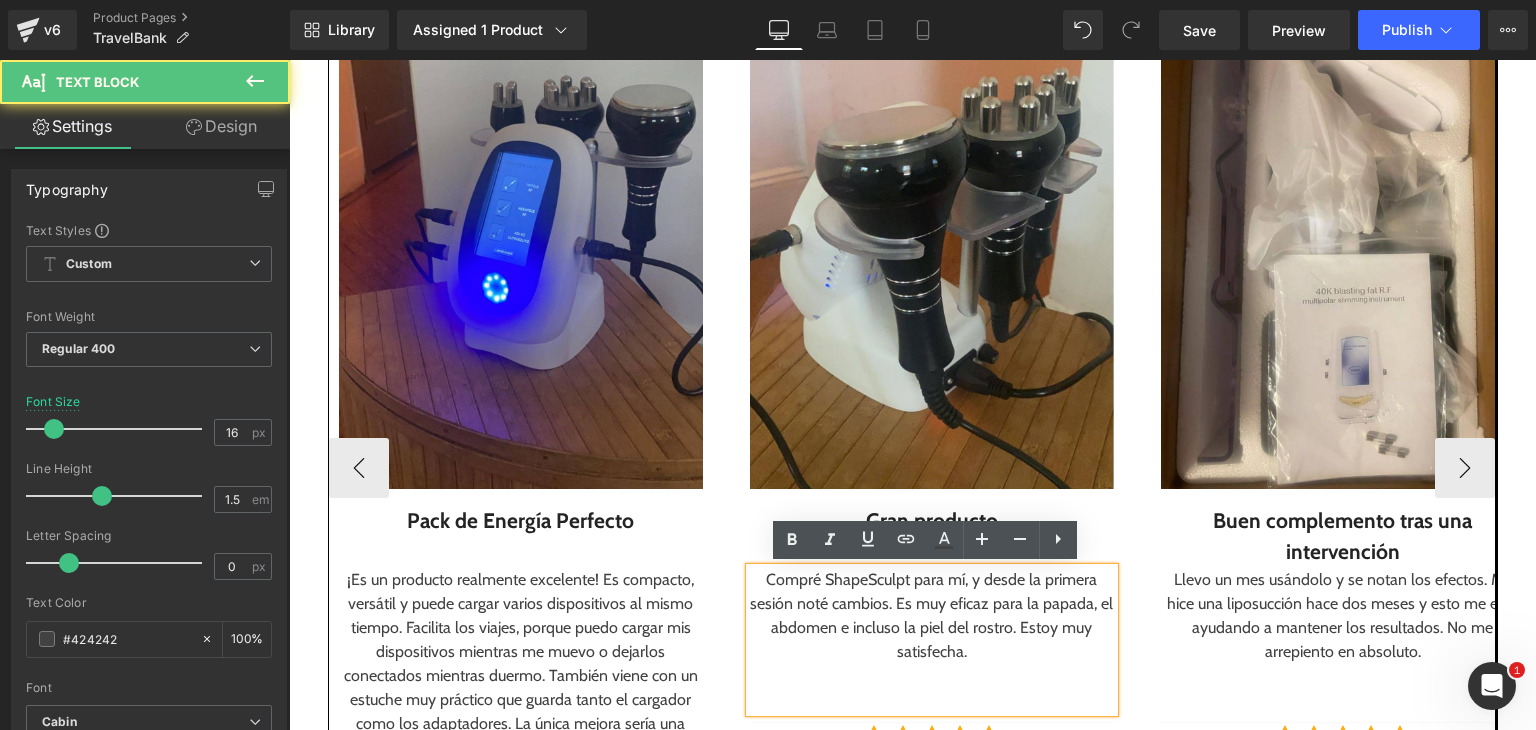 click on "Compré ShapeSculpt para mí, y desde la primera sesión noté cambios. Es muy eficaz para la papada, el abdomen e incluso la piel del rostro. Estoy muy satisfecha." at bounding box center [932, 616] 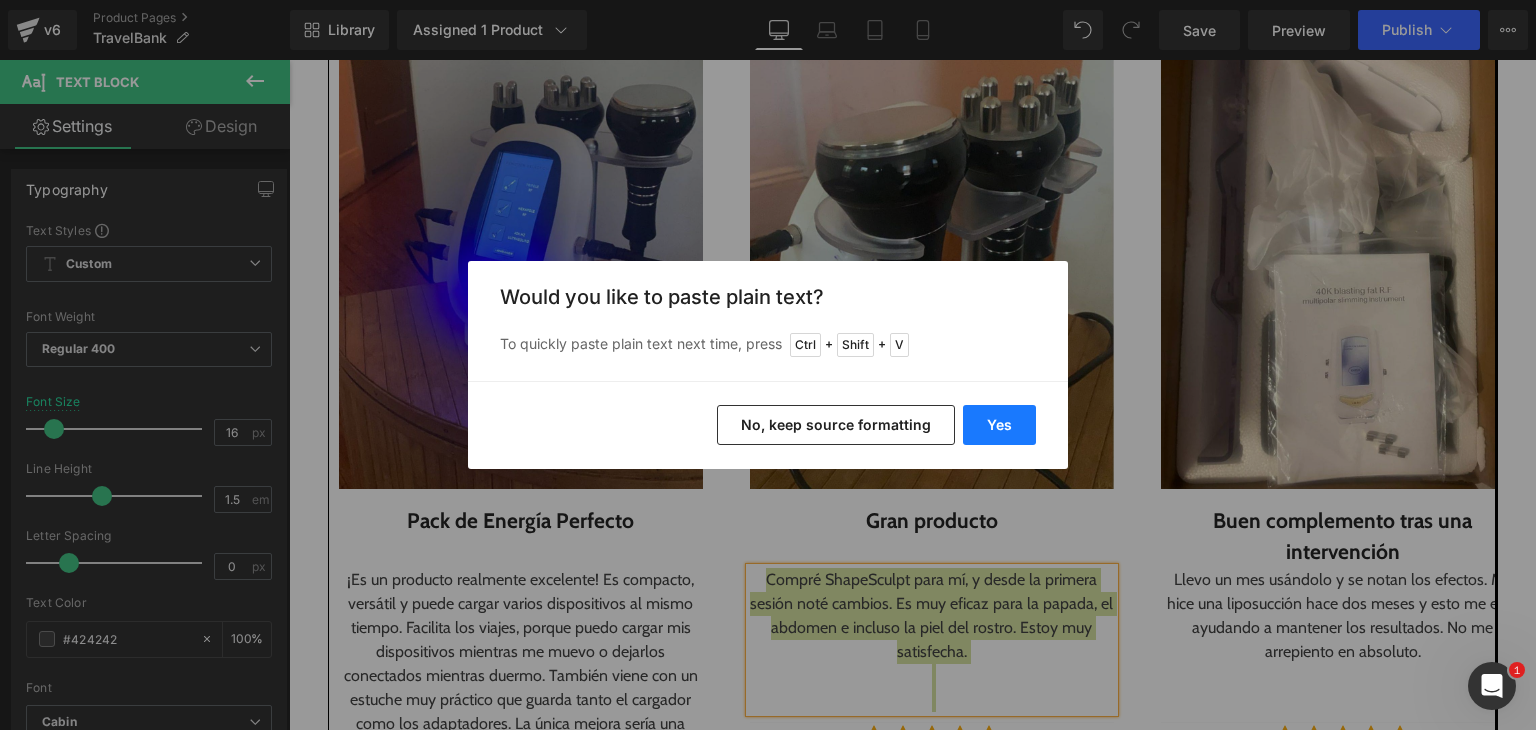click on "Yes" at bounding box center [999, 425] 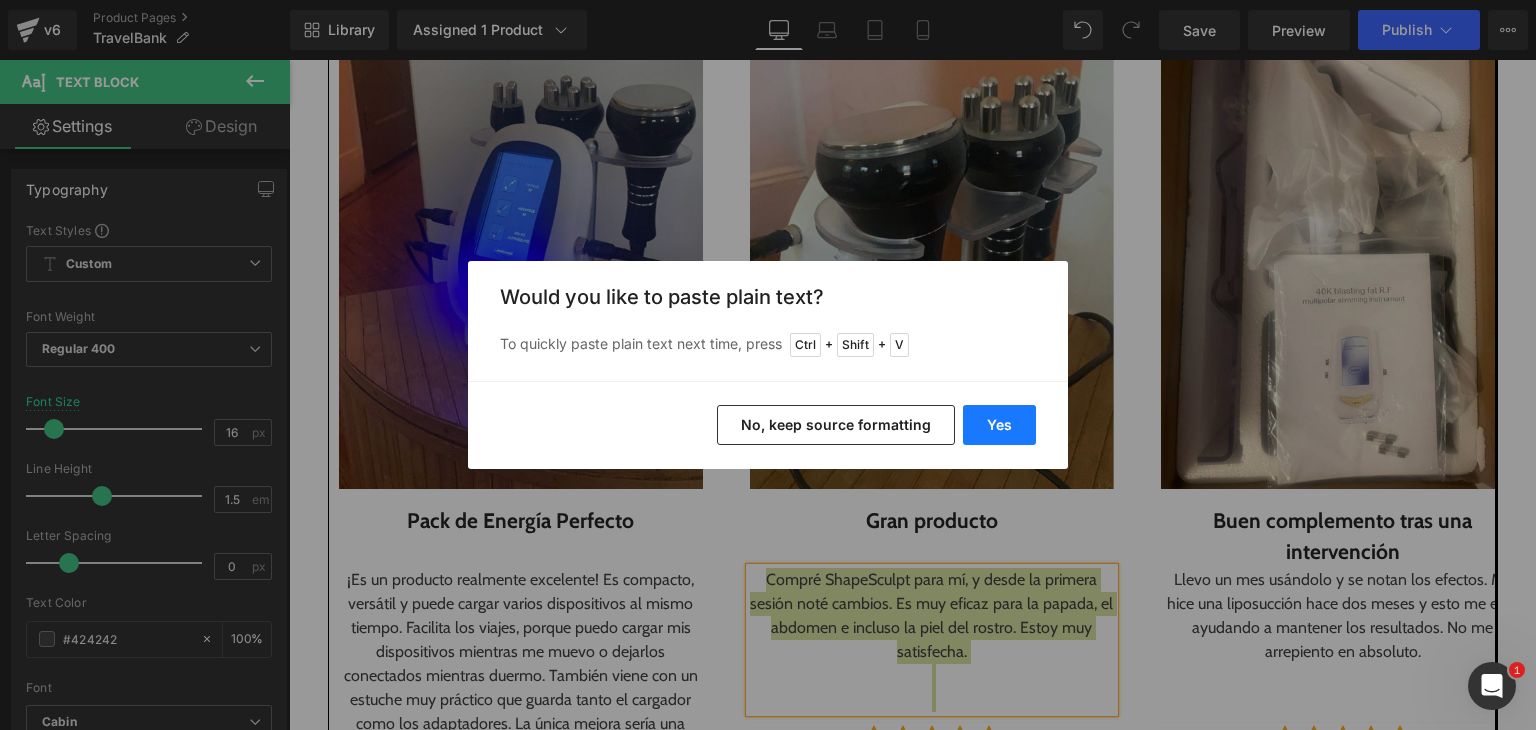 type 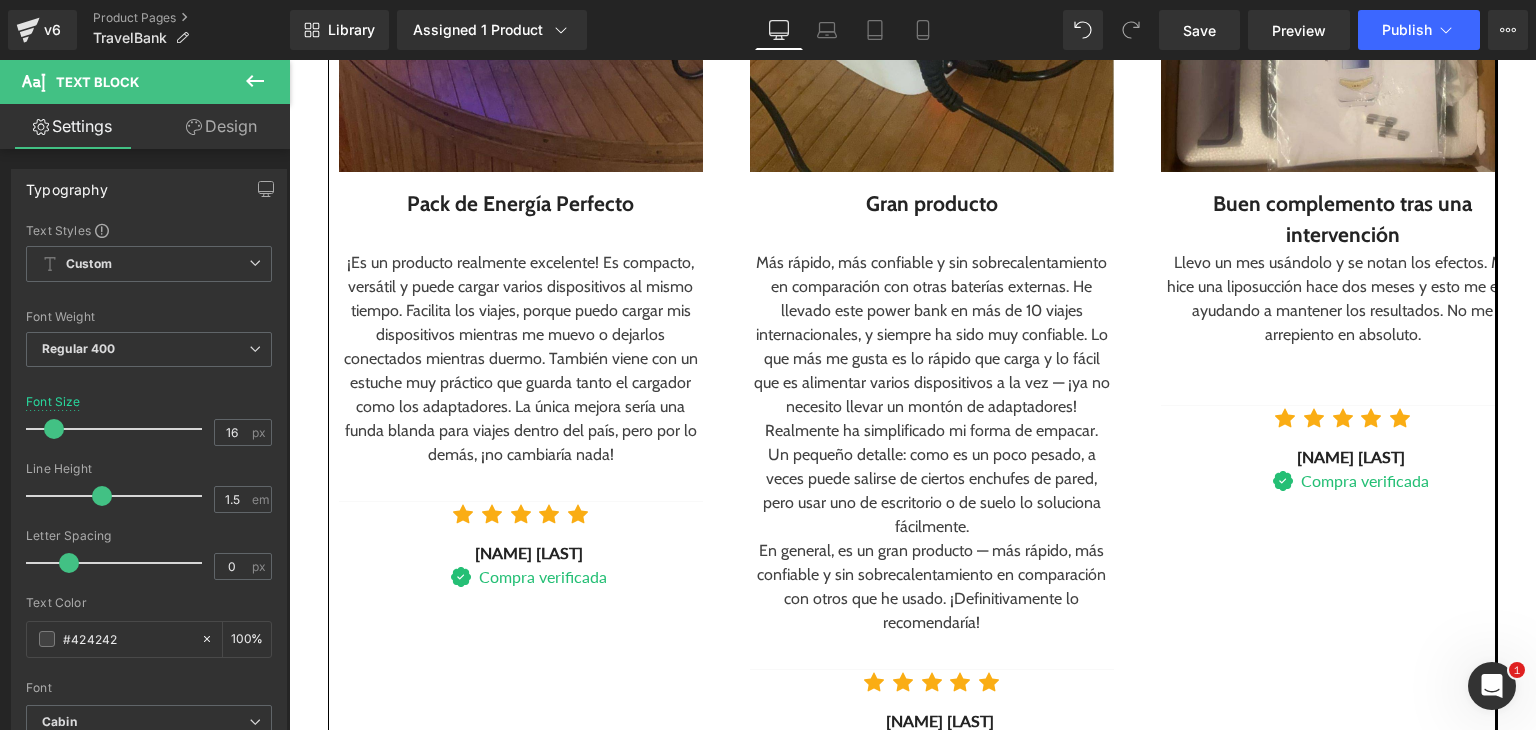 scroll, scrollTop: 2696, scrollLeft: 0, axis: vertical 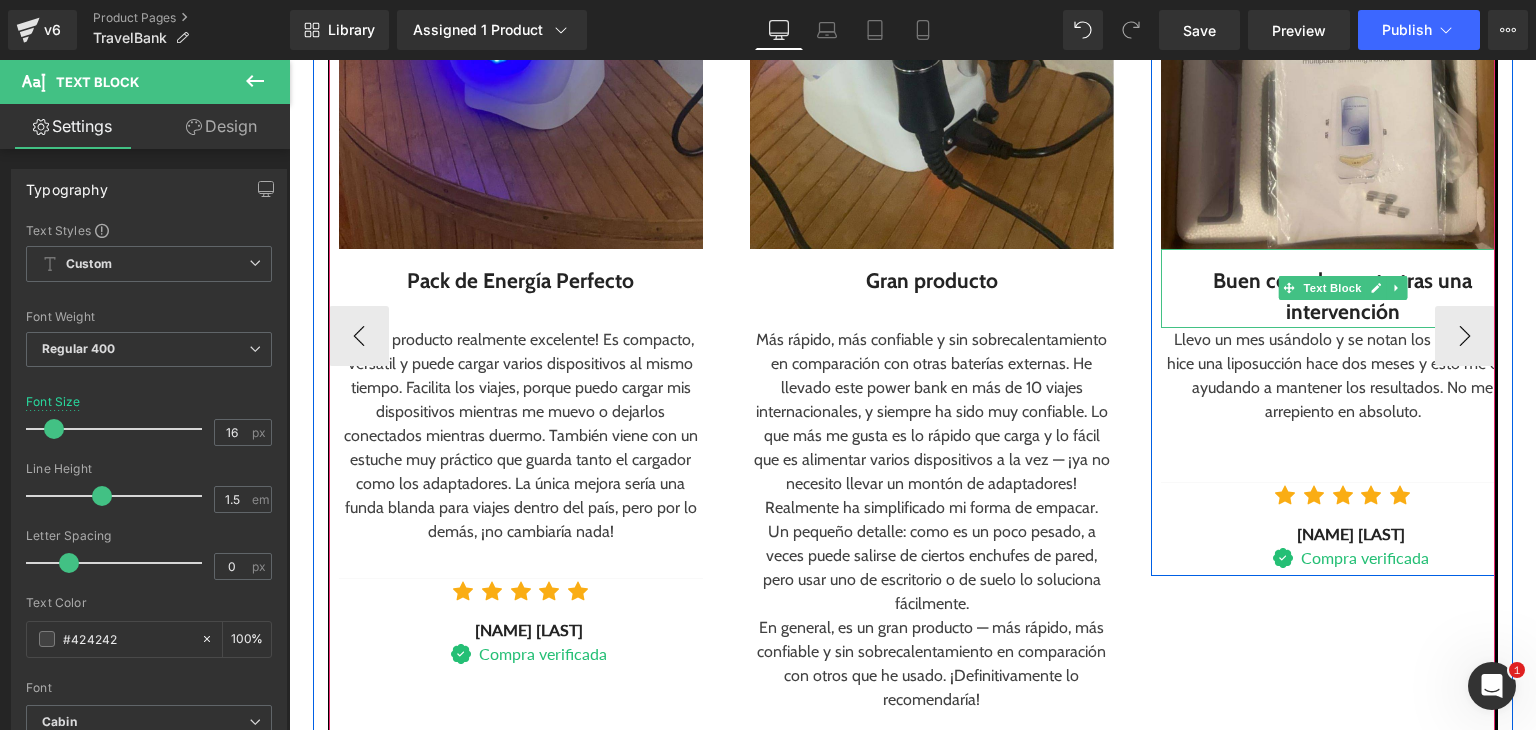 click on "Buen complemento tras una intervención" at bounding box center [1343, 296] 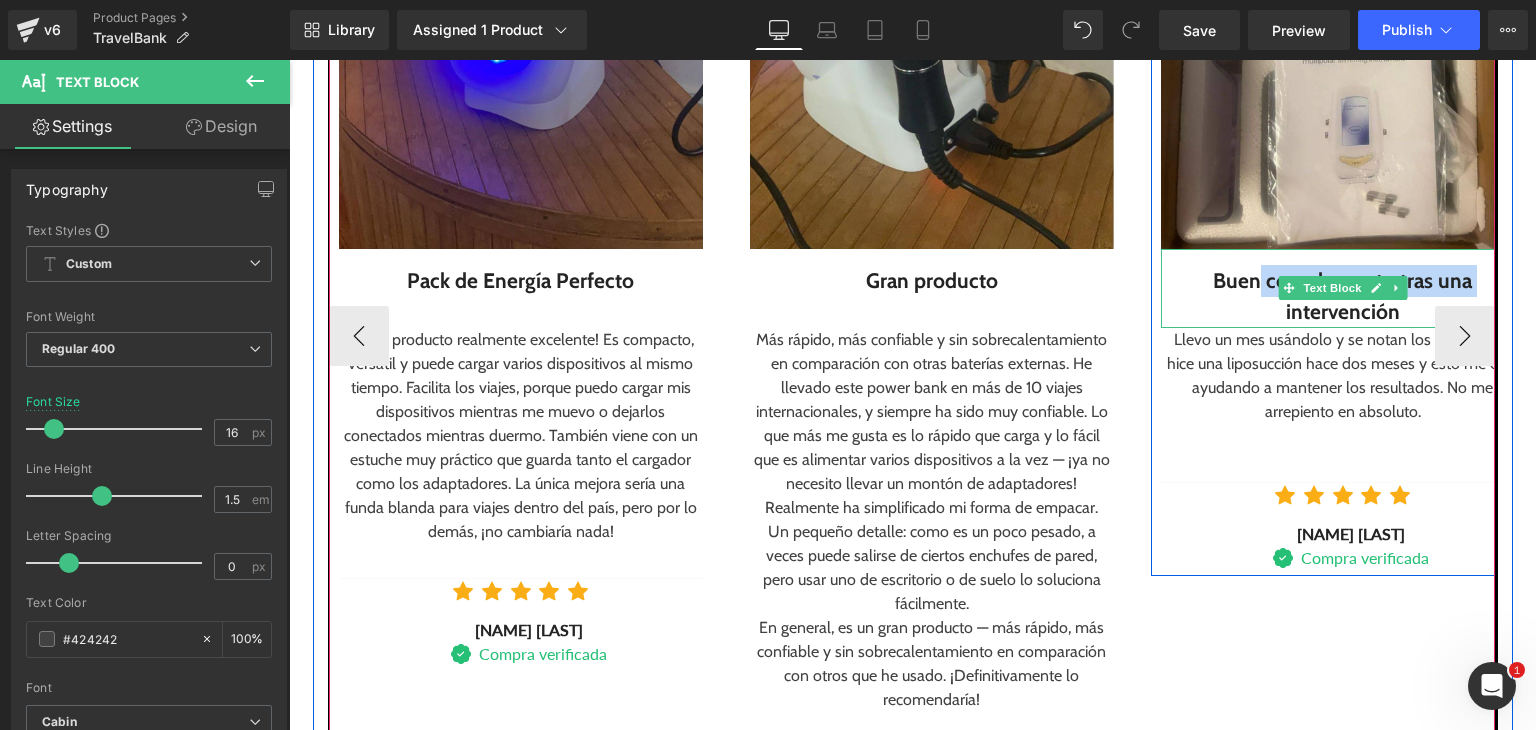 click on "Buen complemento tras una intervención" at bounding box center (1343, 296) 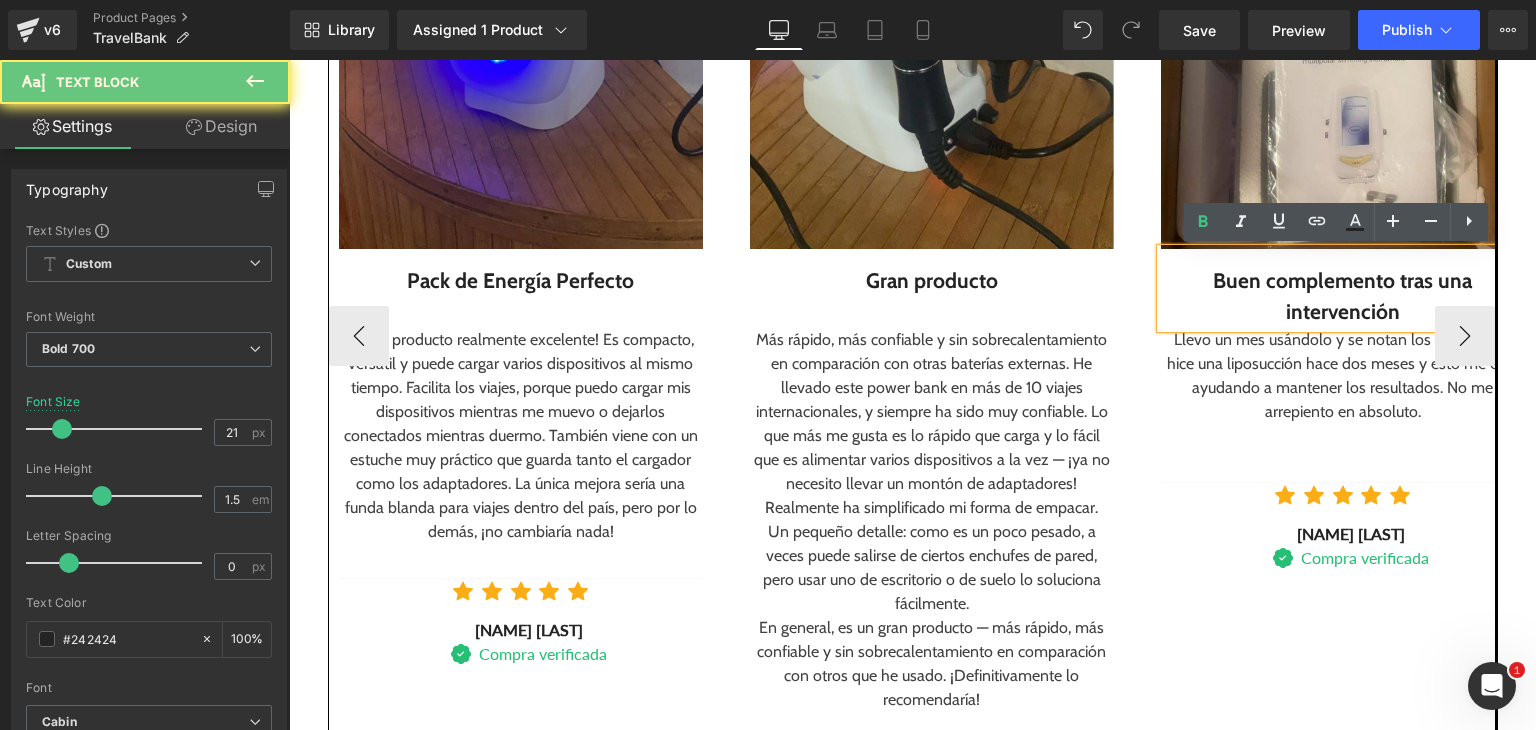 click on "Buen complemento tras una intervención" at bounding box center (1343, 296) 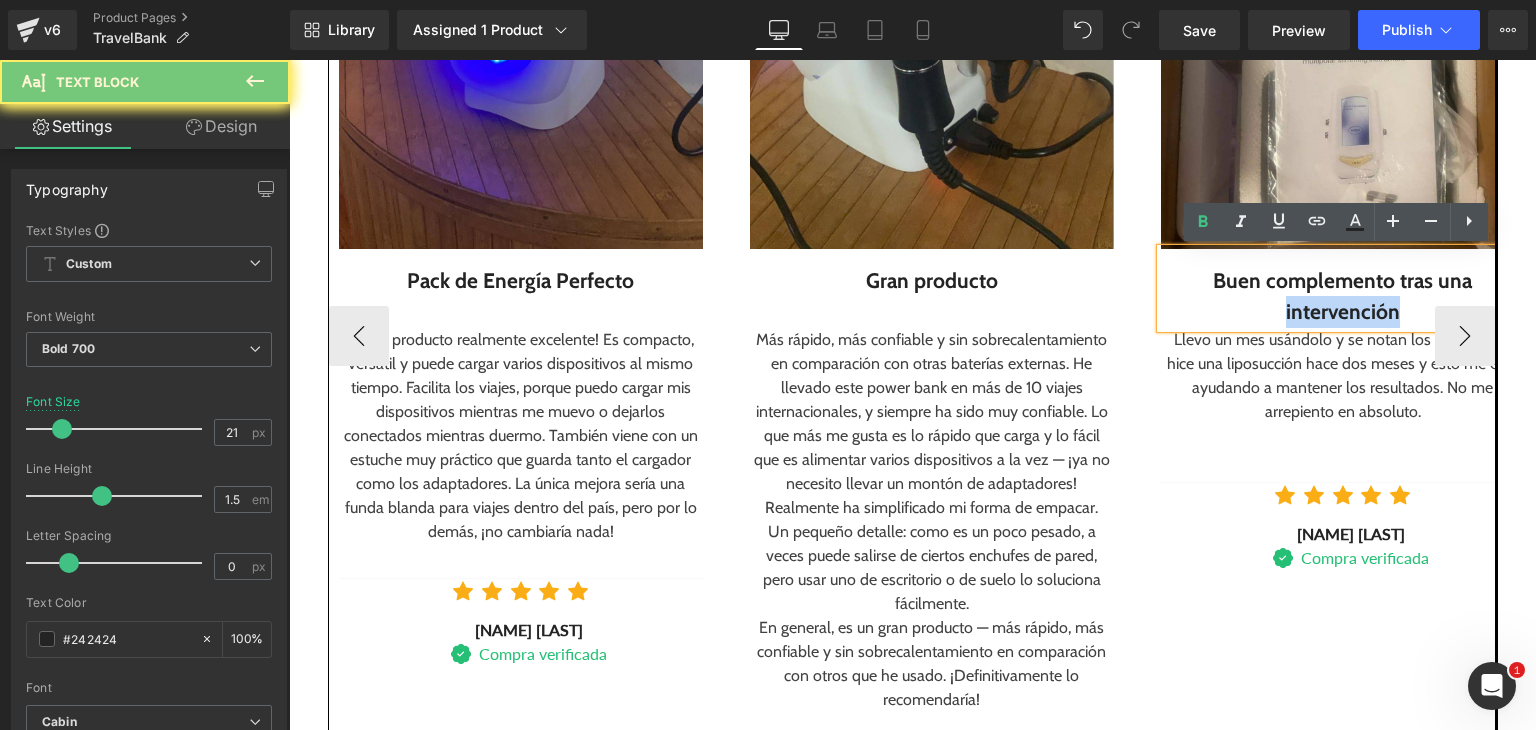 click on "Buen complemento tras una intervención" at bounding box center (1343, 296) 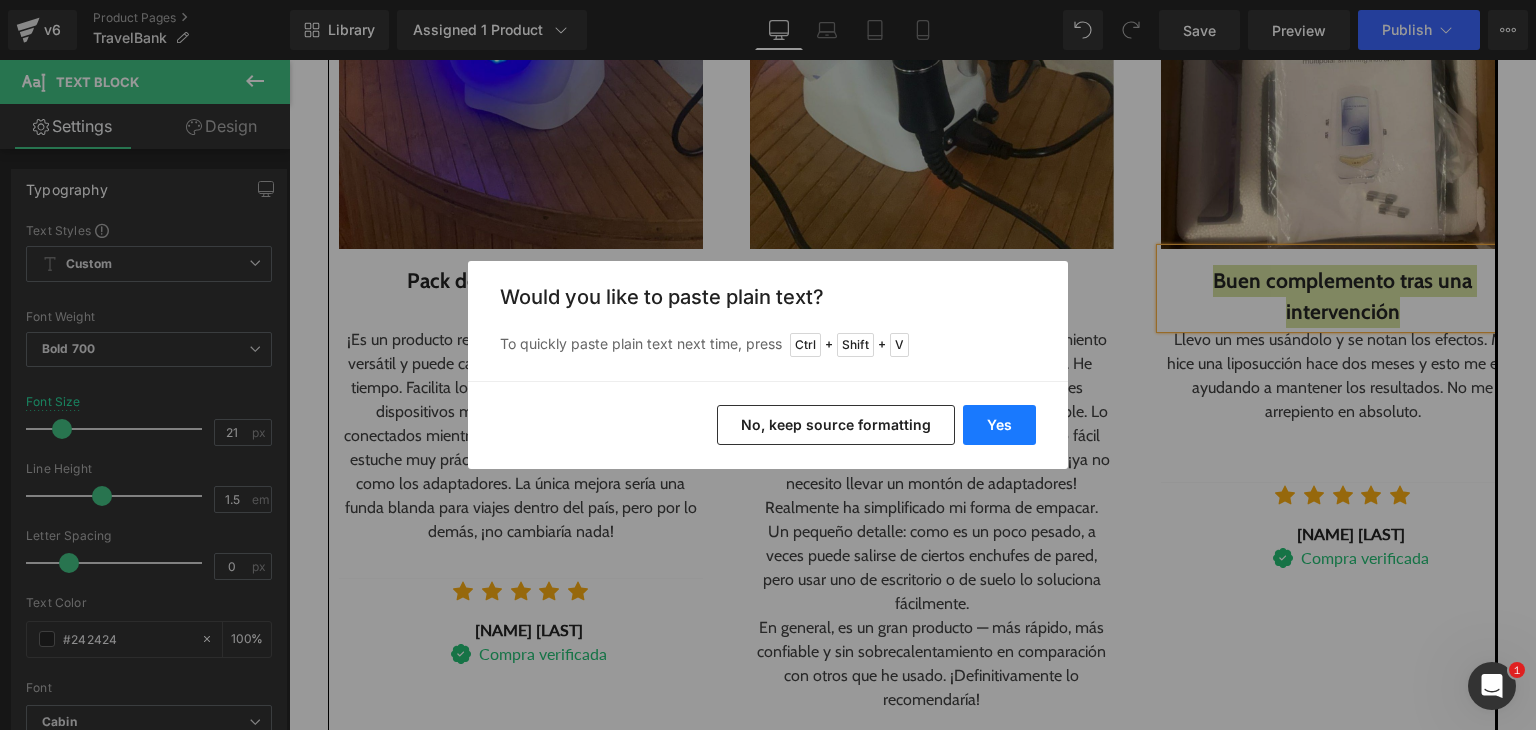 click on "Yes" at bounding box center (999, 425) 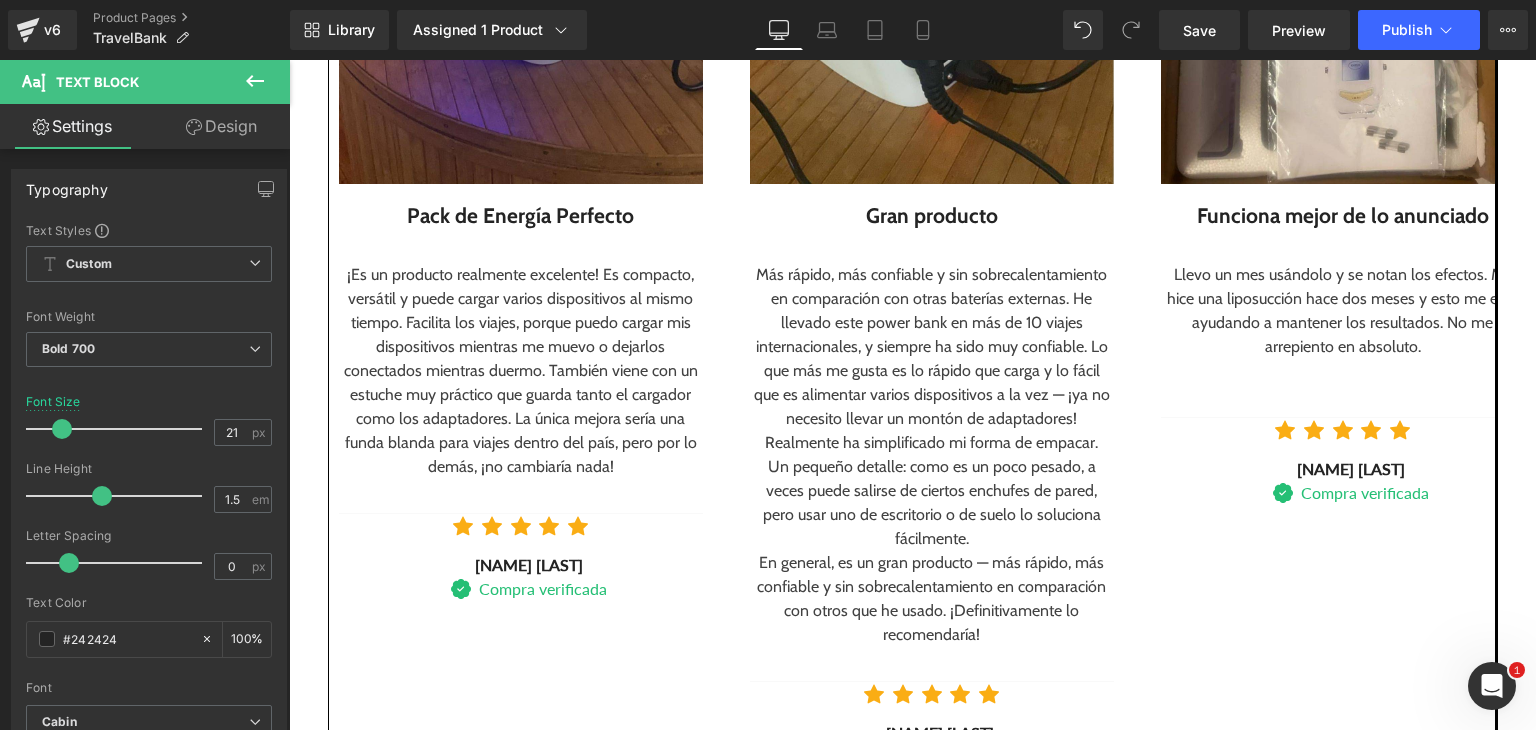 scroll, scrollTop: 2796, scrollLeft: 0, axis: vertical 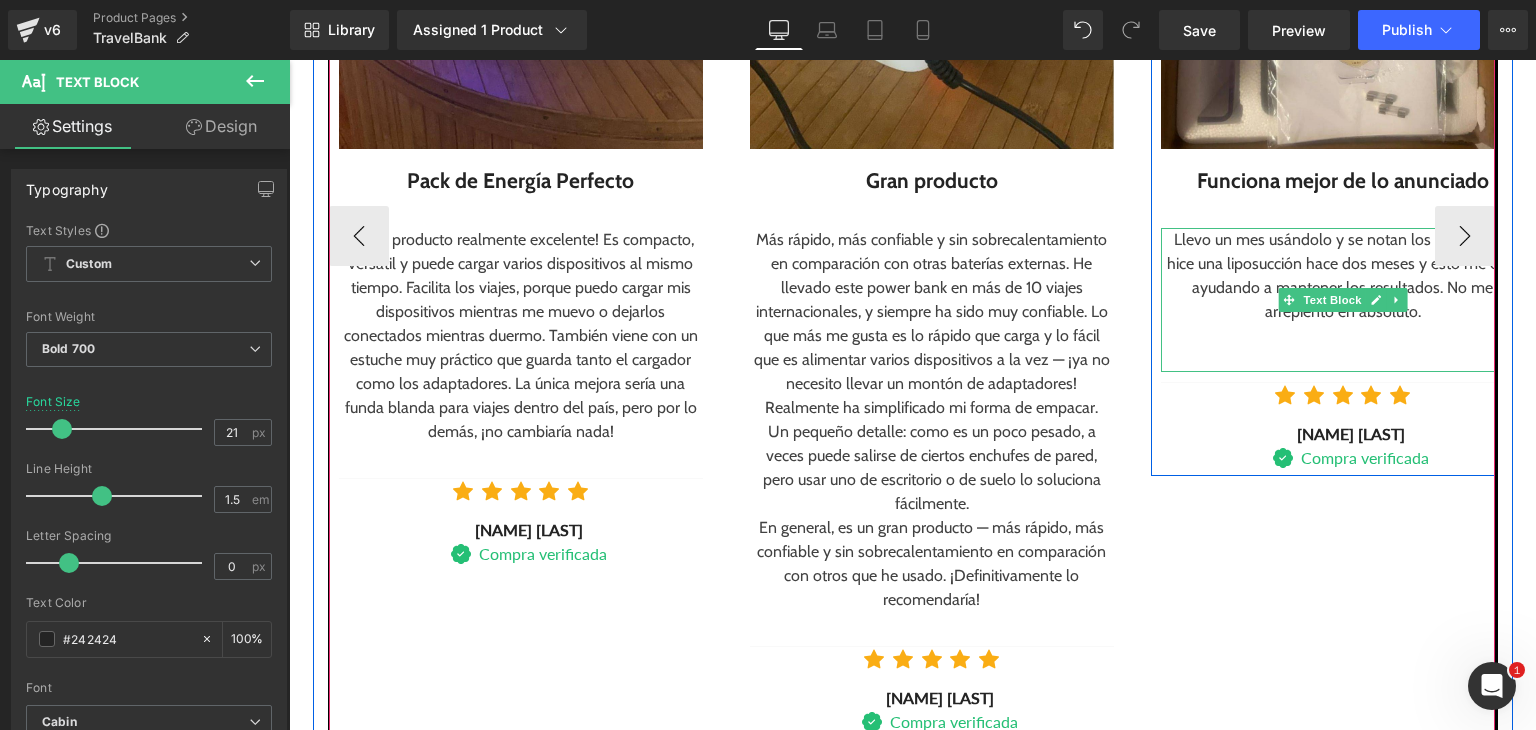 click on "Llevo un mes usándolo y se notan los efectos. Me hice una liposucción hace dos meses y esto me está ayudando a mantener los resultados. No me arrepiento en absoluto." at bounding box center [1343, 276] 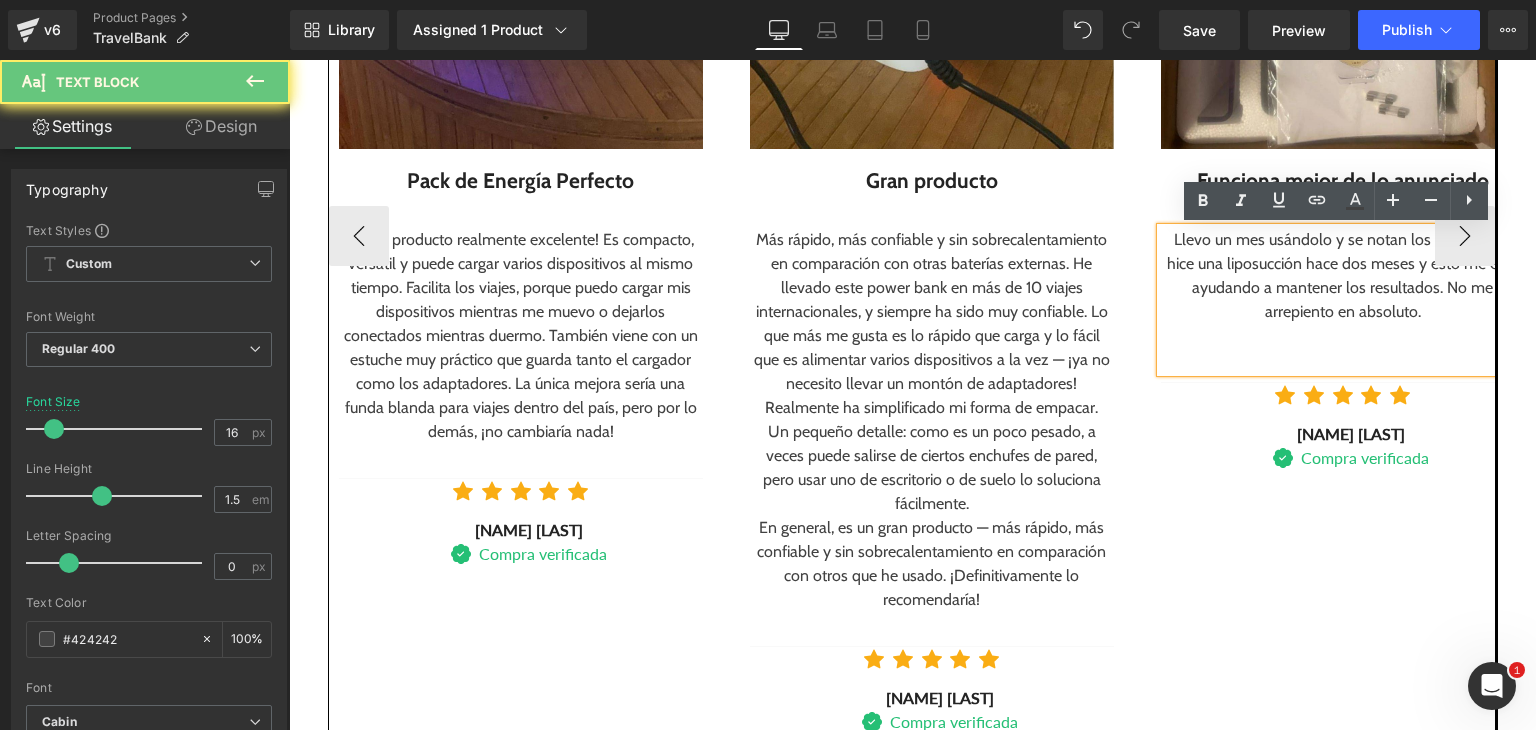 drag, startPoint x: 1187, startPoint y: 258, endPoint x: 1250, endPoint y: 277, distance: 65.802734 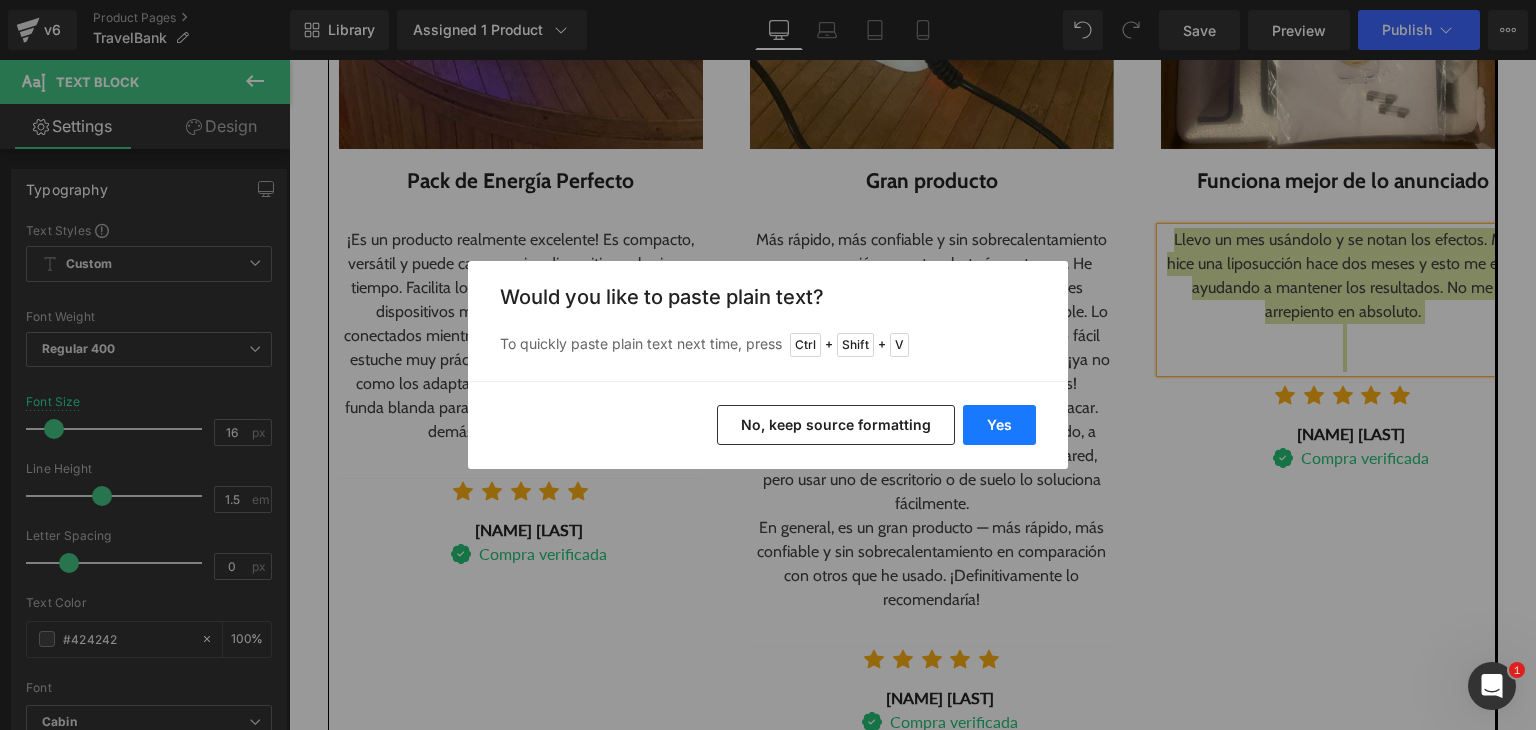click on "Yes" at bounding box center [999, 425] 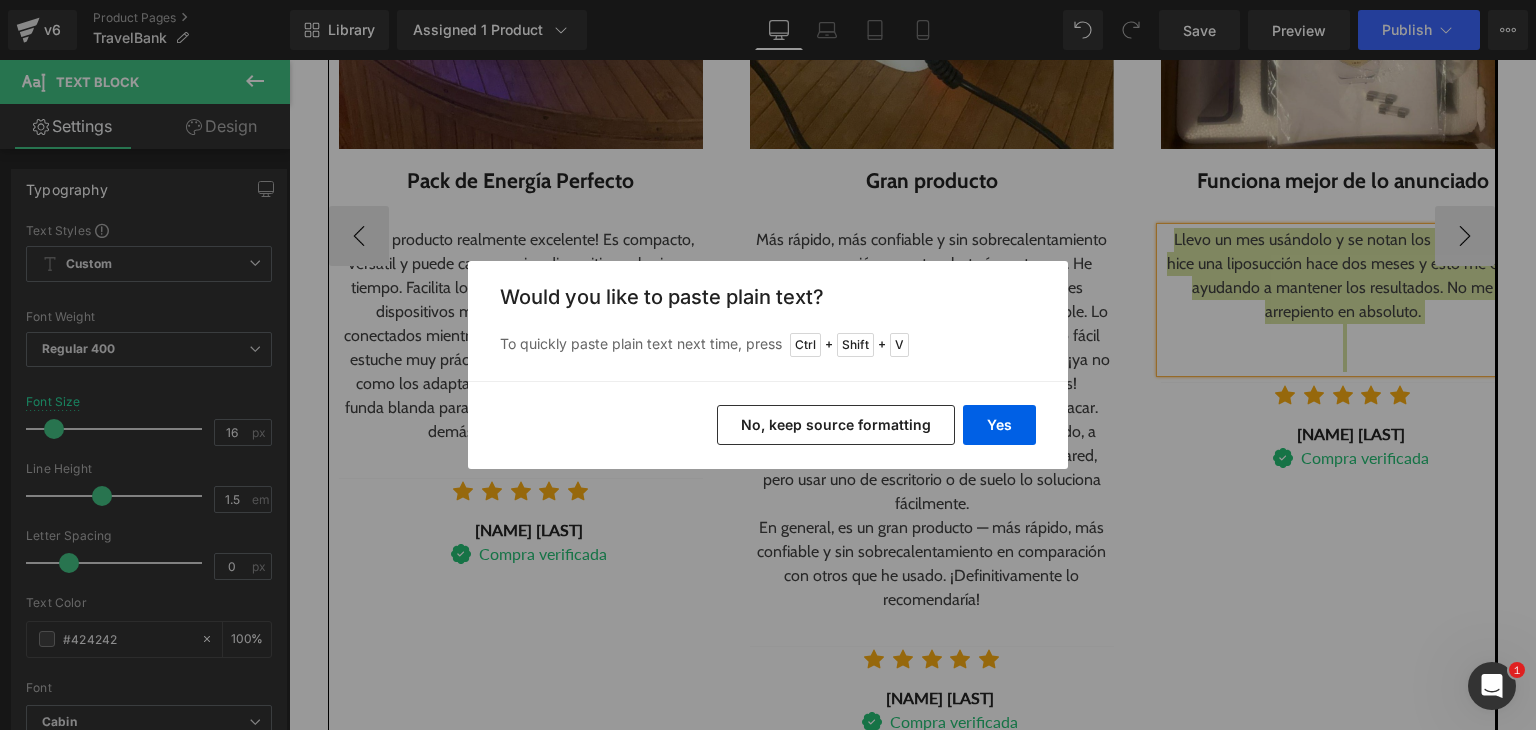 type 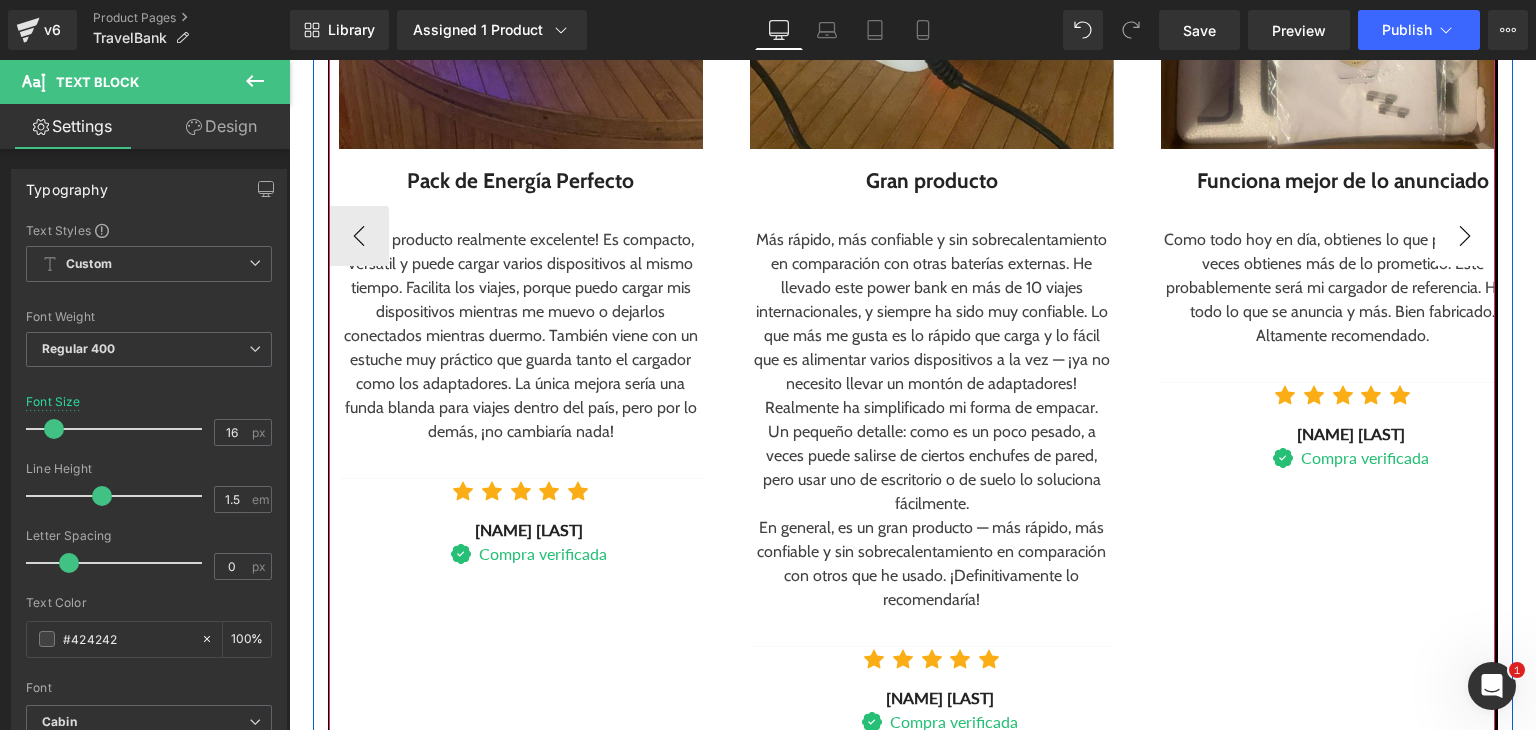 click on "›" at bounding box center [1465, 236] 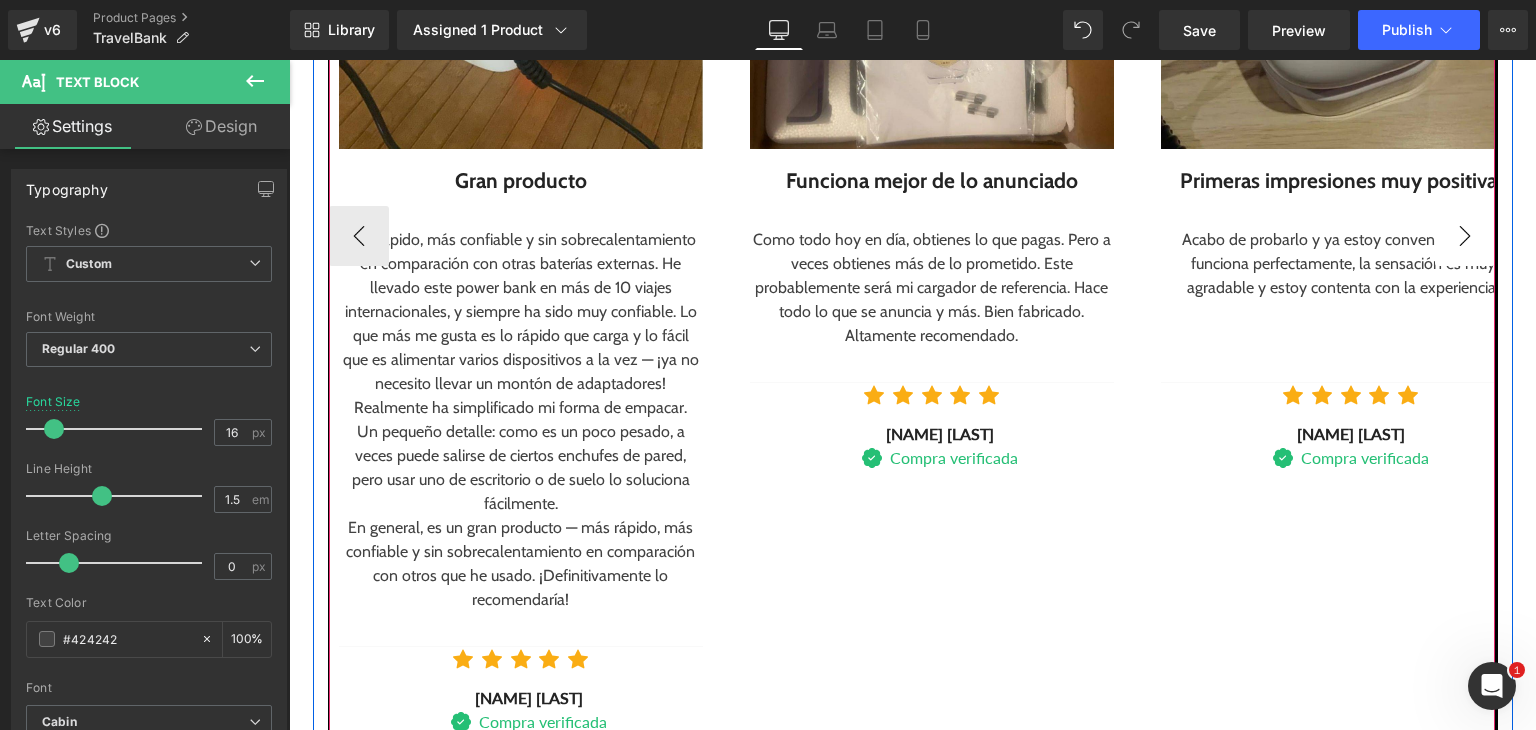click on "›" at bounding box center [1465, 236] 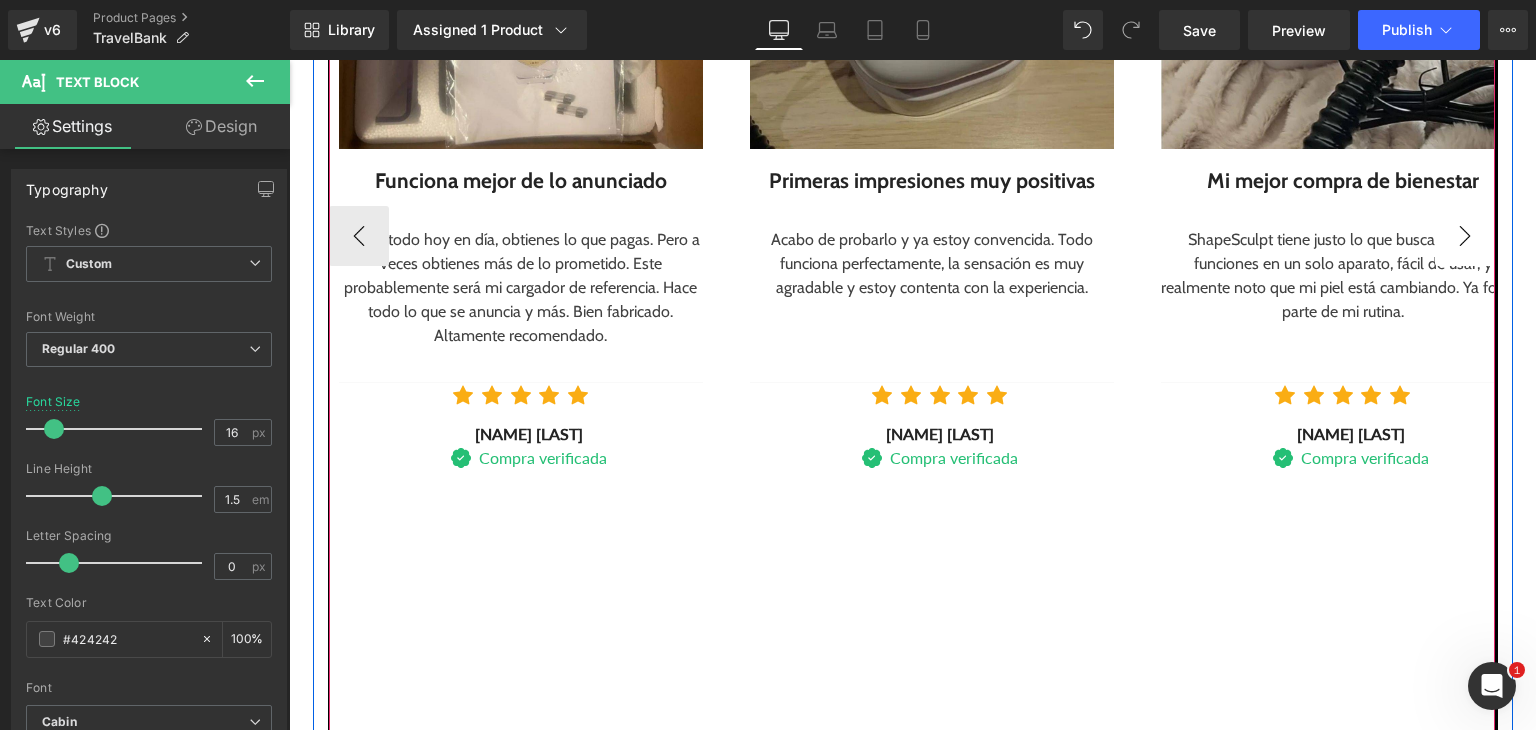 click on "›" at bounding box center [1465, 236] 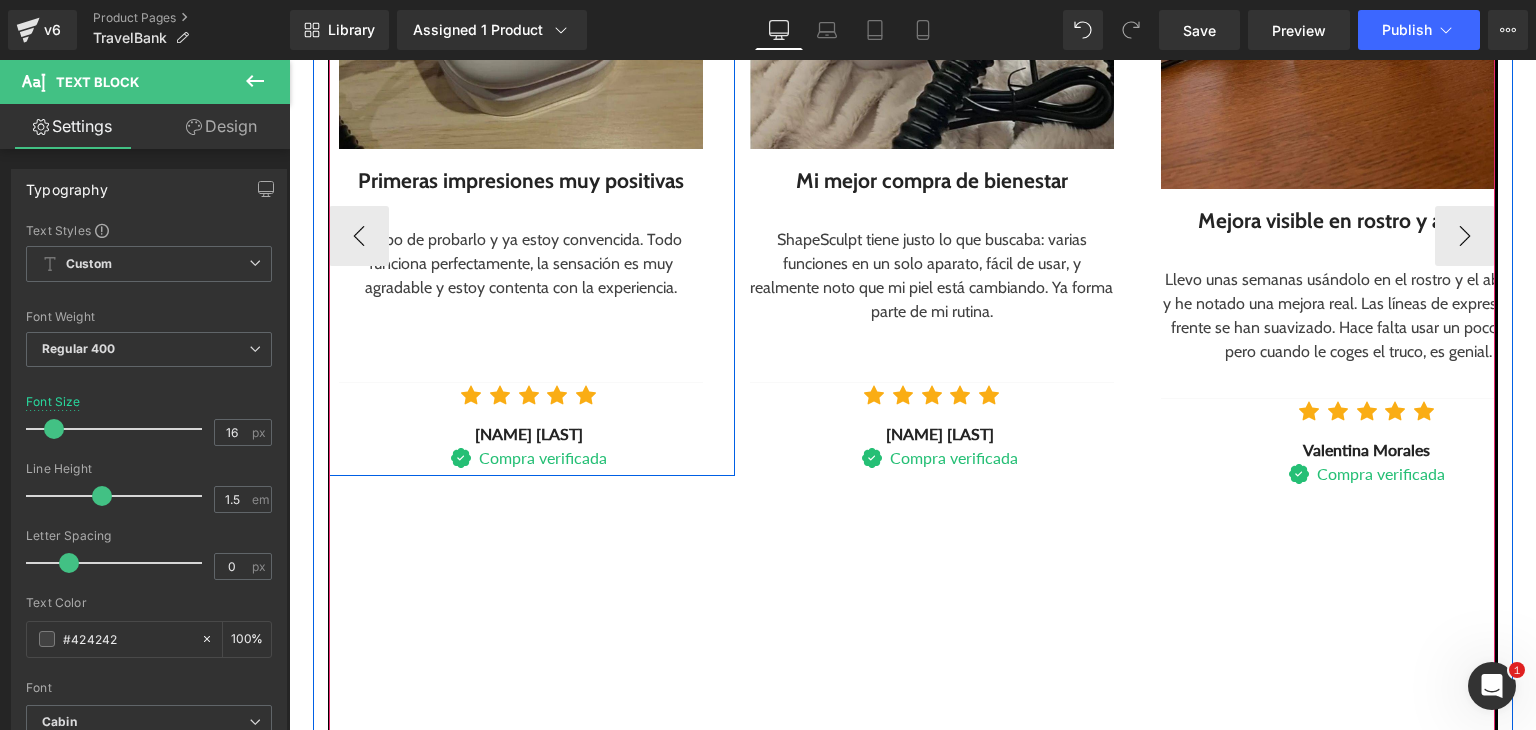 type 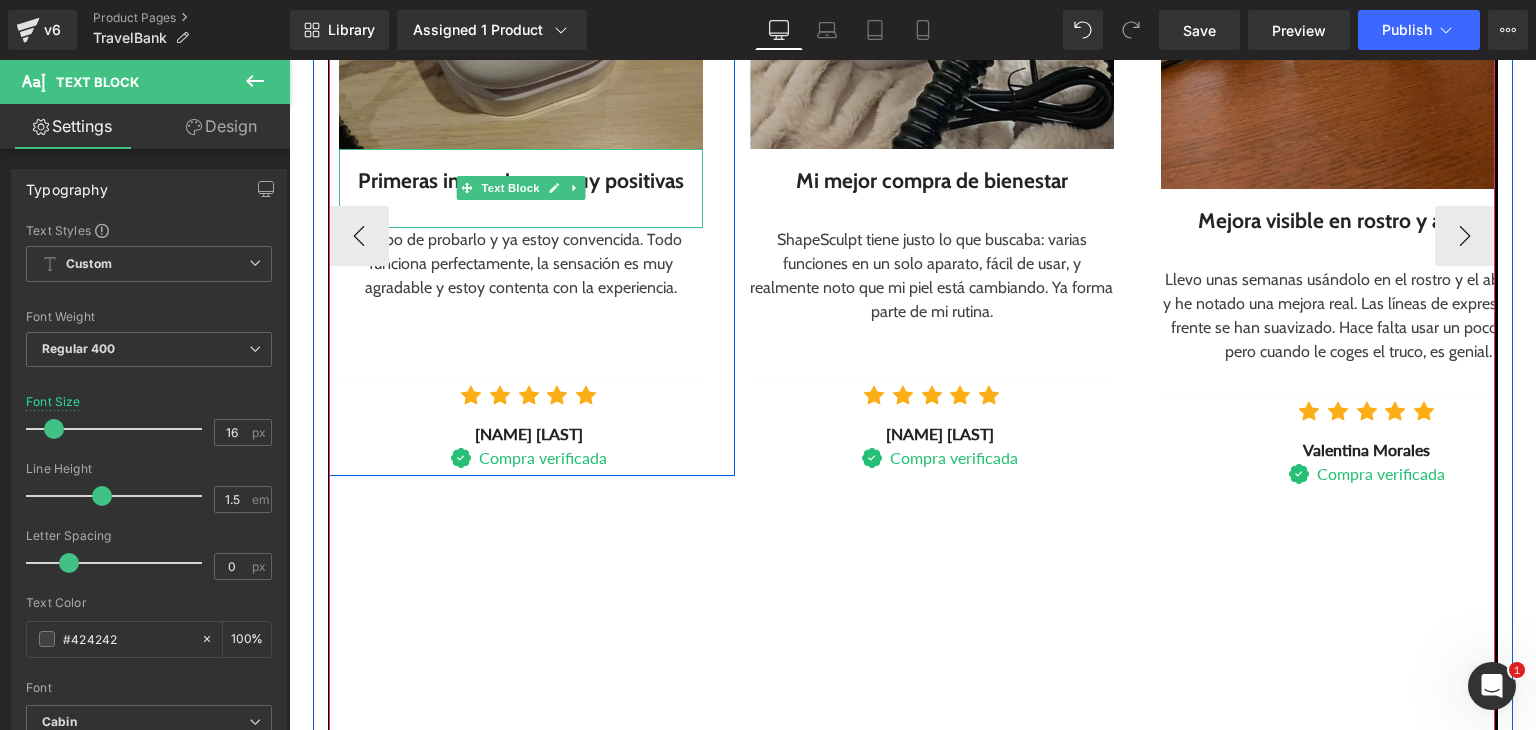 click 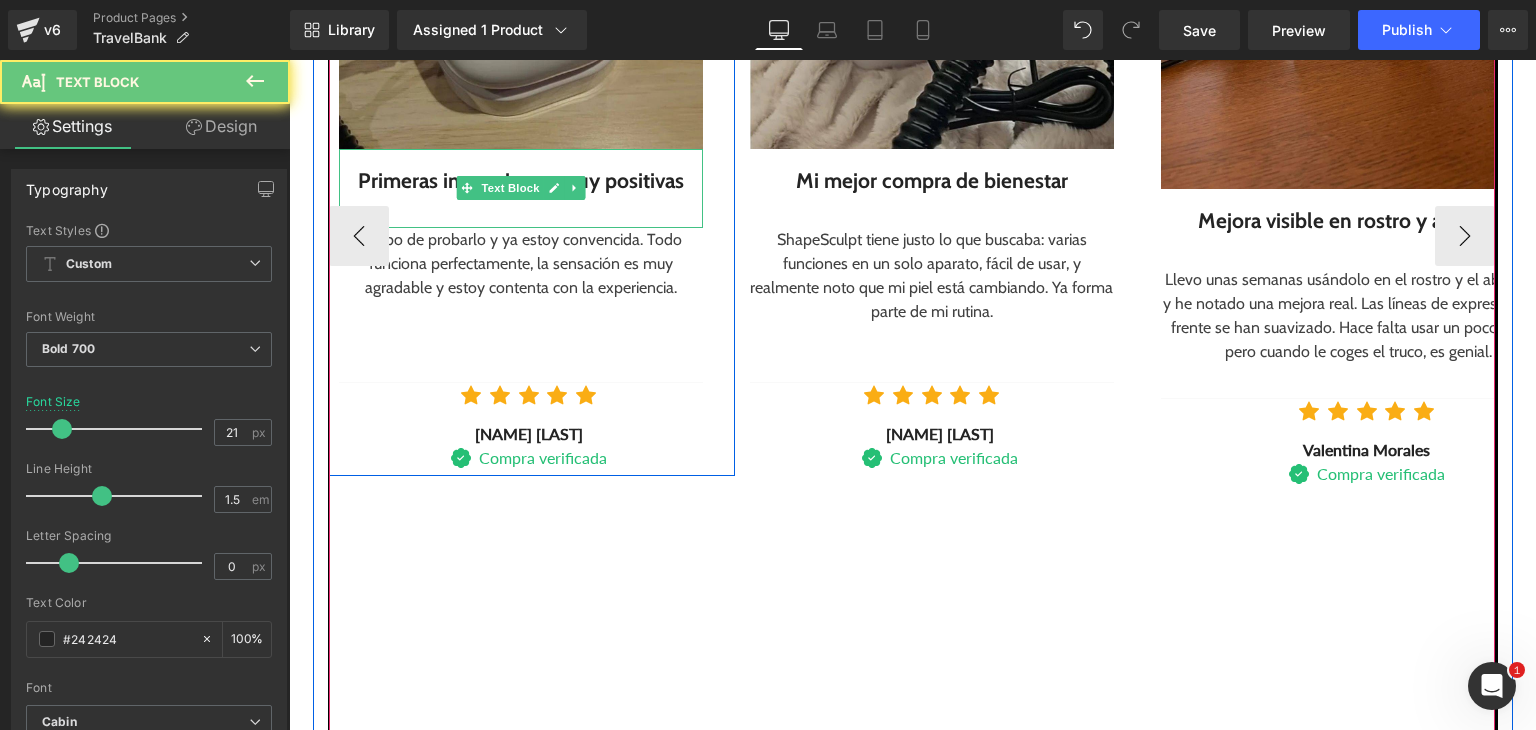click on "Primeras impresiones muy positivas" at bounding box center [521, 181] 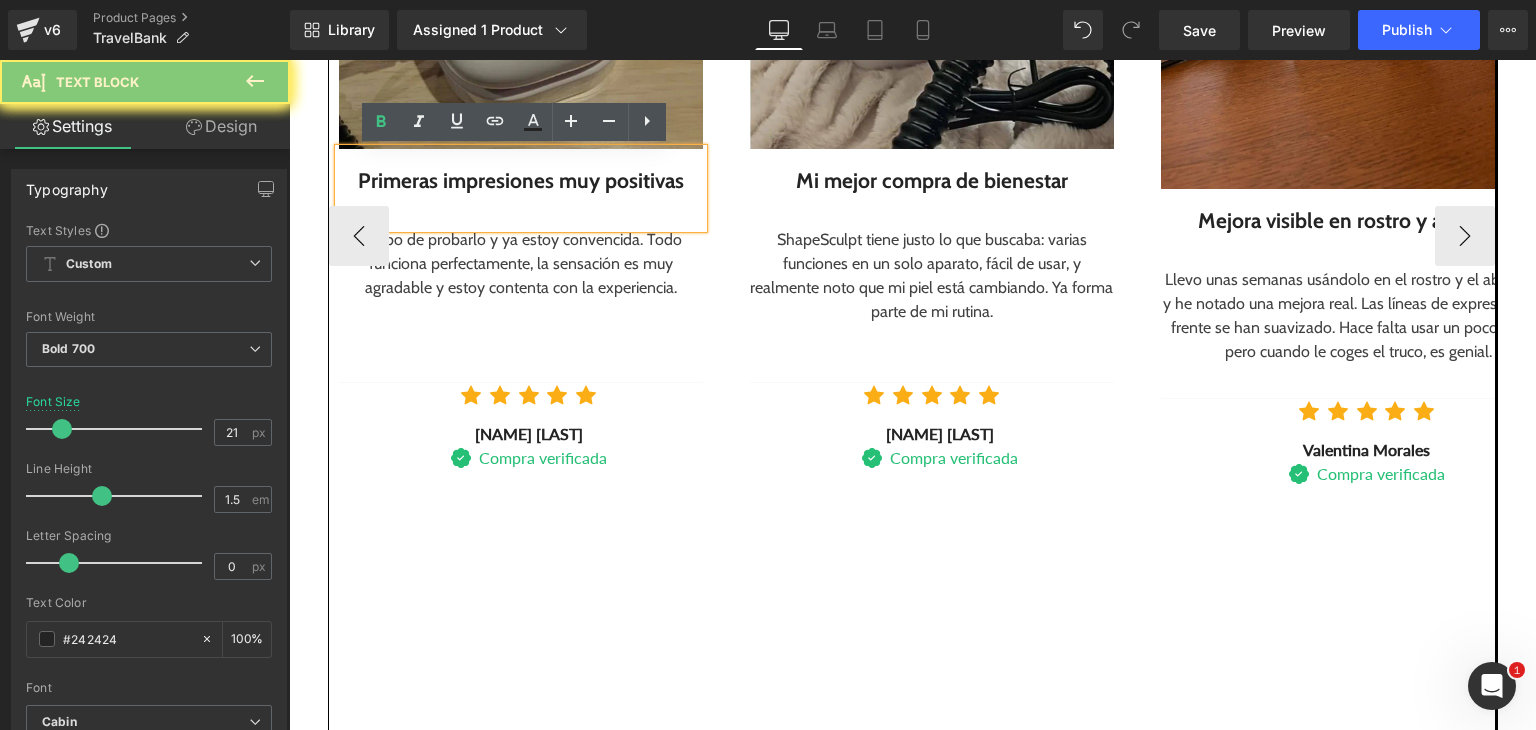 click on "Primeras impresiones muy positivas" at bounding box center [521, 181] 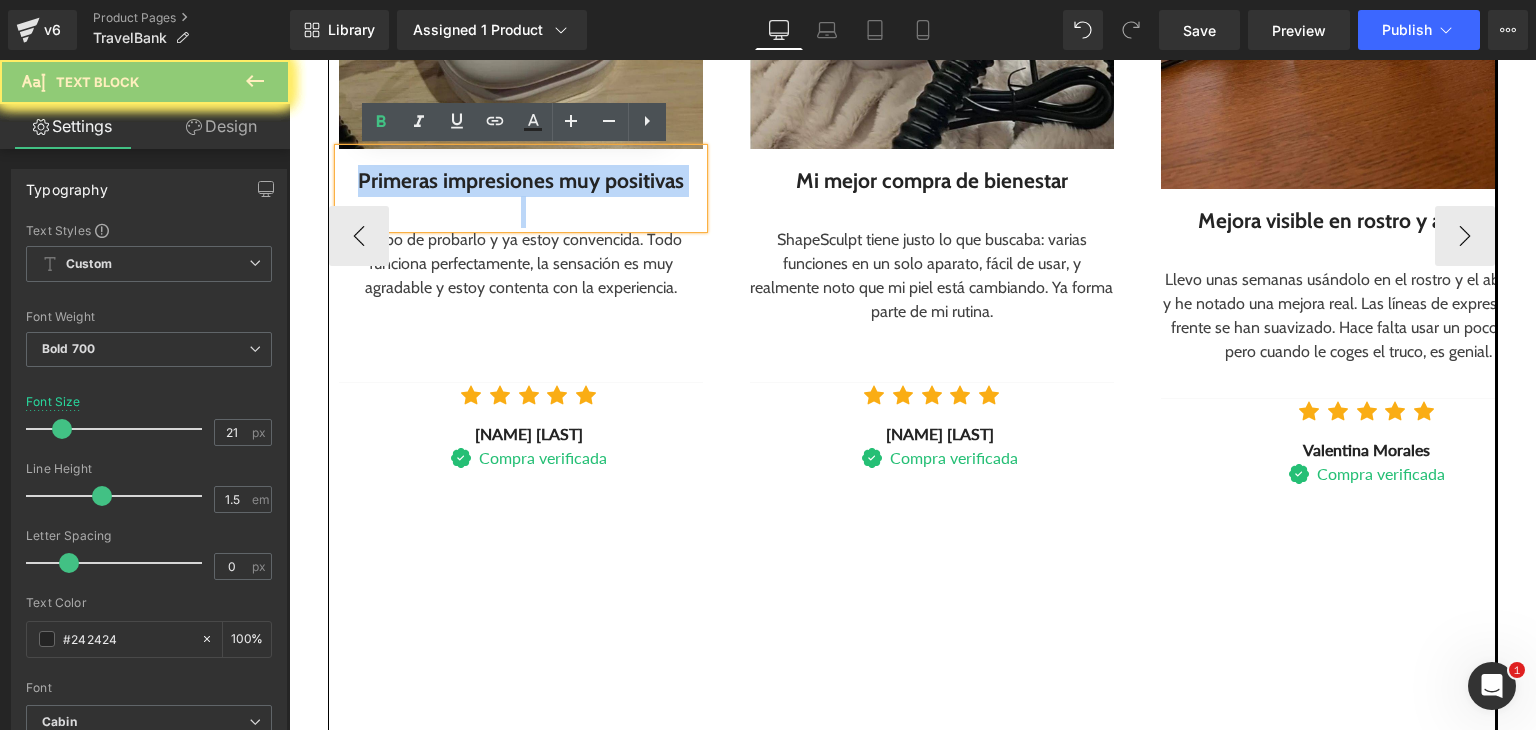 click on "Primeras impresiones muy positivas" at bounding box center (521, 181) 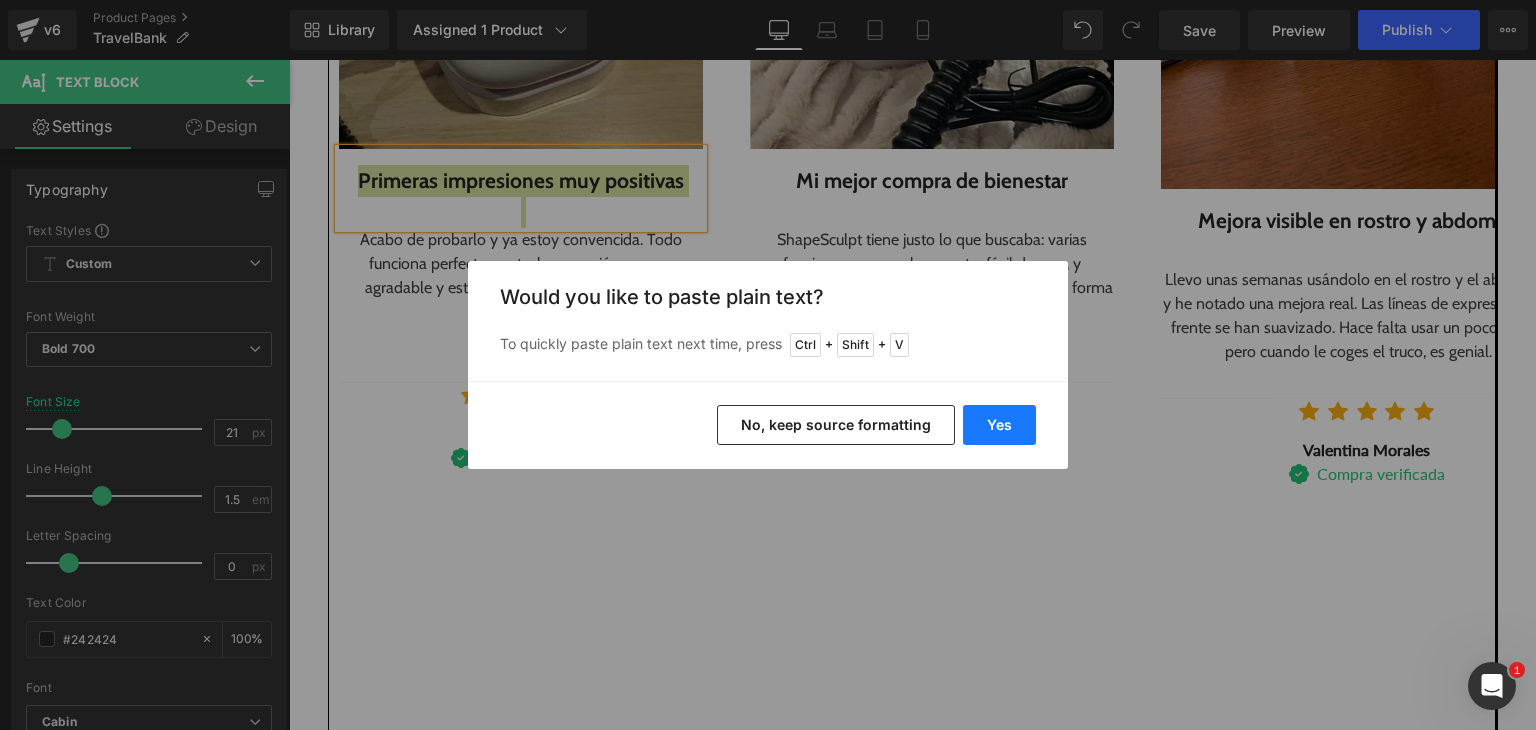 click on "Yes" at bounding box center (999, 425) 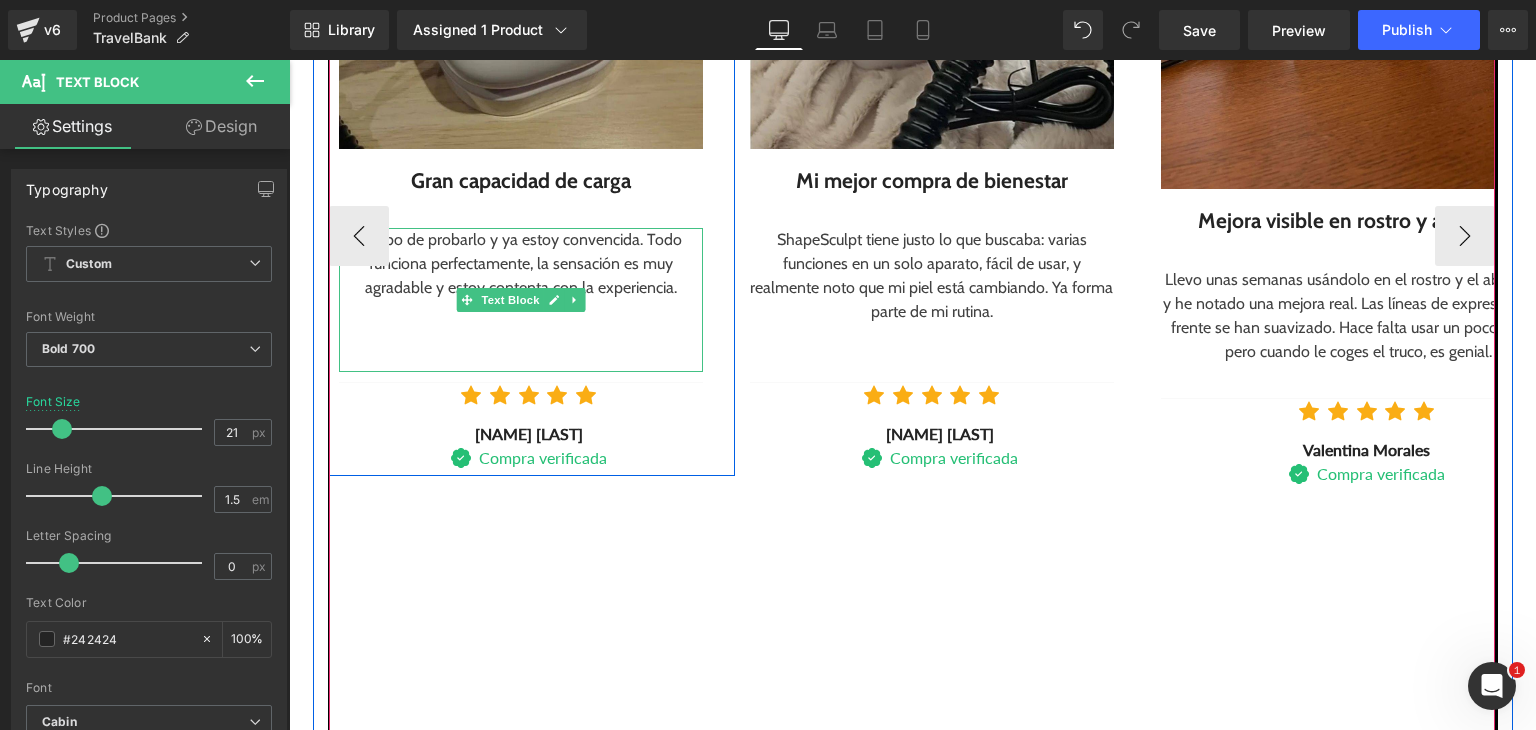 click on "Acabo de probarlo y ya estoy convencida. Todo funciona perfectamente, la sensación es muy agradable y estoy contenta con la experiencia. Text Block" at bounding box center (521, 300) 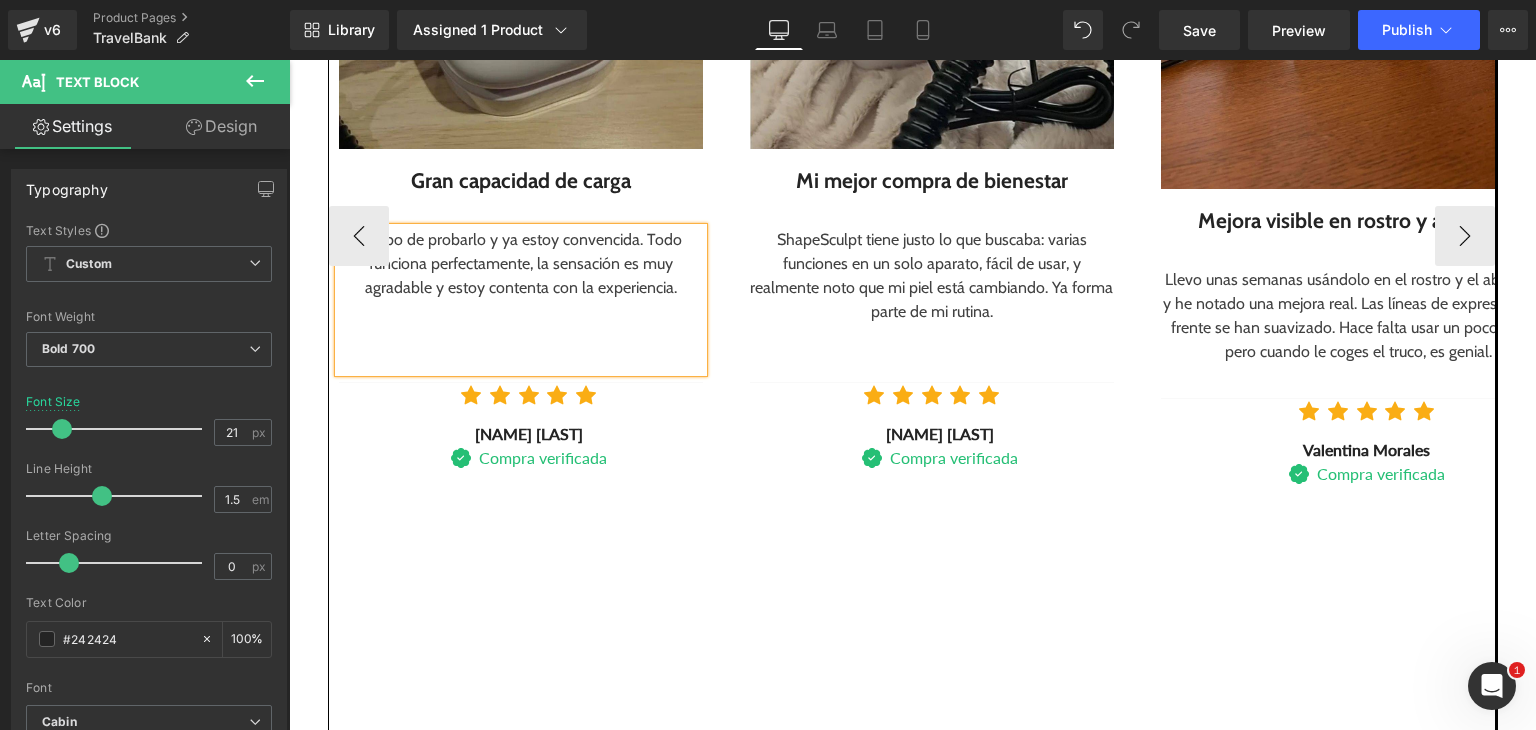 drag, startPoint x: 439, startPoint y: 269, endPoint x: 460, endPoint y: 276, distance: 22.135944 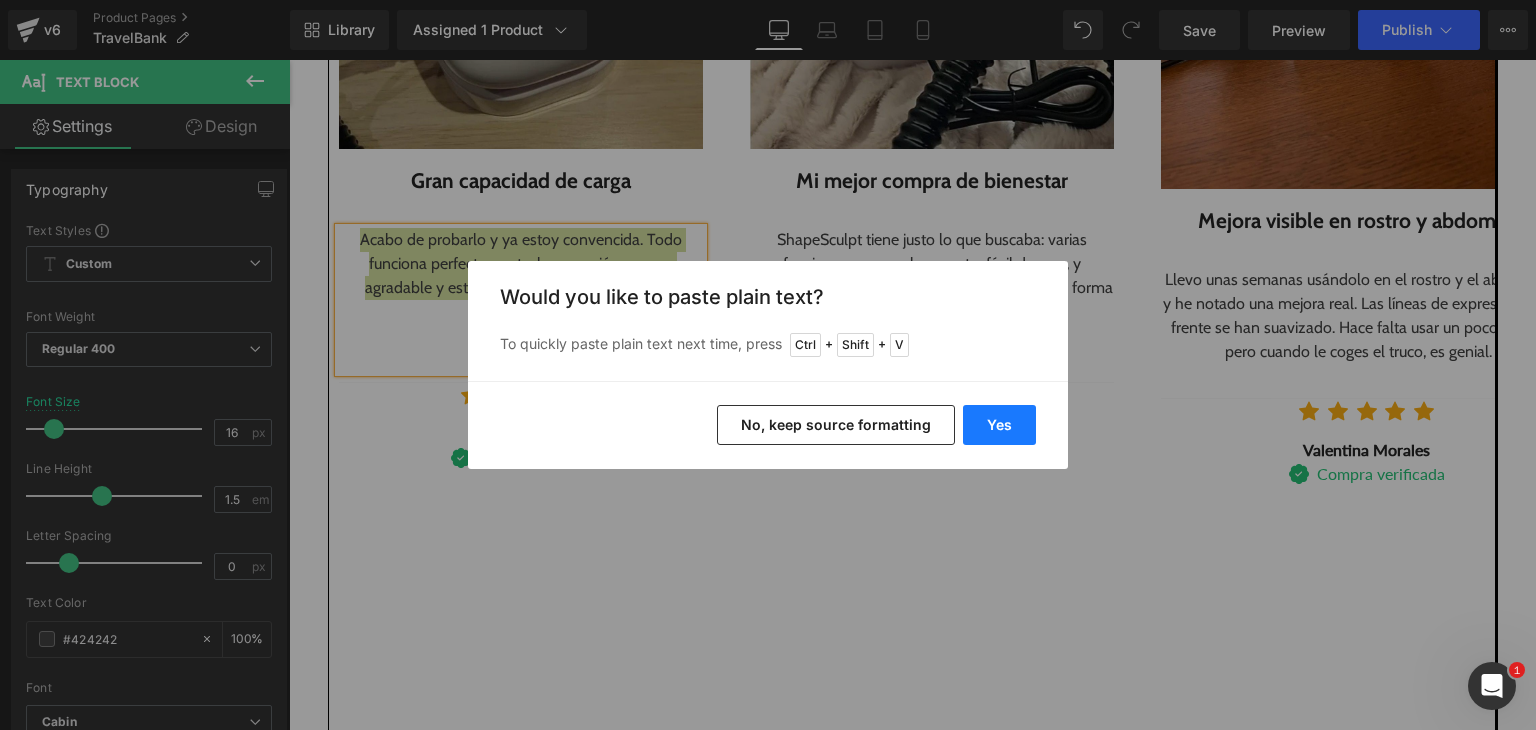 click on "Yes" at bounding box center (999, 425) 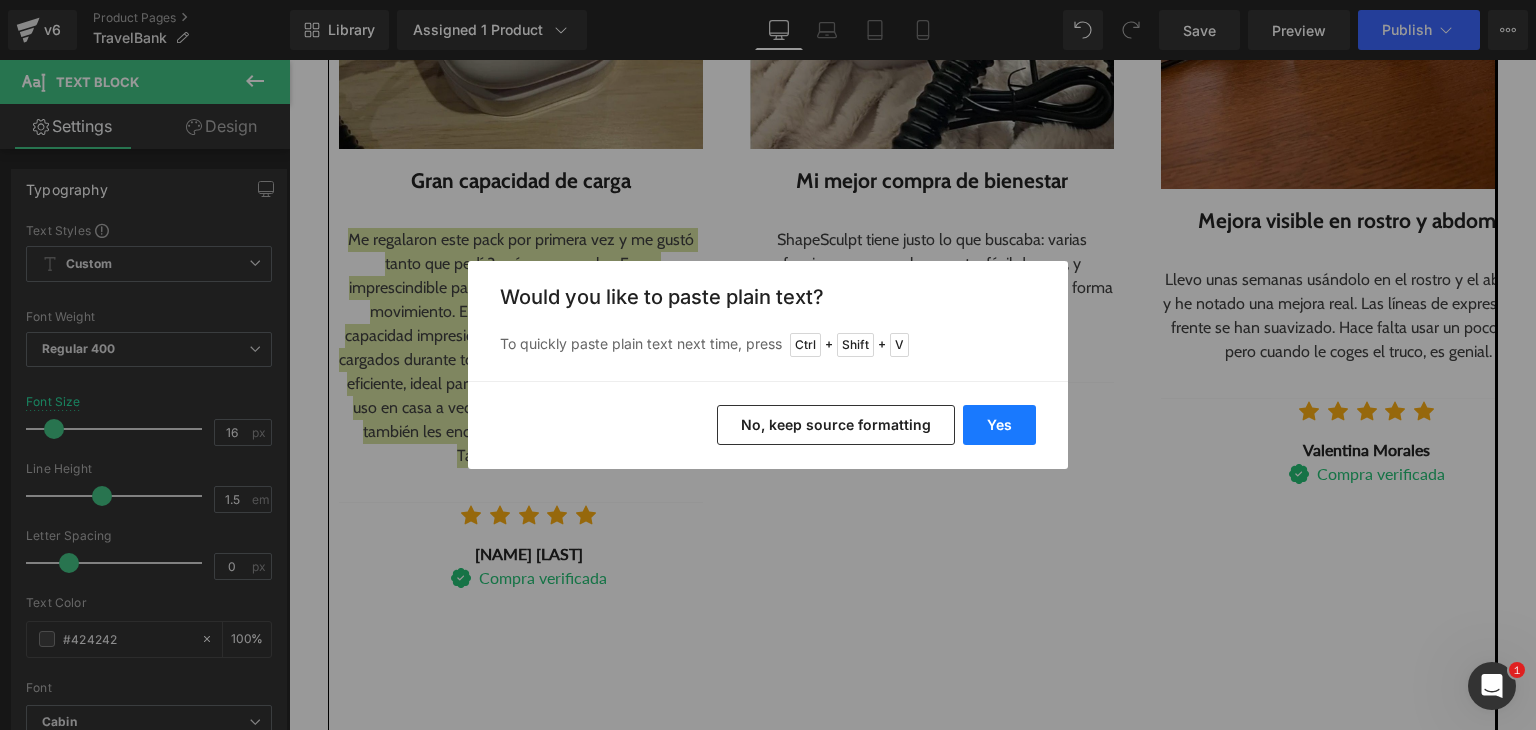 type 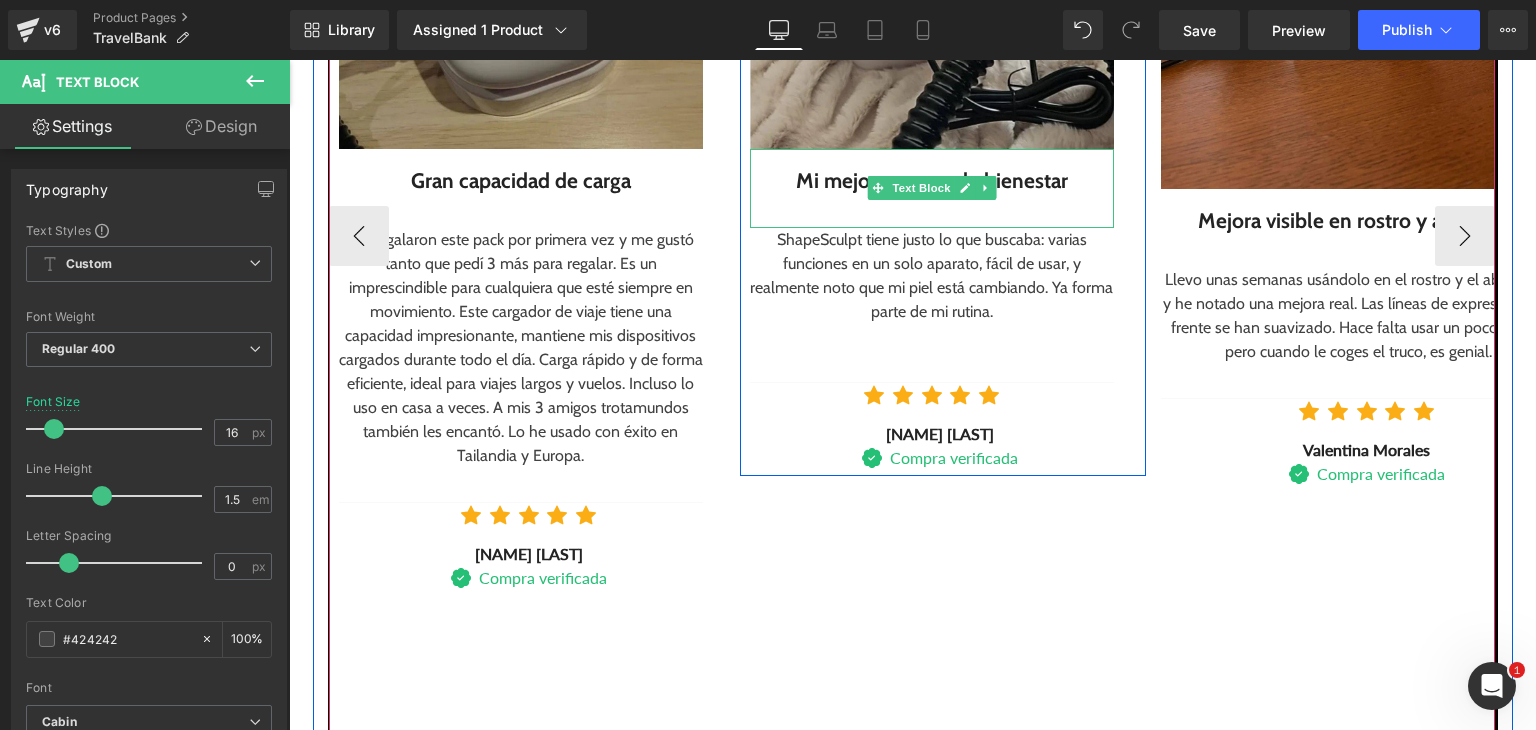 click at bounding box center (877, 188) 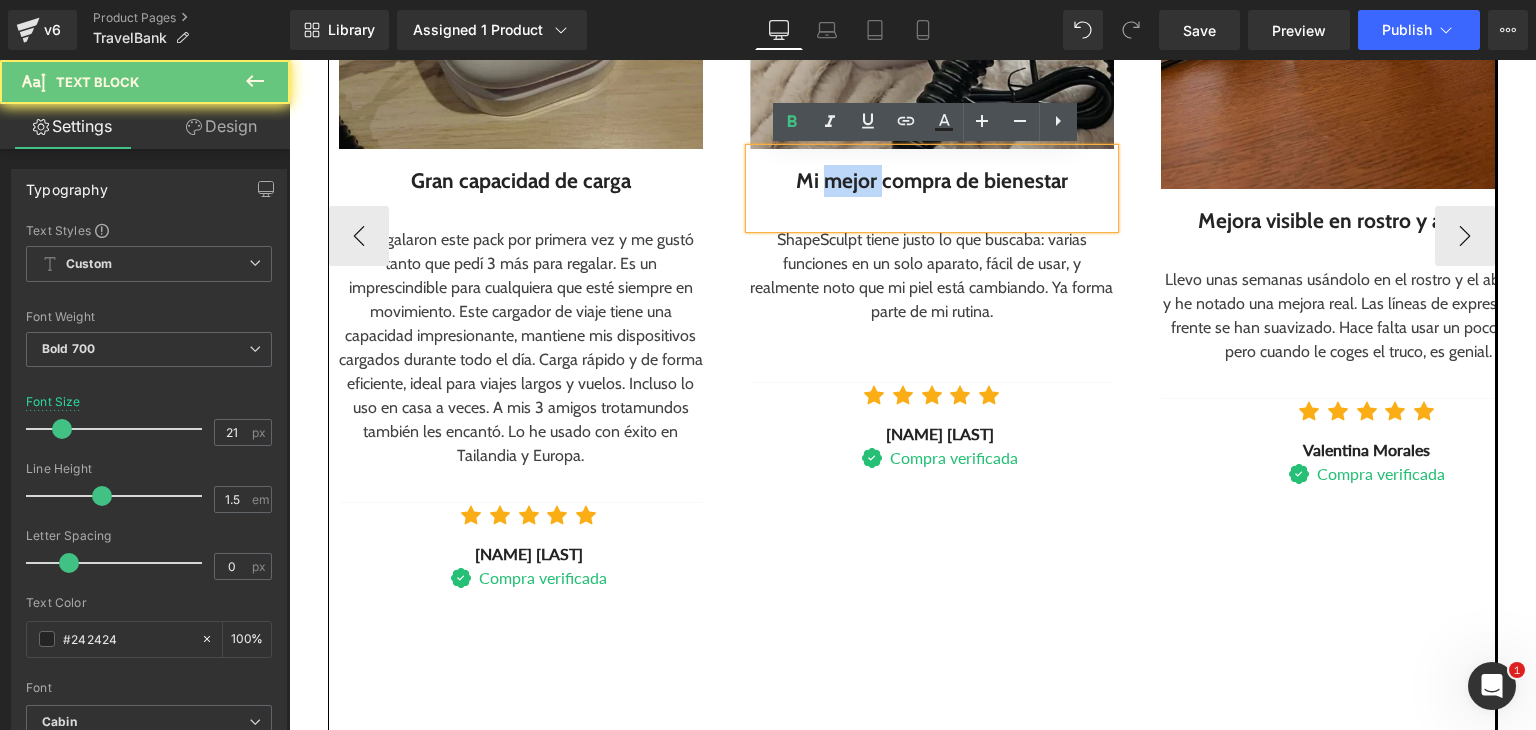 click on "Mi mejor compra de bienestar" at bounding box center [932, 181] 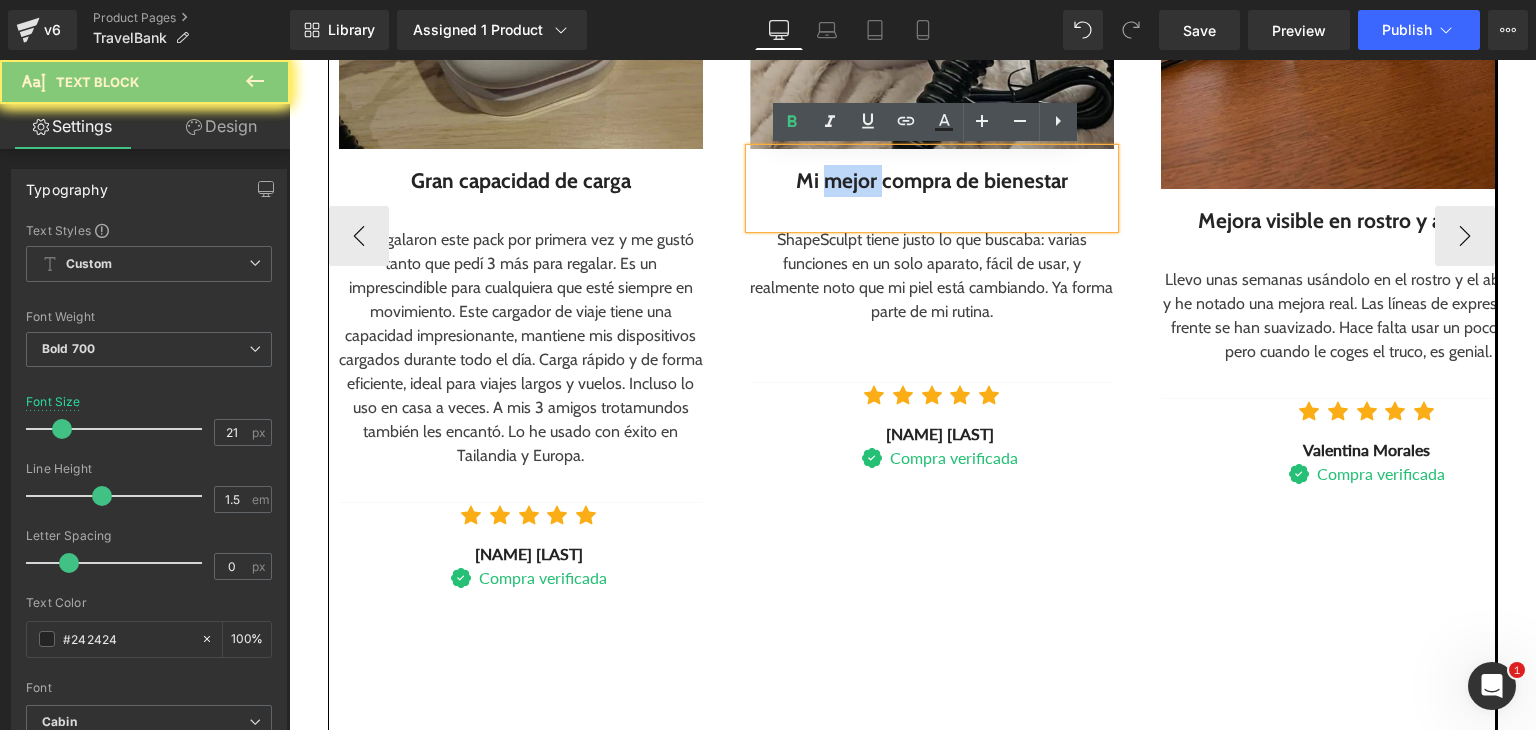 click on "Mi mejor compra de bienestar" at bounding box center [932, 181] 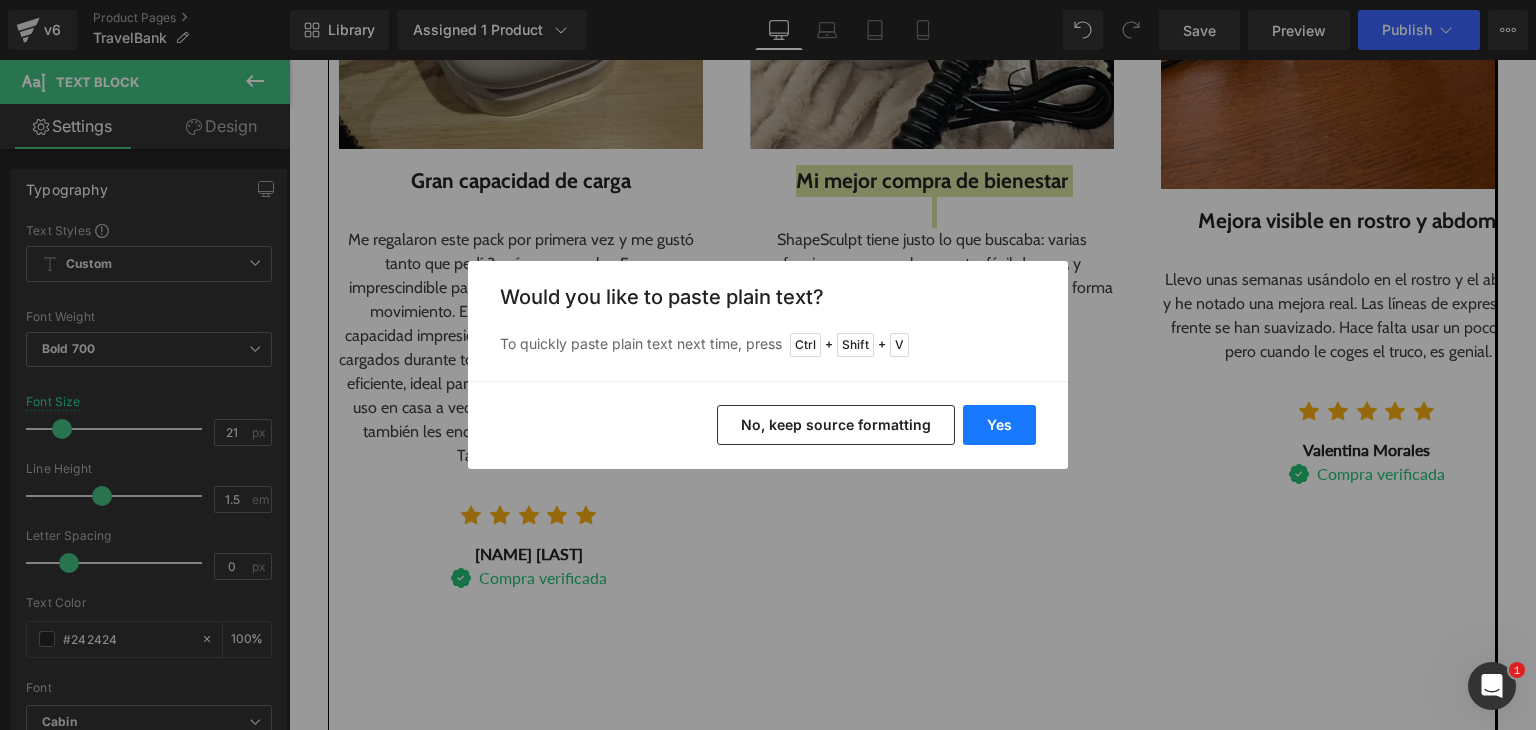 click on "Yes" at bounding box center (999, 425) 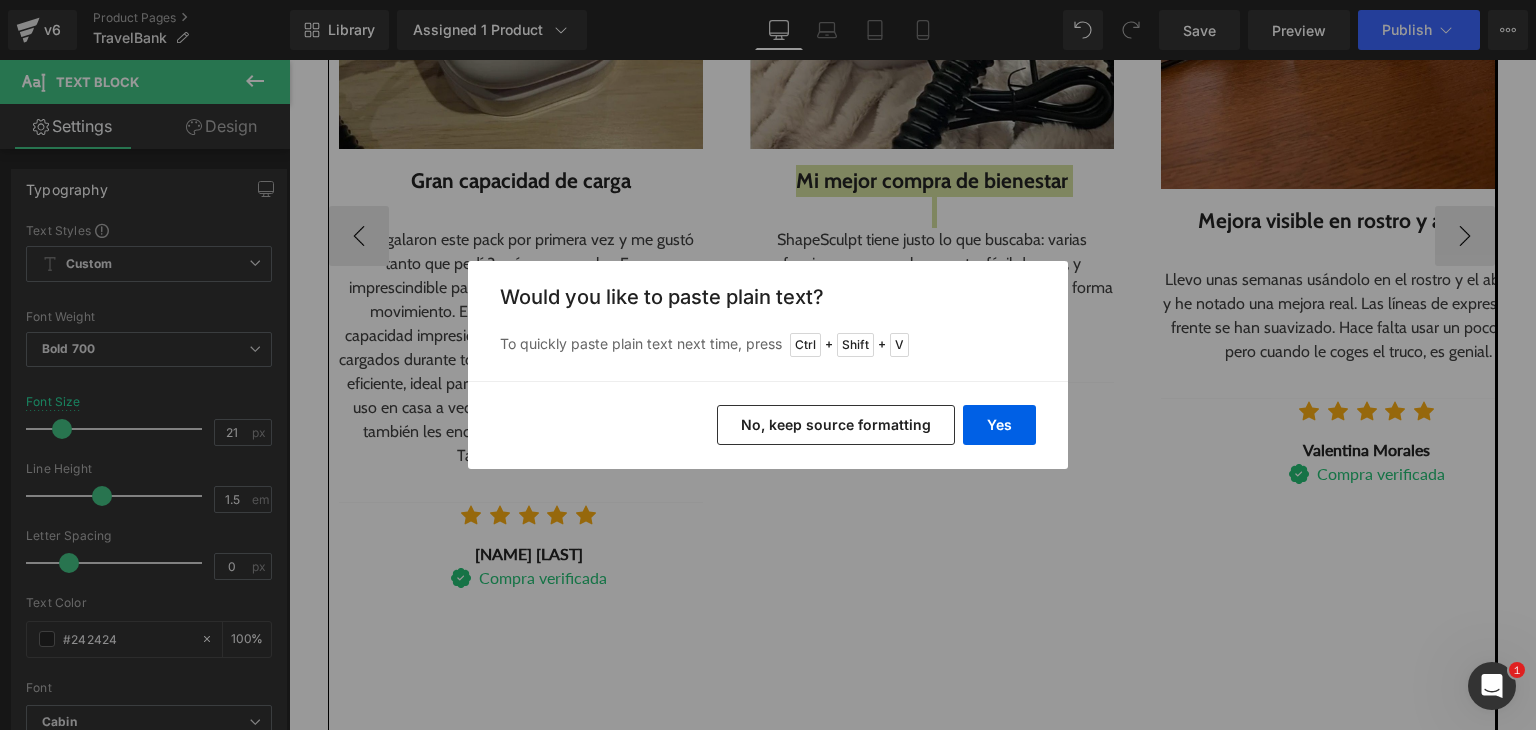 type 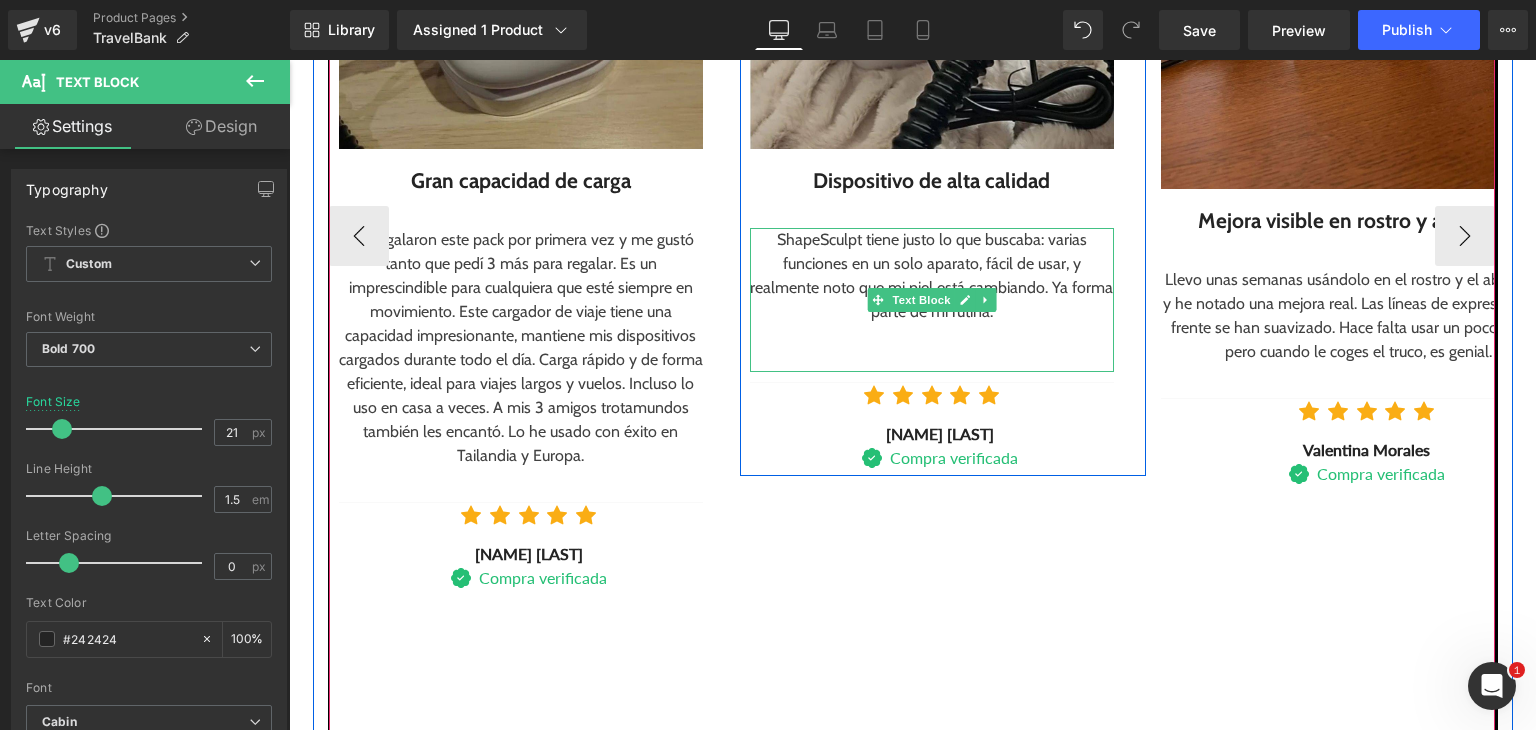 click on "ShapeSculpt tiene justo lo que buscaba: varias funciones en un solo aparato, fácil de usar, y realmente noto que mi piel está cambiando. Ya forma parte de mi rutina." at bounding box center [932, 276] 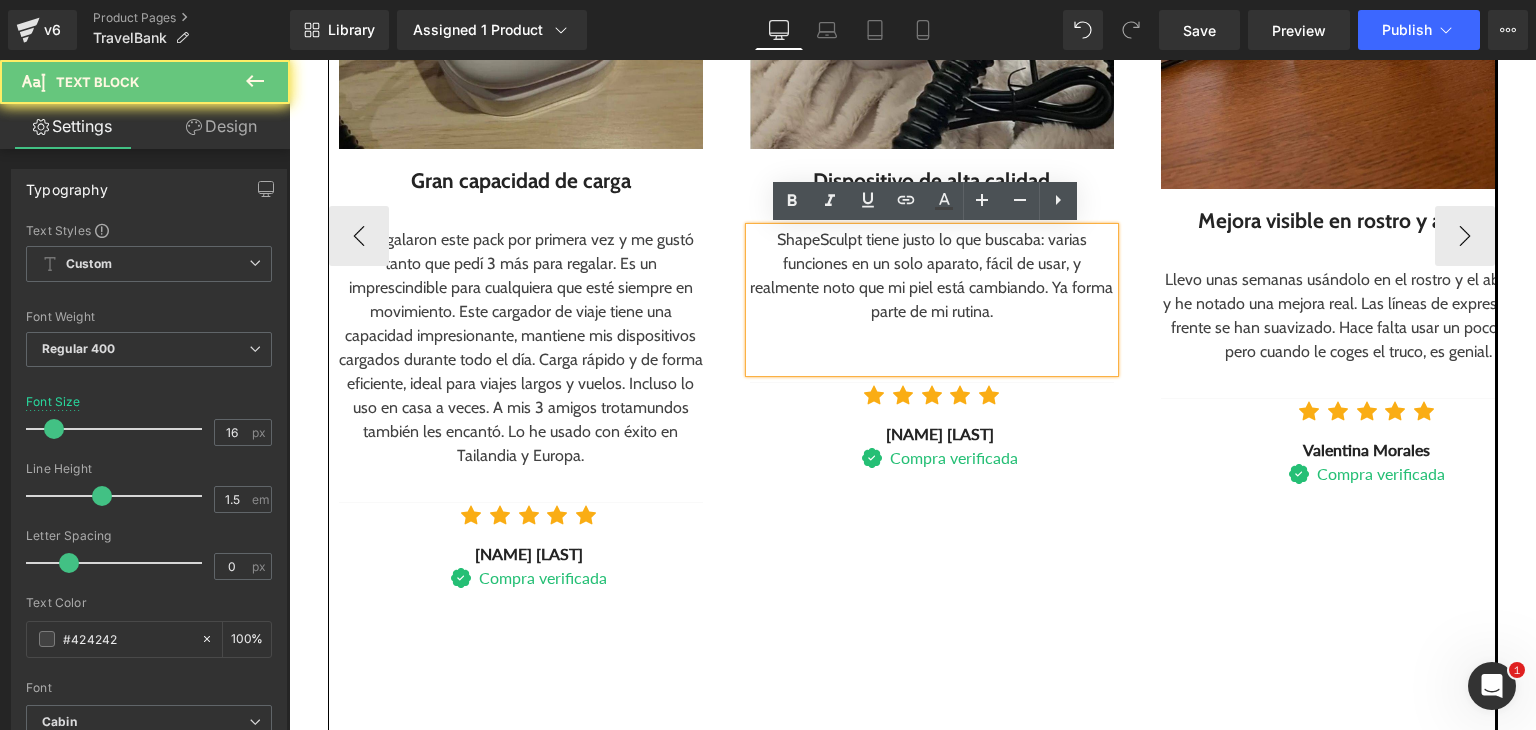 click on "ShapeSculpt tiene justo lo que buscaba: varias funciones en un solo aparato, fácil de usar, y realmente noto que mi piel está cambiando. Ya forma parte de mi rutina." at bounding box center (932, 276) 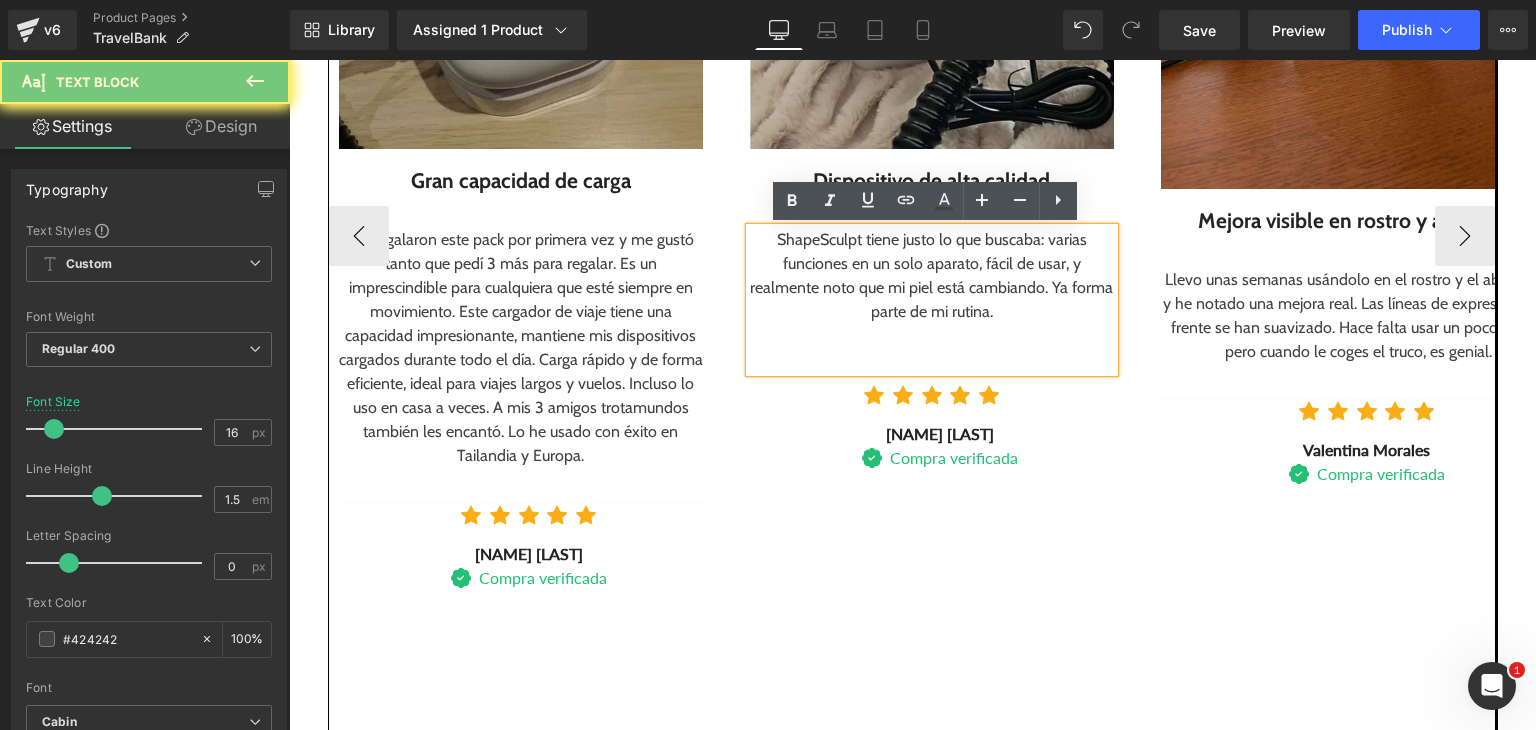 click on "ShapeSculpt tiene justo lo que buscaba: varias funciones en un solo aparato, fácil de usar, y realmente noto que mi piel está cambiando. Ya forma parte de mi rutina." at bounding box center [932, 276] 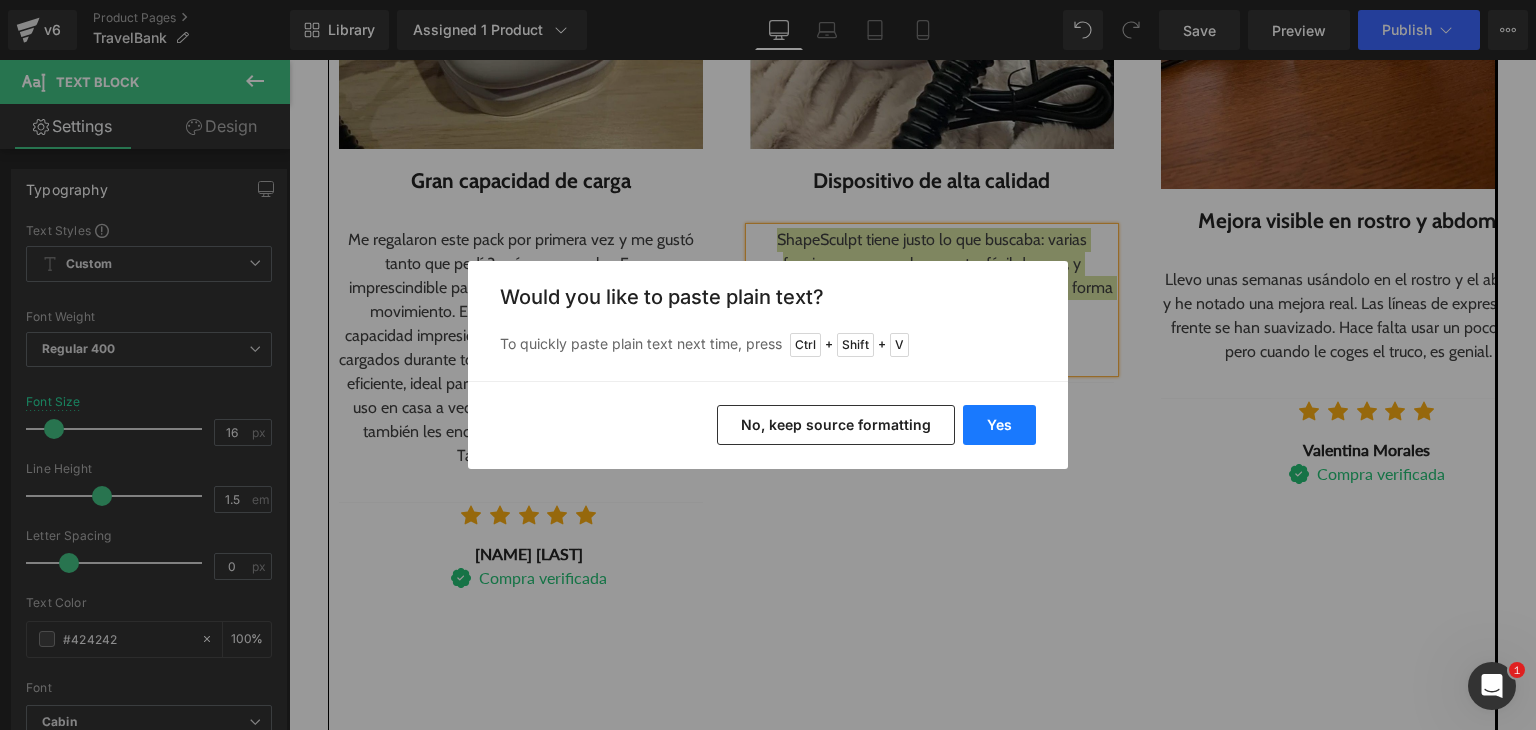drag, startPoint x: 1032, startPoint y: 451, endPoint x: 1010, endPoint y: 427, distance: 32.55764 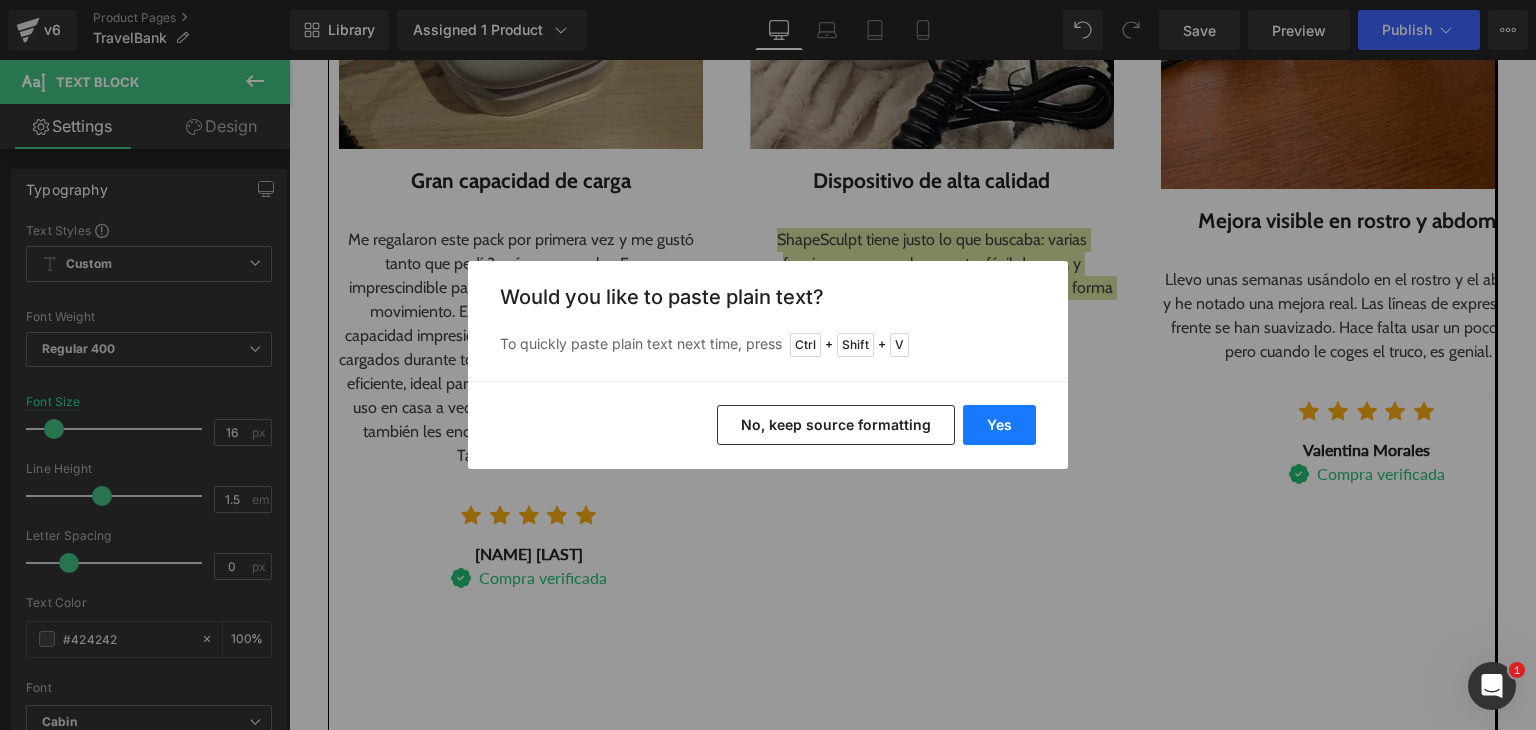 drag, startPoint x: 1010, startPoint y: 427, endPoint x: 714, endPoint y: 363, distance: 302.8399 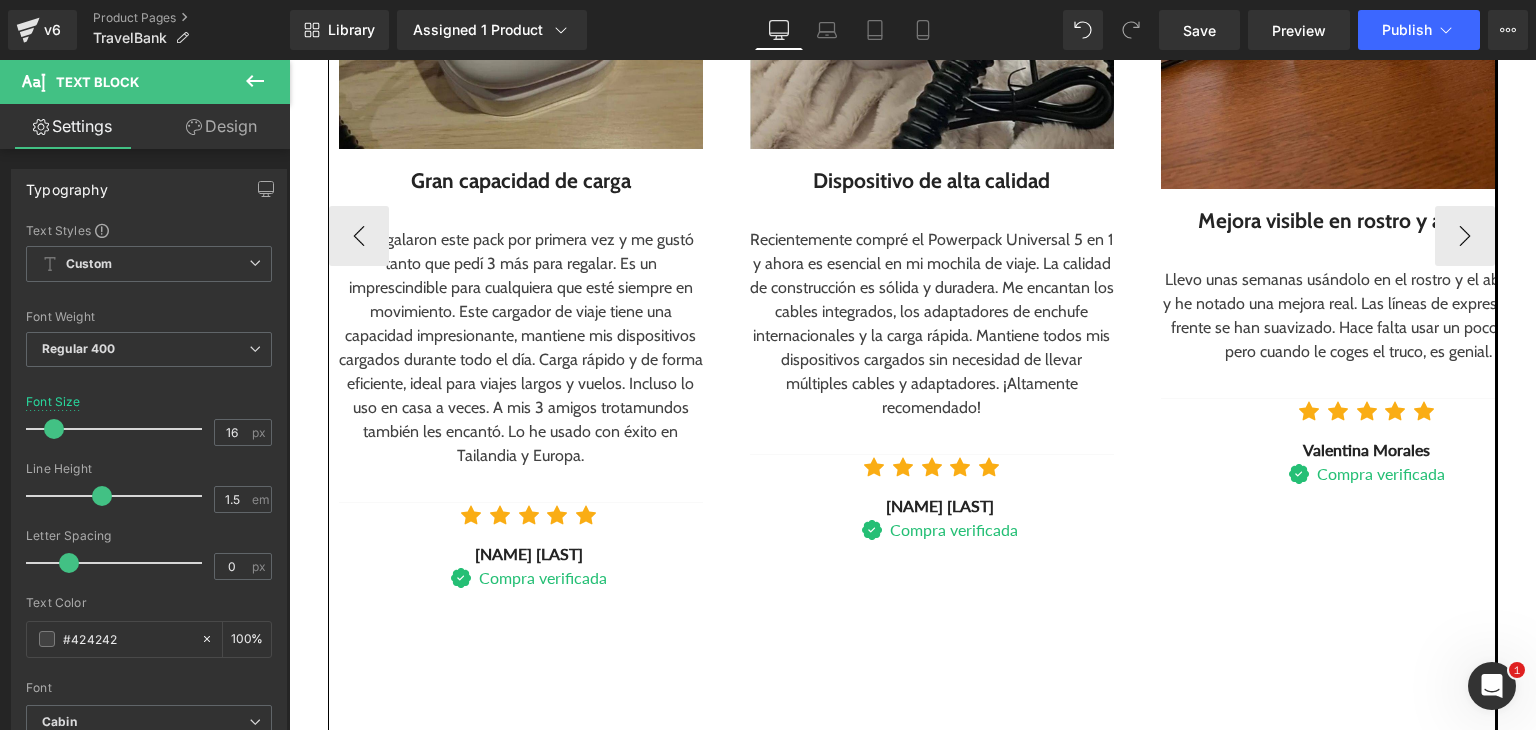 click on "Mejora visible en rostro y abdomen Text Block" at bounding box center (1359, 228) 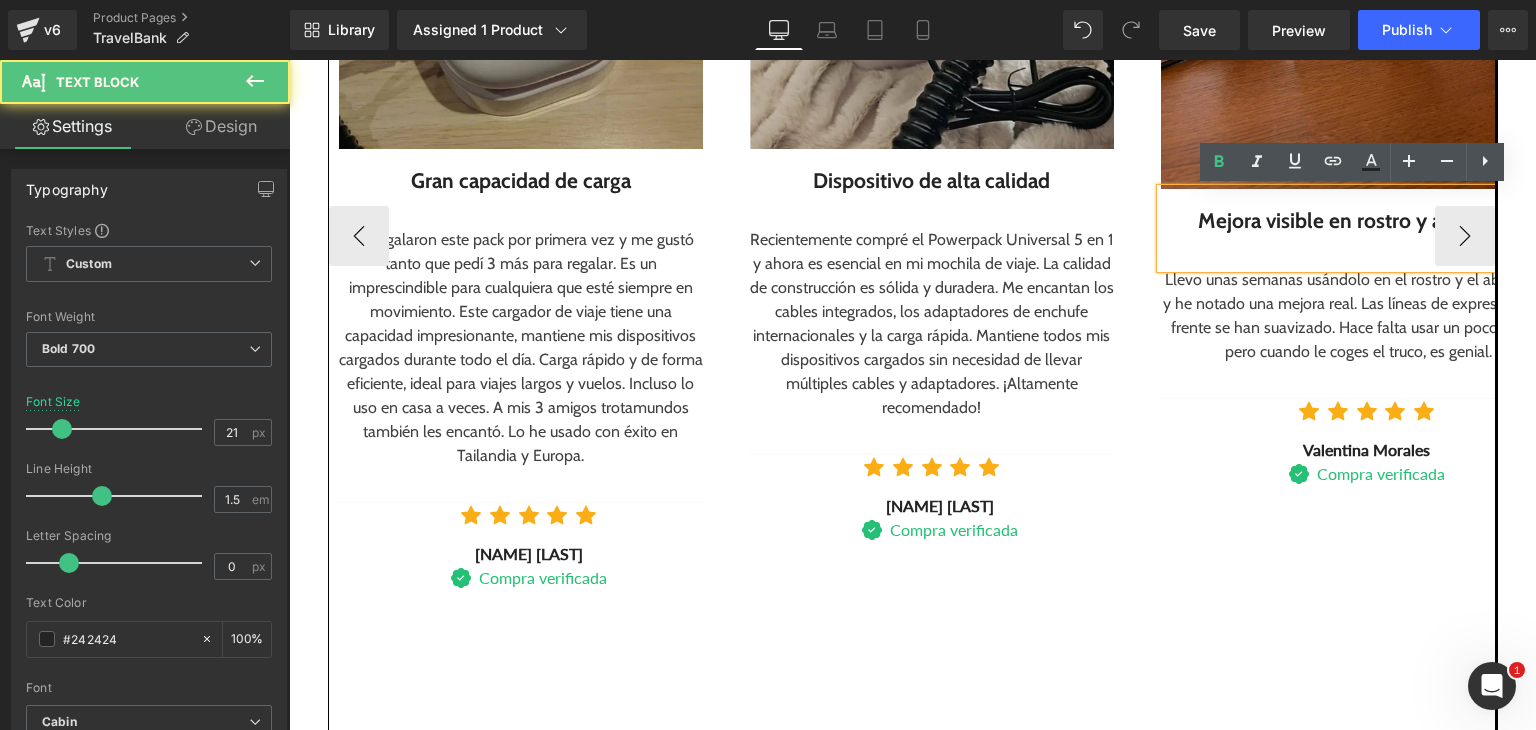 click at bounding box center [1359, 252] 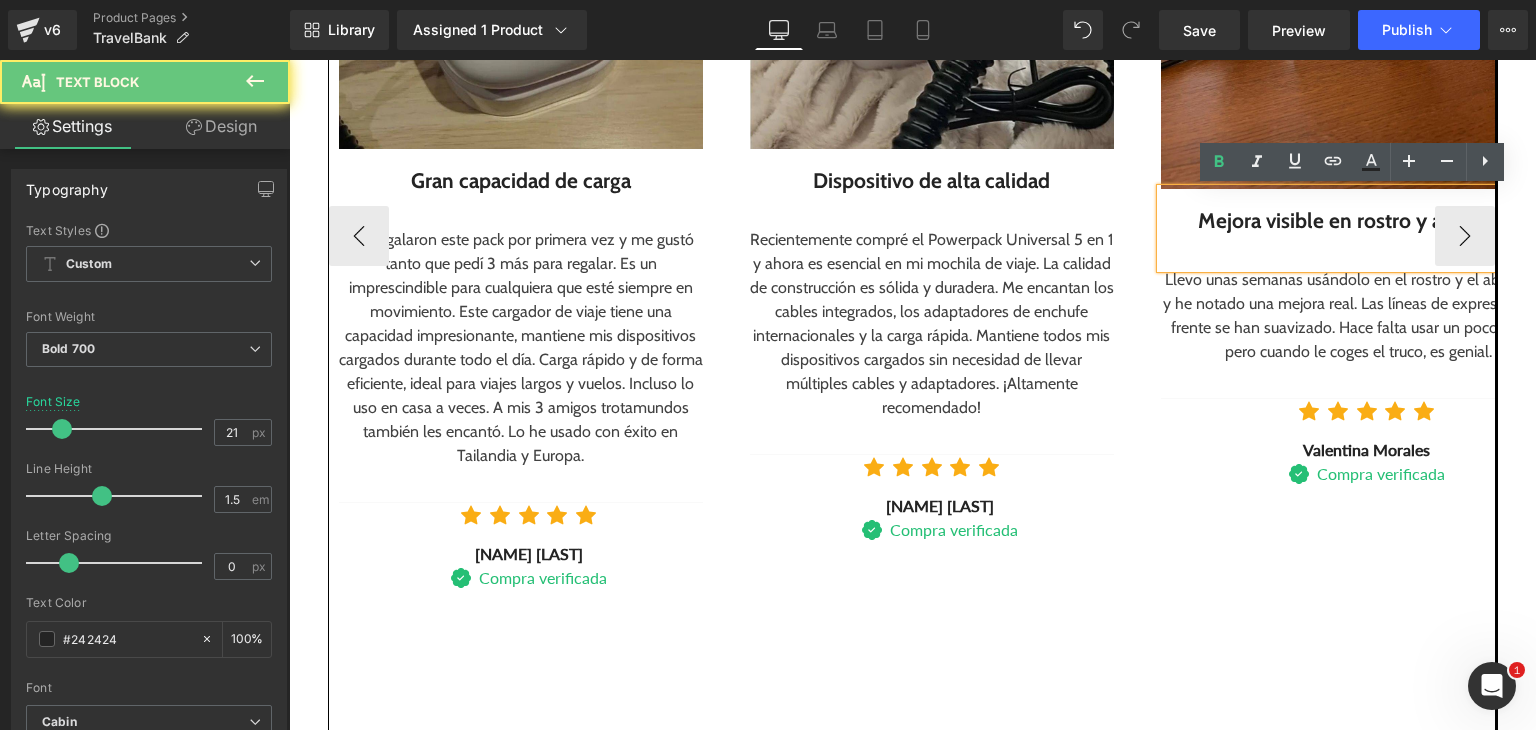 click at bounding box center [1359, 252] 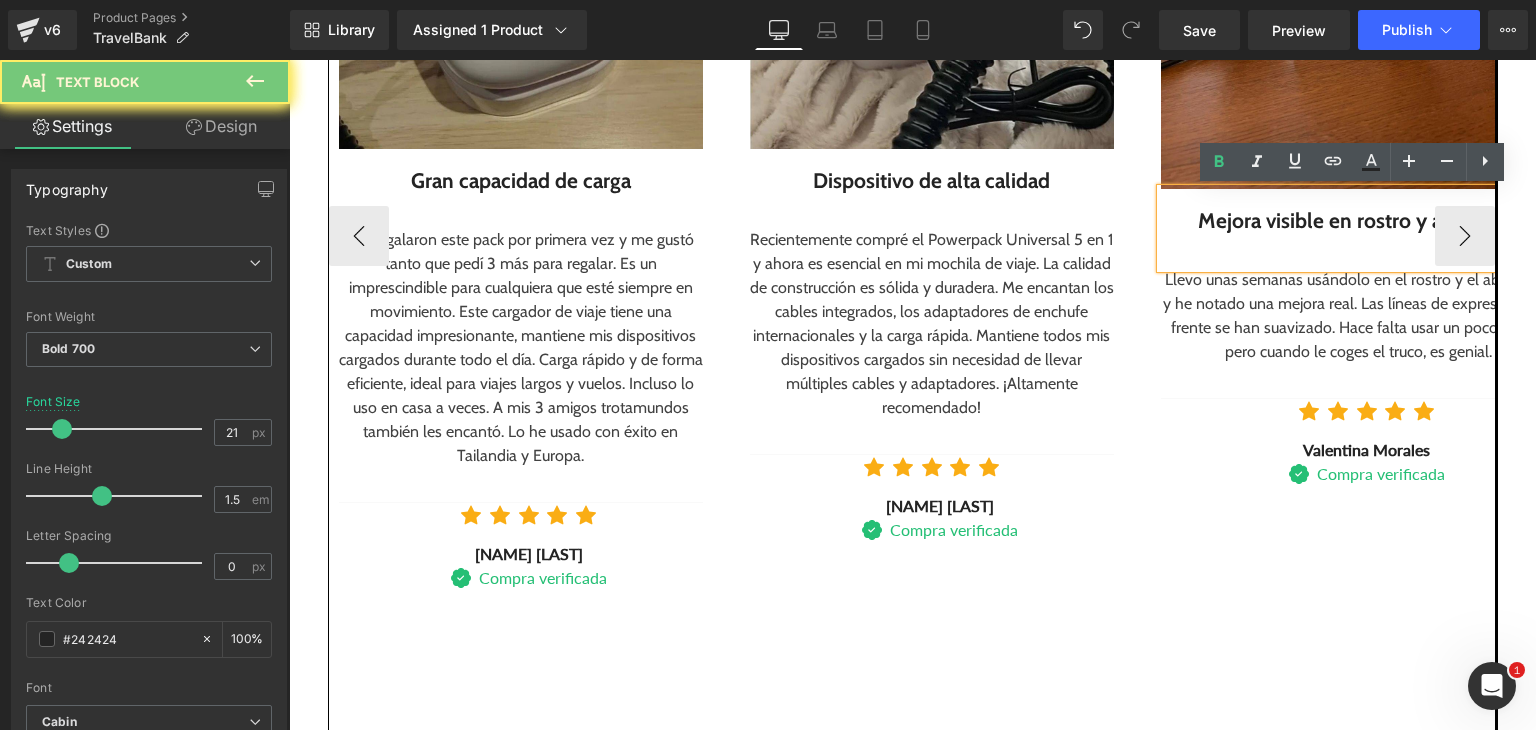 click at bounding box center (1359, 252) 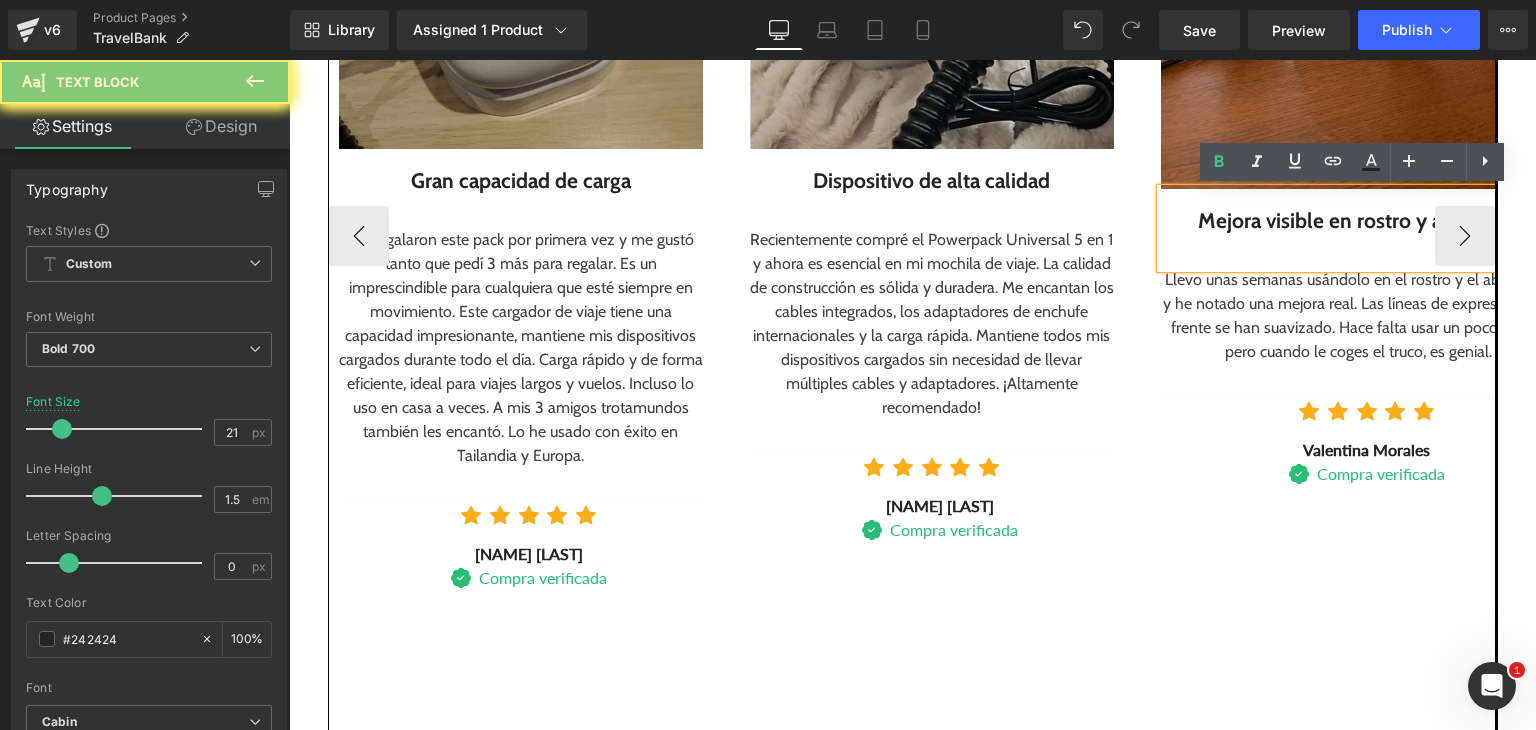 click at bounding box center [1359, 252] 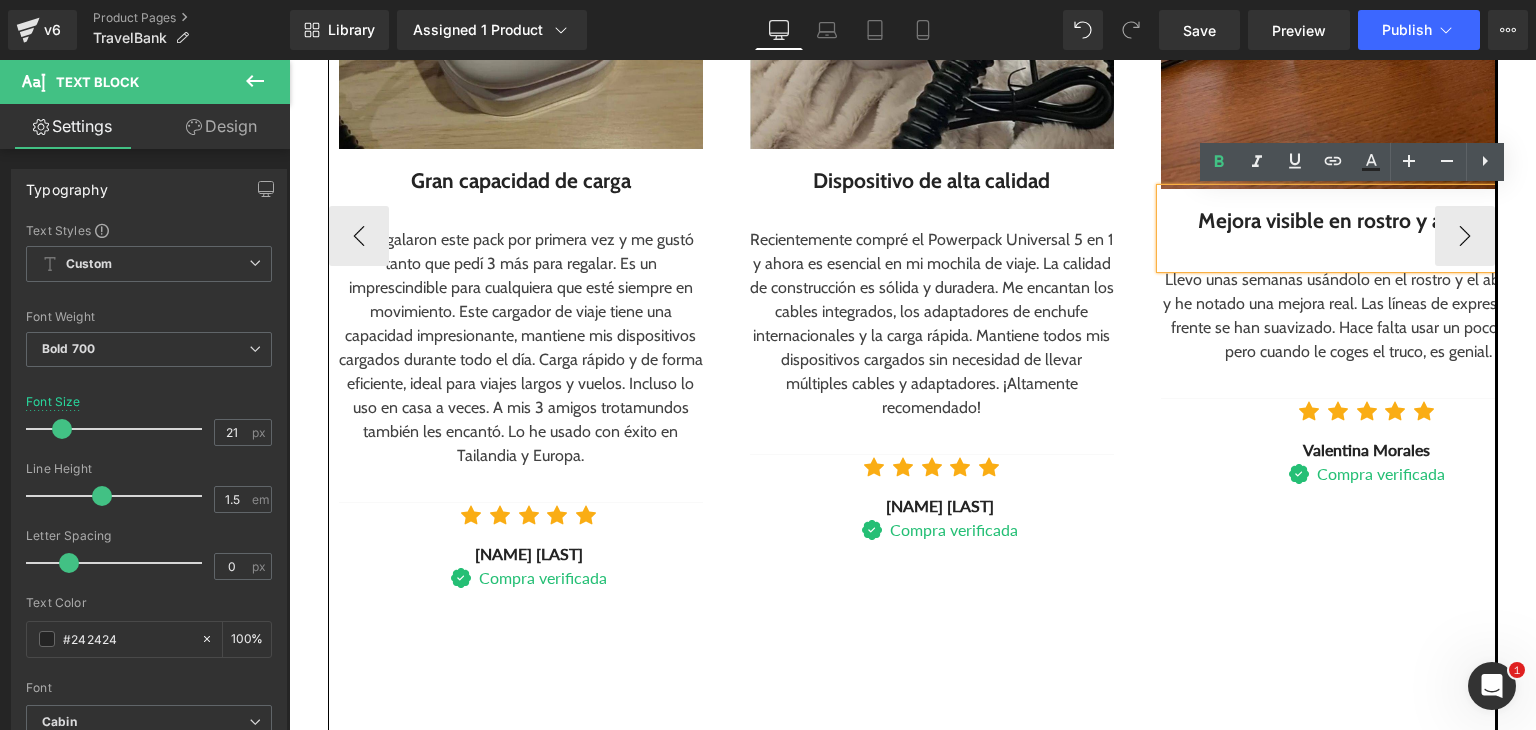 click at bounding box center (1359, 252) 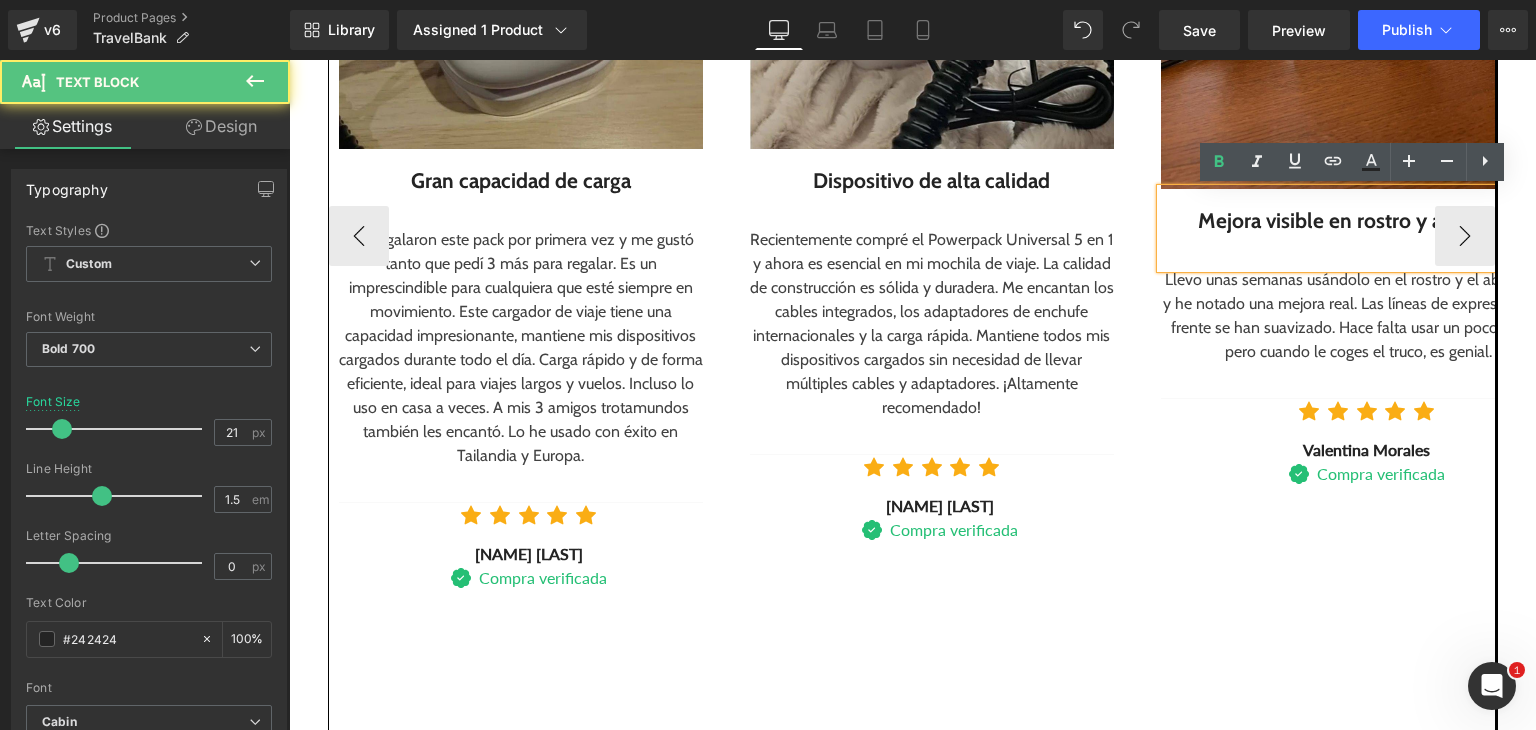 click at bounding box center (1359, 252) 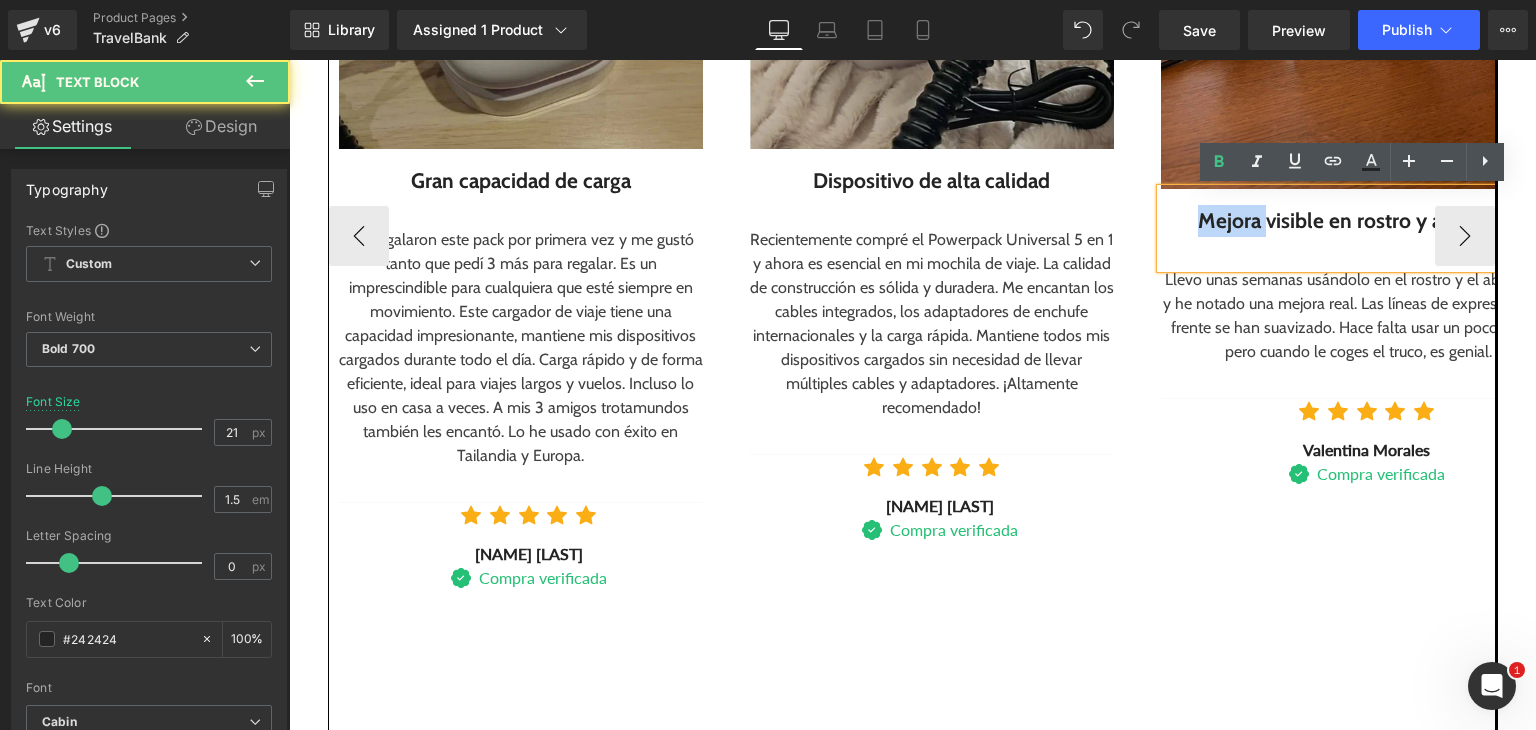 click on "Mejora visible en rostro y abdomen" at bounding box center (1359, 221) 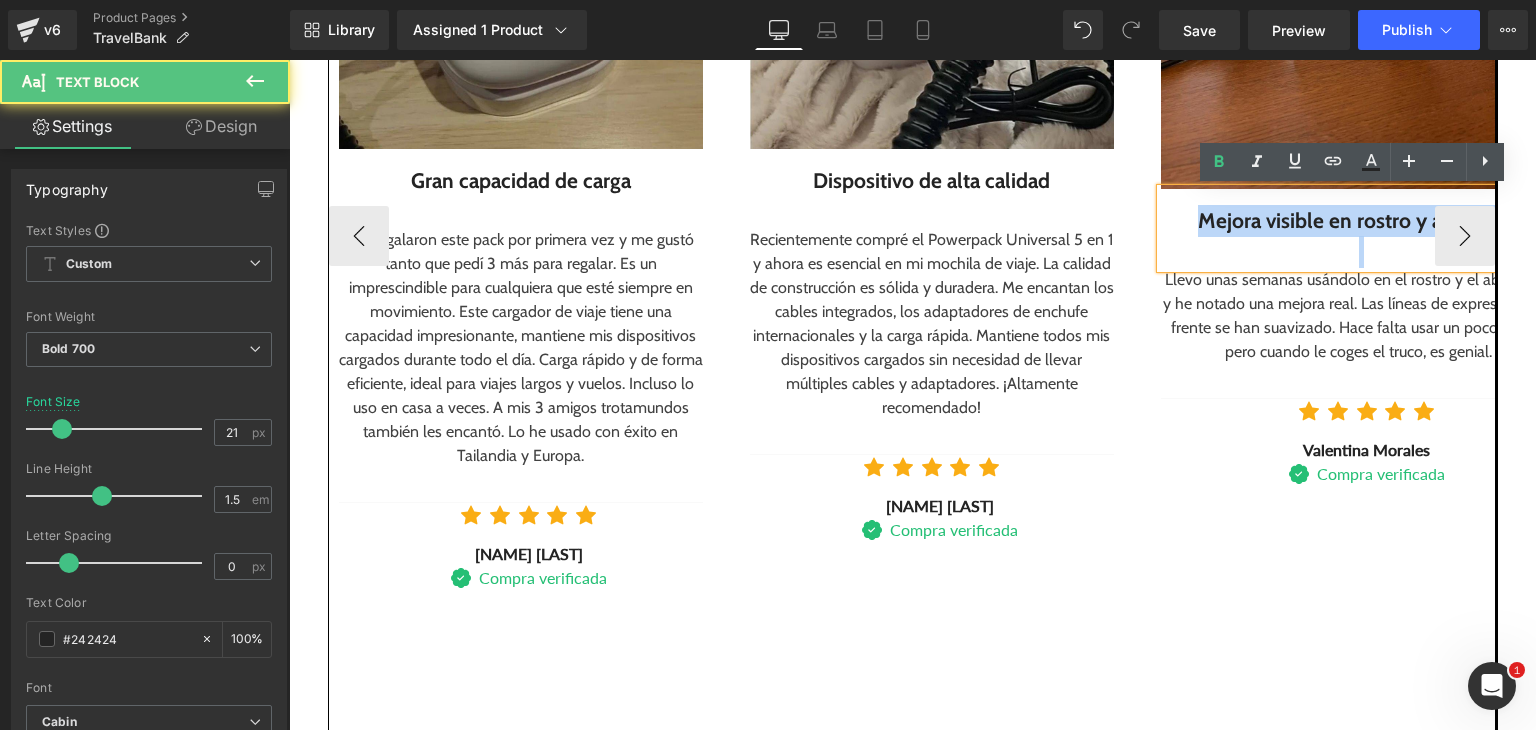click on "Mejora visible en rostro y abdomen" at bounding box center (1359, 221) 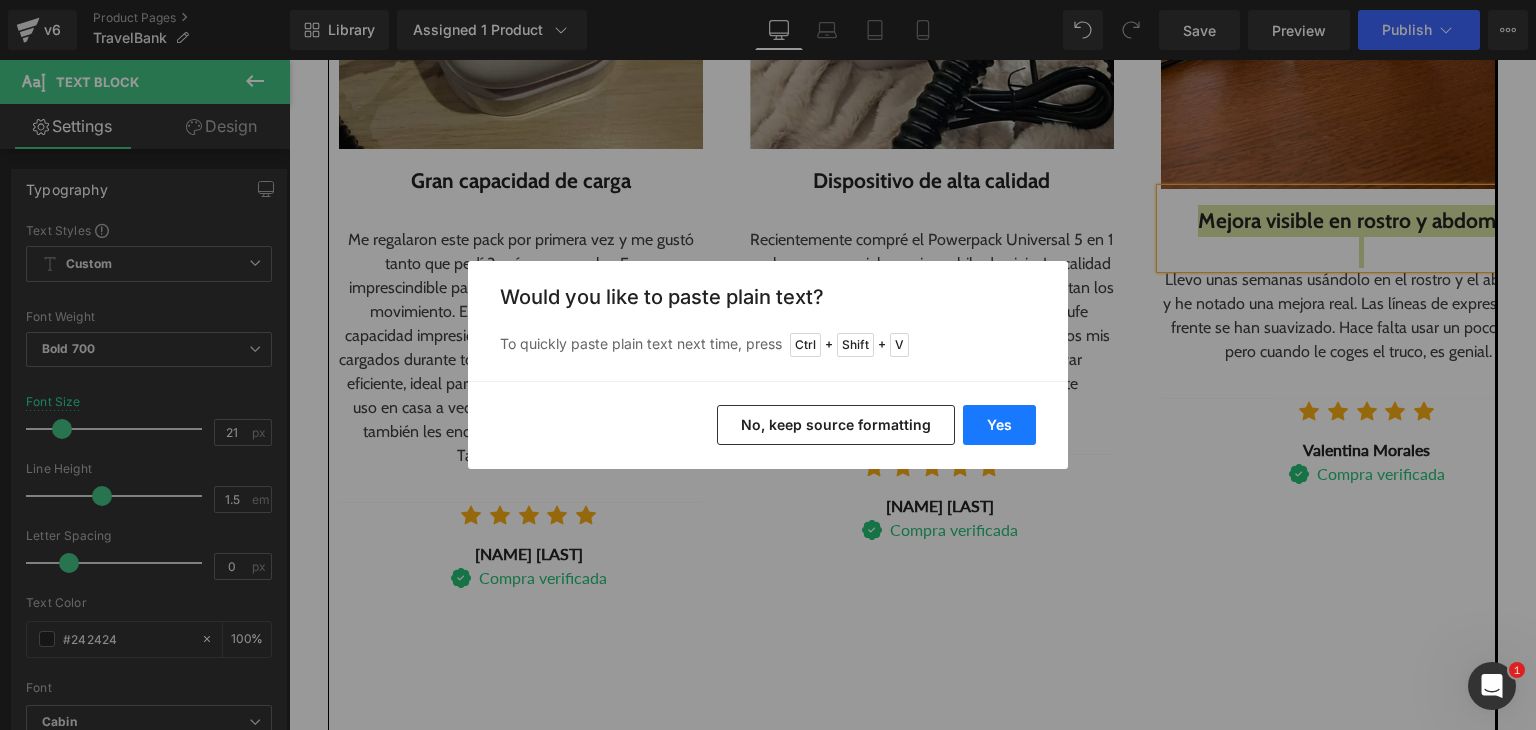 click on "Yes" at bounding box center [999, 425] 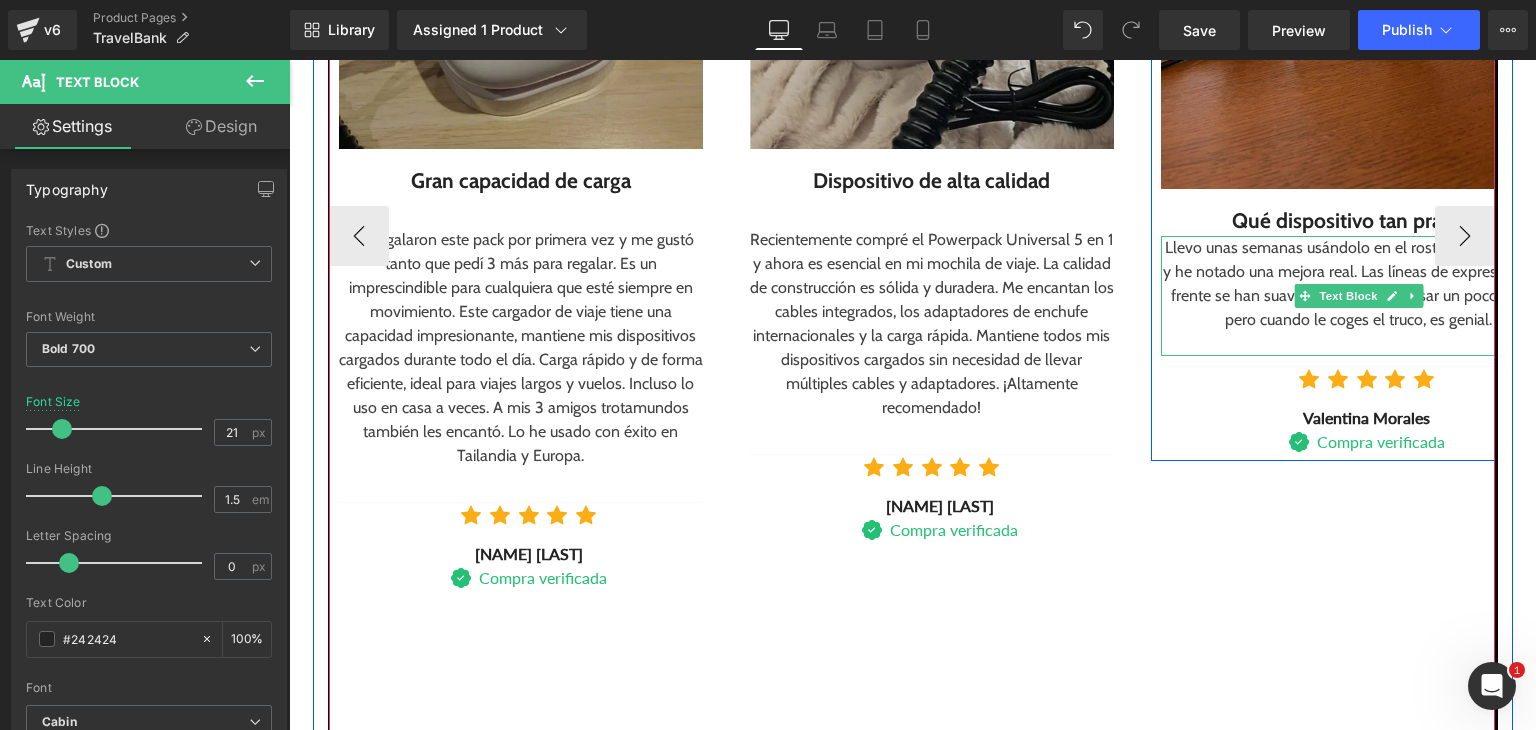 click on "Llevo unas semanas usándolo en el rostro y el abdomen, y he notado una mejora real. Las líneas de expresión en la frente se han suavizado. Hace falta usar un poco de gel, pero cuando le coges el truco, es genial." at bounding box center [1359, 284] 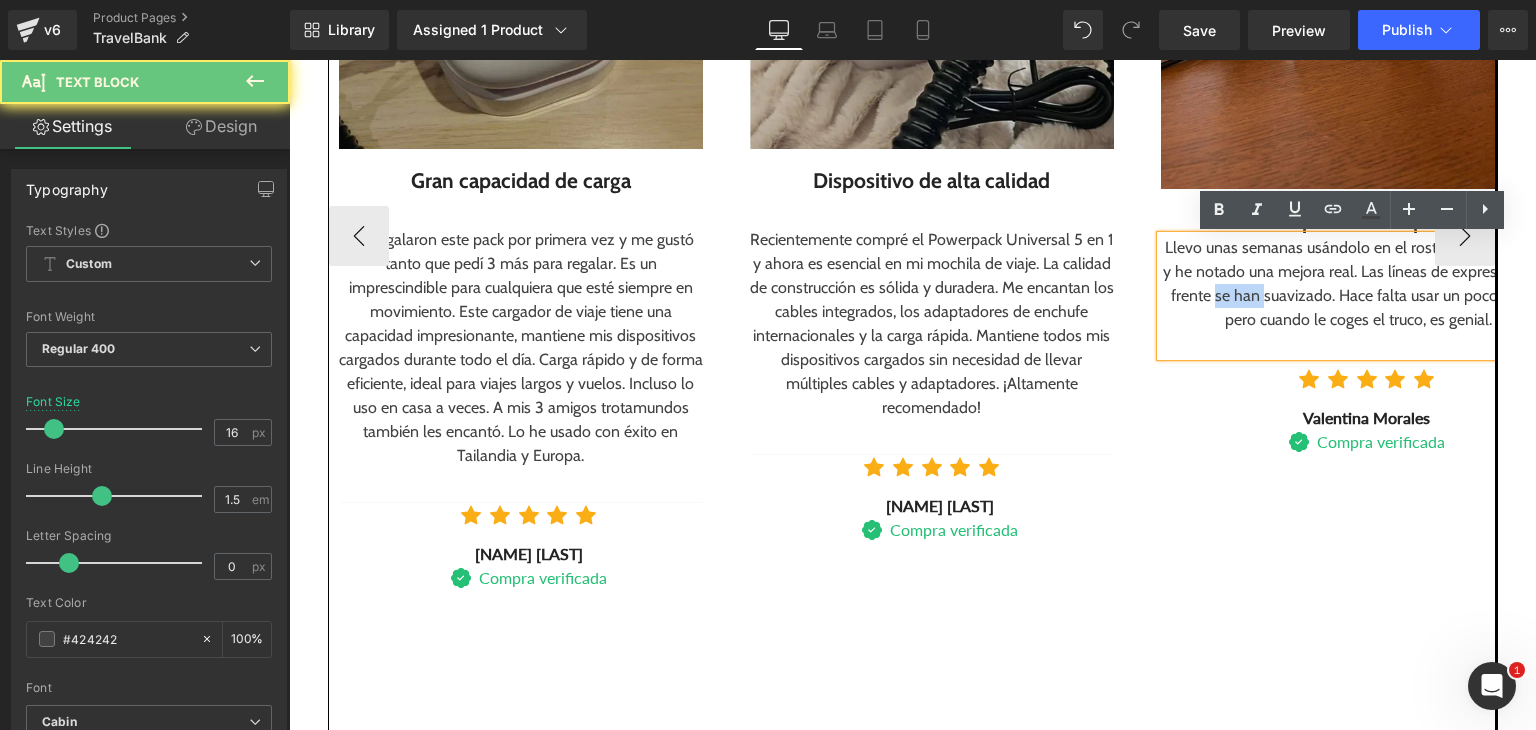 drag, startPoint x: 1214, startPoint y: 291, endPoint x: 1253, endPoint y: 309, distance: 42.953465 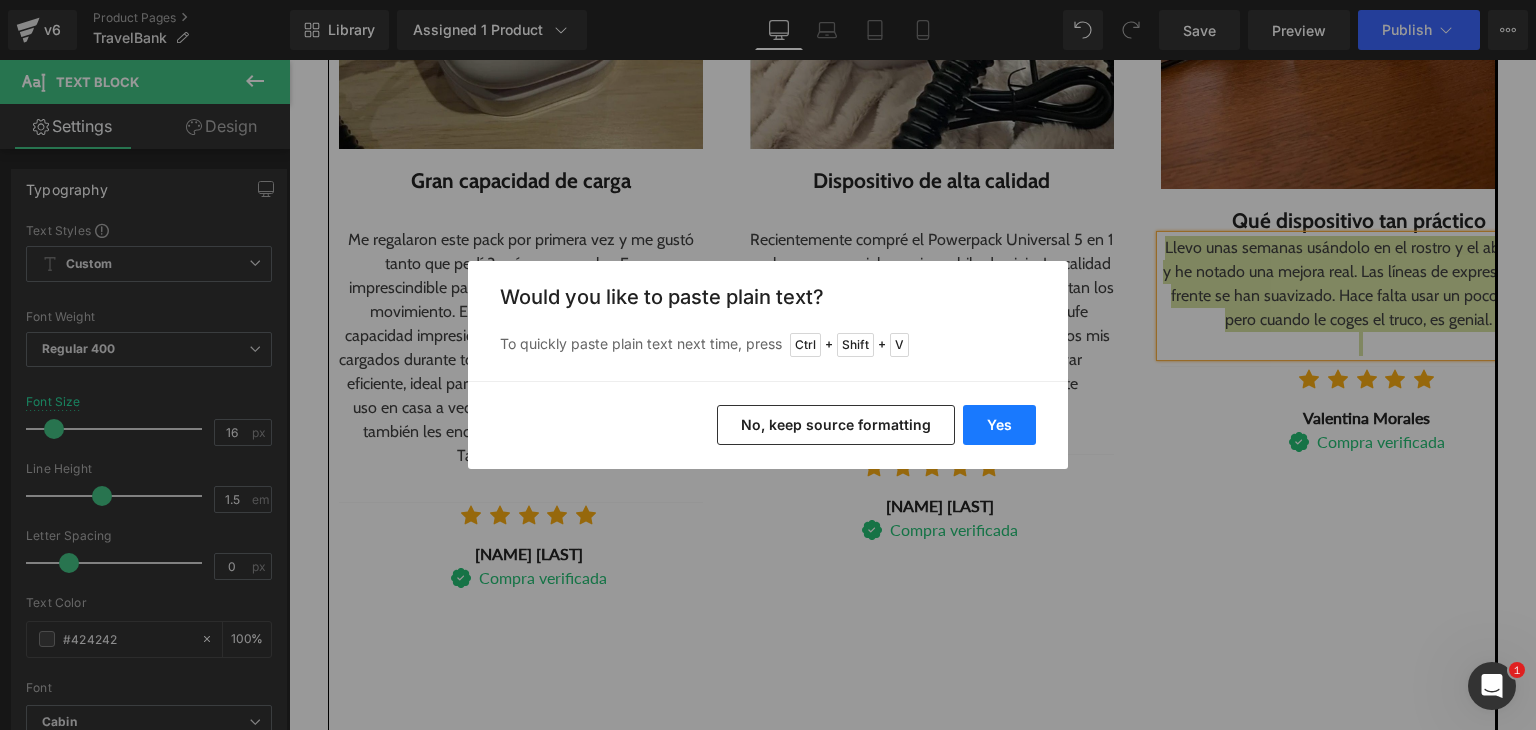 click on "Yes" at bounding box center (999, 425) 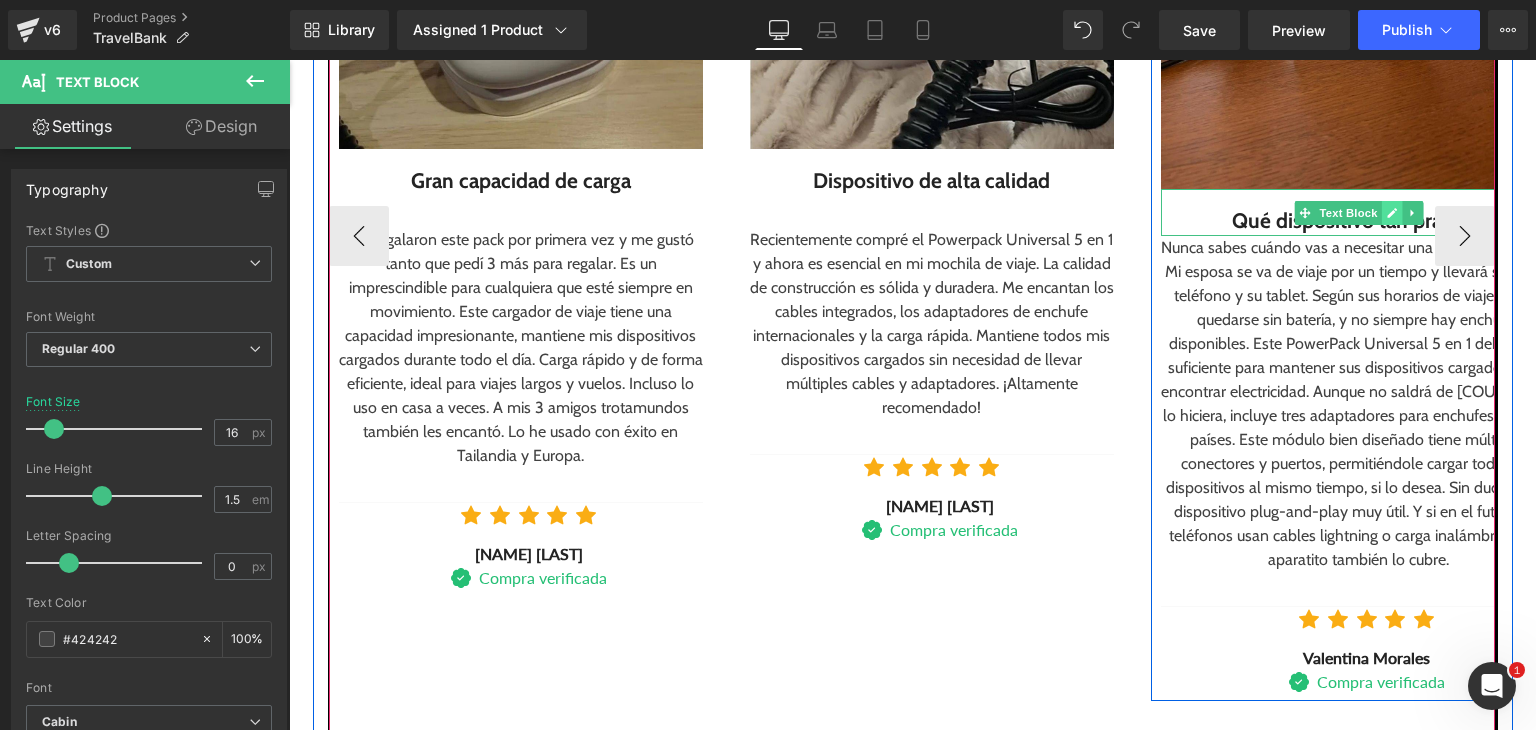 click at bounding box center [1391, 213] 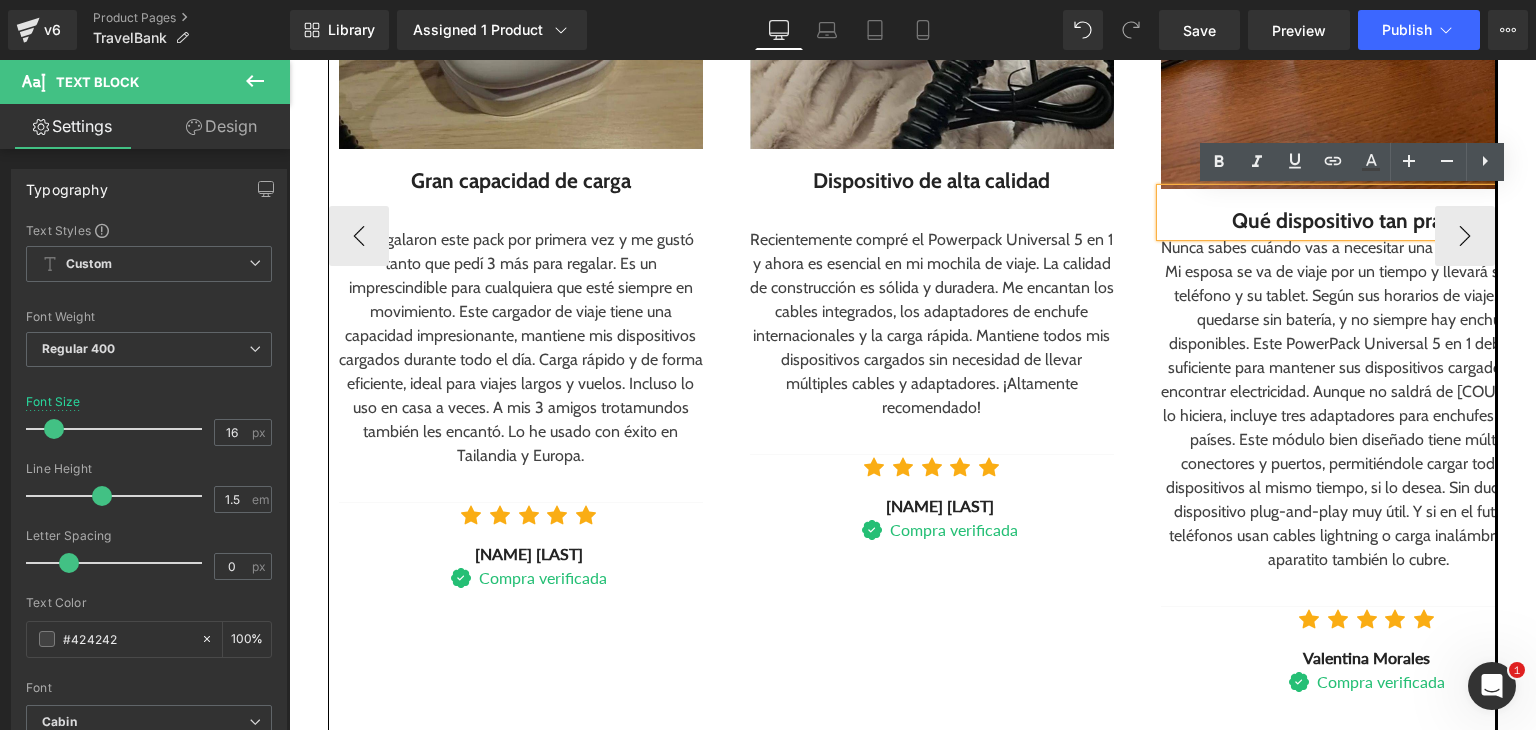 click on "Qué dispositivo tan práctico" at bounding box center (1359, 221) 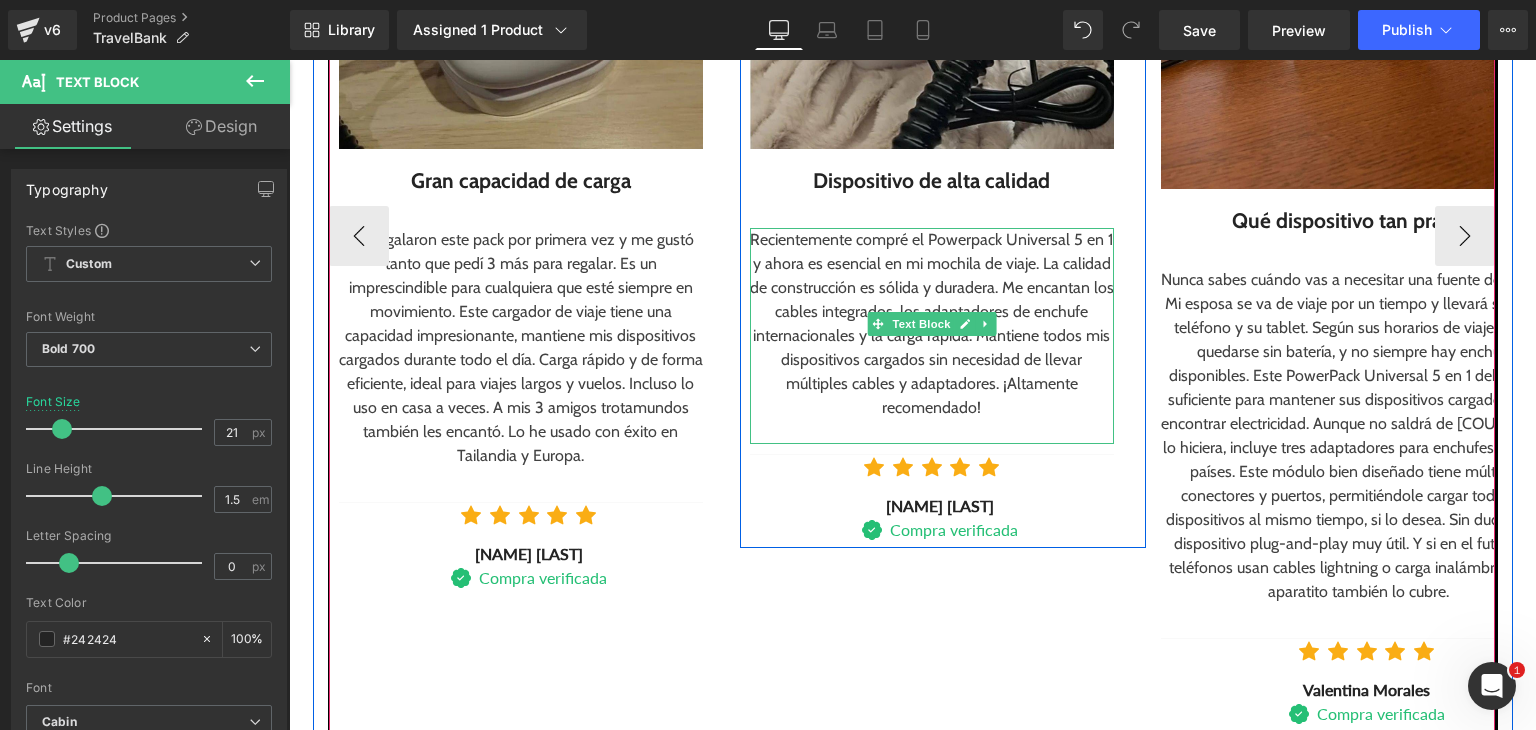 click at bounding box center (932, 432) 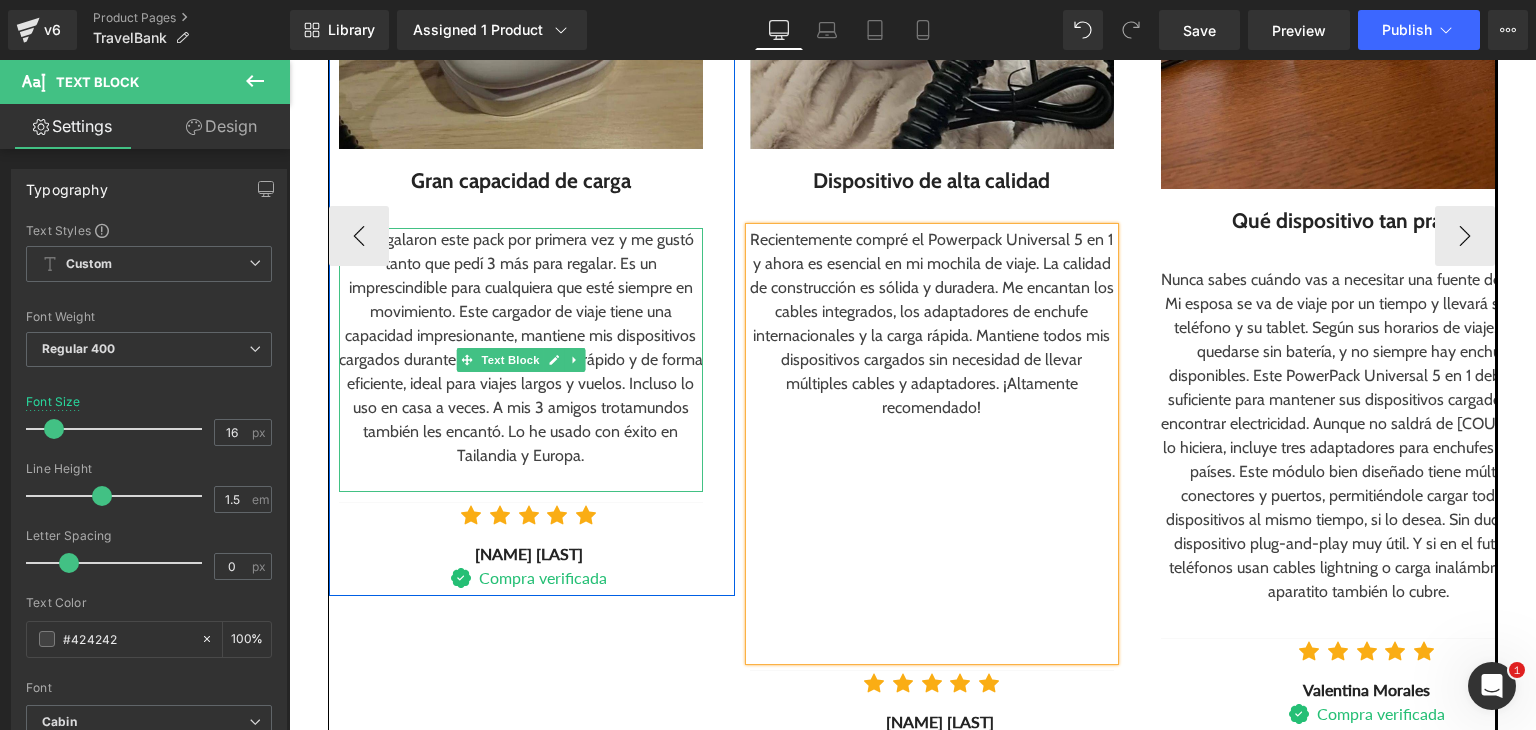 click at bounding box center (521, 480) 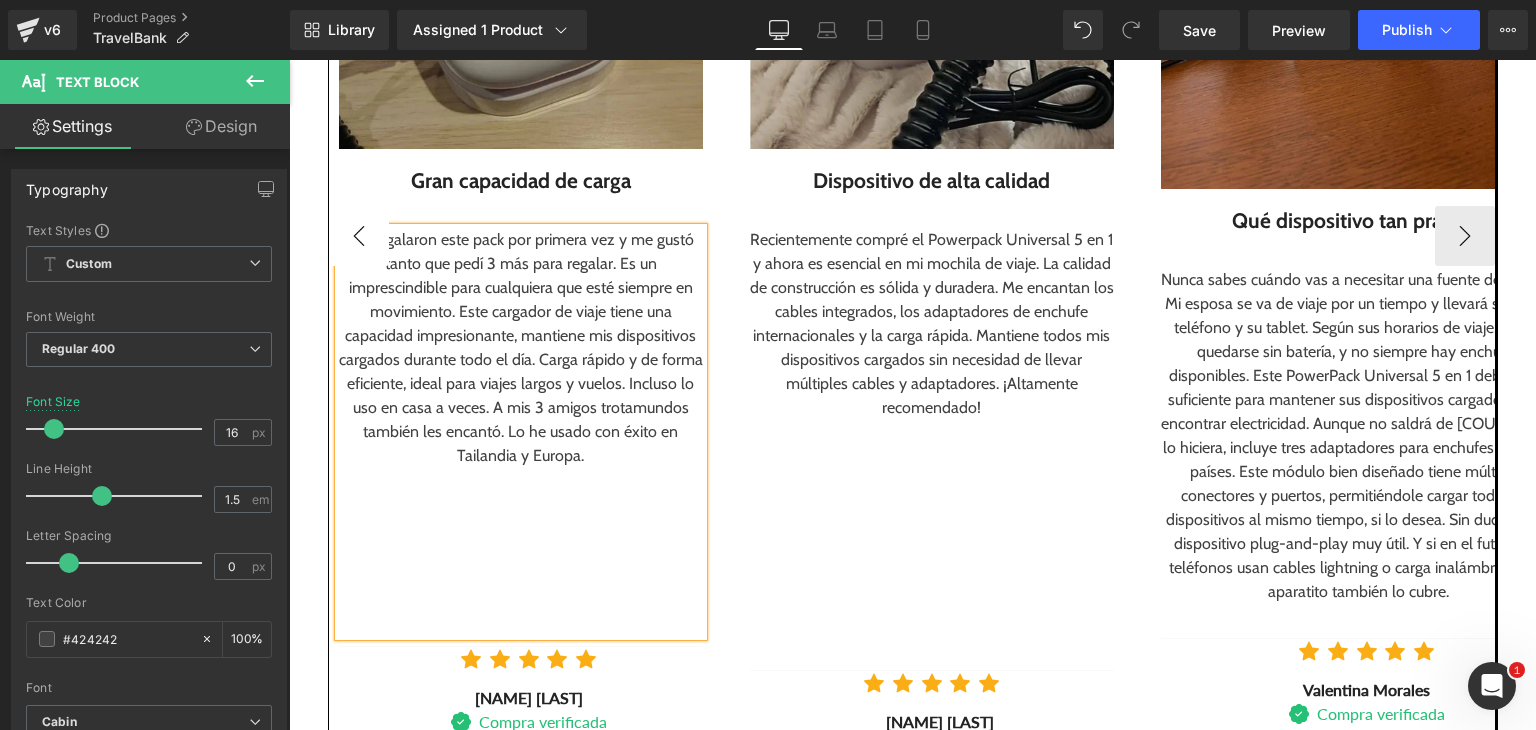 click on "‹" at bounding box center (359, 236) 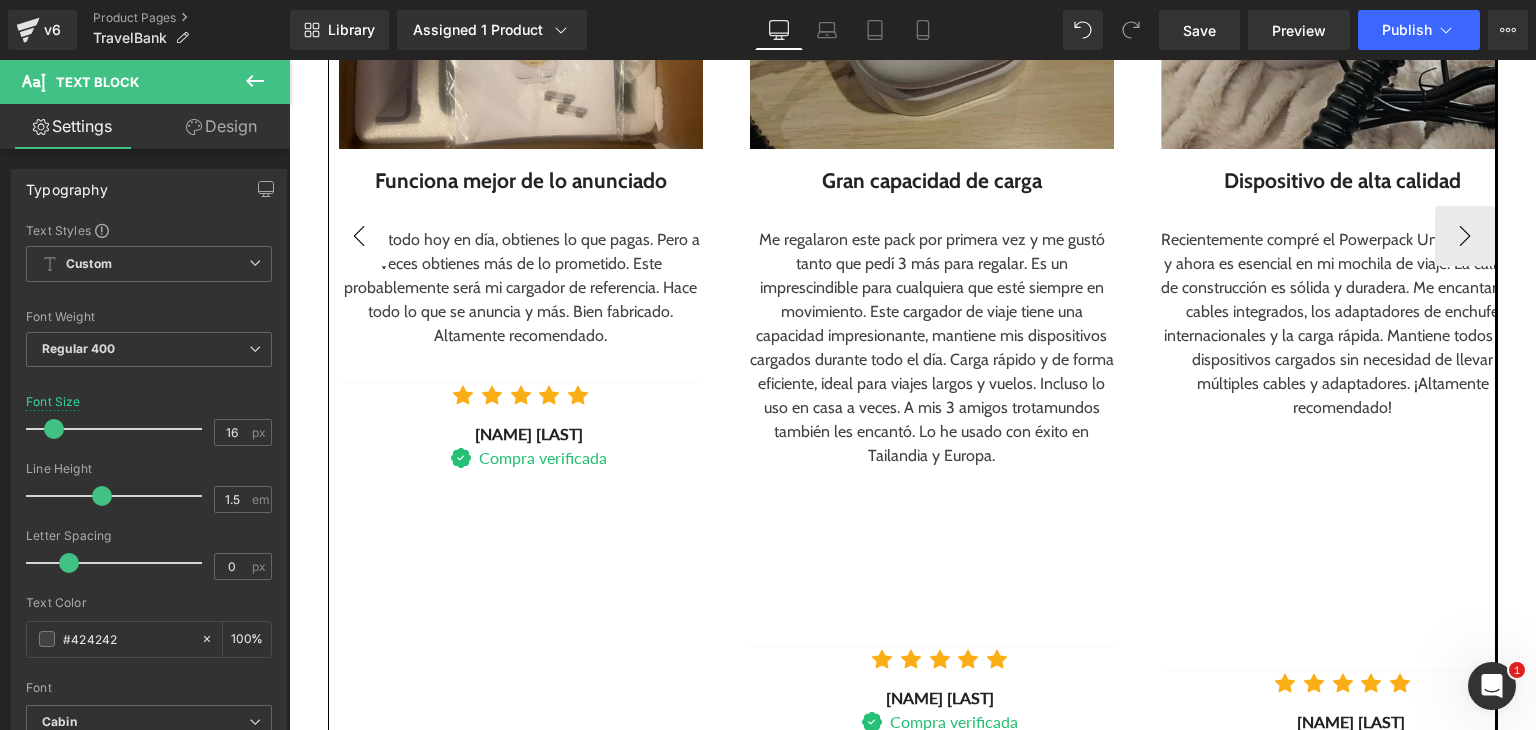 click on "‹" at bounding box center [359, 236] 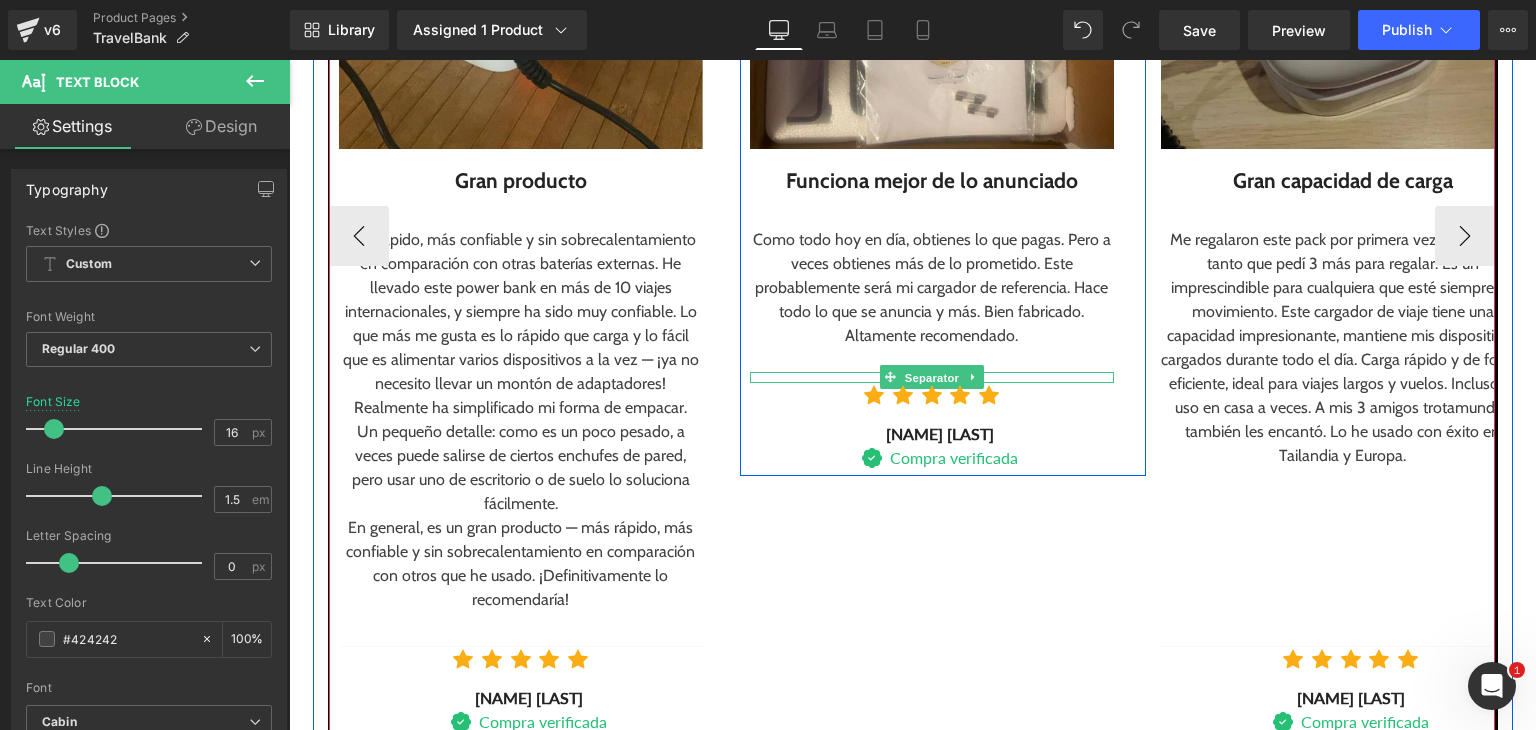 click on "Separator" at bounding box center (931, 378) 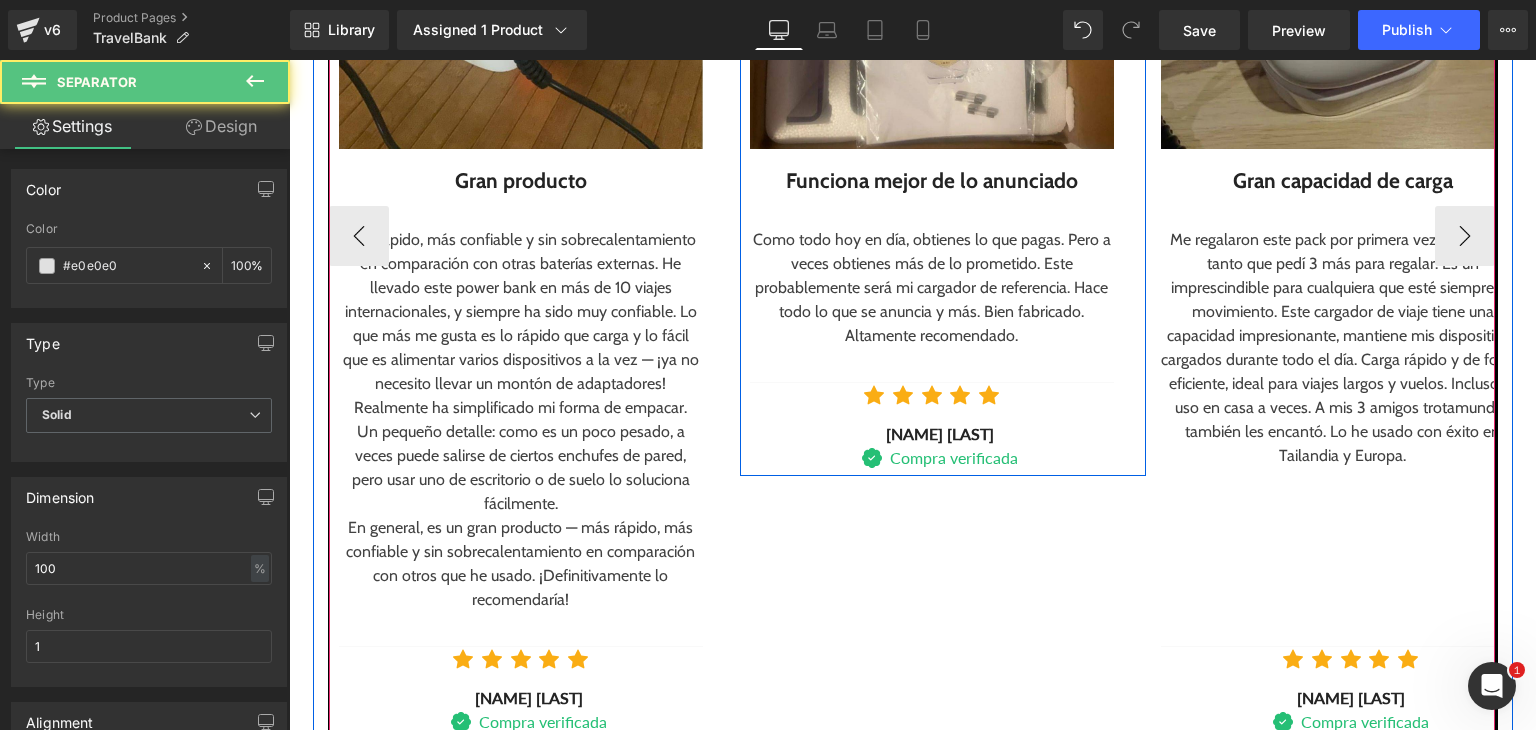 click on "Como todo hoy en día, obtienes lo que pagas. Pero a veces obtienes más de lo prometido. Este probablemente será mi cargador de referencia. Hace todo lo que se anuncia y más. Bien fabricado. Altamente recomendado." at bounding box center [932, 288] 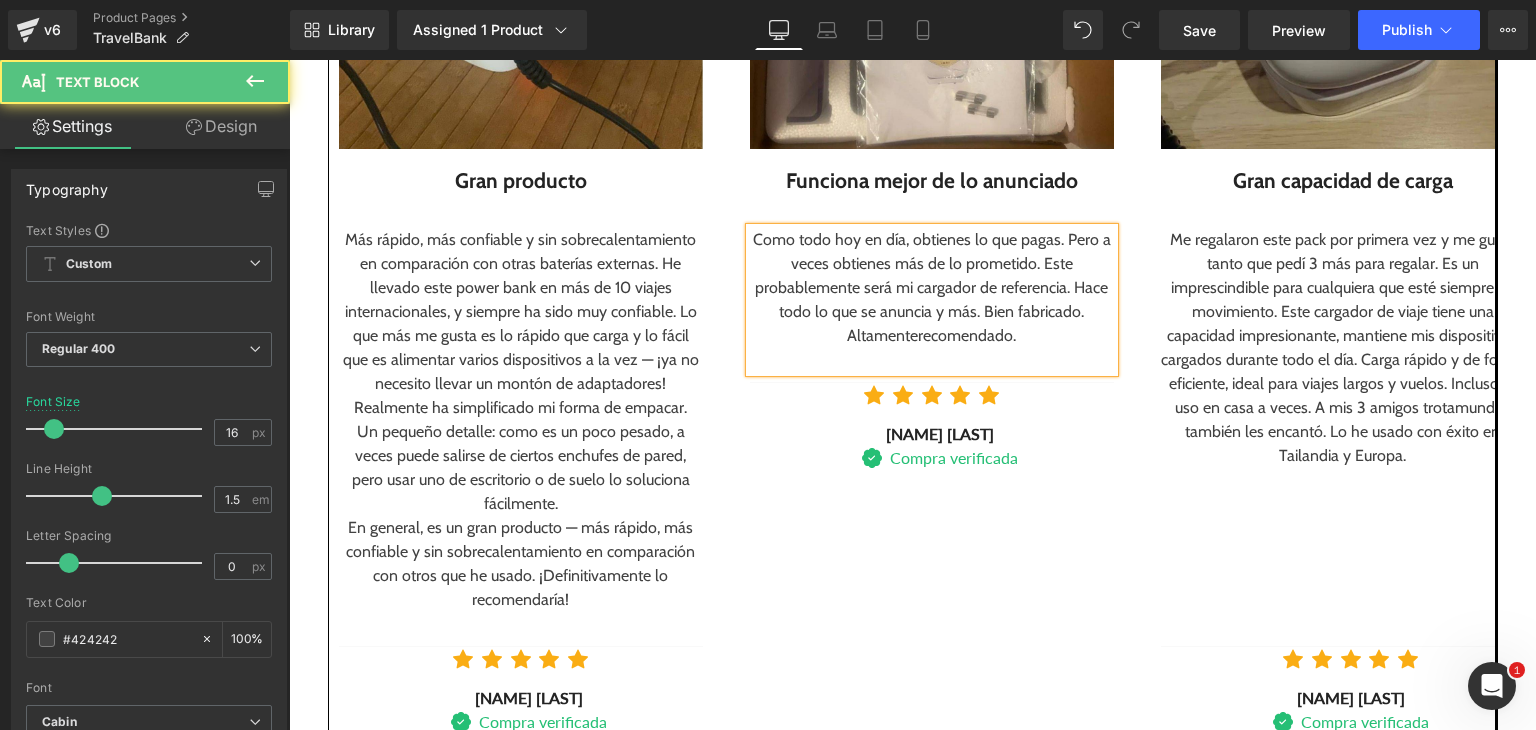 click at bounding box center (932, 360) 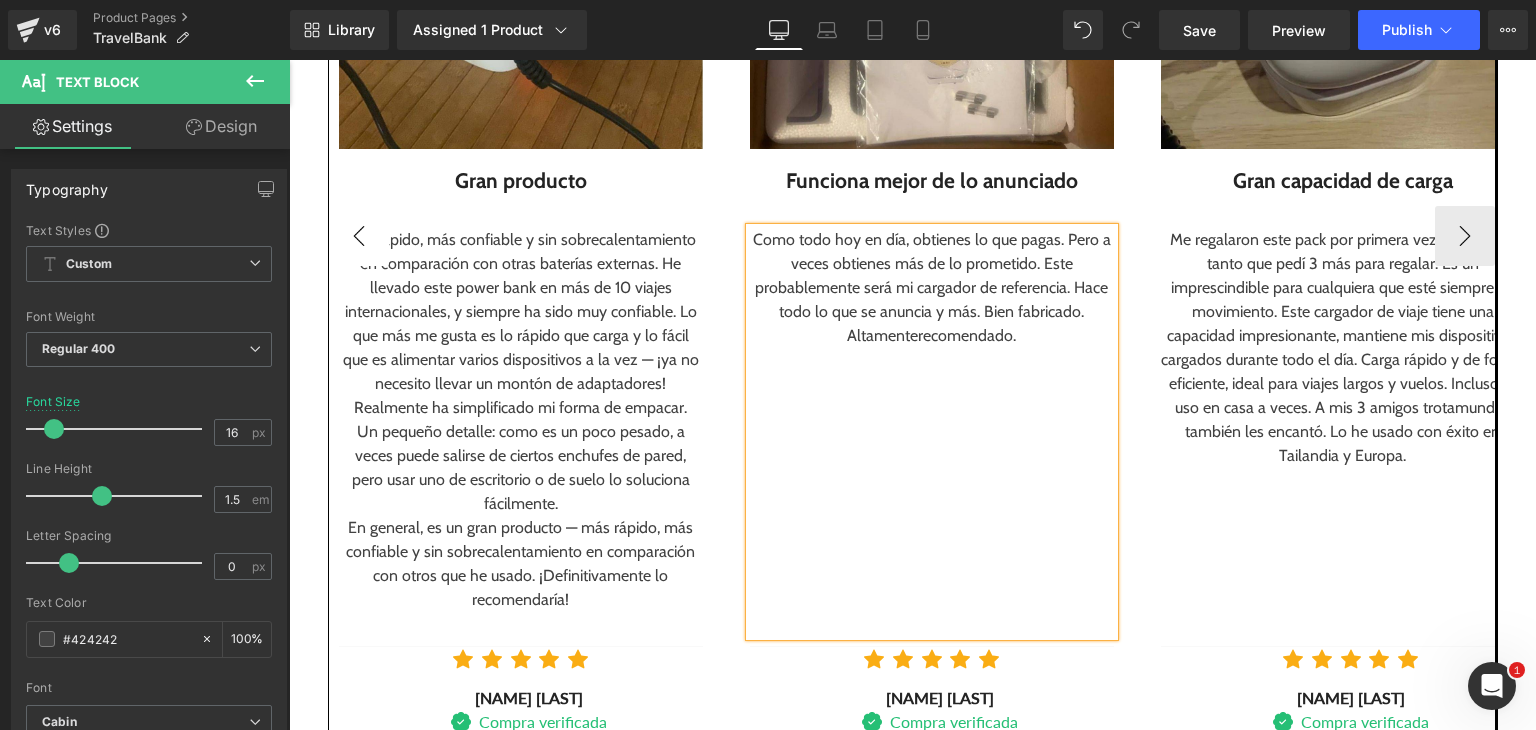 click on "‹" at bounding box center (359, 236) 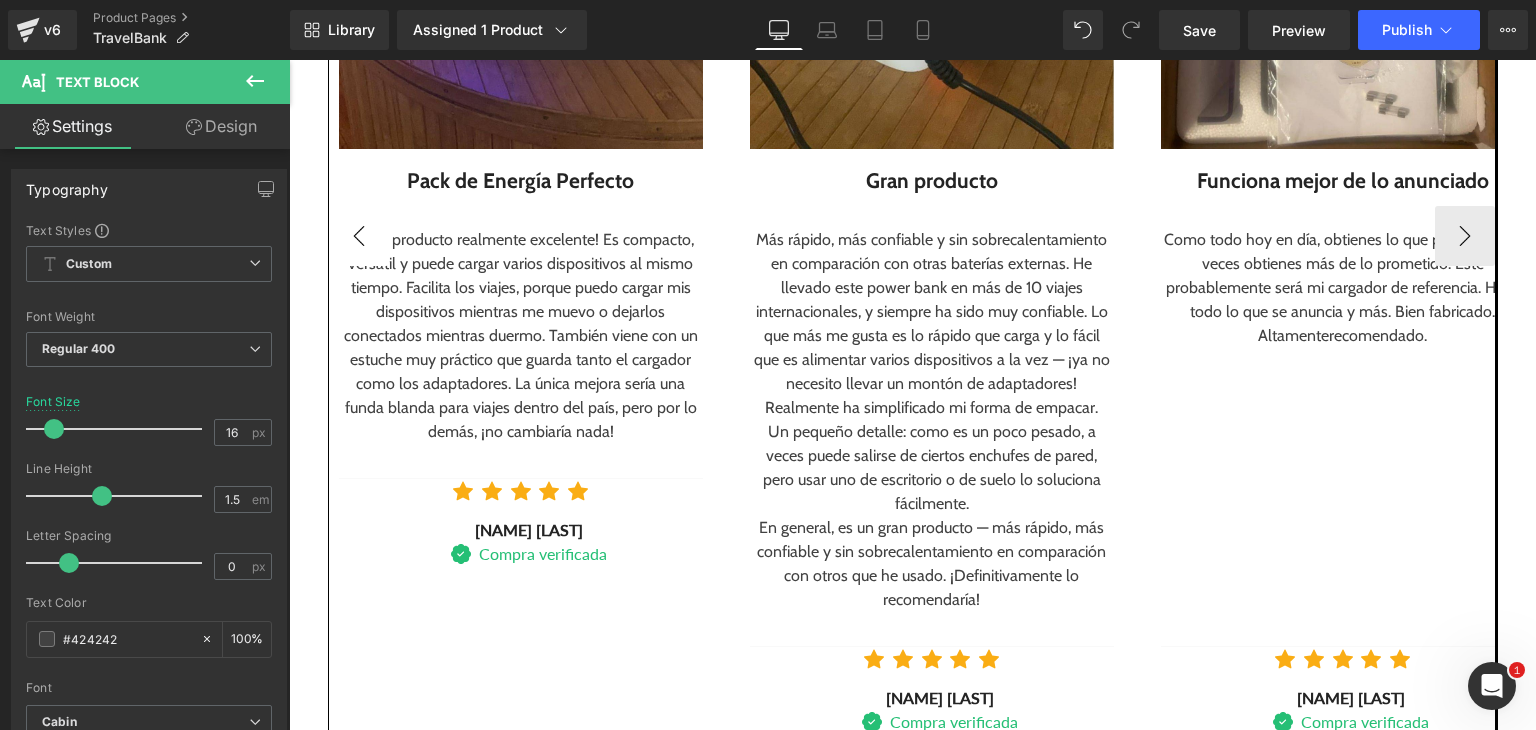 click on "‹" at bounding box center (359, 236) 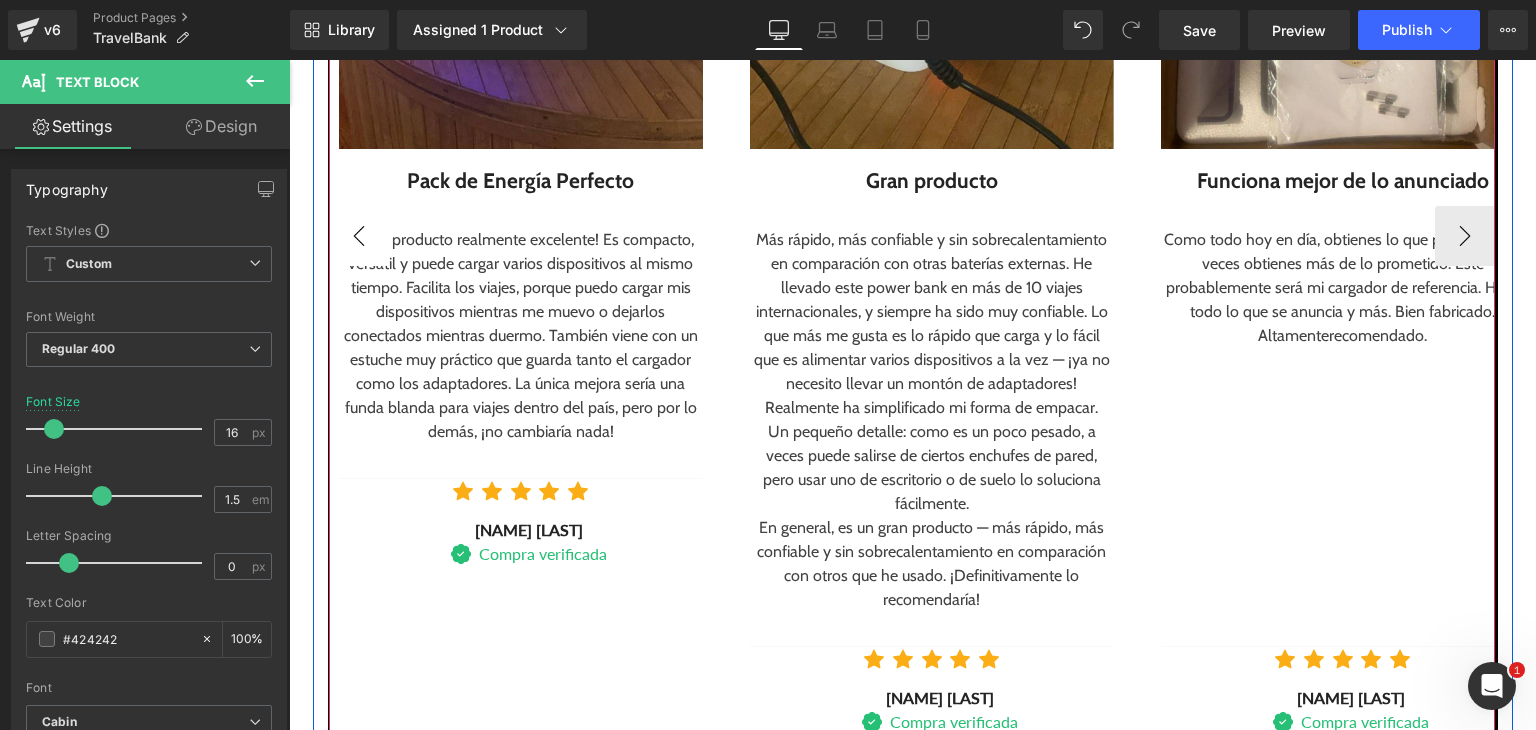 click on "‹" at bounding box center [359, 236] 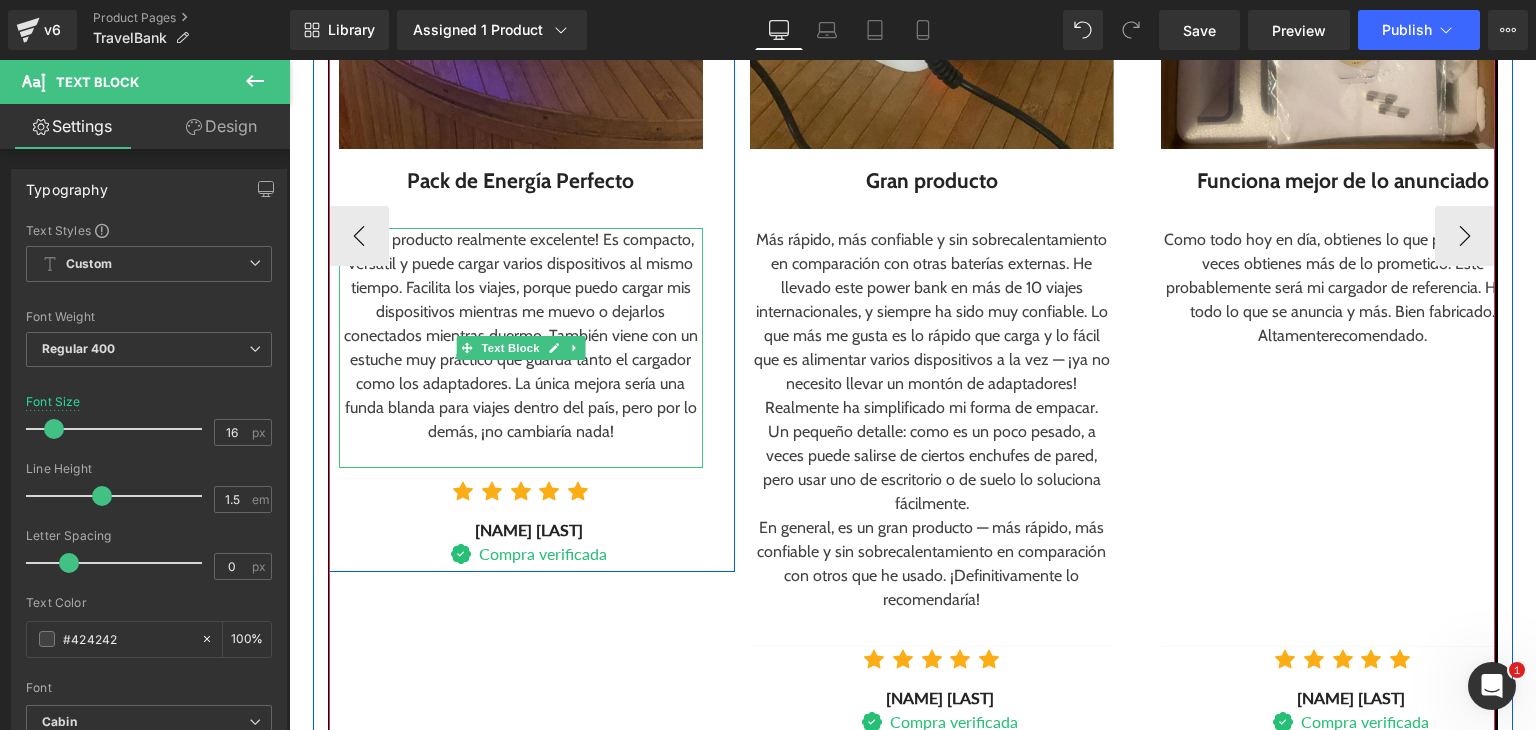 click at bounding box center (521, 456) 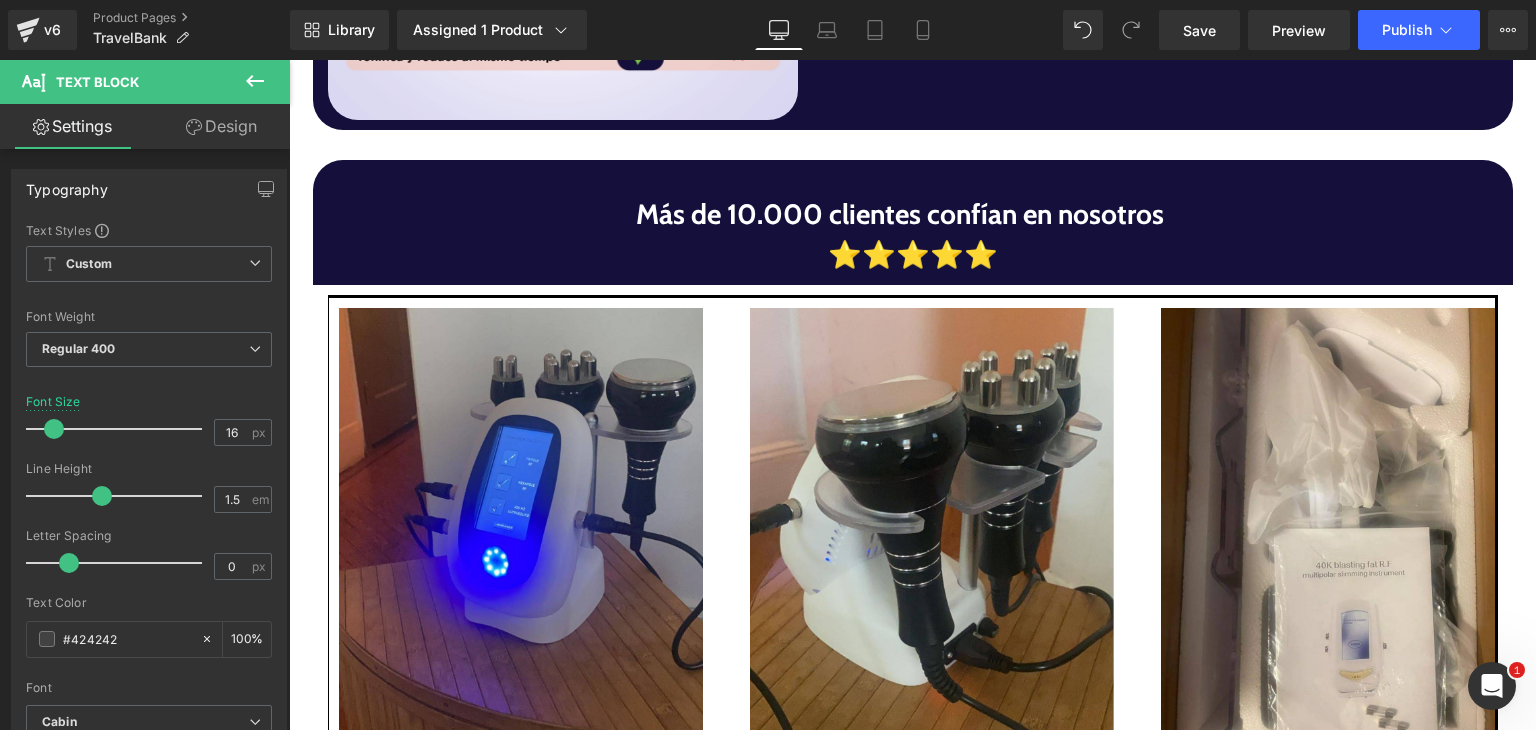 scroll, scrollTop: 2656, scrollLeft: 0, axis: vertical 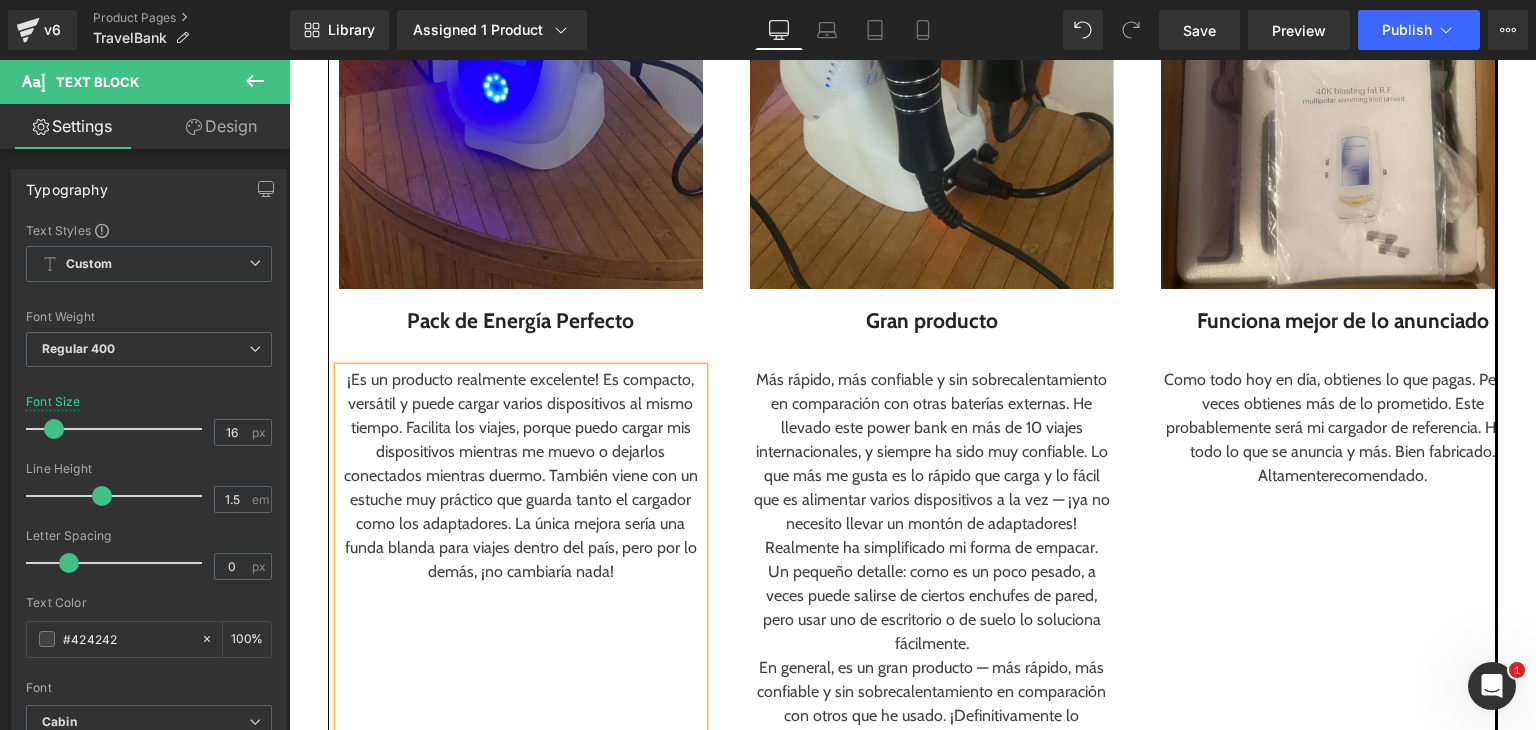 click at bounding box center (521, 61) 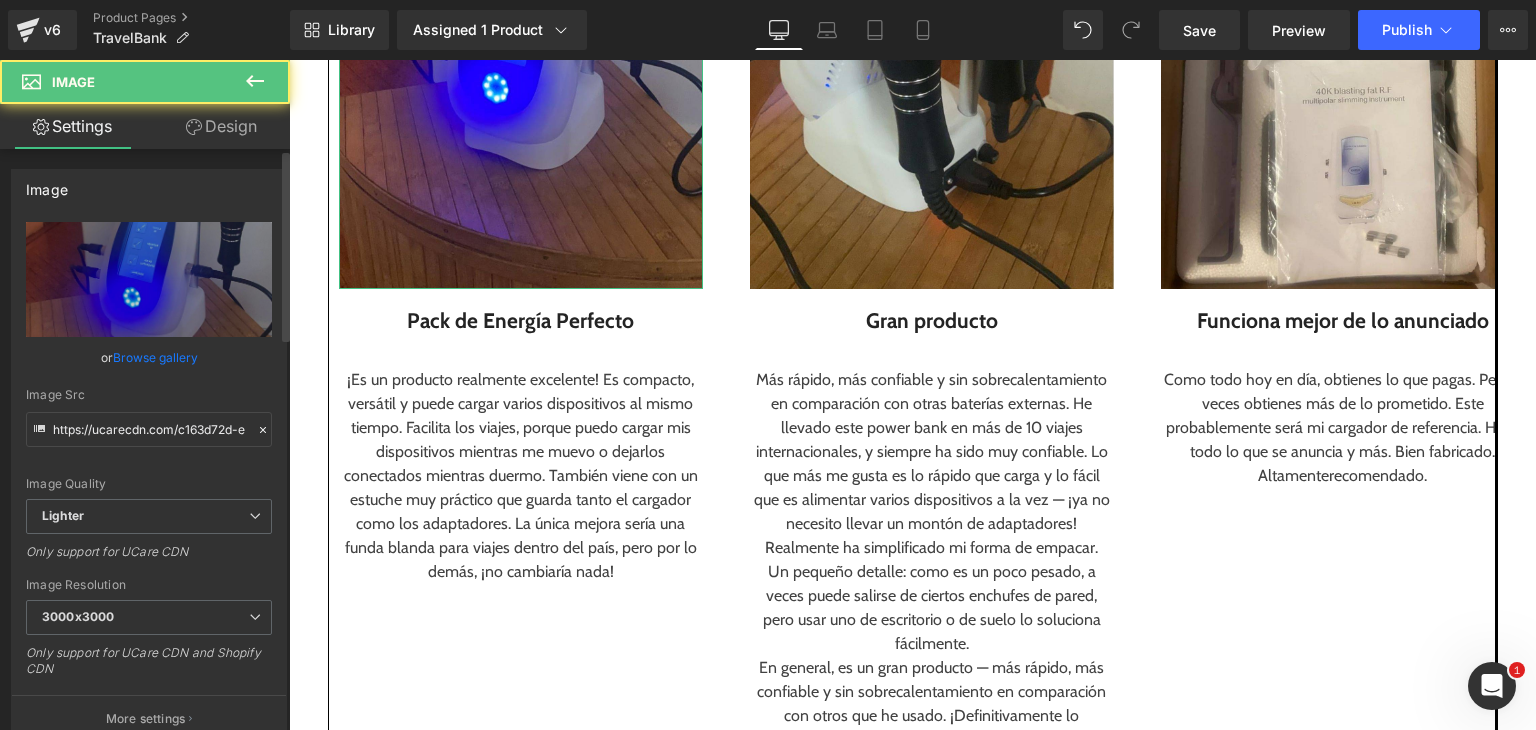 click on "Browse gallery" at bounding box center (155, 357) 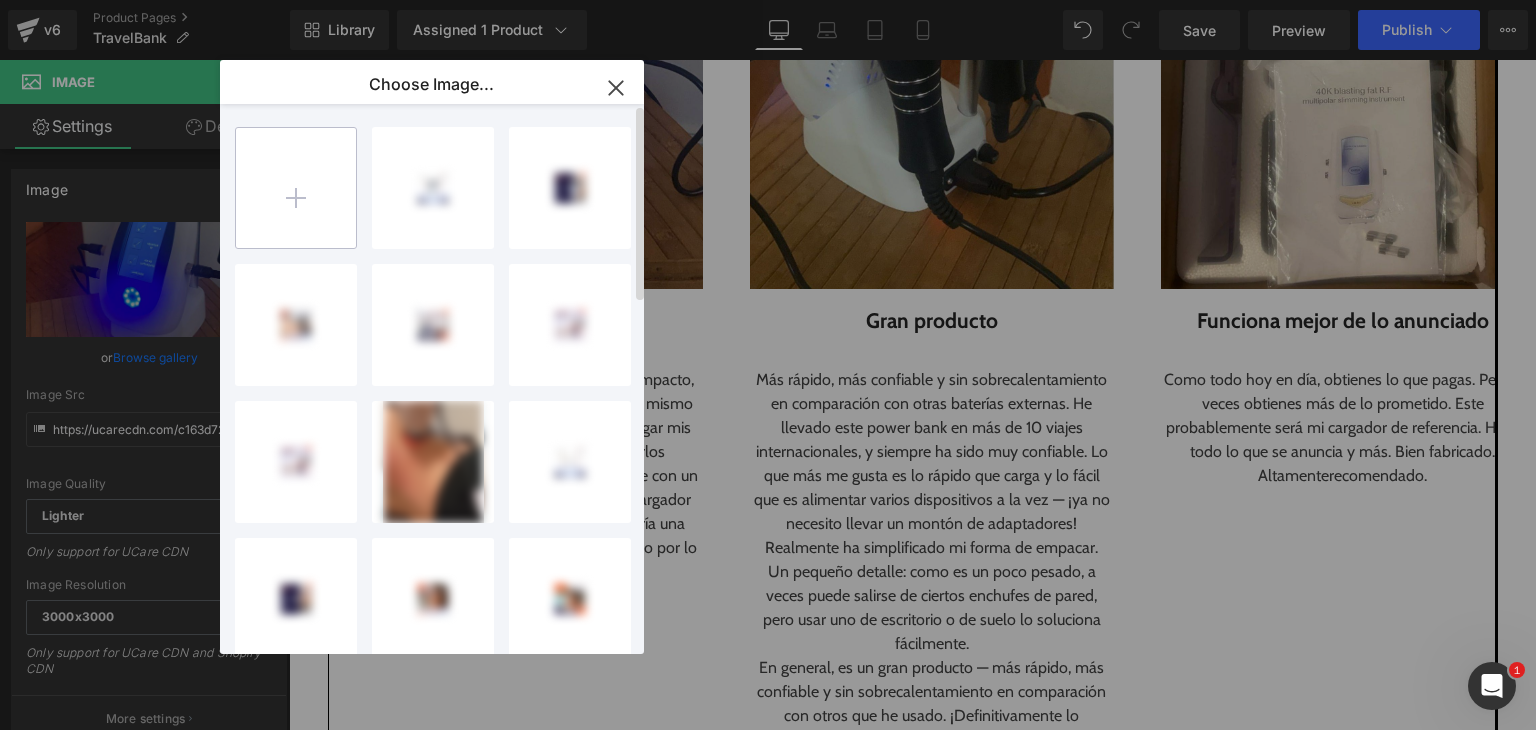 click at bounding box center [296, 188] 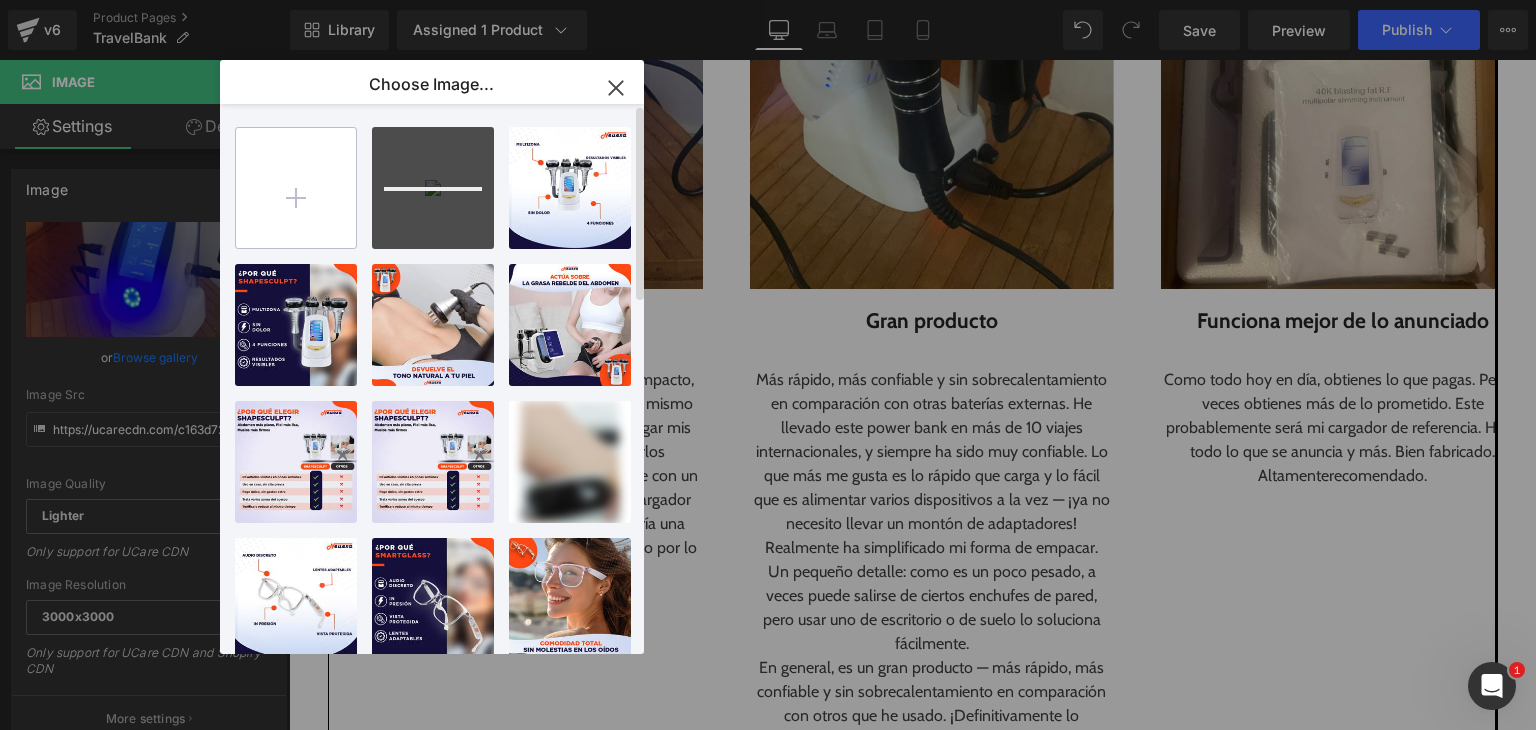 click at bounding box center (296, 188) 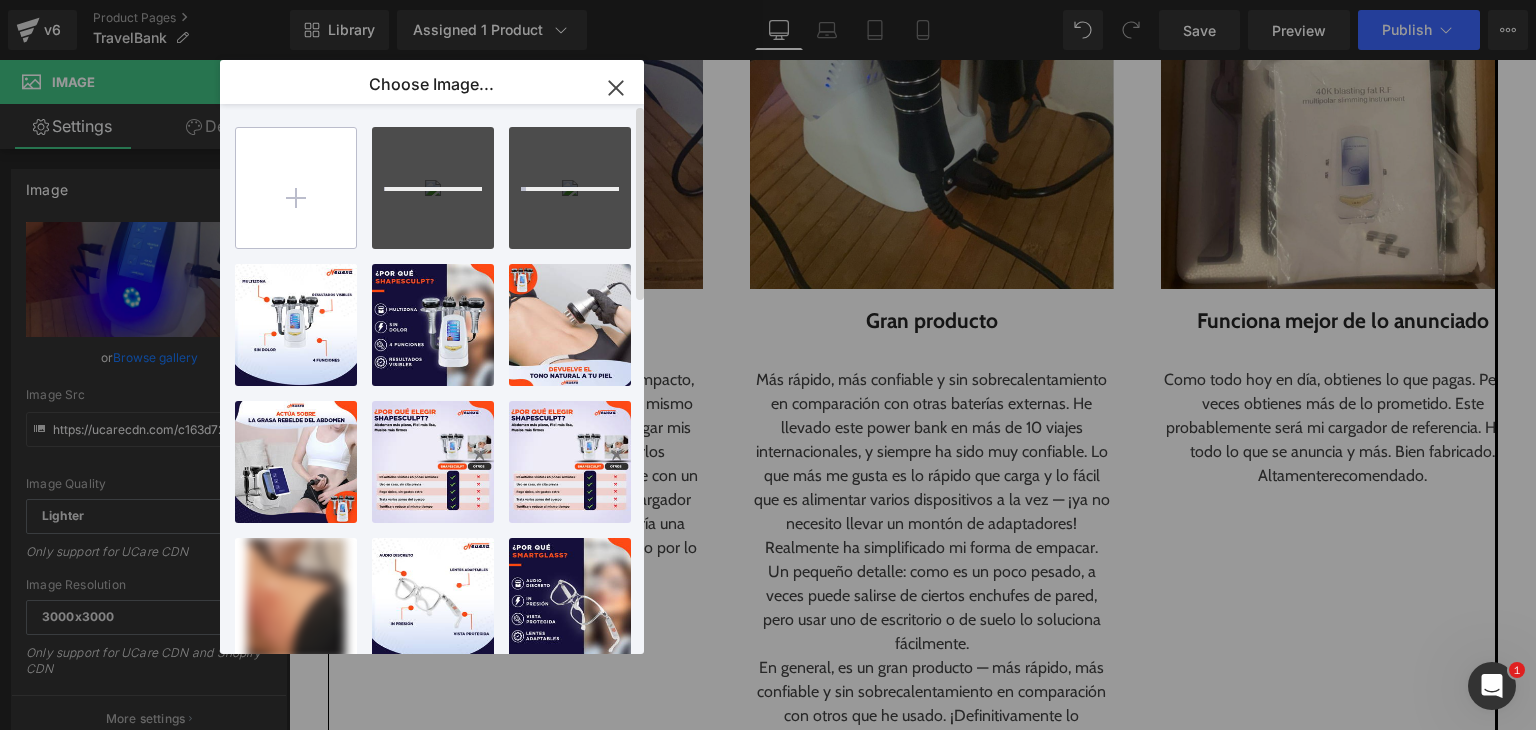 click at bounding box center (296, 188) 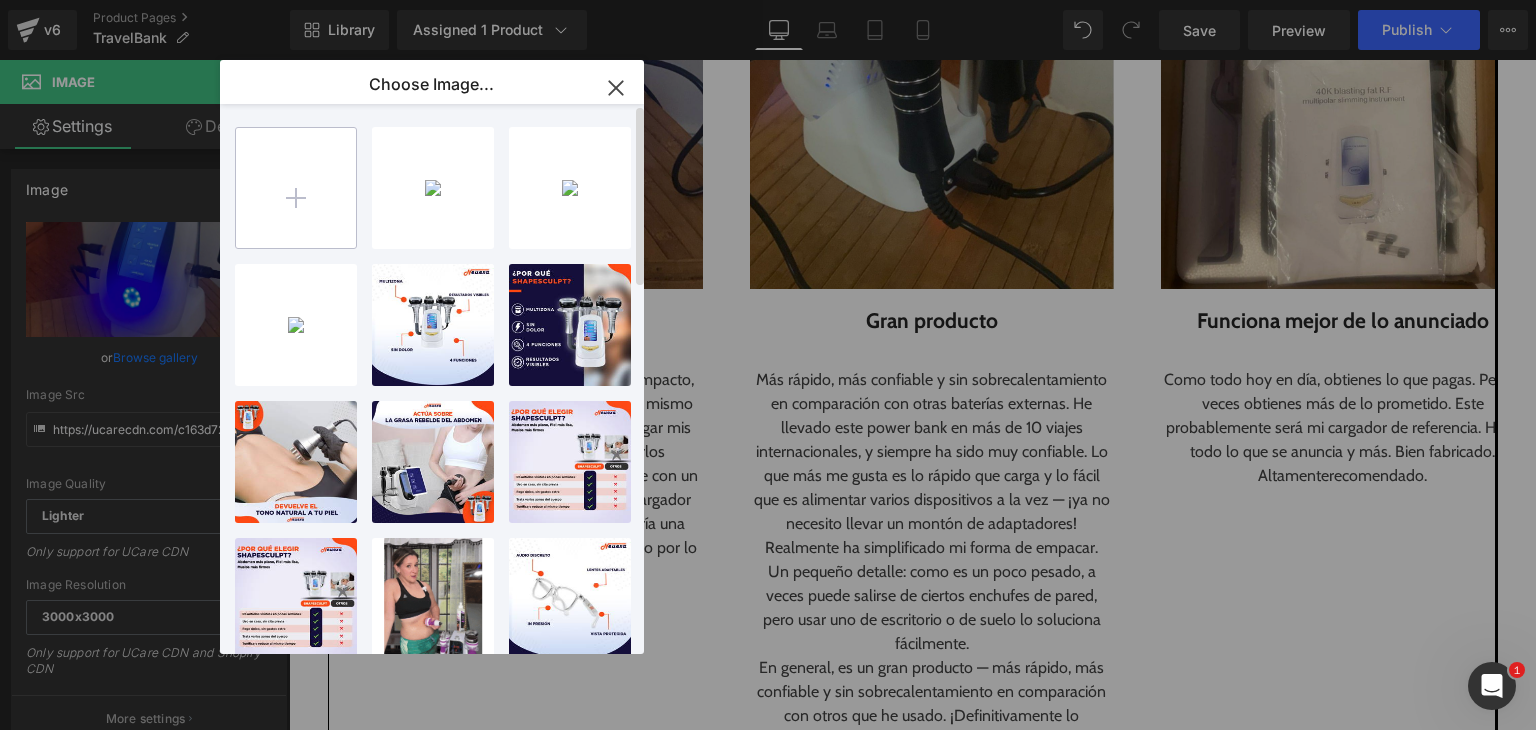 click at bounding box center [296, 188] 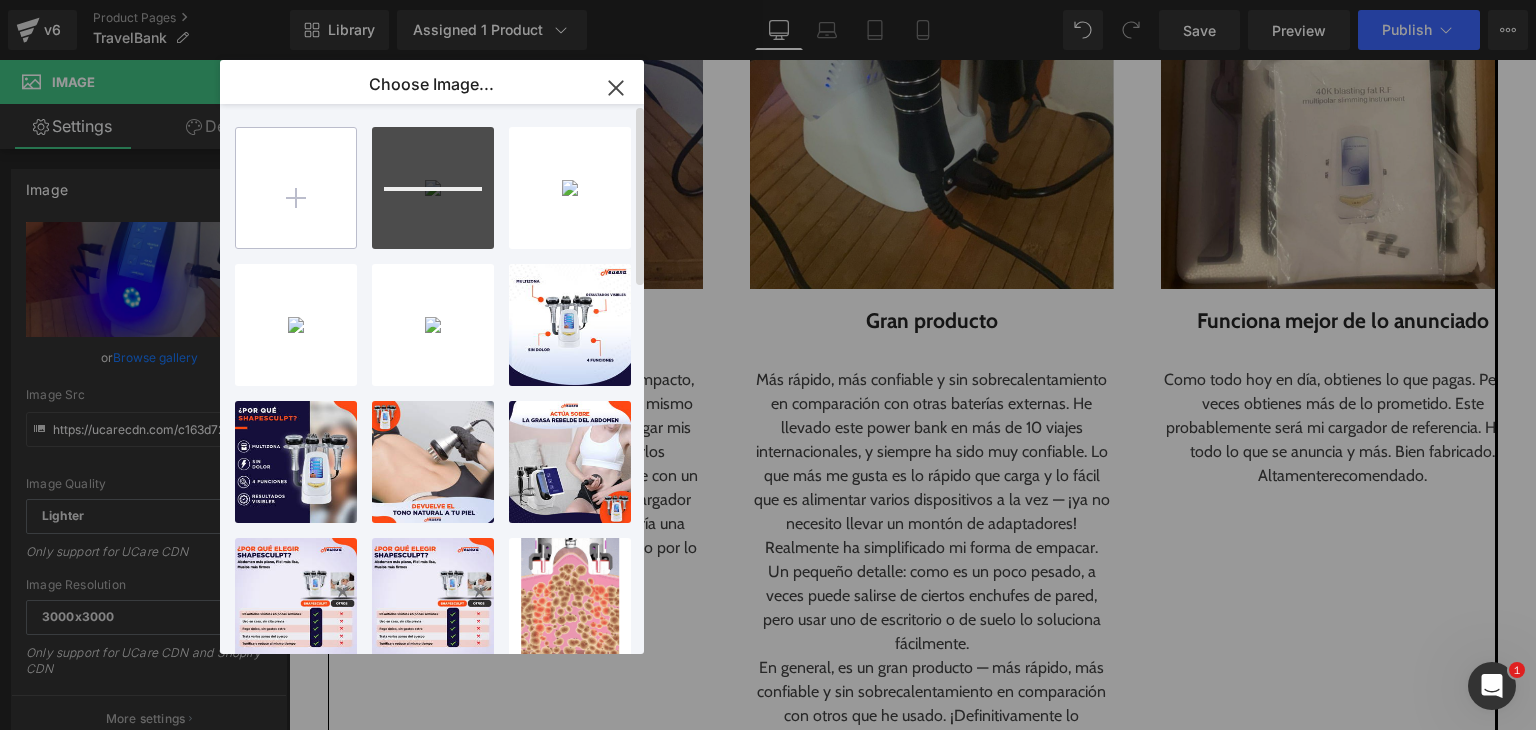 click at bounding box center [296, 188] 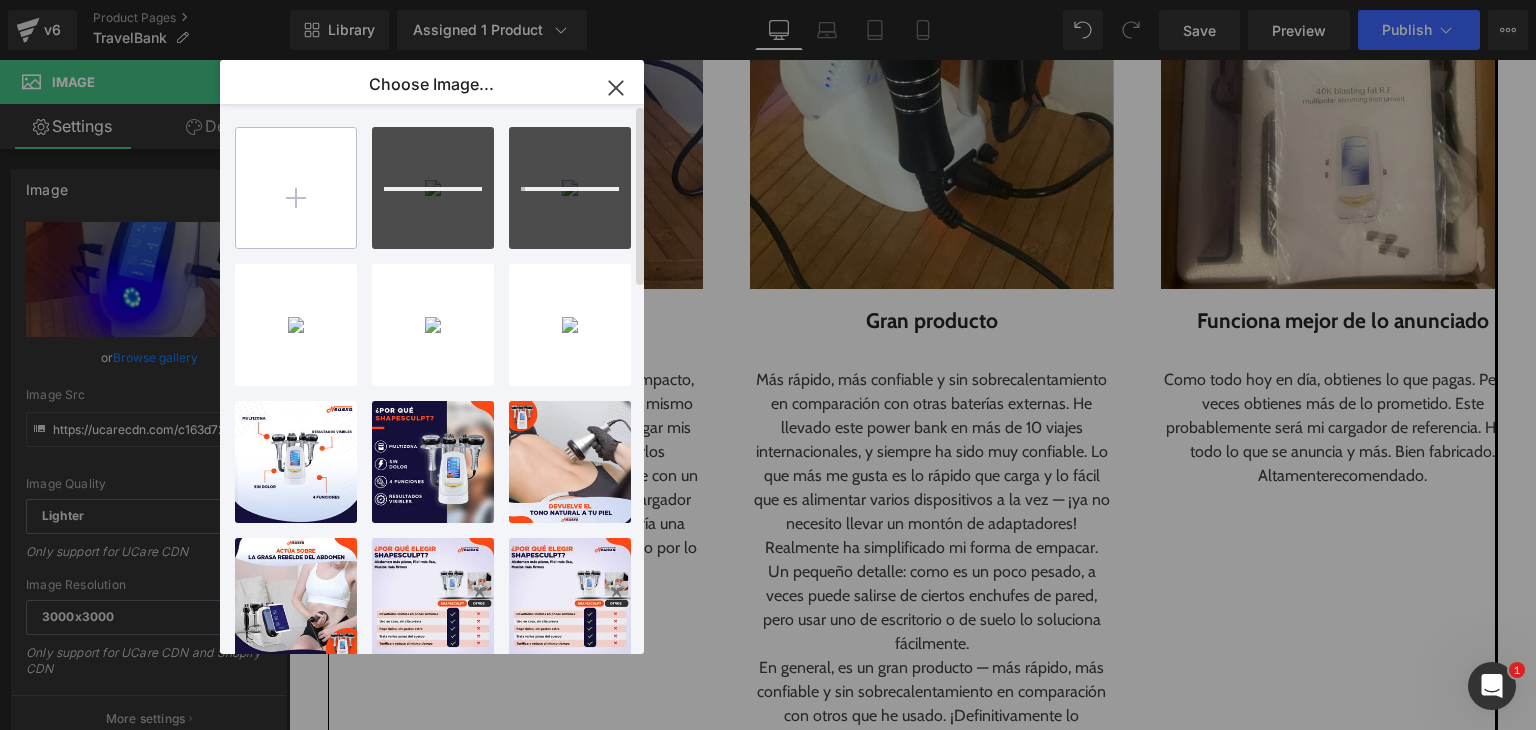 click at bounding box center [296, 188] 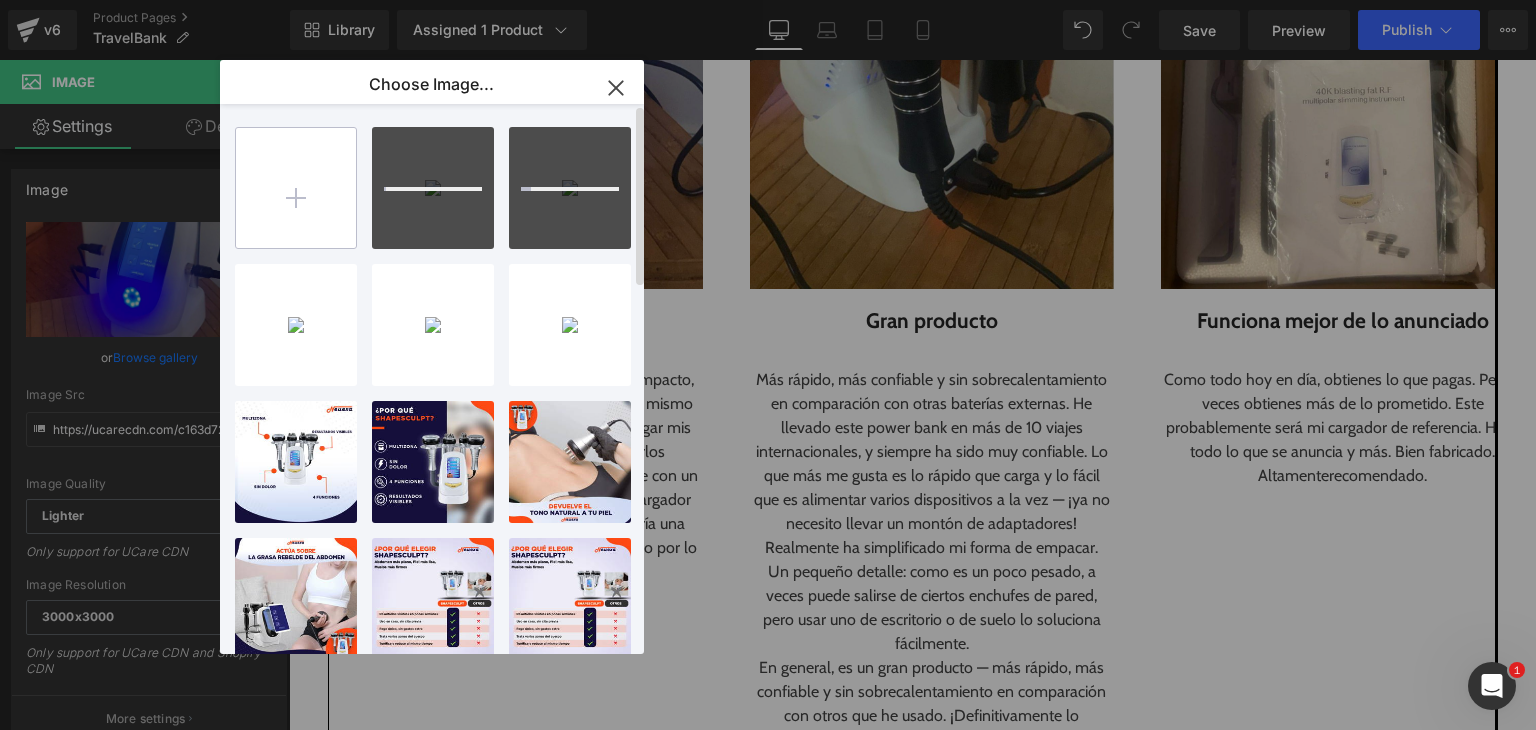 type on "C:\fakepath\6.png" 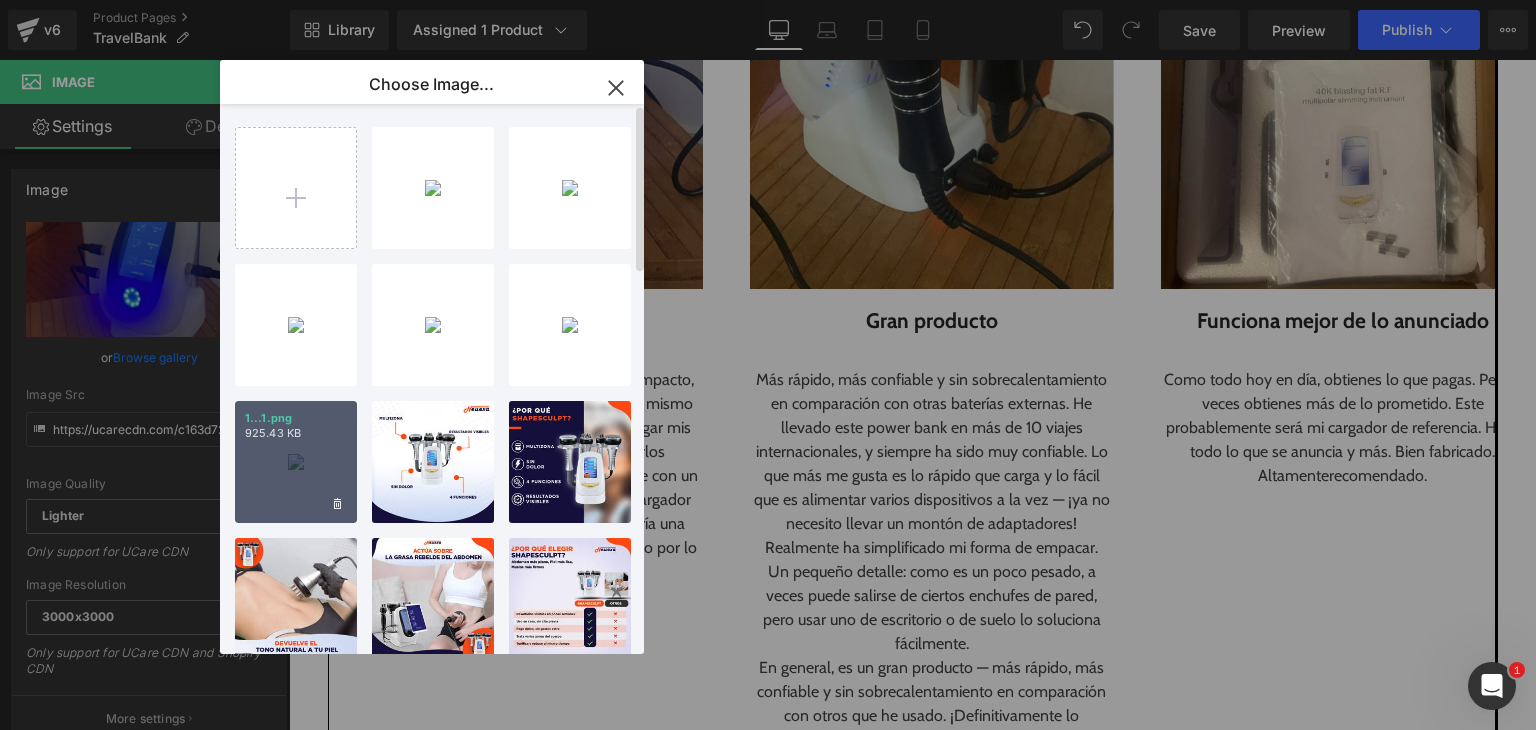 click on "1...1.png 925.43 KB" at bounding box center (296, 462) 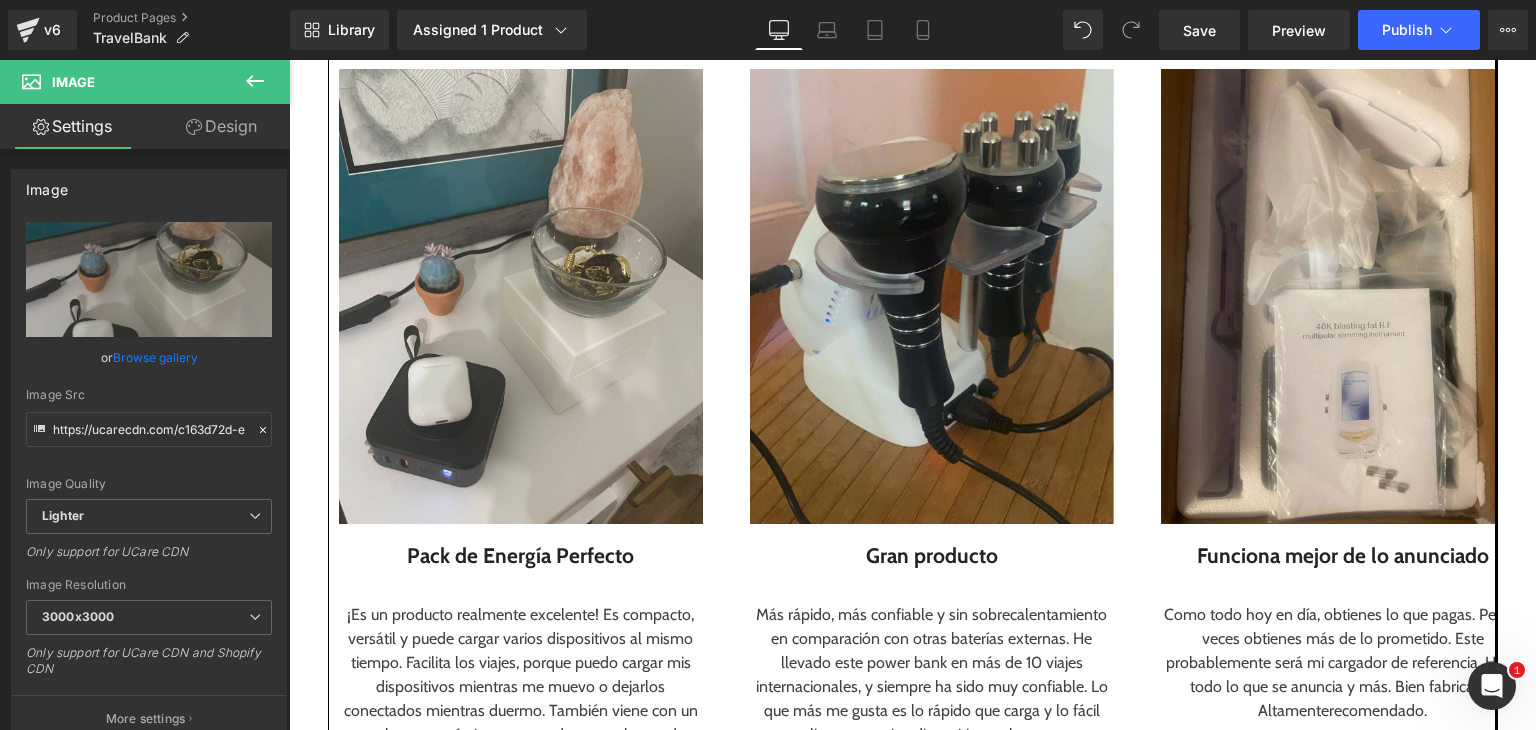 scroll, scrollTop: 2402, scrollLeft: 0, axis: vertical 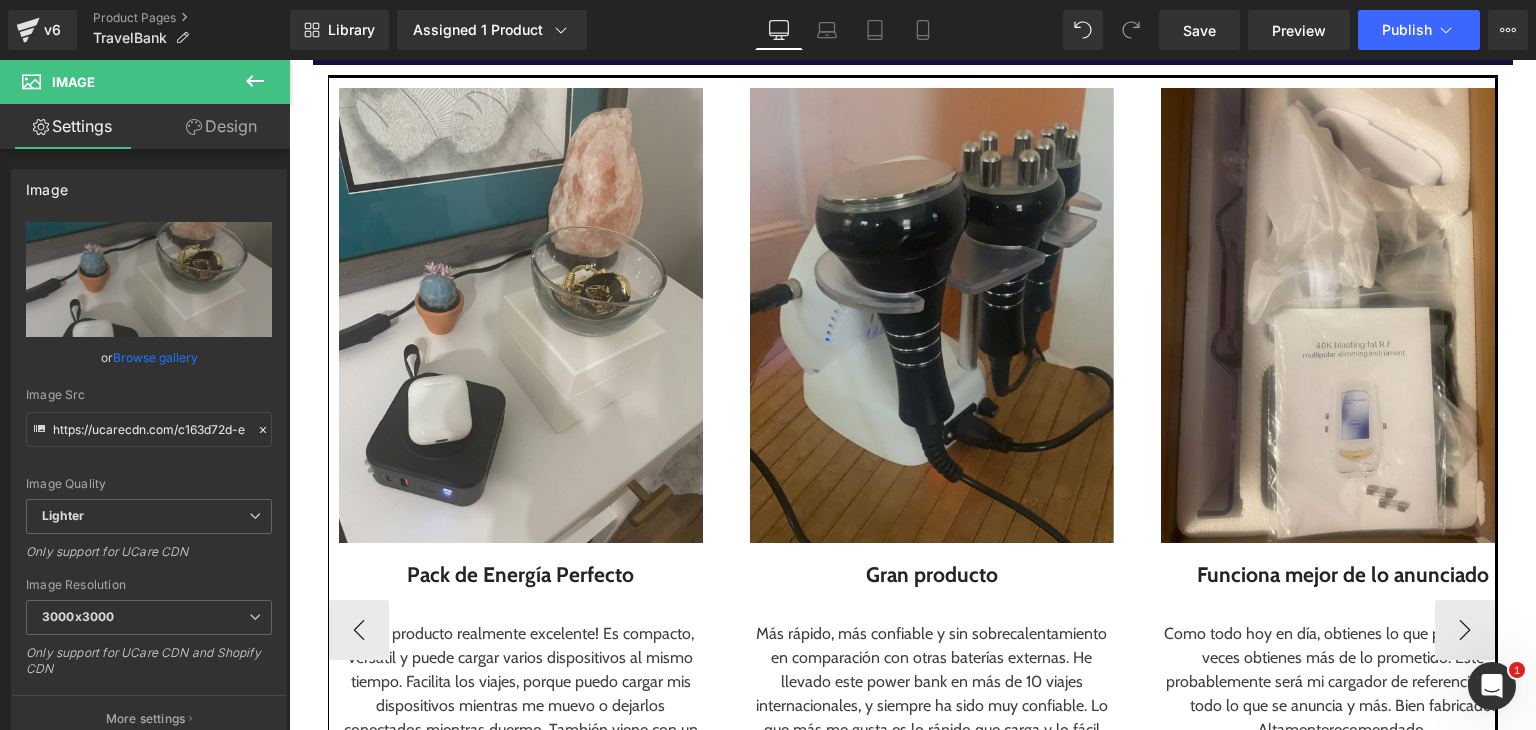 click at bounding box center [932, 315] 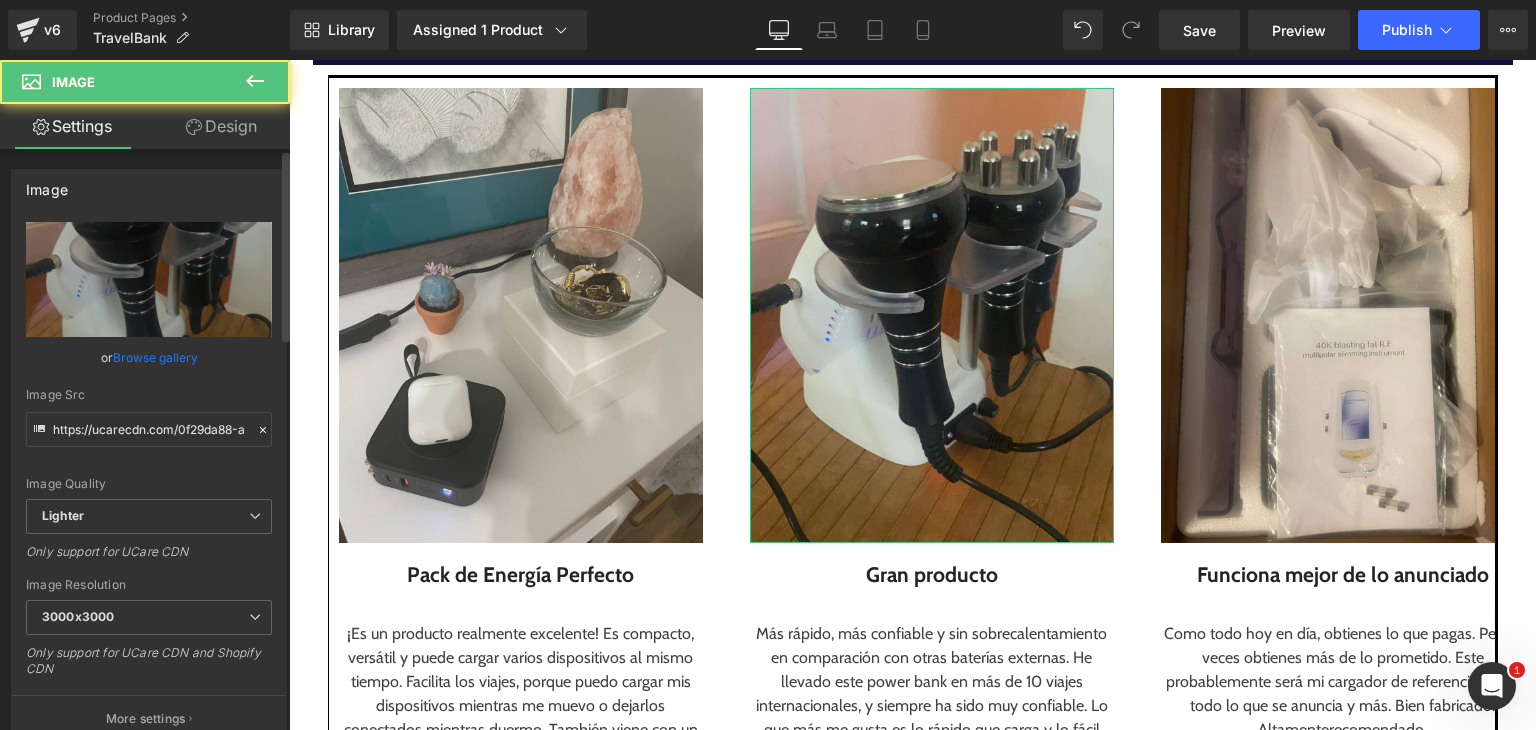 click on "Browse gallery" at bounding box center (155, 357) 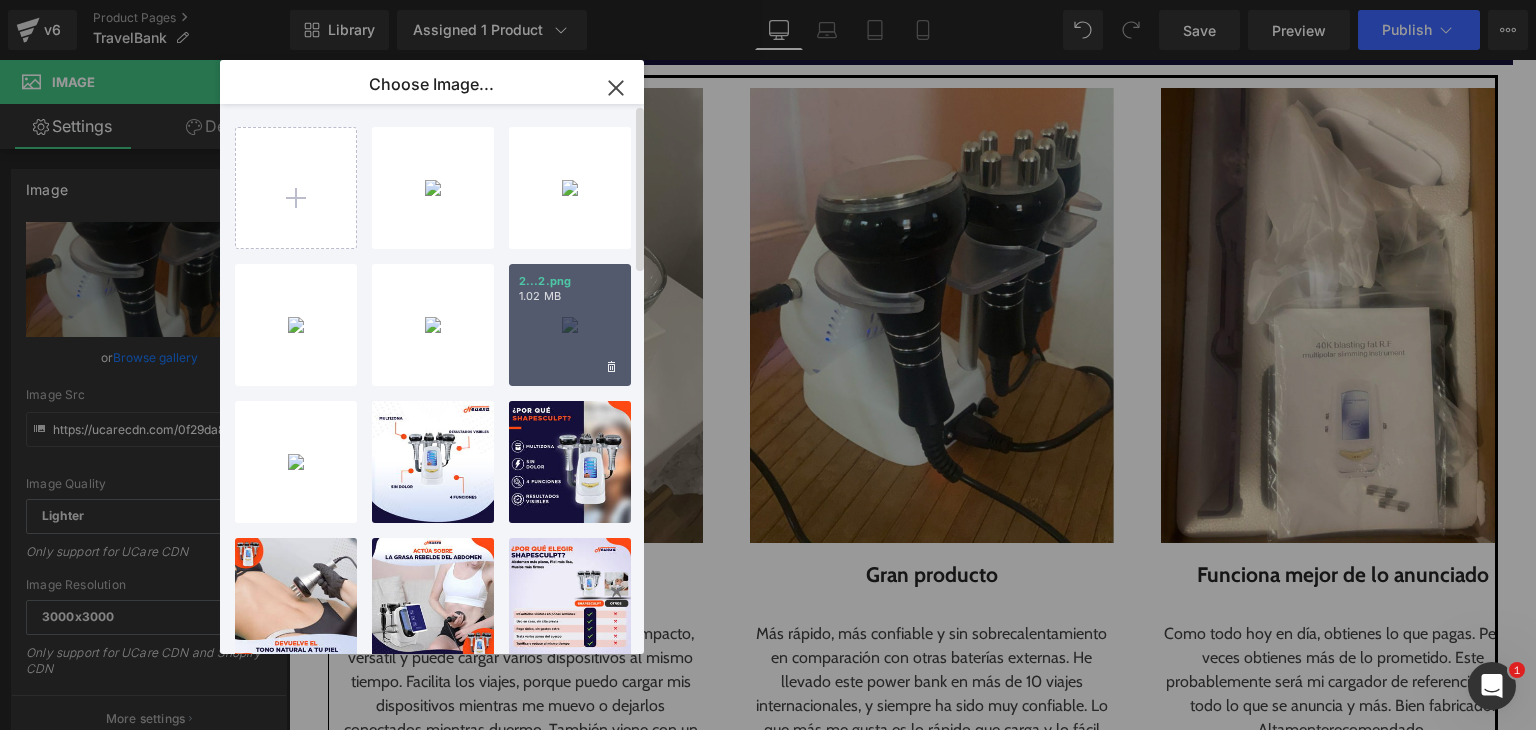 drag, startPoint x: 283, startPoint y: 283, endPoint x: 572, endPoint y: 342, distance: 294.96103 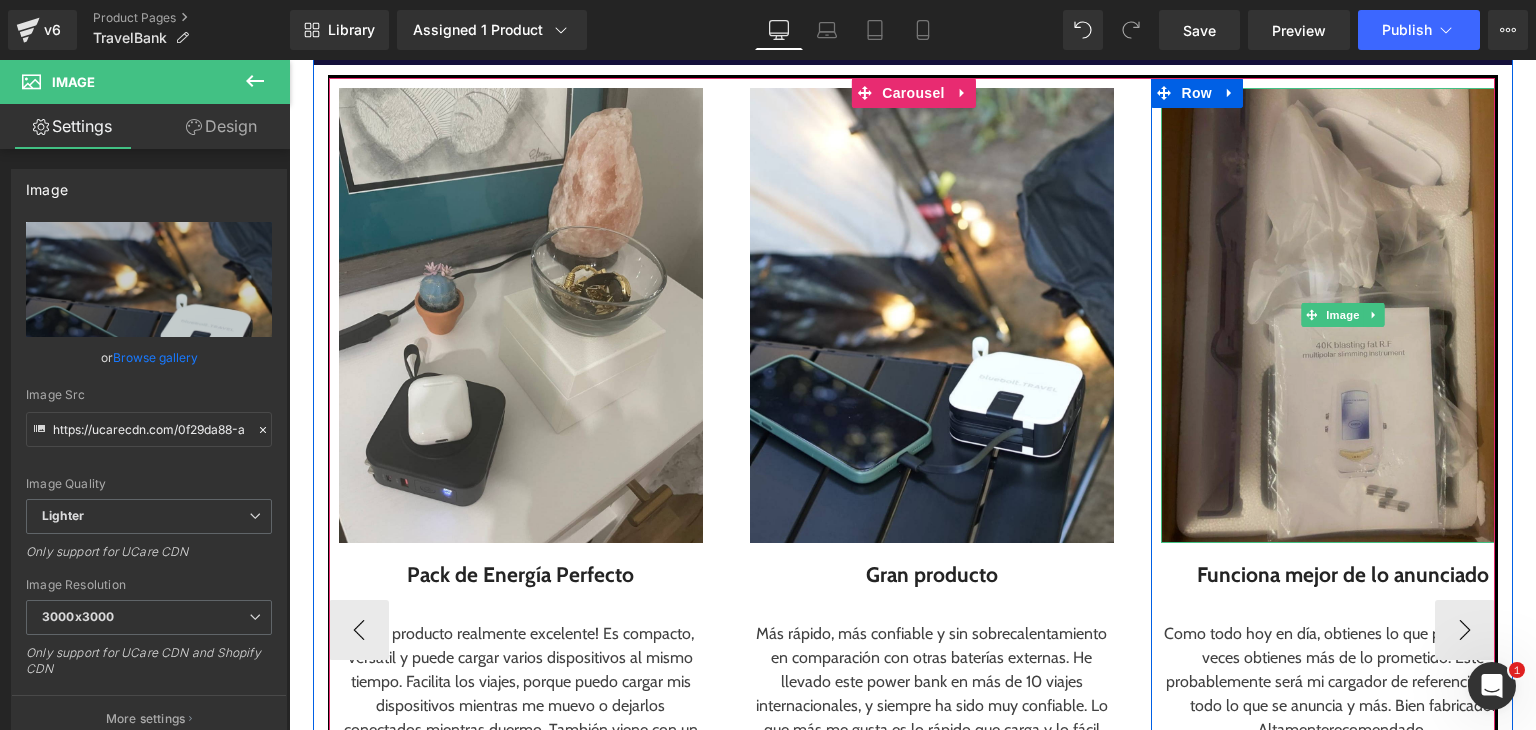 click at bounding box center (1343, 315) 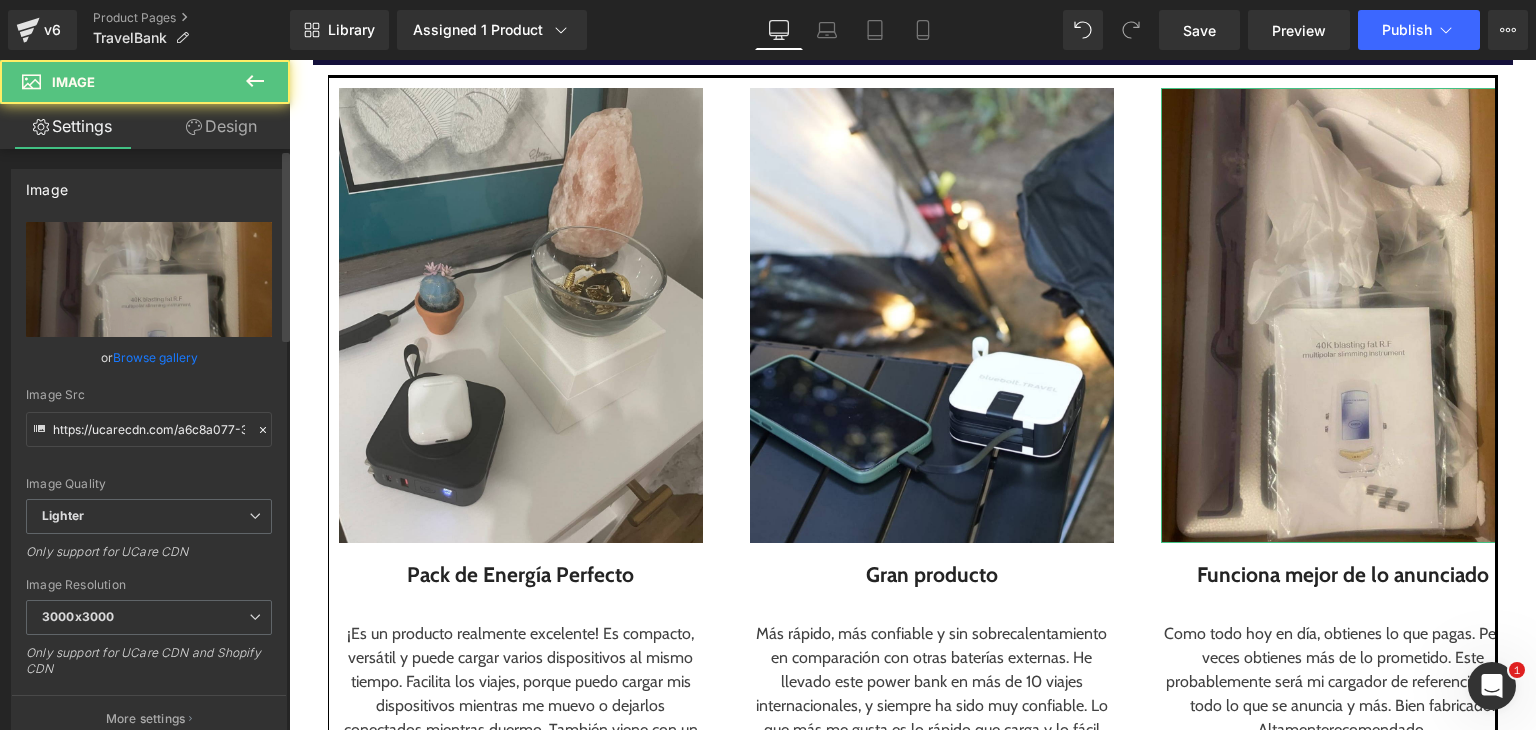 click on "Browse gallery" at bounding box center [155, 357] 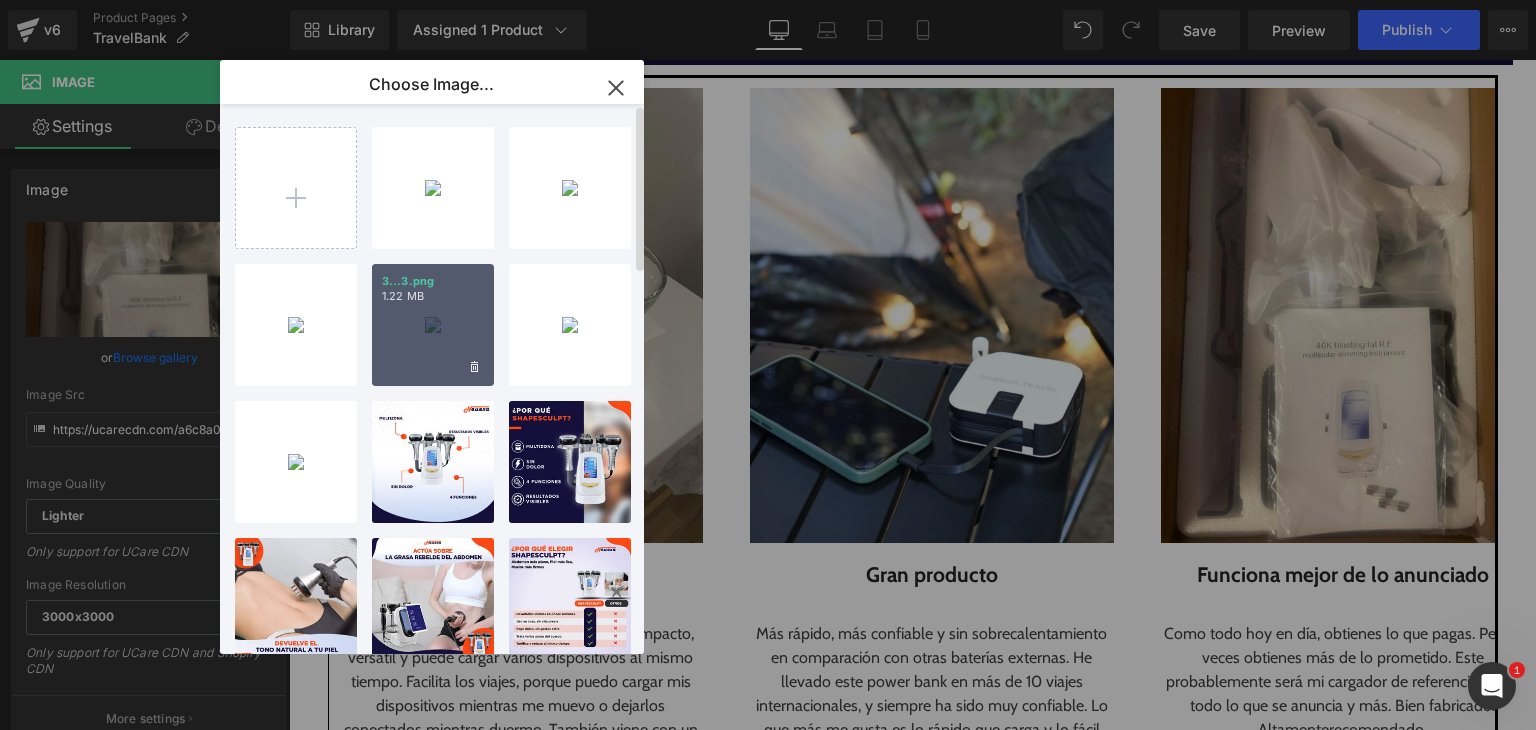 drag, startPoint x: 143, startPoint y: 307, endPoint x: 428, endPoint y: 368, distance: 291.45496 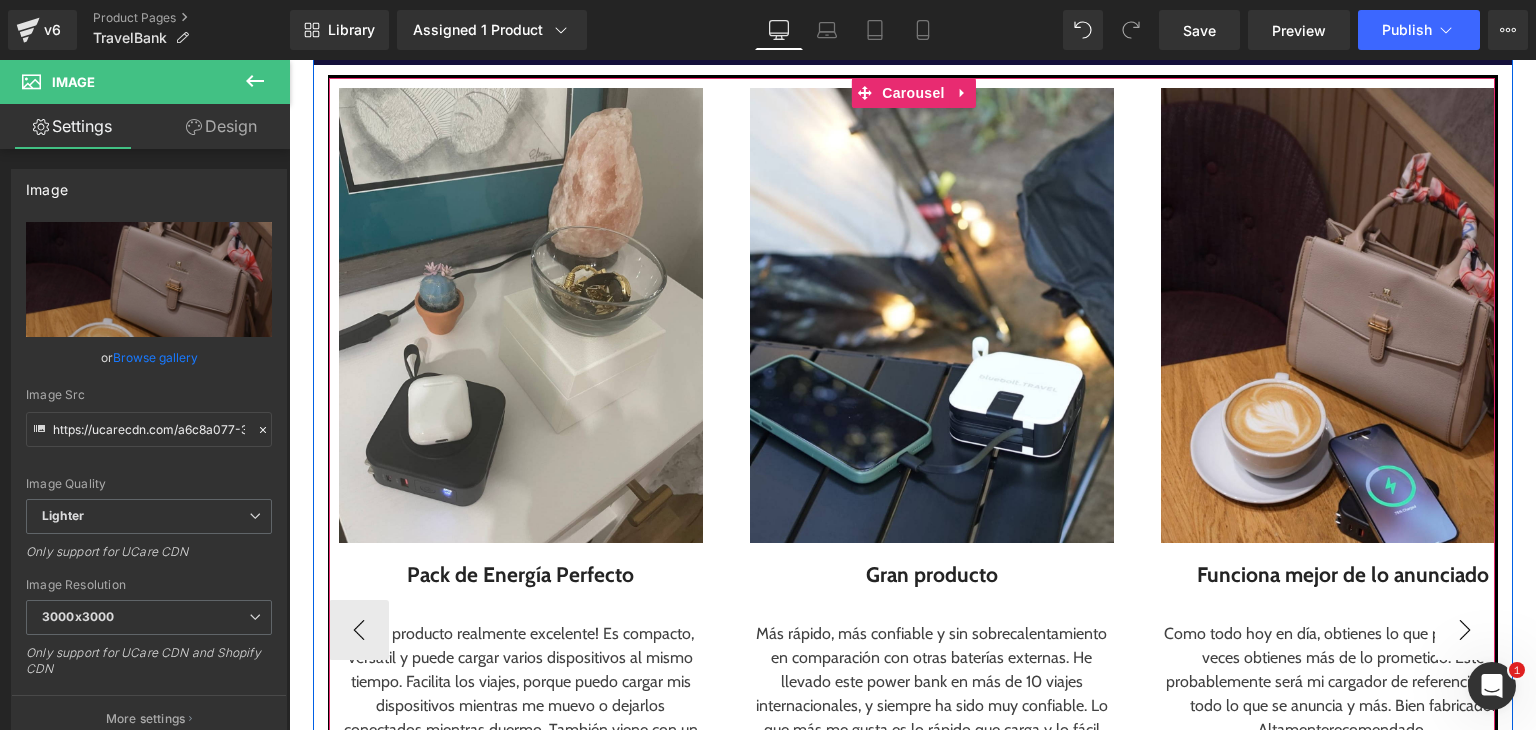 click on "›" at bounding box center [1465, 630] 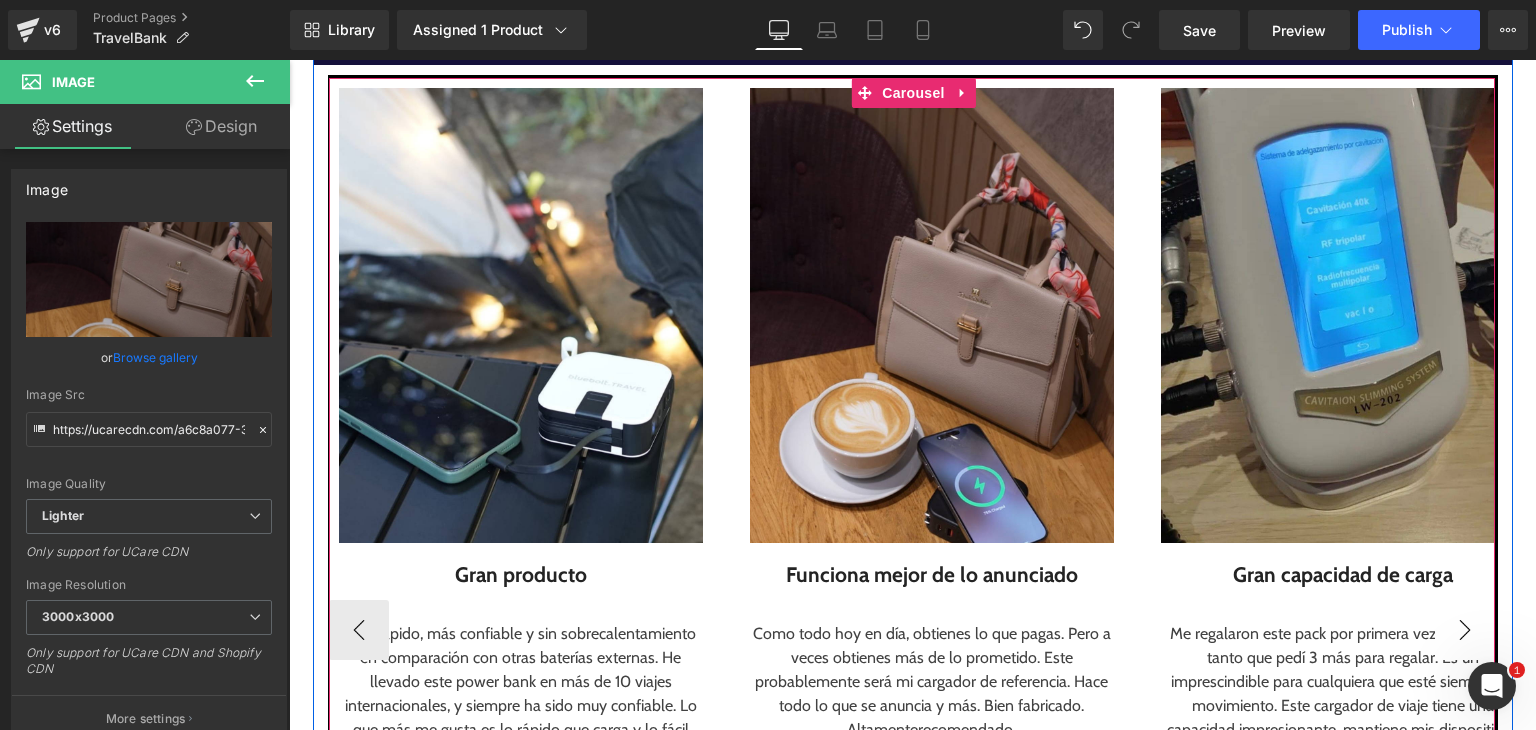 click on "›" at bounding box center (1465, 630) 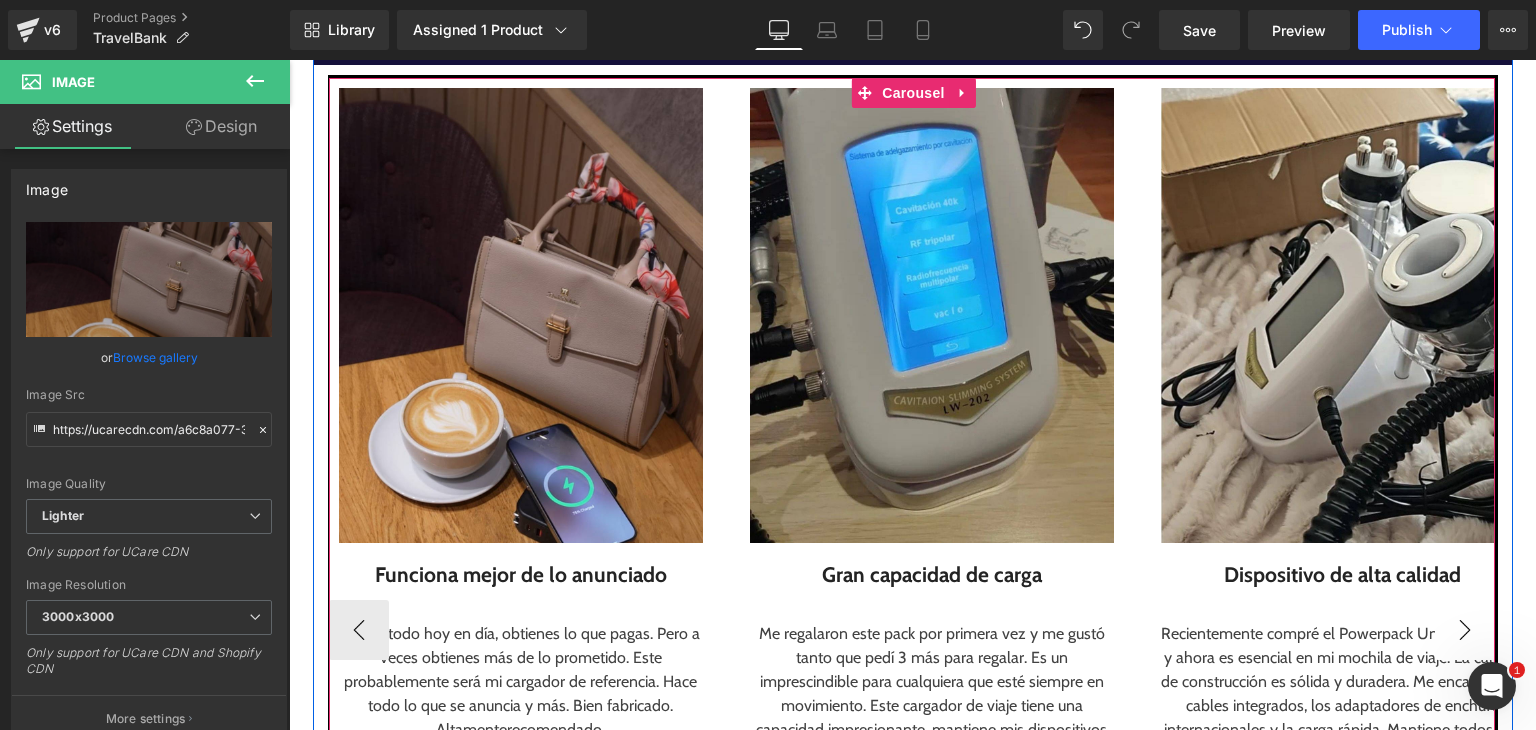click on "›" at bounding box center [1465, 630] 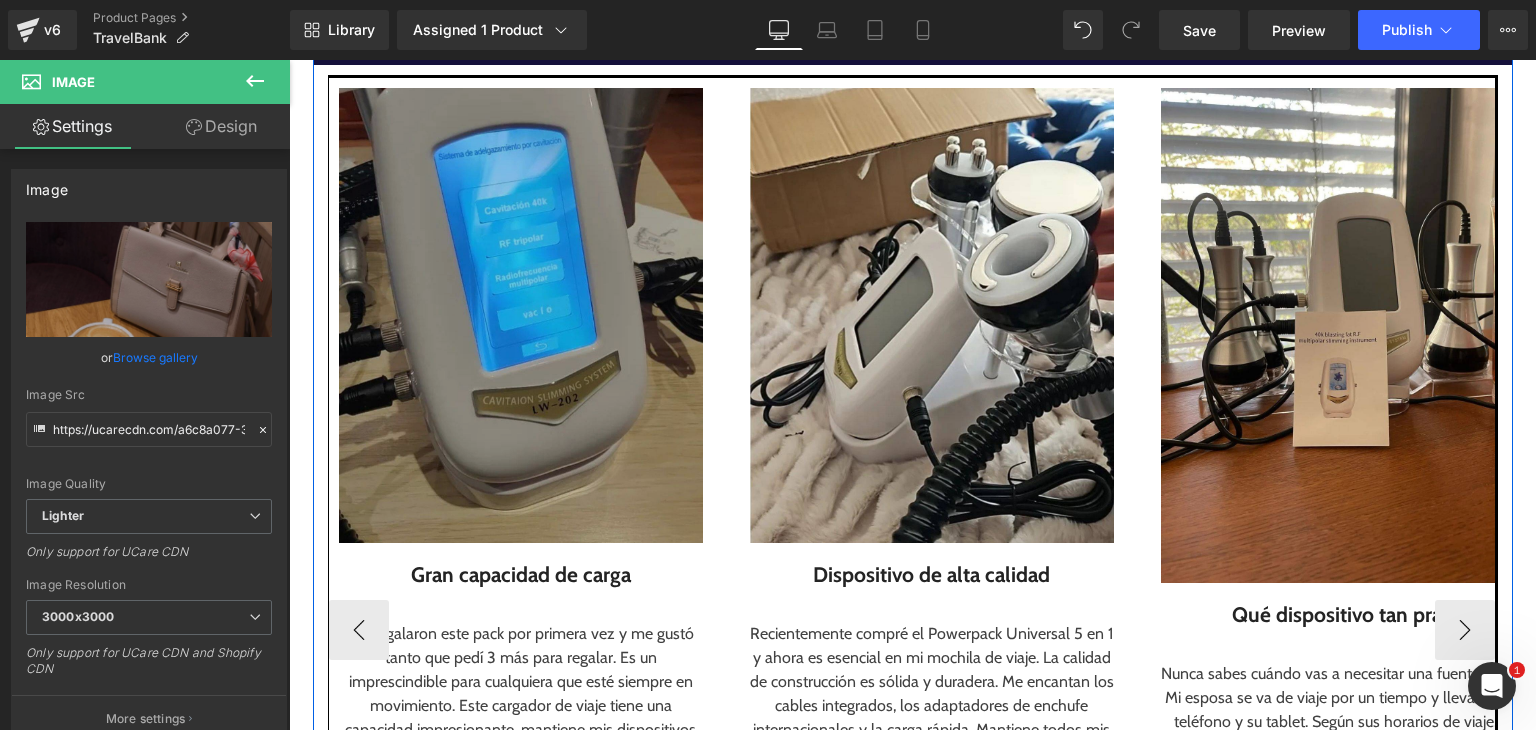 click at bounding box center (521, 315) 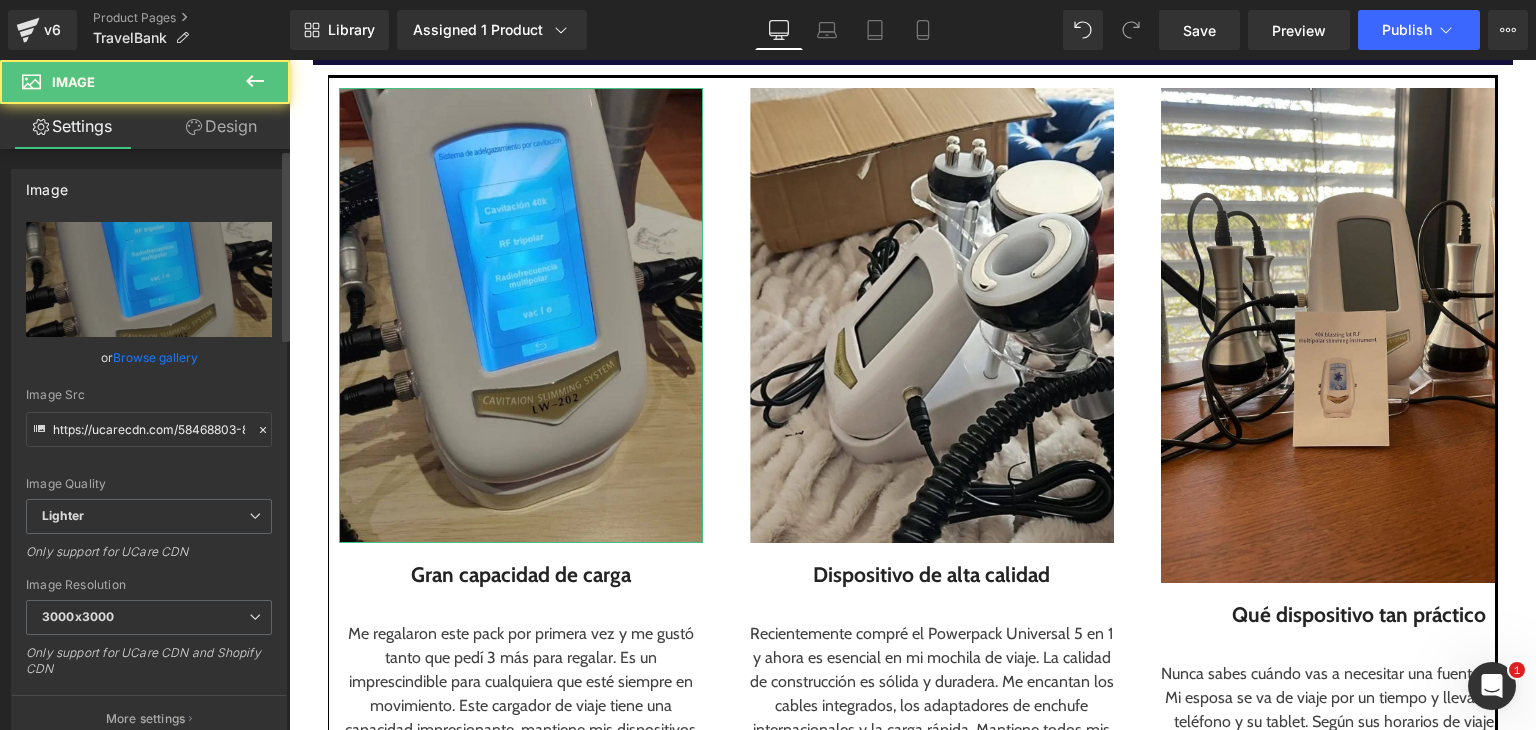 click on "Browse gallery" at bounding box center [155, 357] 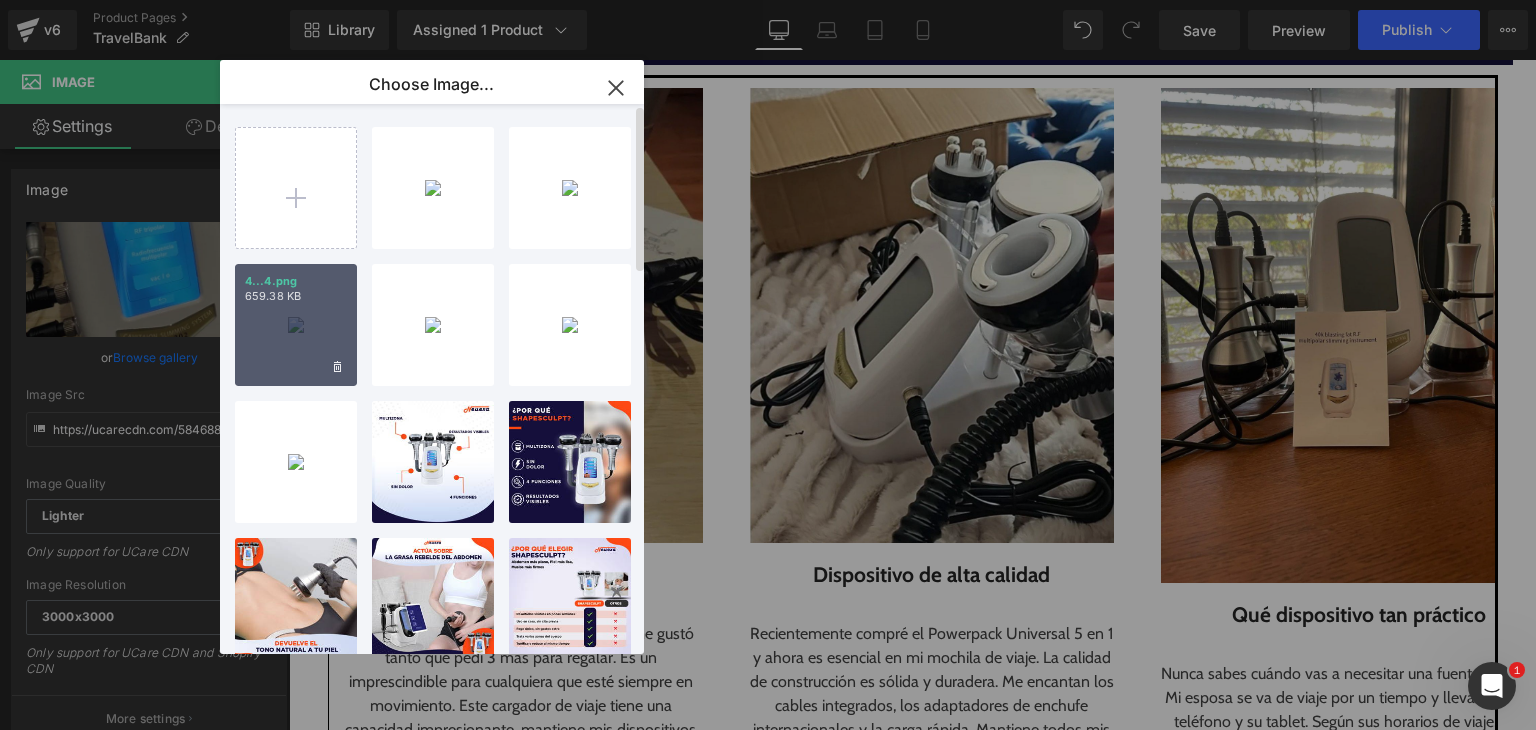 click on "4...4.png 659.38 KB" at bounding box center [296, 325] 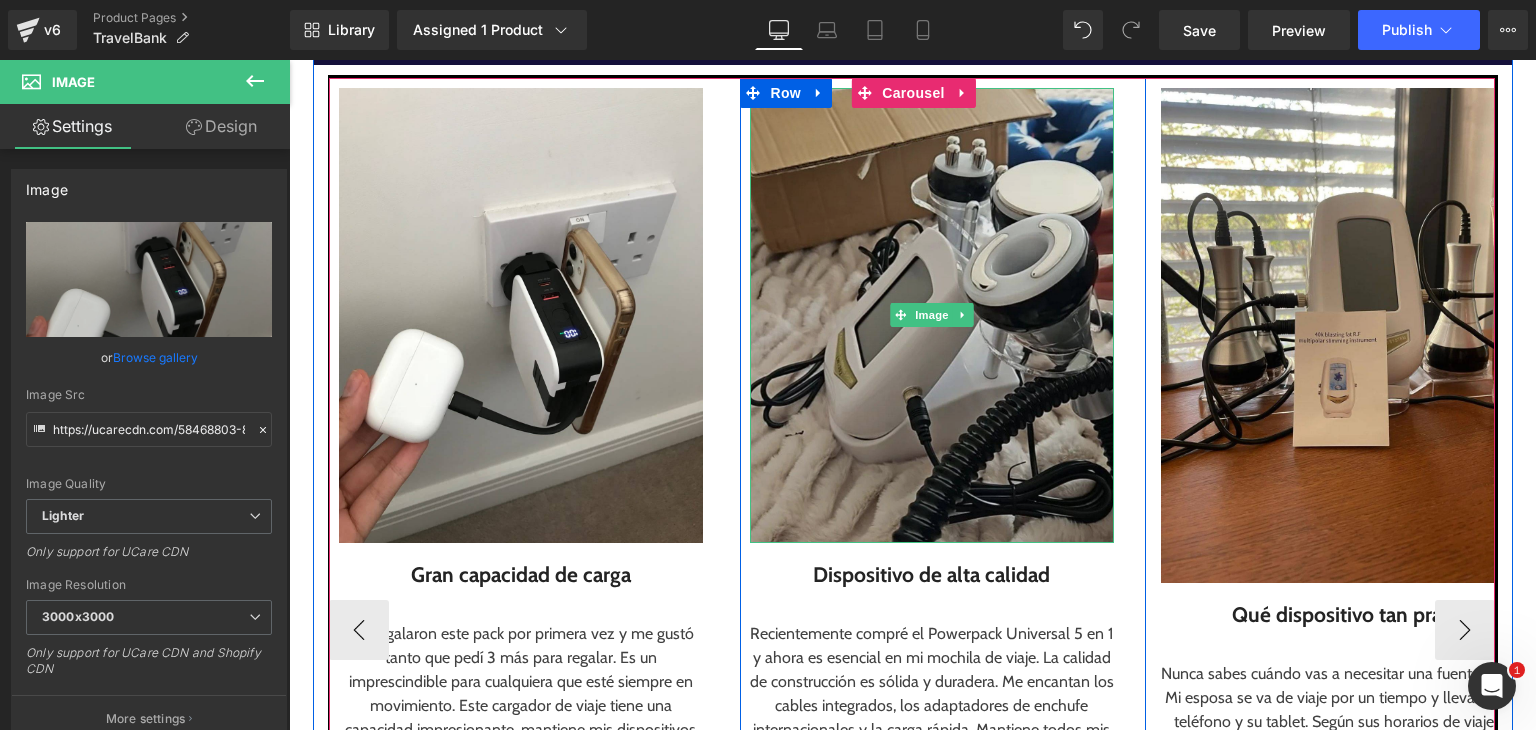 click at bounding box center [932, 315] 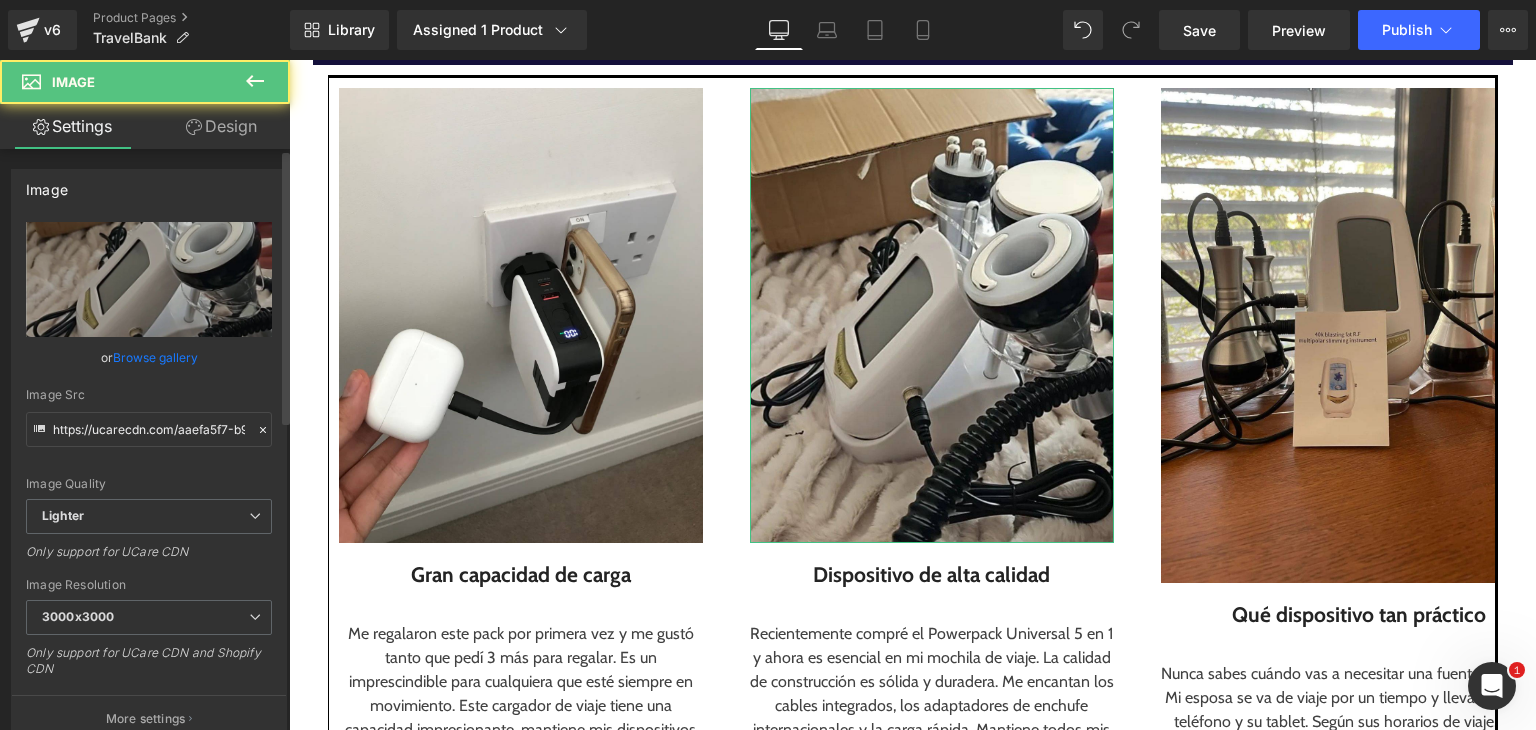 click on "Browse gallery" at bounding box center (155, 357) 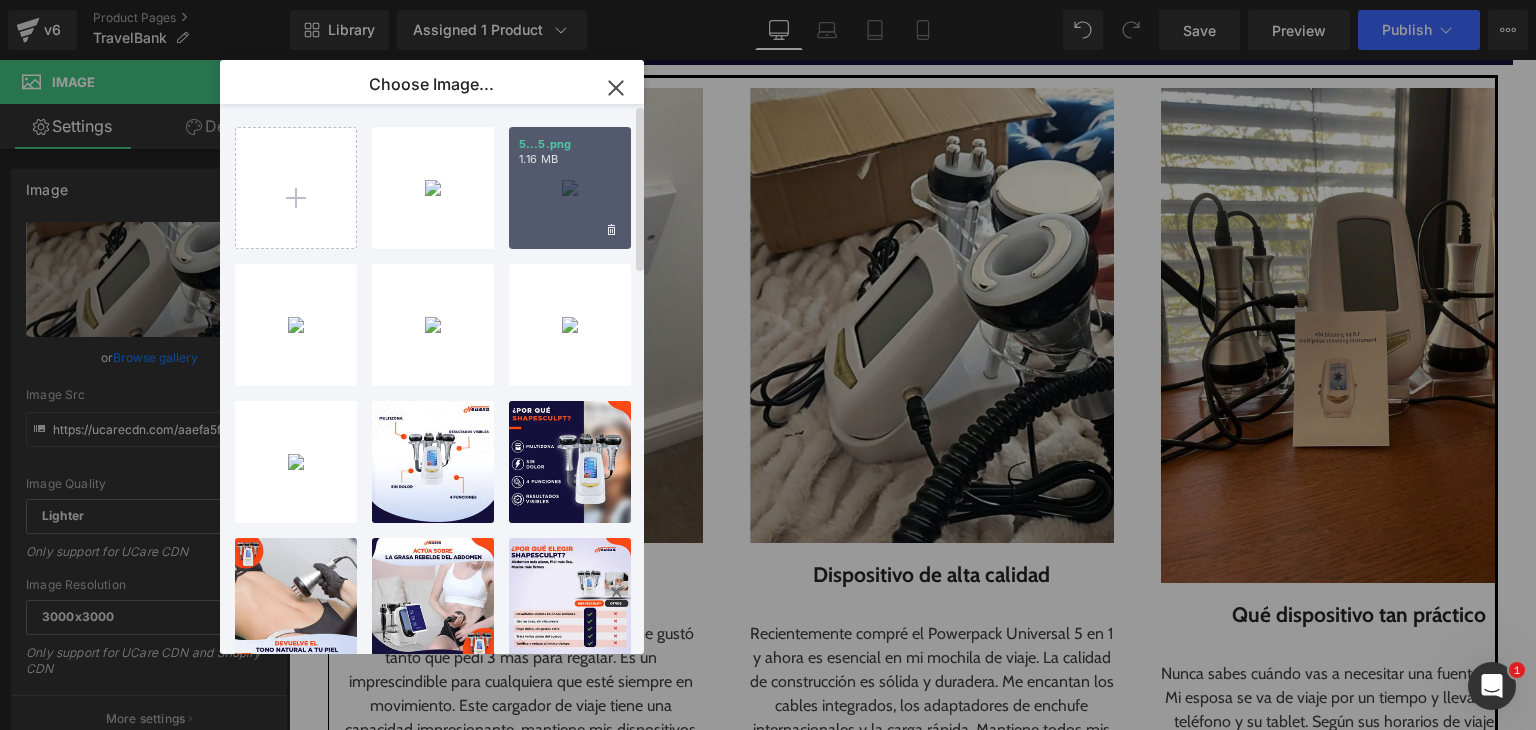 drag, startPoint x: 575, startPoint y: 198, endPoint x: 291, endPoint y: 138, distance: 290.26883 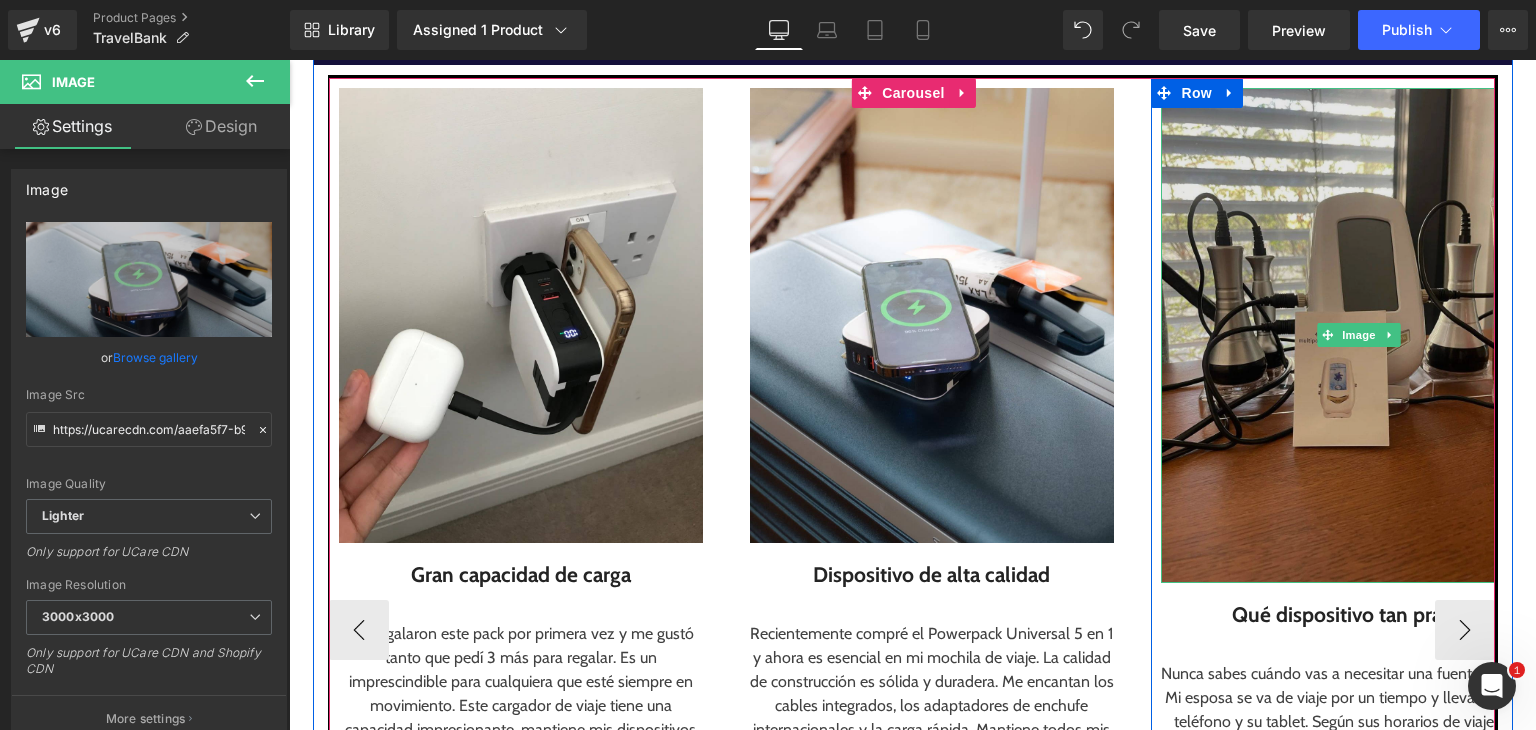 click at bounding box center (1359, 335) 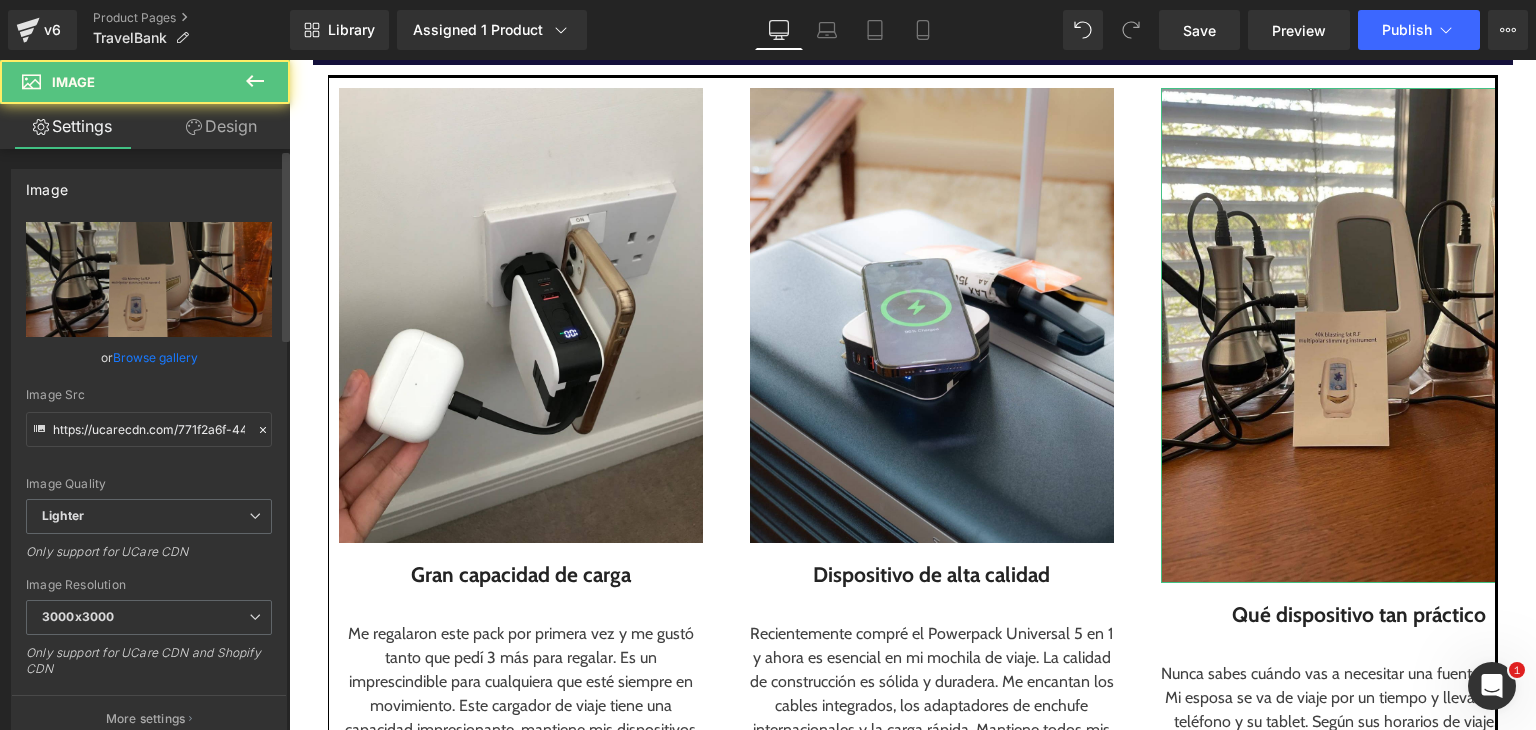 click on "Browse gallery" at bounding box center (155, 357) 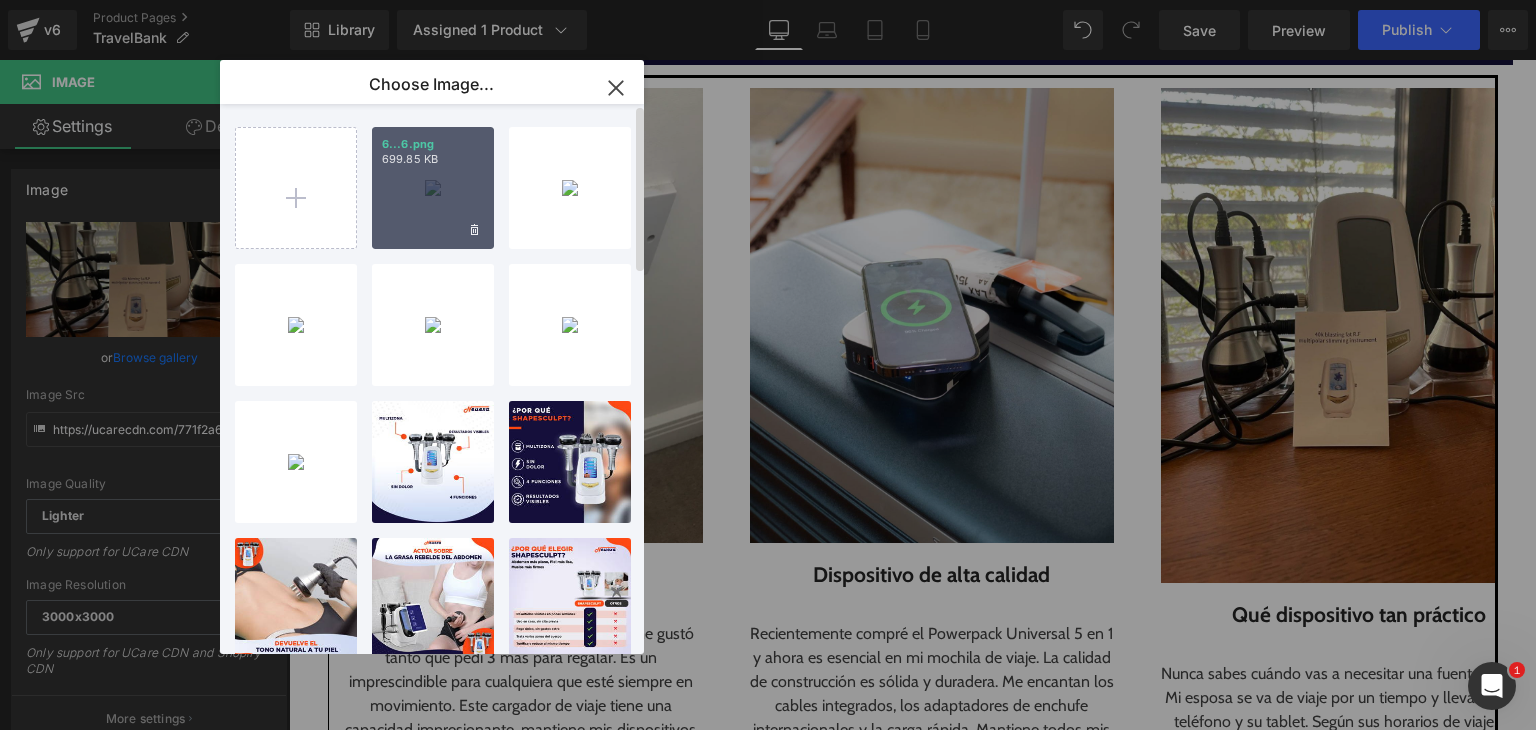 click on "6...6.png 699.85 KB" at bounding box center [433, 188] 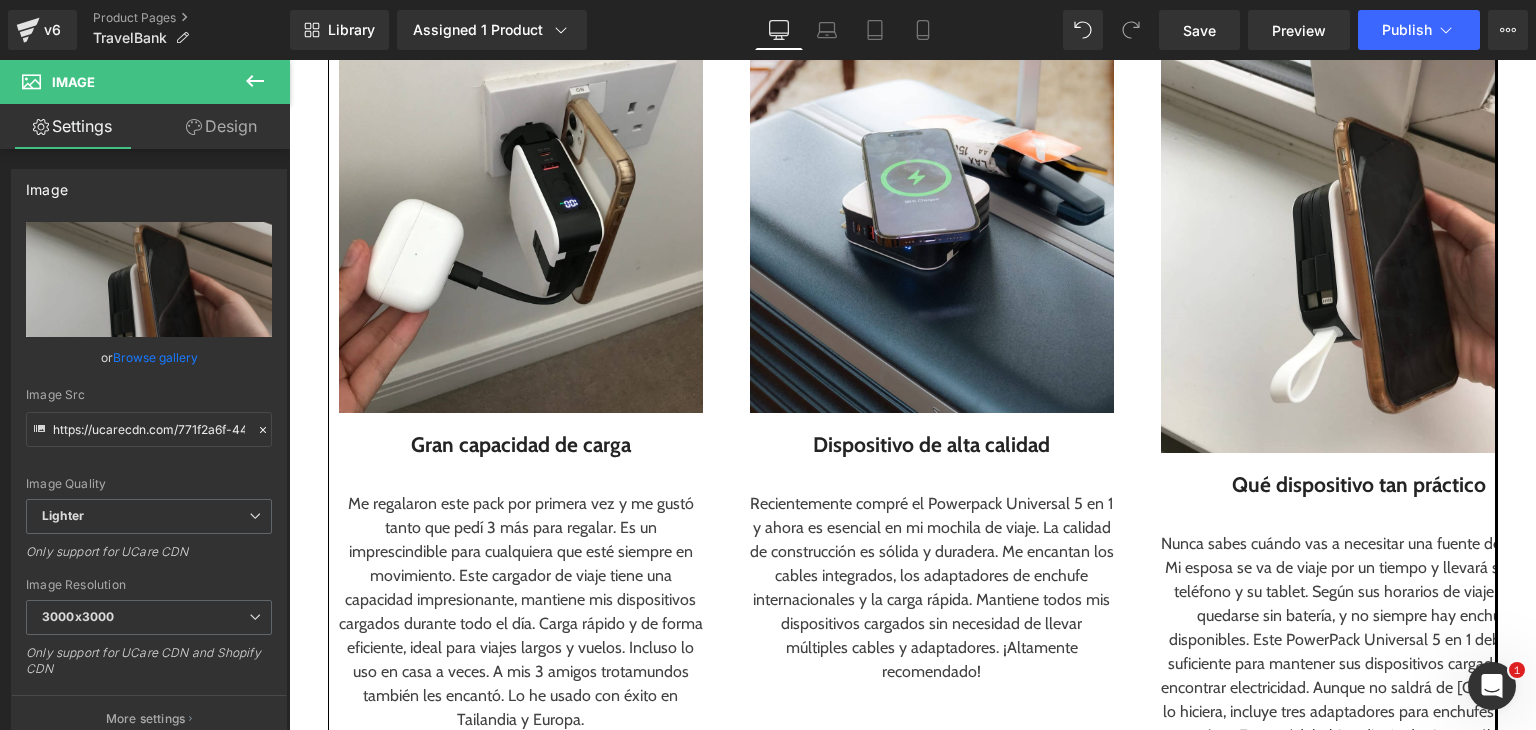 scroll, scrollTop: 2513, scrollLeft: 0, axis: vertical 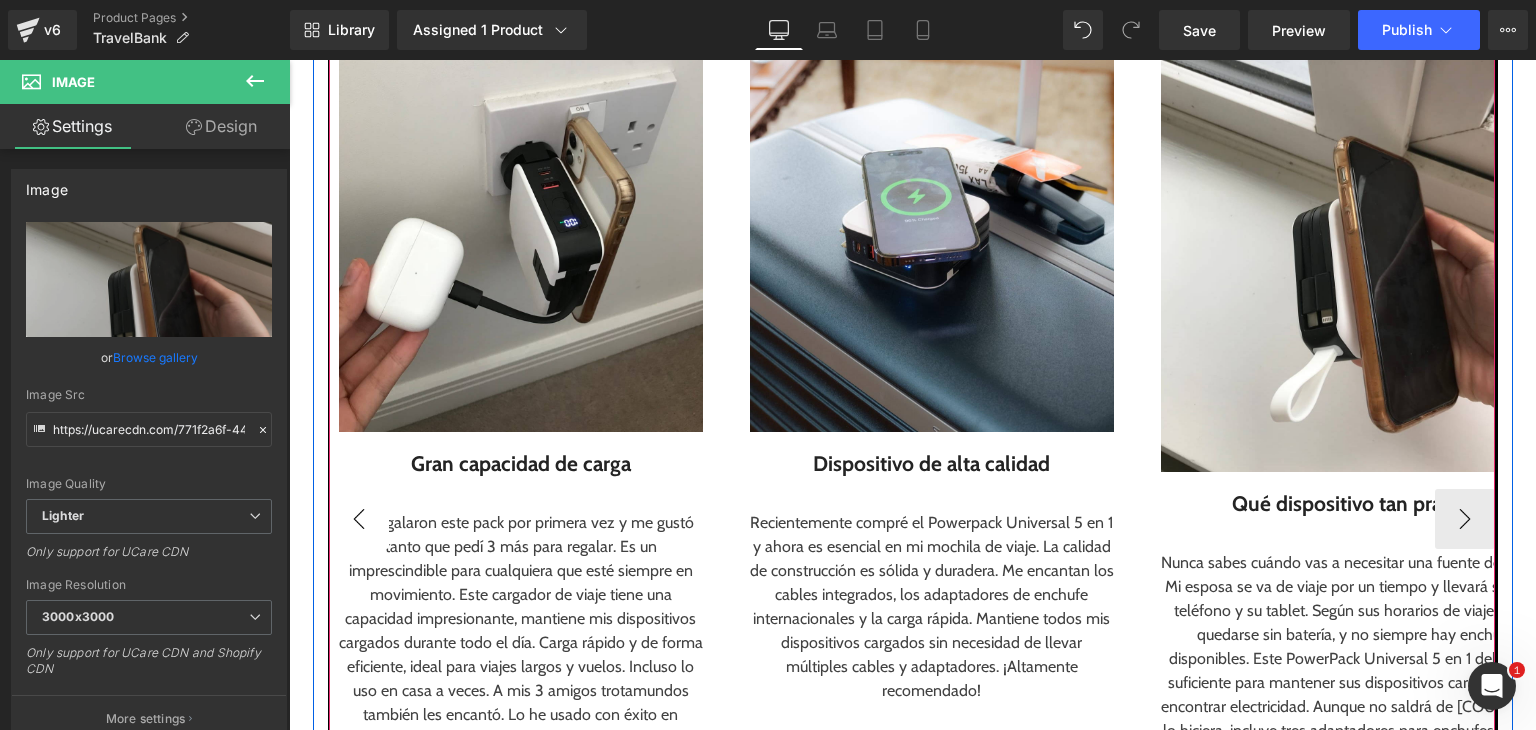click on "‹" at bounding box center (359, 519) 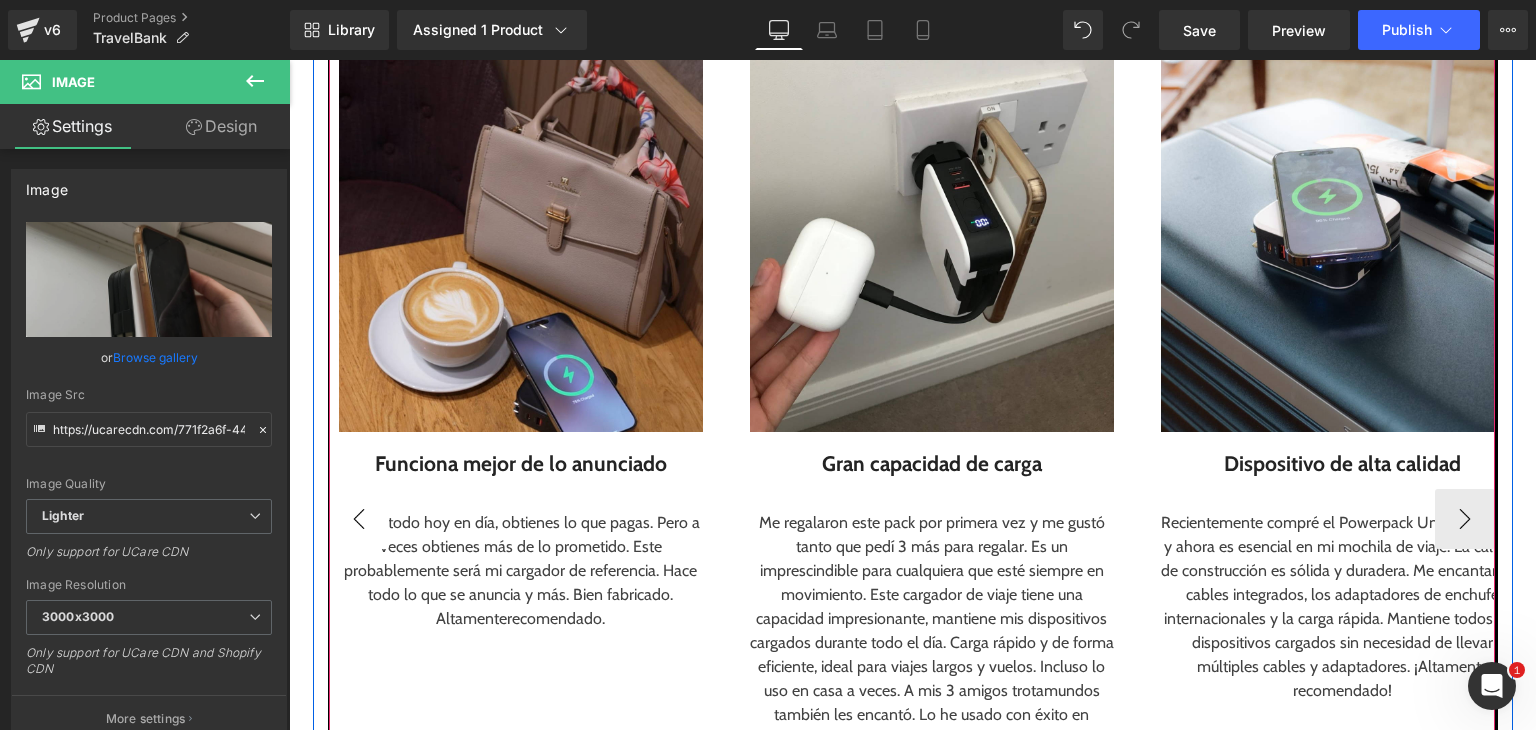 click on "‹" at bounding box center [359, 519] 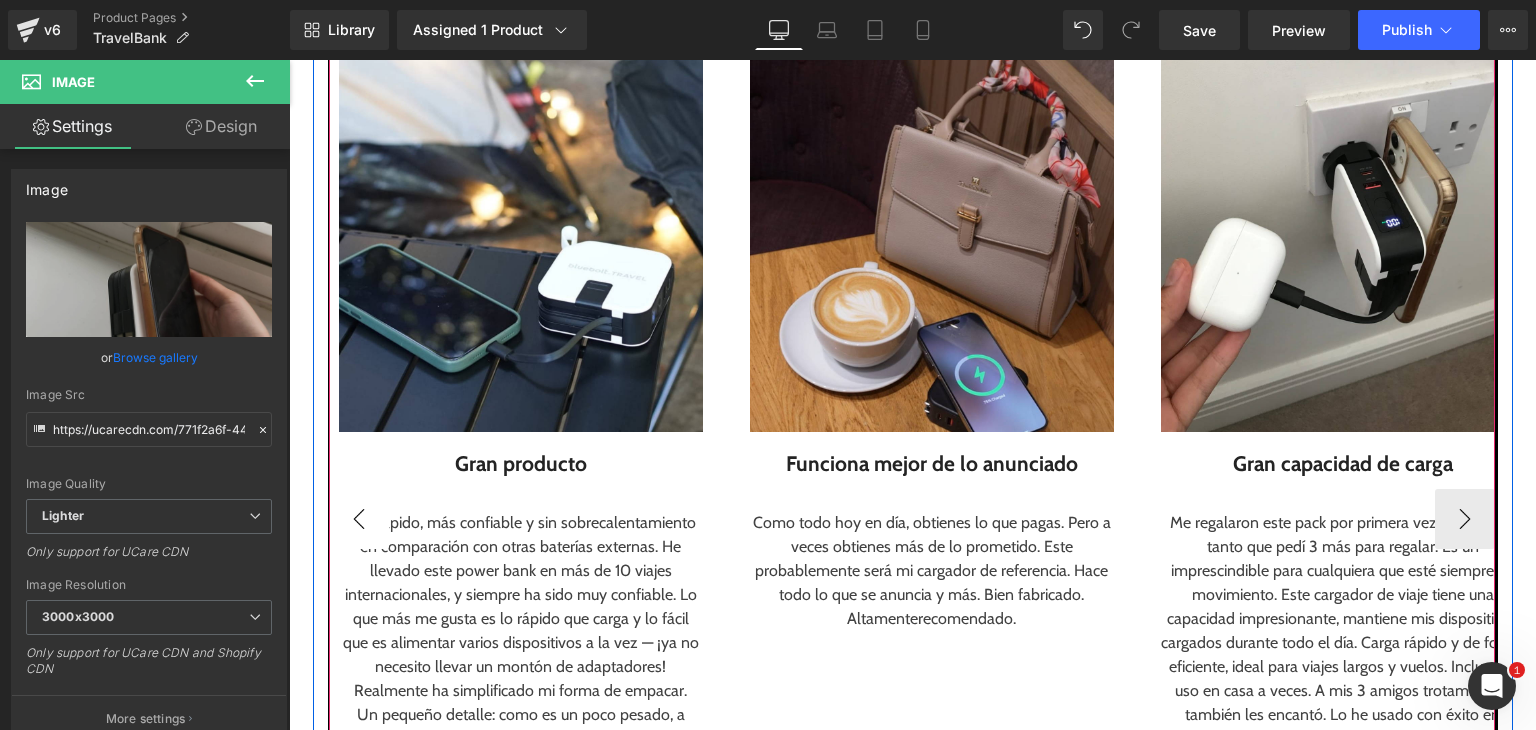 click on "‹" at bounding box center (359, 519) 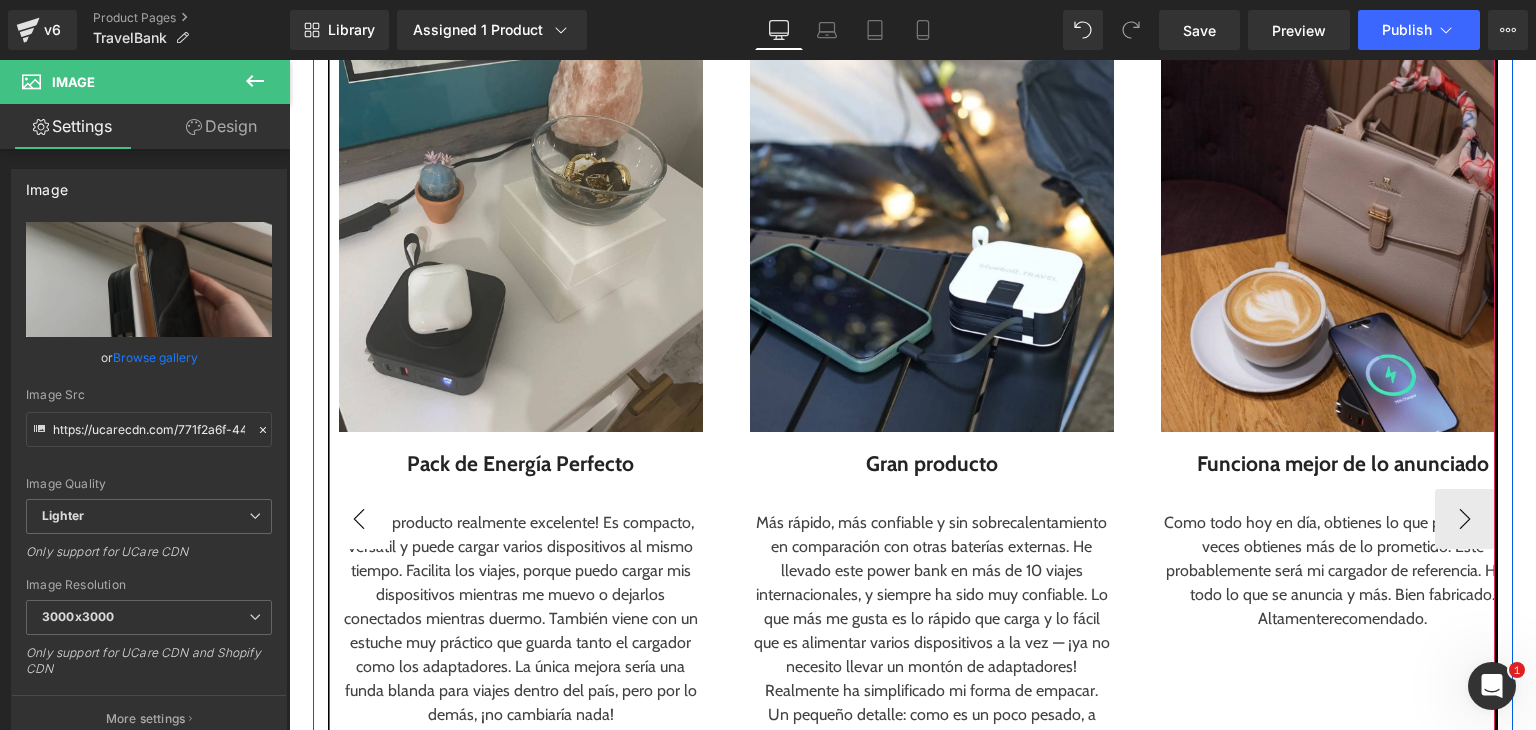 click on "‹" at bounding box center [359, 519] 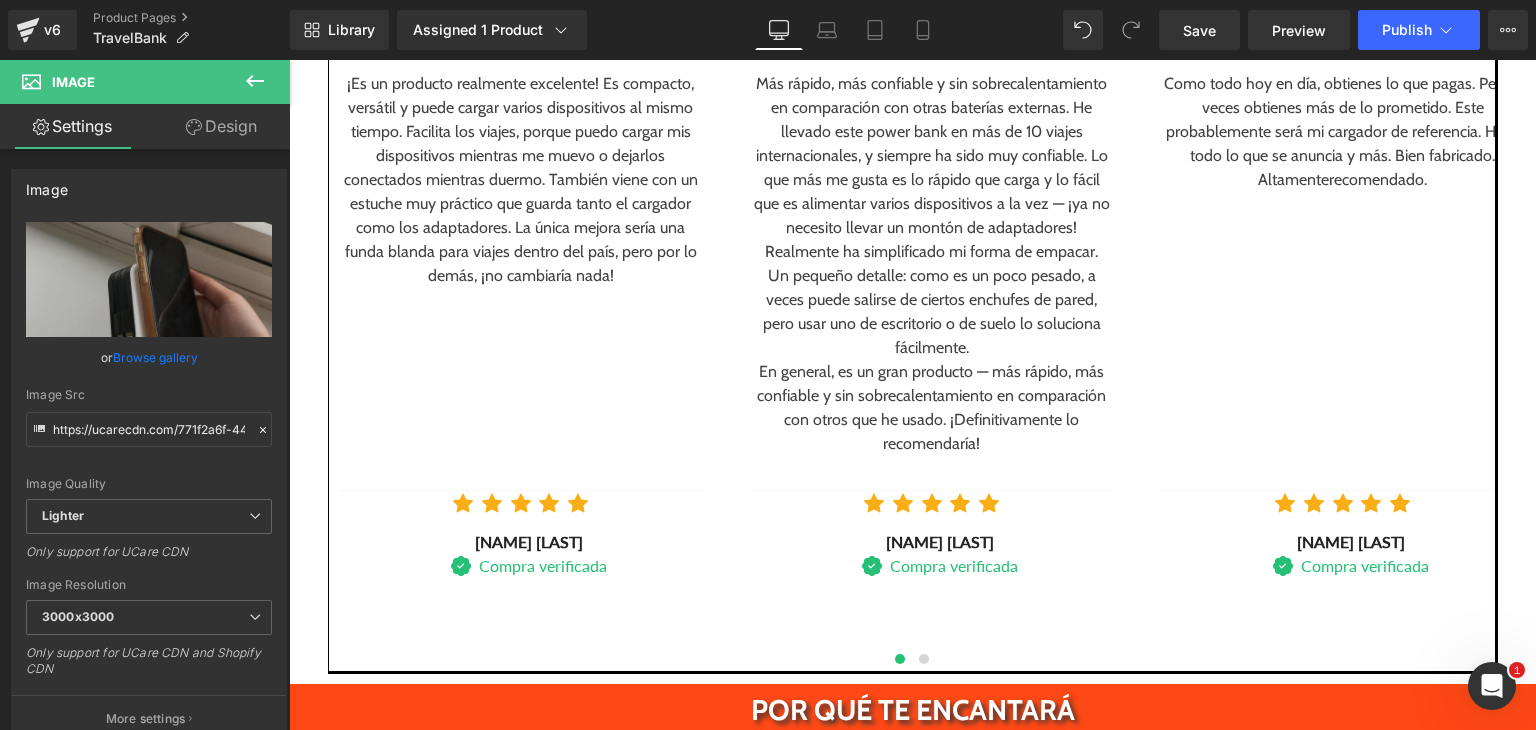scroll, scrollTop: 2804, scrollLeft: 0, axis: vertical 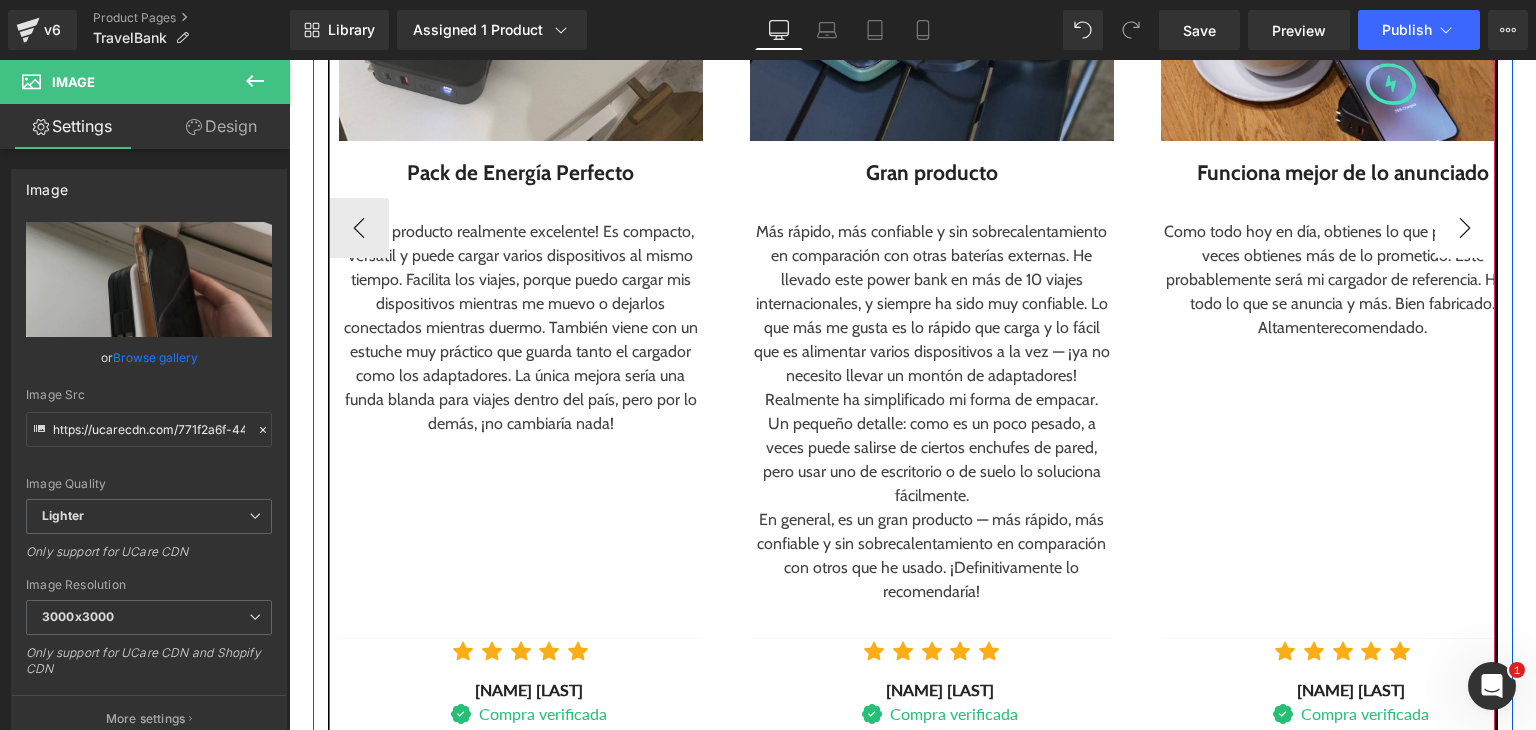 click on "›" at bounding box center (1465, 228) 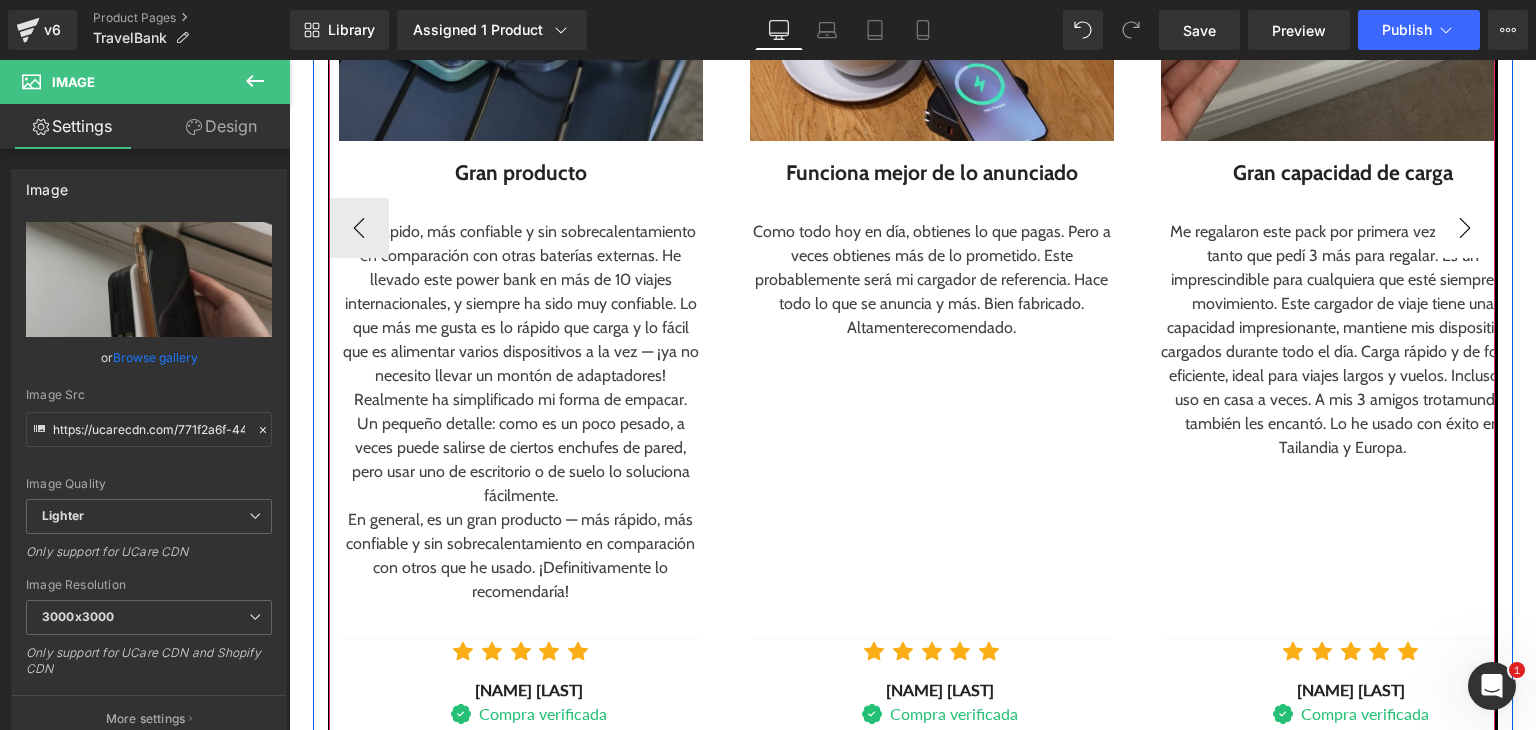 click on "›" at bounding box center (1465, 228) 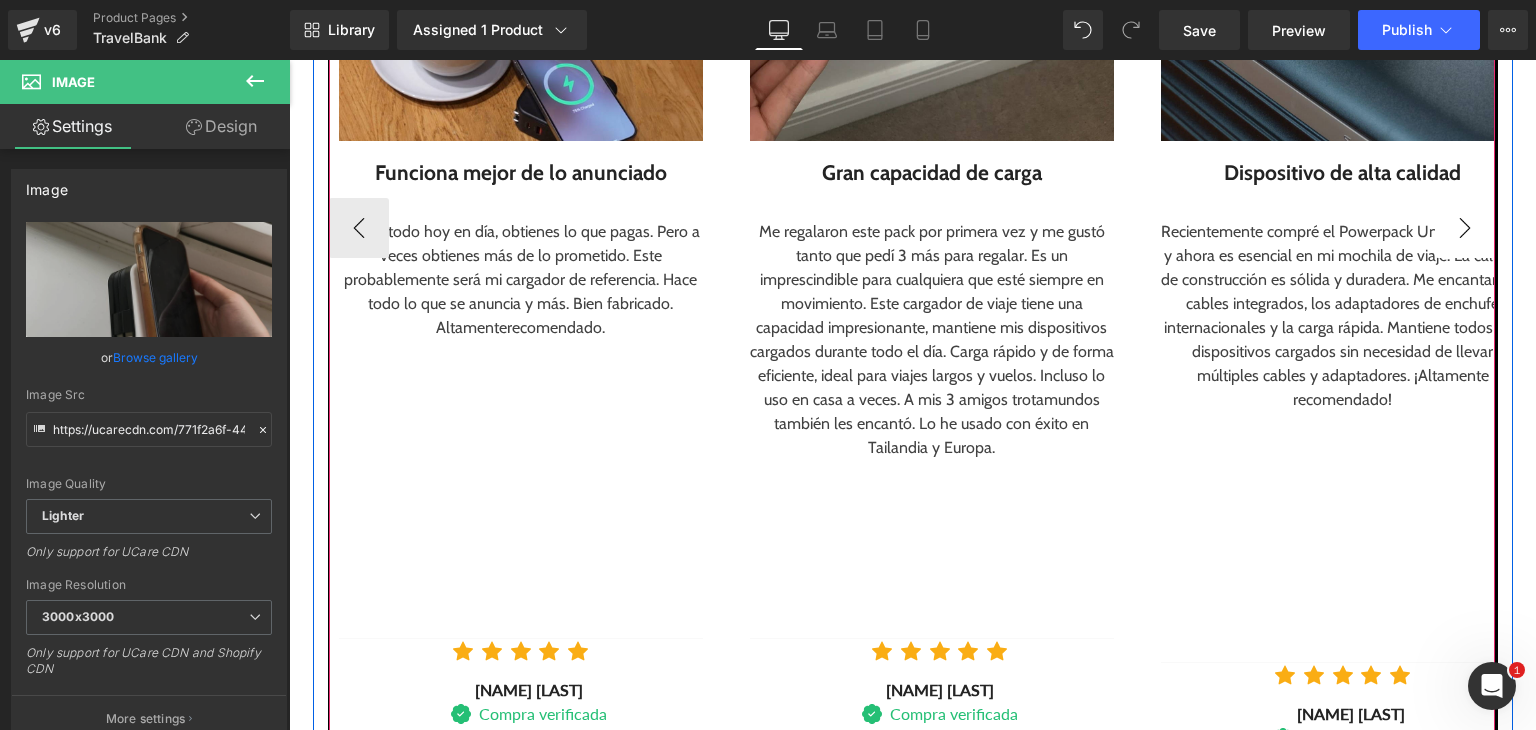 click on "›" at bounding box center [1465, 228] 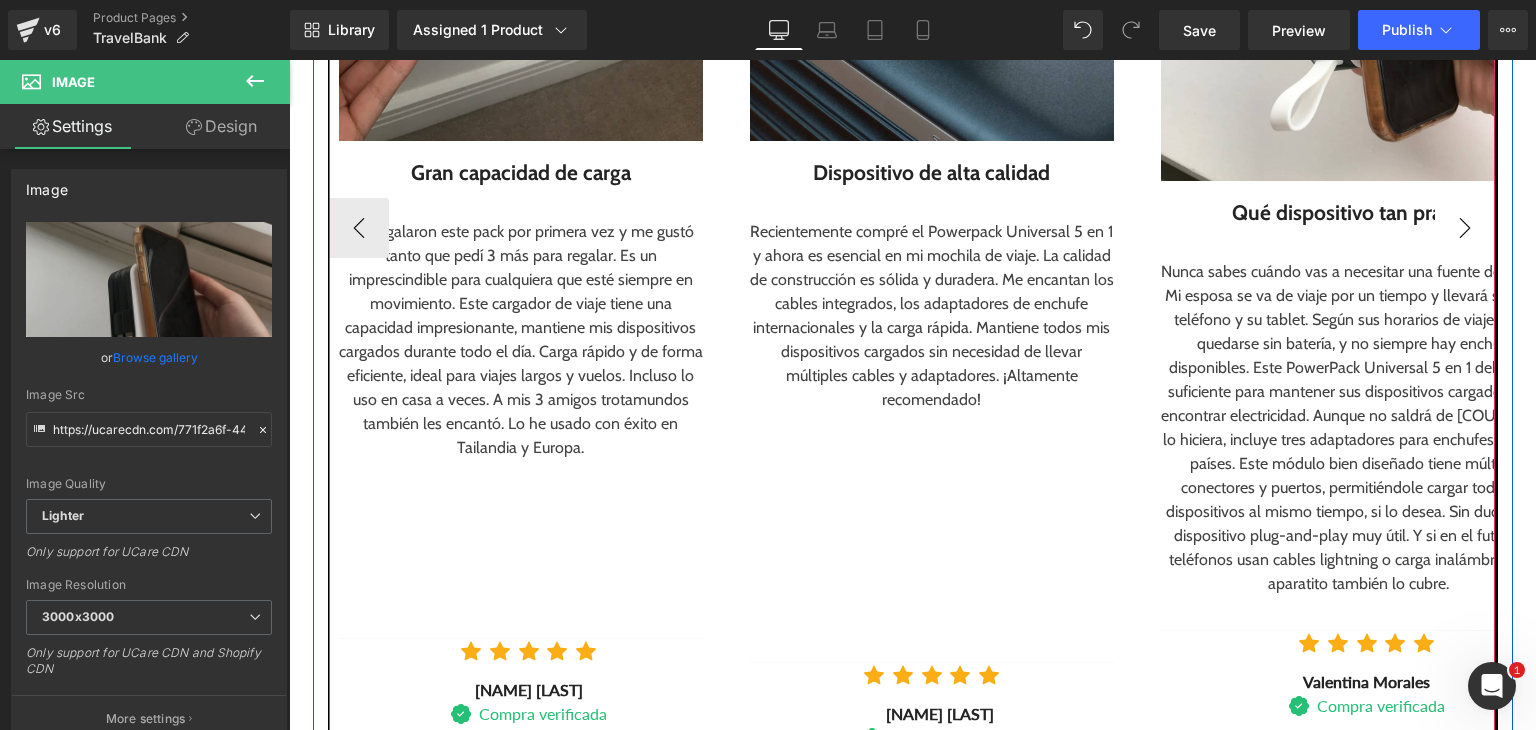 click on "›" at bounding box center [1465, 228] 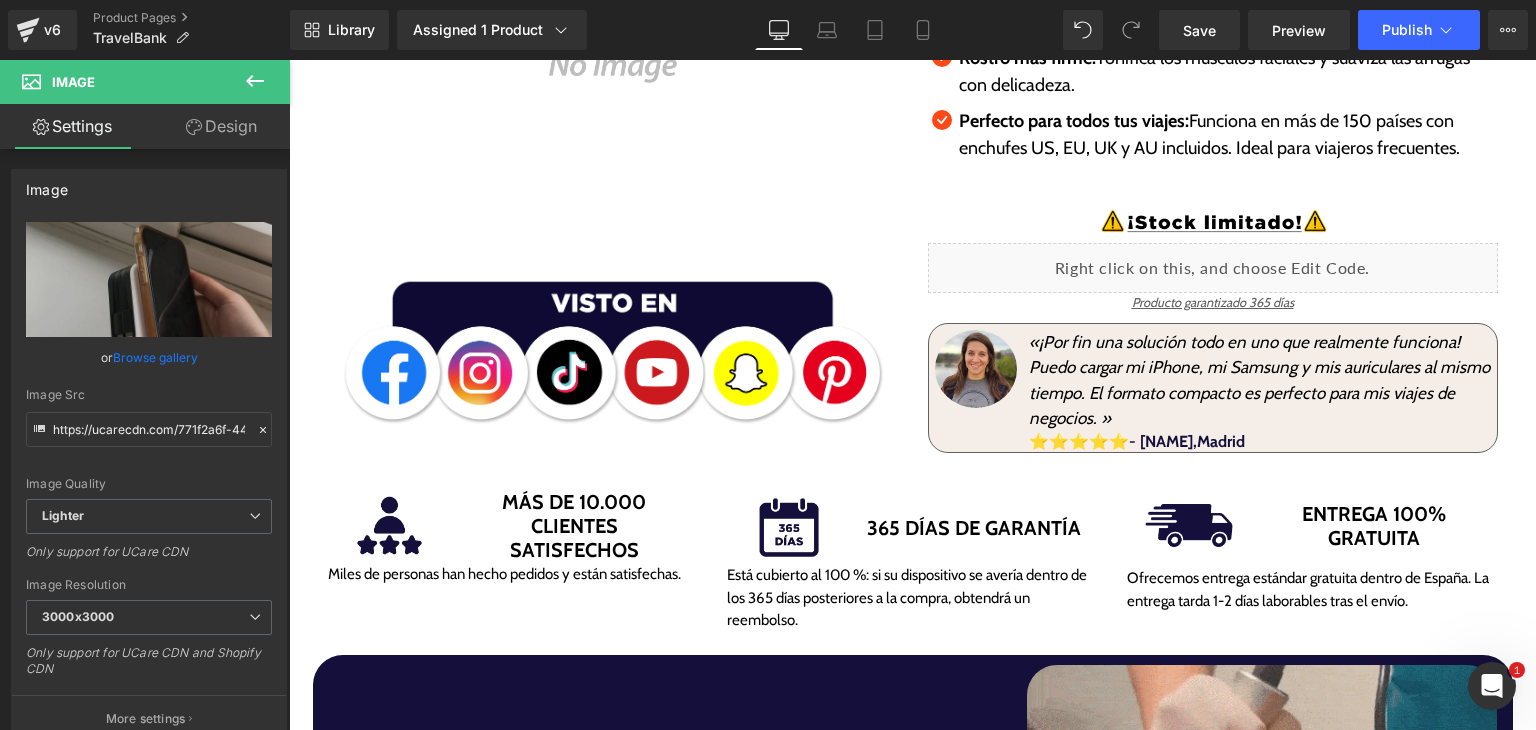 scroll, scrollTop: 472, scrollLeft: 0, axis: vertical 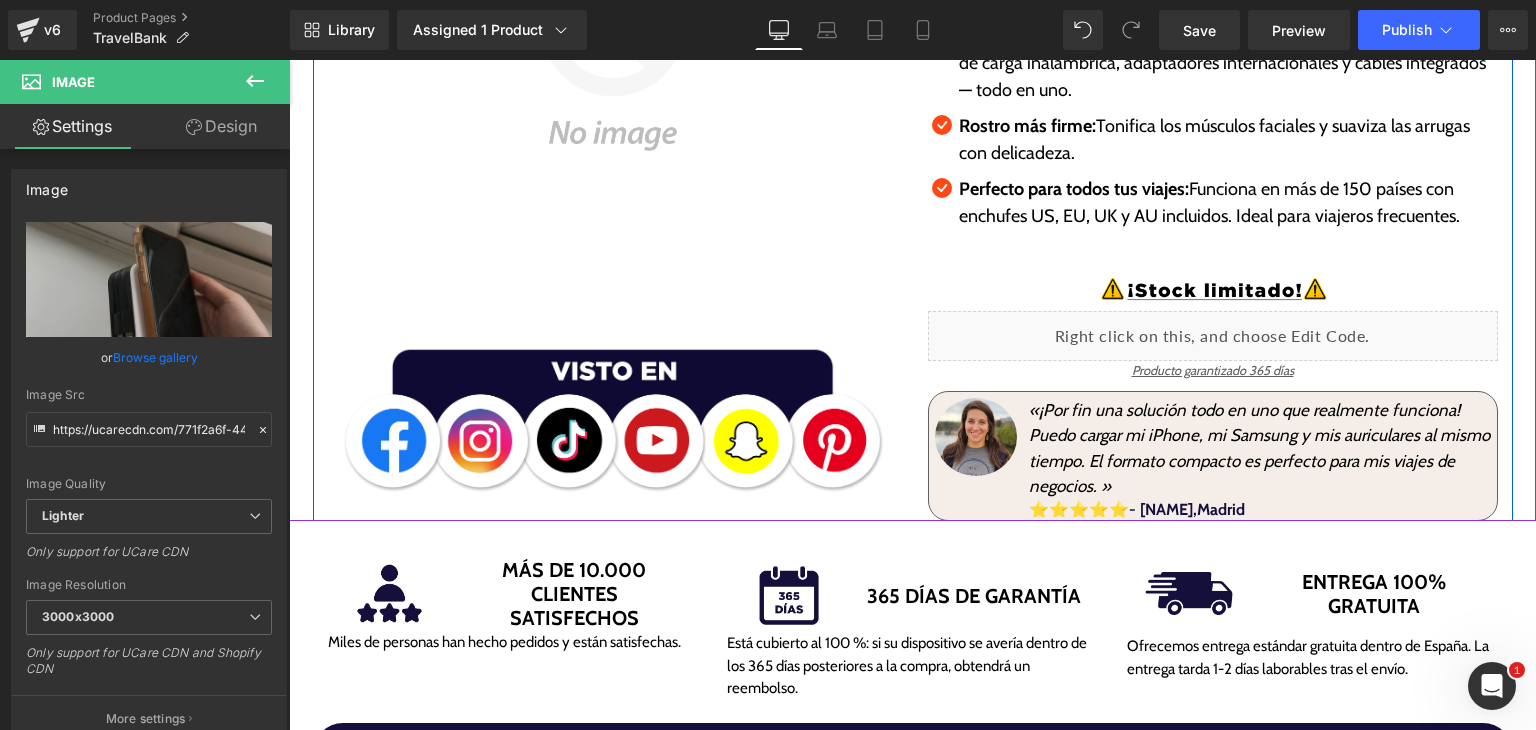 click at bounding box center (944, 437) 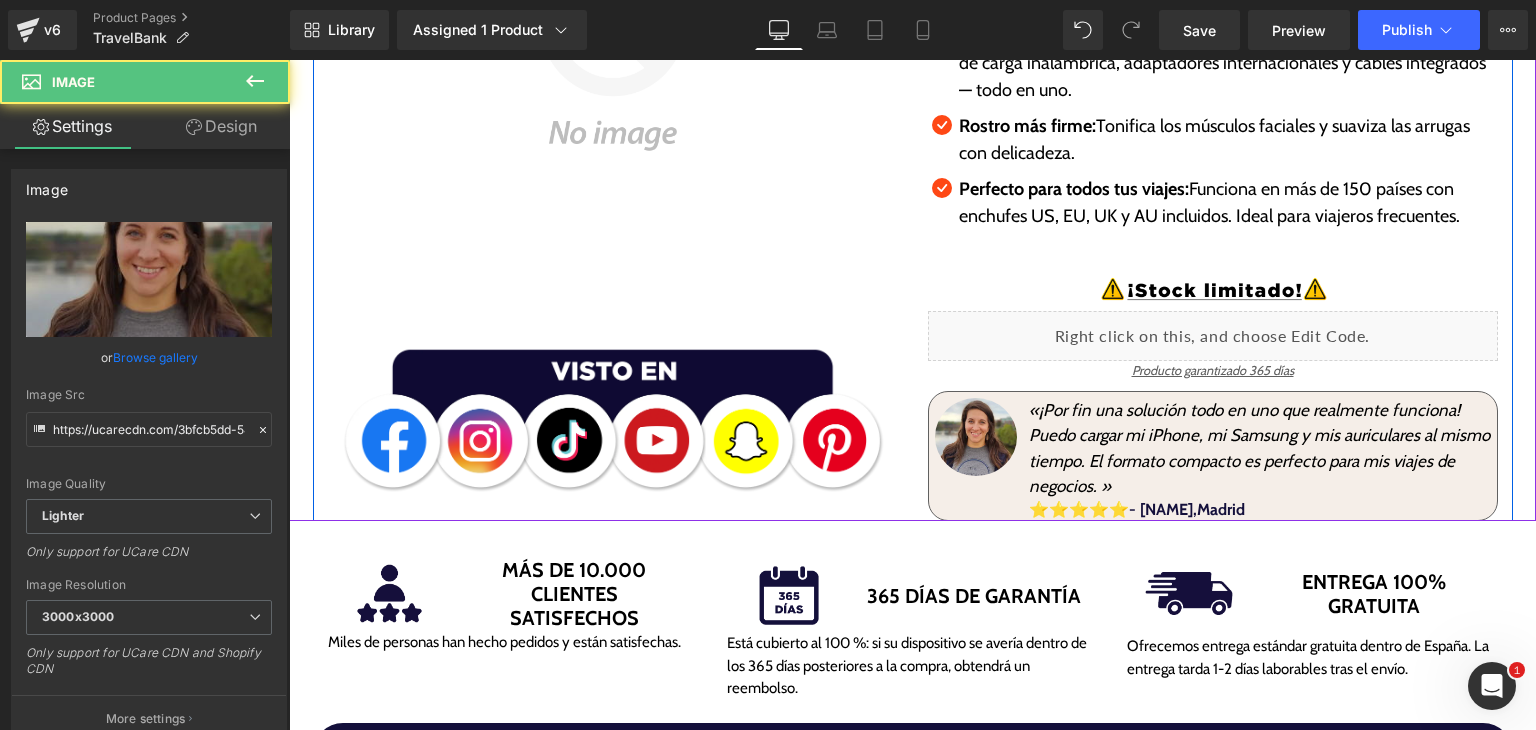 click at bounding box center (289, 60) 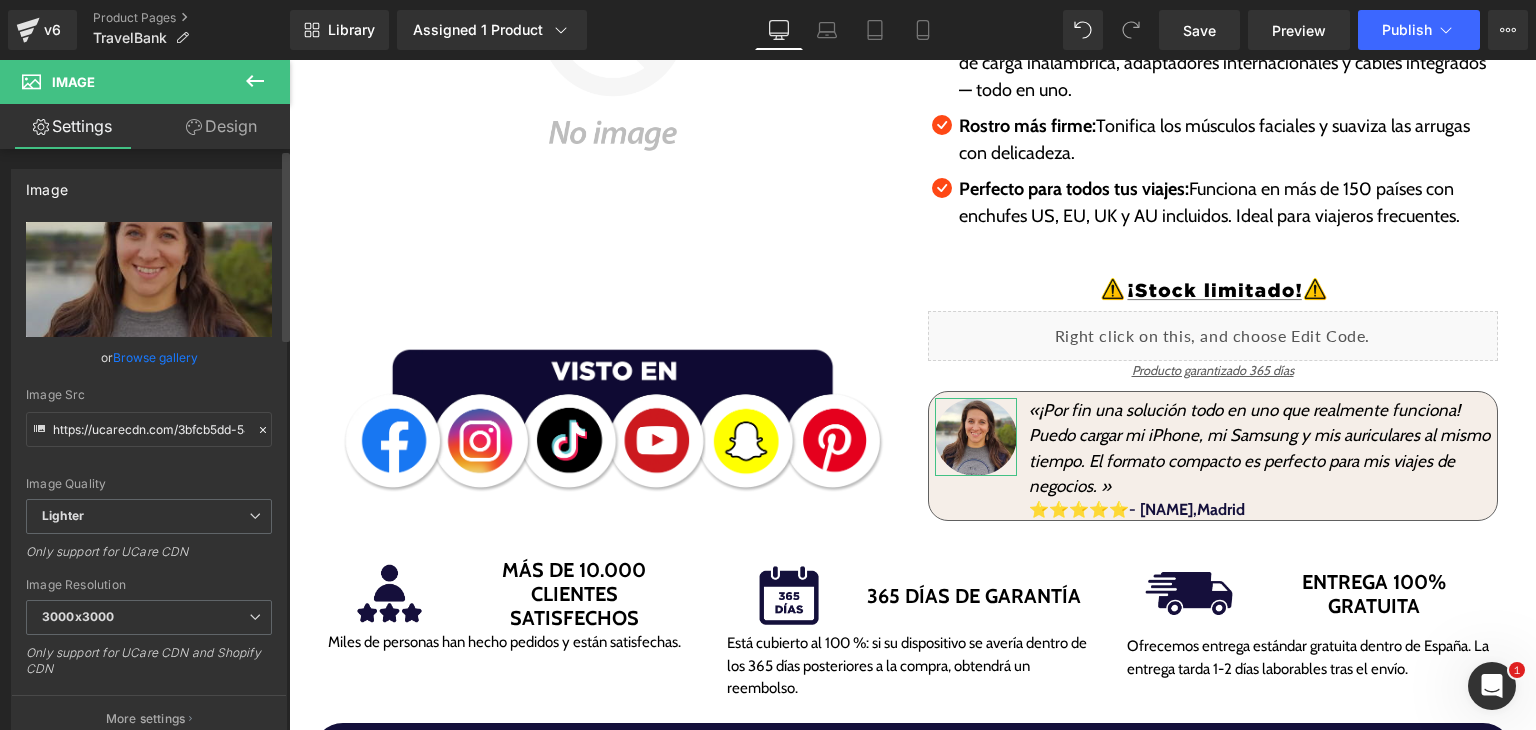 click on "Browse gallery" at bounding box center (155, 357) 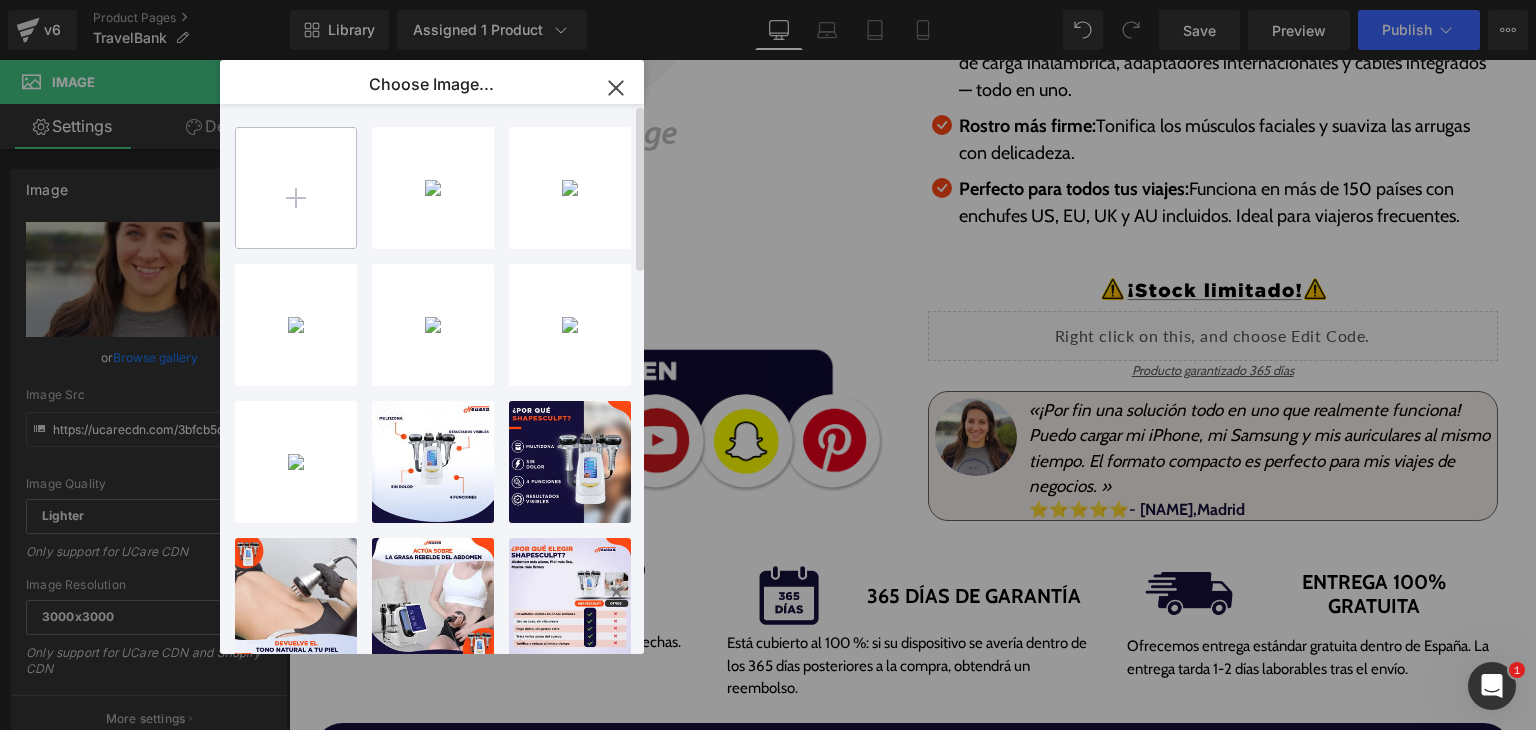 click at bounding box center (296, 188) 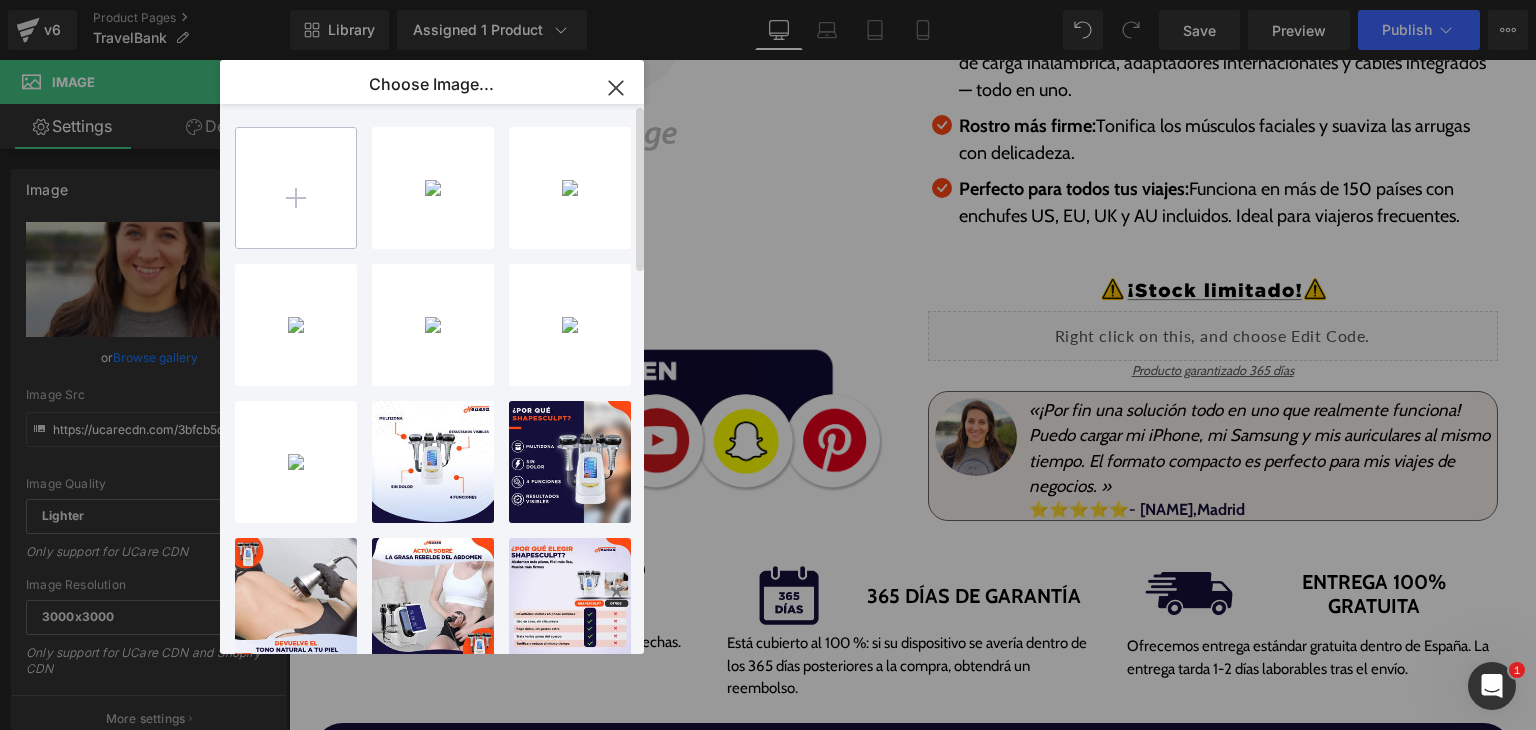 type on "C:\fakepath\Screenshot 2025-08-04 5555555555555555.png" 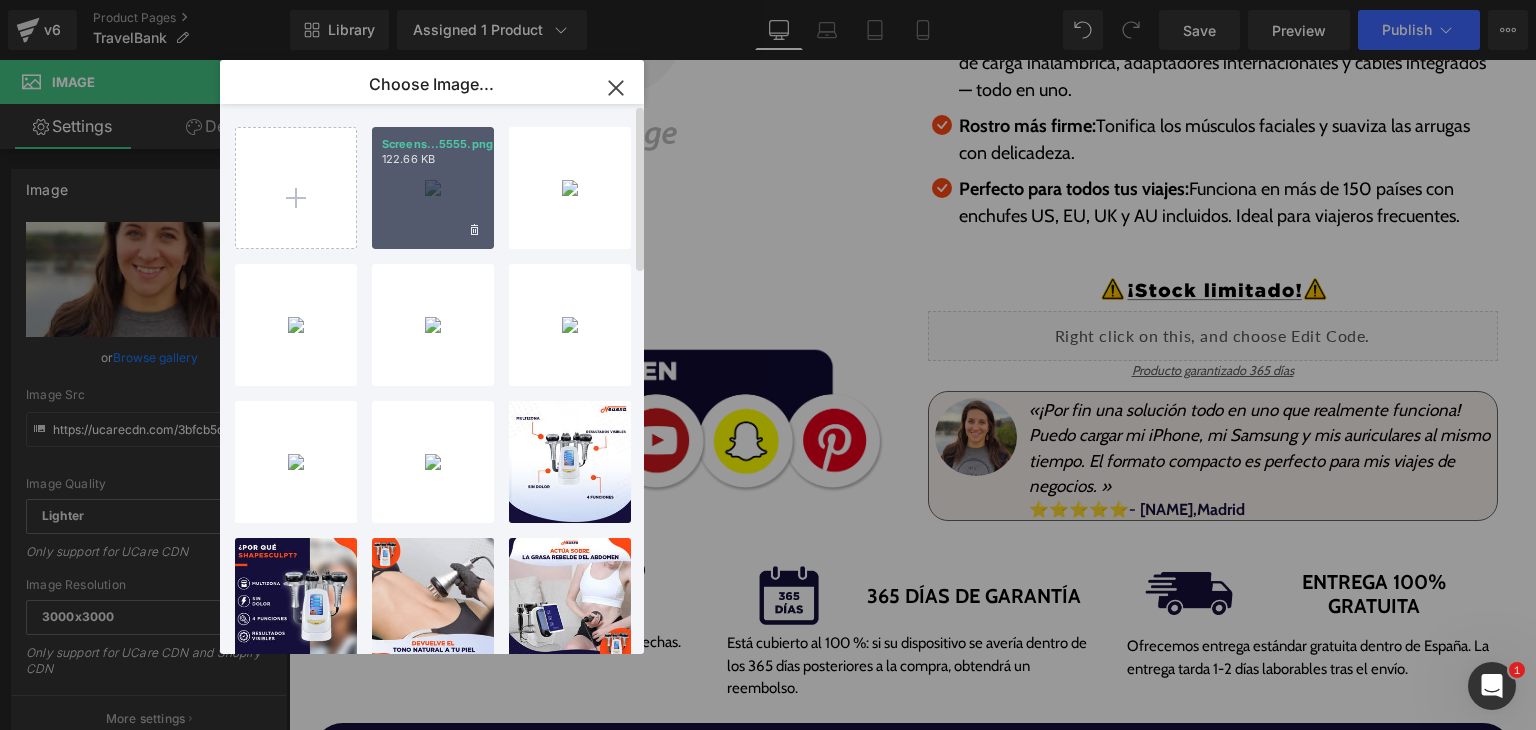 click on "Screens...5555.png 122.66 KB" at bounding box center (433, 188) 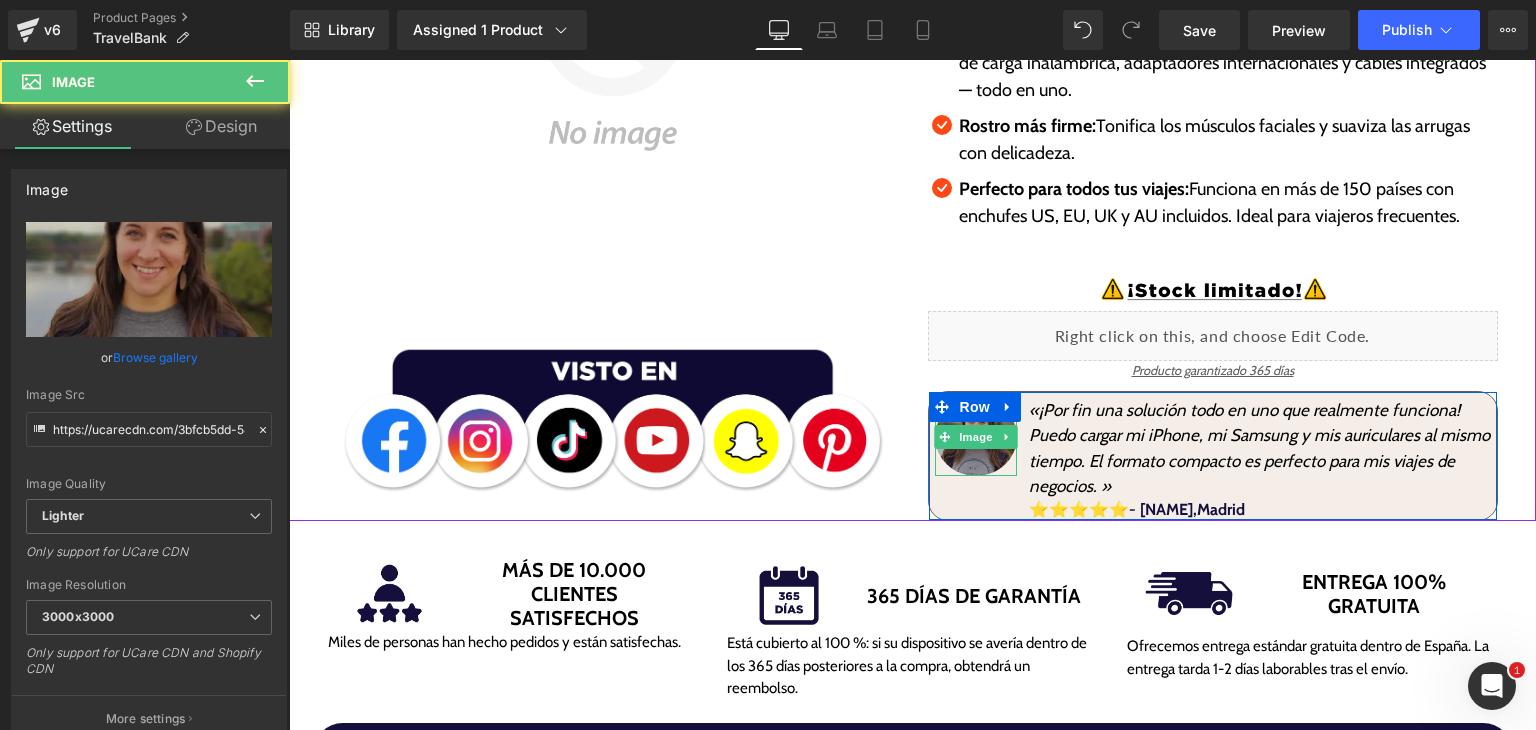 click at bounding box center (976, 437) 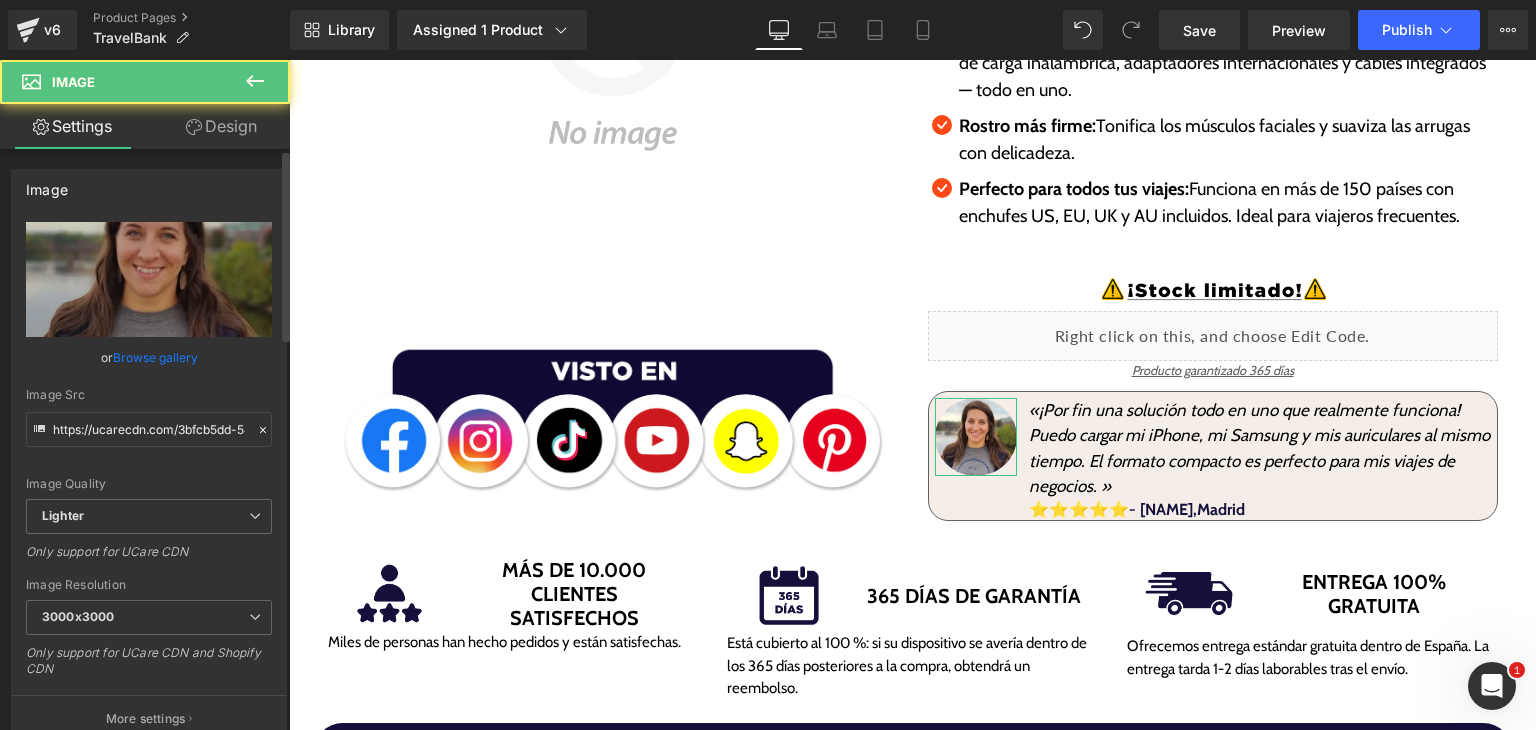 click on "Browse gallery" at bounding box center (155, 357) 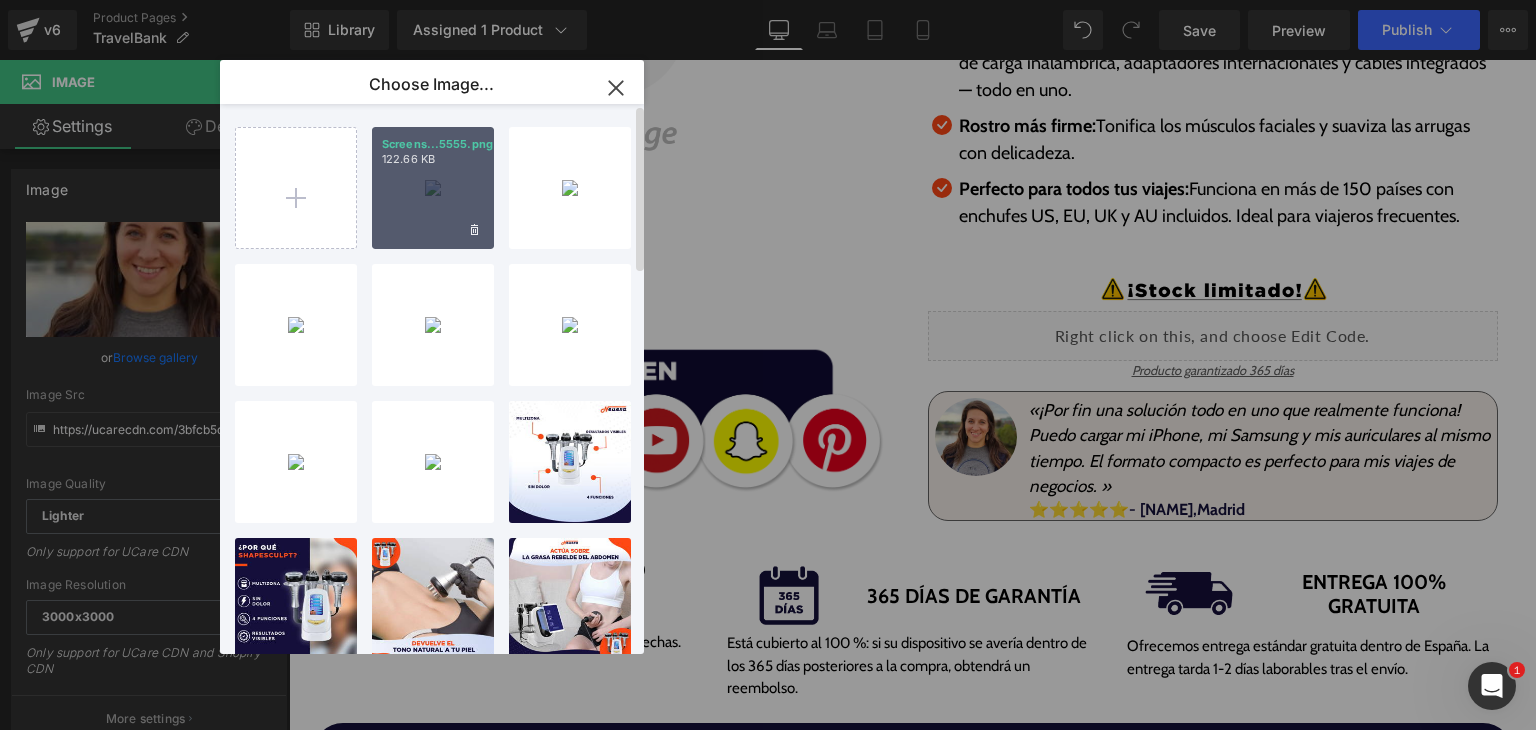 click on "Screens...5555.png 122.66 KB" at bounding box center (433, 188) 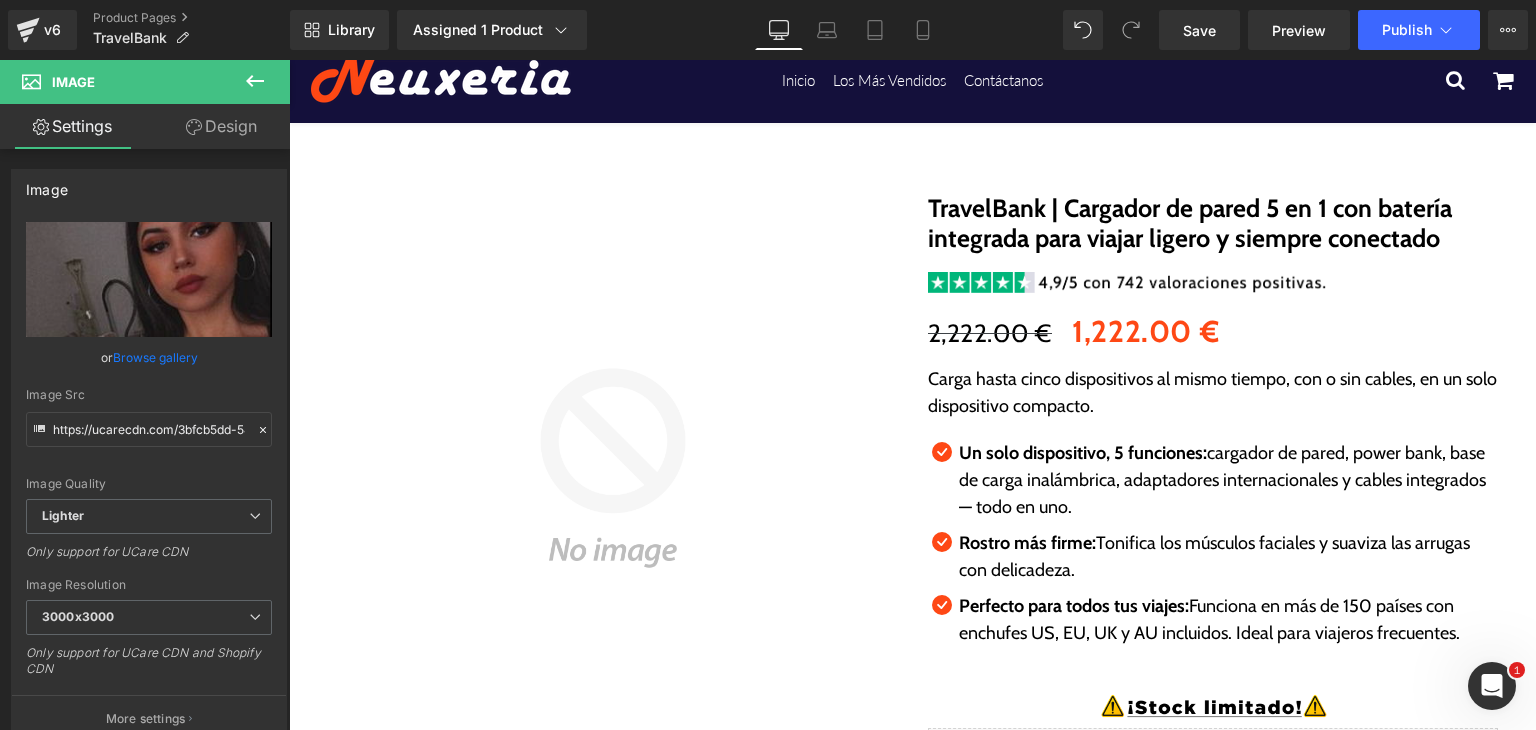 scroll, scrollTop: 0, scrollLeft: 0, axis: both 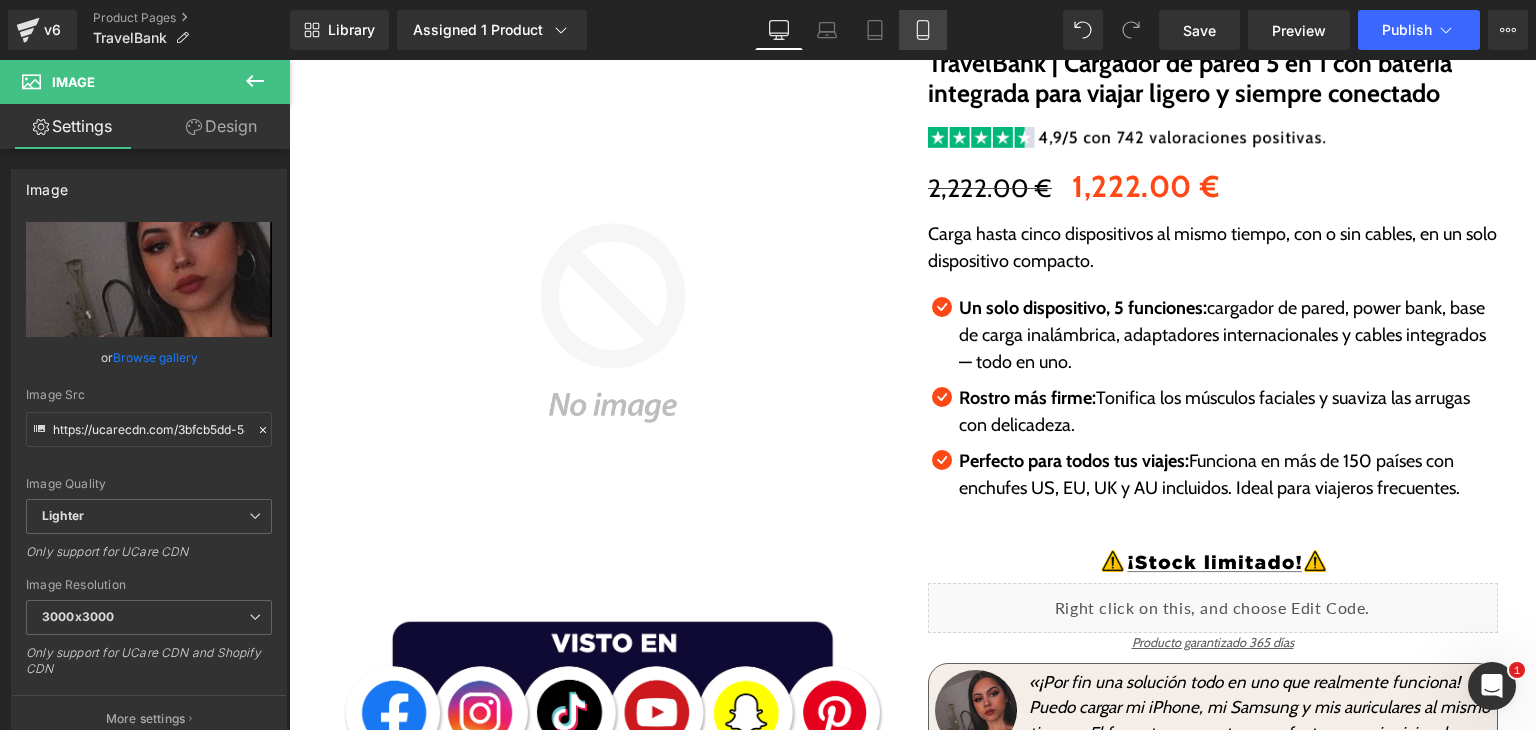 click 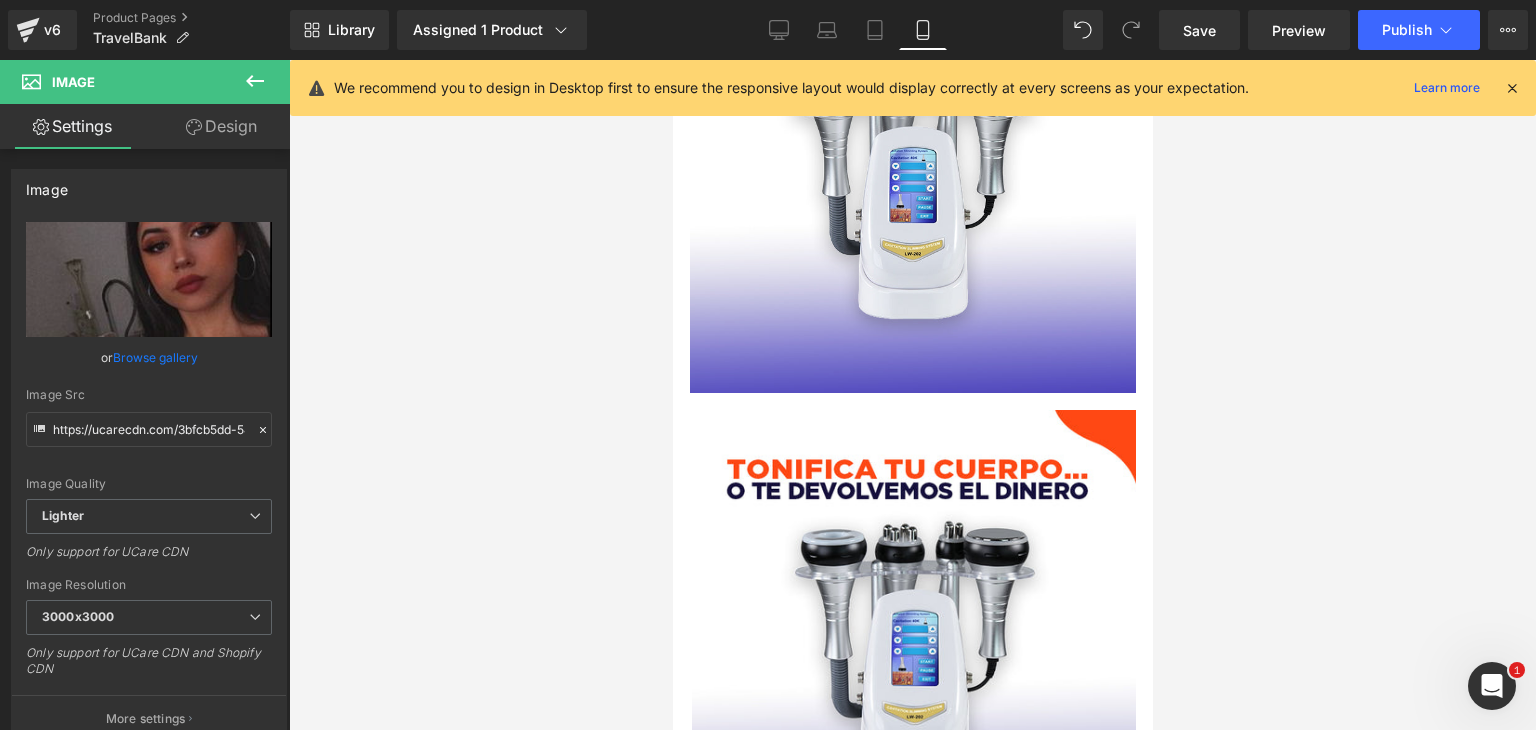 scroll, scrollTop: 0, scrollLeft: 0, axis: both 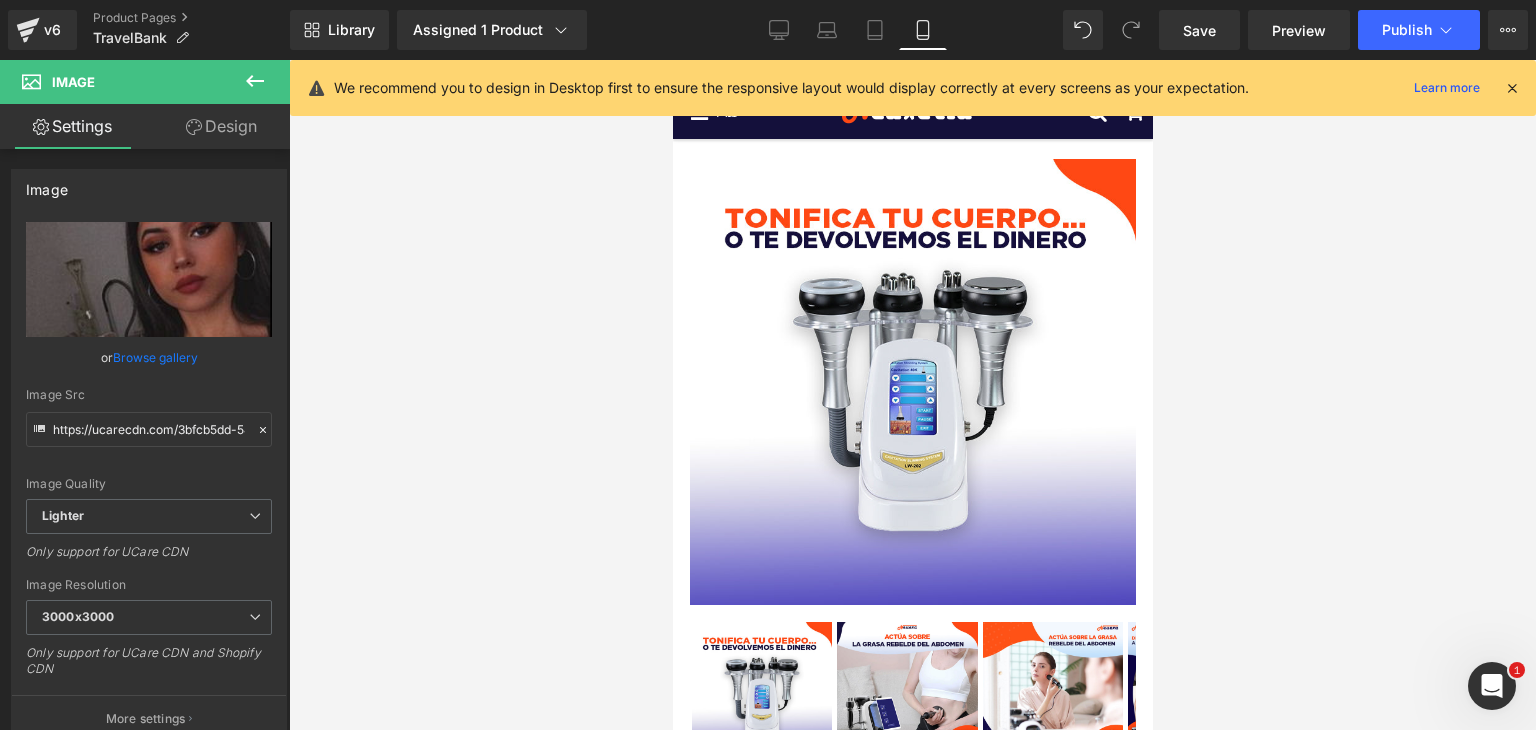 click at bounding box center [1512, 88] 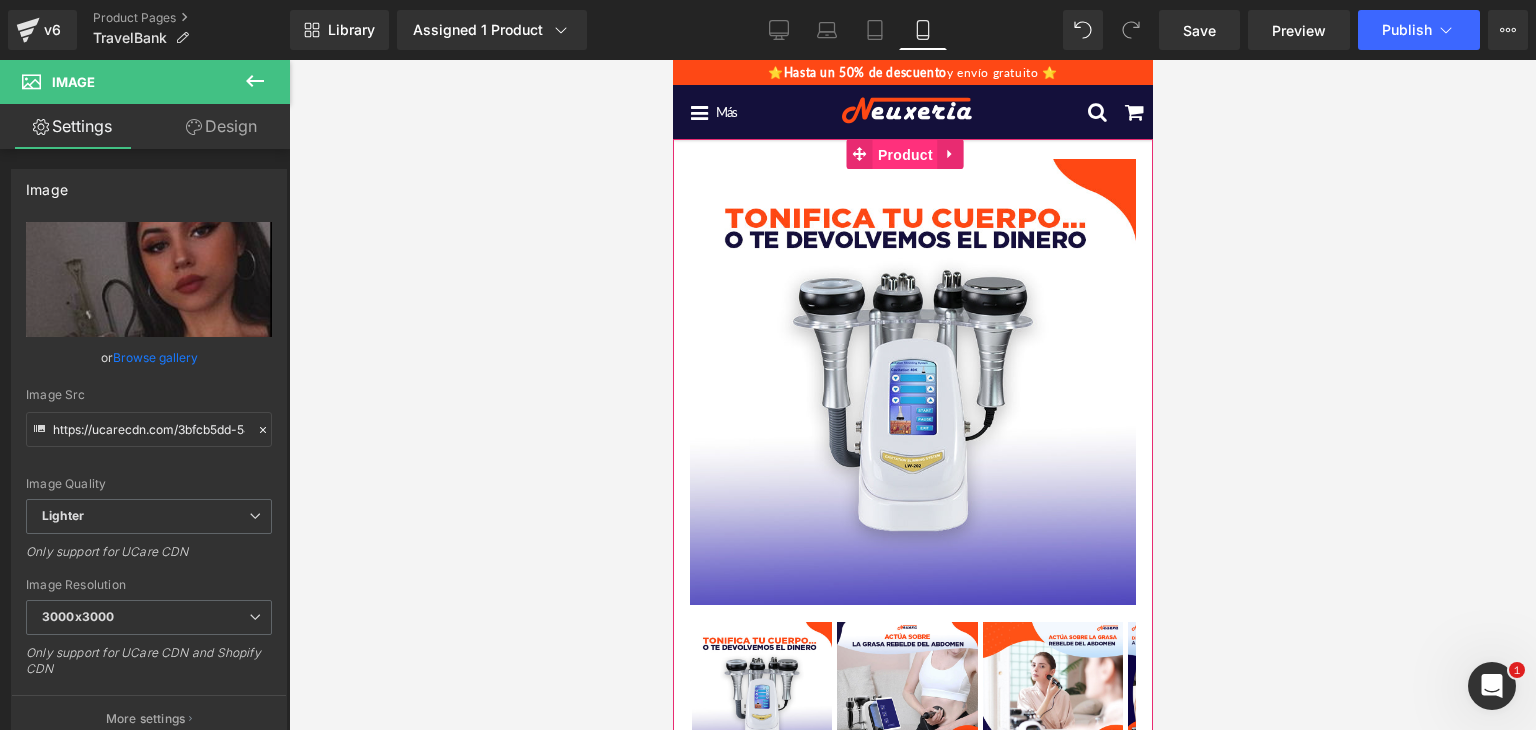 click on "Product" at bounding box center [904, 155] 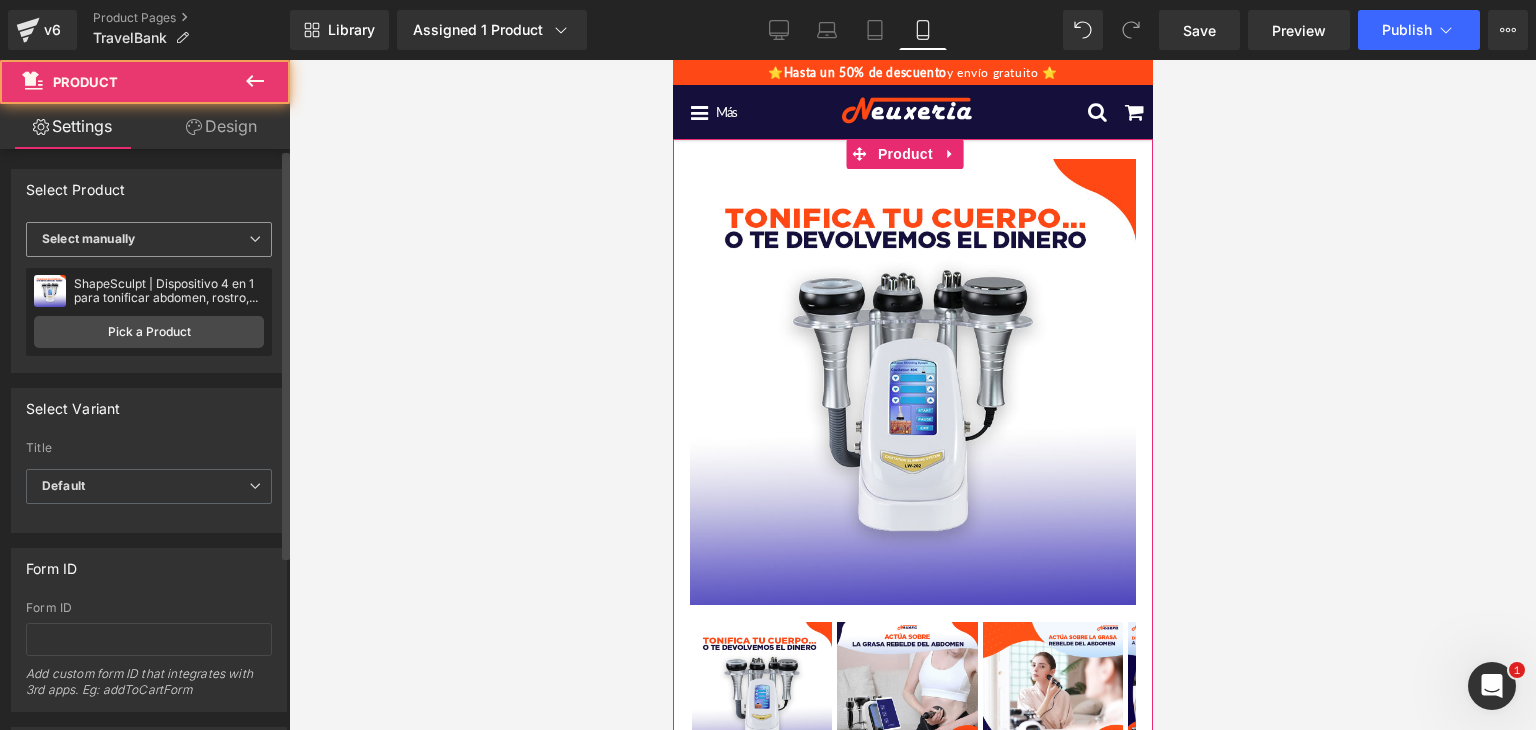 click on "Select manually" at bounding box center (88, 238) 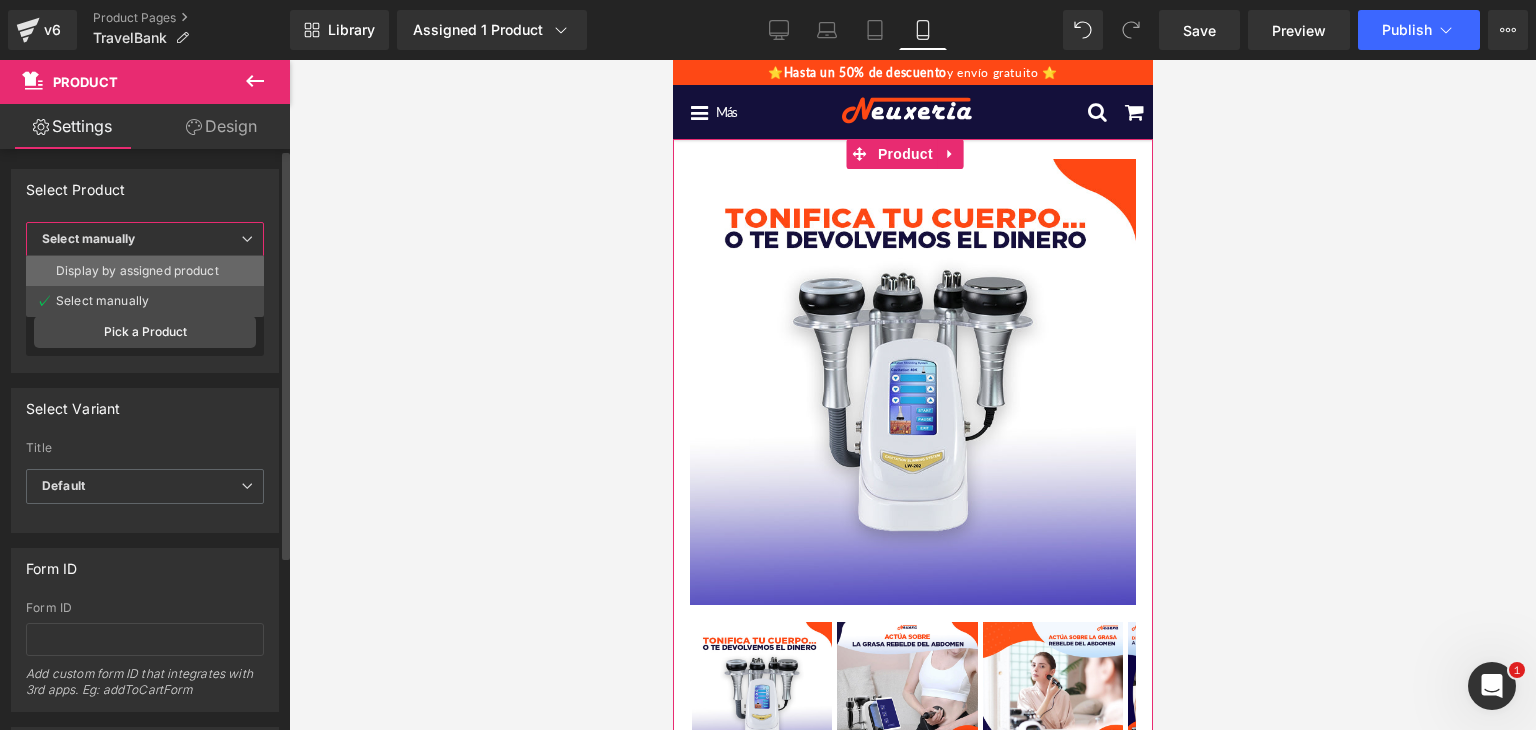 click on "Display by assigned product" at bounding box center (145, 271) 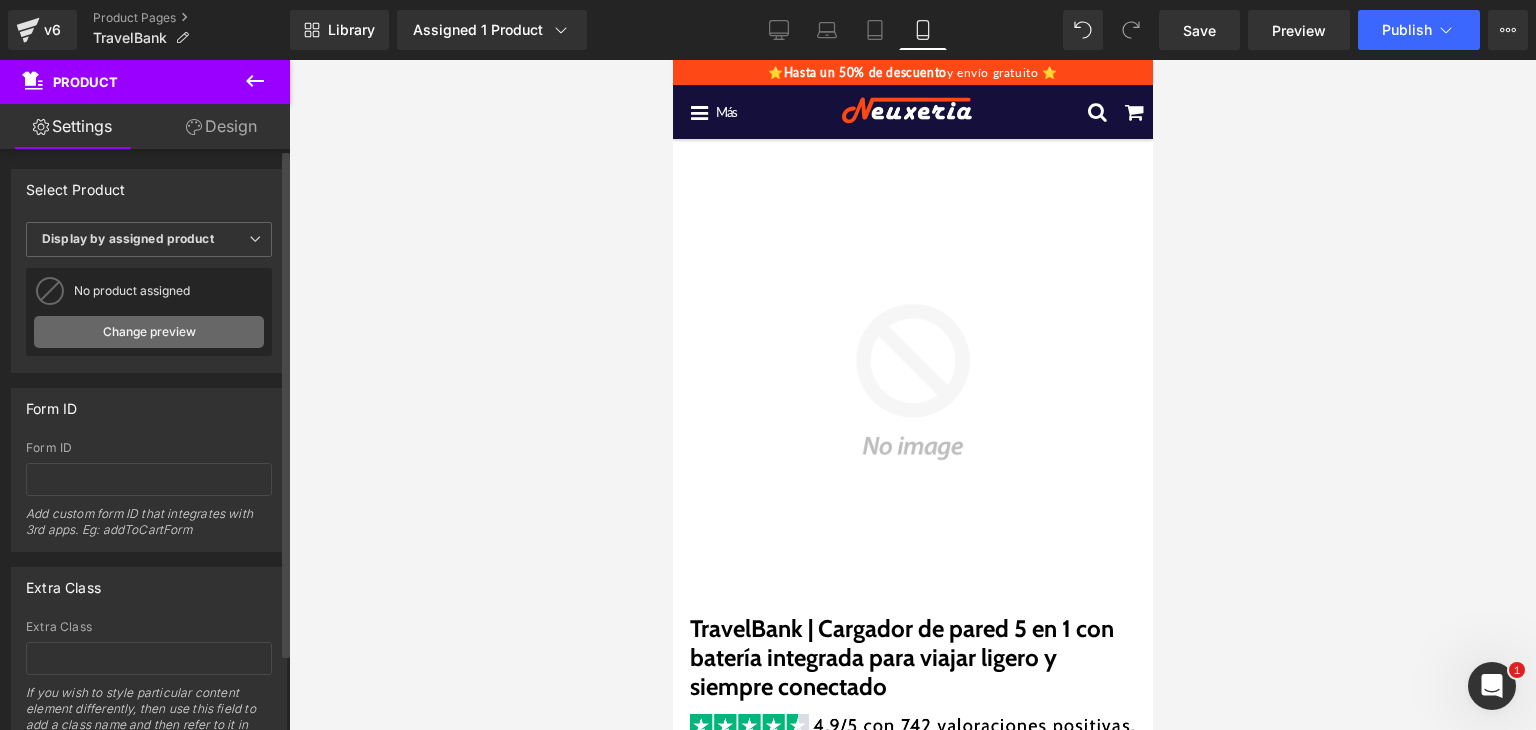 click on "Change preview" at bounding box center (149, 332) 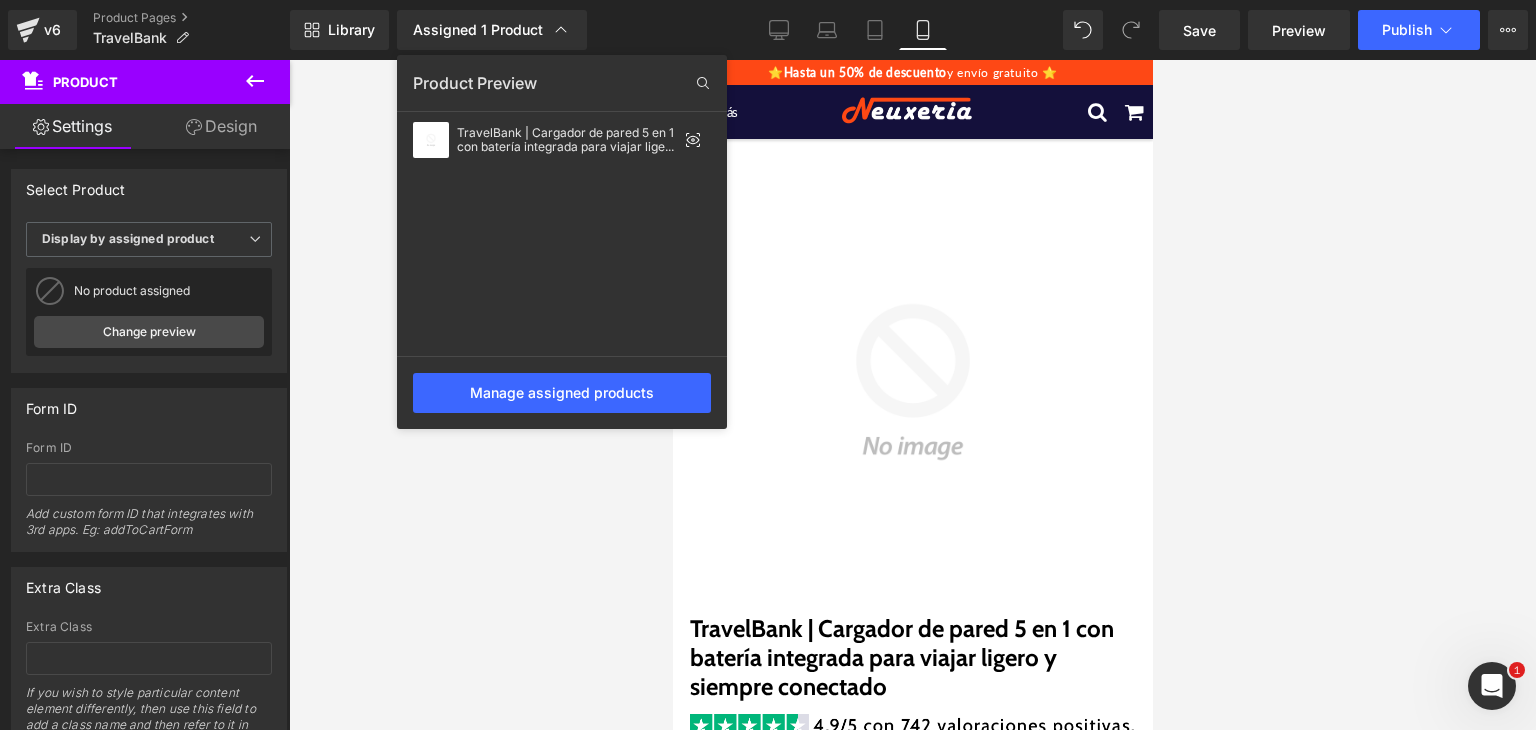 click on "TravelBank | Cargador de pared 5 en 1 con batería integrada para viajar ligero y siempre conectado" at bounding box center (567, 140) 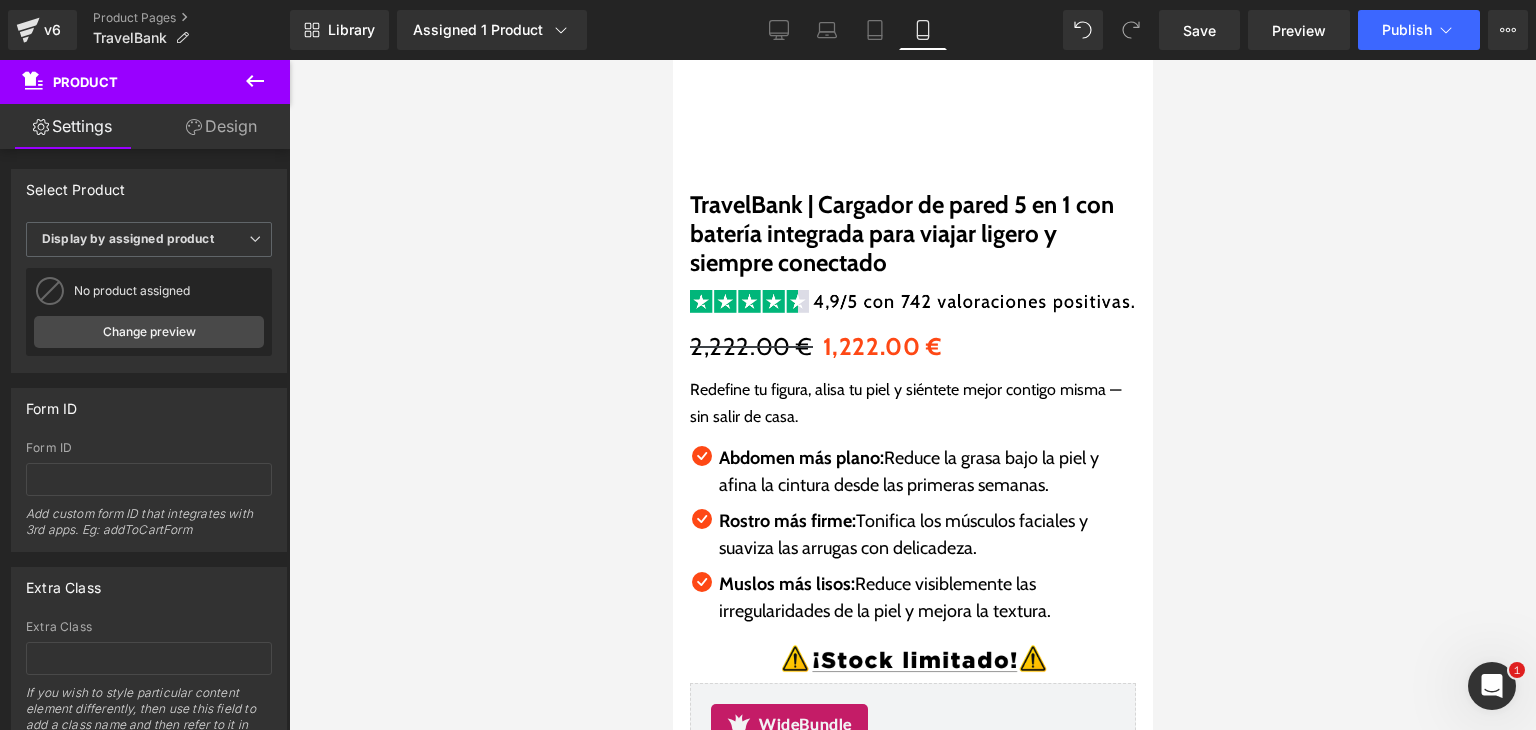 scroll, scrollTop: 465, scrollLeft: 0, axis: vertical 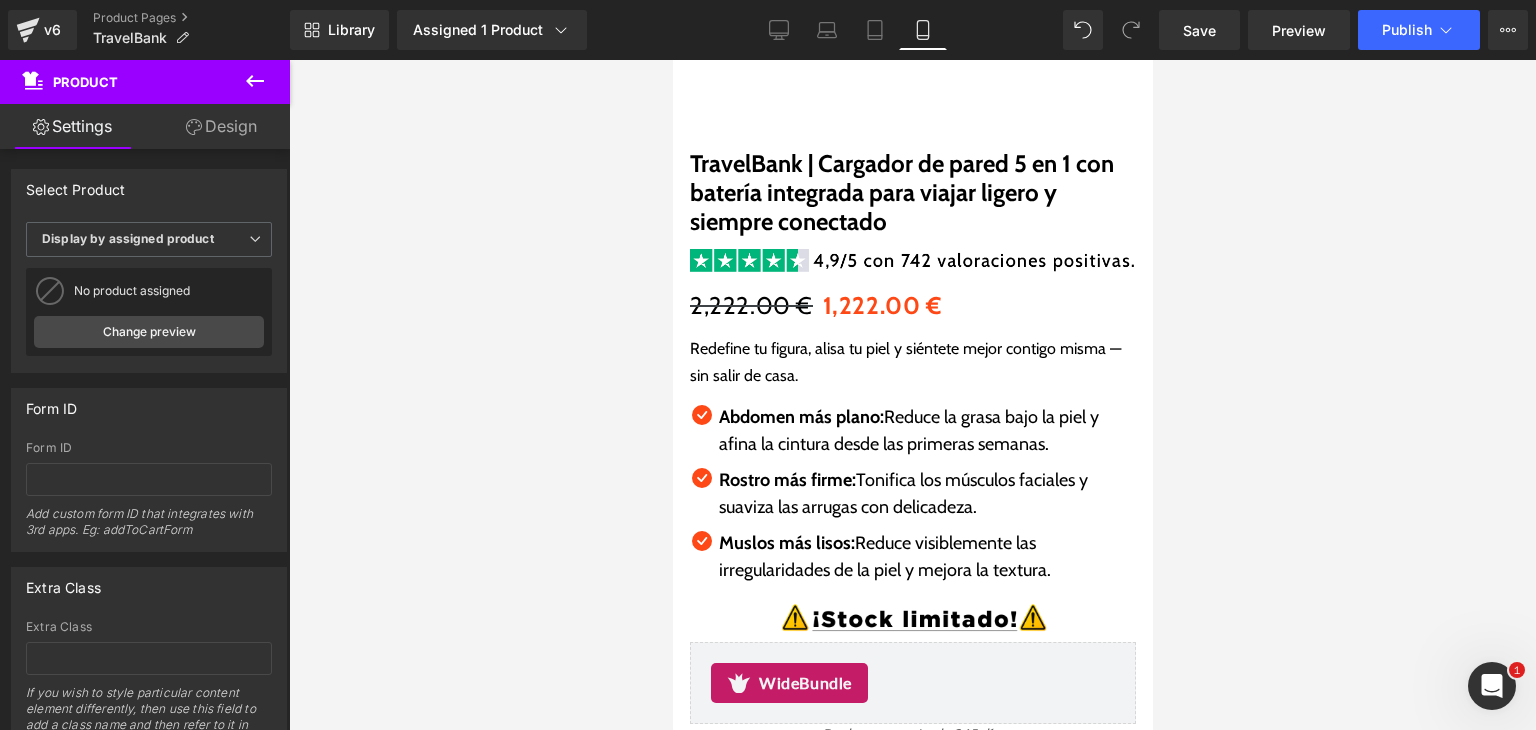click on "Redefine tu figura, alisa tu piel y siéntete mejor contigo misma — sin salir de casa." at bounding box center (904, 362) 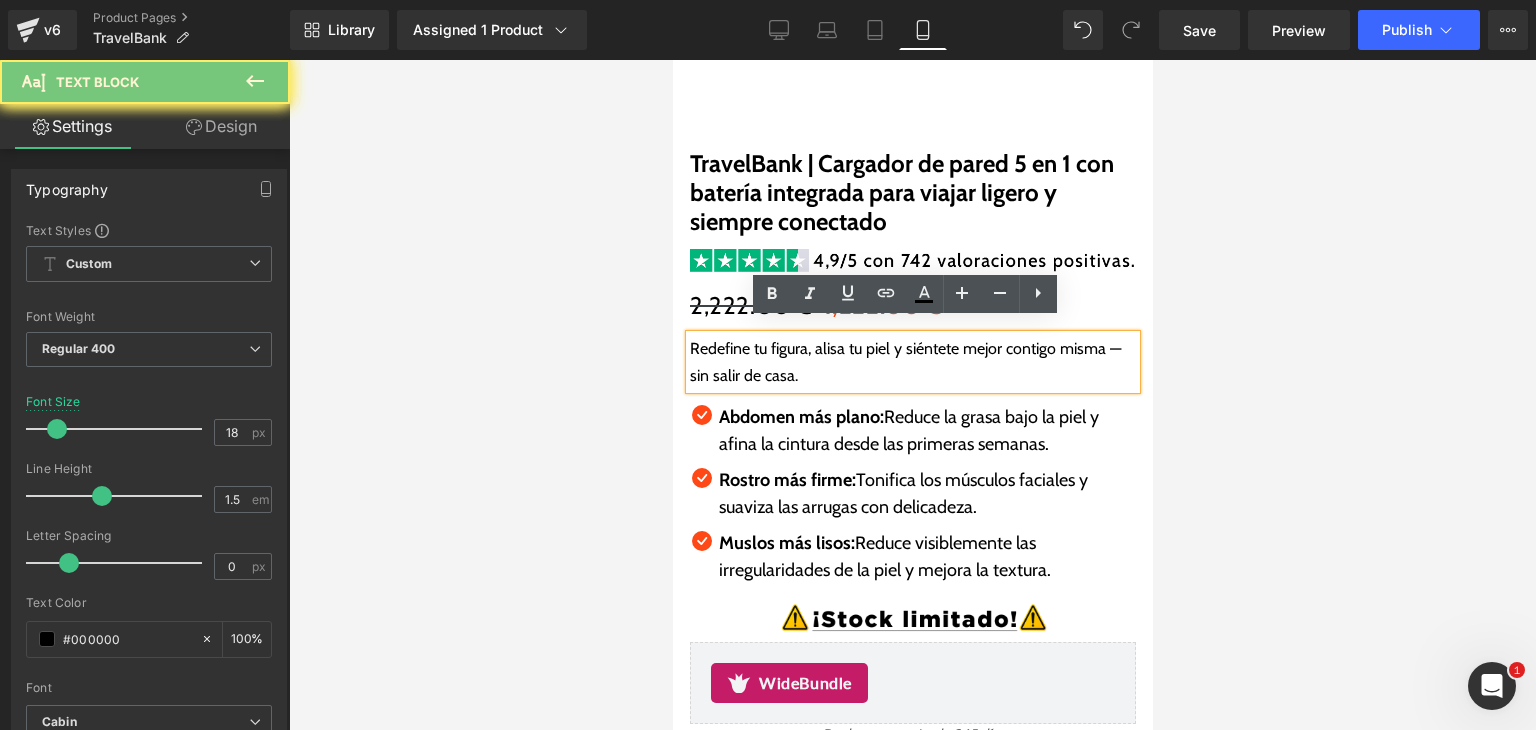 click on "Redefine tu figura, alisa tu piel y siéntete mejor contigo misma — sin salir de casa." at bounding box center (904, 362) 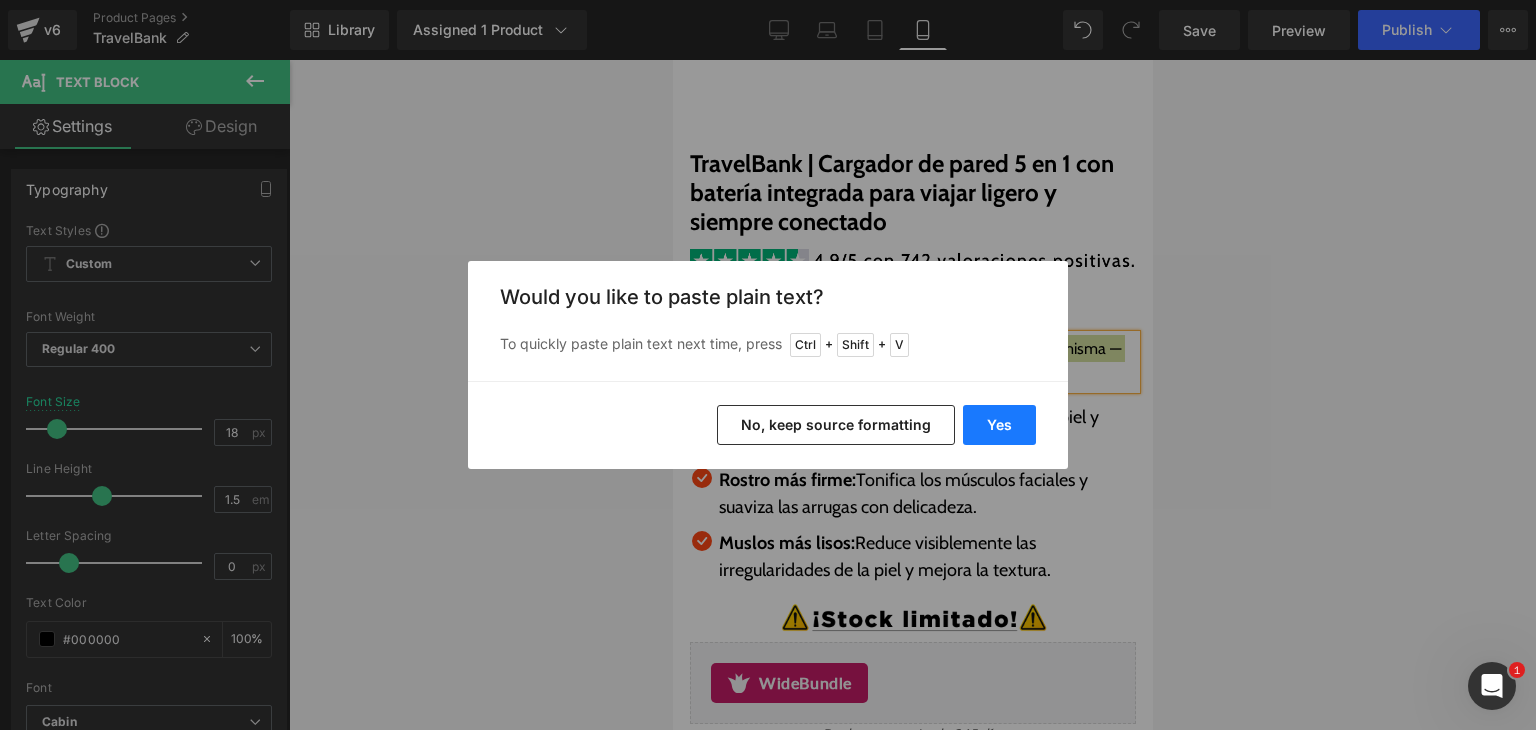 click on "Yes" at bounding box center [999, 425] 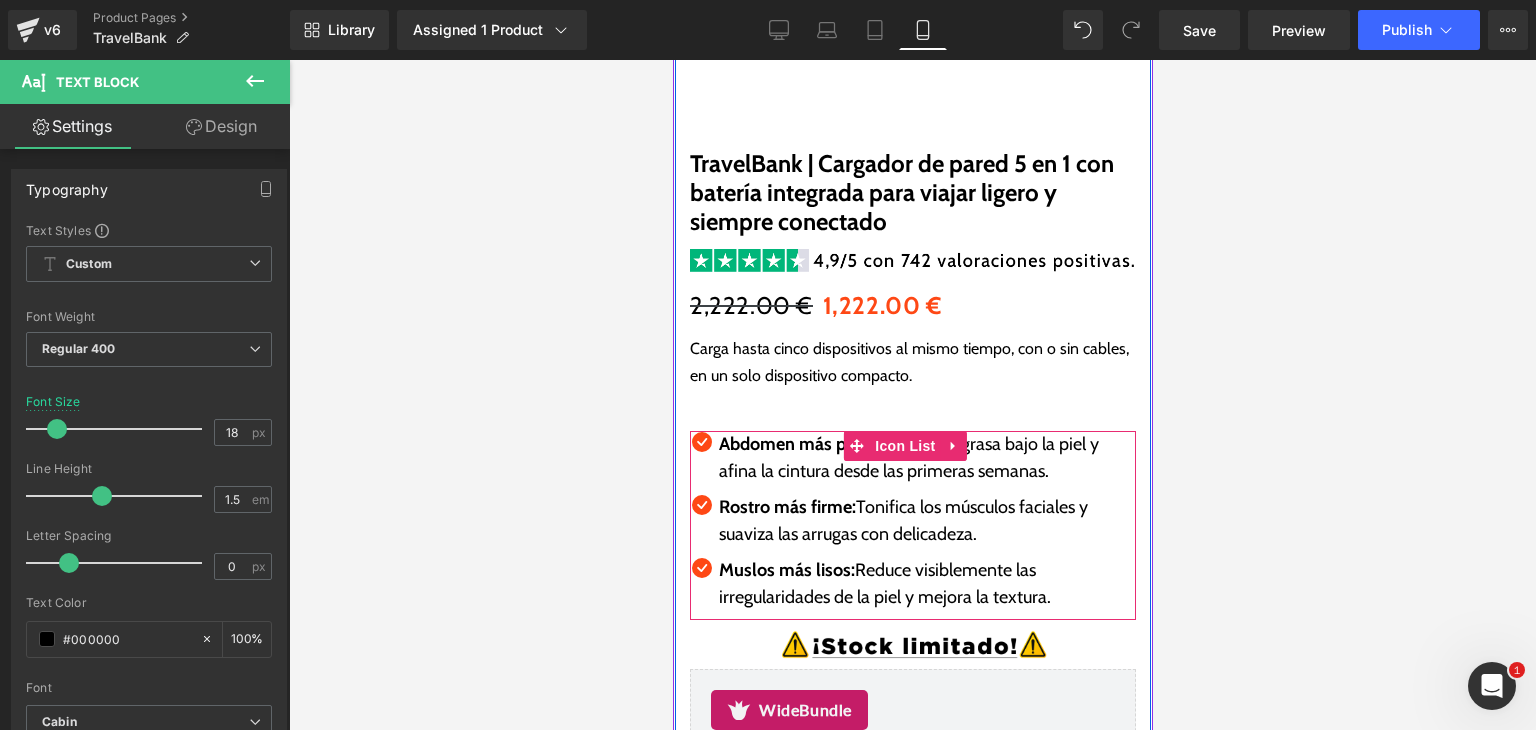 click on "Reduce la grasa bajo la piel y afina la cintura desde las primeras semanas." at bounding box center [908, 457] 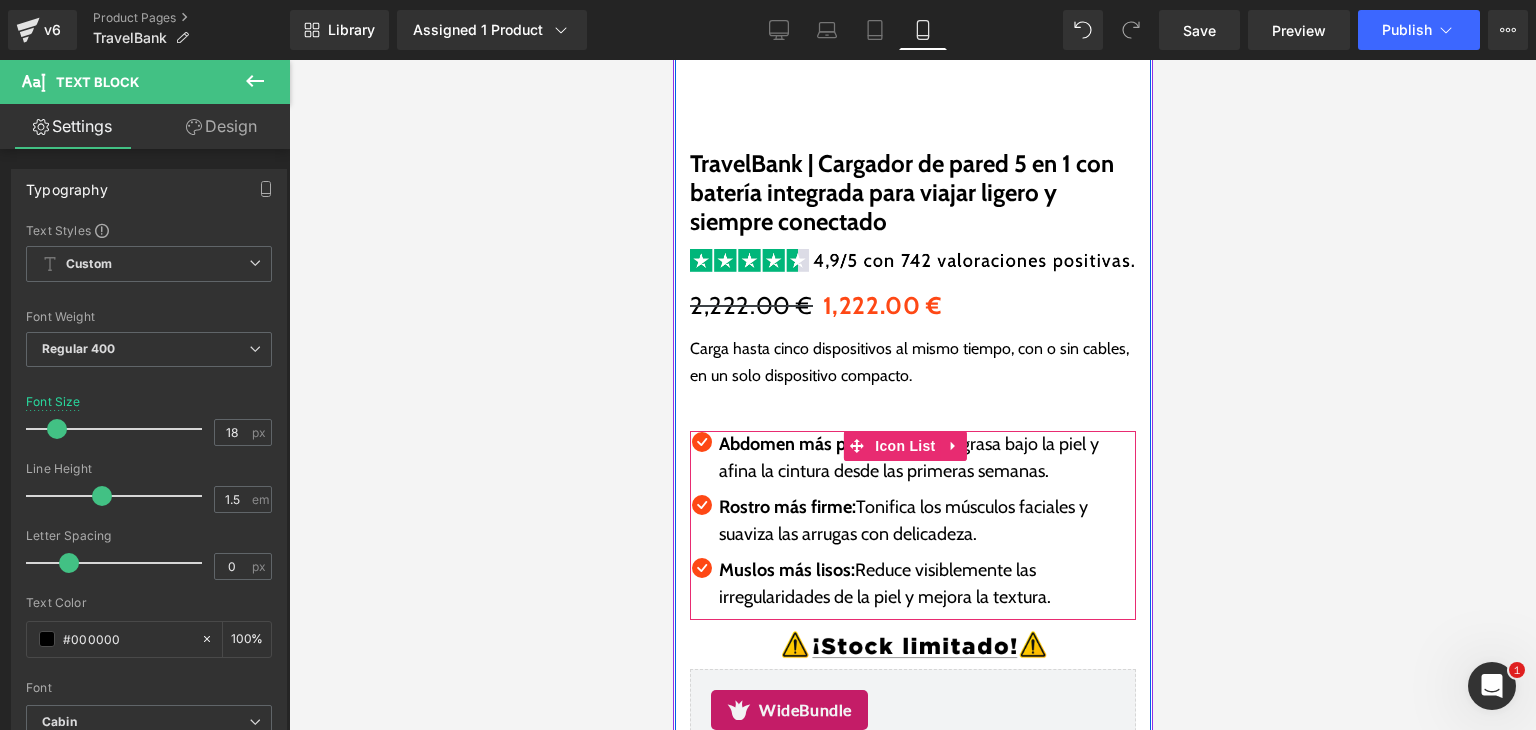 click on "Reduce la grasa bajo la piel y afina la cintura desde las primeras semanas." at bounding box center (908, 457) 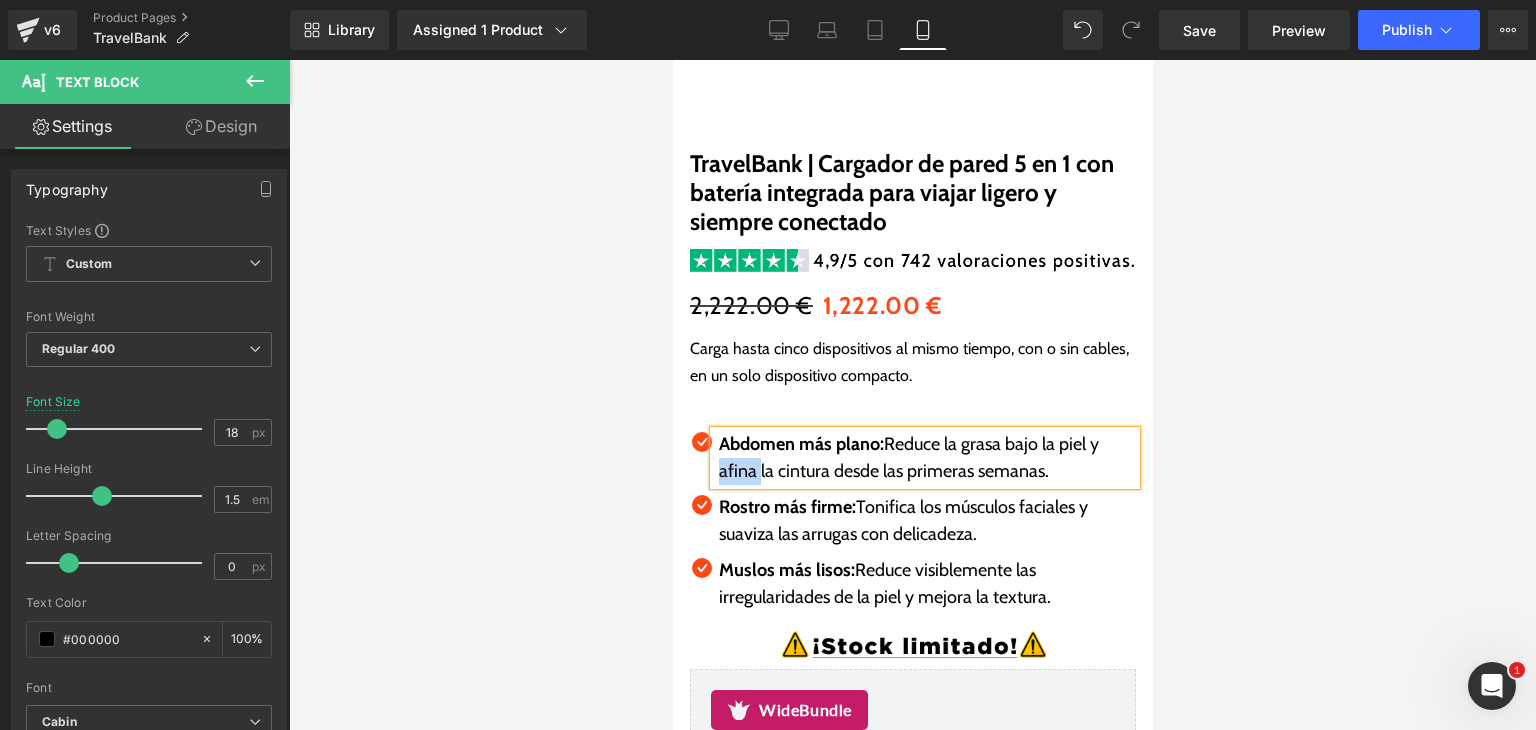 click on "Reduce la grasa bajo la piel y afina la cintura desde las primeras semanas." at bounding box center [908, 457] 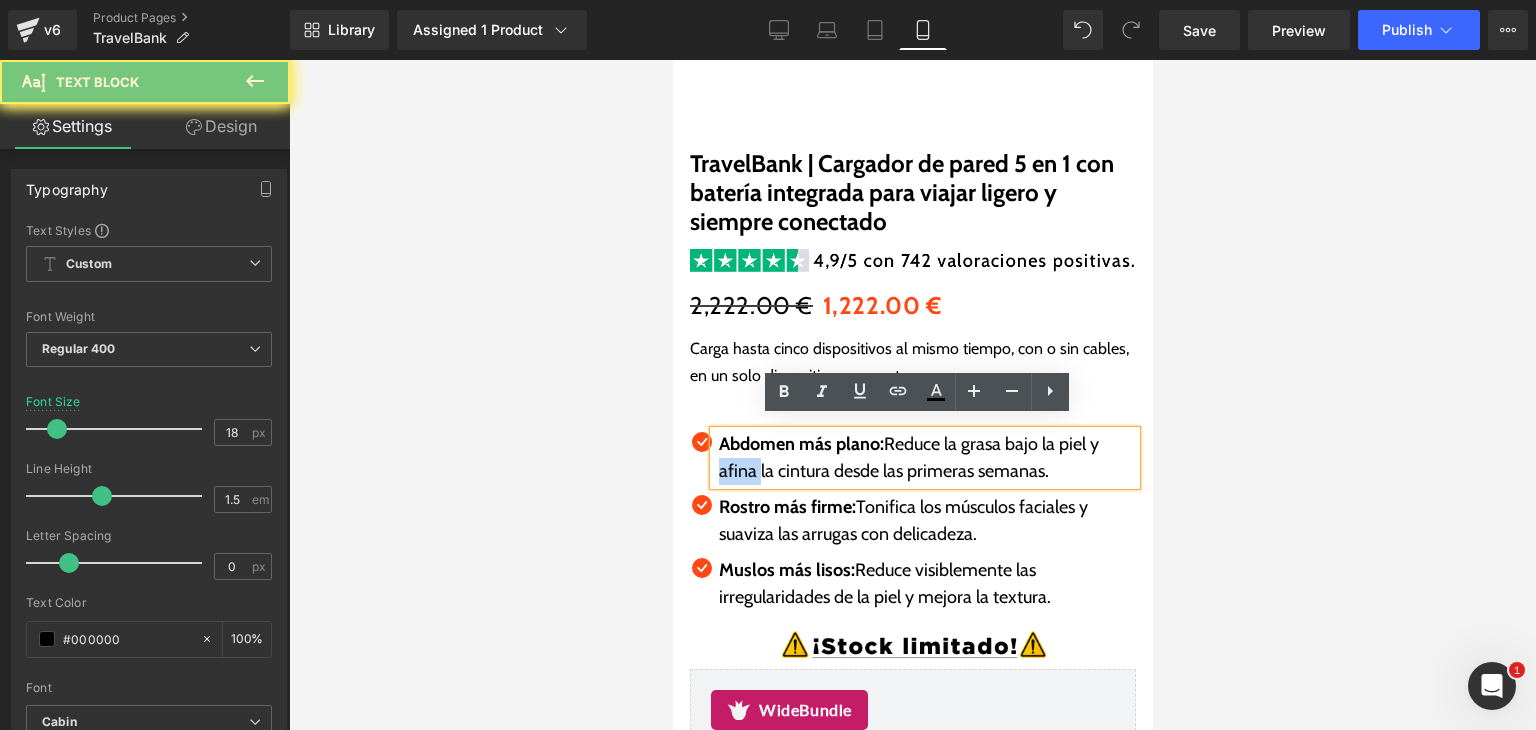 click on "Reduce la grasa bajo la piel y afina la cintura desde las primeras semanas." at bounding box center (908, 457) 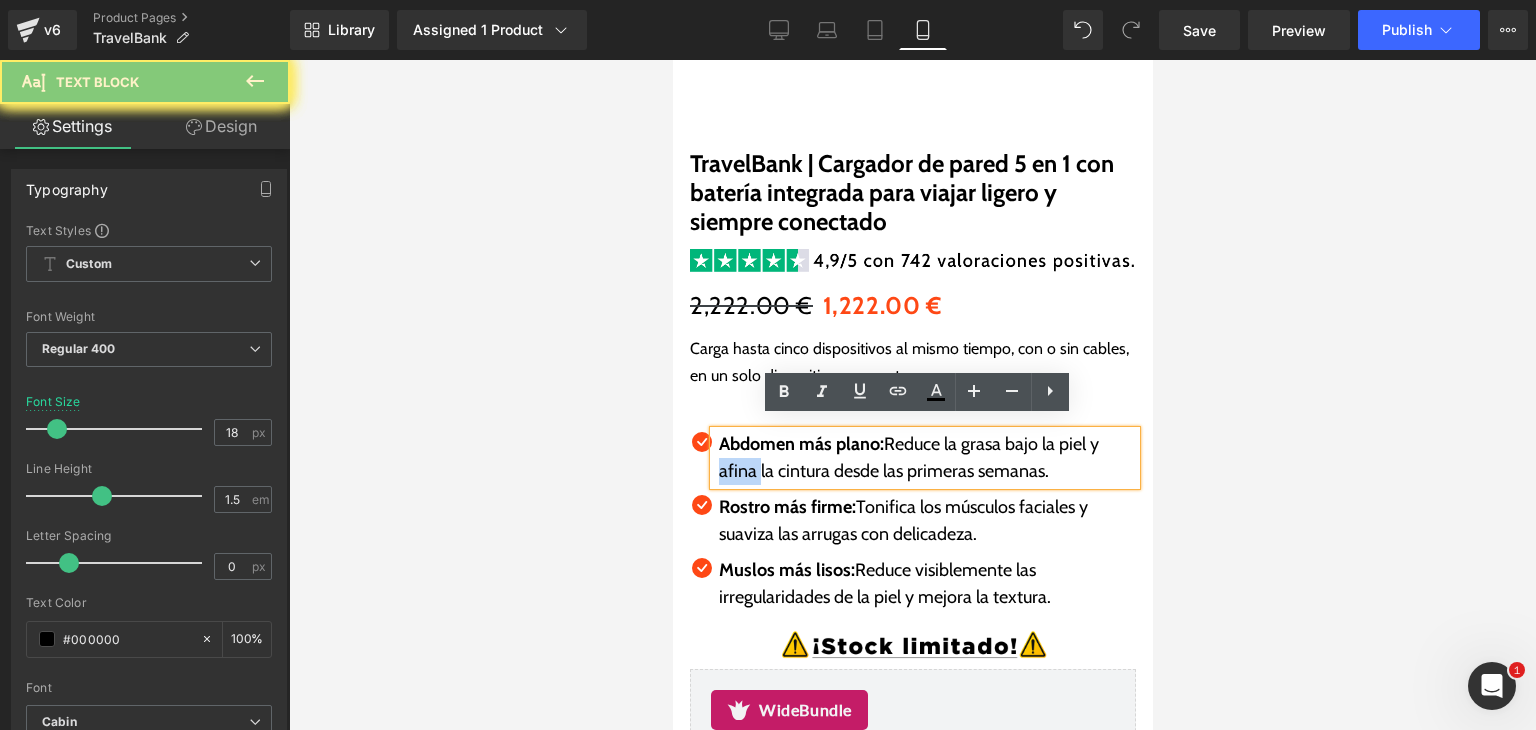 click on "Reduce la grasa bajo la piel y afina la cintura desde las primeras semanas." at bounding box center [908, 457] 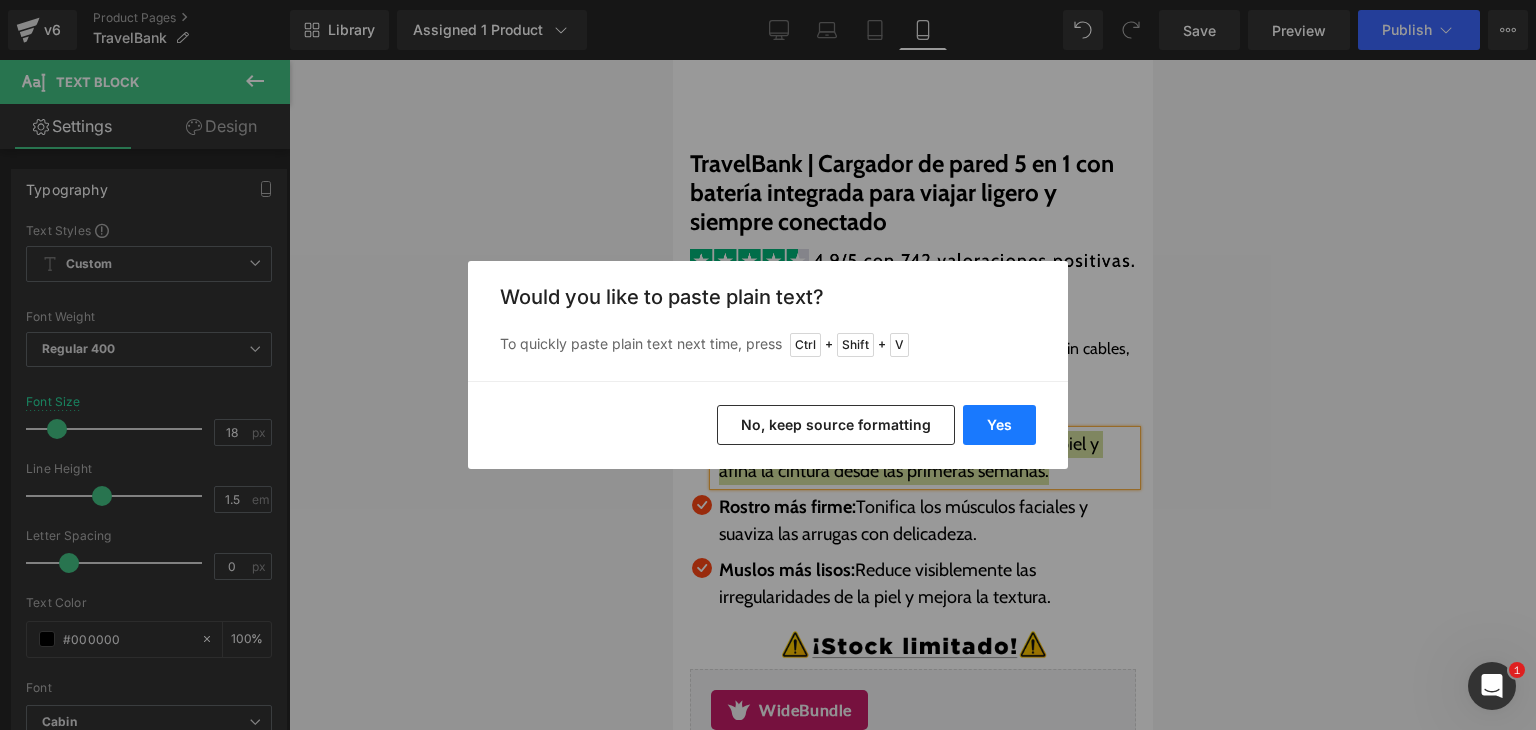 click on "Yes" at bounding box center [999, 425] 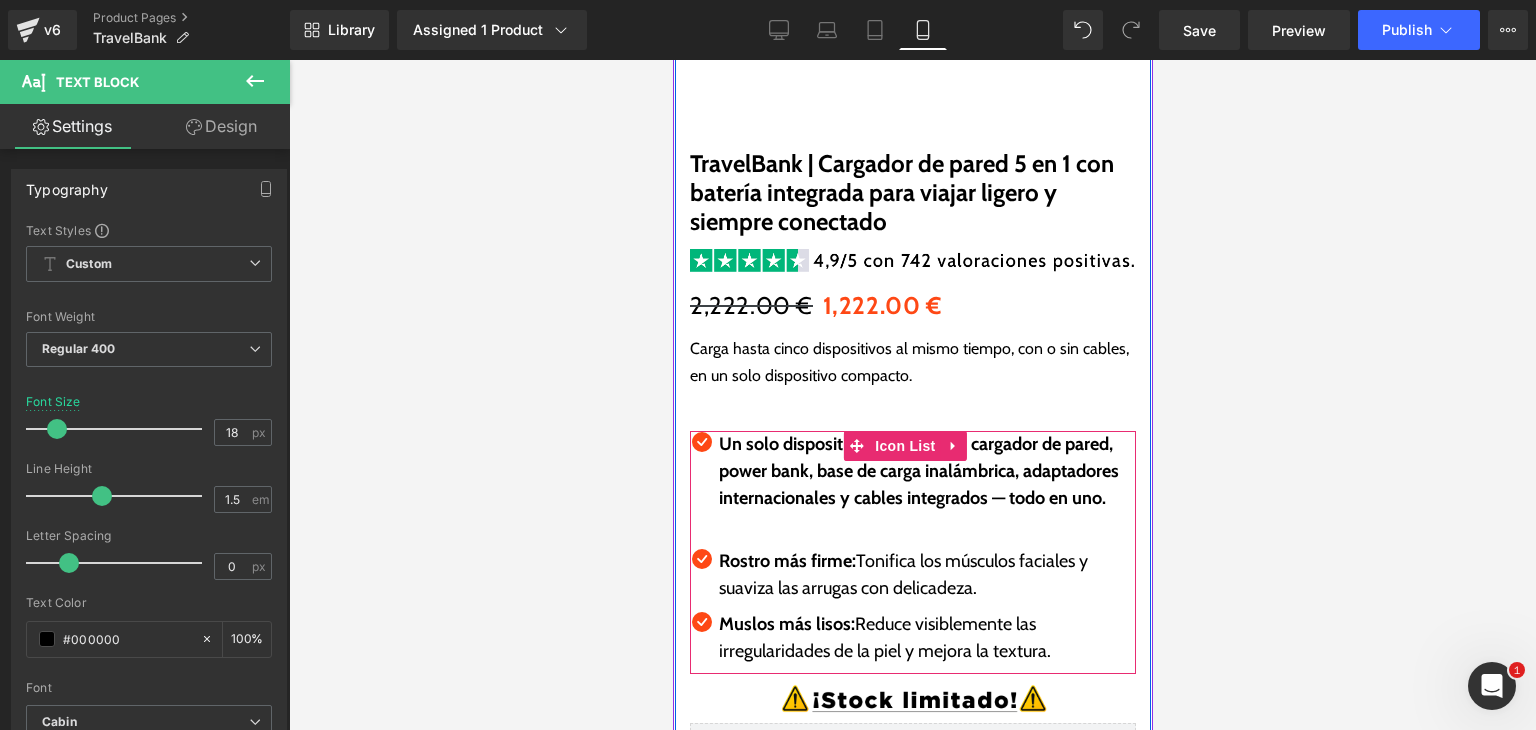 click on "Rostro más firme:" at bounding box center (786, 561) 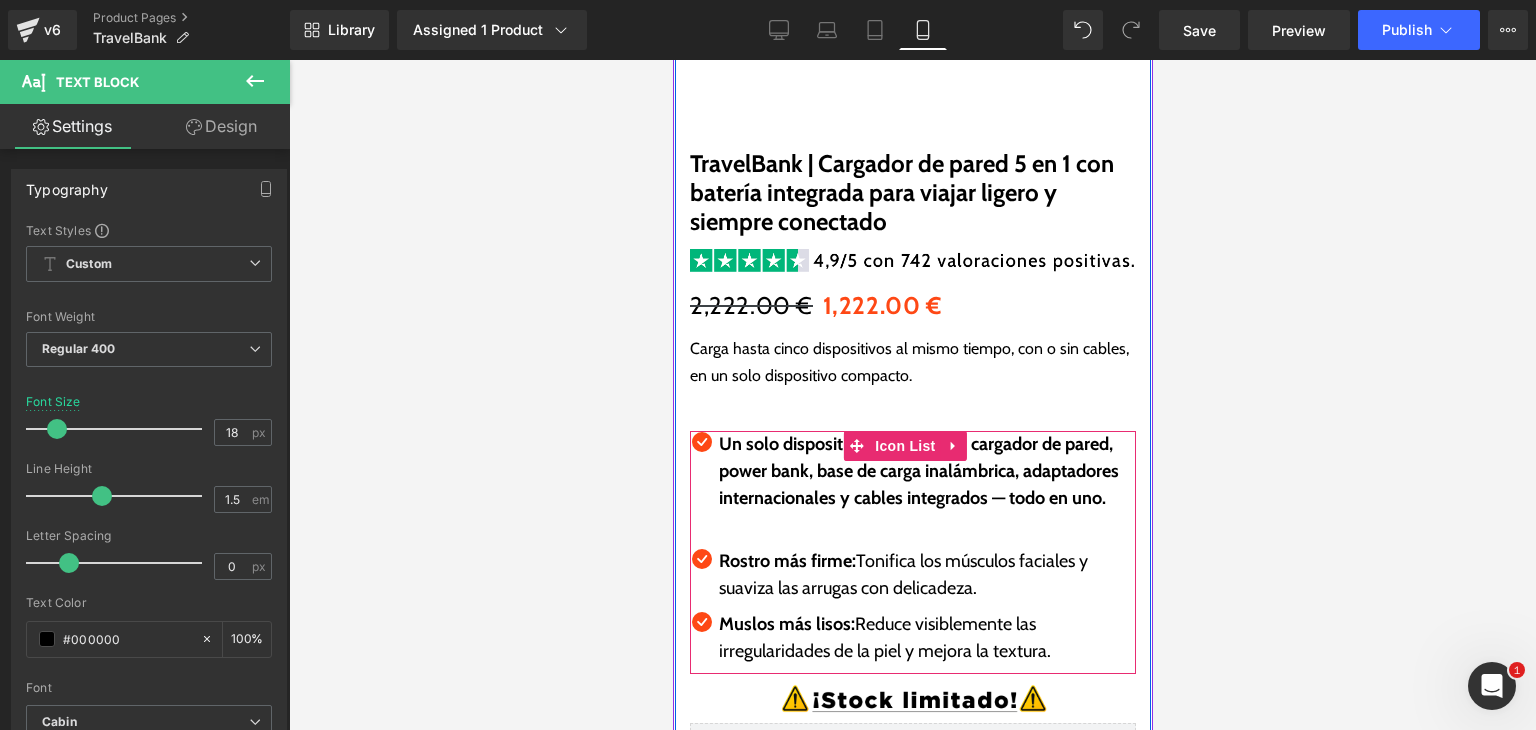 click on "Rostro más firme:" at bounding box center (786, 561) 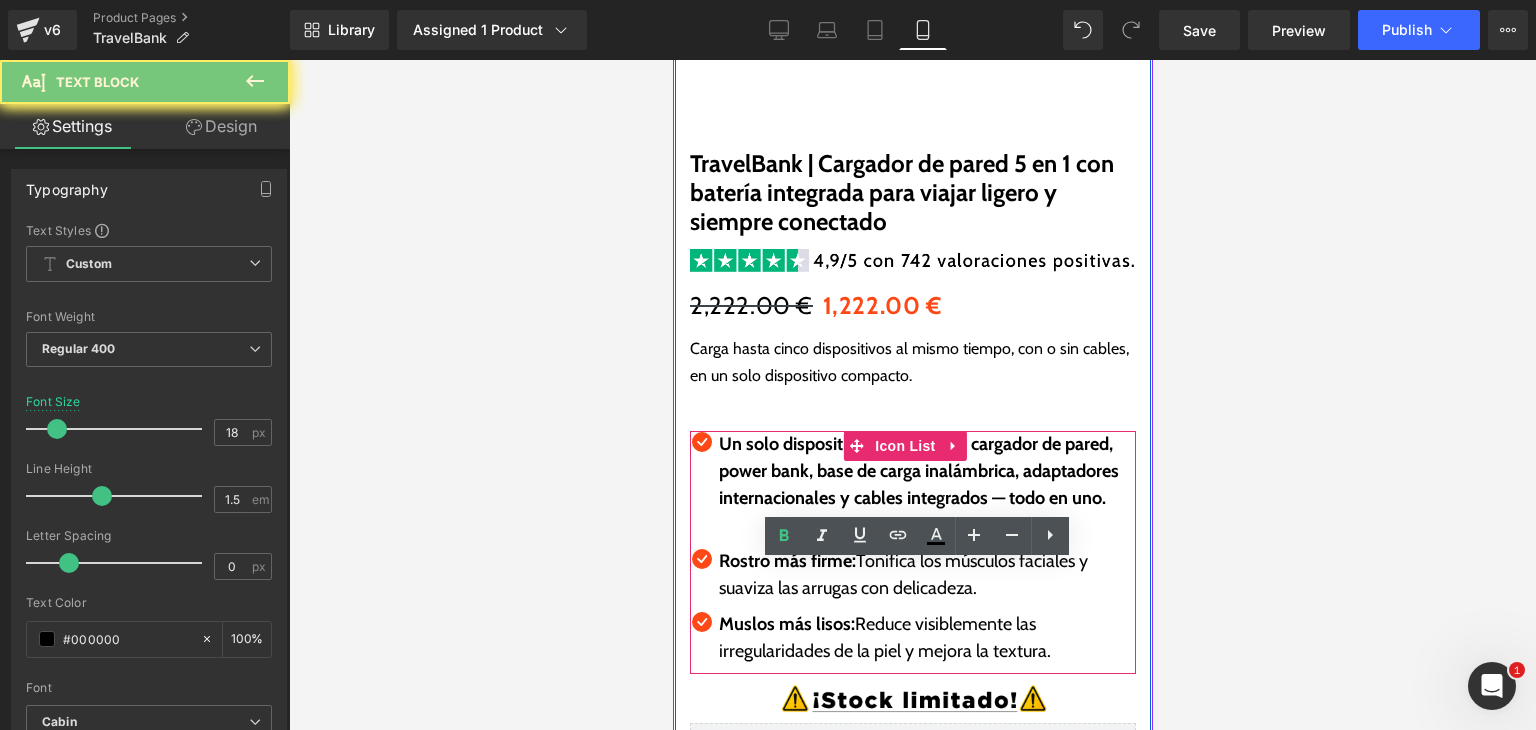 click on "Rostro más firme:" at bounding box center (786, 561) 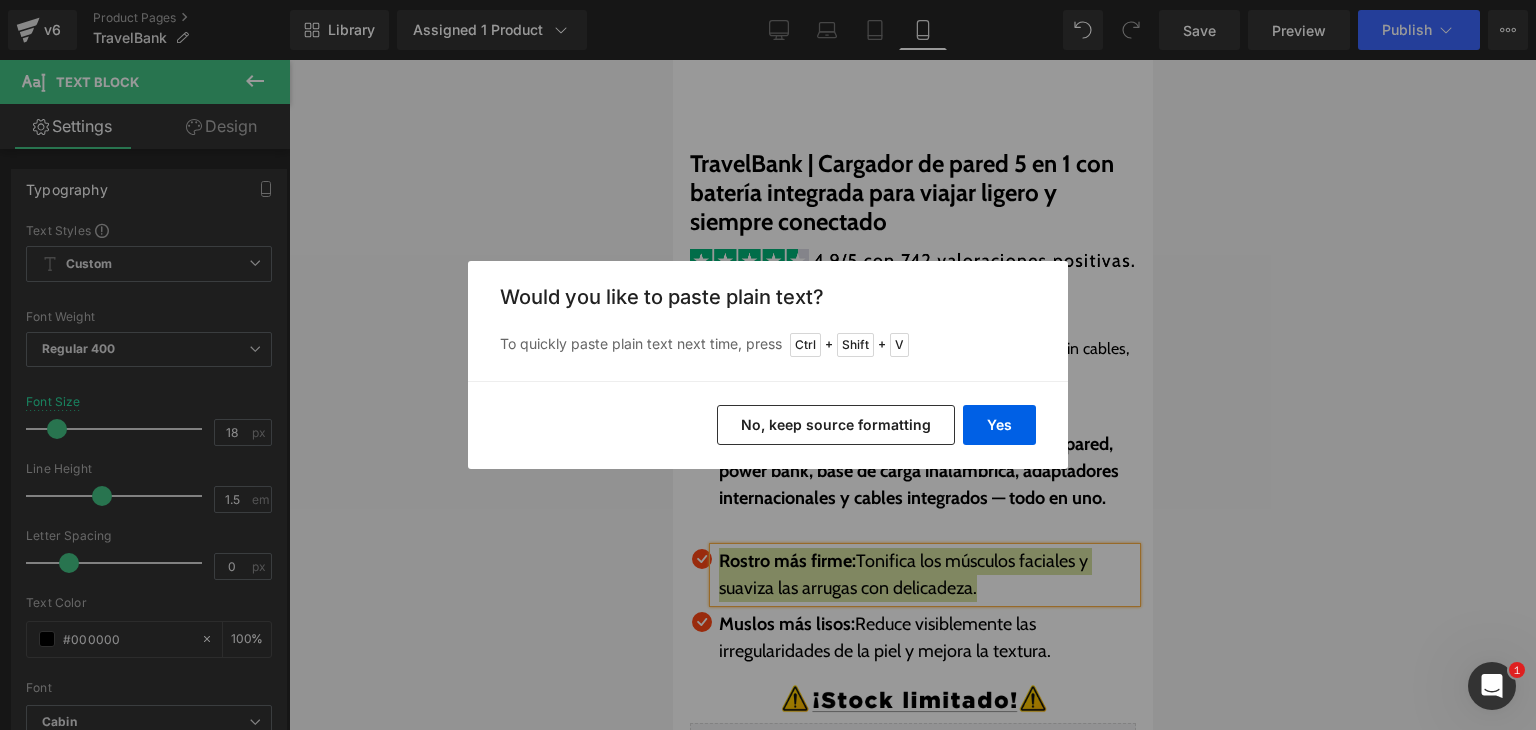 click on "Yes No, keep source formatting" at bounding box center (768, 425) 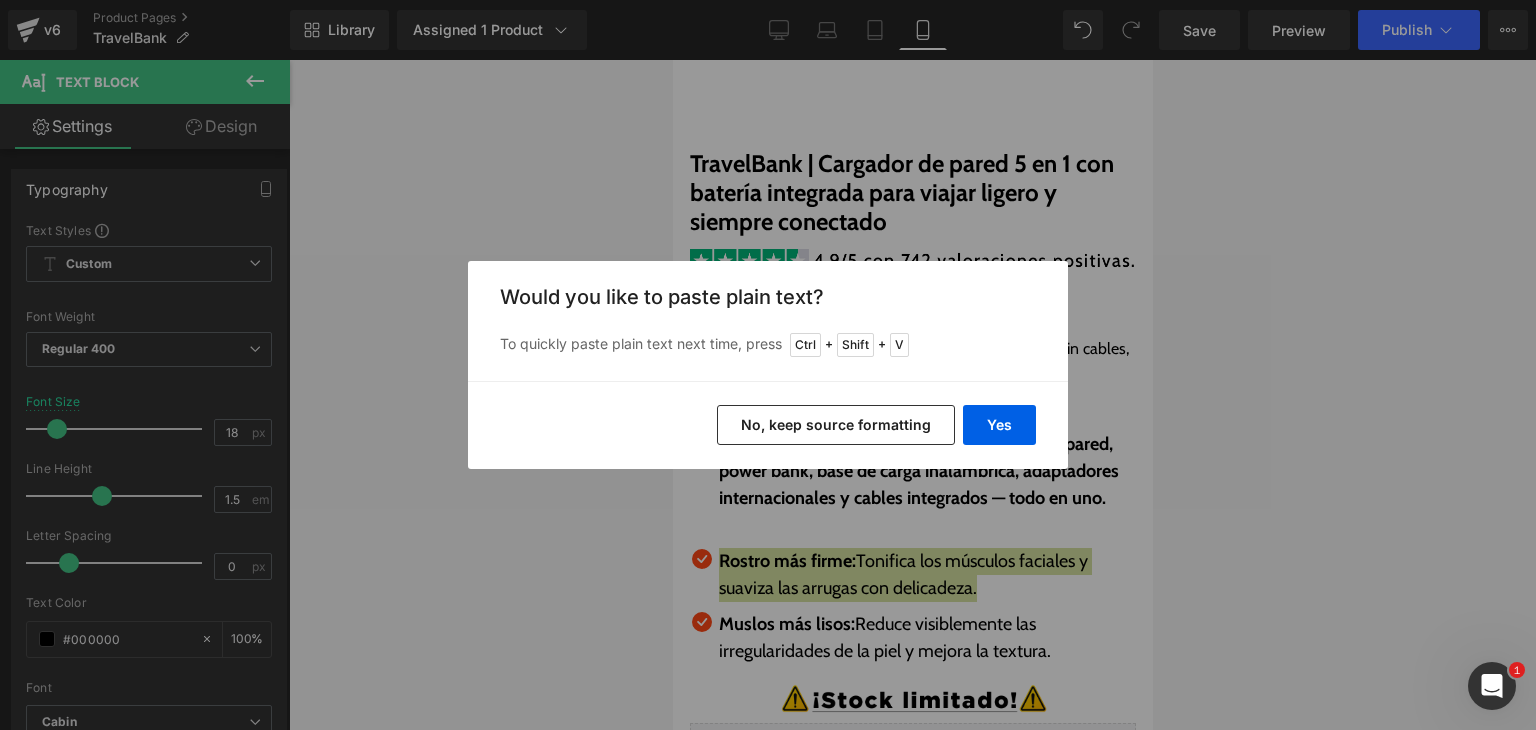 click on "Yes No, keep source formatting" at bounding box center (768, 425) 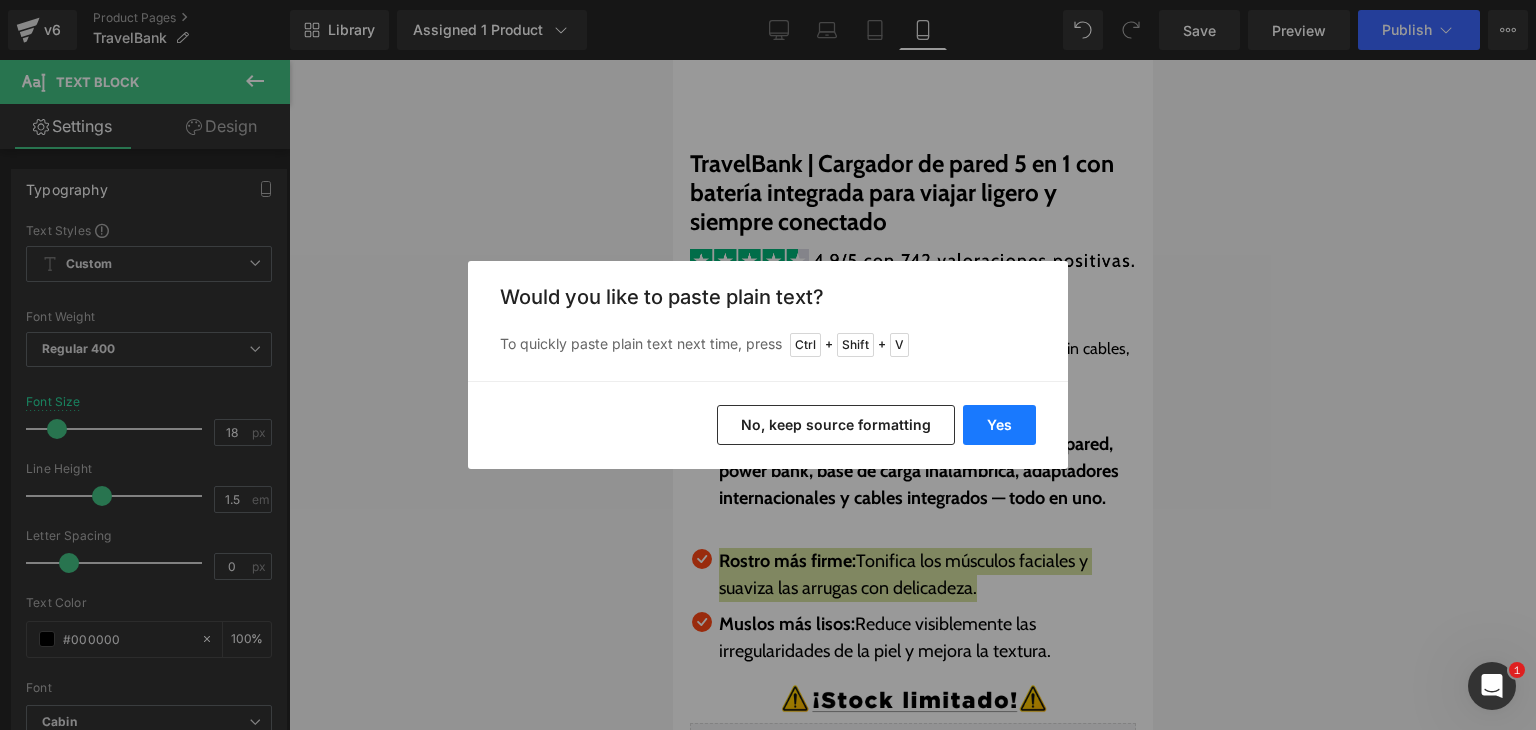 click on "Yes" at bounding box center [999, 425] 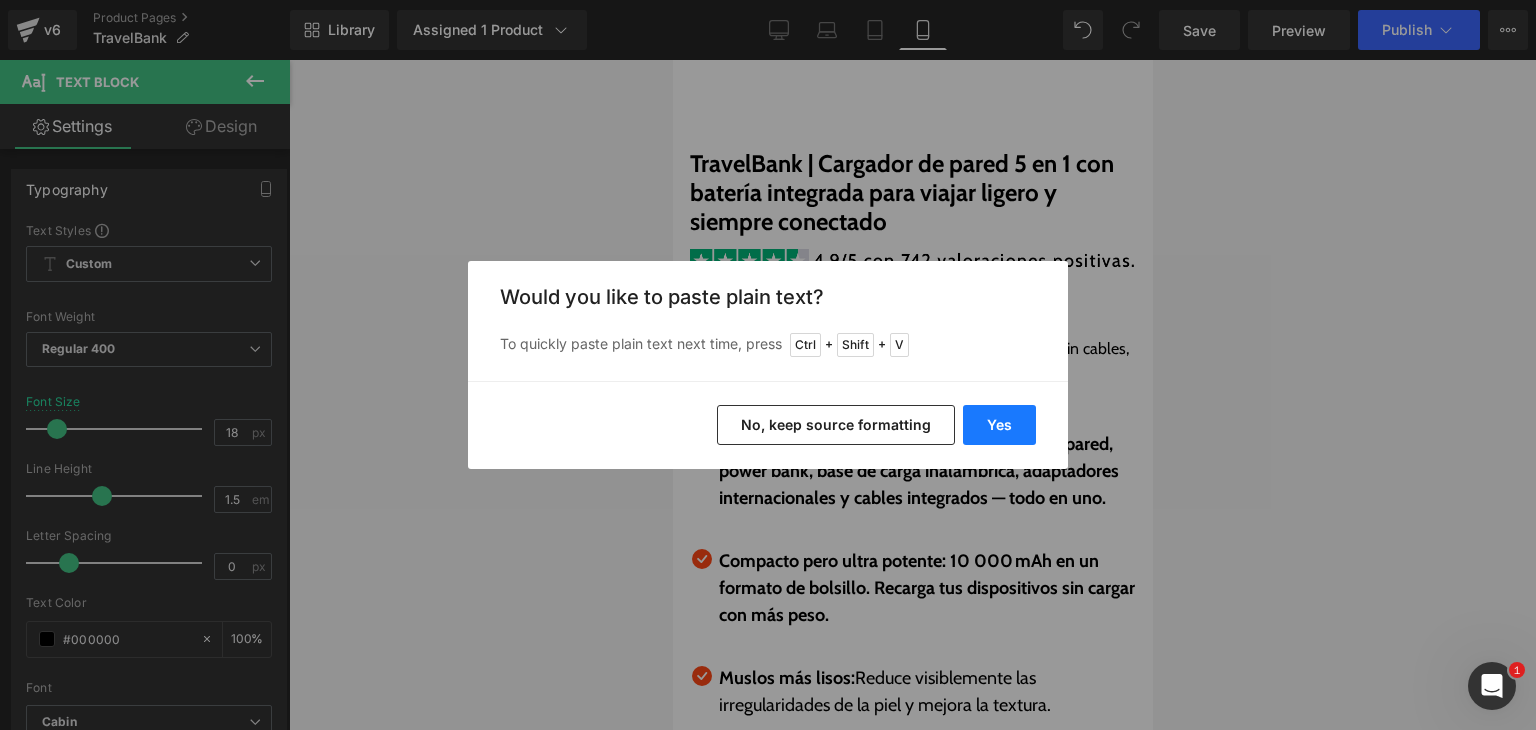 type 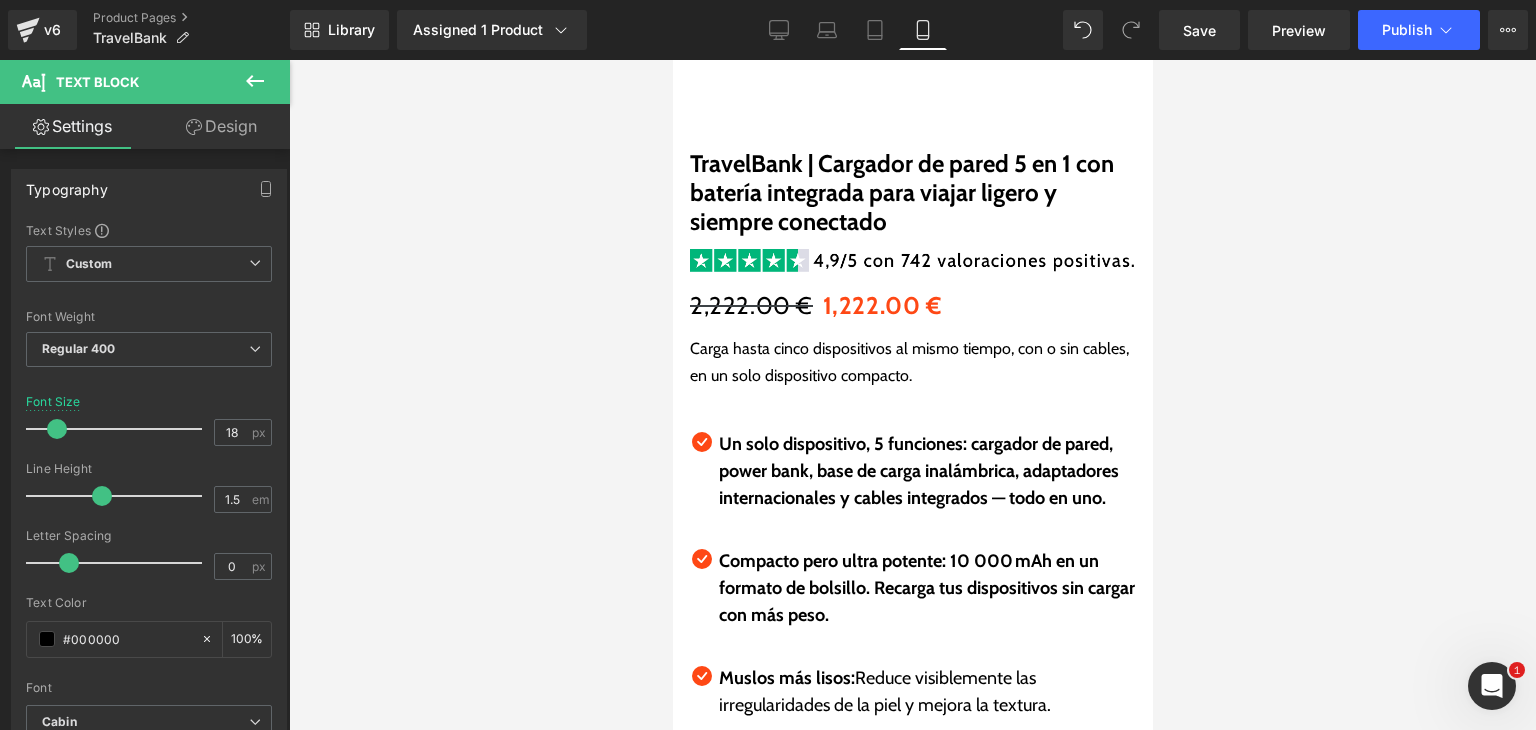 click on "Reduce visiblemente las irregularidades de la piel y mejora la textura." at bounding box center [884, 691] 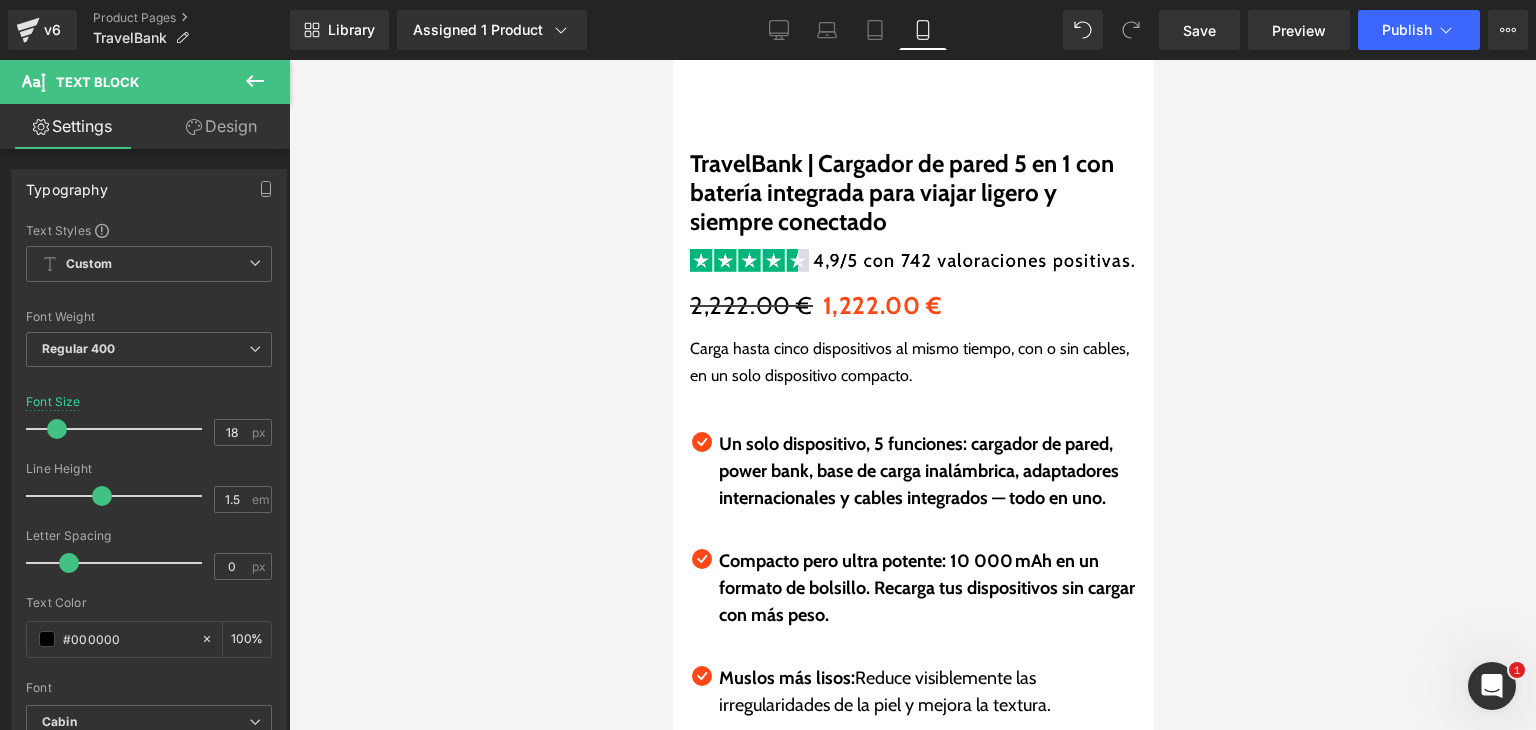 click on "Reduce visiblemente las irregularidades de la piel y mejora la textura." at bounding box center (884, 691) 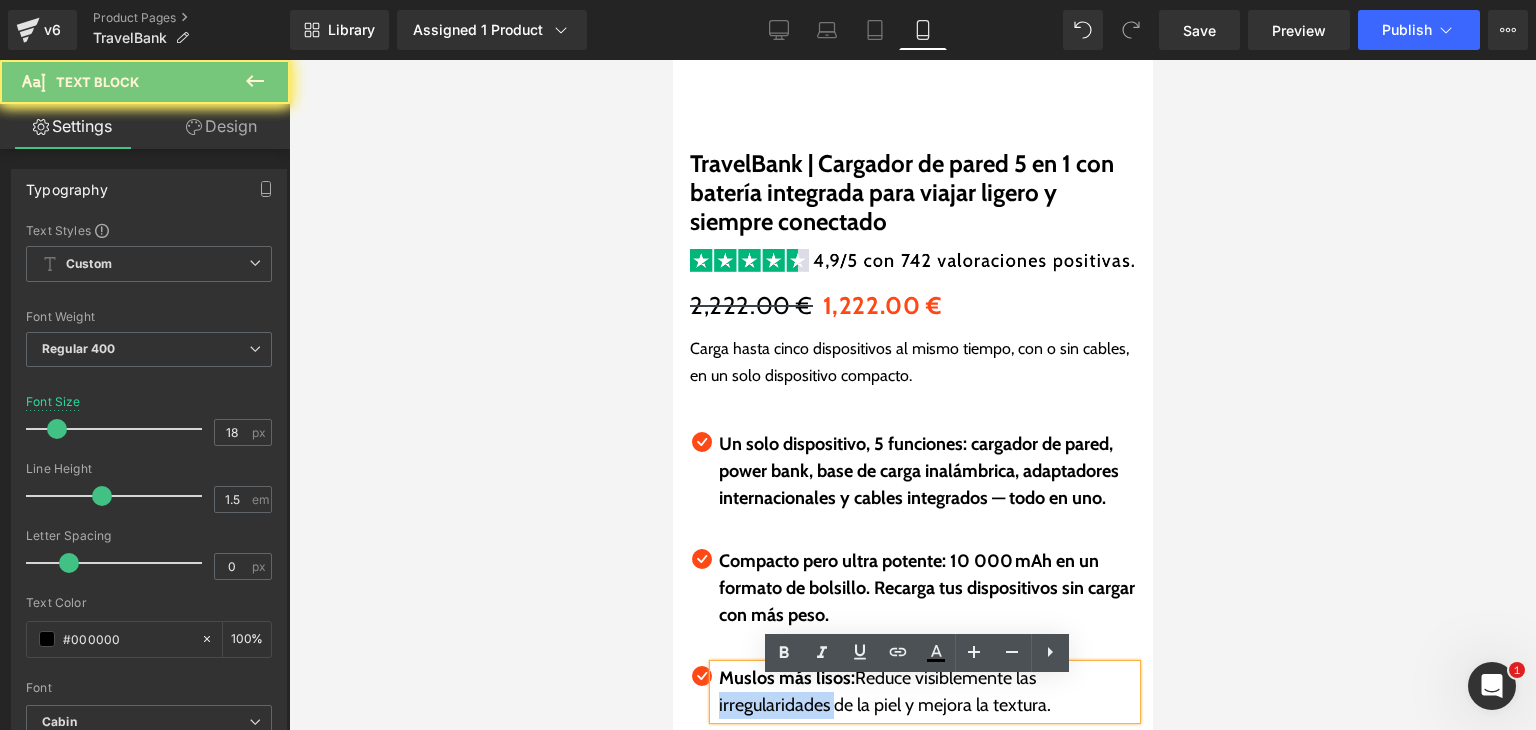 click on "Reduce visiblemente las irregularidades de la piel y mejora la textura." at bounding box center [884, 691] 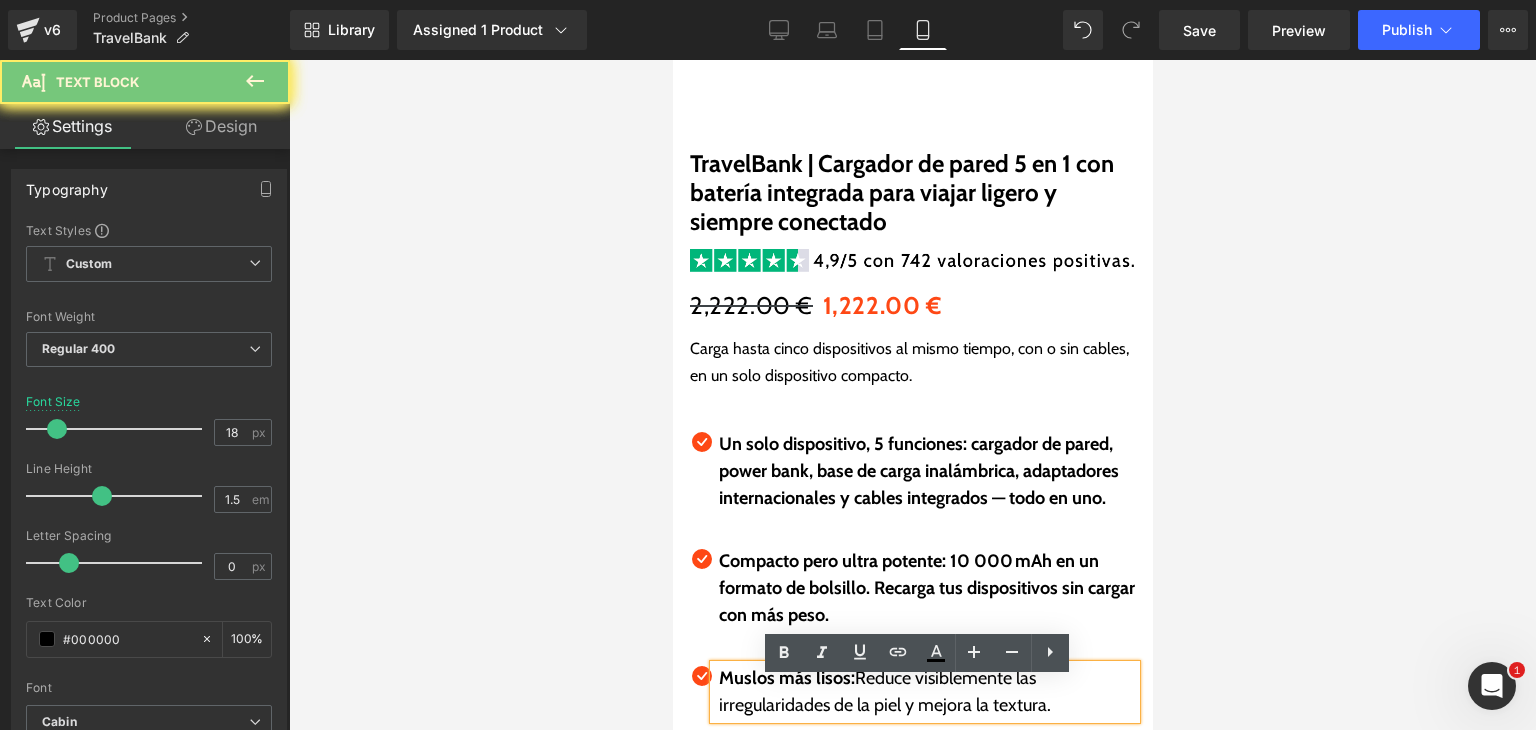click on "Reduce visiblemente las irregularidades de la piel y mejora la textura." at bounding box center [884, 691] 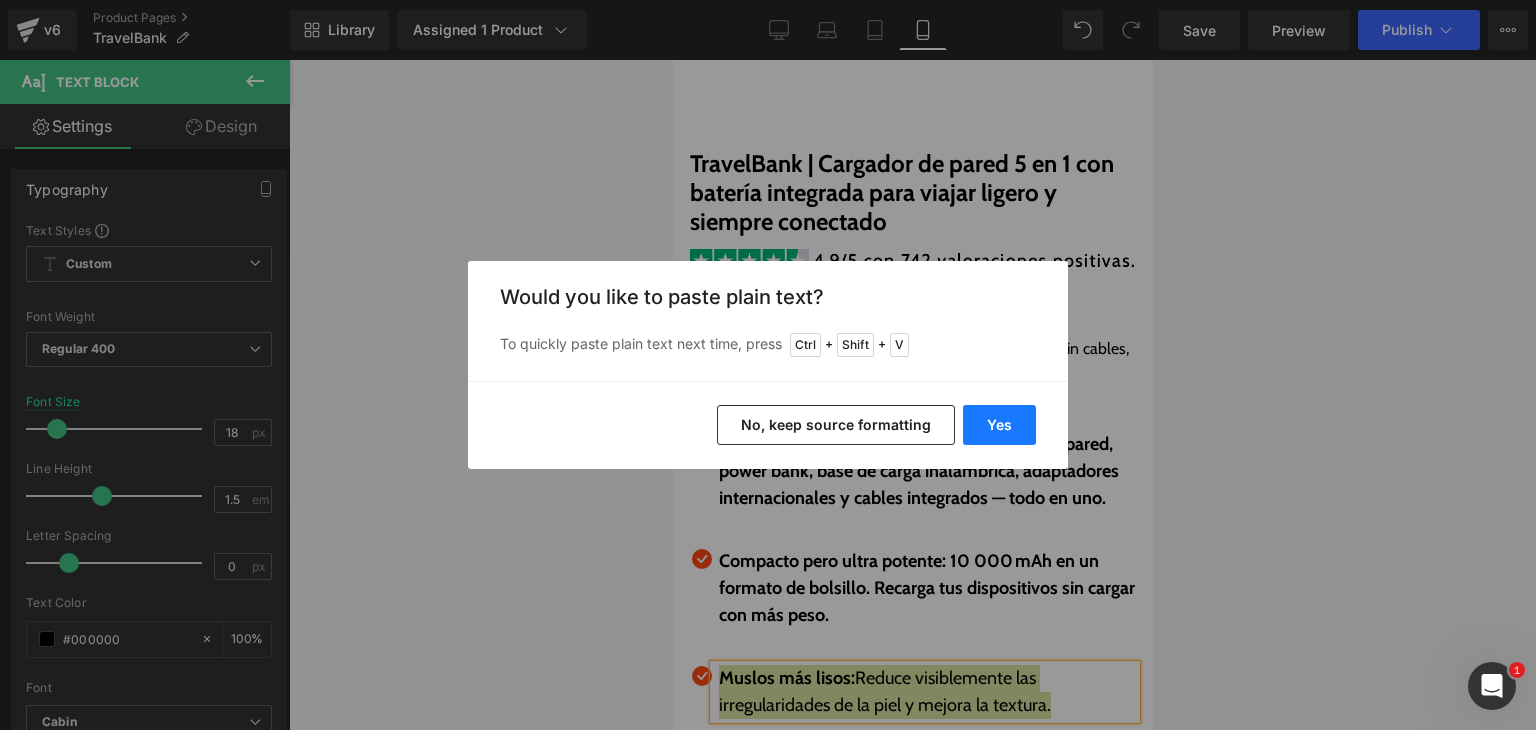 click on "Yes" at bounding box center (999, 425) 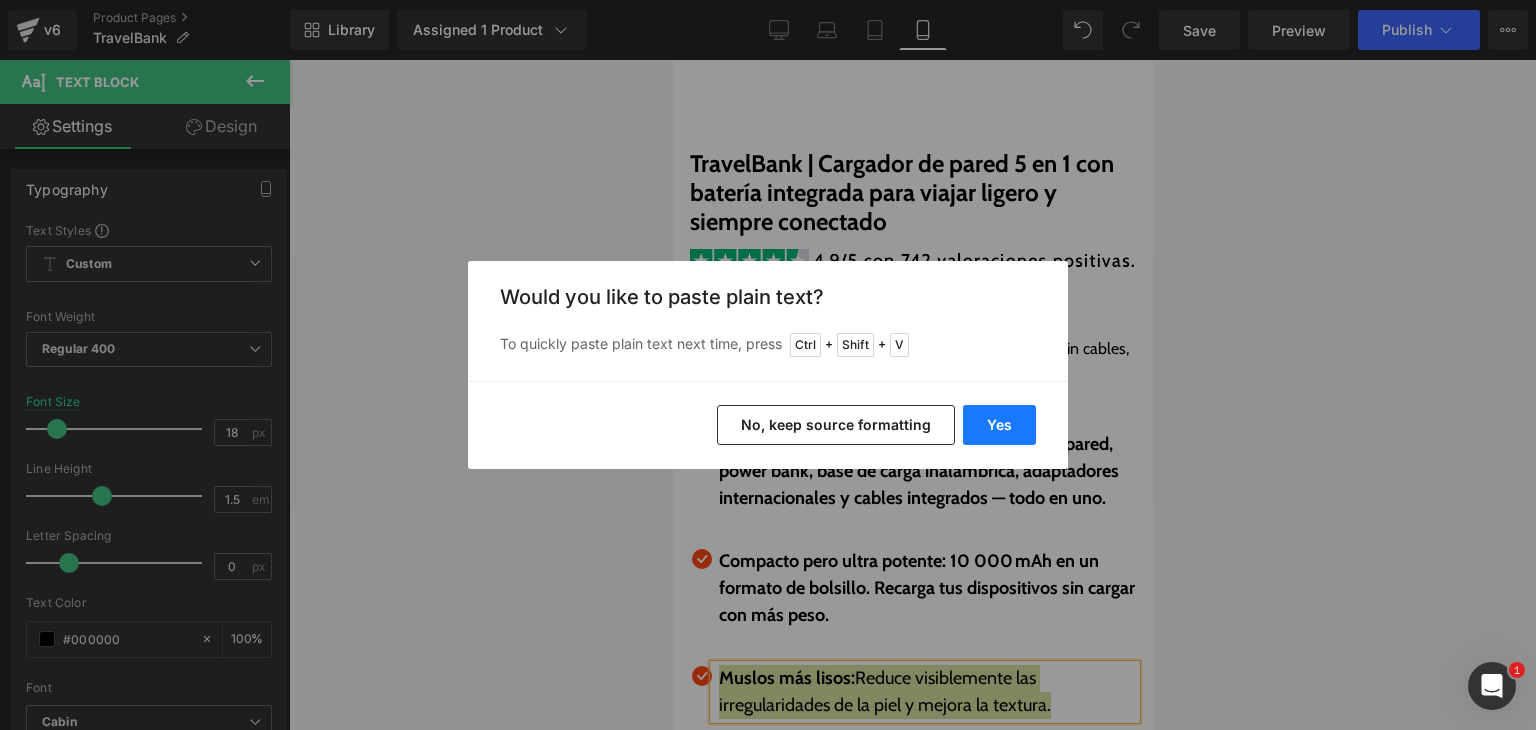 type 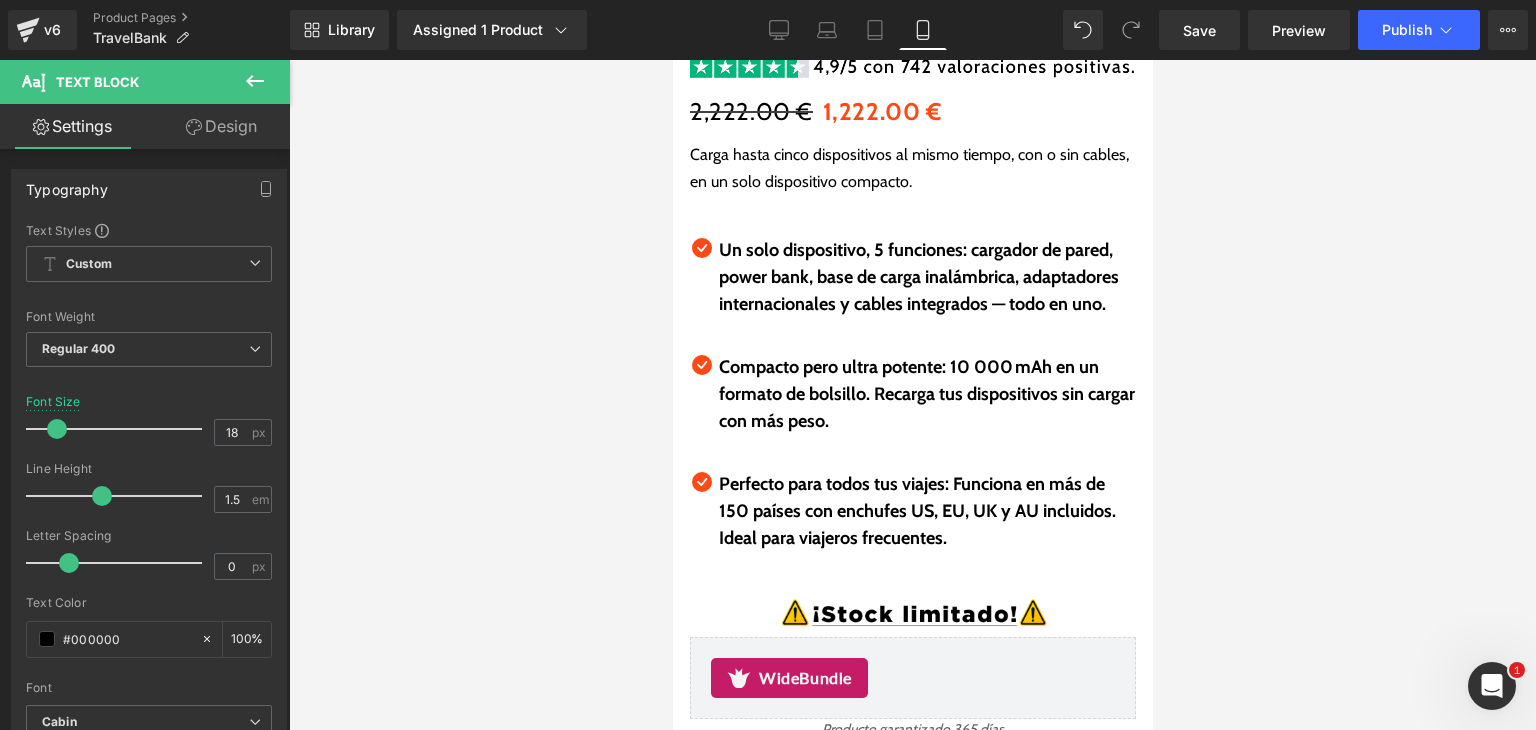scroll, scrollTop: 800, scrollLeft: 0, axis: vertical 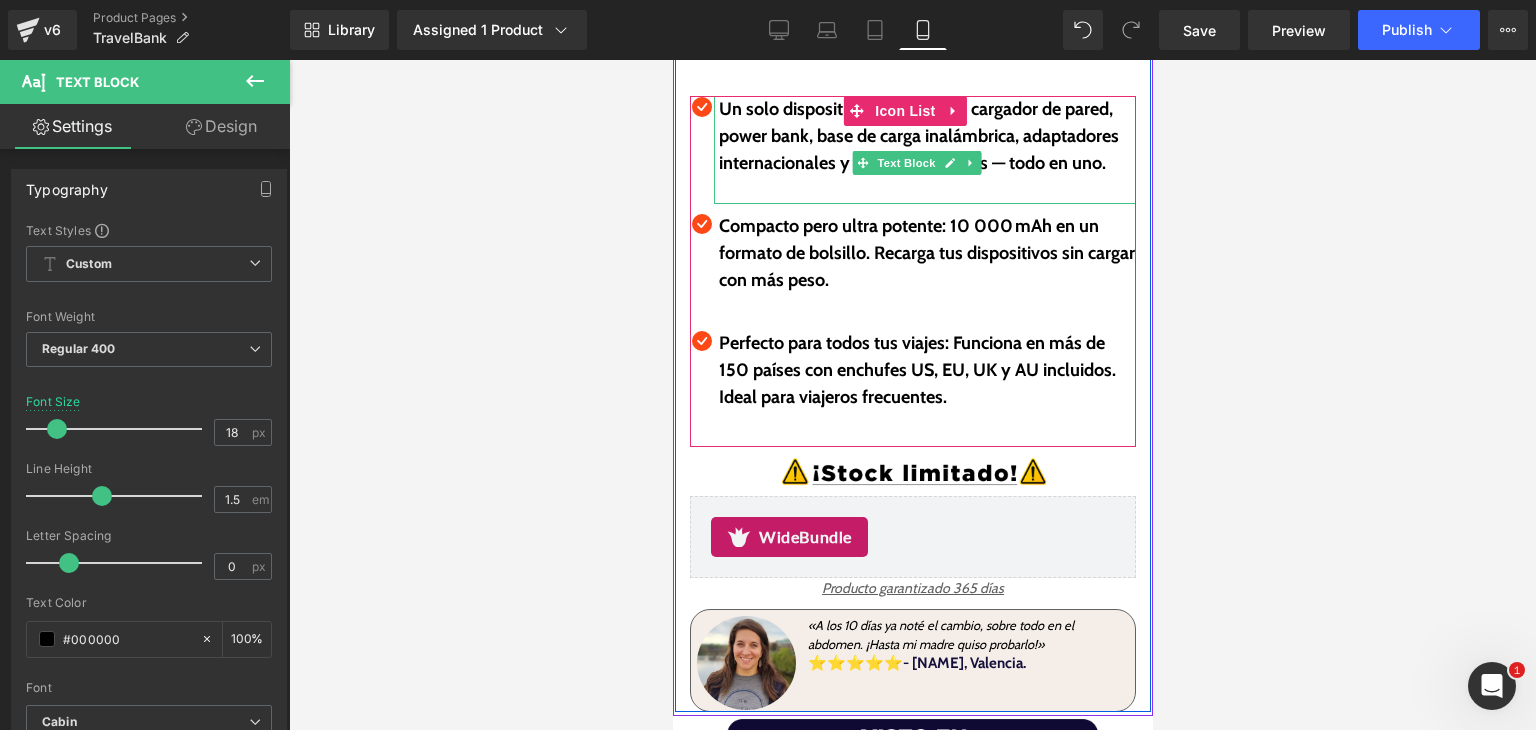 click on "Icon
Un solo dispositivo, 5 funciones: cargador de pared, power bank, base de carga inalámbrica, adaptadores internacionales y cables integrados — todo en uno.
Text Block
Icon" at bounding box center (912, 271) 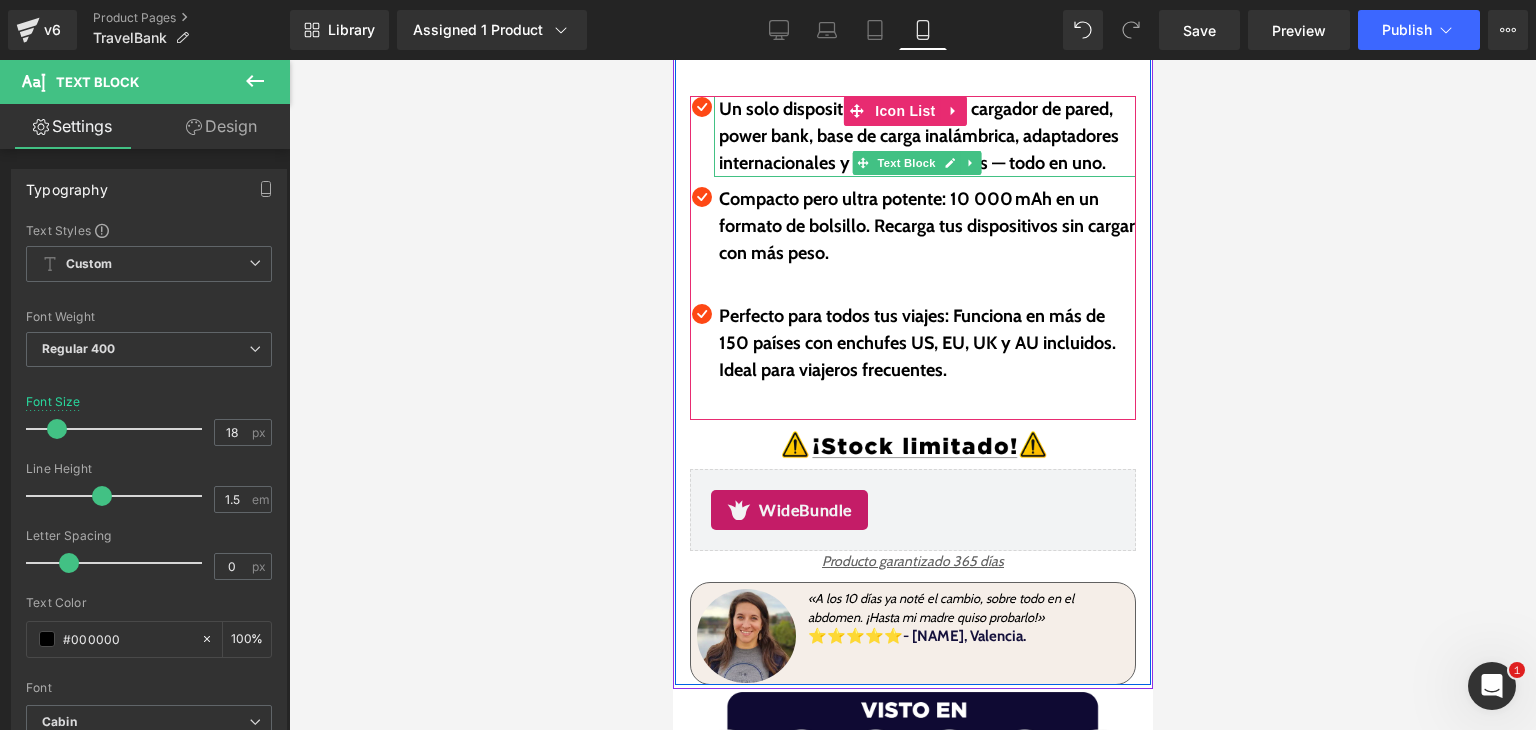 click at bounding box center (926, 280) 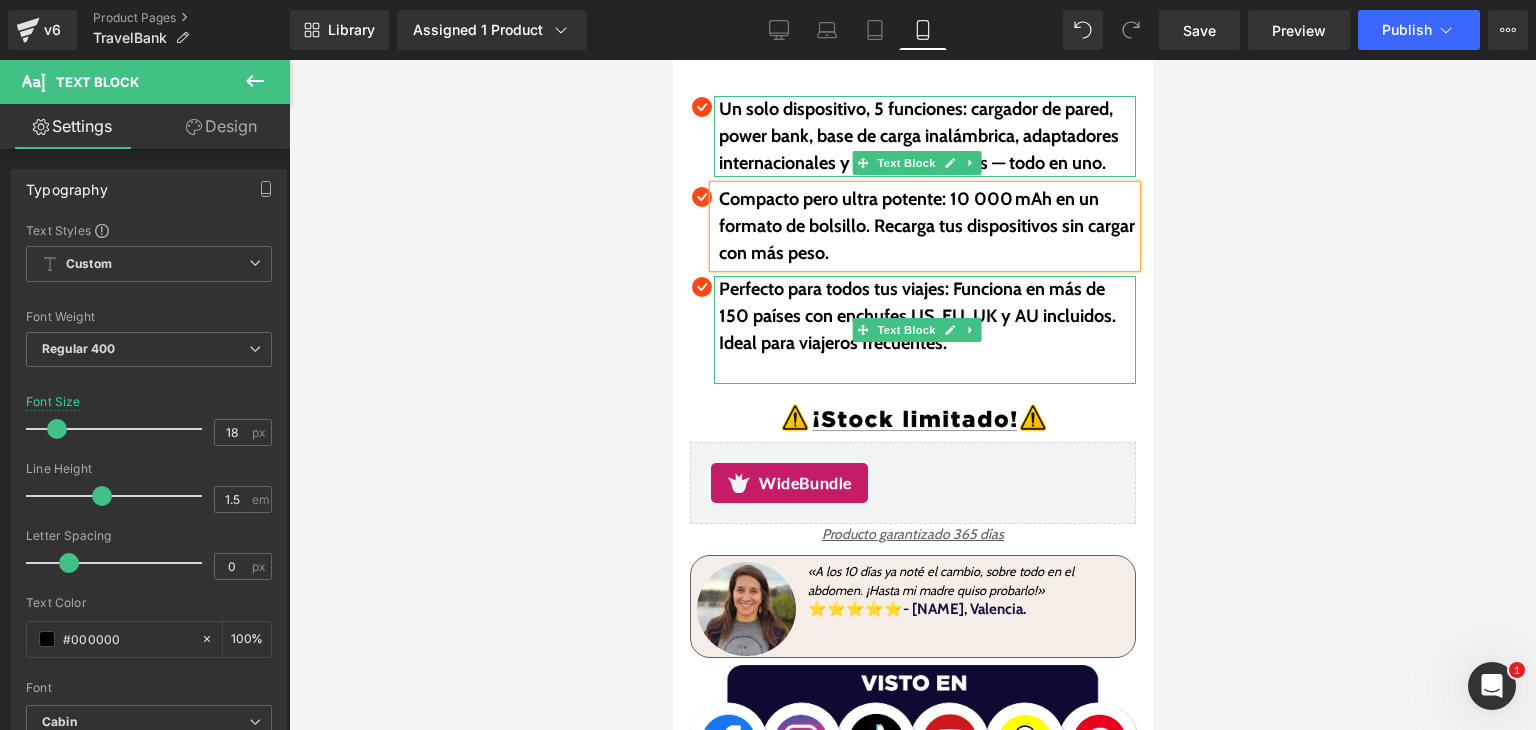 click at bounding box center [926, 370] 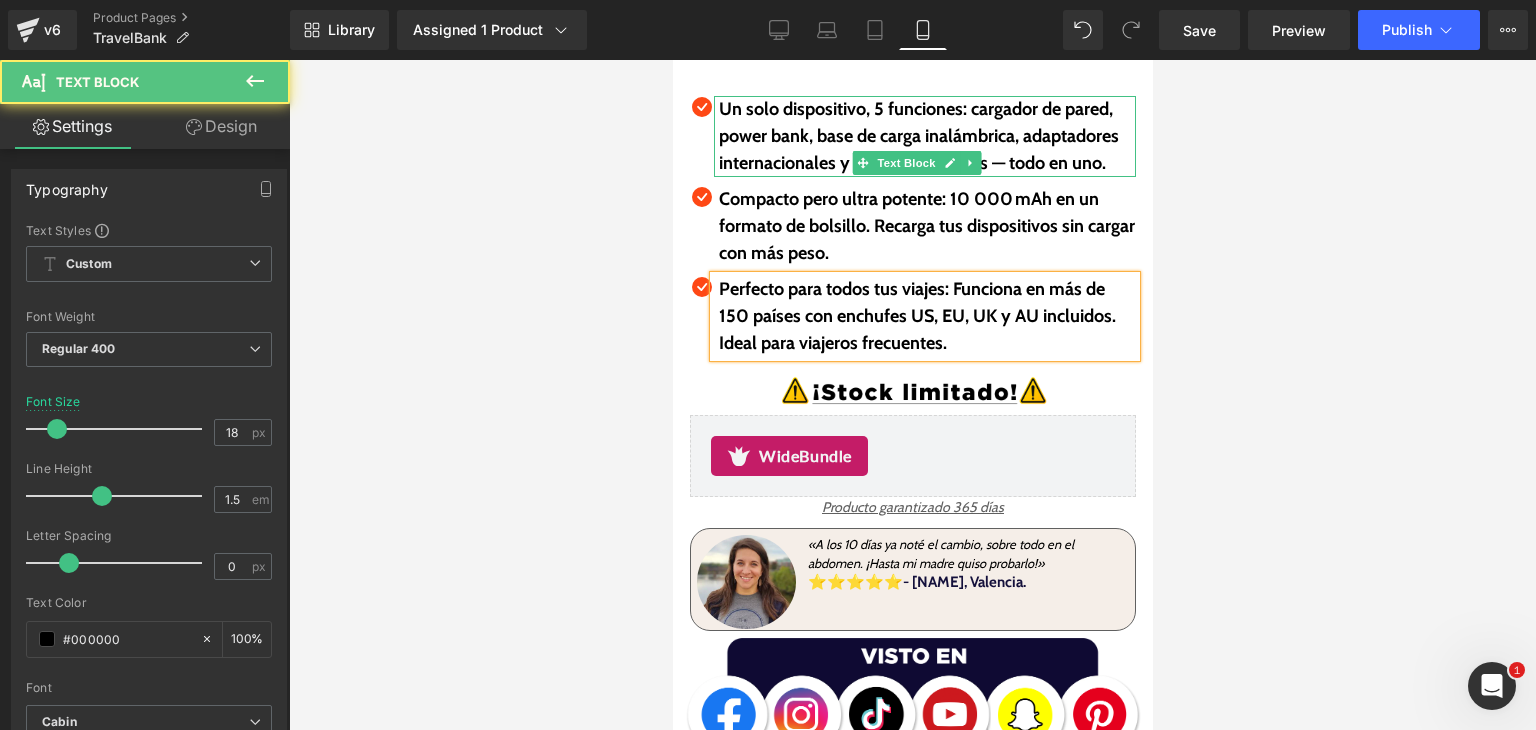 click on "Un solo dispositivo, 5 funciones: cargador de pared, power bank, base de carga inalámbrica, adaptadores internacionales y cables integrados — todo en uno." at bounding box center [918, 136] 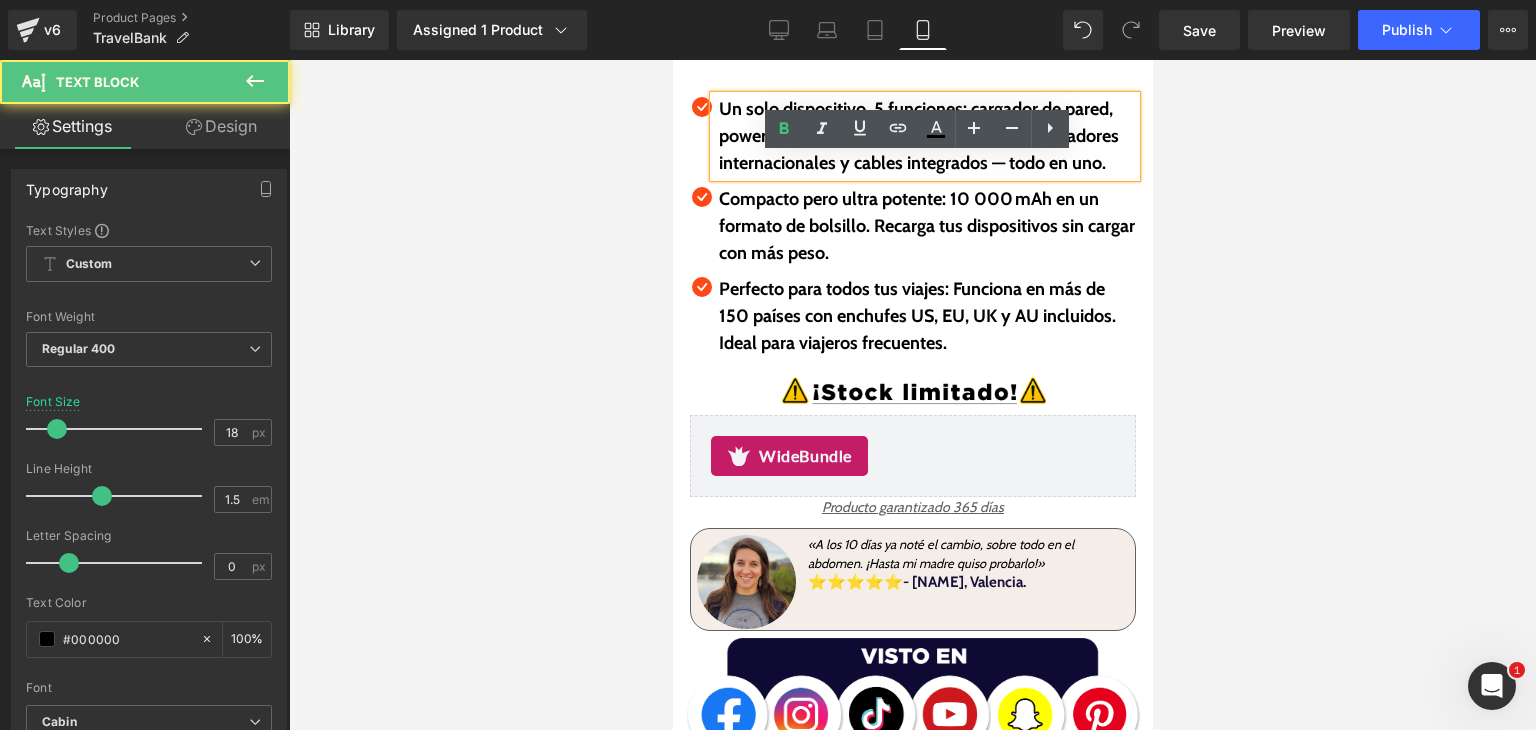 drag, startPoint x: 973, startPoint y: 93, endPoint x: 1092, endPoint y: 180, distance: 147.411 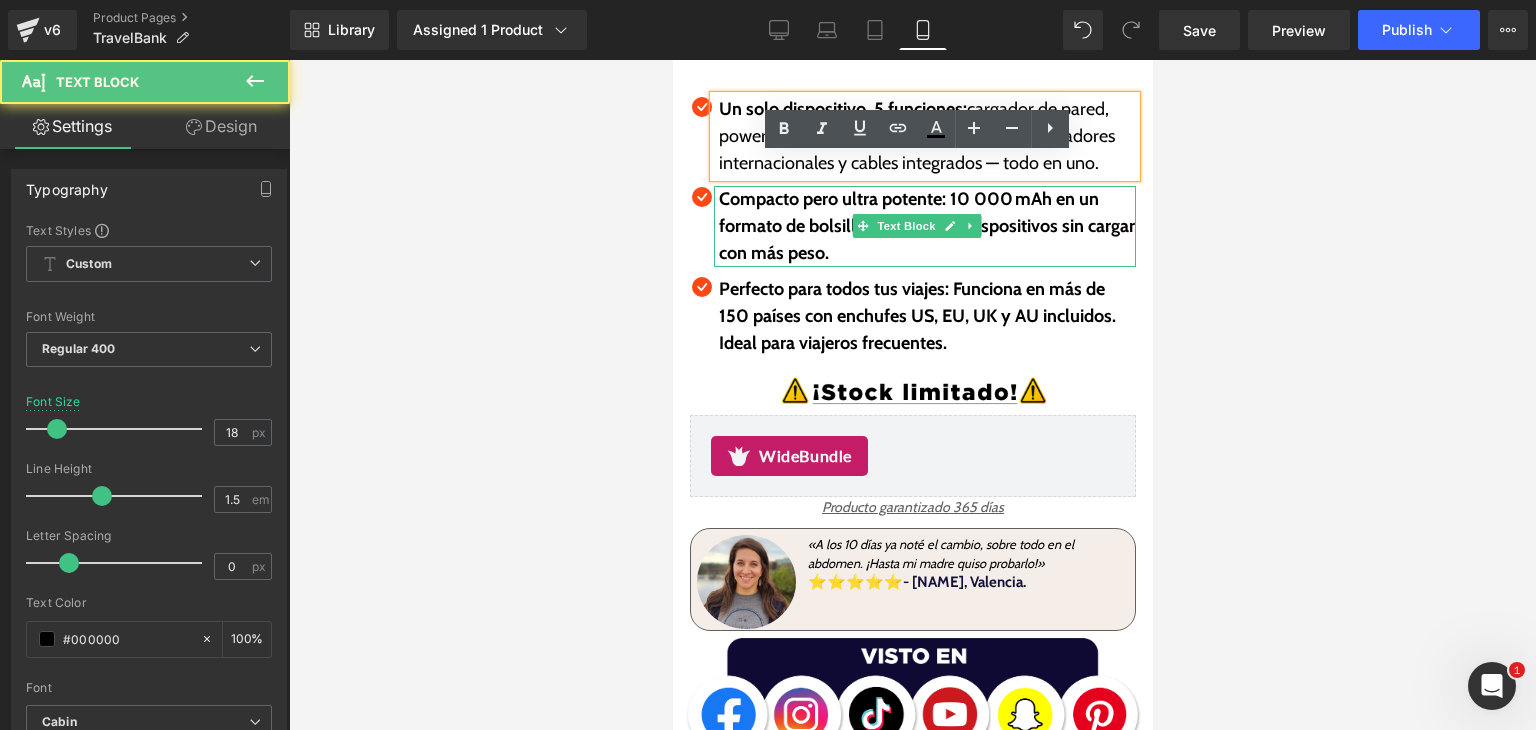 drag, startPoint x: 1018, startPoint y: 206, endPoint x: 1040, endPoint y: 236, distance: 37.202152 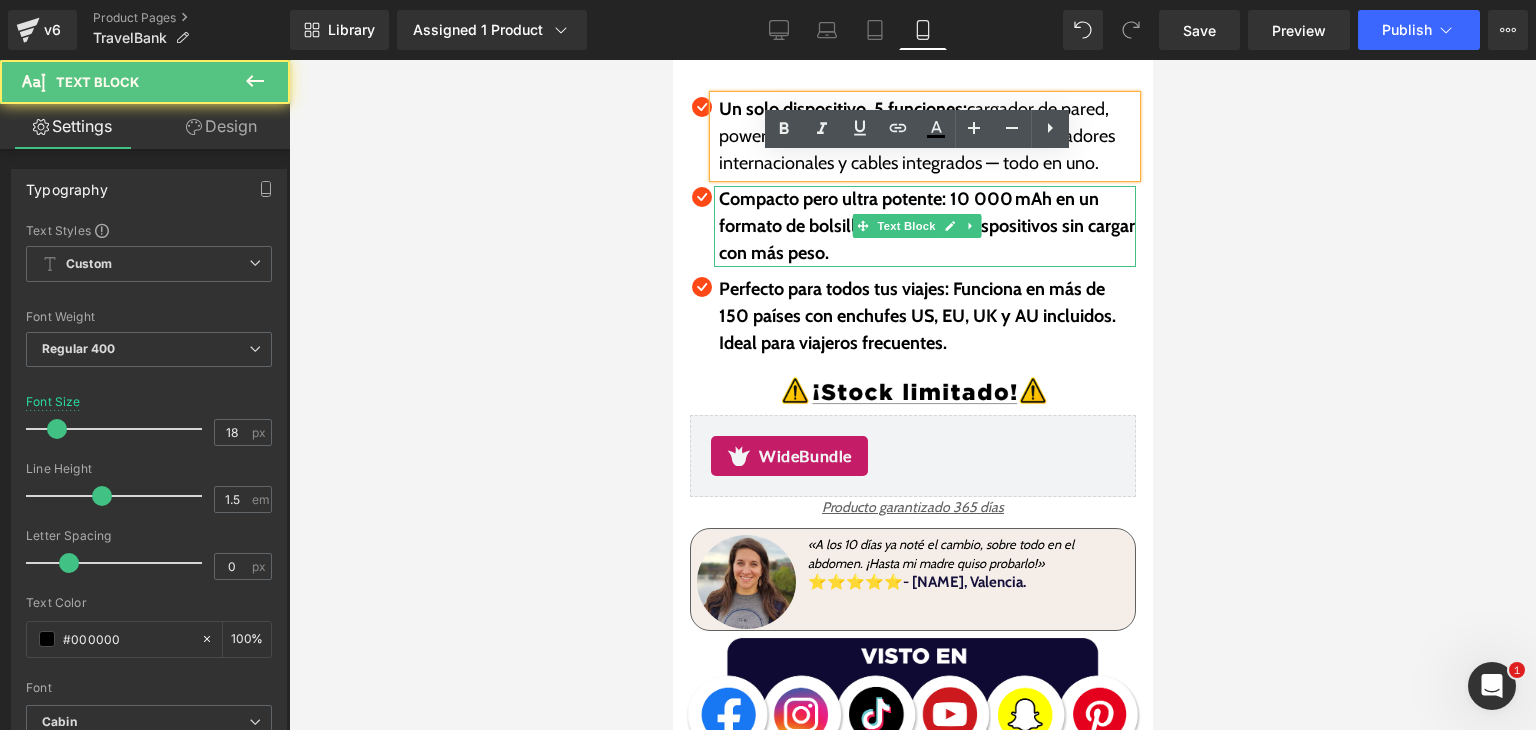 click on "Compacto pero ultra potente: 10 000 mAh en un formato de bolsillo. Recarga tus dispositivos sin cargar con más peso." at bounding box center [926, 226] 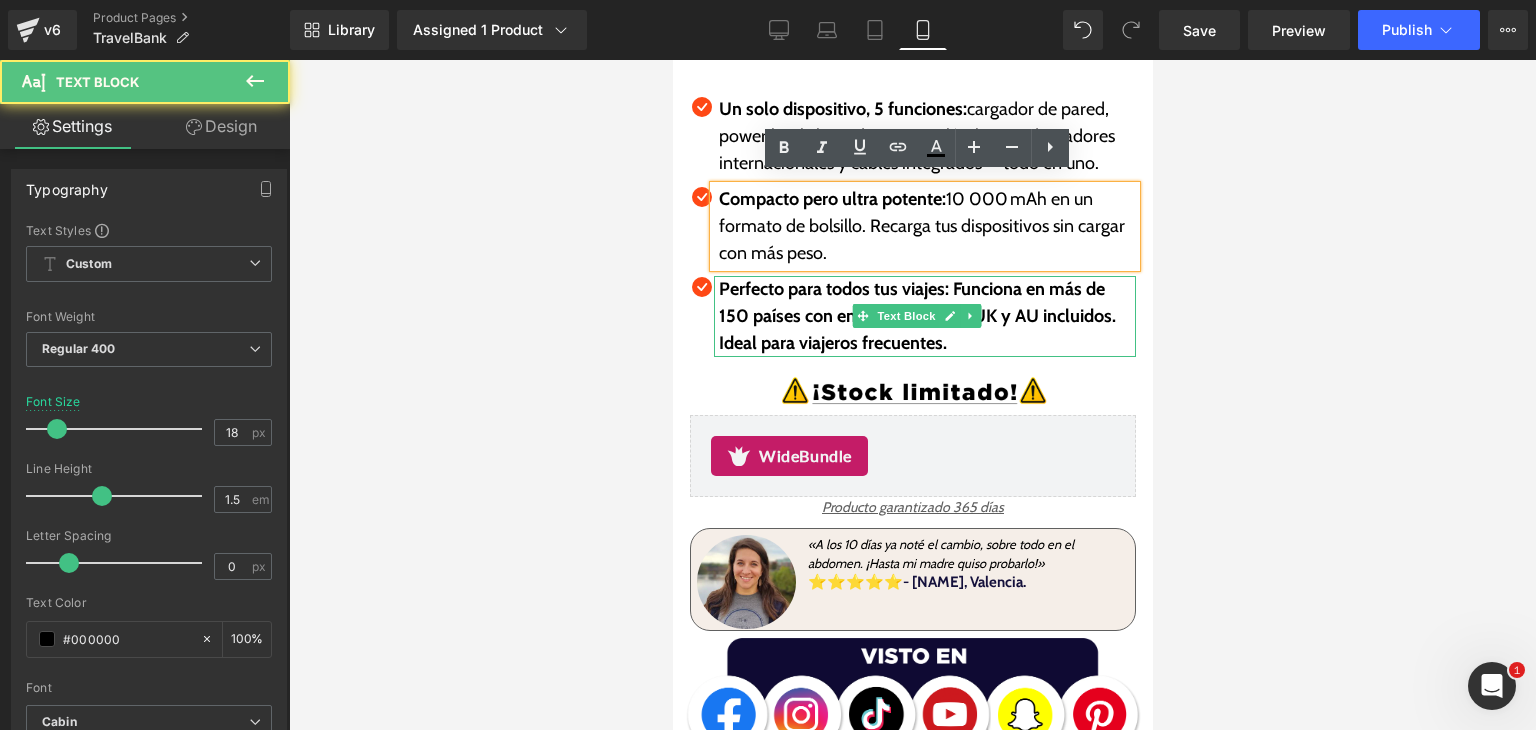 drag, startPoint x: 958, startPoint y: 285, endPoint x: 1042, endPoint y: 328, distance: 94.36631 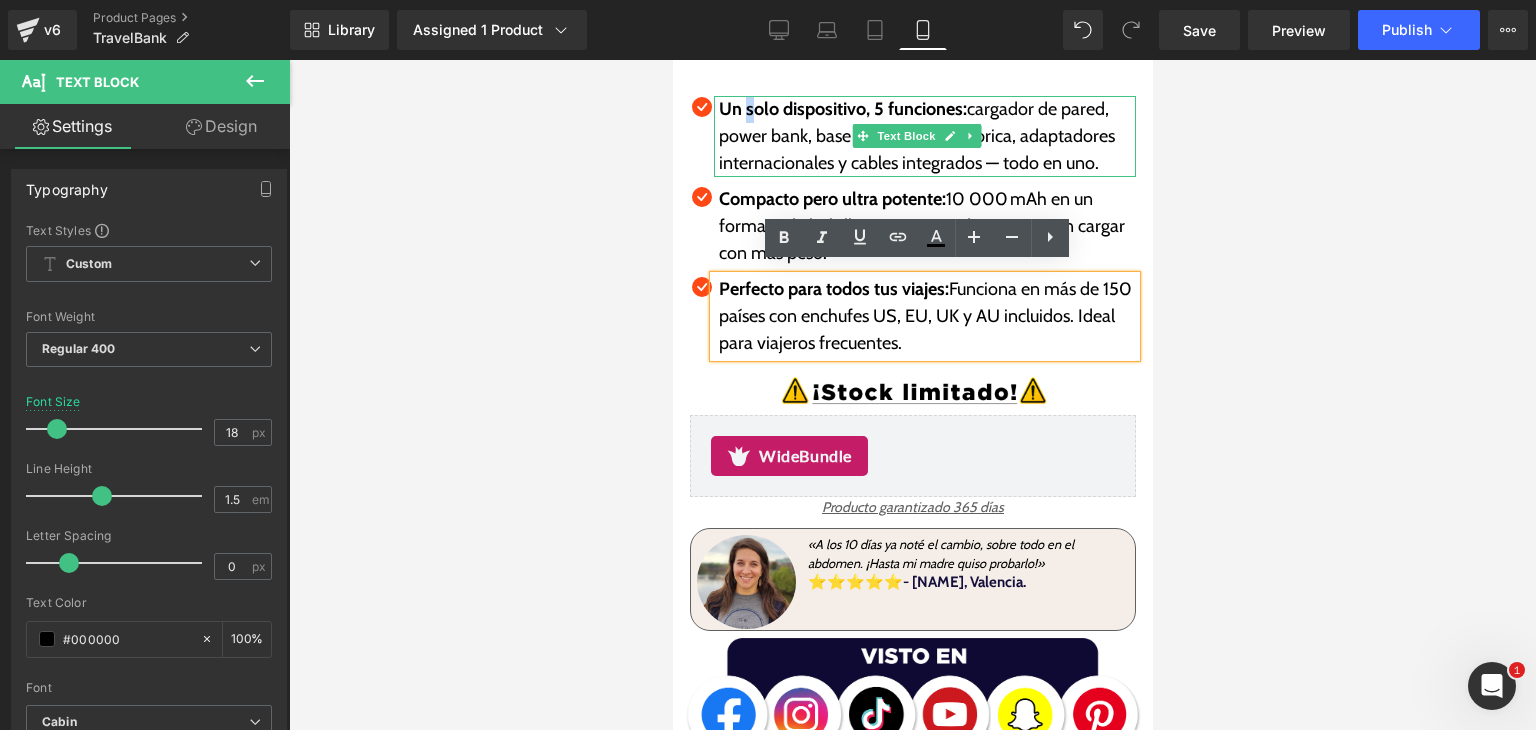 click on "Un solo dispositivo, 5 funciones:" at bounding box center [842, 109] 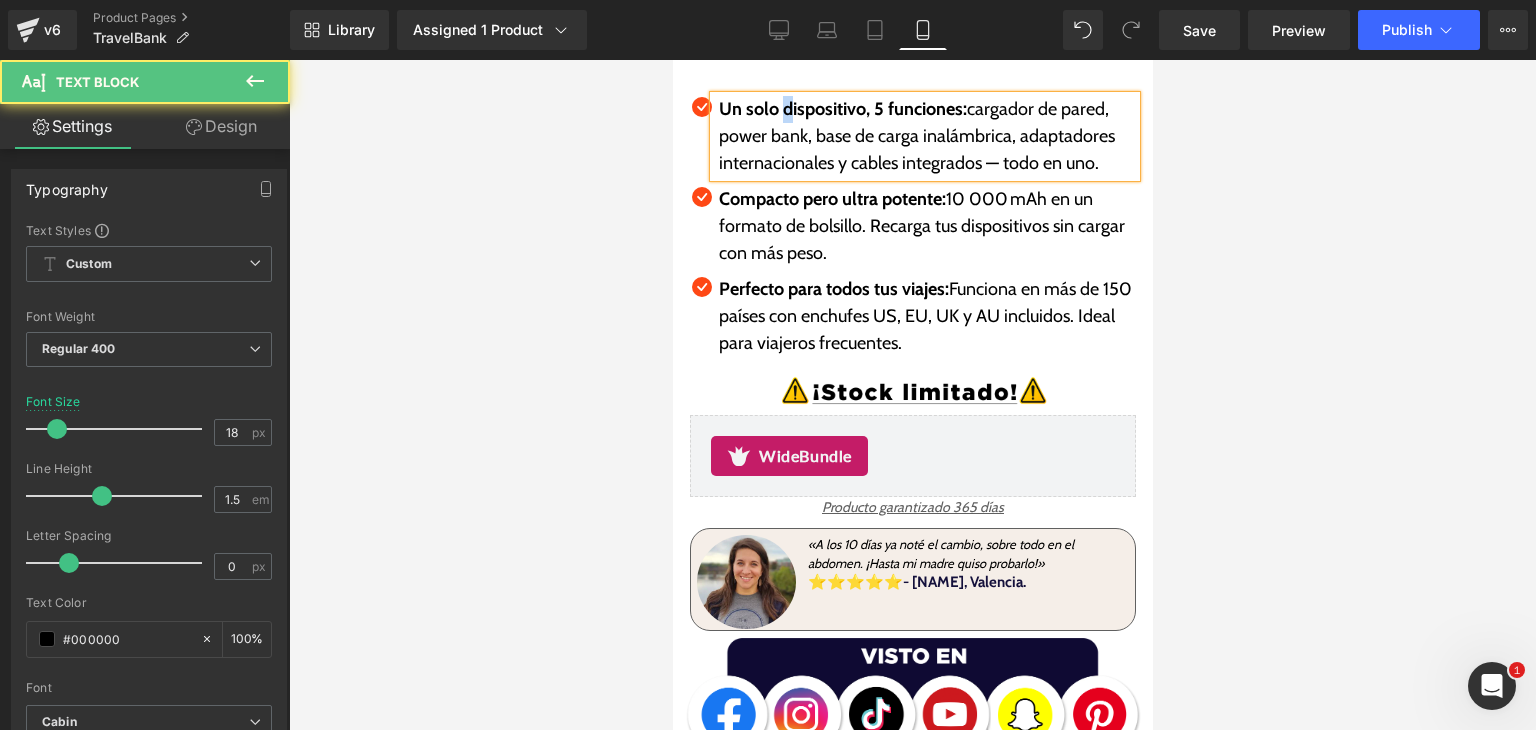 click on "Un solo dispositivo, 5 funciones:" at bounding box center (842, 109) 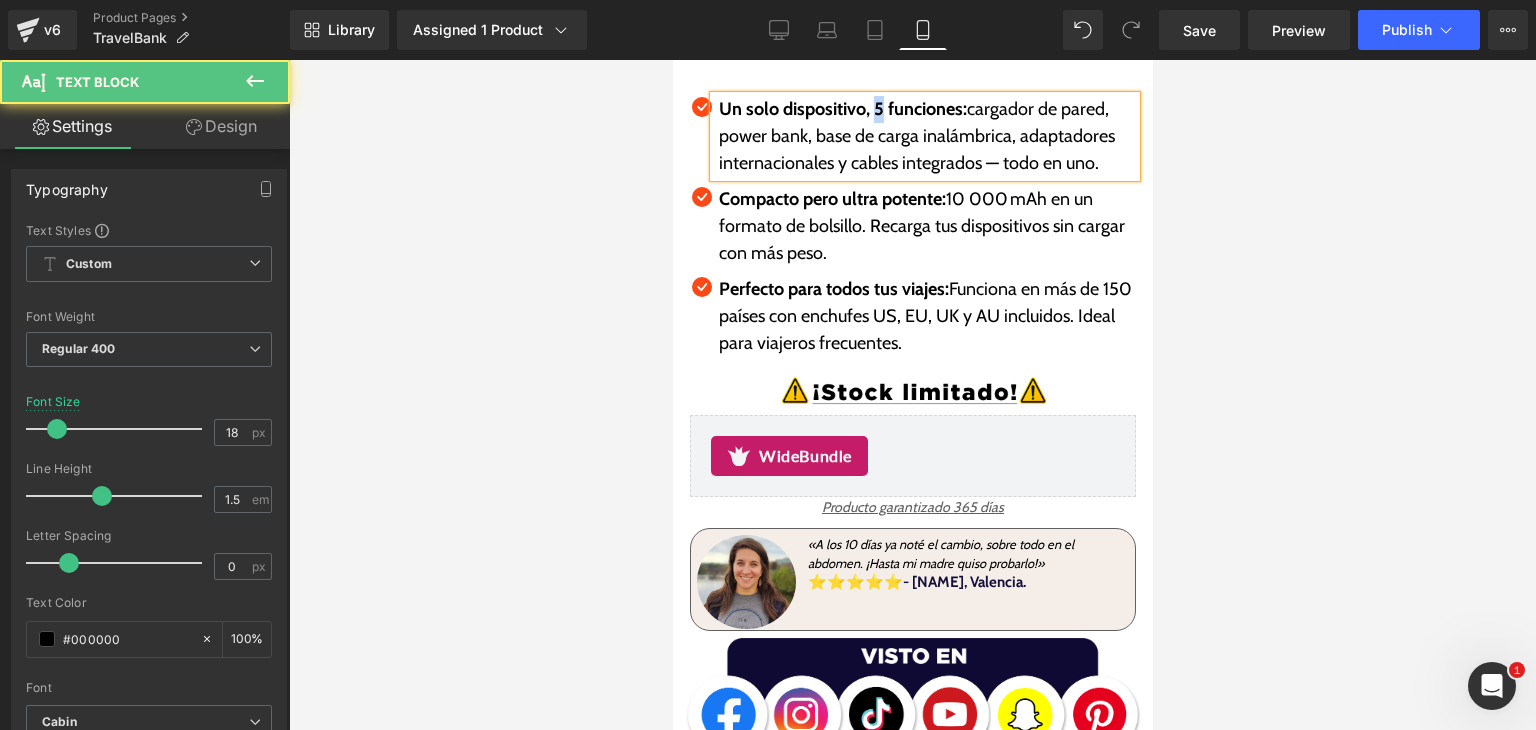 click on "Un solo dispositivo, 5 funciones:" at bounding box center (842, 109) 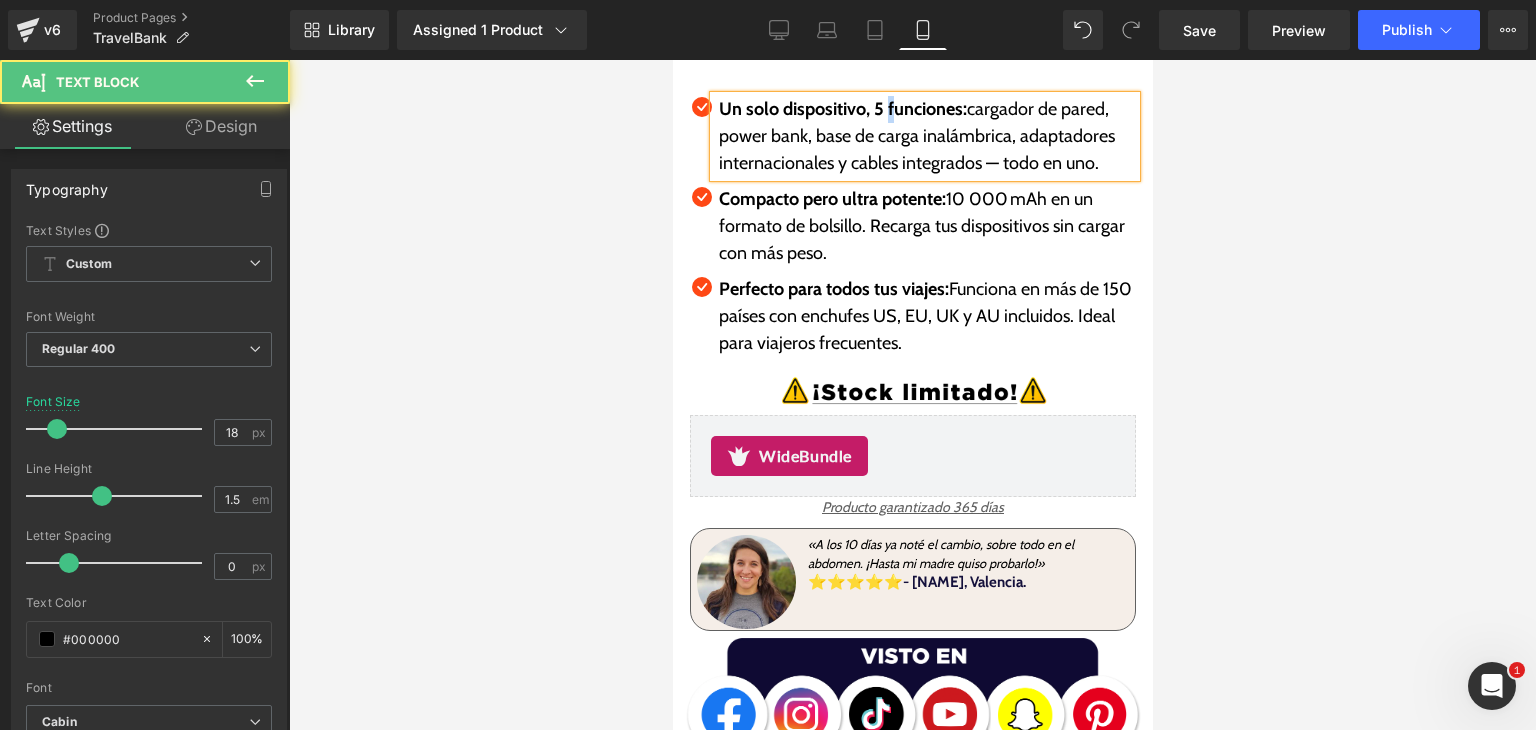 click on "Un solo dispositivo, 5 funciones:" at bounding box center (842, 109) 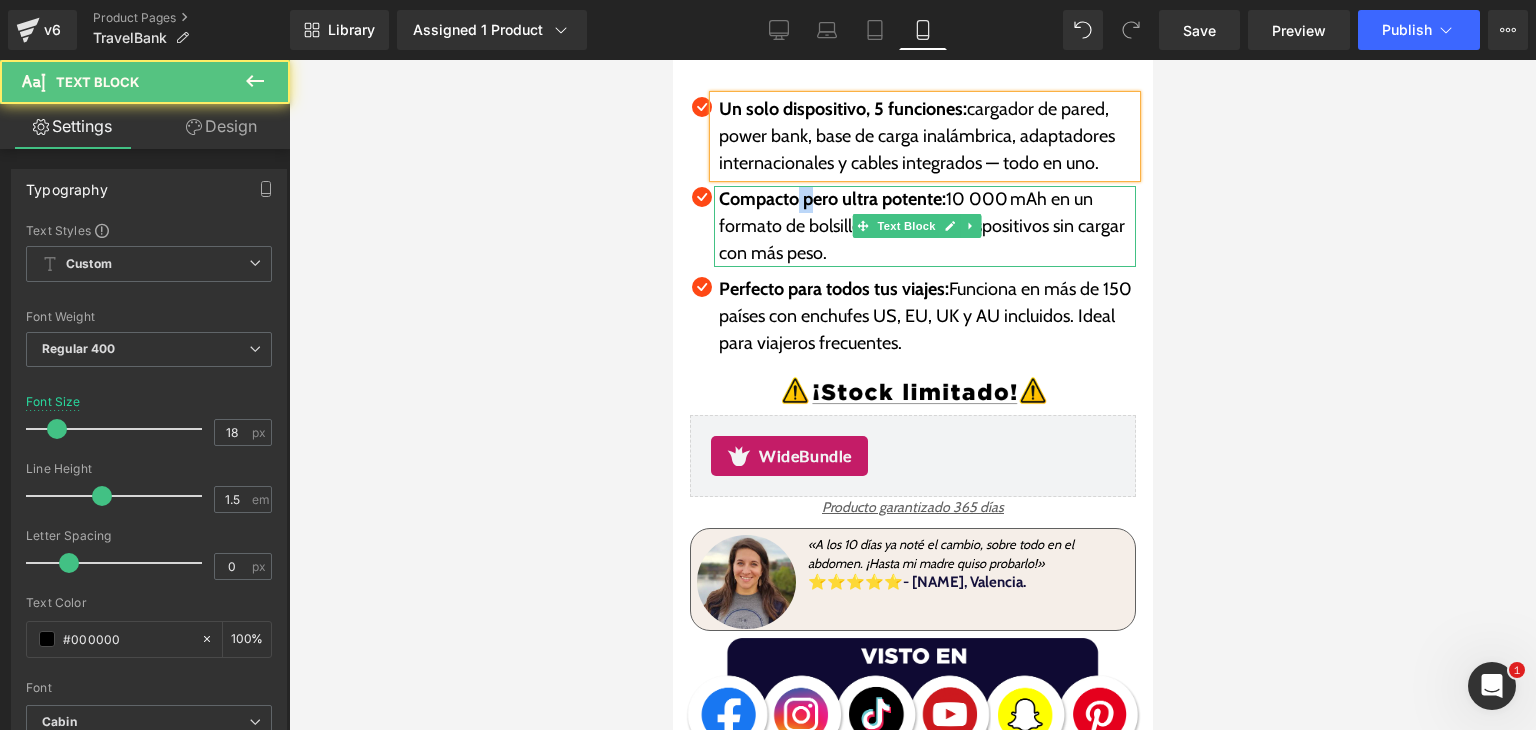 click on "Compacto pero ultra potente:" at bounding box center (831, 199) 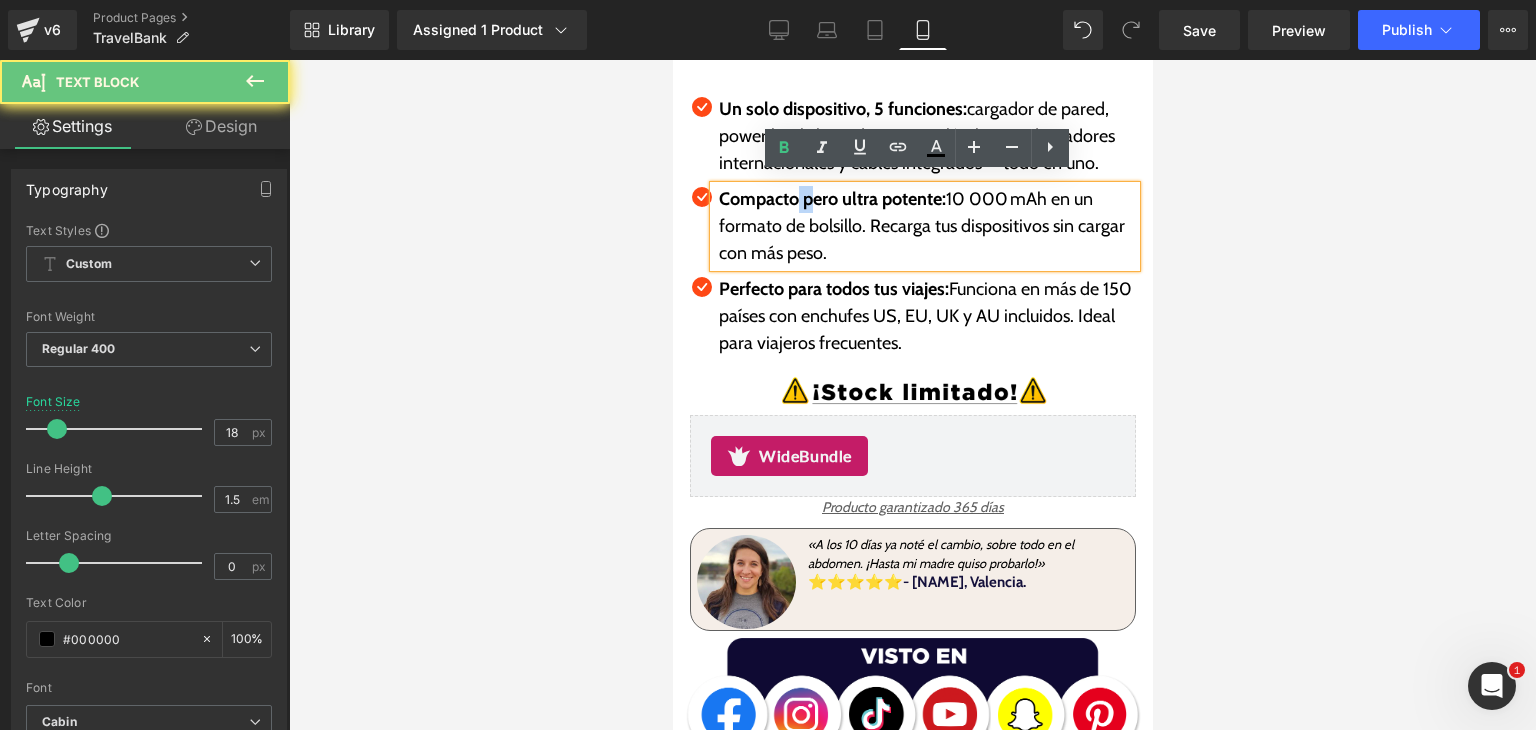 click on "Compacto pero ultra potente:" at bounding box center [831, 199] 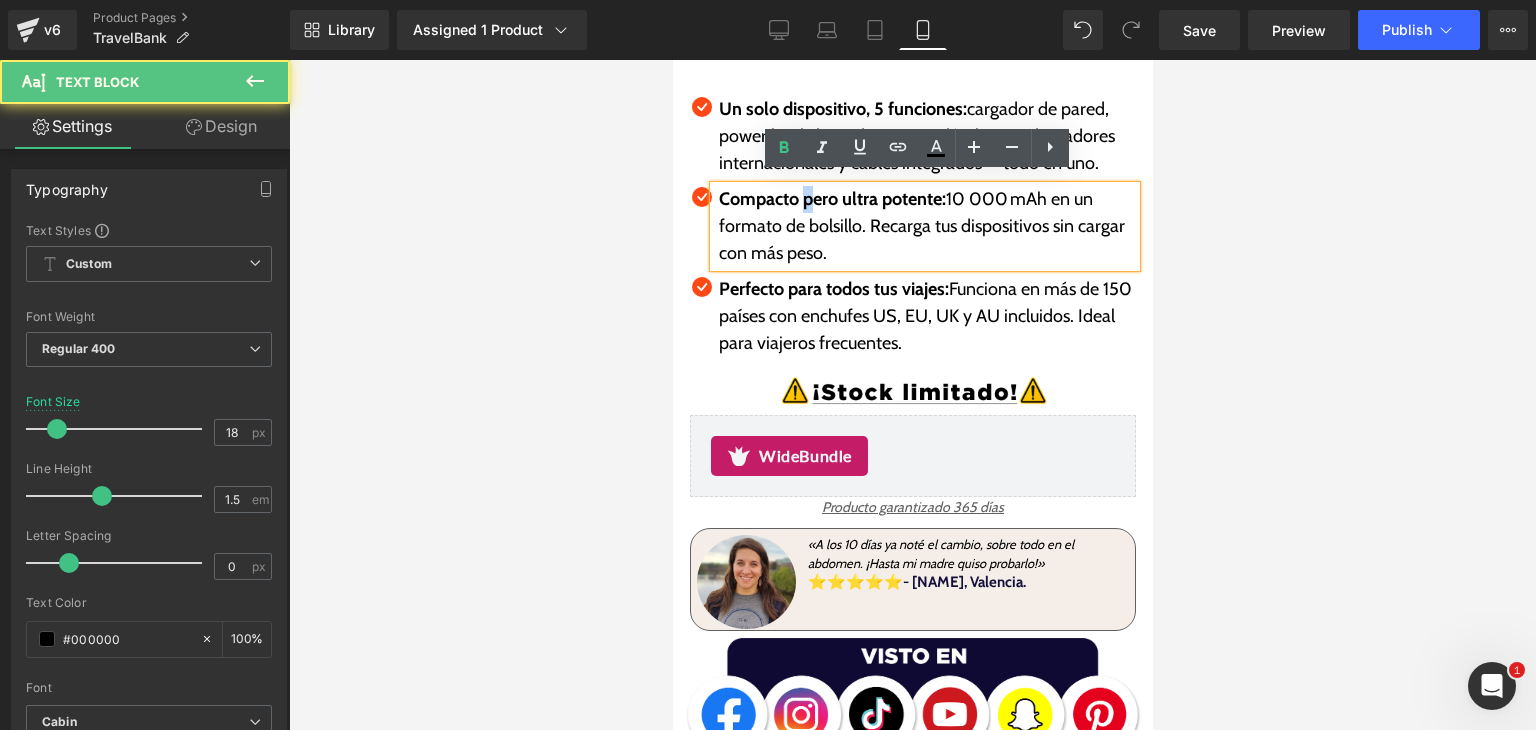click on "Compacto pero ultra potente:" at bounding box center [831, 199] 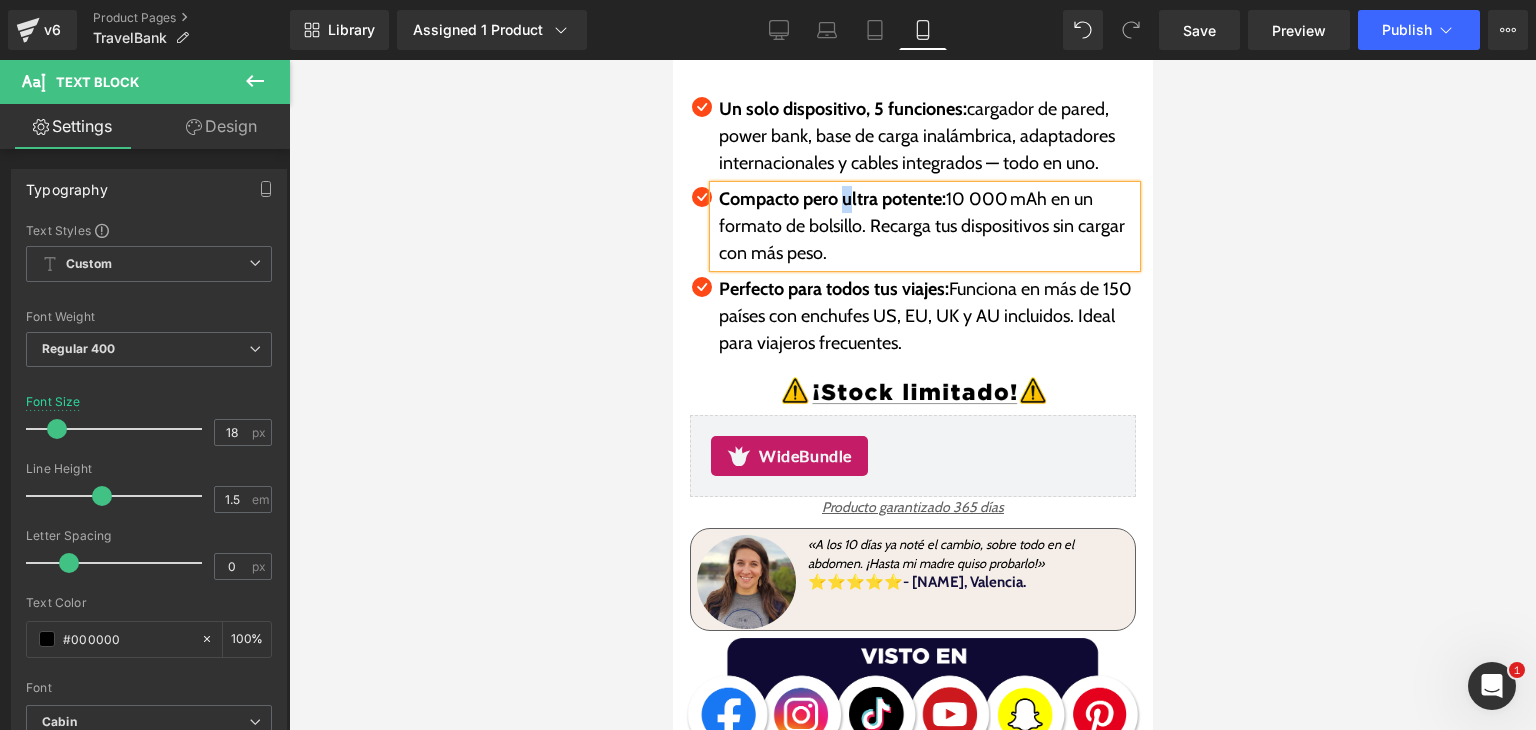 click on "Compacto pero ultra potente:  10 000 mAh en un formato de bolsillo. Recarga tus dispositivos sin cargar con más peso." at bounding box center [926, 226] 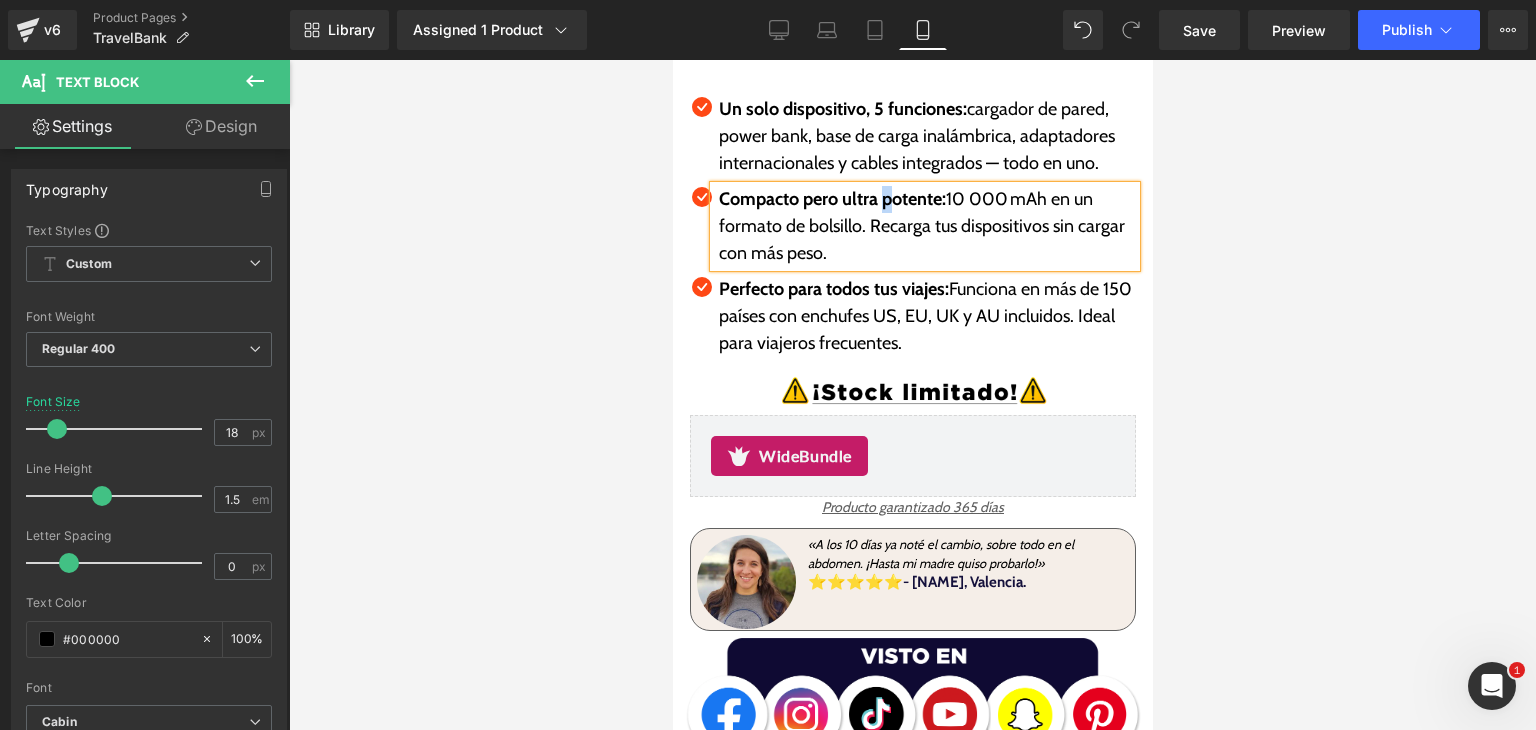drag, startPoint x: 879, startPoint y: 189, endPoint x: 889, endPoint y: 187, distance: 10.198039 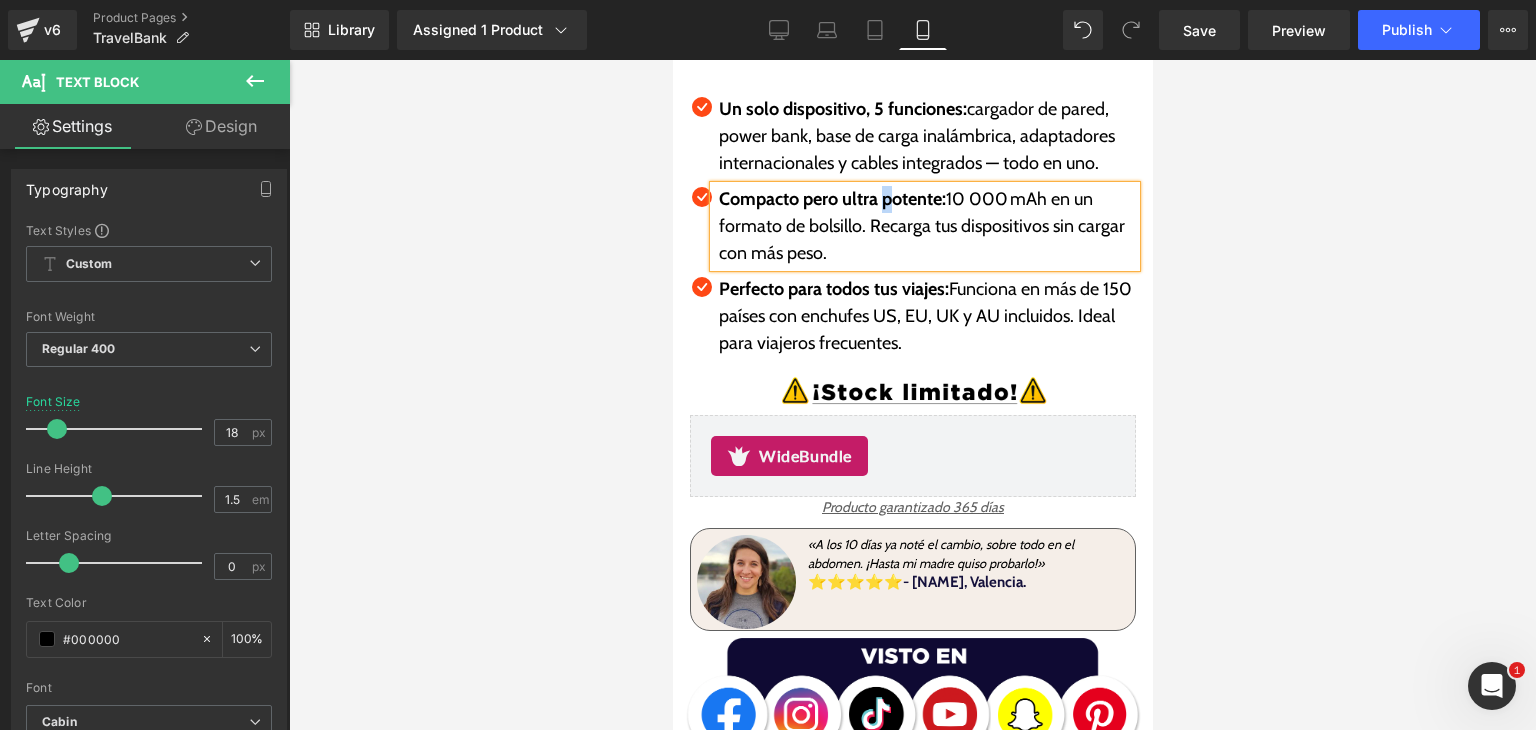 click on "Compacto pero ultra potente:" at bounding box center (831, 199) 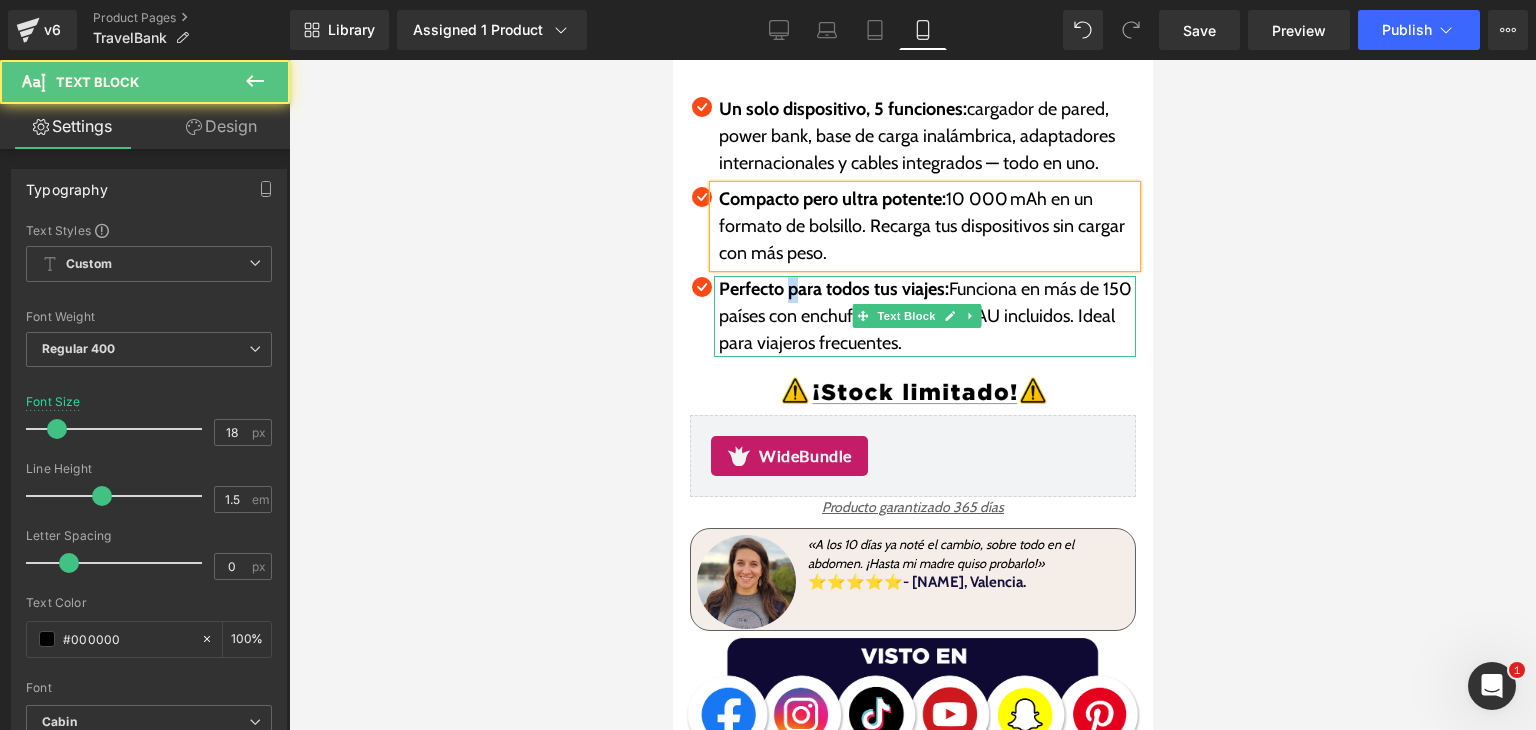 click on "Perfecto para todos tus viajes:" at bounding box center [833, 289] 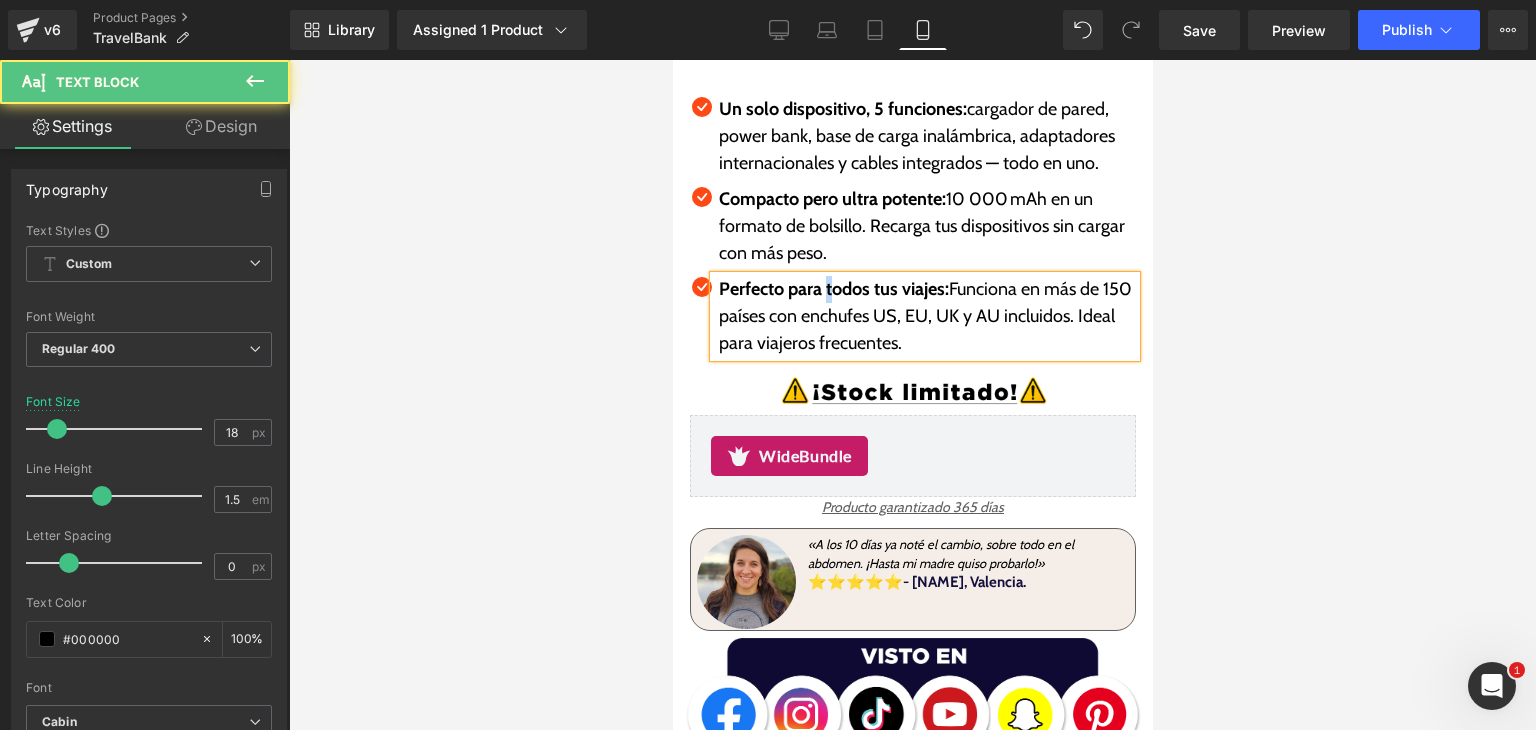 click on "Perfecto para todos tus viajes:" at bounding box center (833, 289) 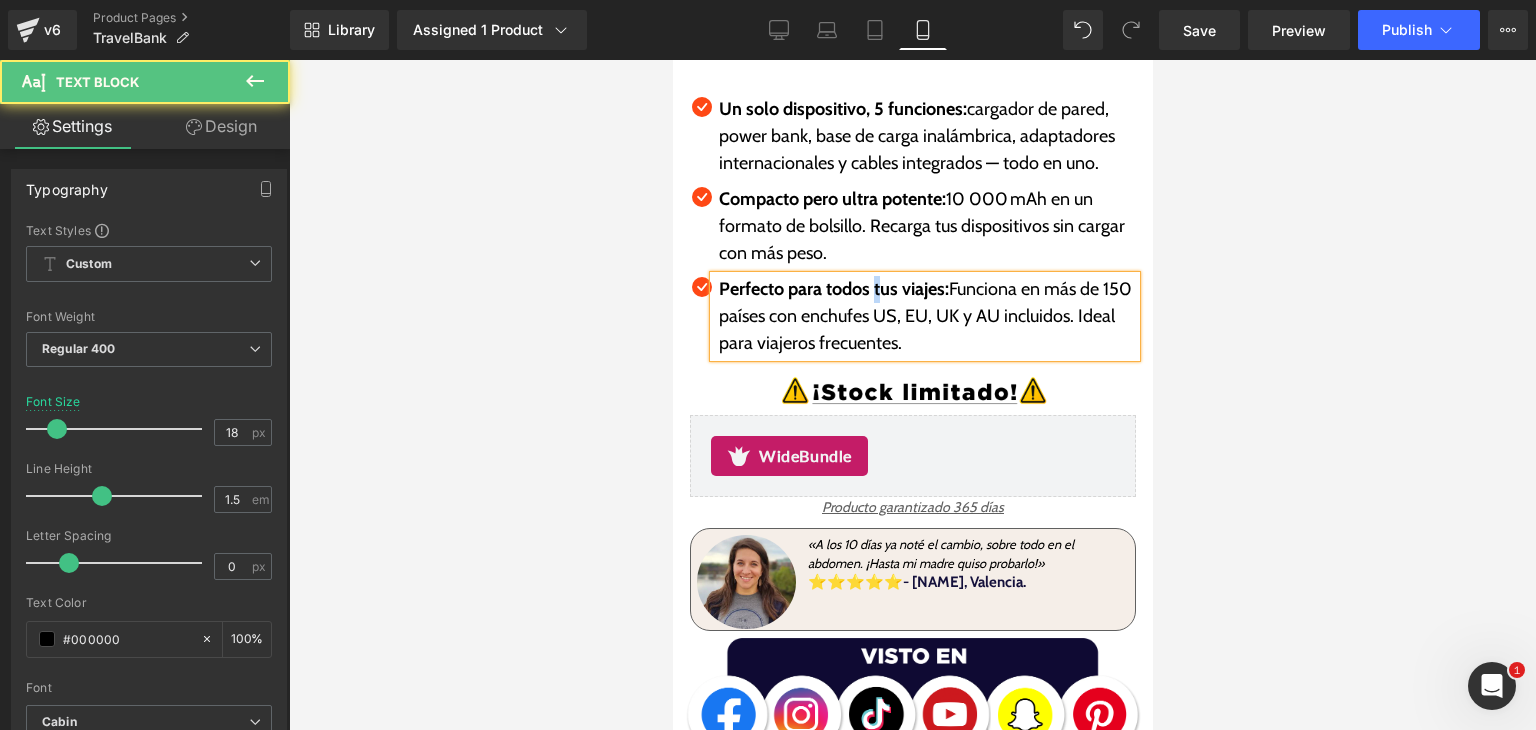 click on "Perfecto para todos tus viajes:" at bounding box center [833, 289] 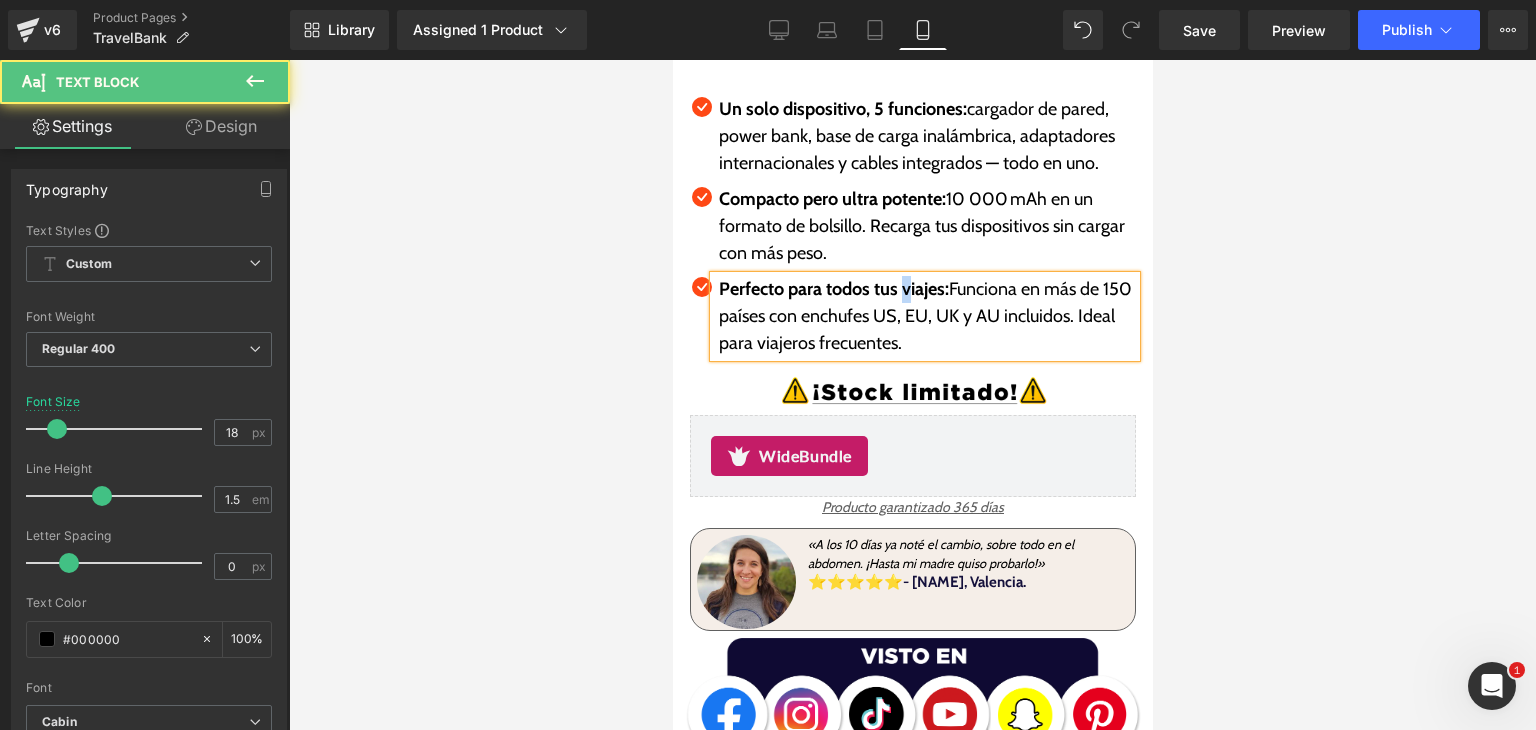click on "Perfecto para todos tus viajes:" at bounding box center (833, 289) 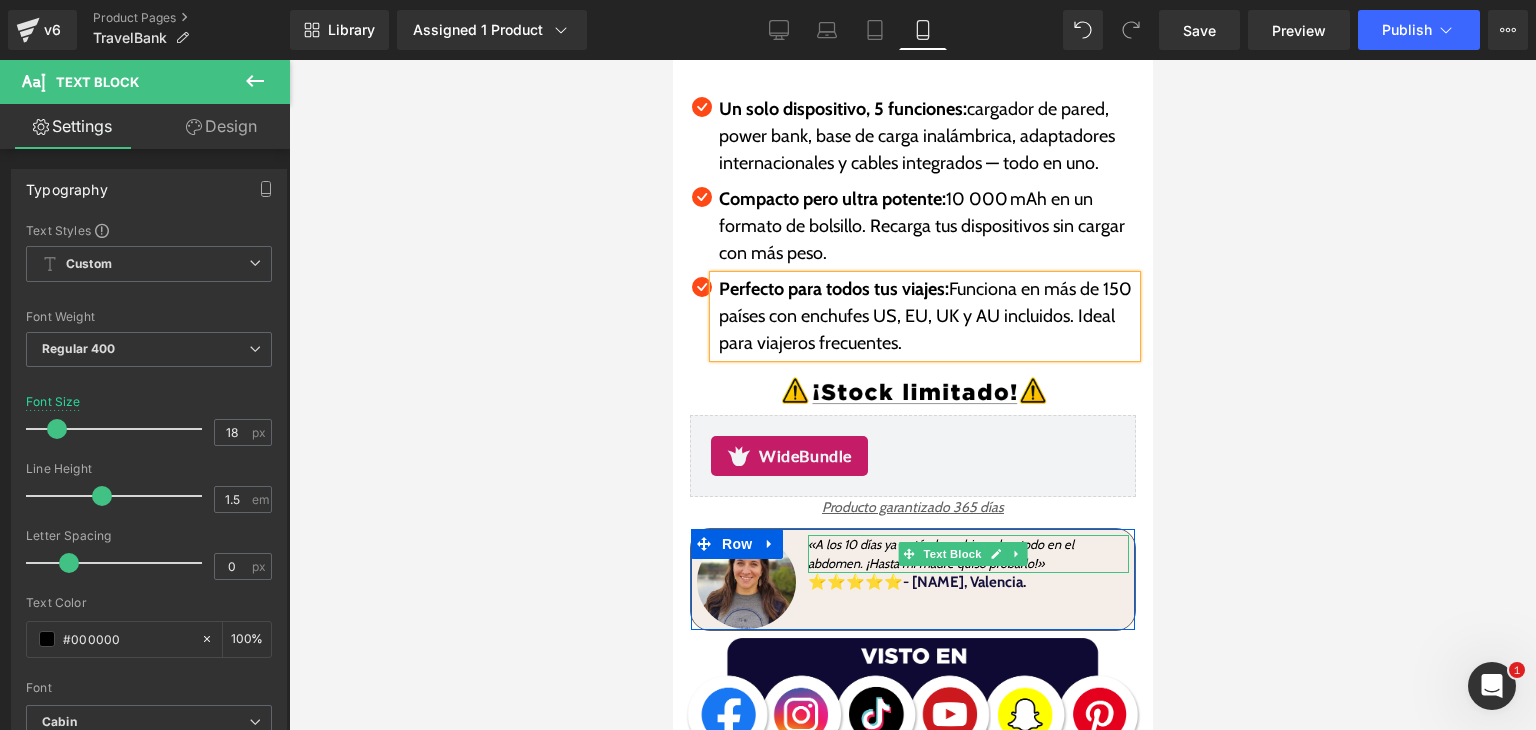 click on "«A los 10 días ya noté el cambio, sobre todo en el abdomen. ¡Hasta mi madre quiso probarlo!»" at bounding box center [940, 554] 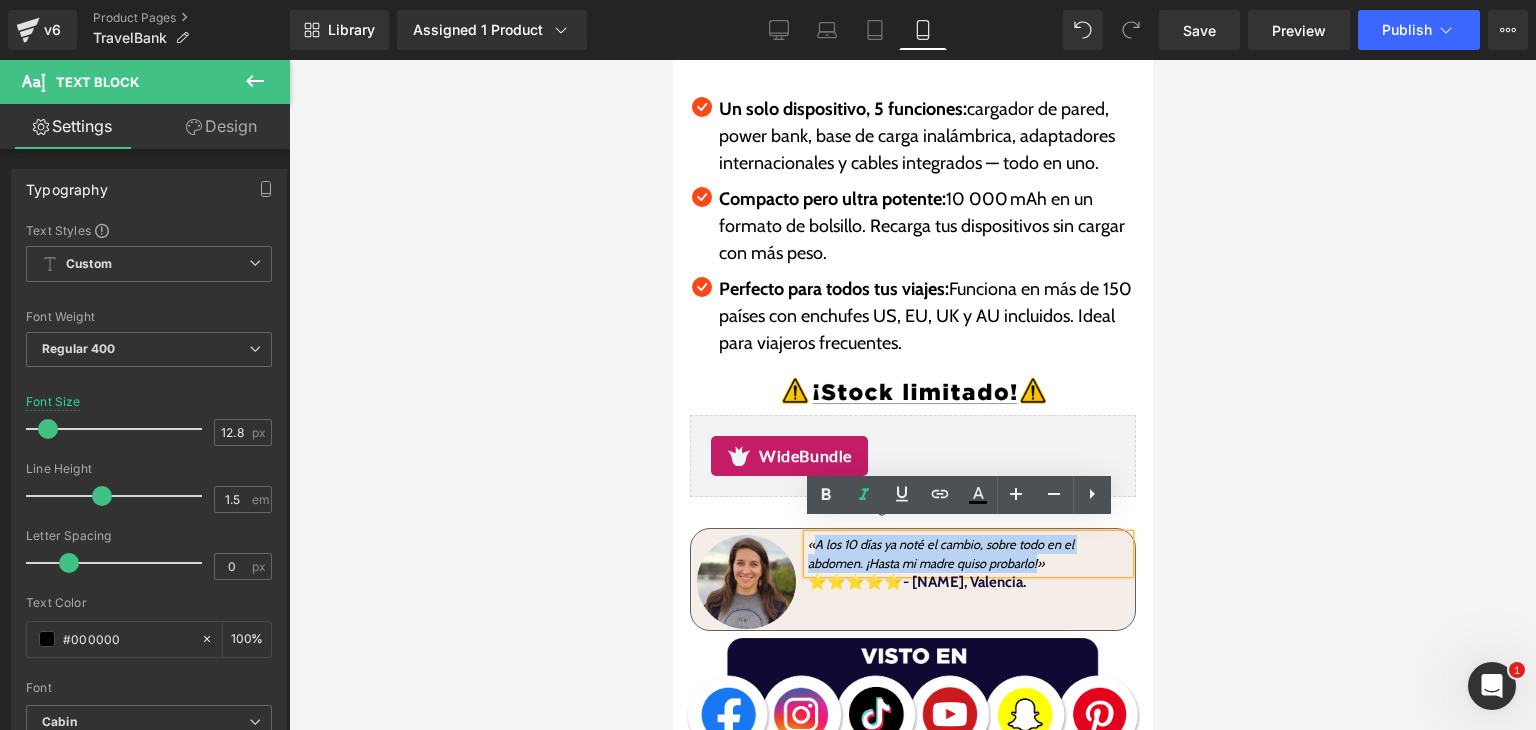 drag, startPoint x: 812, startPoint y: 532, endPoint x: 1033, endPoint y: 549, distance: 221.65288 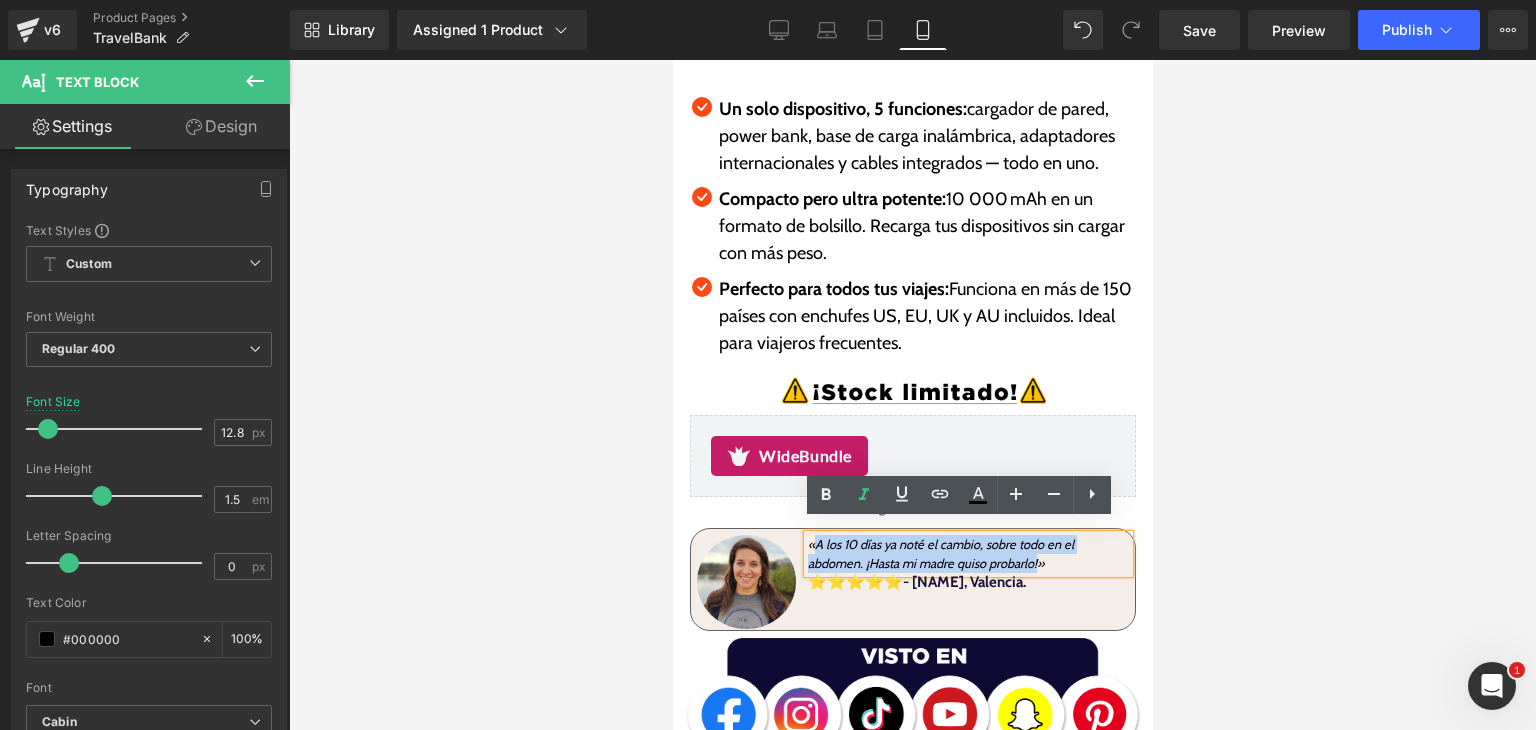 click on "«A los 10 días ya noté el cambio, sobre todo en el abdomen. ¡Hasta mi madre quiso probarlo!»" at bounding box center (940, 554) 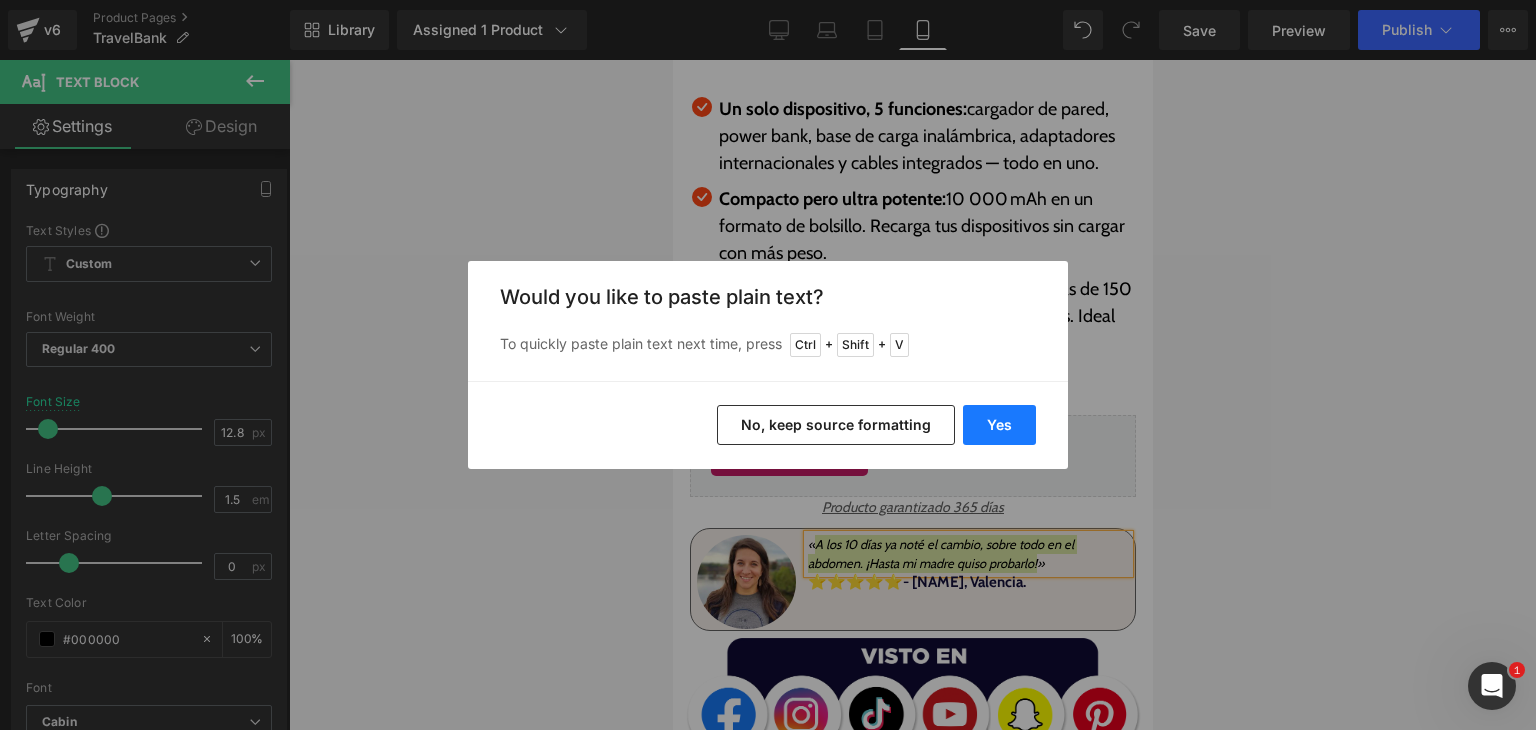 click on "Yes" at bounding box center (999, 425) 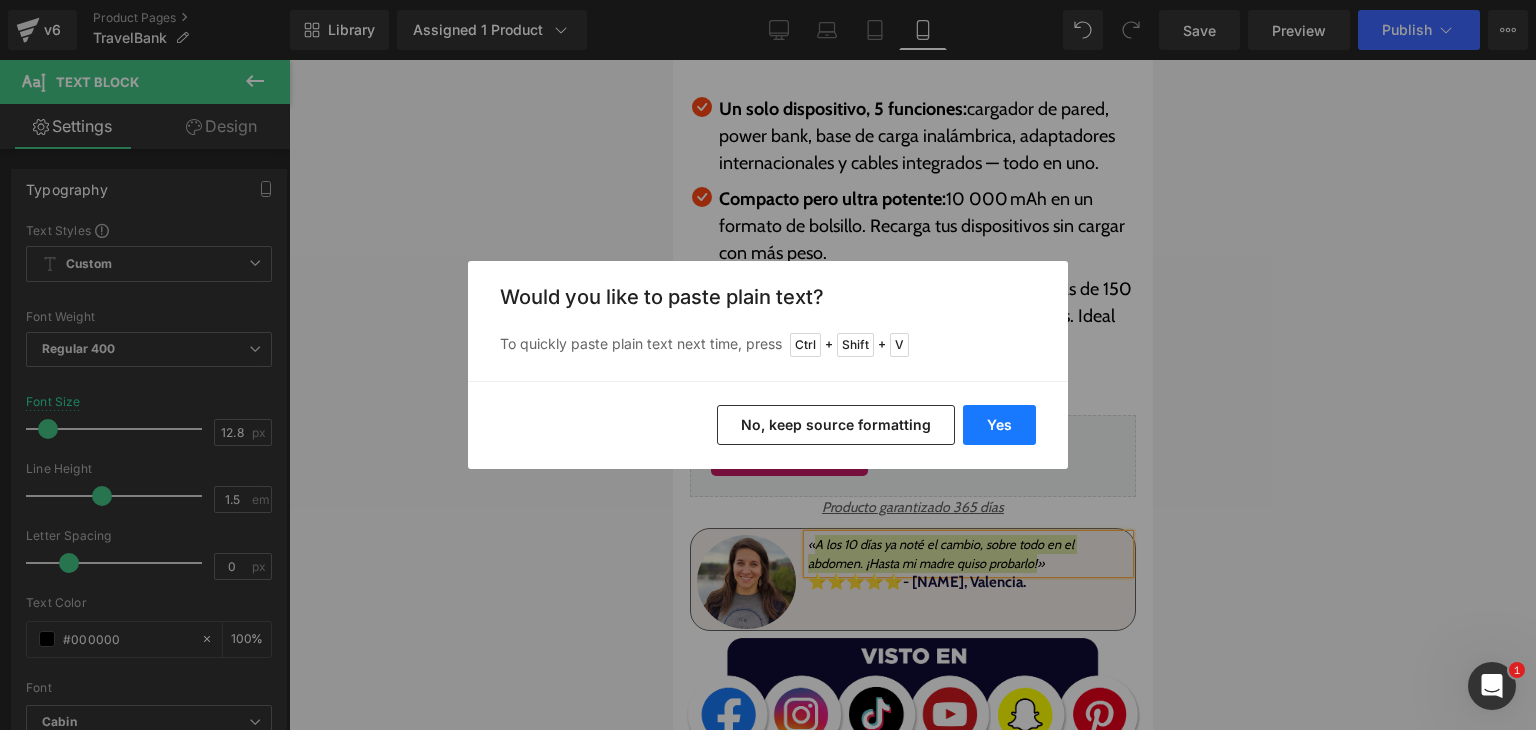 type 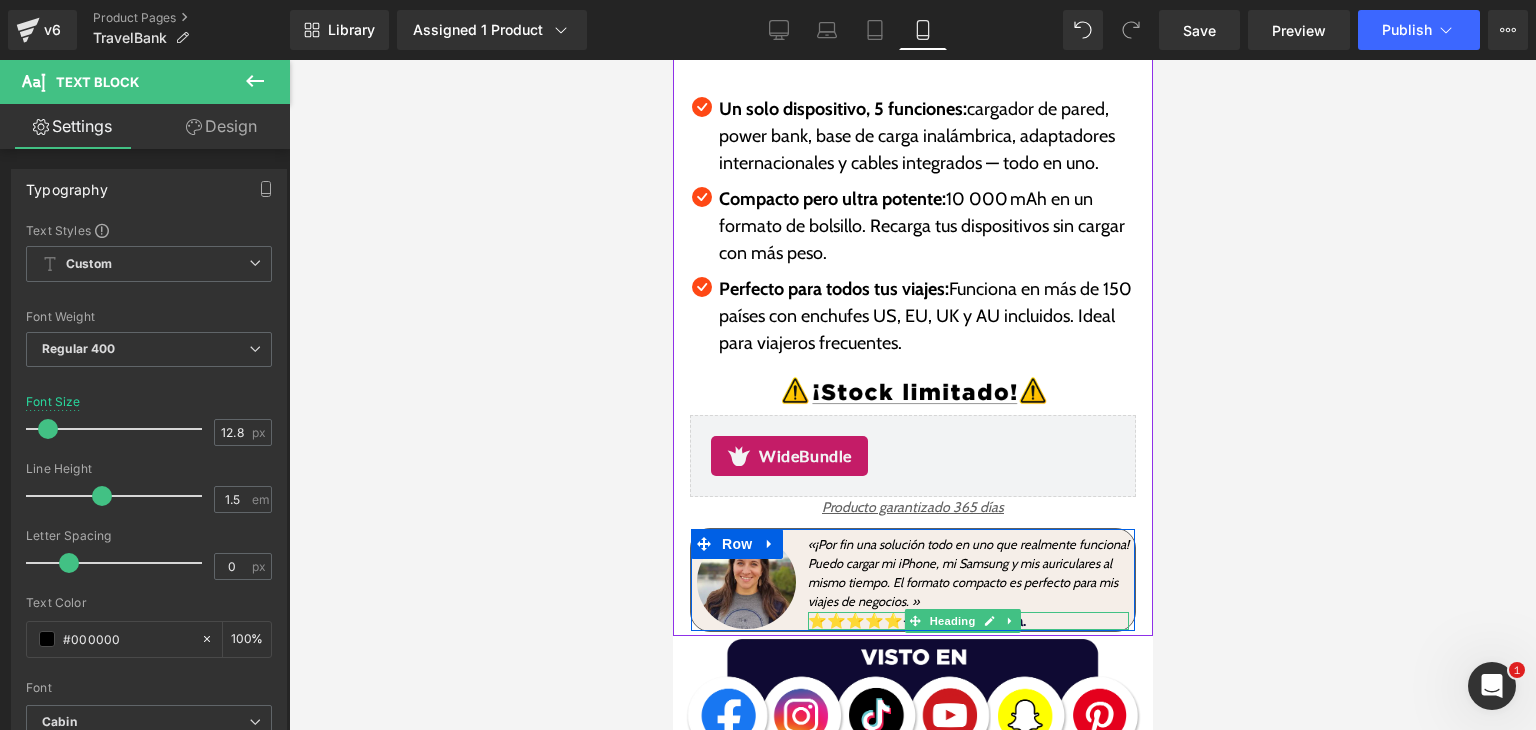 click on "⭐⭐⭐⭐⭐- [NAME], Valencia." at bounding box center [967, 621] 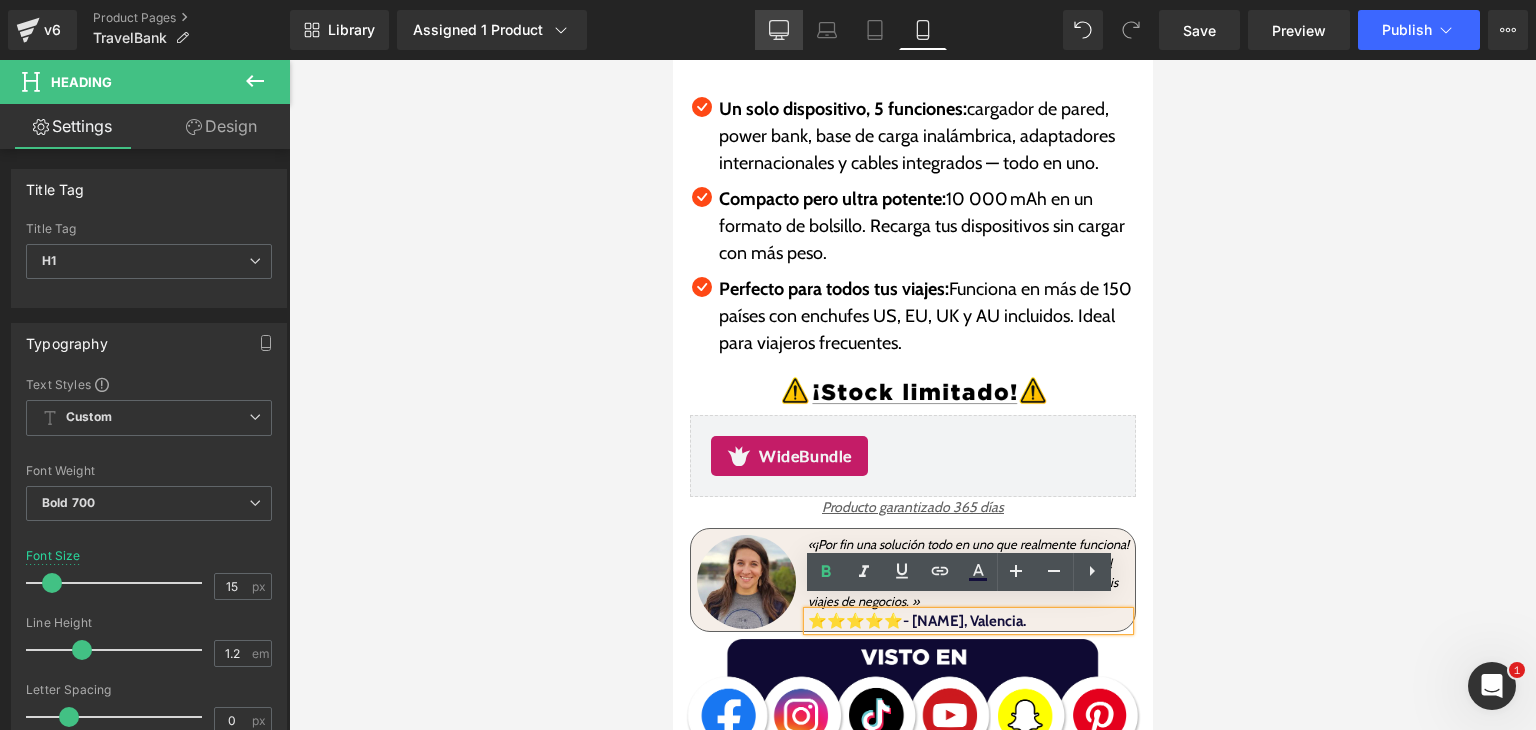 drag, startPoint x: 781, startPoint y: 17, endPoint x: 749, endPoint y: 411, distance: 395.29736 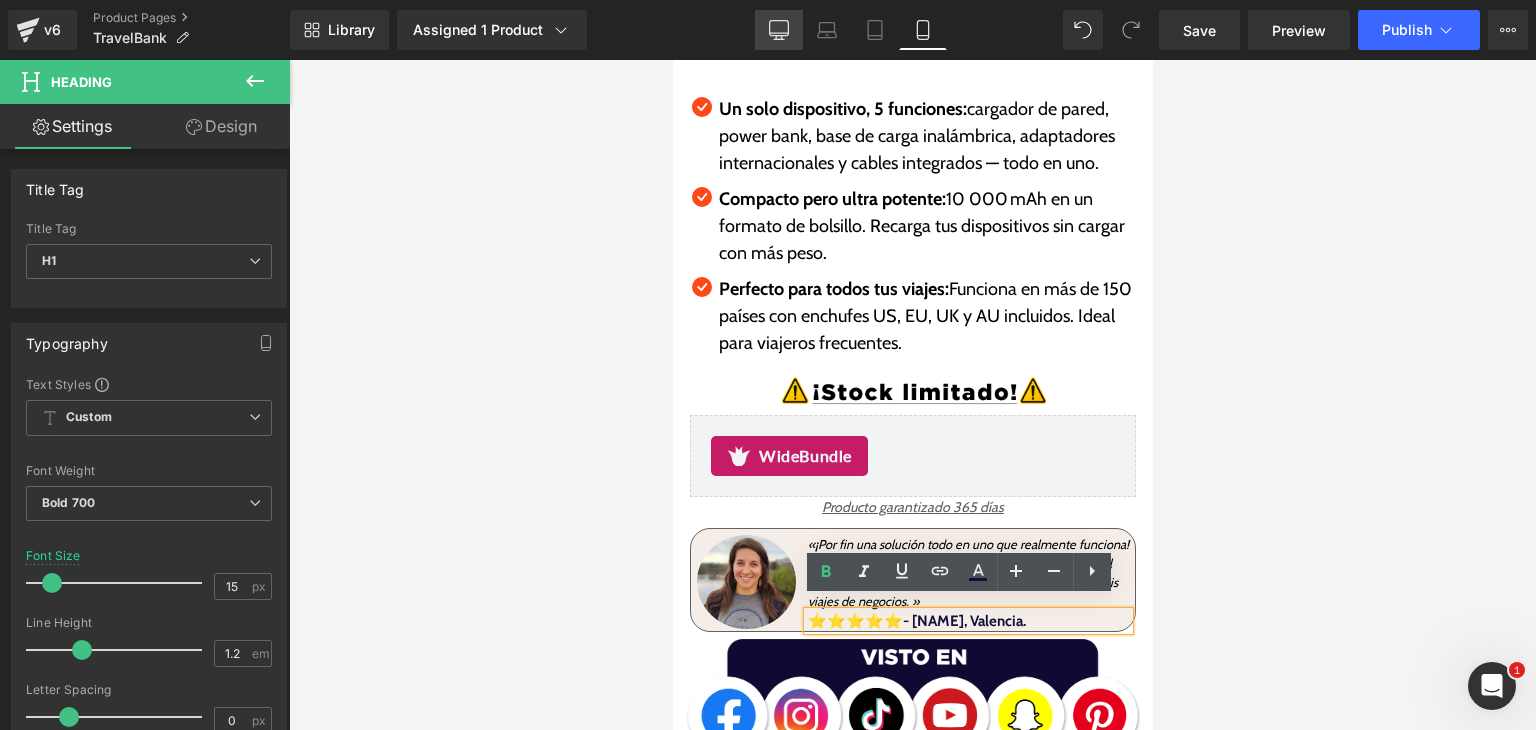 click on "Desktop" at bounding box center [779, 30] 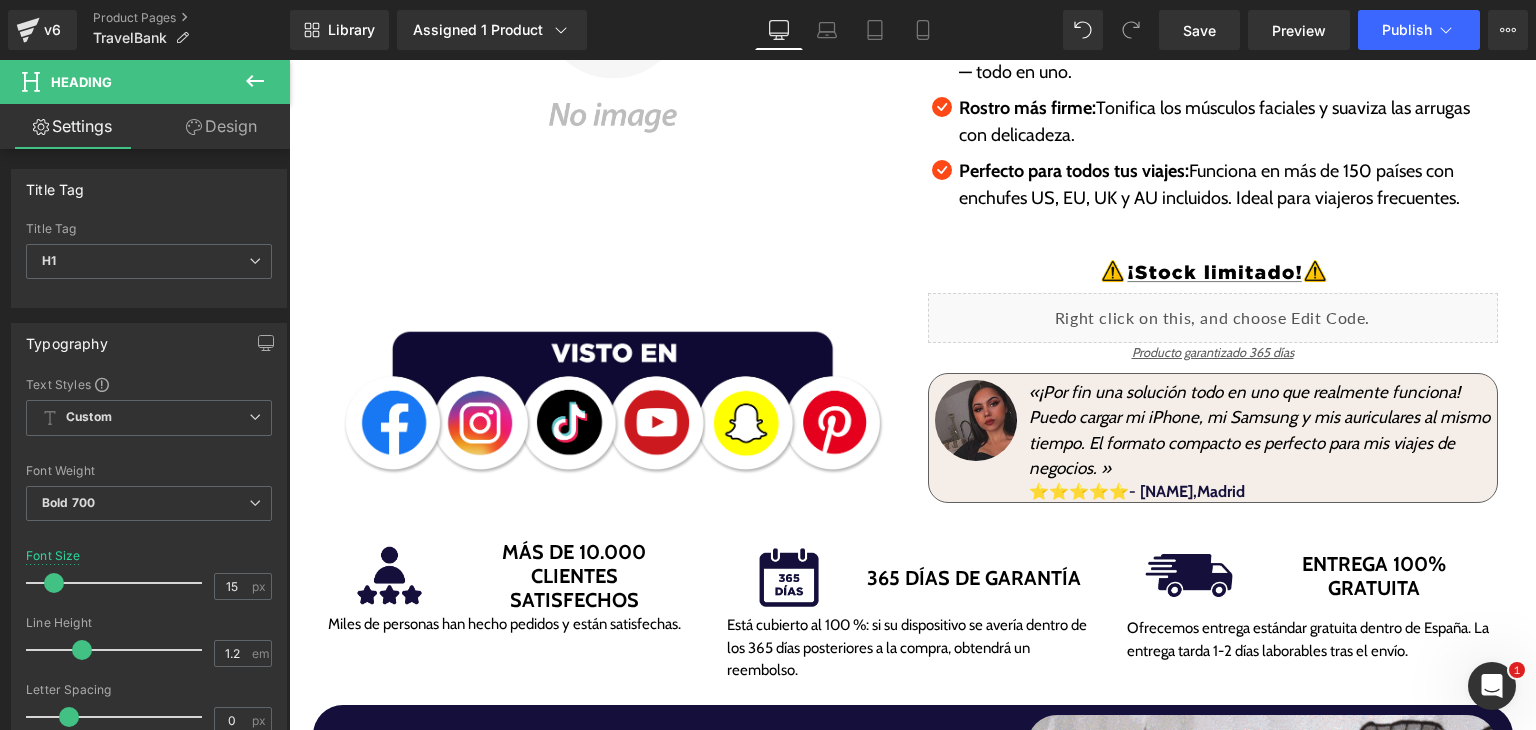 scroll, scrollTop: 625, scrollLeft: 0, axis: vertical 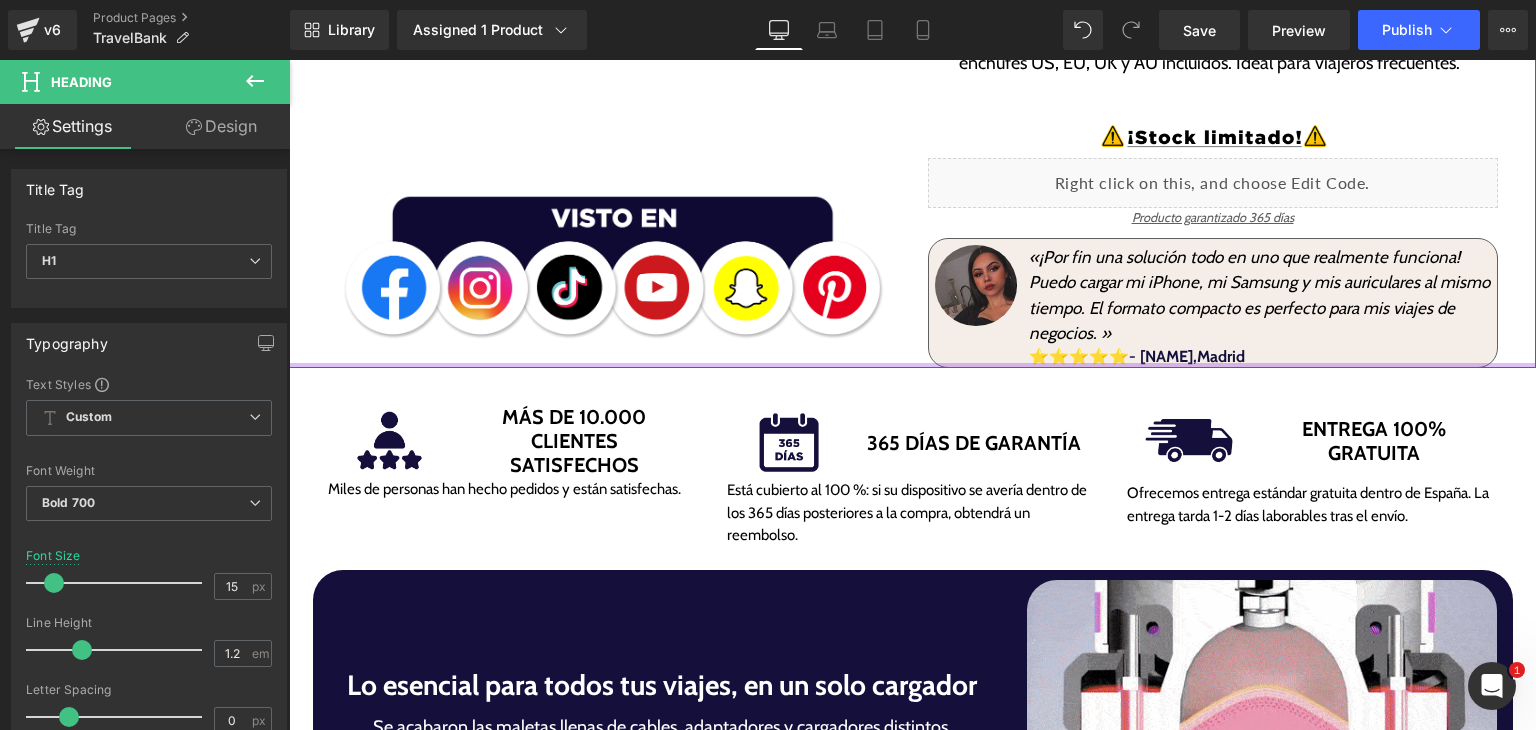 click on "⭐⭐⭐⭐⭐- [NAME],Madrid" at bounding box center (1137, 356) 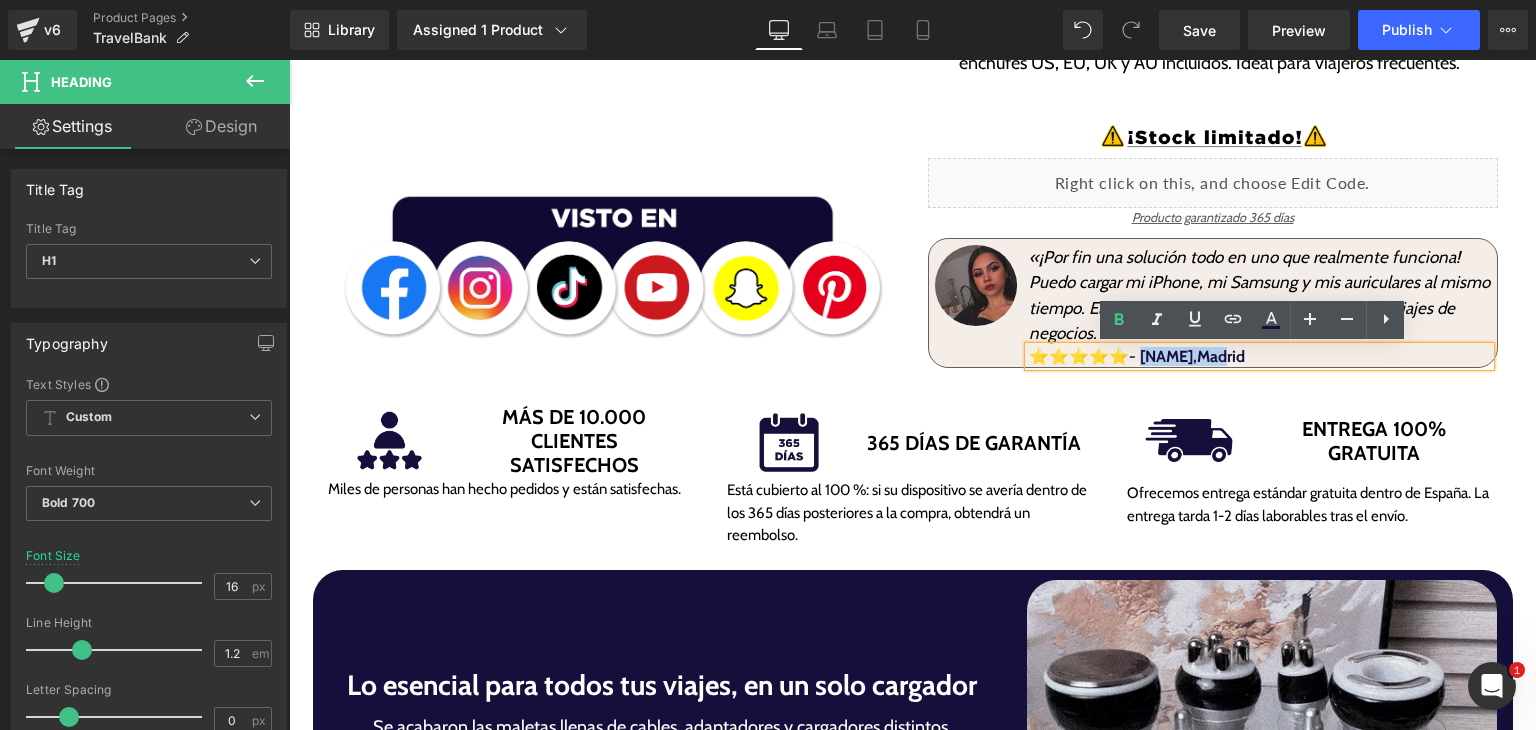 drag, startPoint x: 1144, startPoint y: 360, endPoint x: 1197, endPoint y: 398, distance: 65.21503 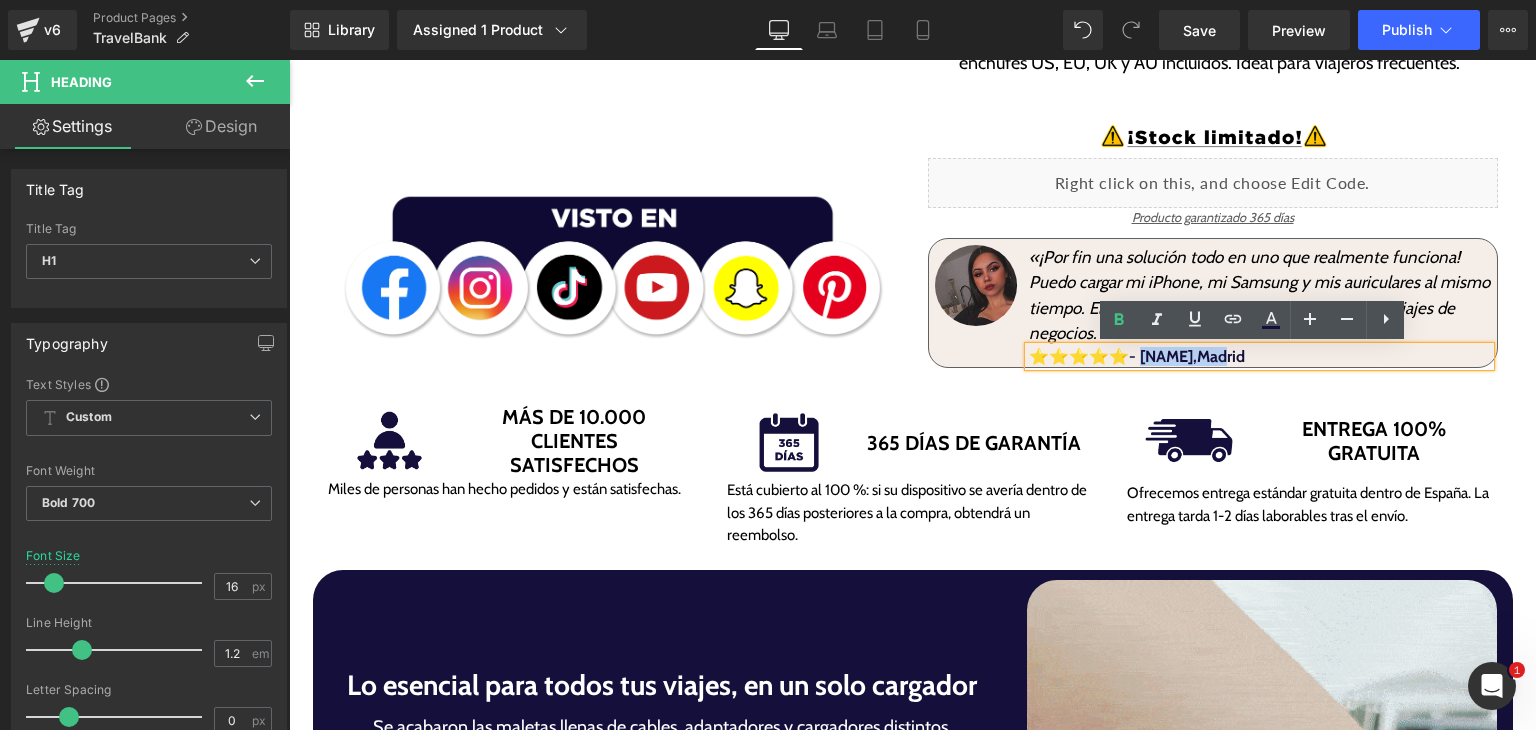 click on "Sale Off
(P) Image Image
TravelBank | Cargador de pared 5 en 1 con batería integrada para viajar ligero y siempre conectado
(P) Title
Image
2,222.00 €
1,222.00 €
(P) Price
Carga hasta cinco dispositivos al mismo tiempo, con o sin cables, en un solo dispositivo compacto.
Text Block
Icon
Un solo dispositivo, 5 funciones:
Text Block" at bounding box center [912, 2998] 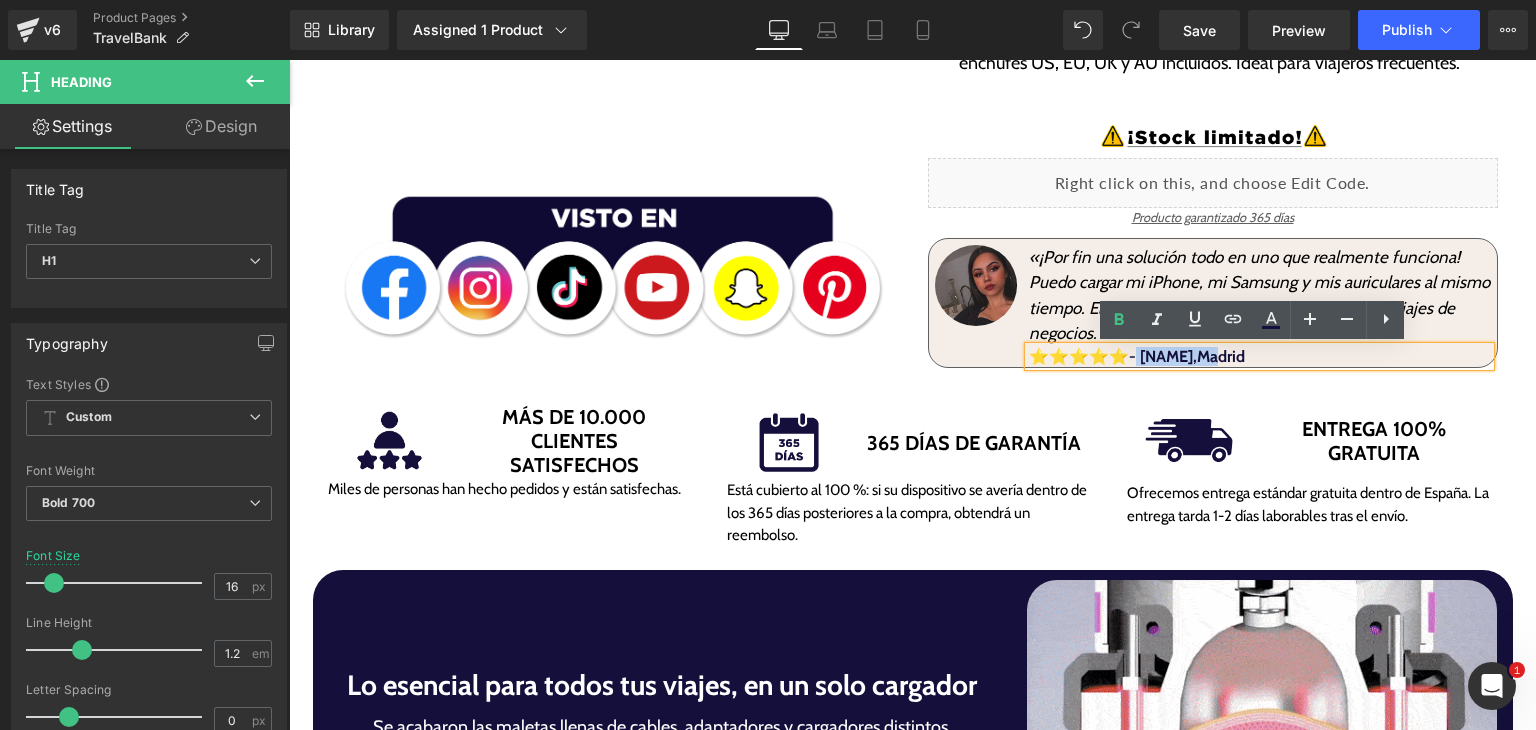 drag, startPoint x: 1206, startPoint y: 357, endPoint x: 1138, endPoint y: 362, distance: 68.18358 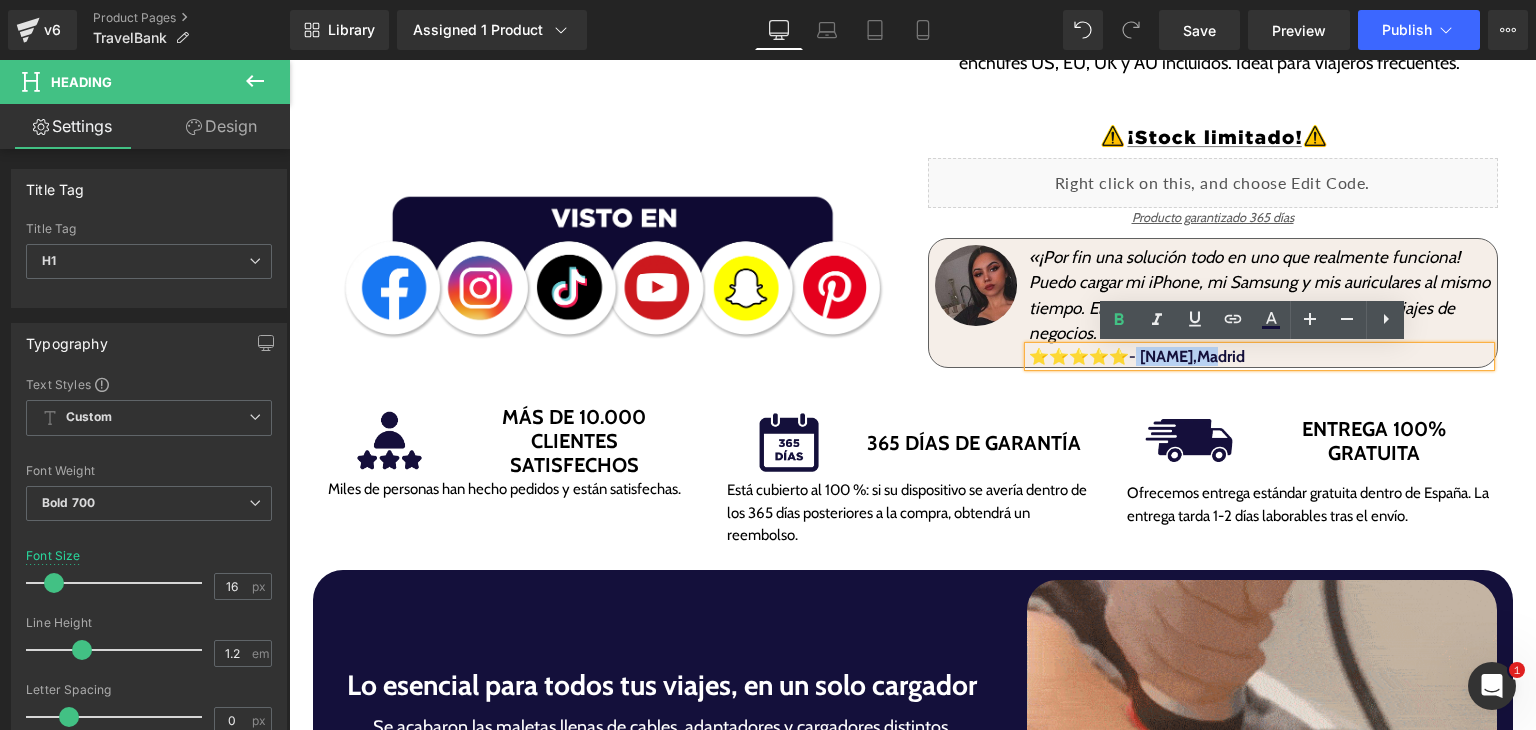 click on "⭐⭐⭐⭐⭐- [NAME],Madrid" at bounding box center [1137, 356] 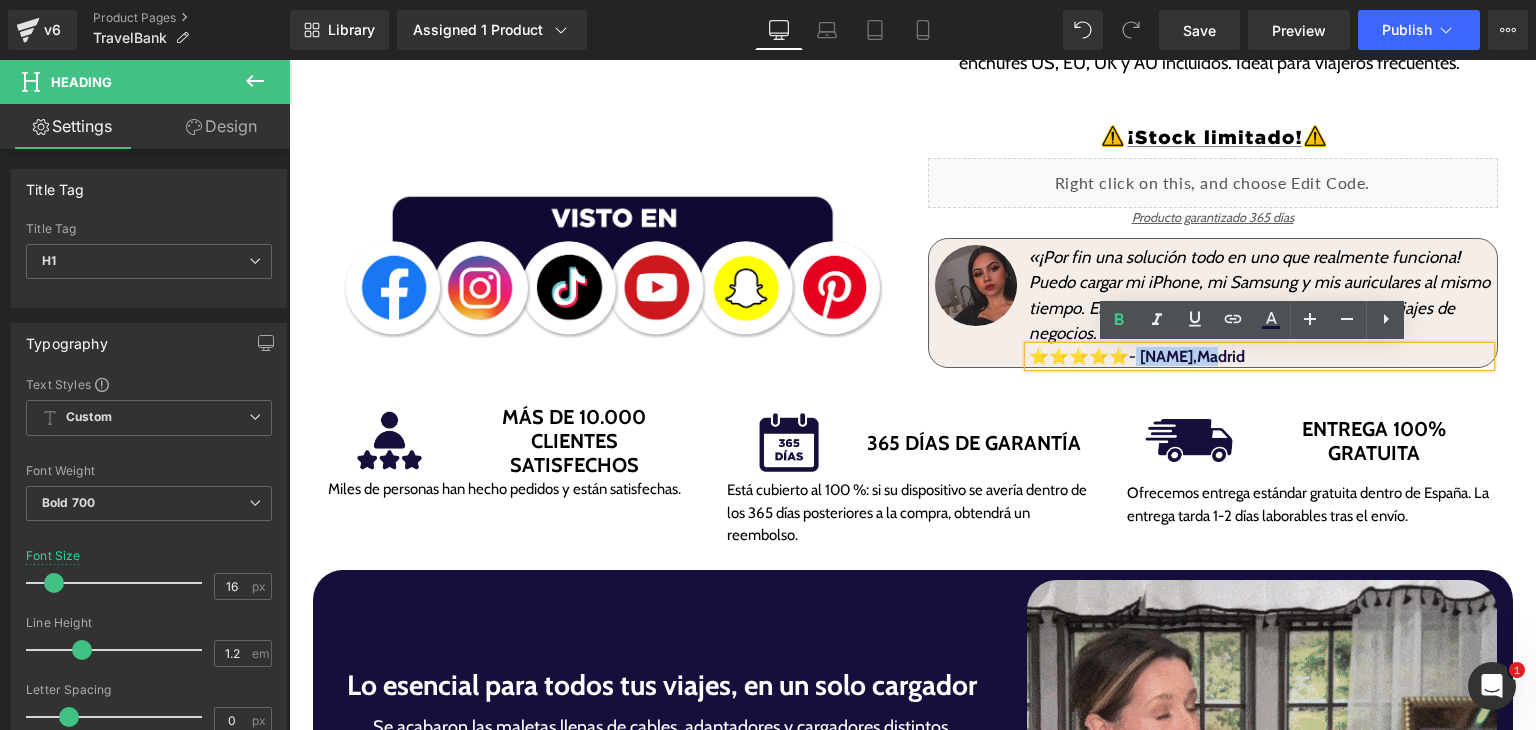 copy on "[NAME]" 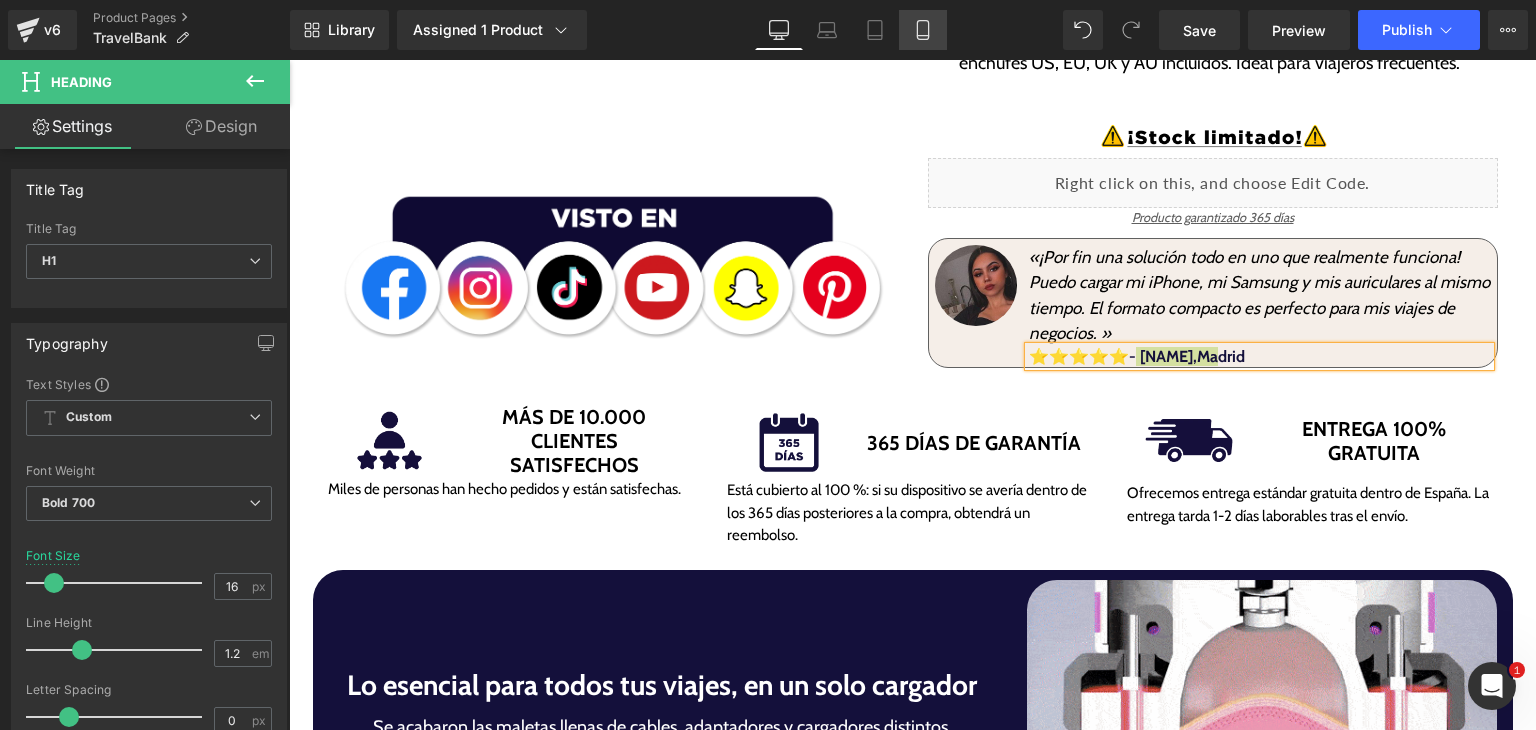 click on "Mobile" at bounding box center [923, 30] 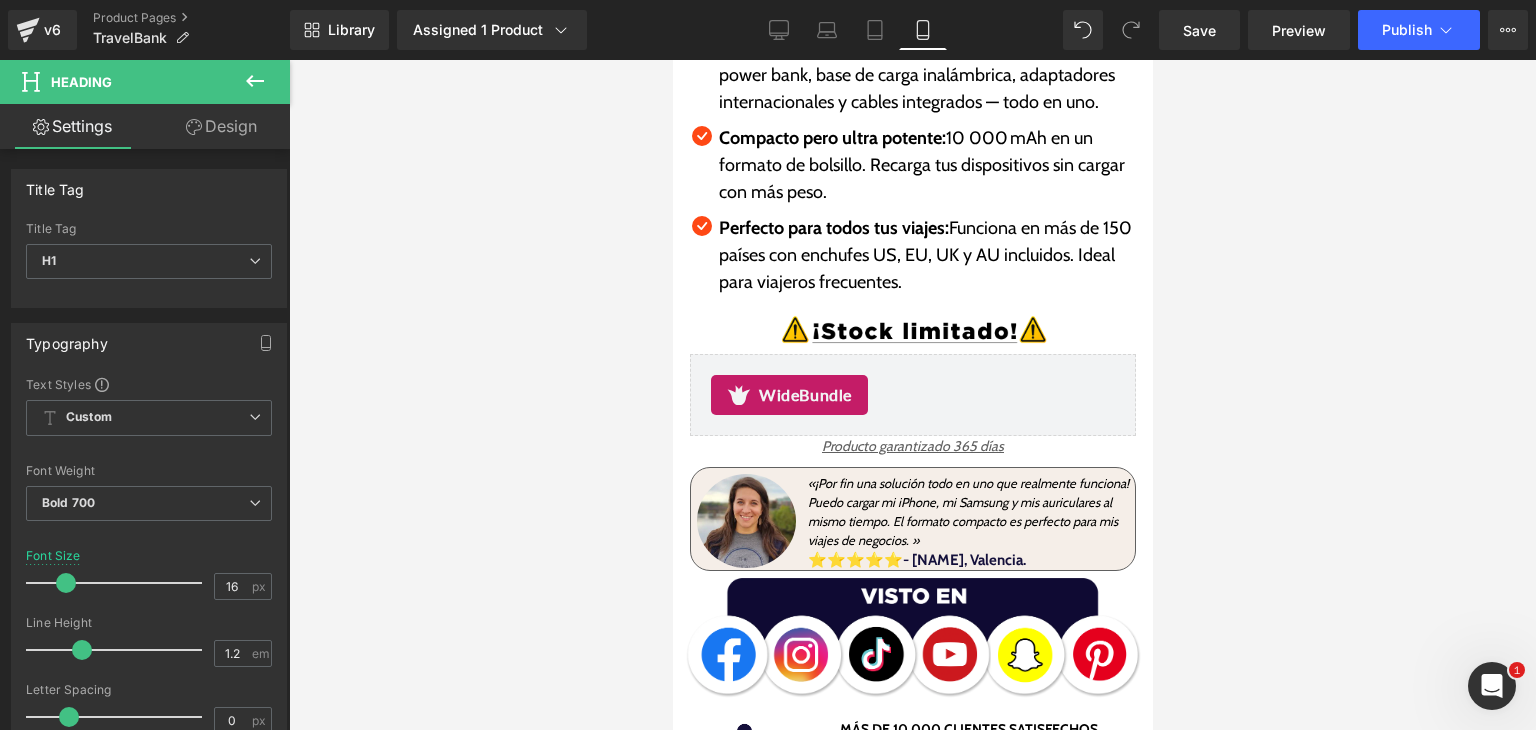 scroll, scrollTop: 931, scrollLeft: 0, axis: vertical 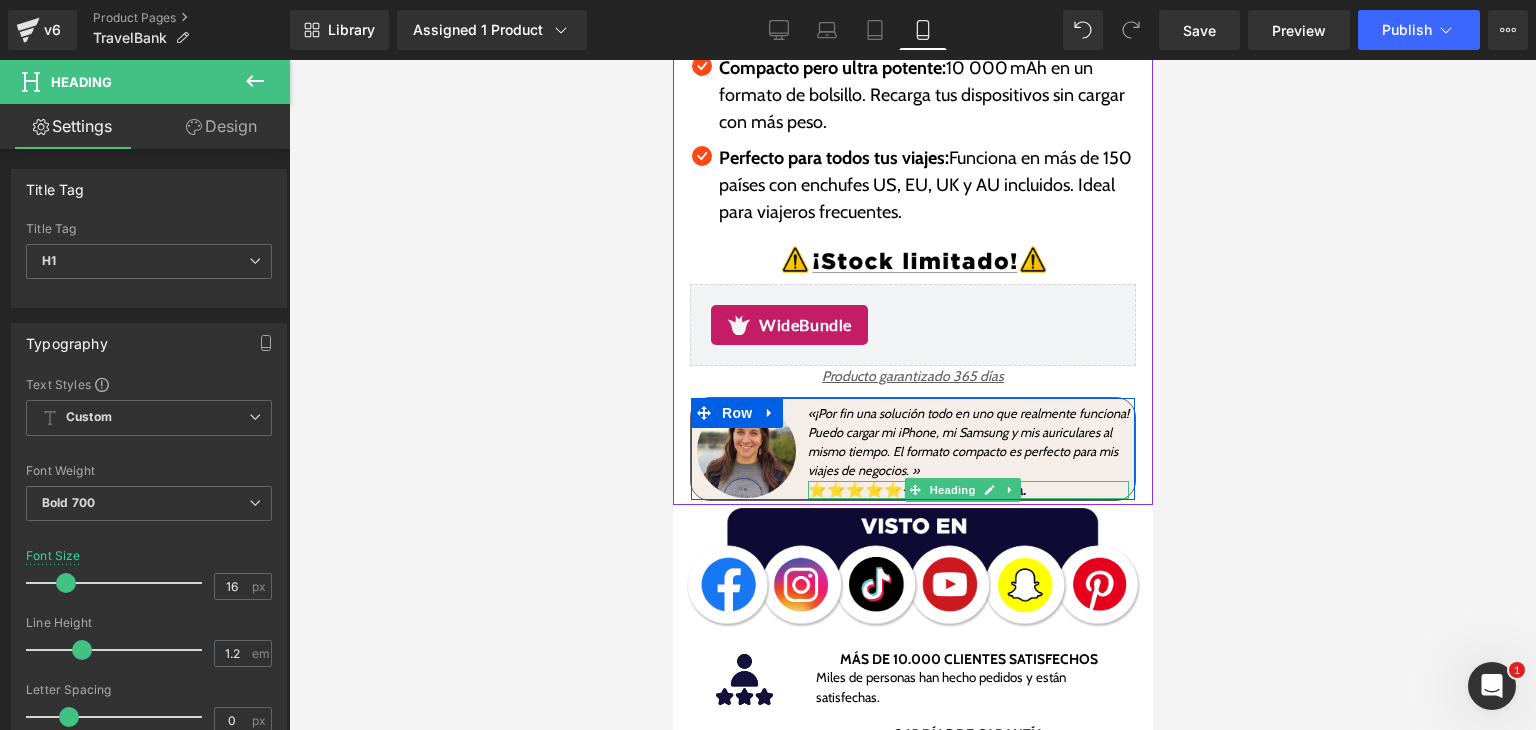click at bounding box center (967, 483) 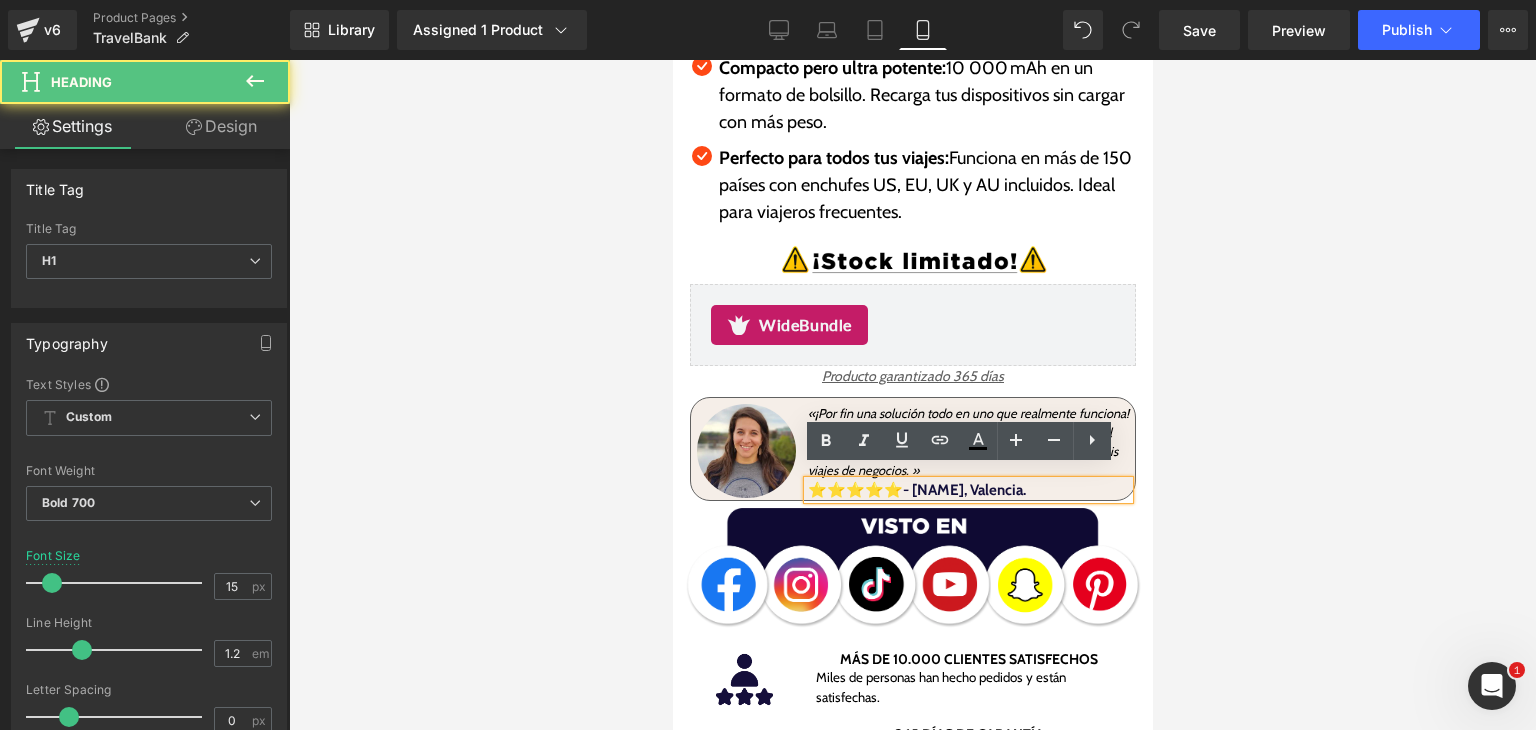 click on "⭐⭐⭐⭐⭐- [NAME], Valencia." at bounding box center (916, 490) 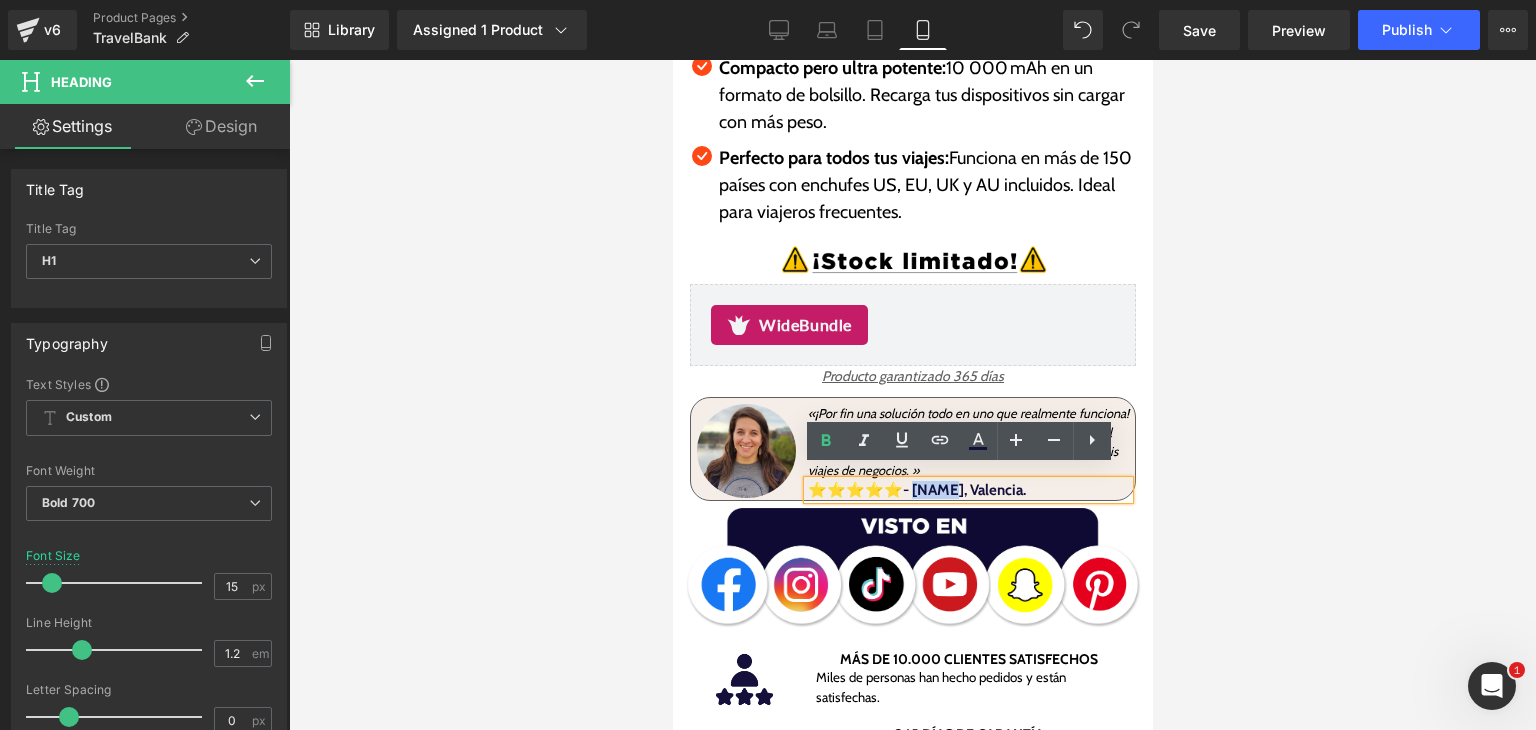 drag, startPoint x: 916, startPoint y: 473, endPoint x: 947, endPoint y: 485, distance: 33.24154 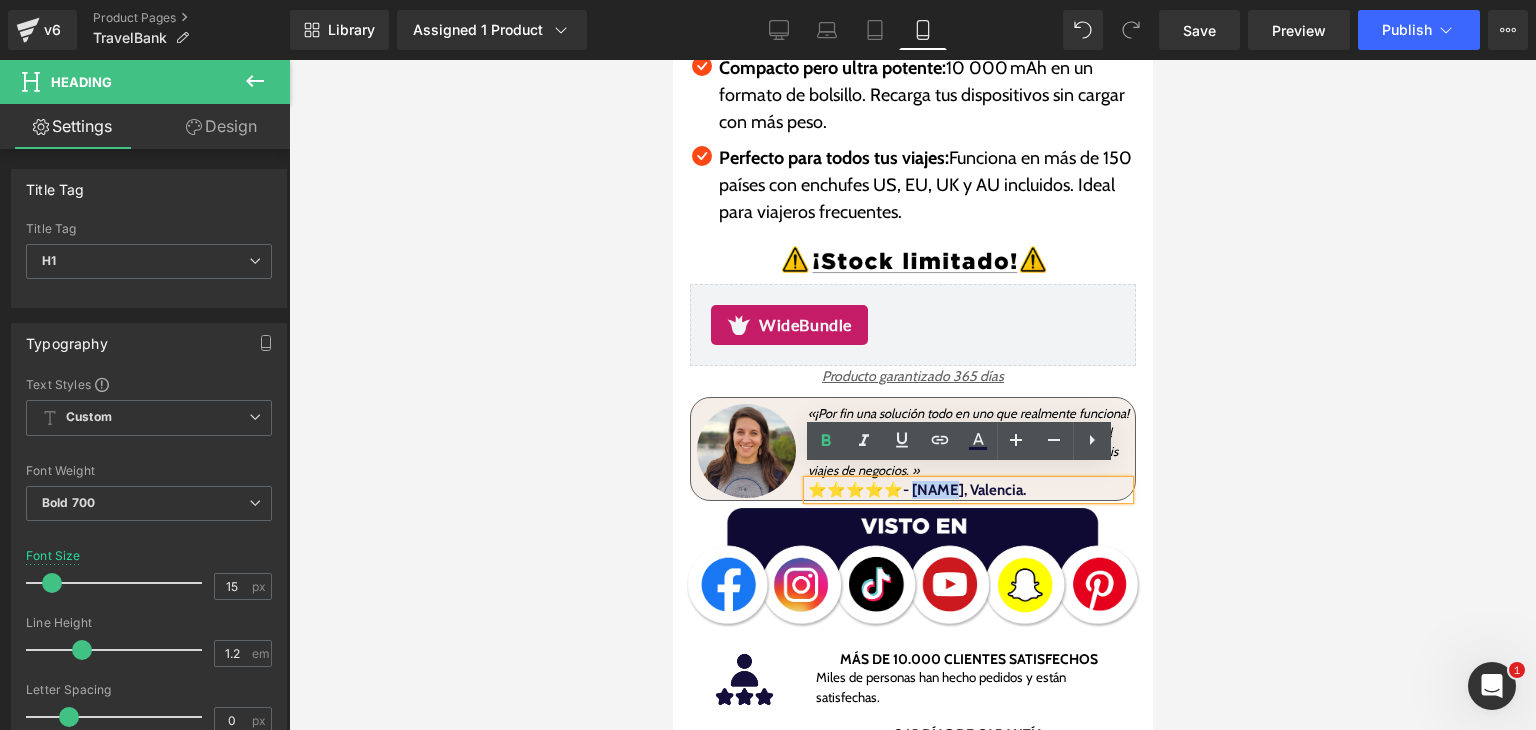 click on "⭐⭐⭐⭐⭐- [NAME], Valencia." at bounding box center (916, 490) 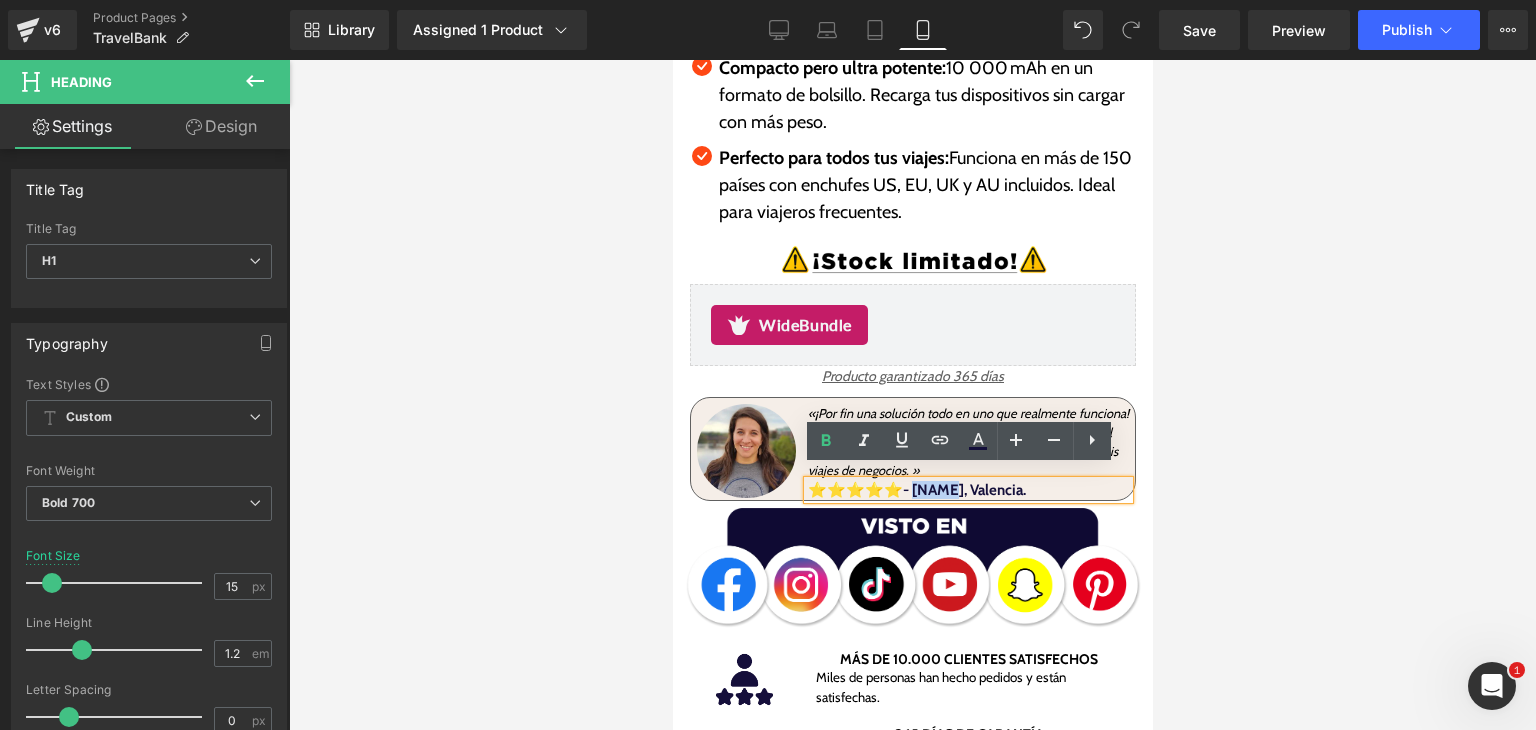 type 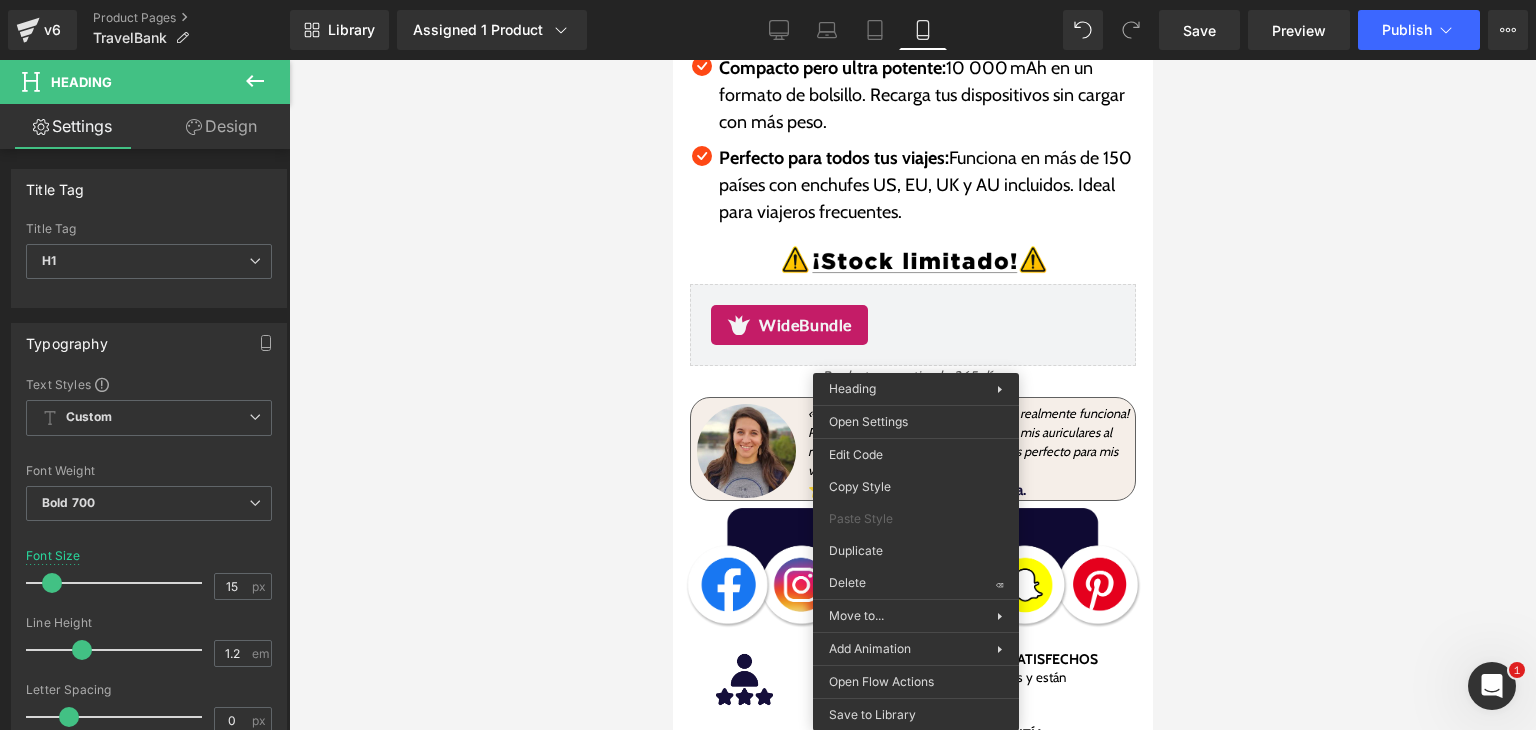 click at bounding box center (912, 395) 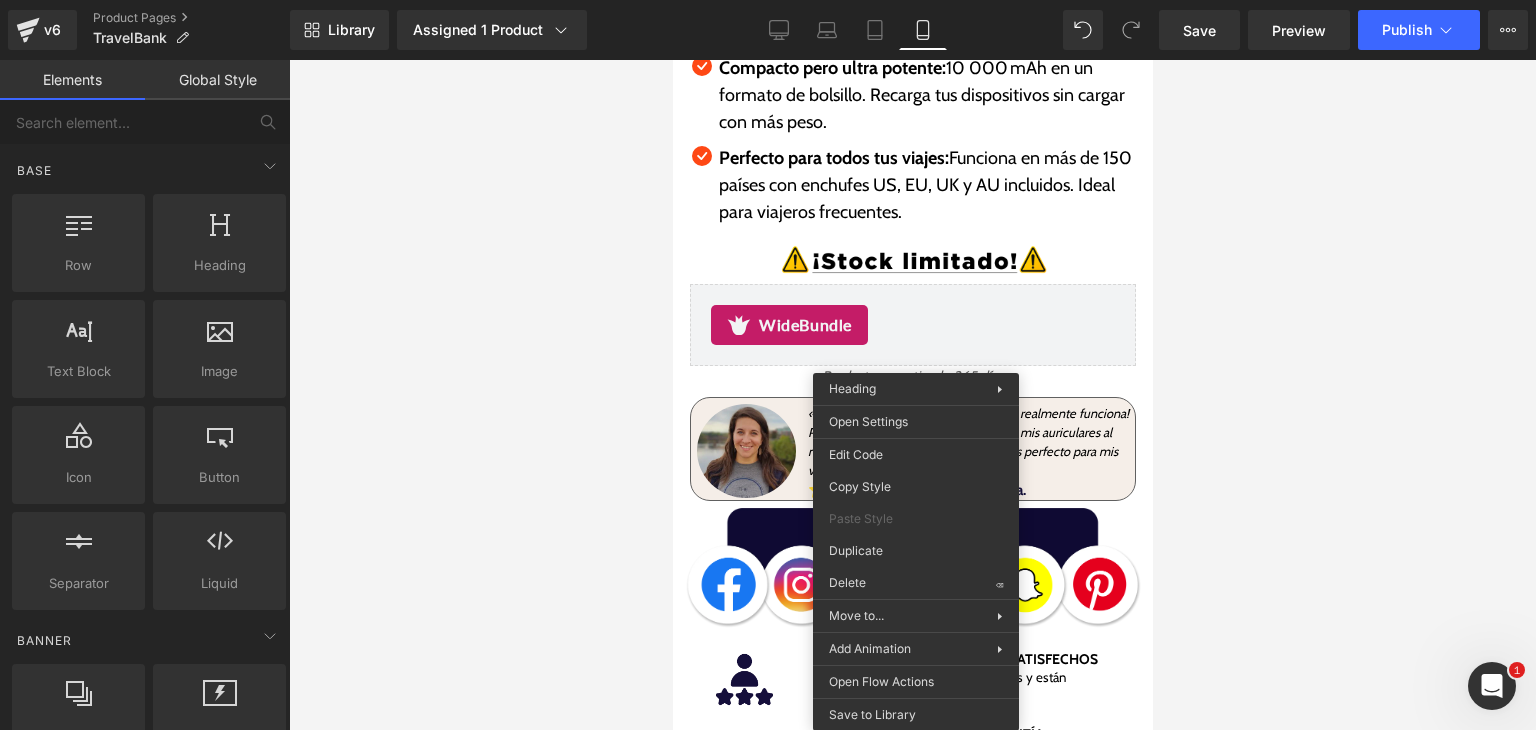 click at bounding box center [745, 451] 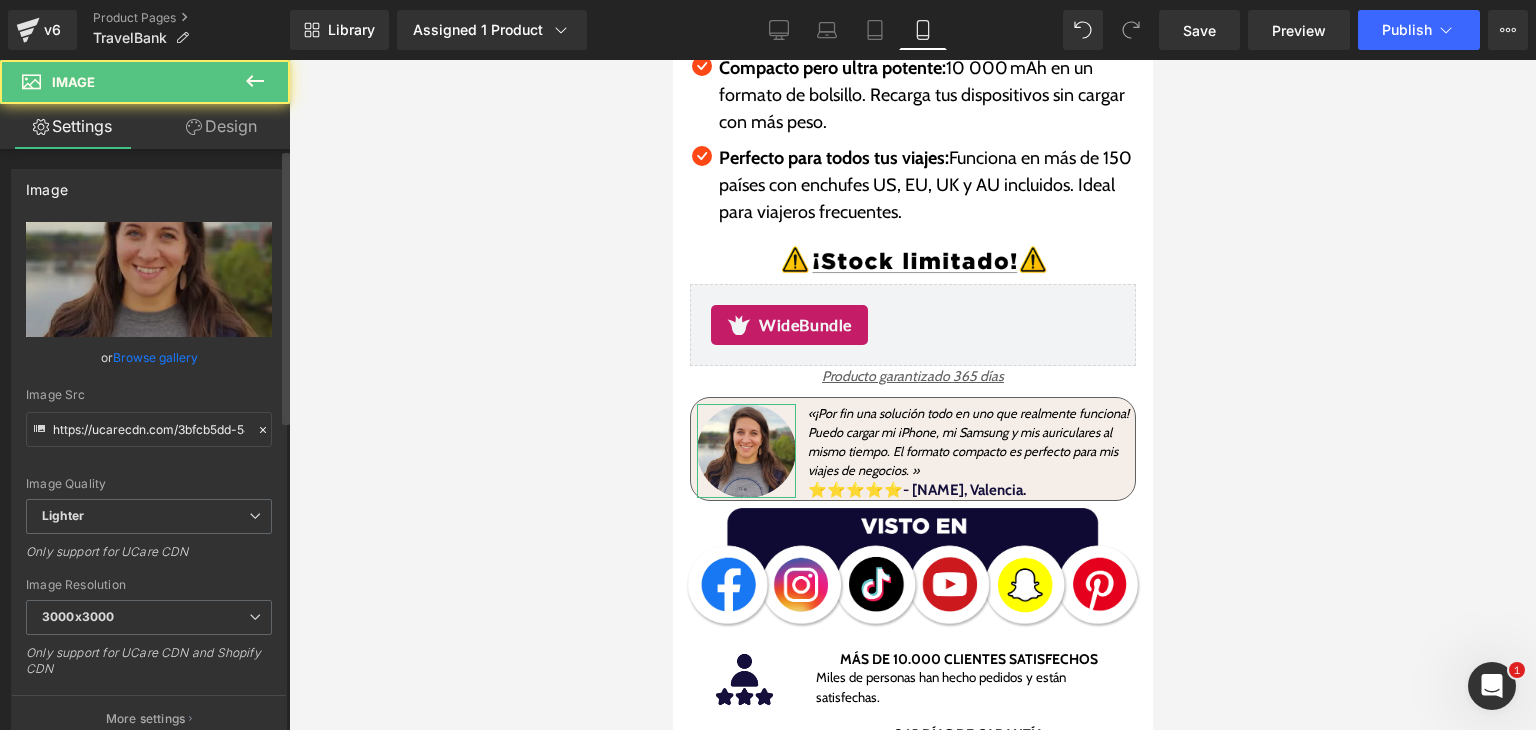 click on "Browse gallery" at bounding box center (155, 357) 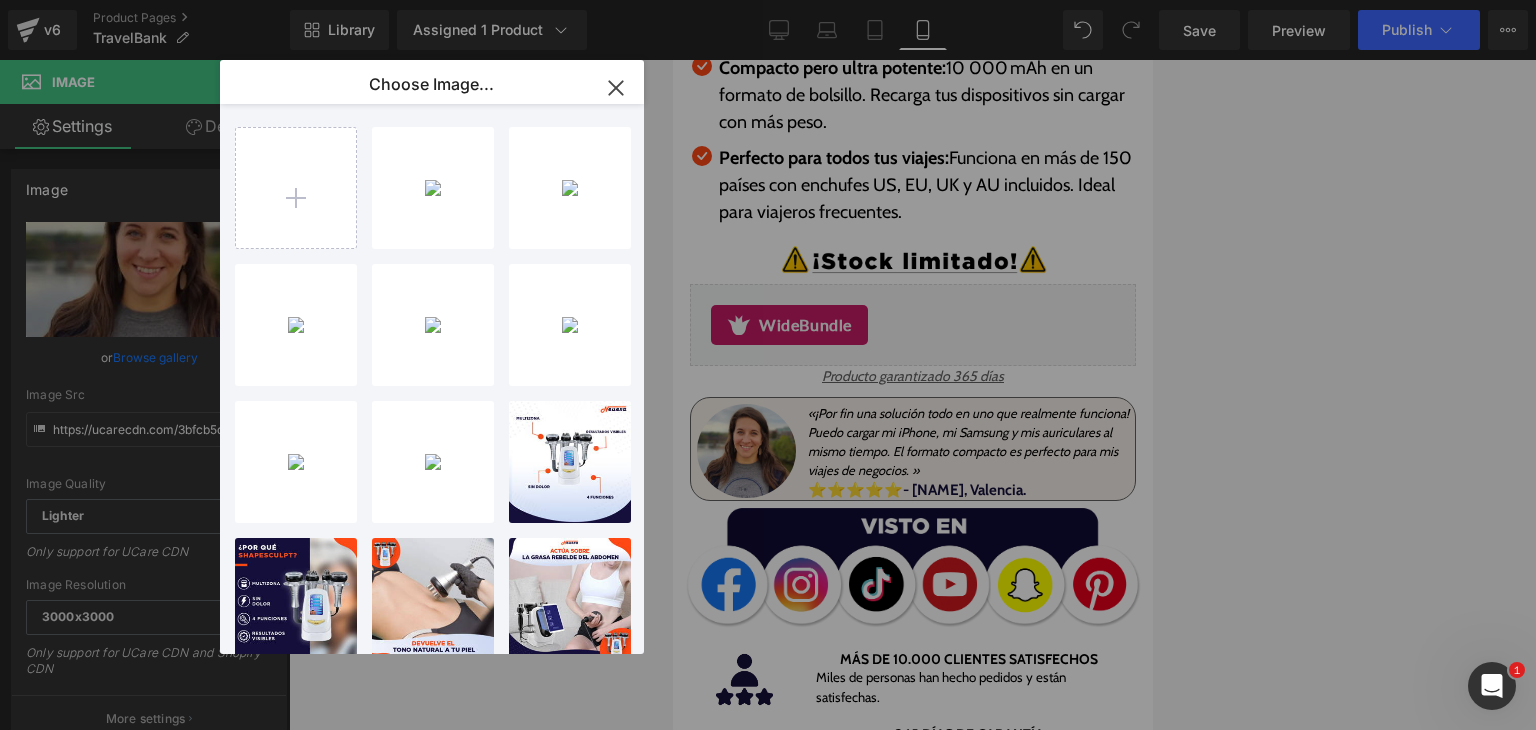 click on "Screens...5555.png 122.66 KB" at bounding box center (0, 0) 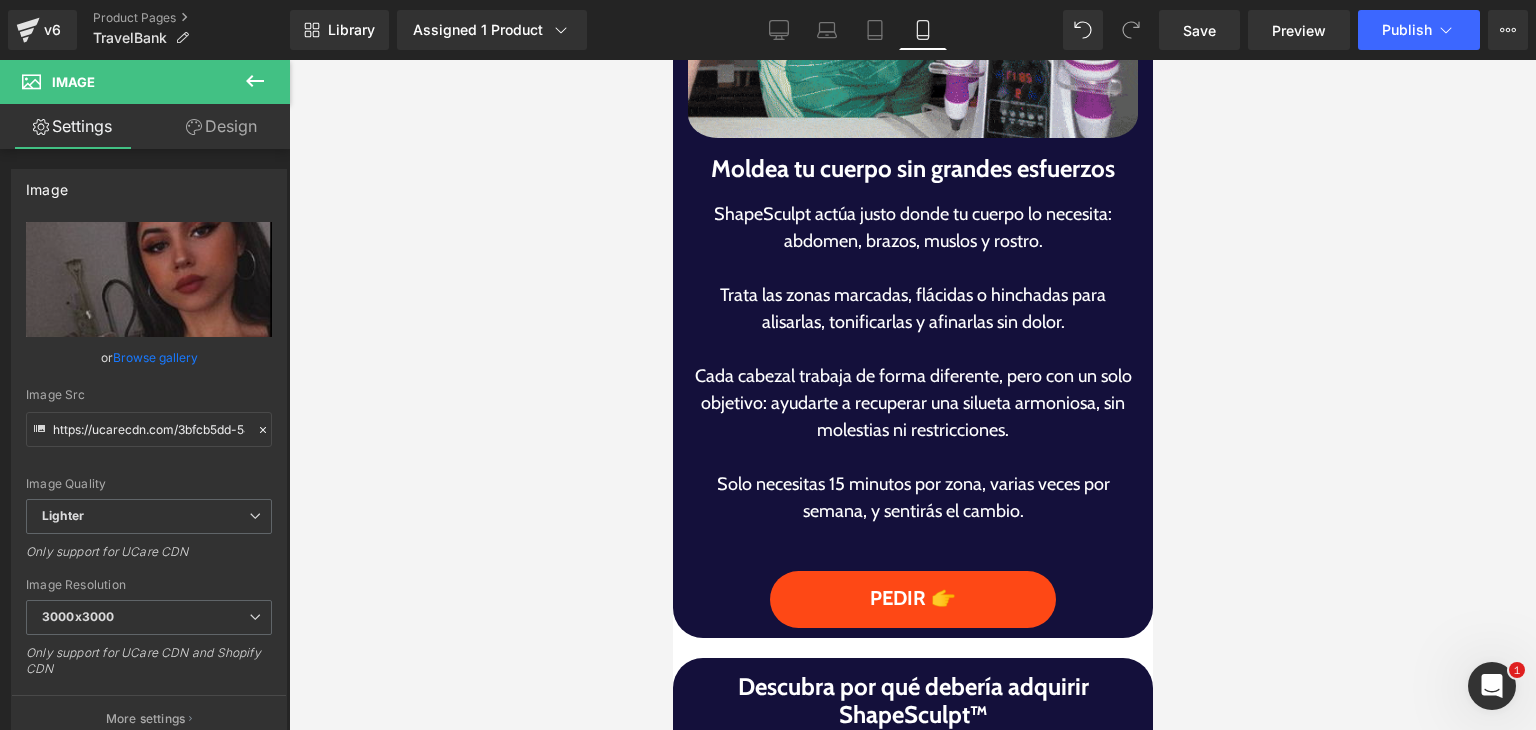 scroll, scrollTop: 2294, scrollLeft: 0, axis: vertical 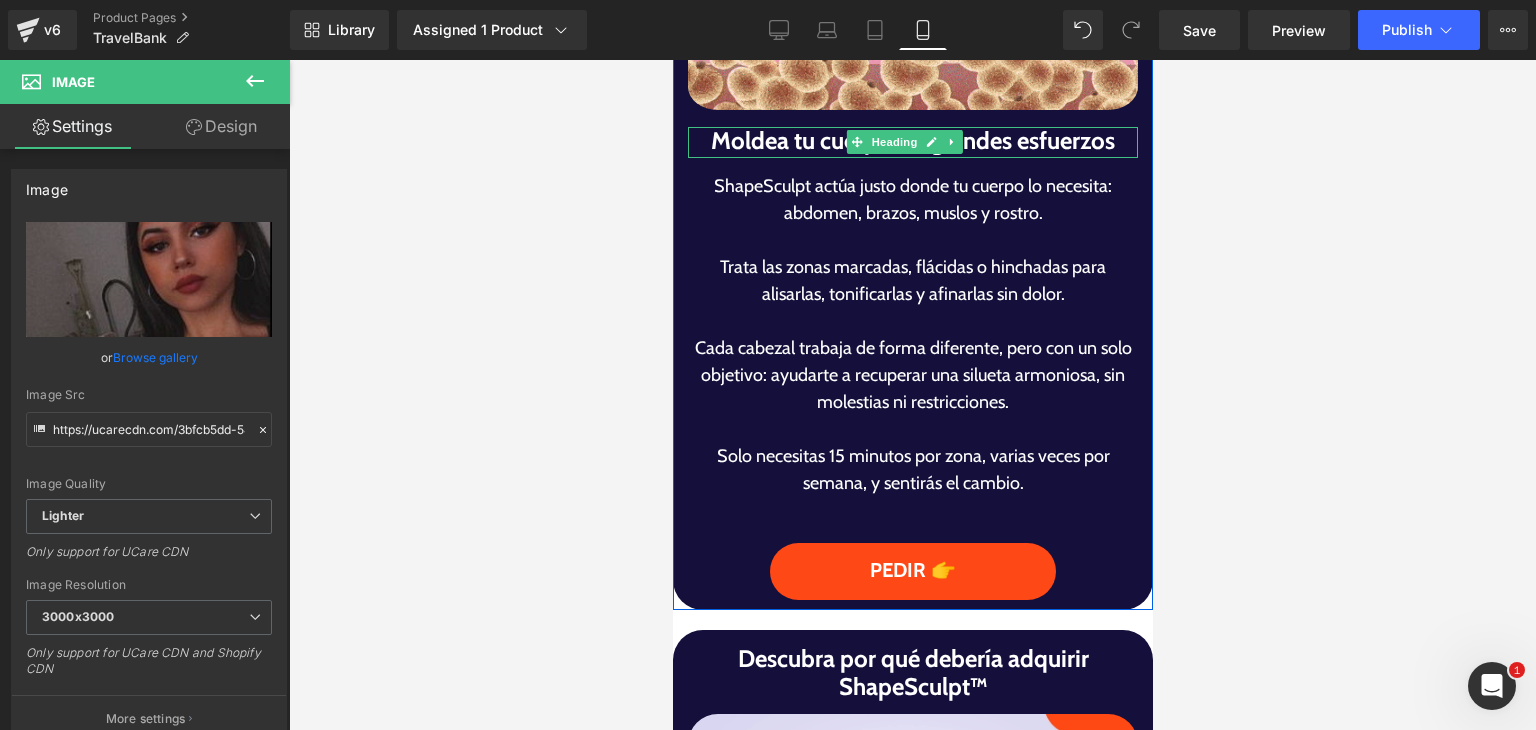 click on "Moldea tu cuerpo sin grandes esfuerzos" at bounding box center [912, 141] 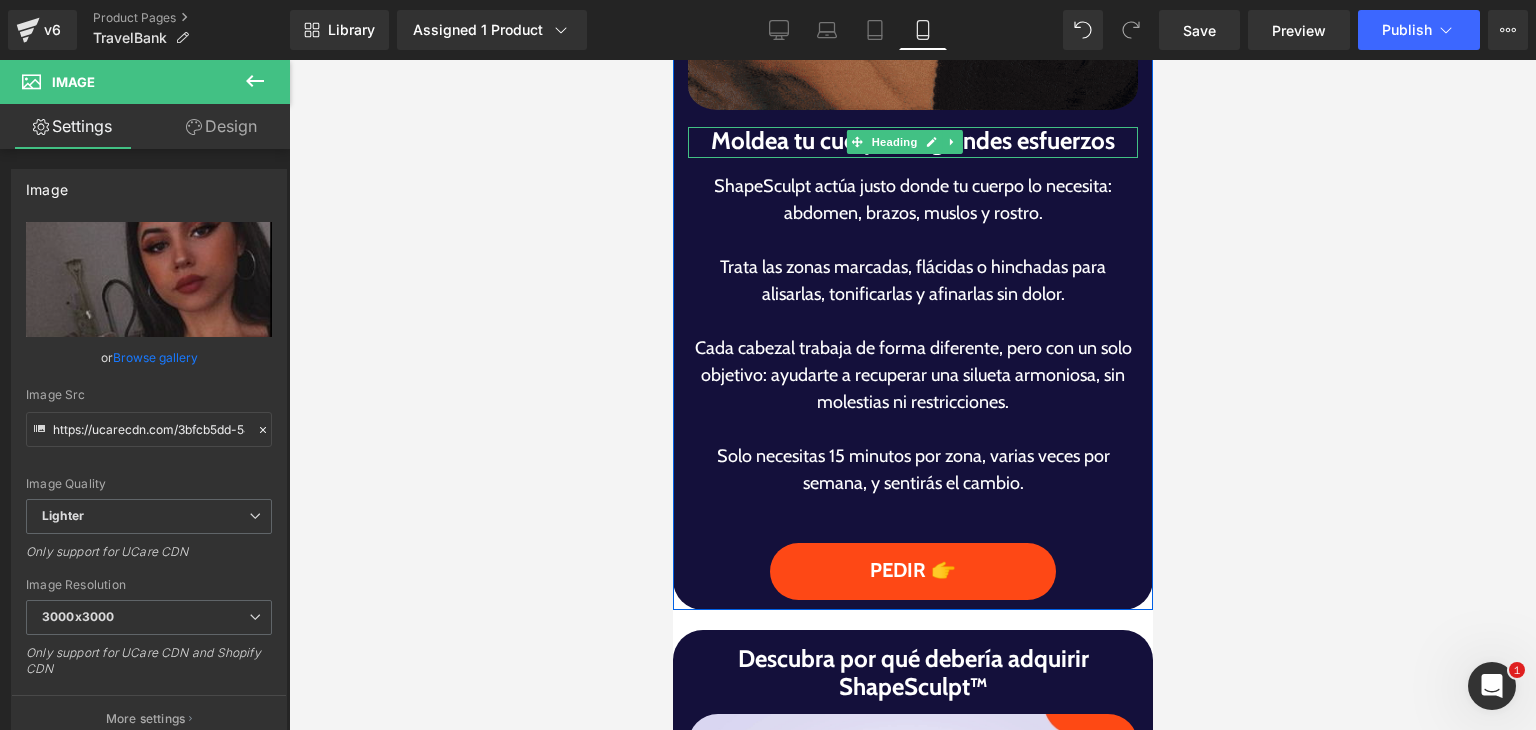 click on "Moldea tu cuerpo sin grandes esfuerzos" at bounding box center (912, 141) 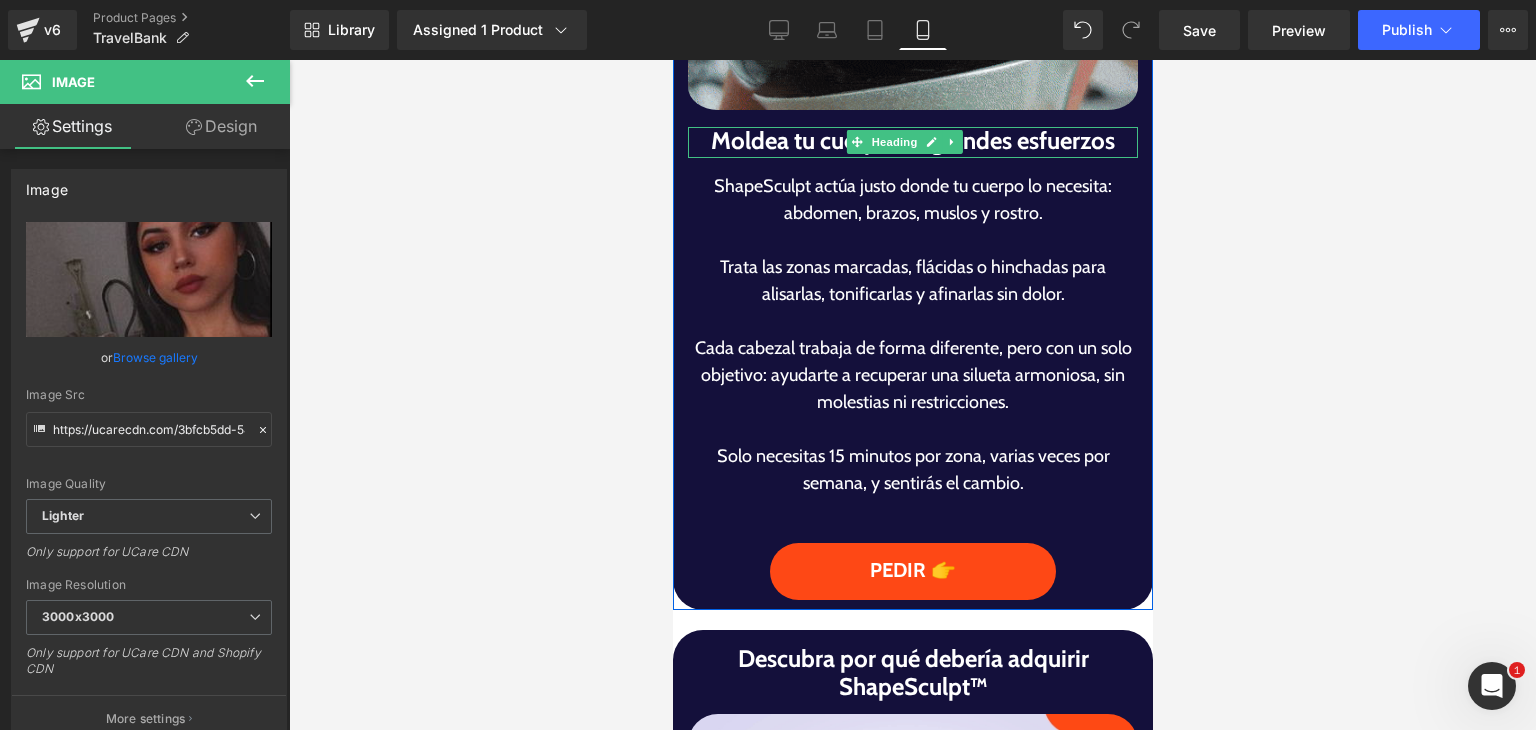 click on "Moldea tu cuerpo sin grandes esfuerzos" at bounding box center (912, 141) 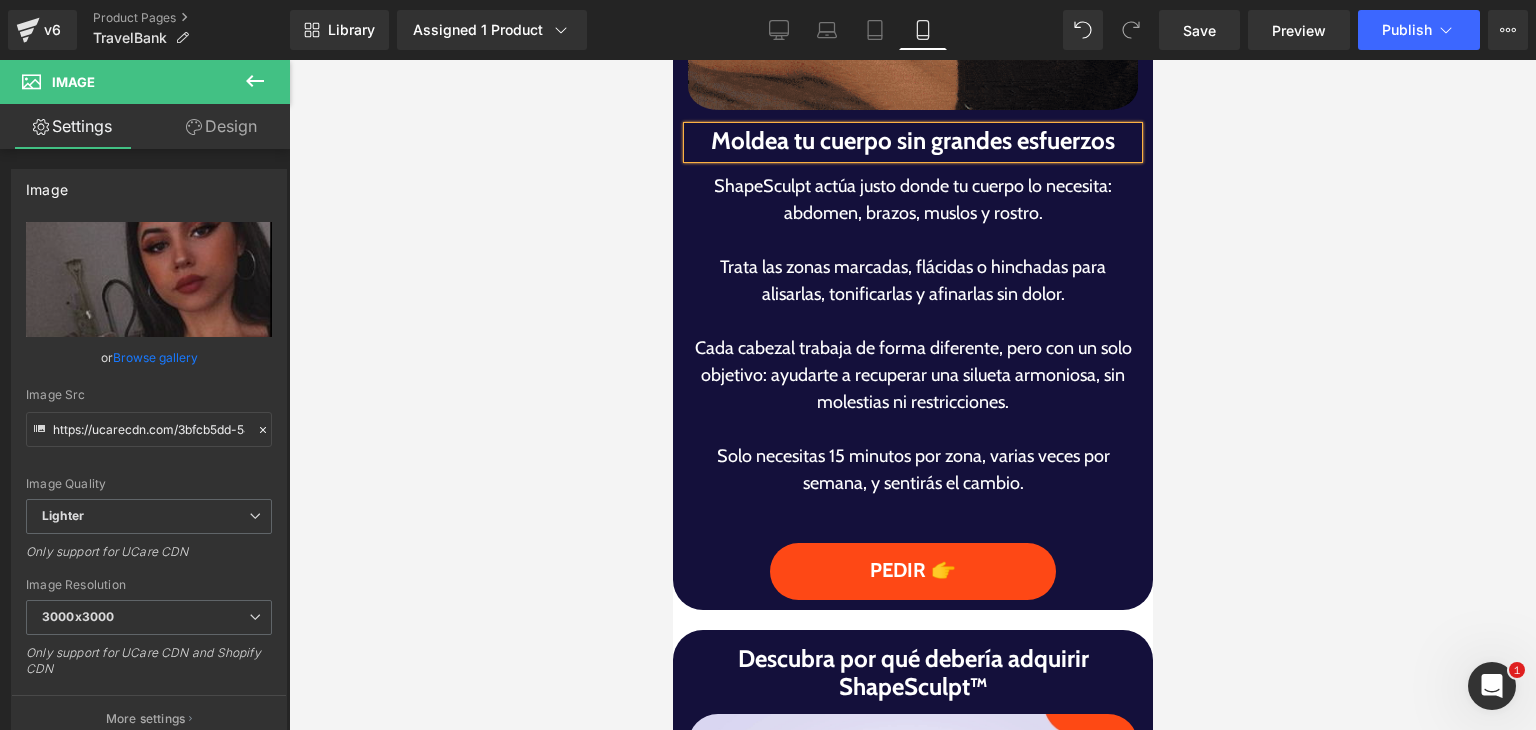 click on "Moldea tu cuerpo sin grandes esfuerzos" at bounding box center (912, 141) 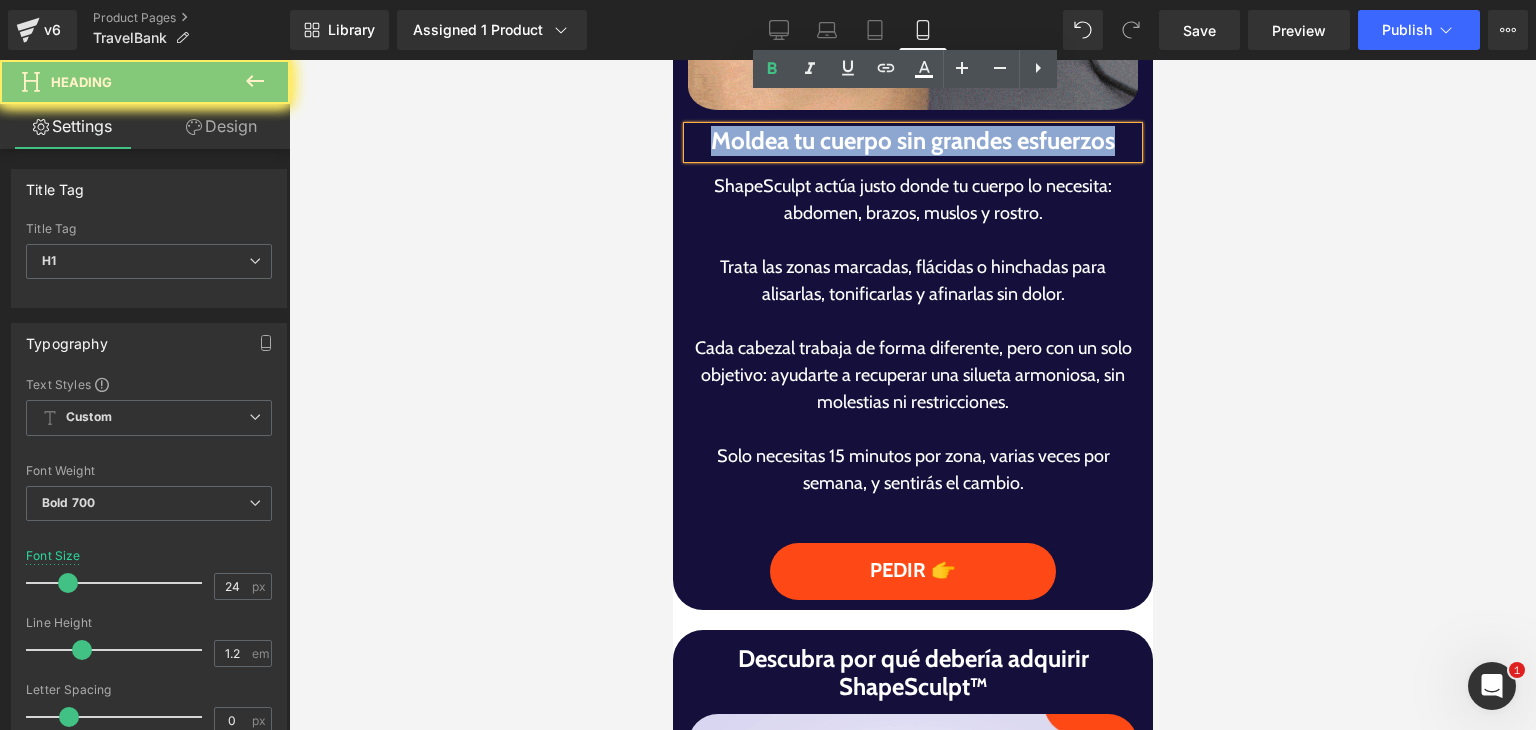 paste 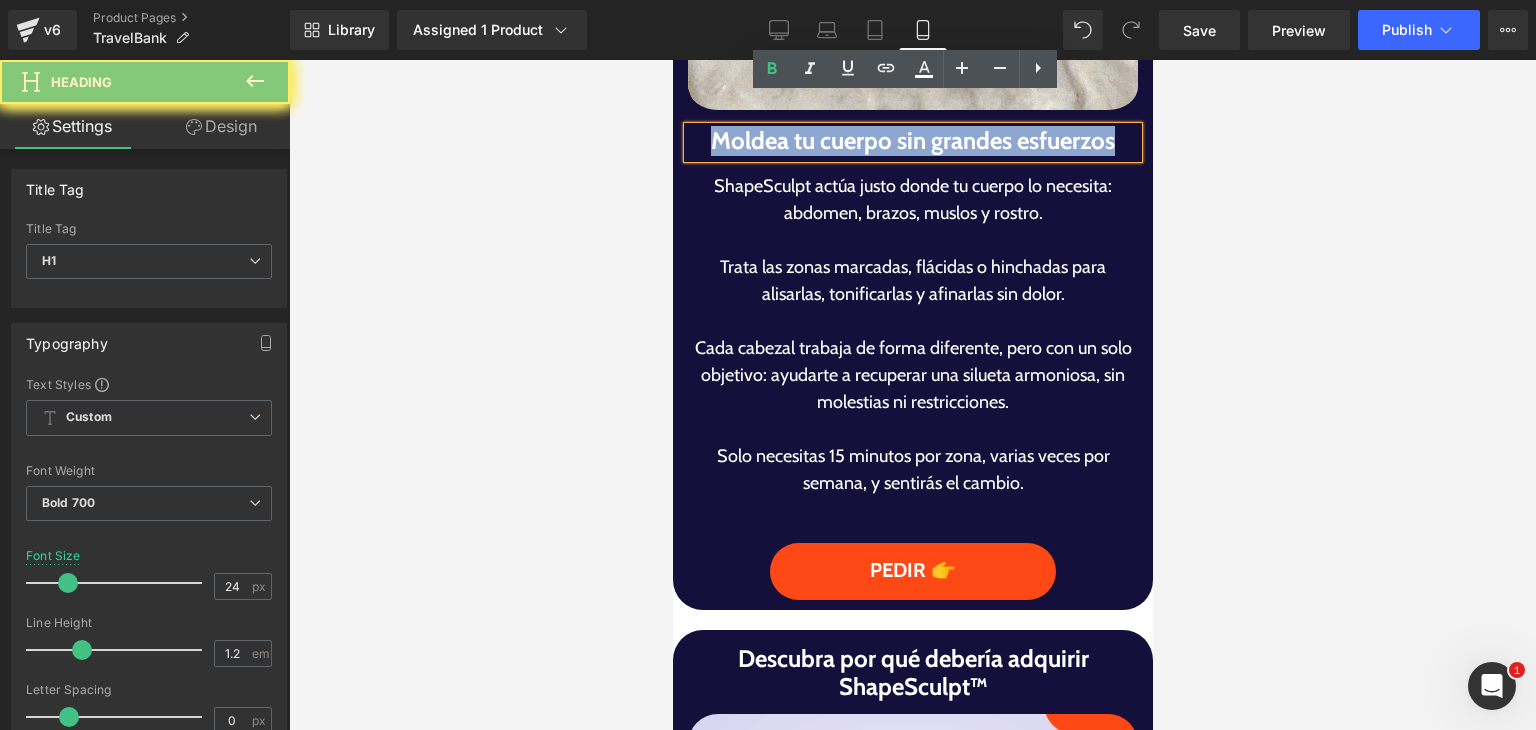 type 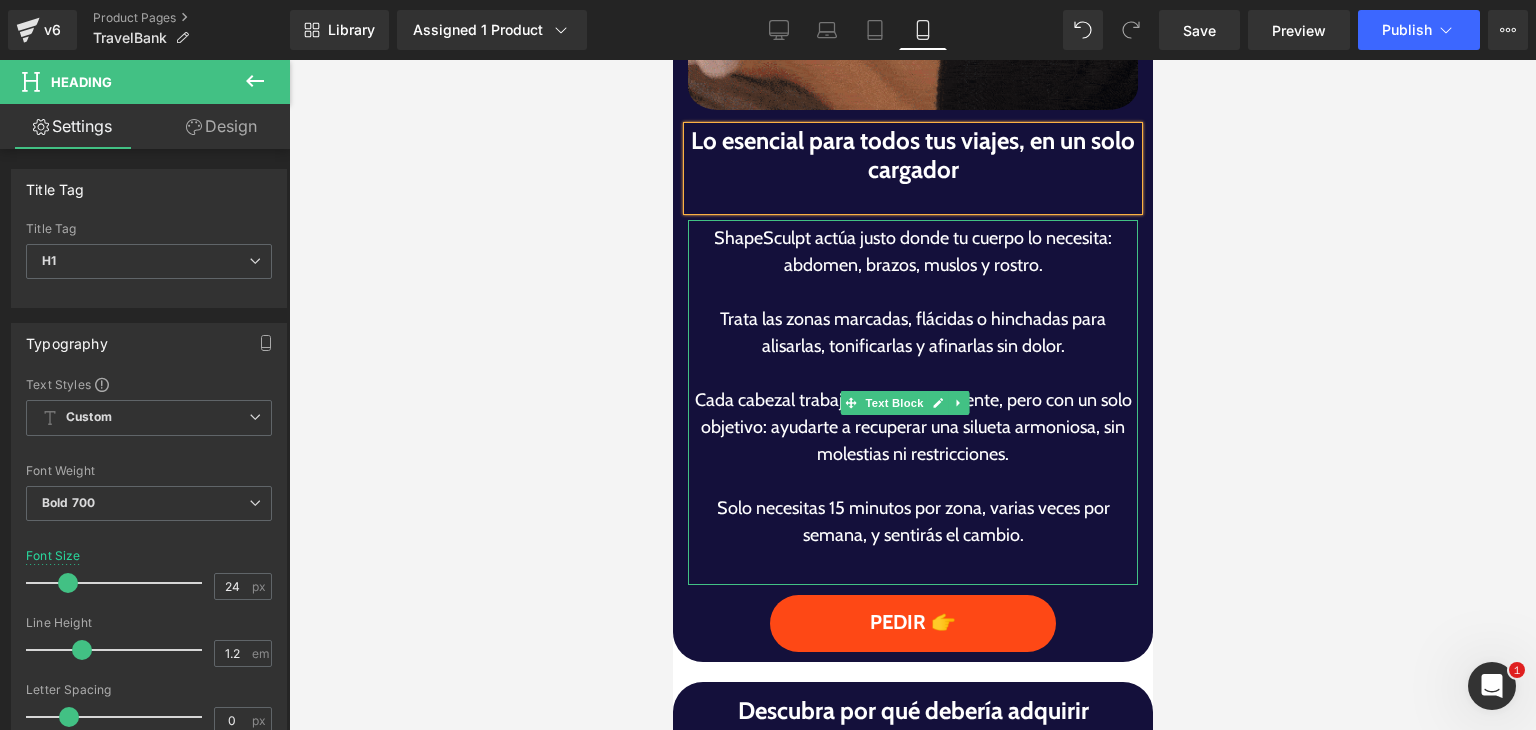 click on "Trata las zonas marcadas, flácidas o hinchadas para alisarlas, tonificarlas y afinarlas sin dolor." at bounding box center (912, 333) 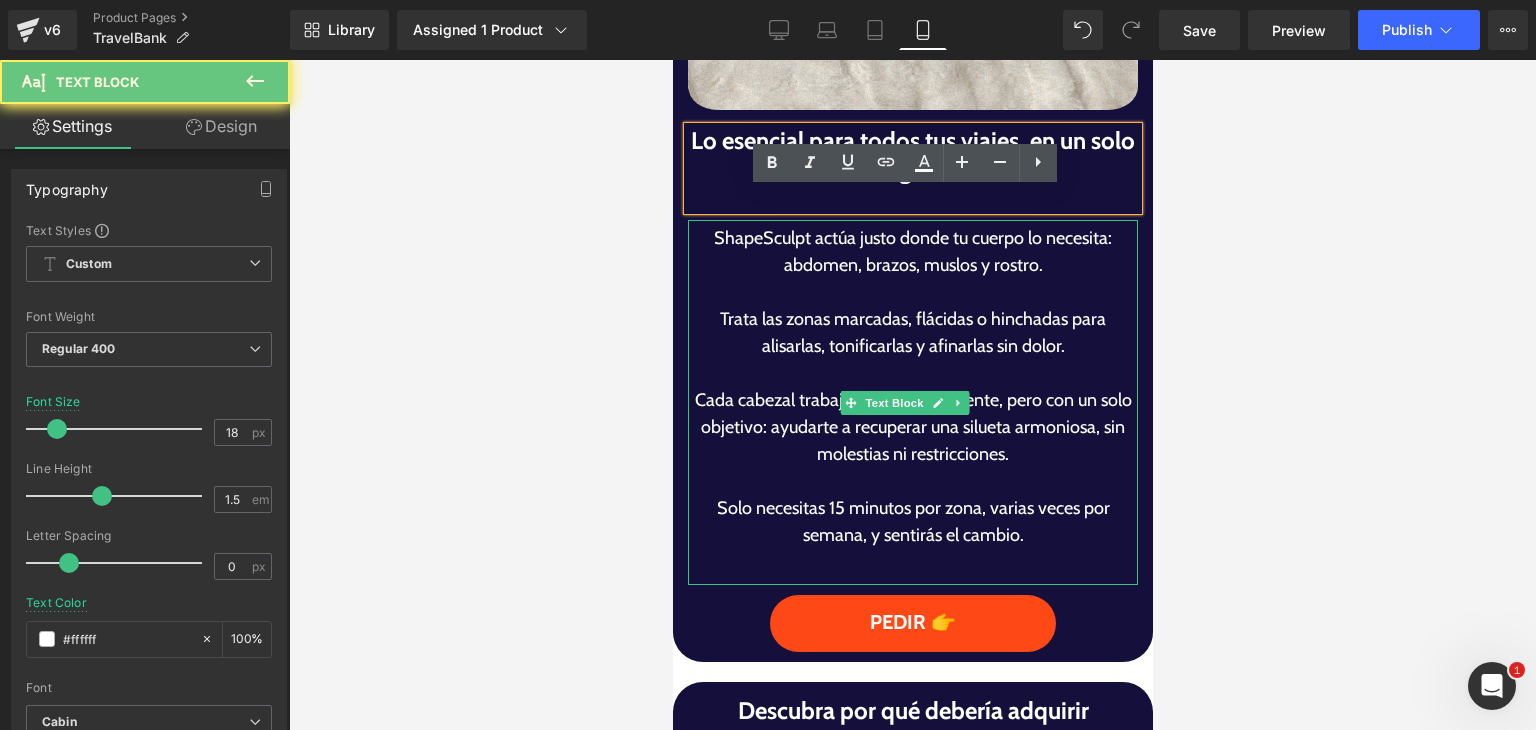 drag, startPoint x: 881, startPoint y: 315, endPoint x: 951, endPoint y: 351, distance: 78.714676 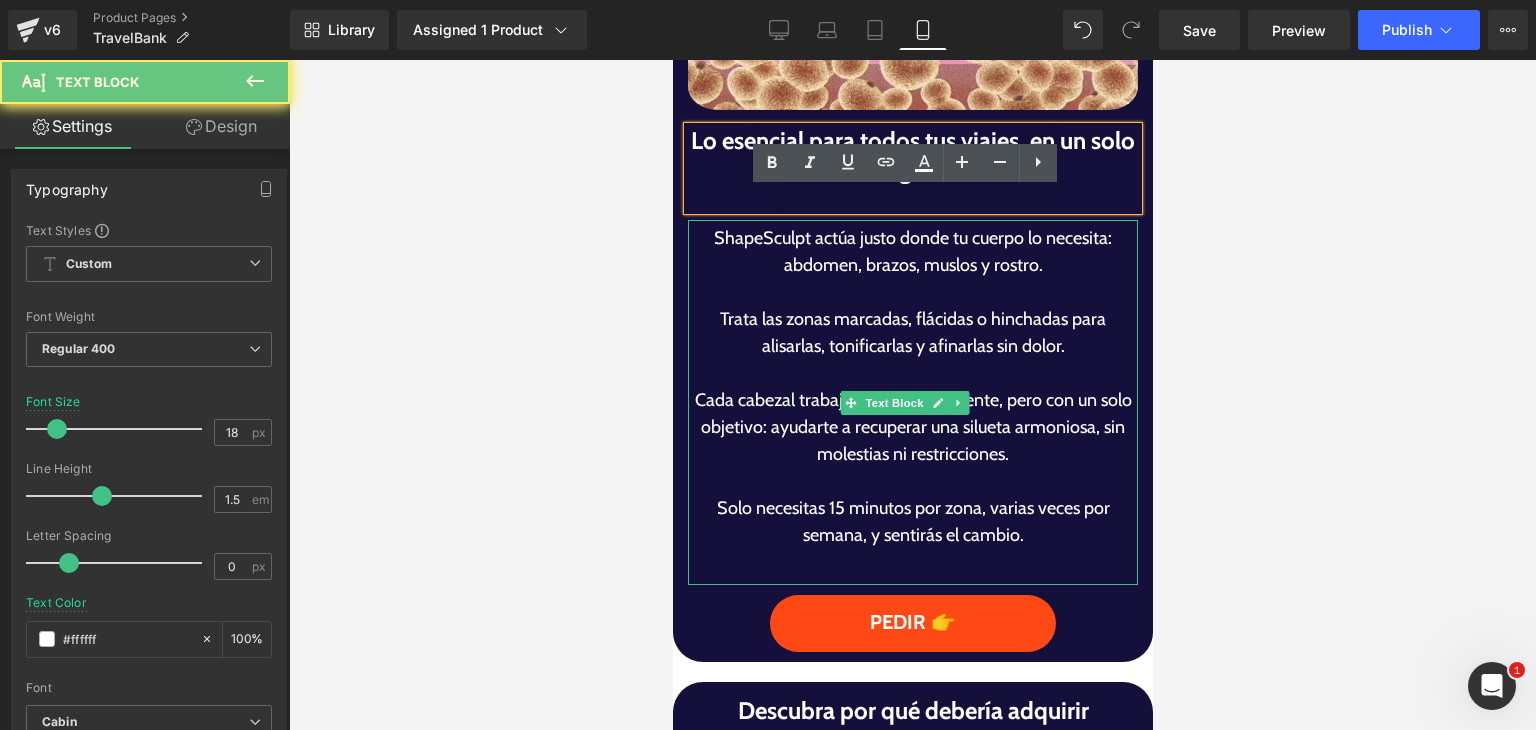 click on "Trata las zonas marcadas, flácidas o hinchadas para alisarlas, tonificarlas y afinarlas sin dolor." at bounding box center [912, 333] 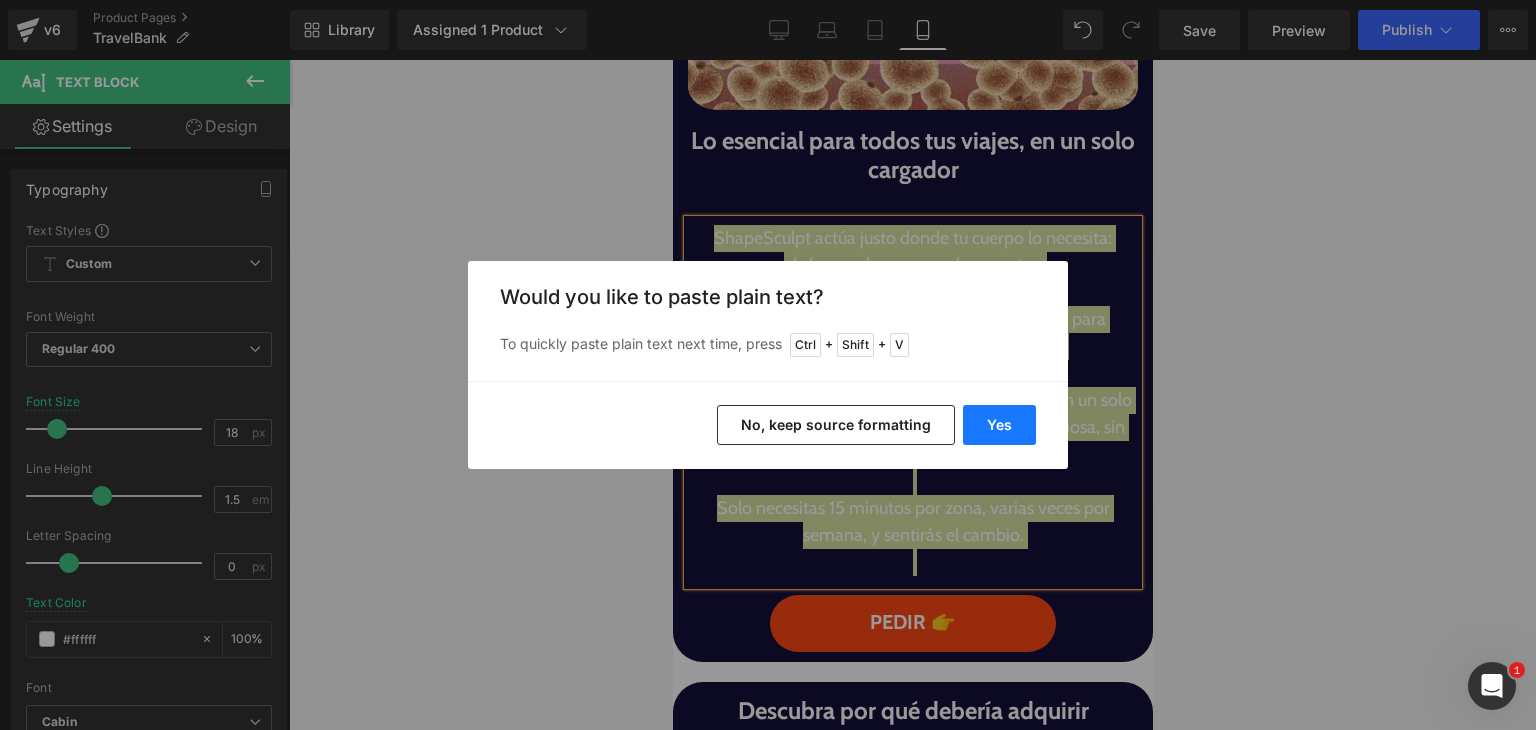 drag, startPoint x: 1004, startPoint y: 420, endPoint x: 325, endPoint y: 331, distance: 684.808 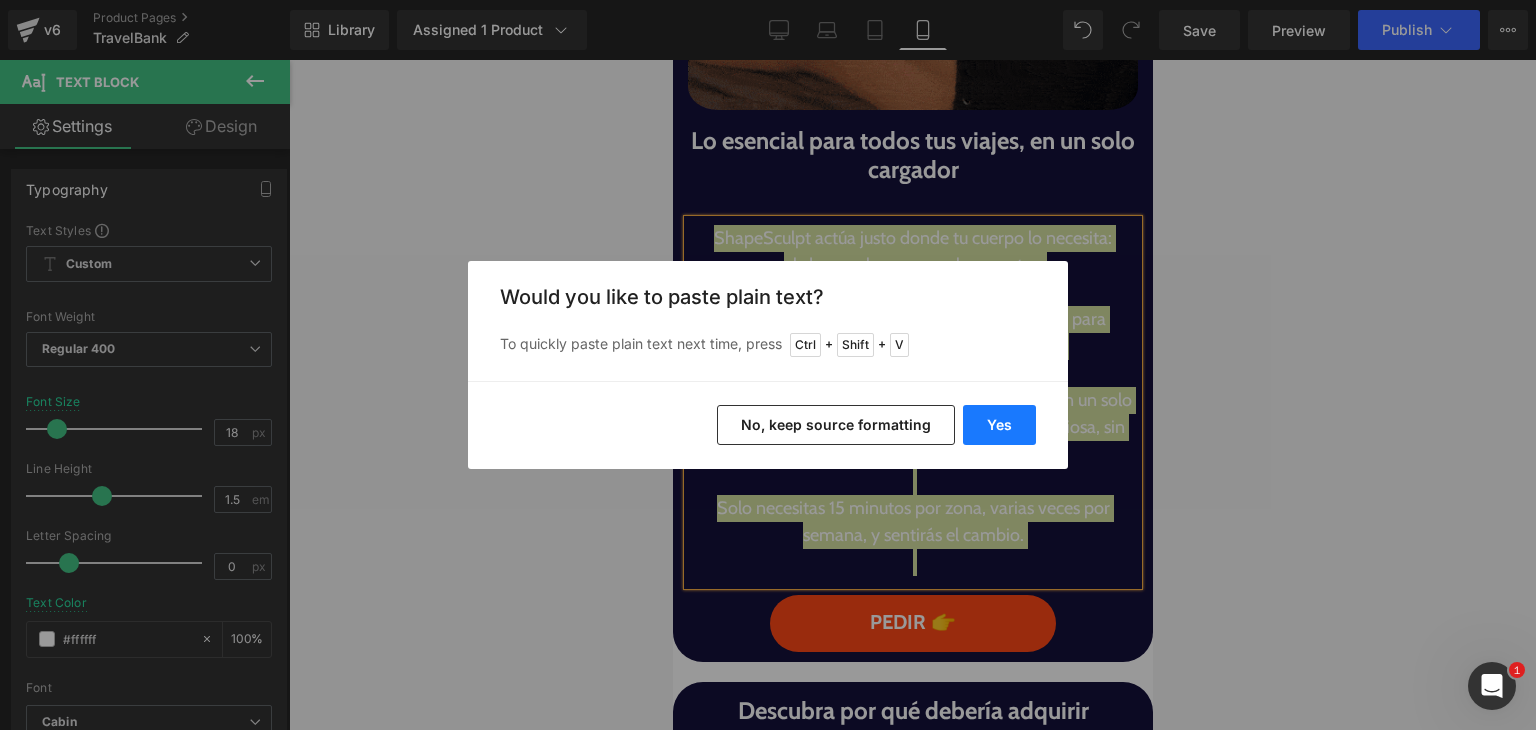 click on "Yes" at bounding box center (999, 425) 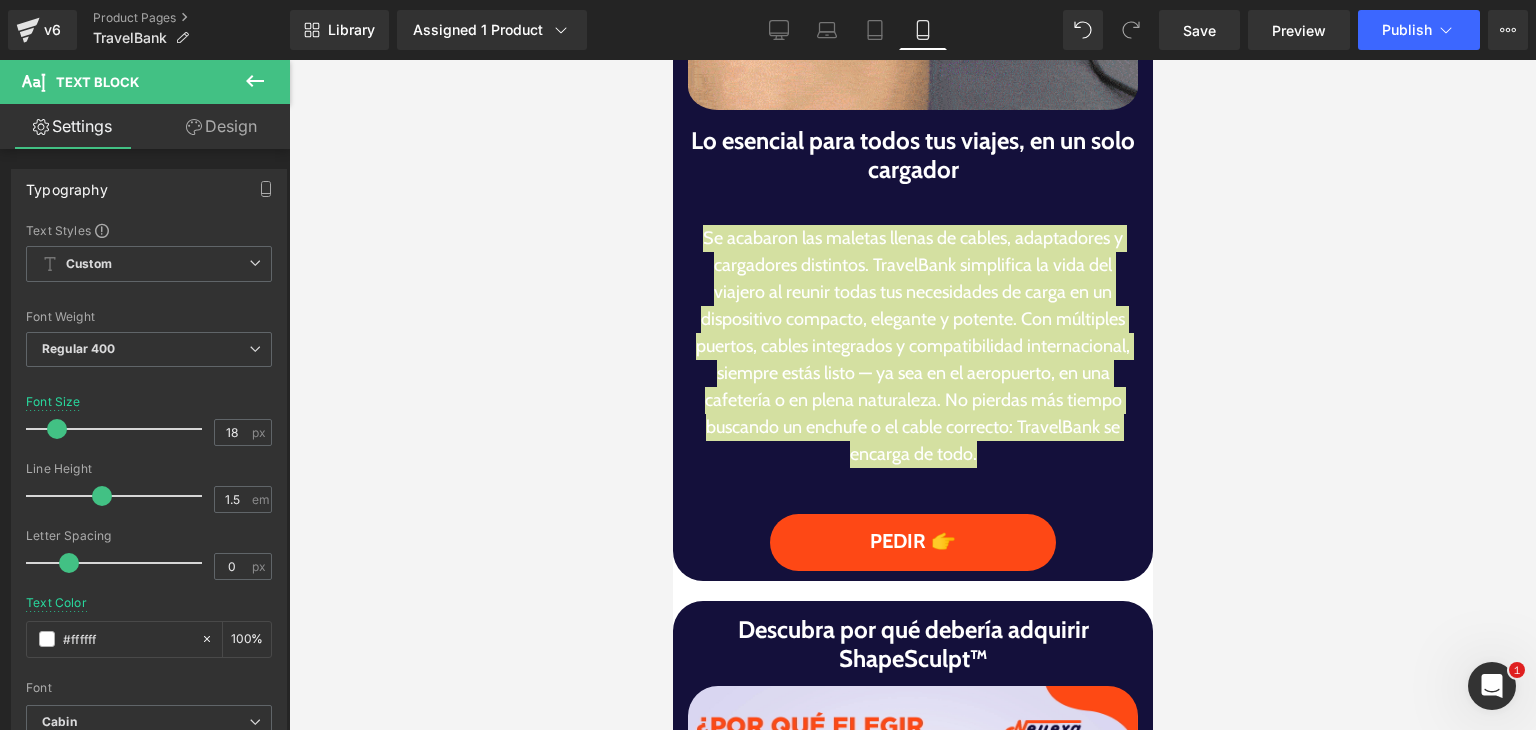 type 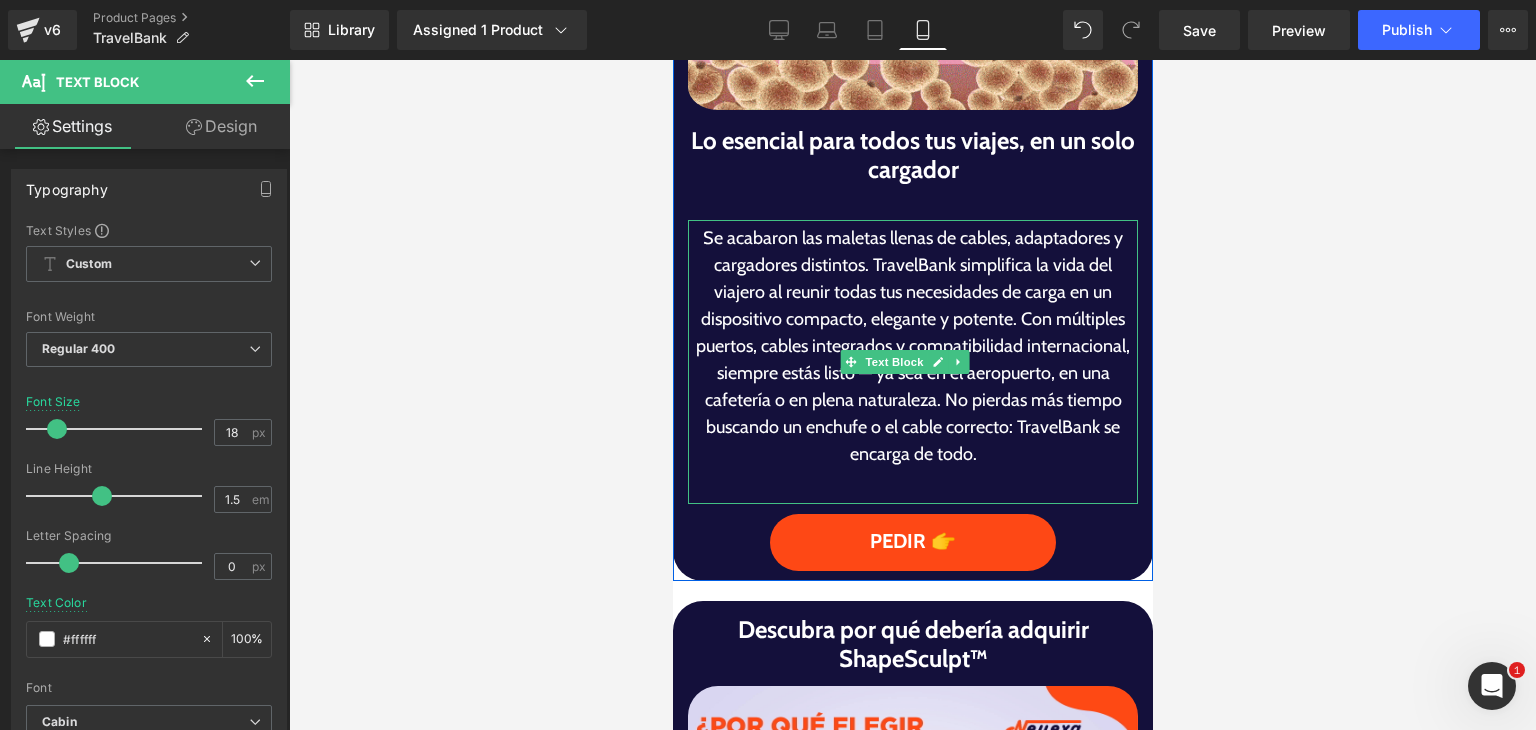 click at bounding box center (912, 196) 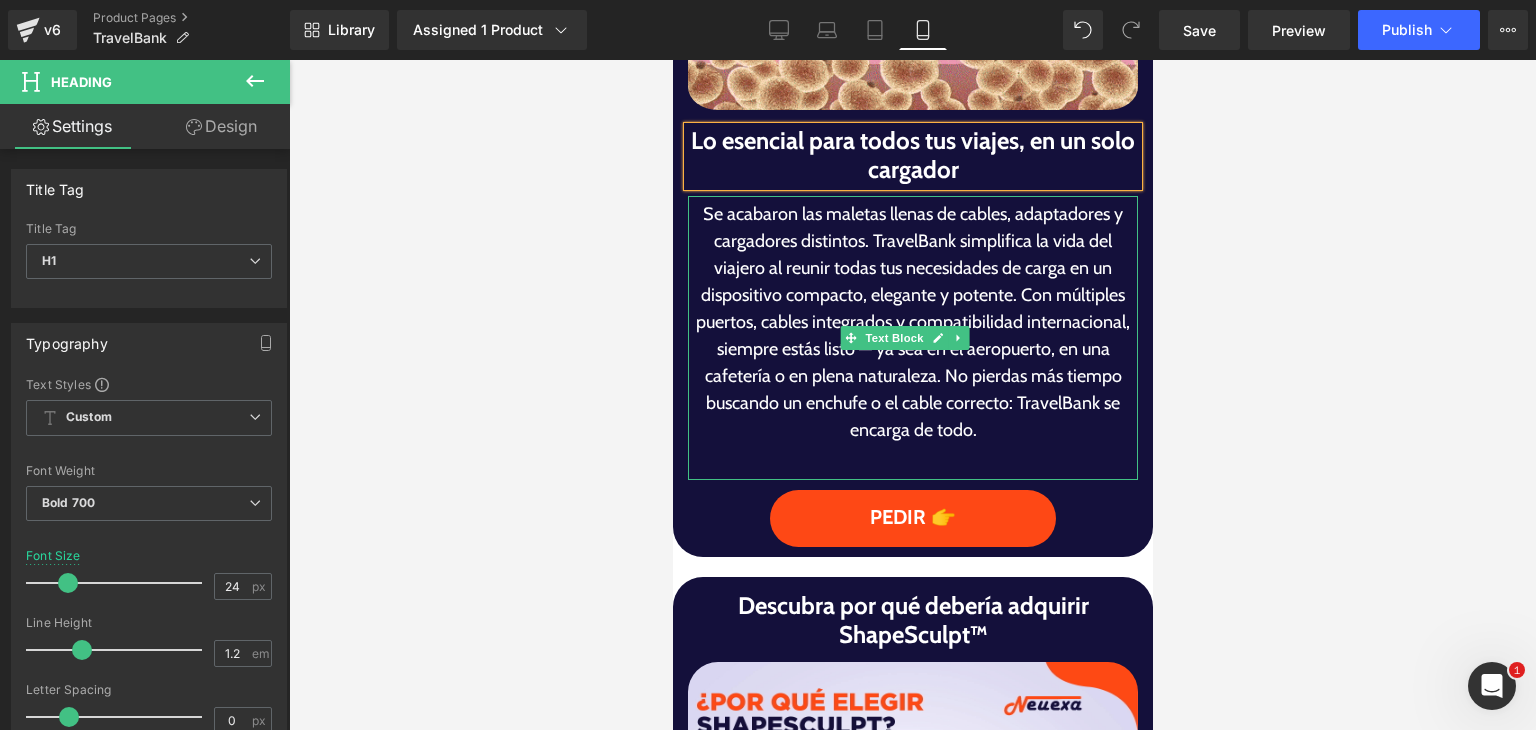 click on "Se acabaron las maletas llenas de cables, adaptadores y cargadores distintos. TravelBank simplifica la vida del viajero al reunir todas tus necesidades de carga en un dispositivo compacto, elegante y potente. Con múltiples puertos, cables integrados y compatibilidad internacional, siempre estás listo — ya sea en el aeropuerto, en una cafetería o en plena naturaleza. No pierdas más tiempo buscando un enchufe o el cable correcto: TravelBank se encarga de todo." at bounding box center (912, 322) 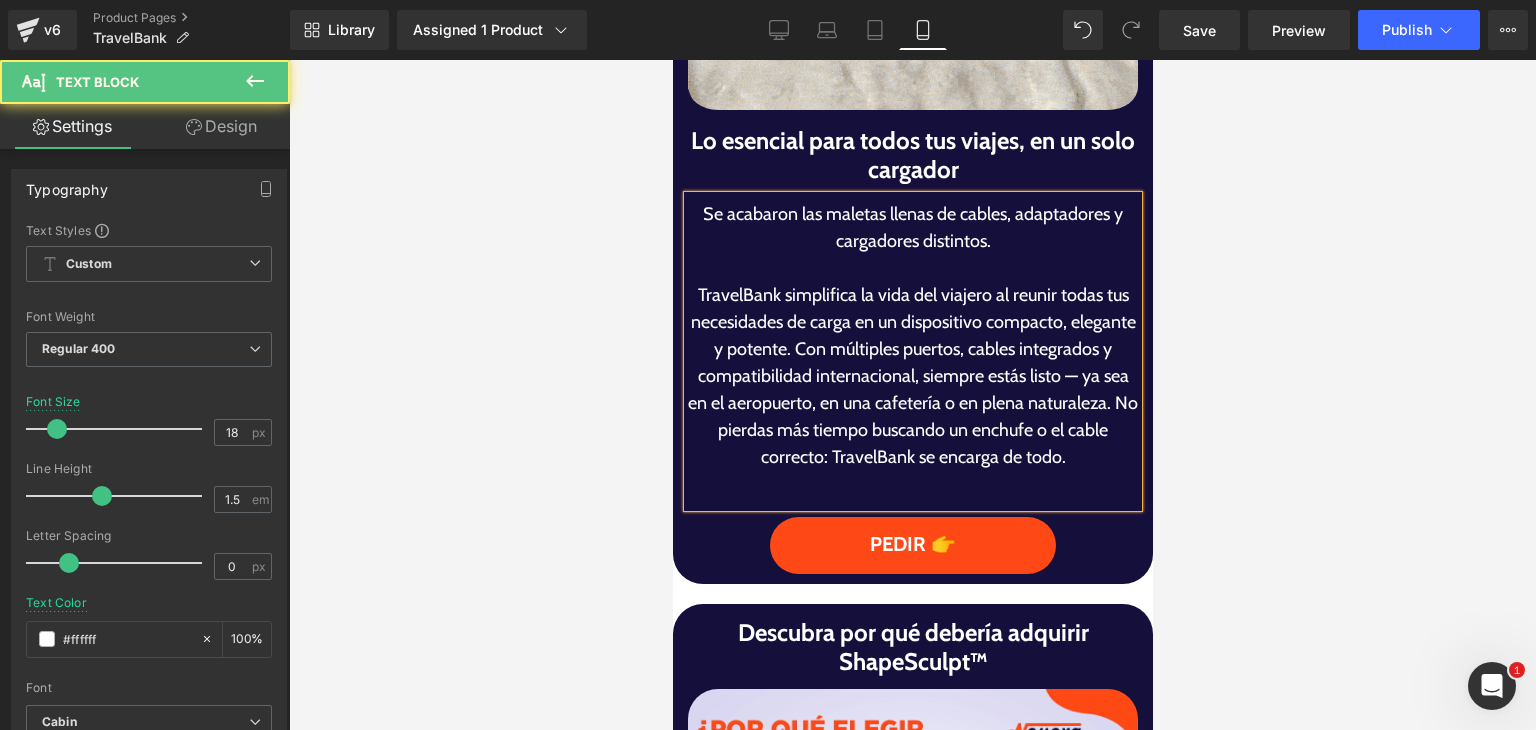 click on "TravelBank simplifica la vida del viajero al reunir todas tus necesidades de carga en un dispositivo compacto, elegante y potente. Con múltiples puertos, cables integrados y compatibilidad internacional, siempre estás listo — ya sea en el aeropuerto, en una cafetería o en plena naturaleza. No pierdas más tiempo buscando un enchufe o el cable correcto: TravelBank se encarga de todo." at bounding box center [912, 376] 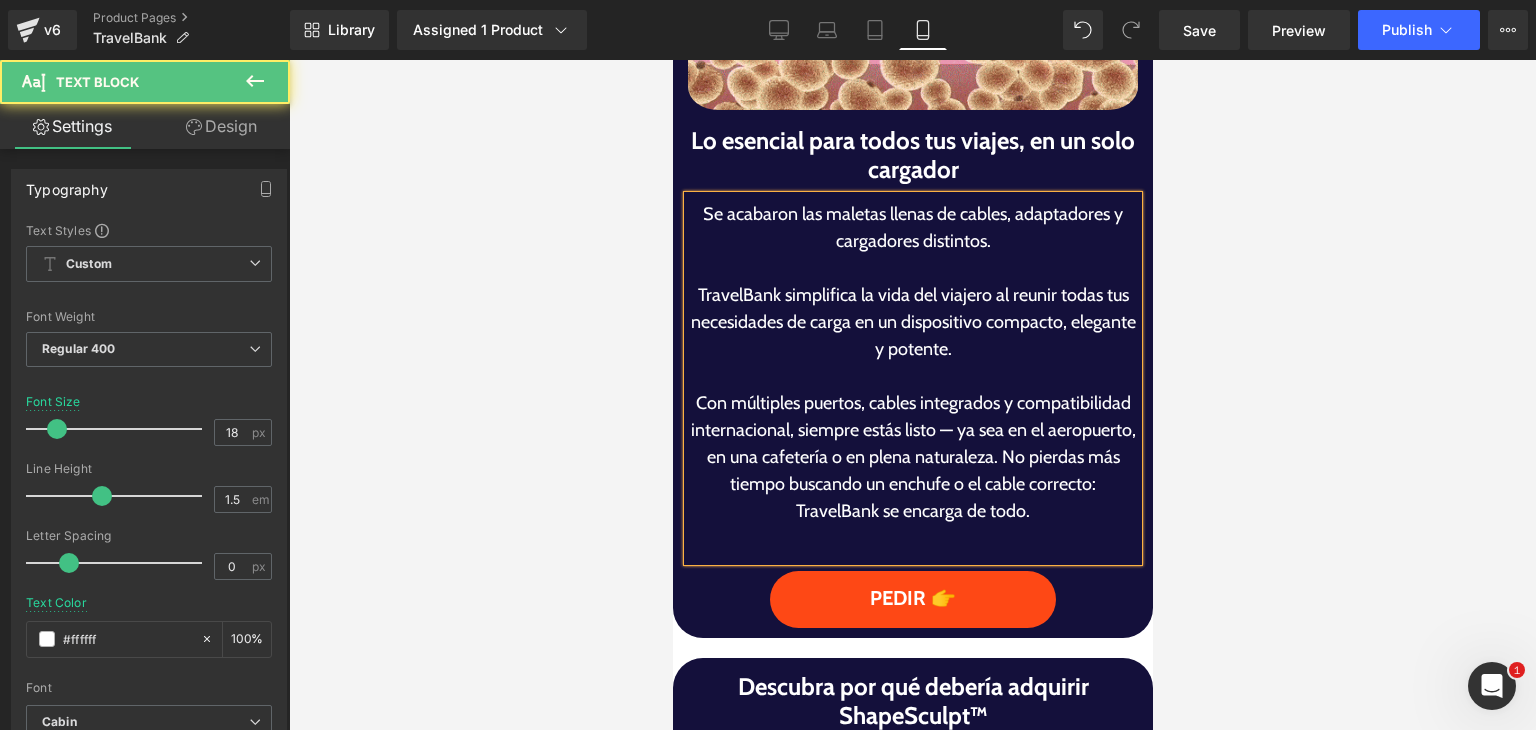 click on "Con múltiples puertos, cables integrados y compatibilidad internacional, siempre estás listo — ya sea en el aeropuerto, en una cafetería o en plena naturaleza. No pierdas más tiempo buscando un enchufe o el cable correcto: TravelBank se encarga de todo." at bounding box center (912, 457) 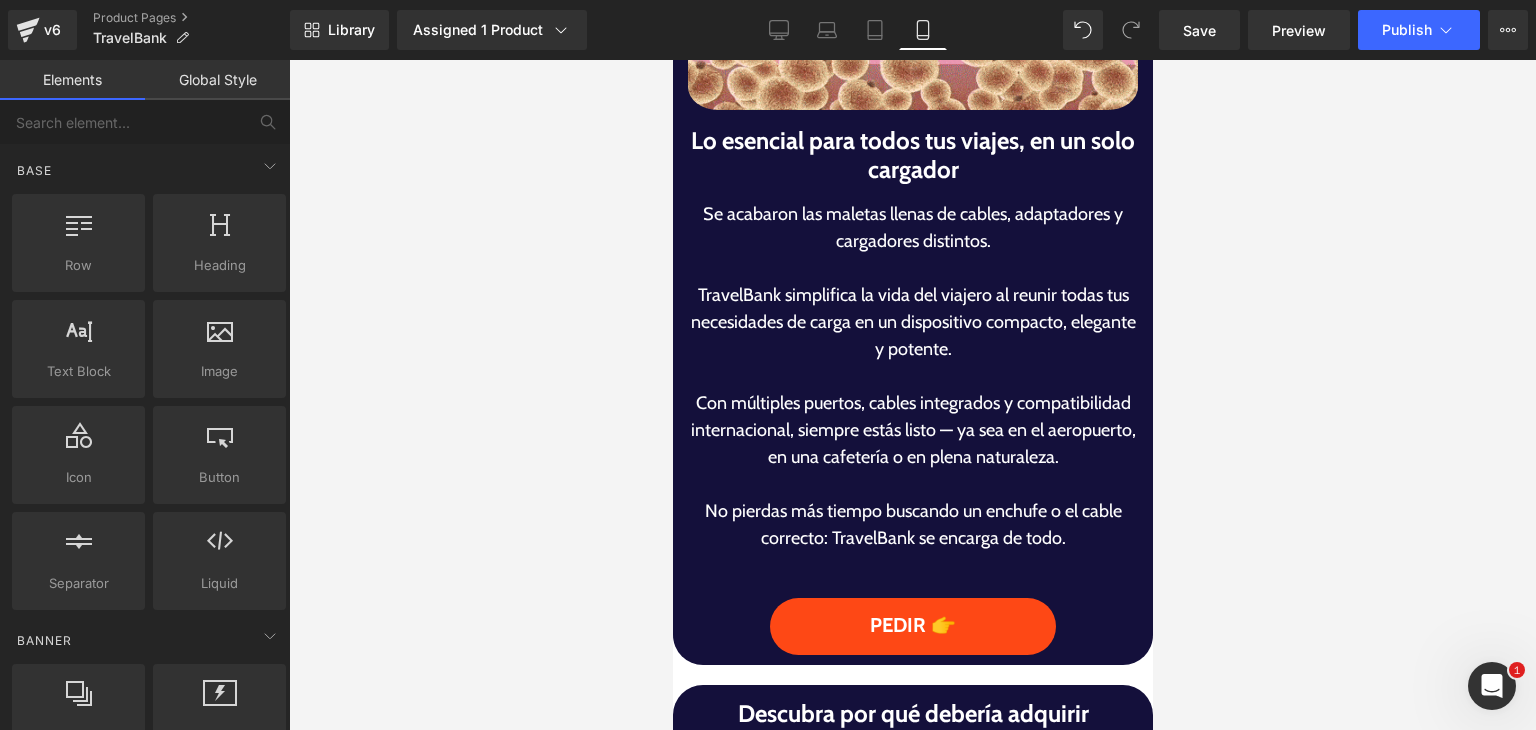 click at bounding box center [912, 395] 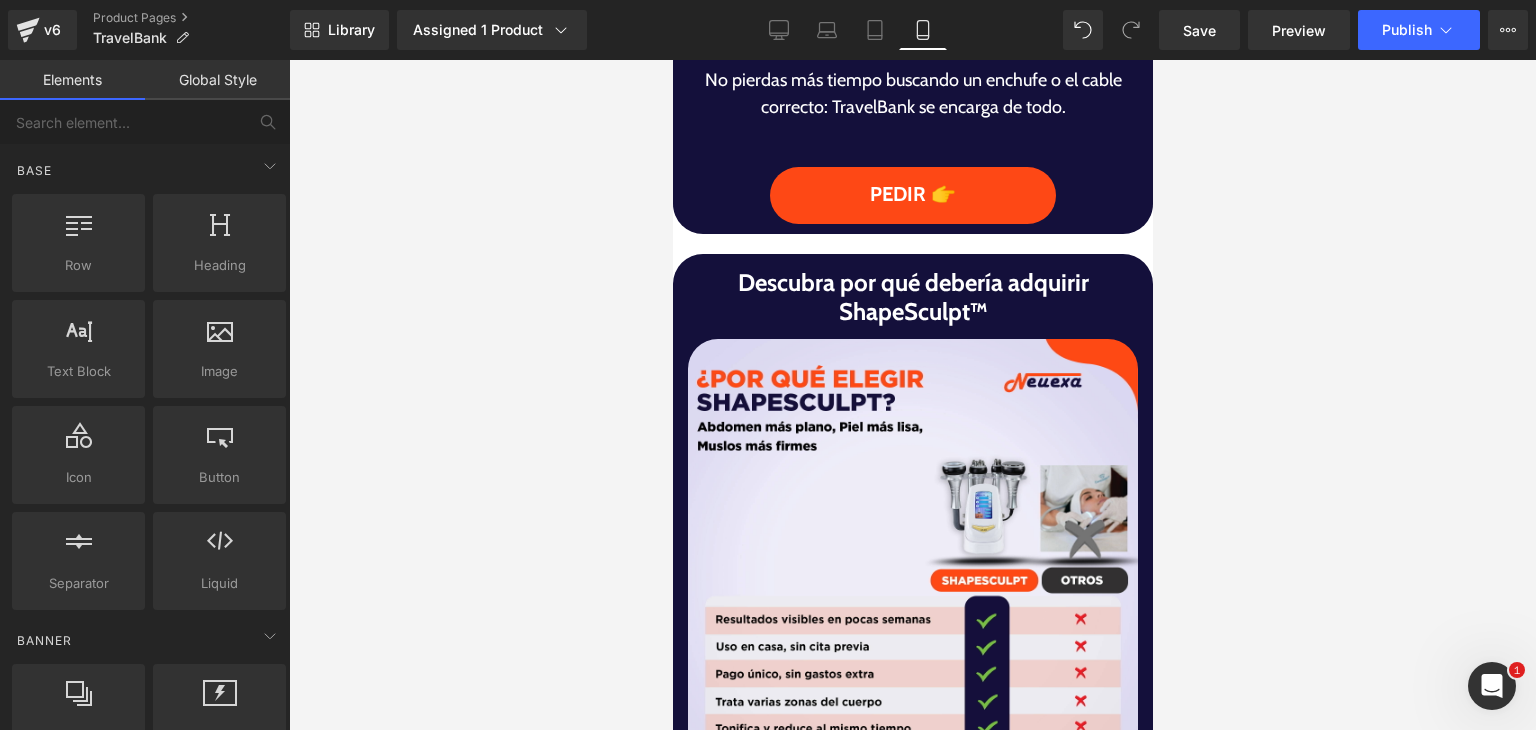 scroll, scrollTop: 2767, scrollLeft: 0, axis: vertical 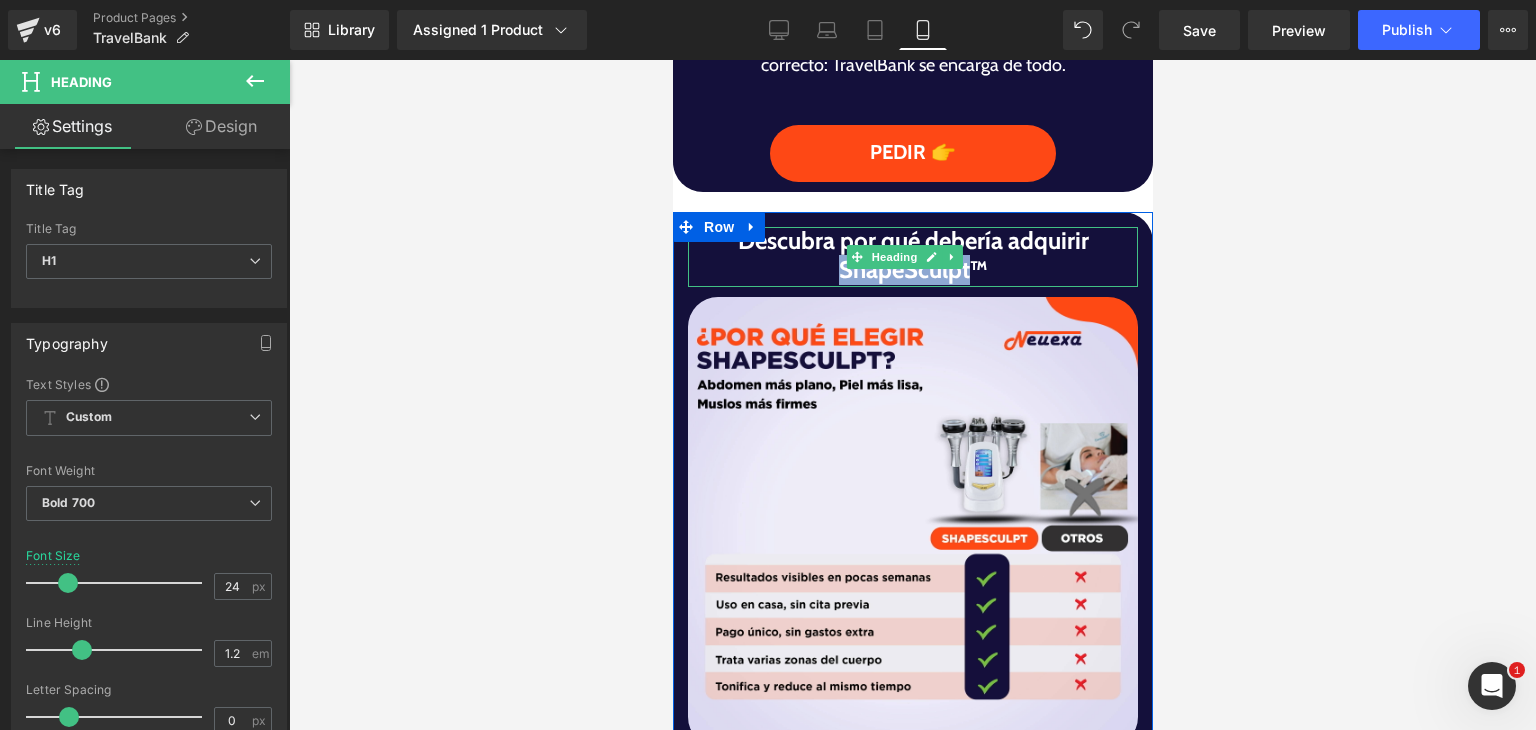 drag, startPoint x: 853, startPoint y: 237, endPoint x: 965, endPoint y: 245, distance: 112.28535 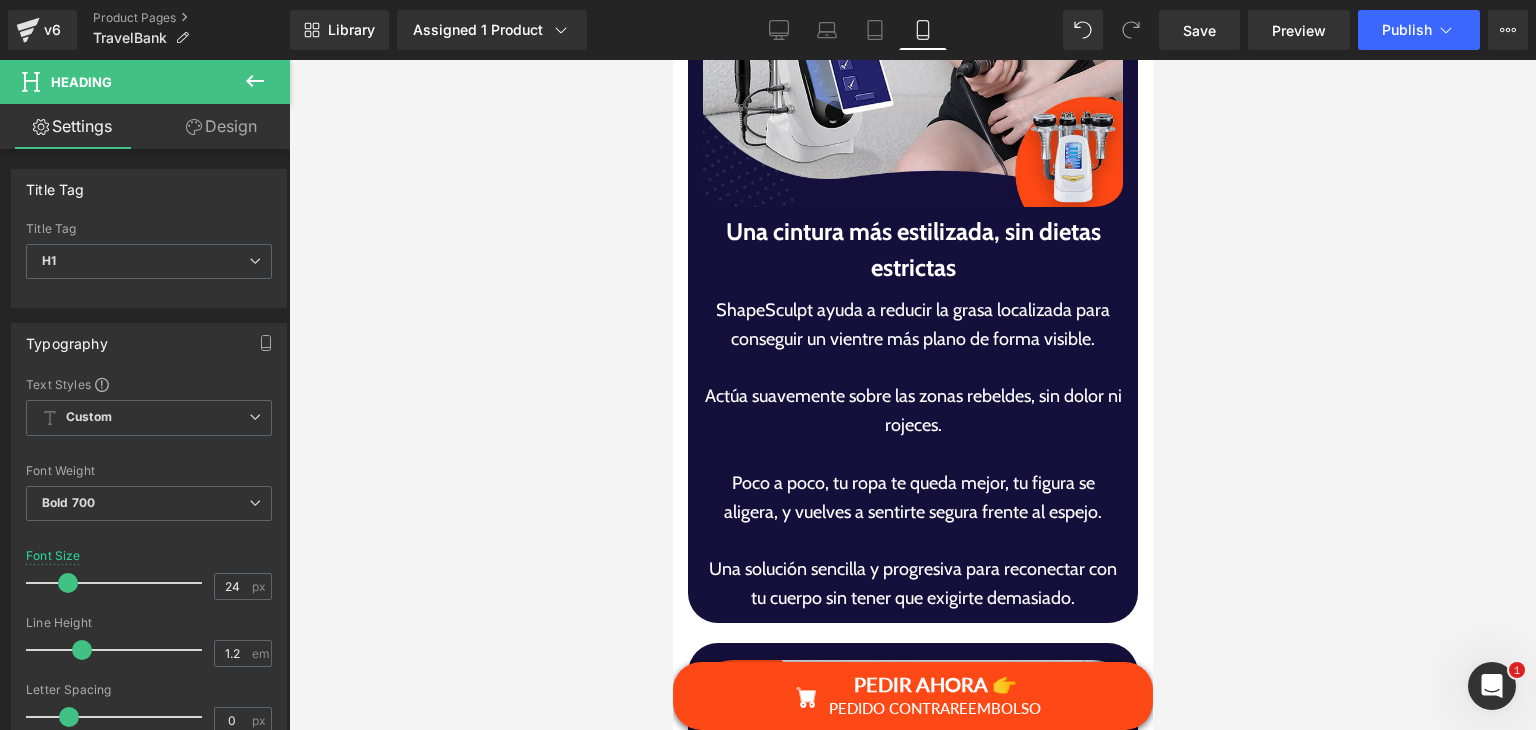 scroll, scrollTop: 5091, scrollLeft: 0, axis: vertical 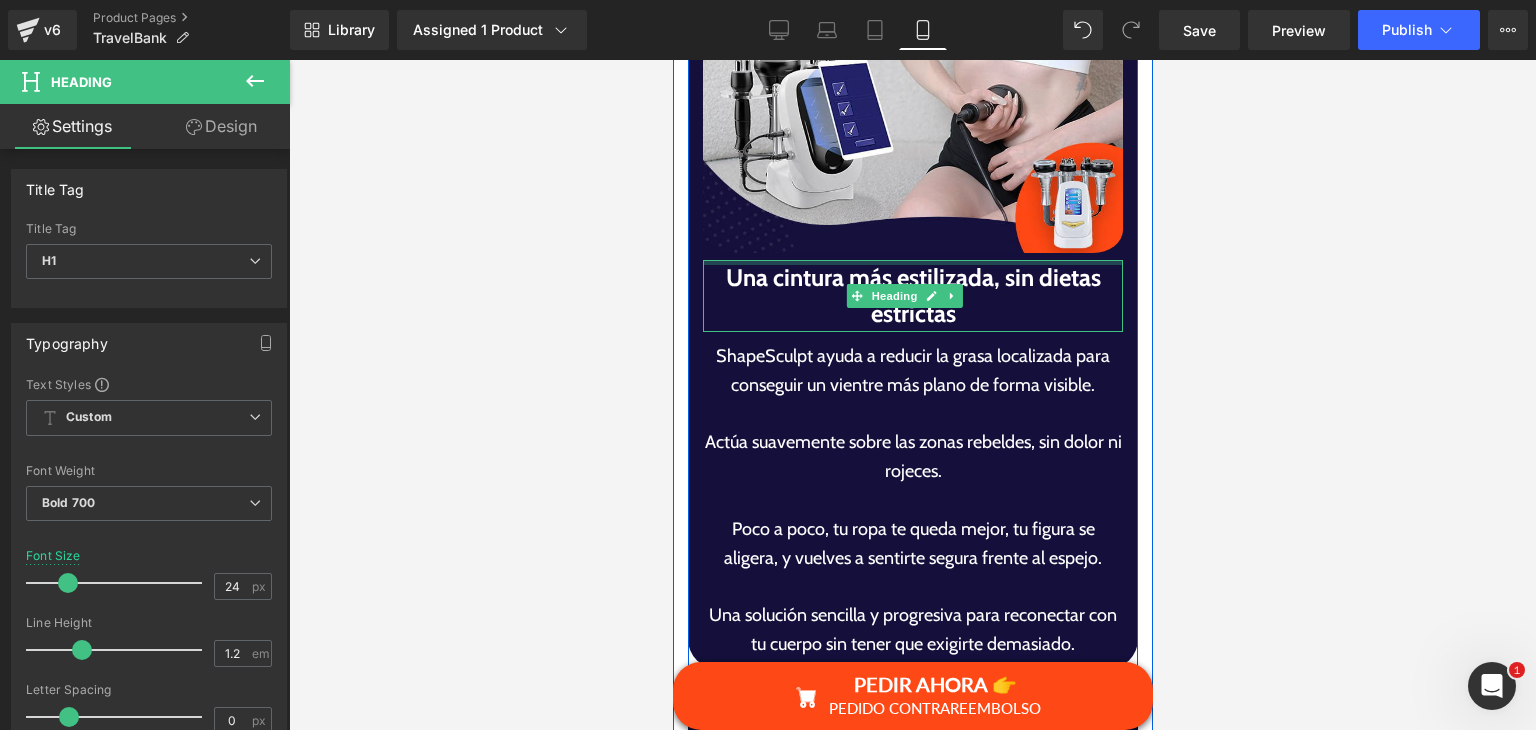 click on "Una cintura más estilizada, sin dietas estrictas" at bounding box center (912, 296) 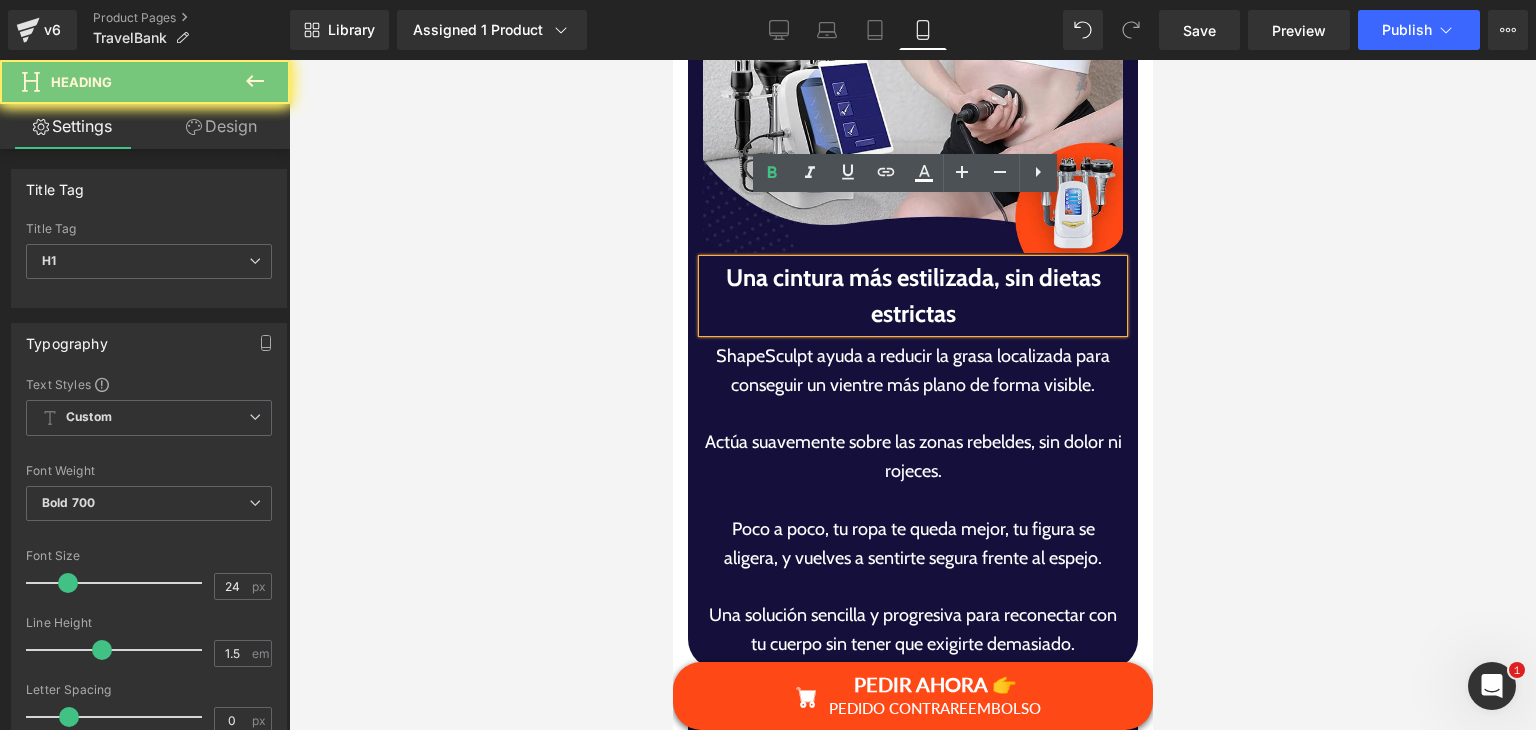 click on "Una cintura más estilizada, sin dietas estrictas" at bounding box center [912, 296] 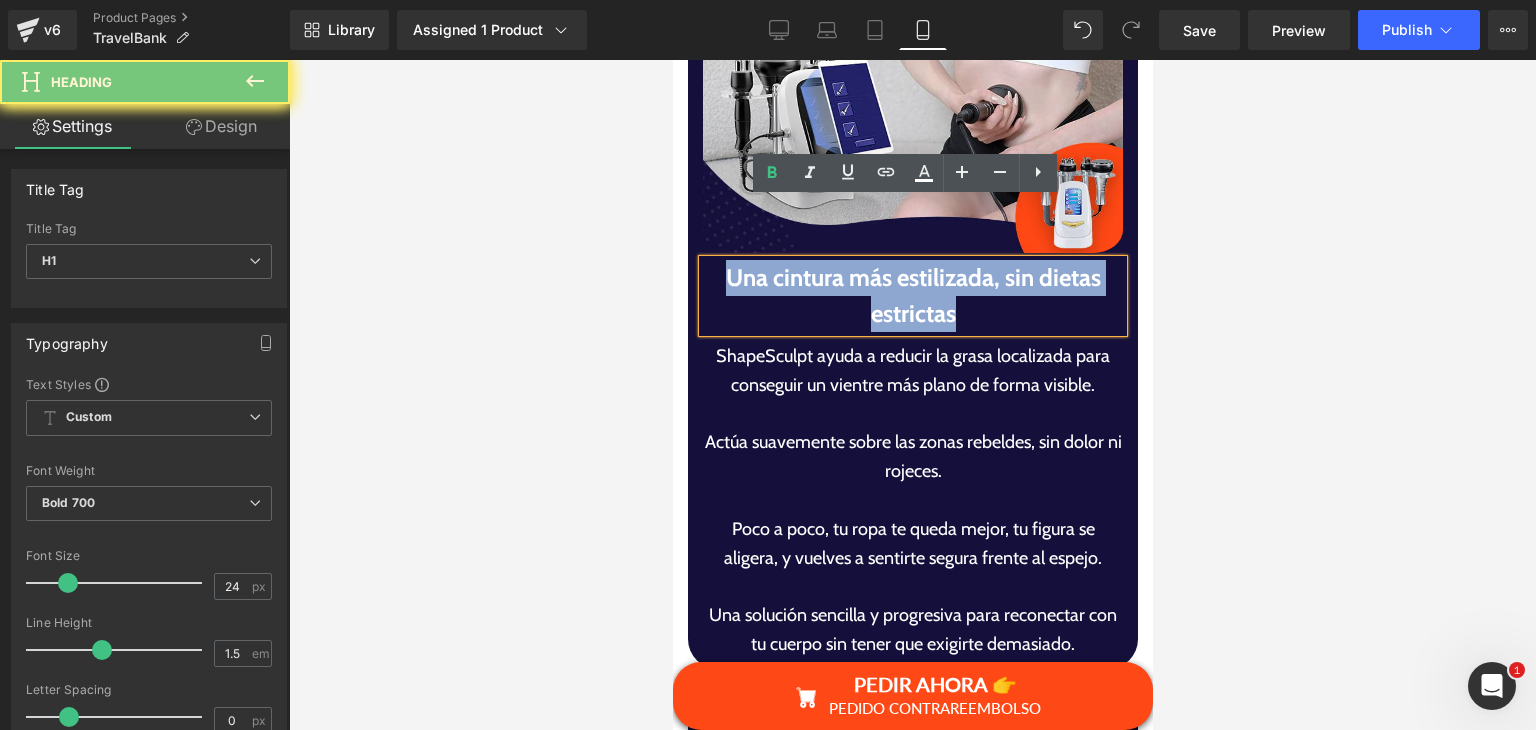 paste 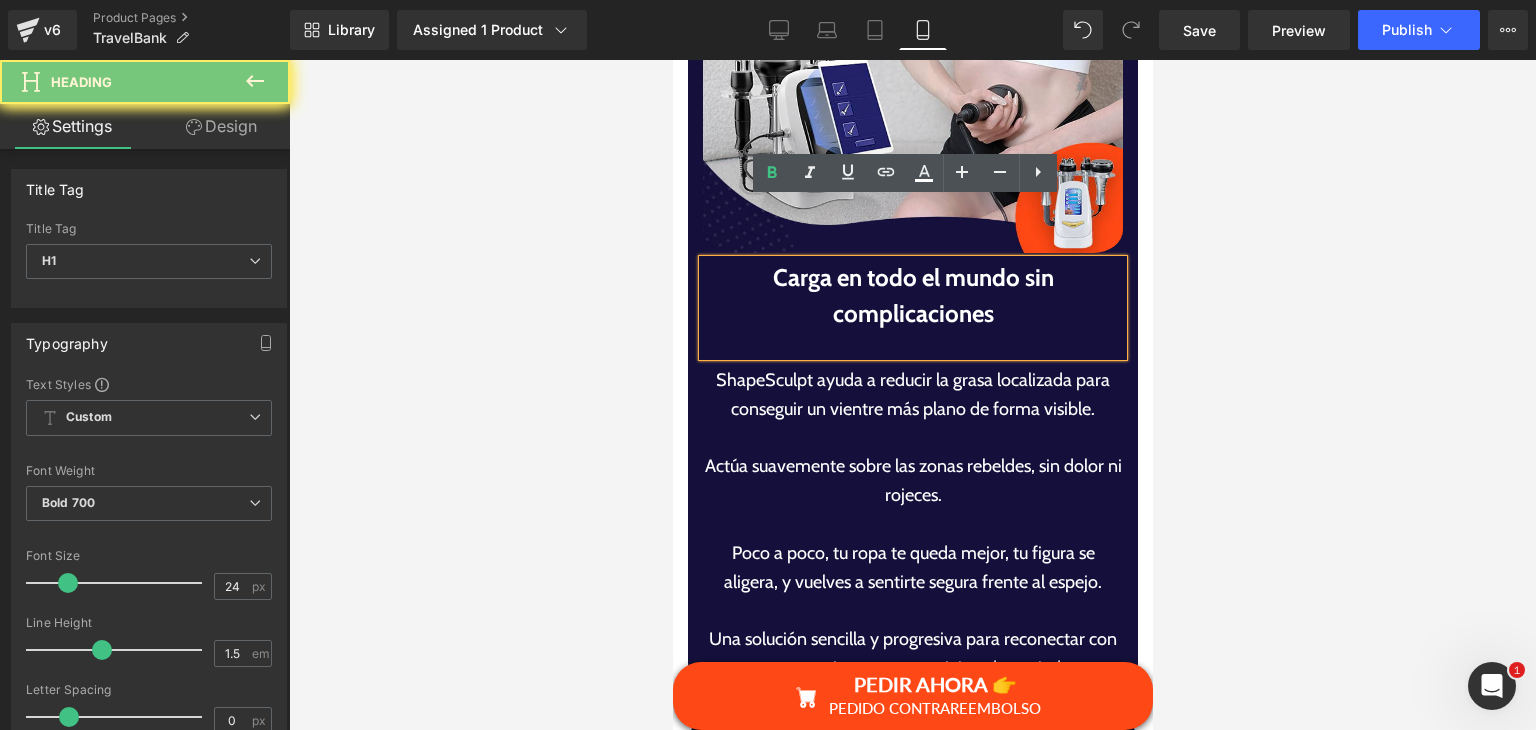type 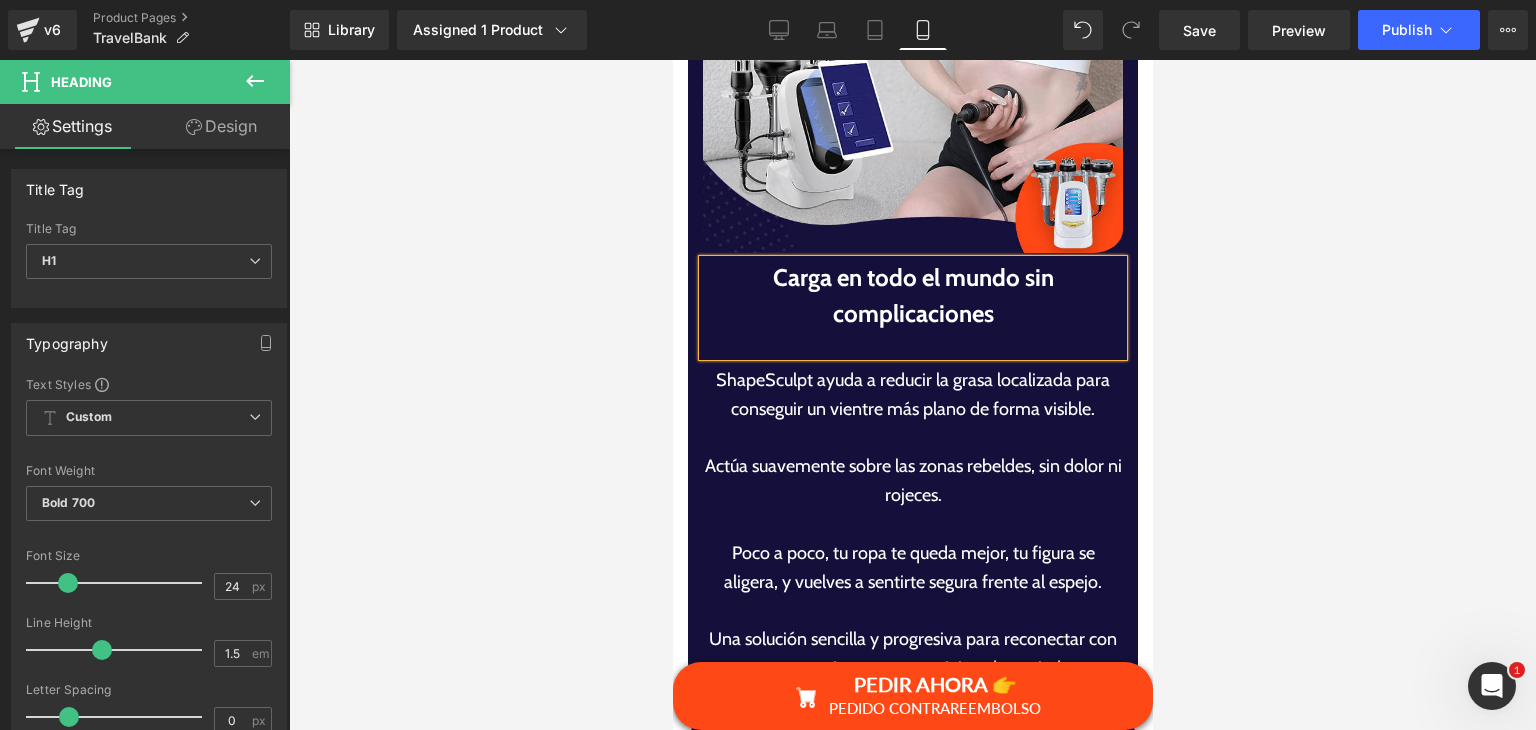 drag, startPoint x: 731, startPoint y: 408, endPoint x: 789, endPoint y: 416, distance: 58.549126 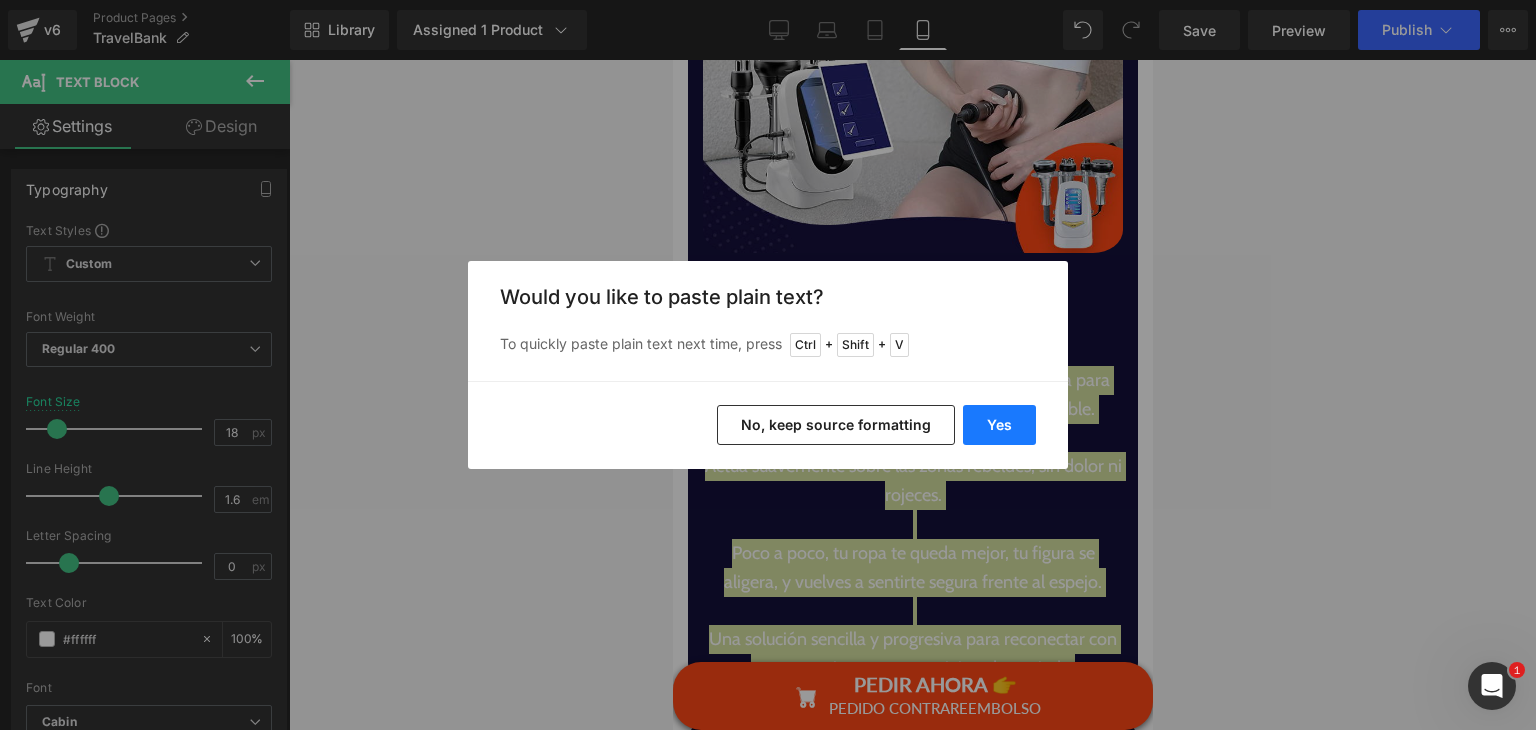 click on "Yes" at bounding box center [999, 425] 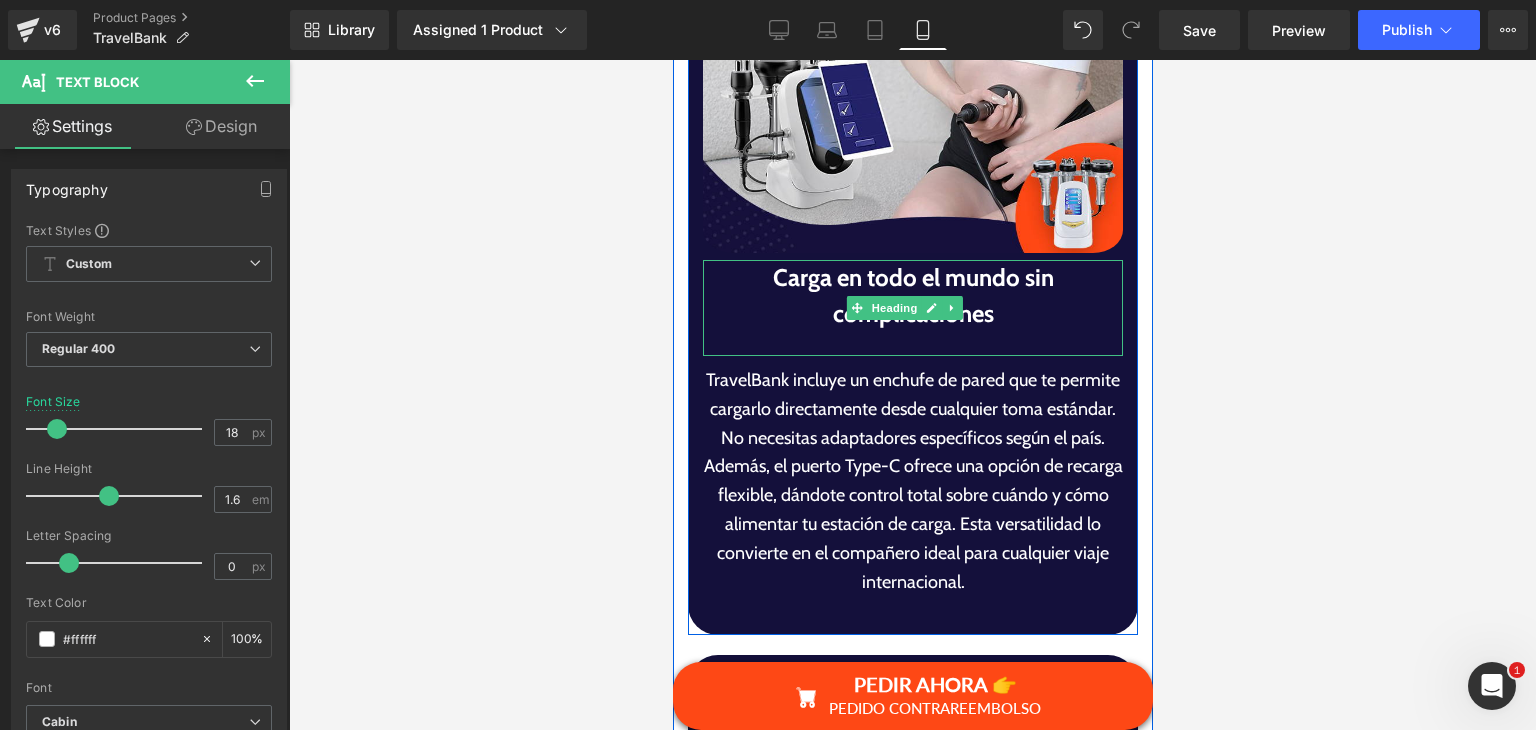 click at bounding box center [912, 344] 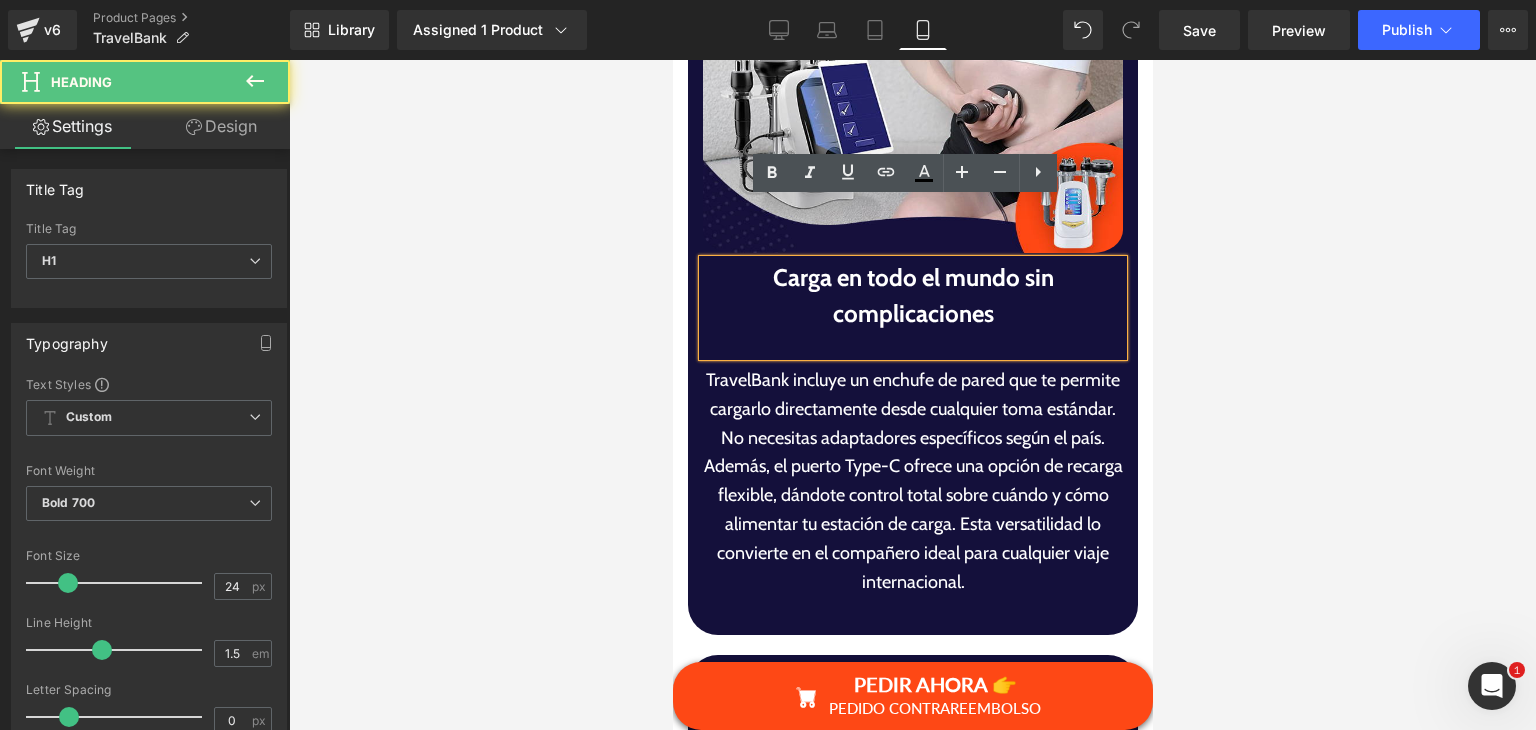 click at bounding box center (912, 344) 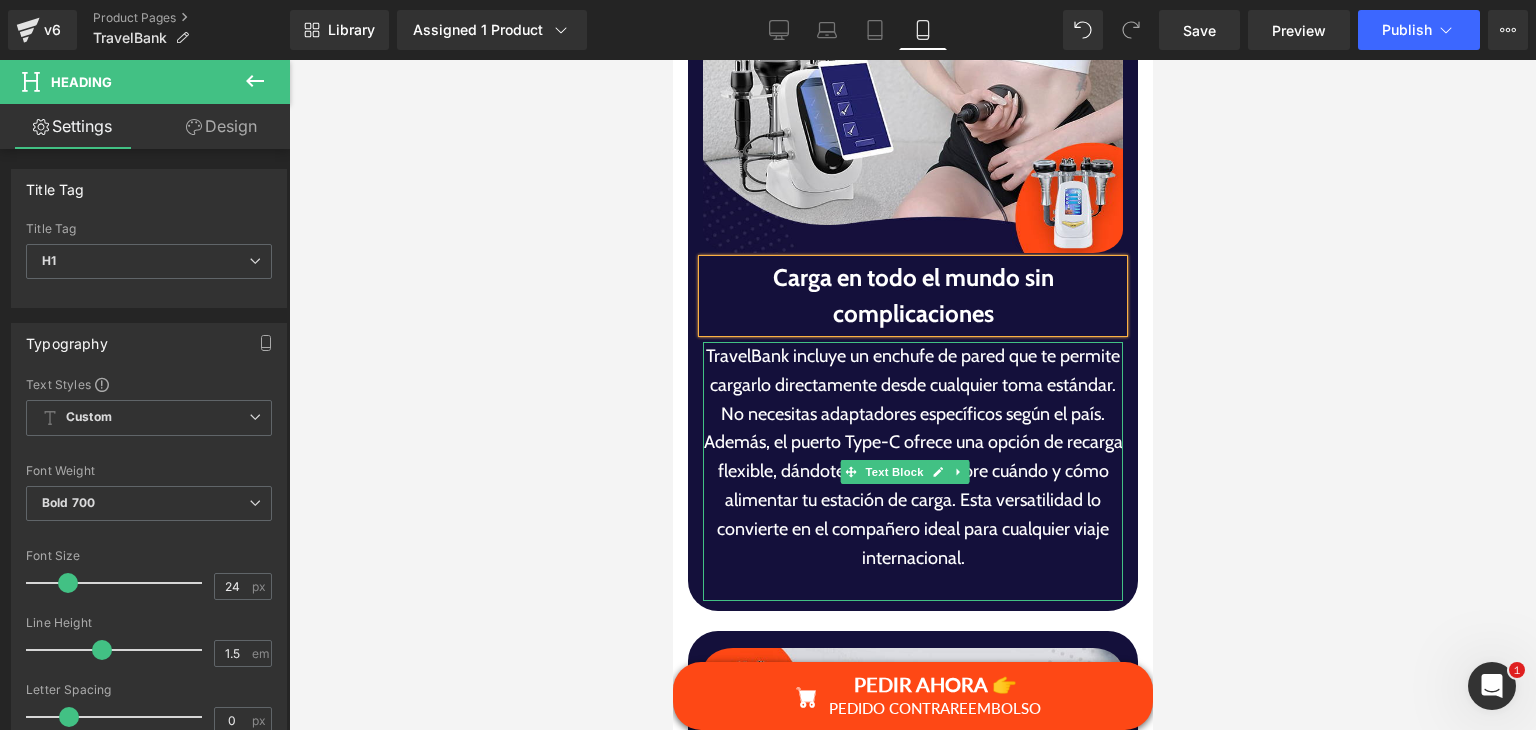 click on "TravelBank incluye un enchufe de pared que te permite cargarlo directamente desde cualquier toma estándar. No necesitas adaptadores específicos según el país. Además, el puerto Type-C ofrece una opción de recarga flexible, dándote control total sobre cuándo y cómo alimentar tu estación de carga. Esta versatilidad lo convierte en el compañero ideal para cualquier viaje internacional." at bounding box center [912, 457] 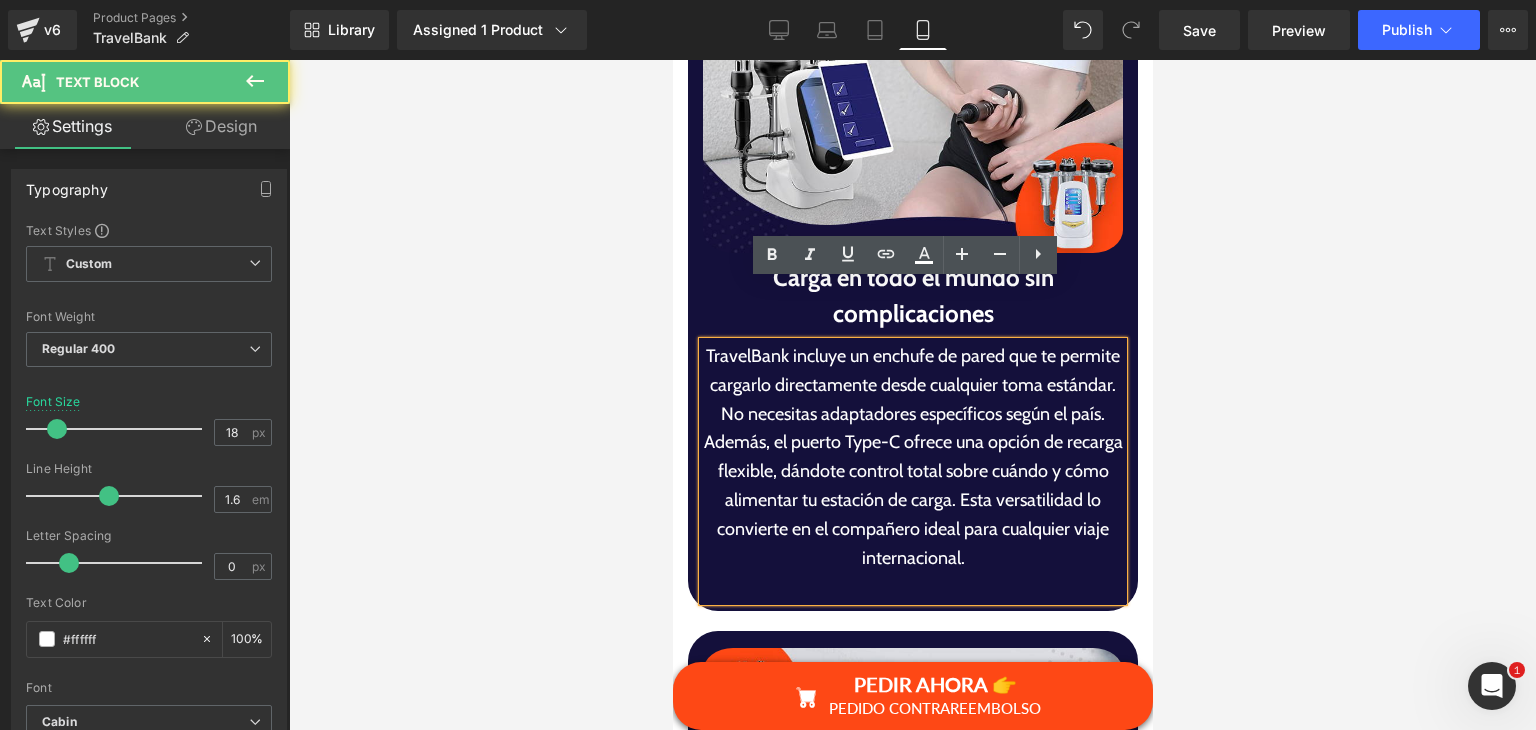 click on "TravelBank incluye un enchufe de pared que te permite cargarlo directamente desde cualquier toma estándar. No necesitas adaptadores específicos según el país. Además, el puerto Type-C ofrece una opción de recarga flexible, dándote control total sobre cuándo y cómo alimentar tu estación de carga. Esta versatilidad lo convierte en el compañero ideal para cualquier viaje internacional." at bounding box center [912, 457] 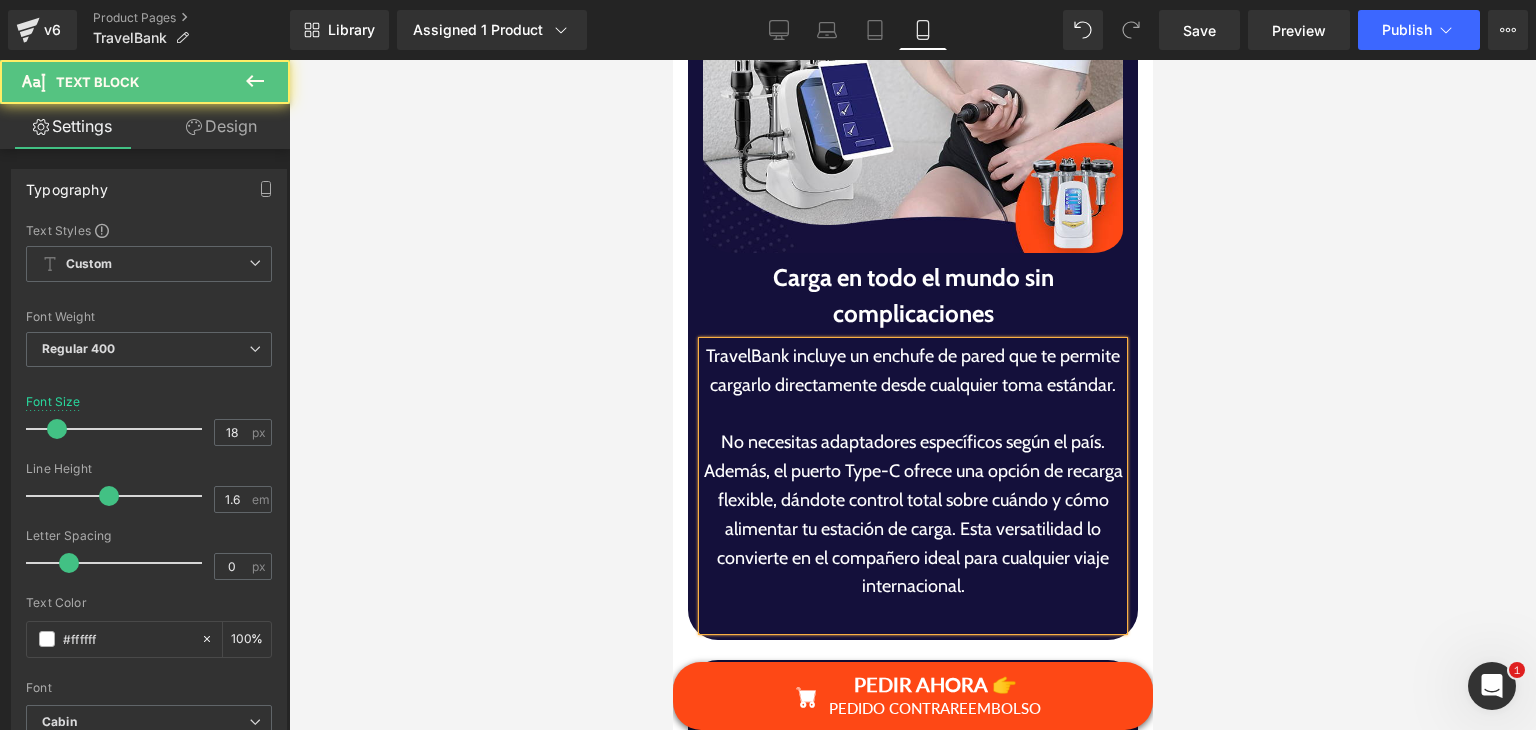 click on "No necesitas adaptadores específicos según el país. Además, el puerto Type-C ofrece una opción de recarga flexible, dándote control total sobre cuándo y cómo alimentar tu estación de carga. Esta versatilidad lo convierte en el compañero ideal para cualquier viaje internacional." at bounding box center (912, 514) 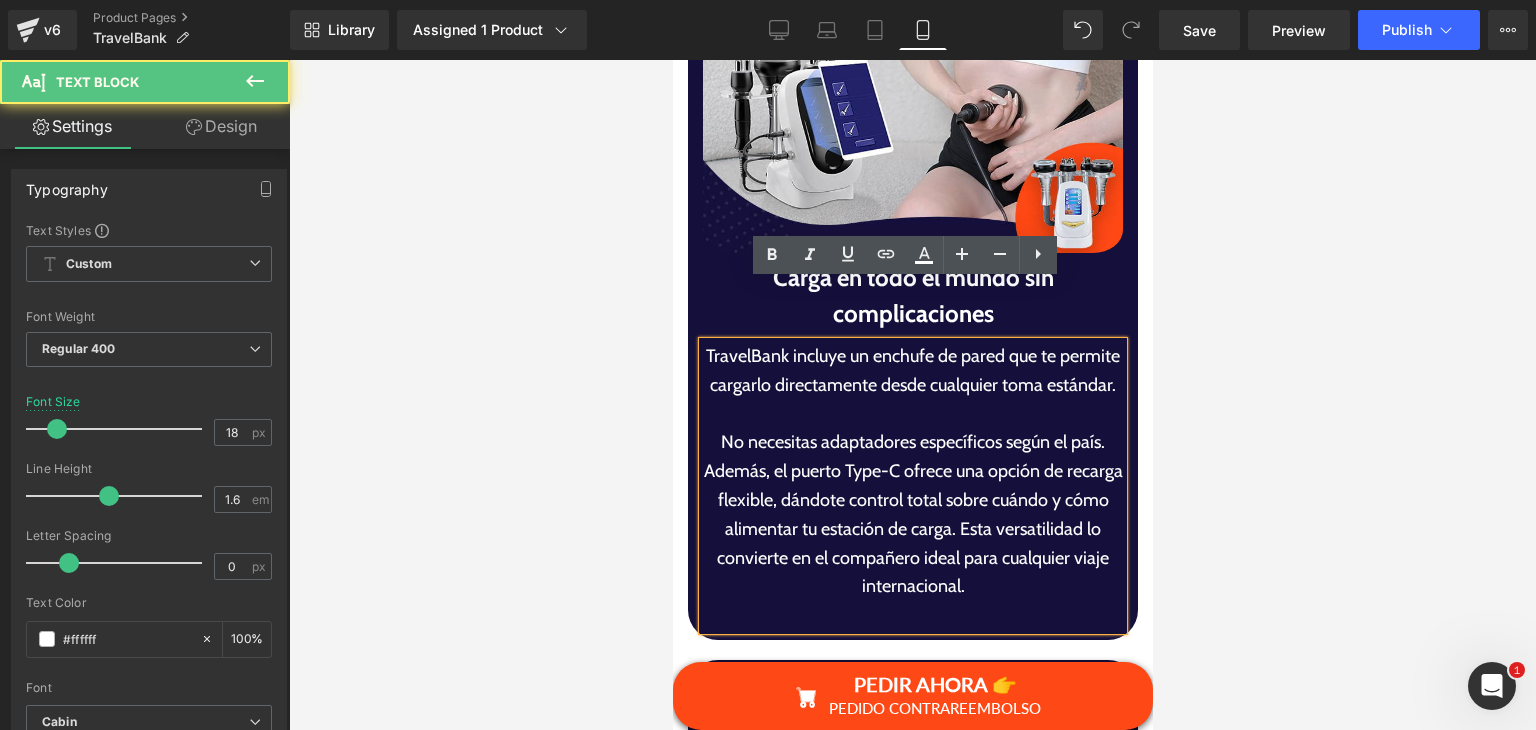 click on "No necesitas adaptadores específicos según el país. Además, el puerto Type-C ofrece una opción de recarga flexible, dándote control total sobre cuándo y cómo alimentar tu estación de carga. Esta versatilidad lo convierte en el compañero ideal para cualquier viaje internacional." at bounding box center (912, 514) 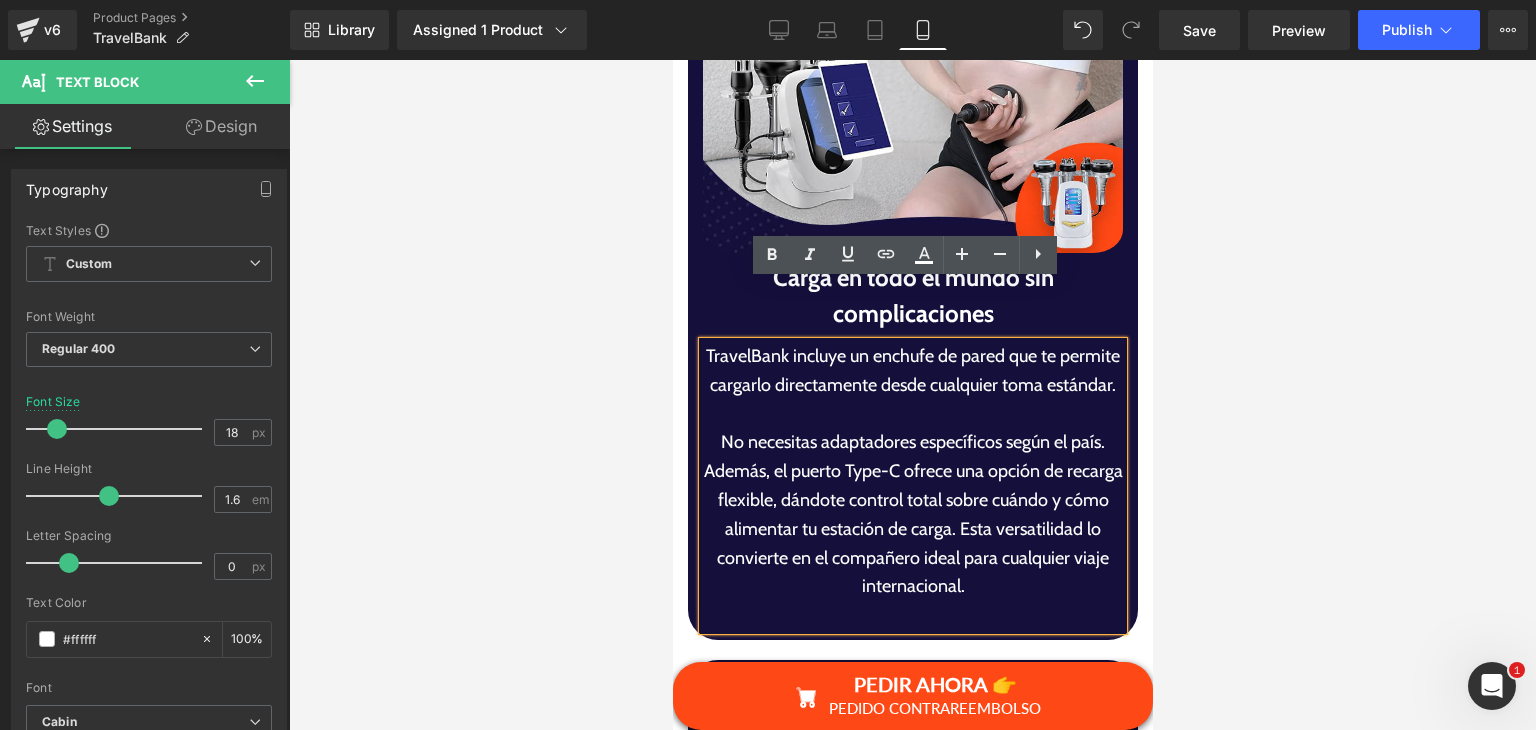 click on "No necesitas adaptadores específicos según el país. Además, el puerto Type-C ofrece una opción de recarga flexible, dándote control total sobre cuándo y cómo alimentar tu estación de carga. Esta versatilidad lo convierte en el compañero ideal para cualquier viaje internacional." at bounding box center [912, 514] 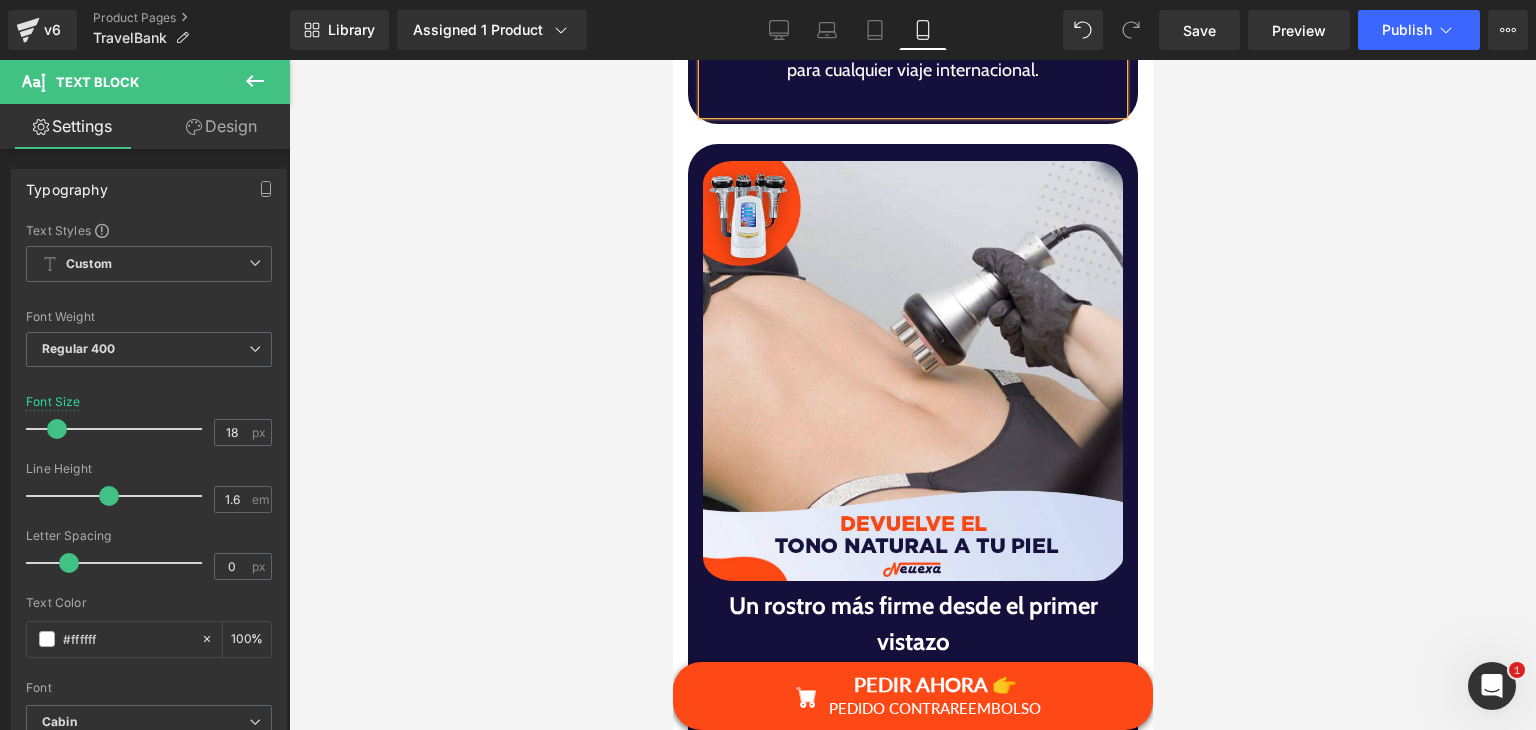 scroll, scrollTop: 5913, scrollLeft: 0, axis: vertical 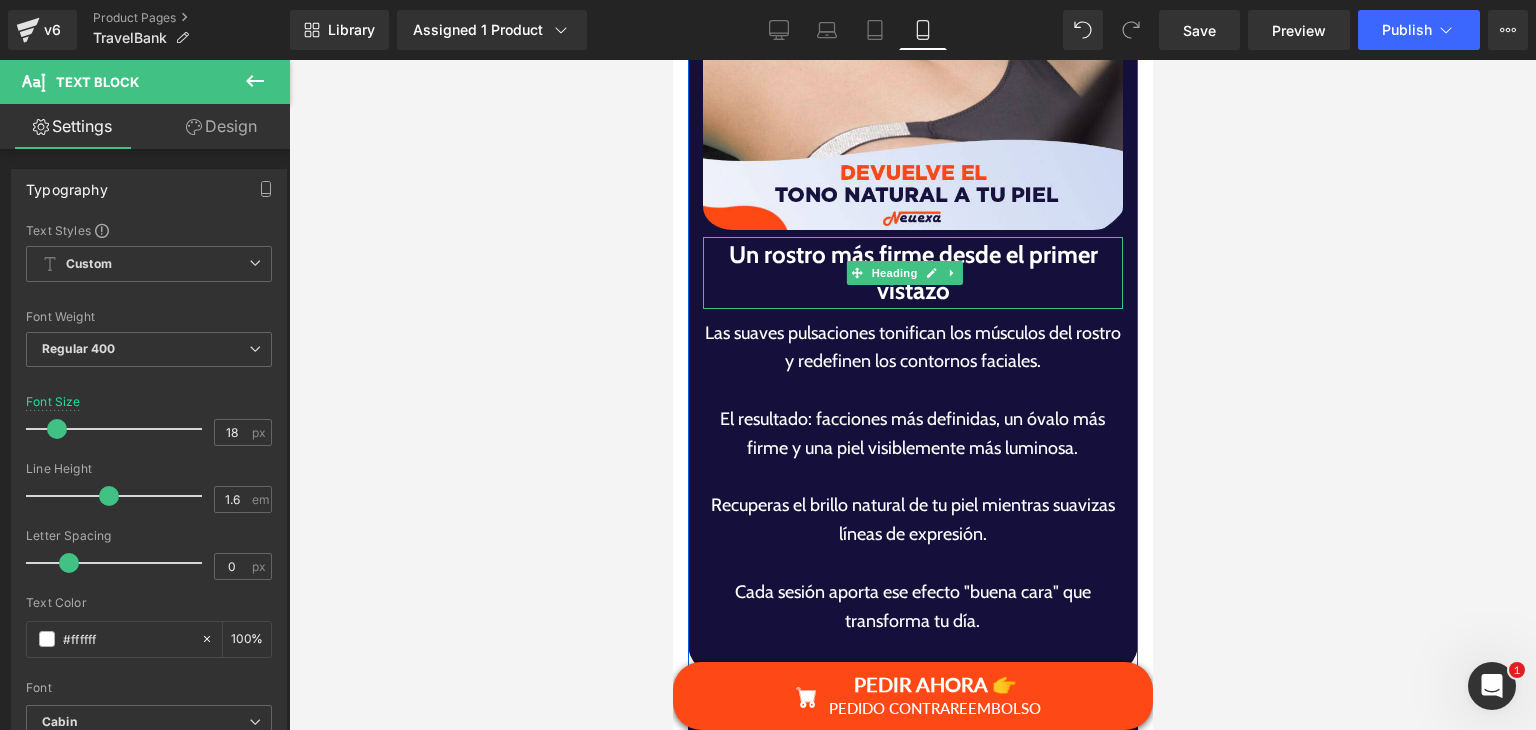 click on "Un rostro más firme desde el primer vistazo" at bounding box center [912, 273] 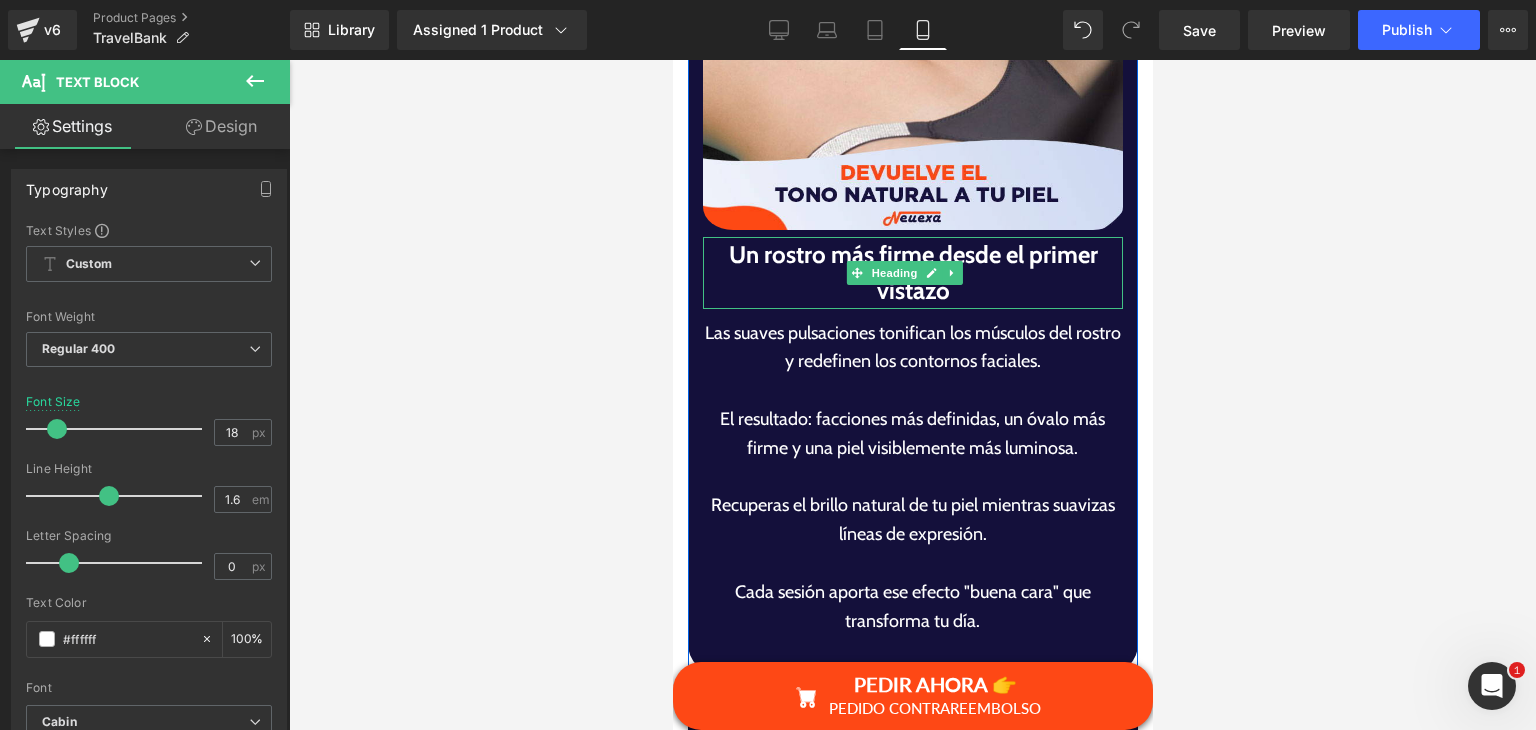 click on "Un rostro más firme desde el primer vistazo" at bounding box center (912, 273) 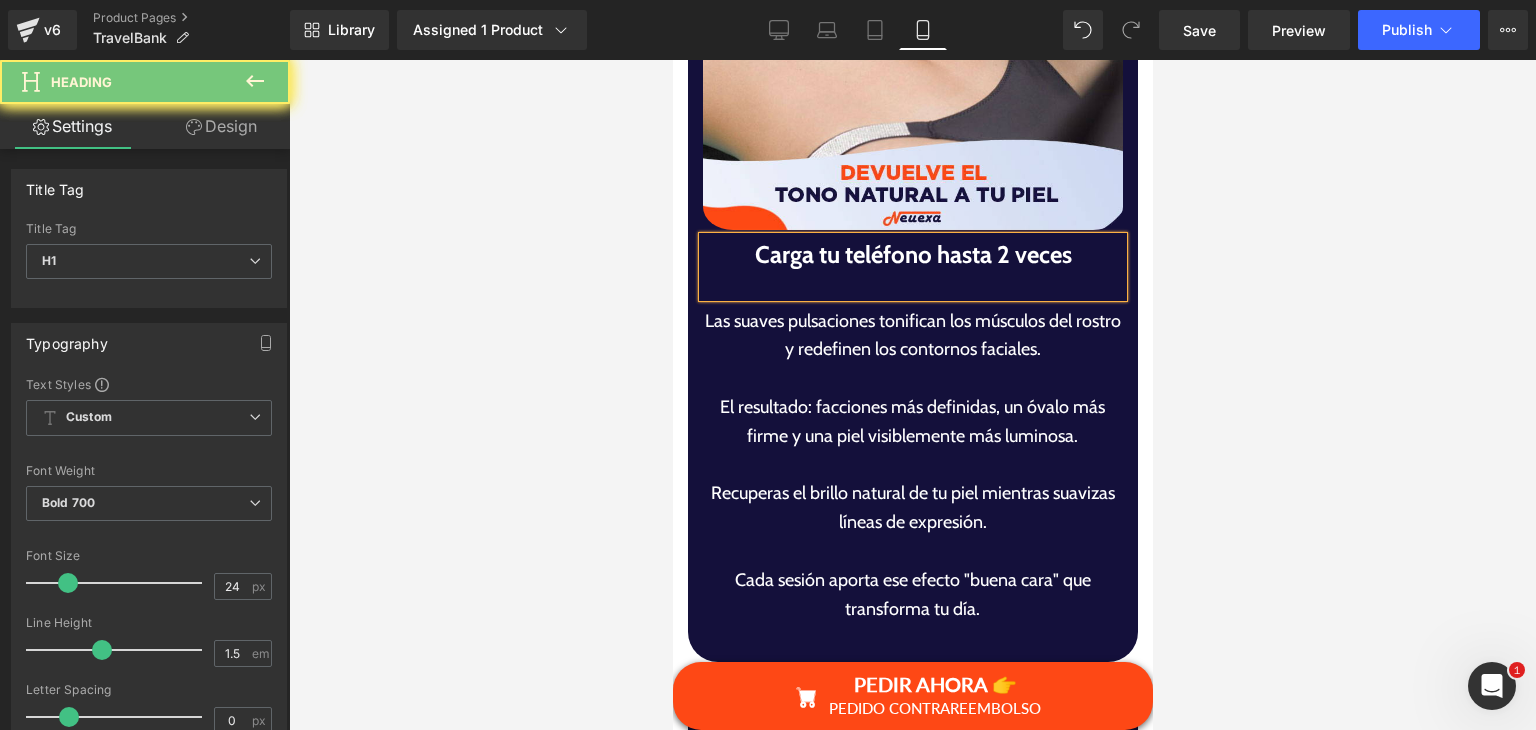 type 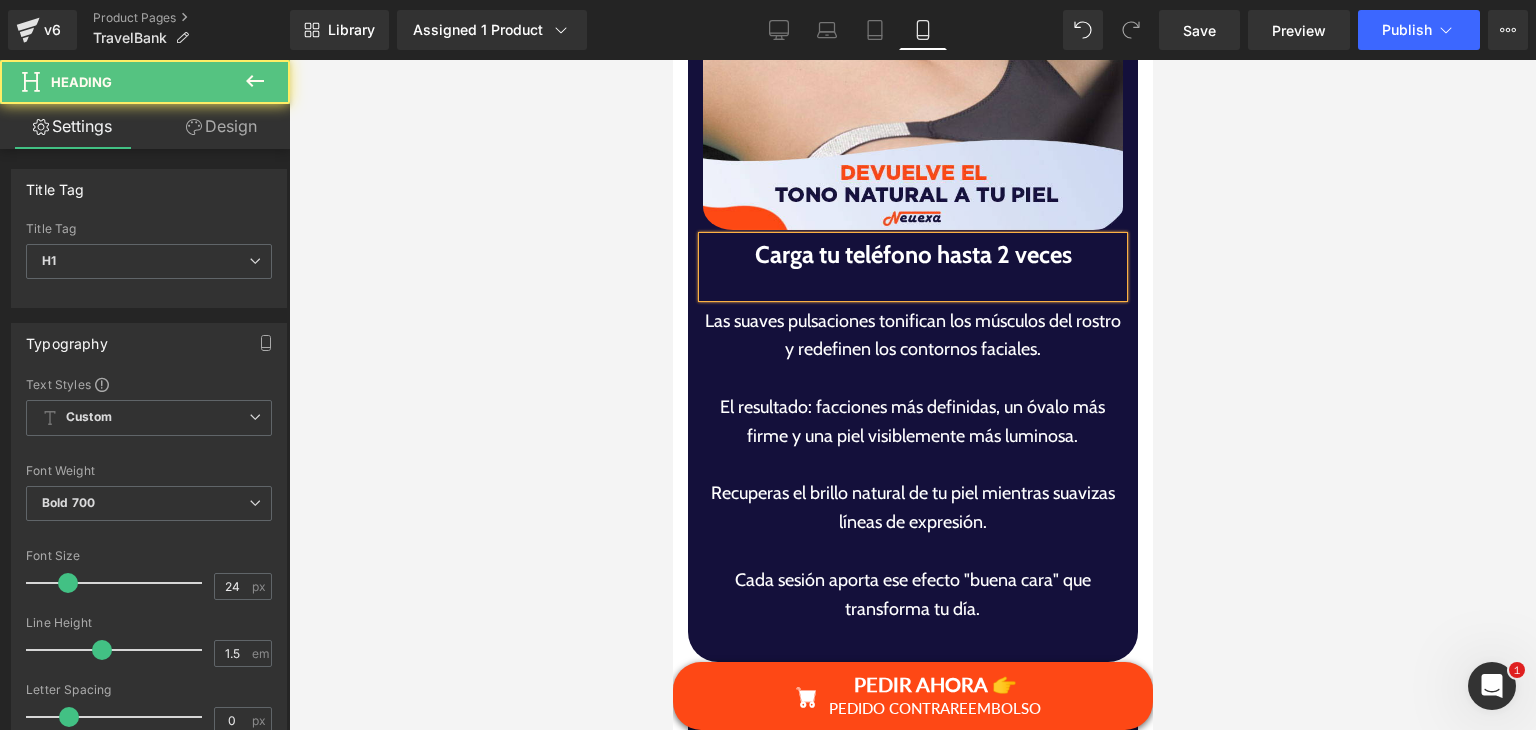click on "Carga tu teléfono hasta 2 veces" at bounding box center (912, 255) 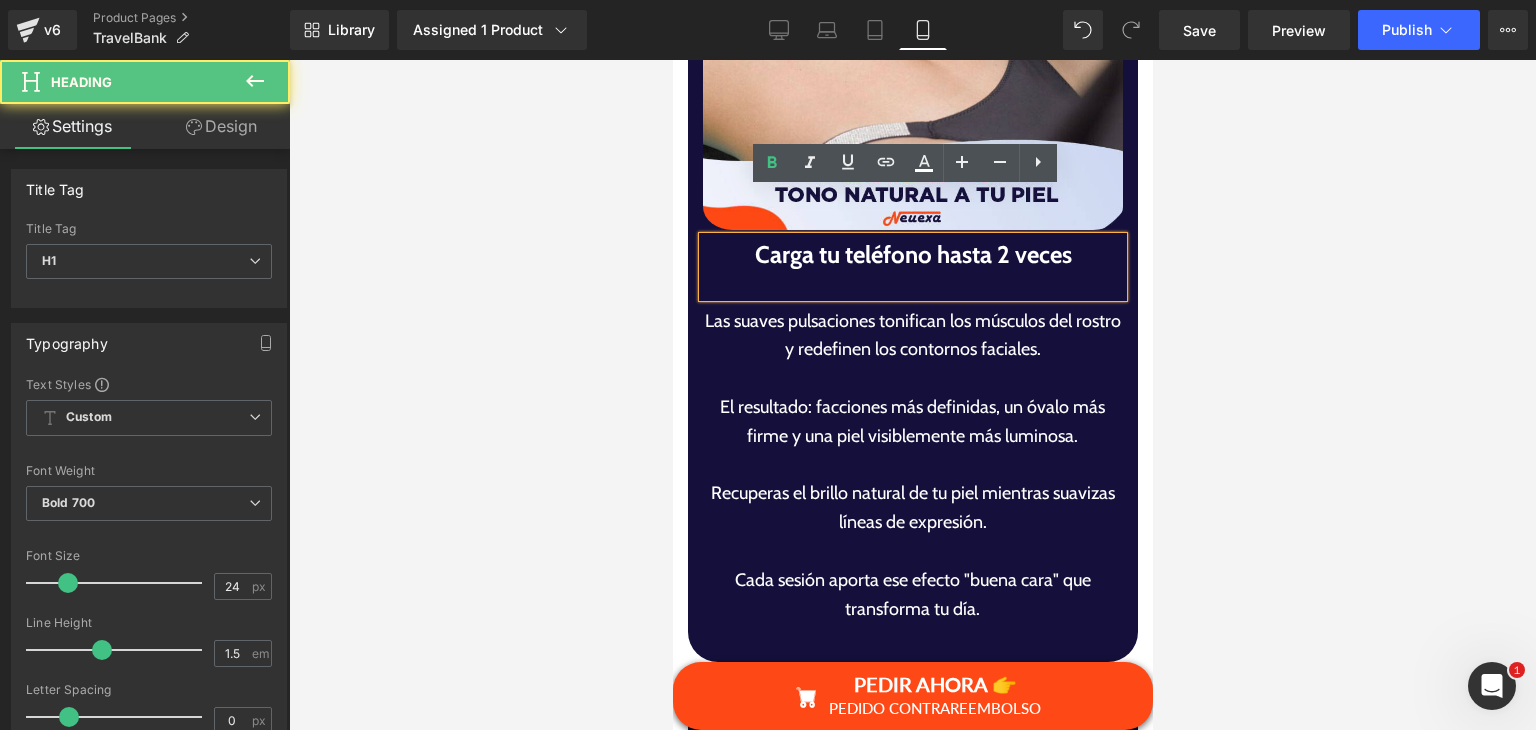 click at bounding box center (912, 285) 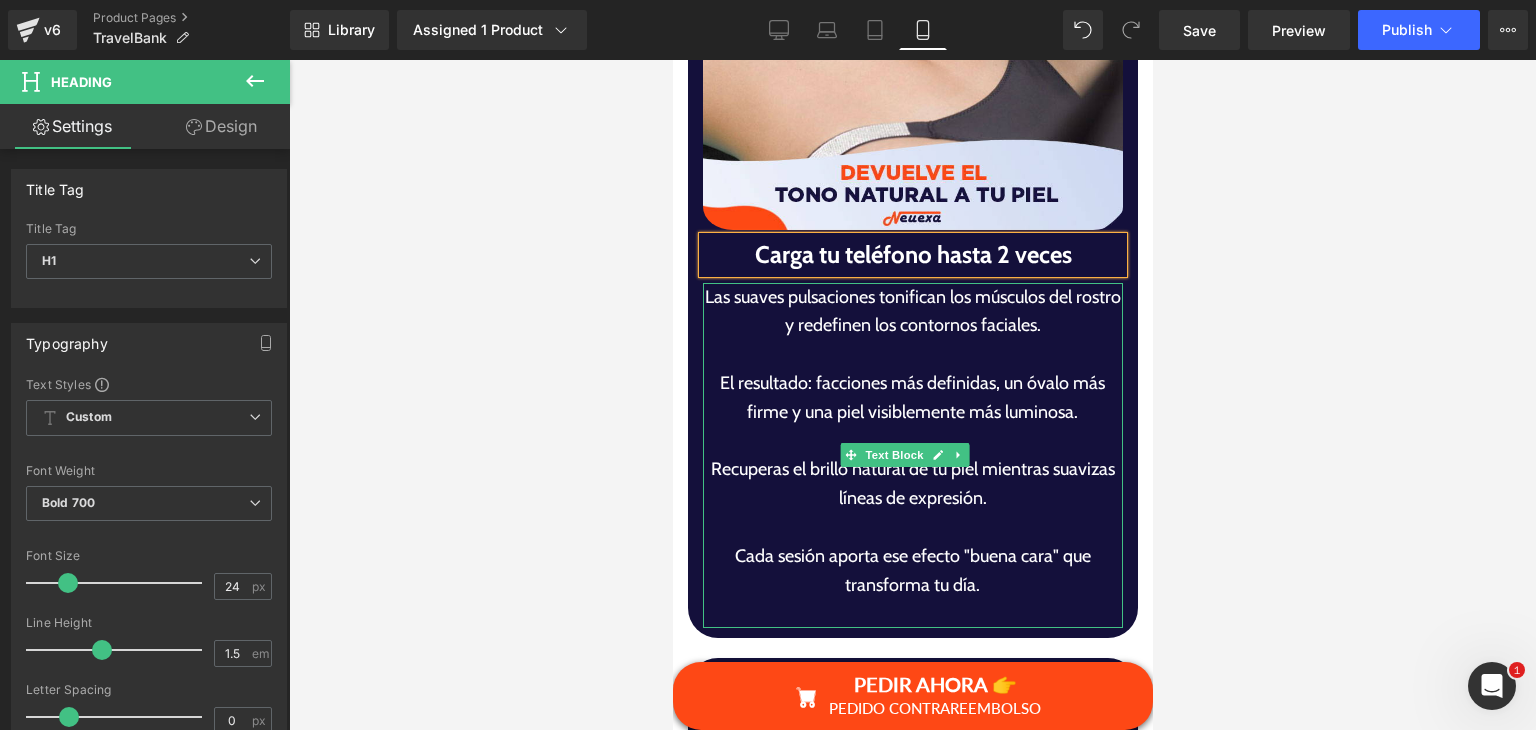 drag, startPoint x: 761, startPoint y: 283, endPoint x: 811, endPoint y: 317, distance: 60.464867 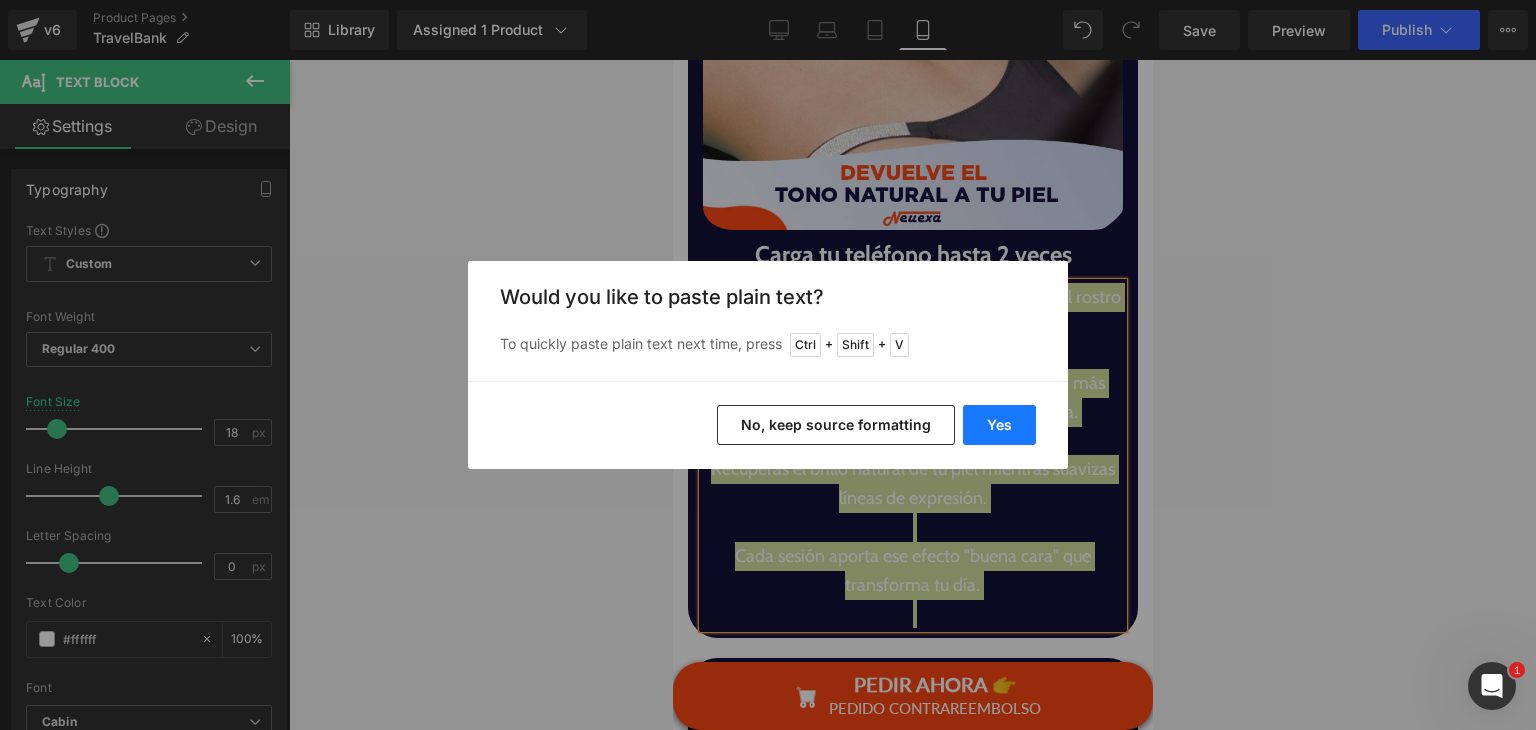 click on "Yes" at bounding box center (999, 425) 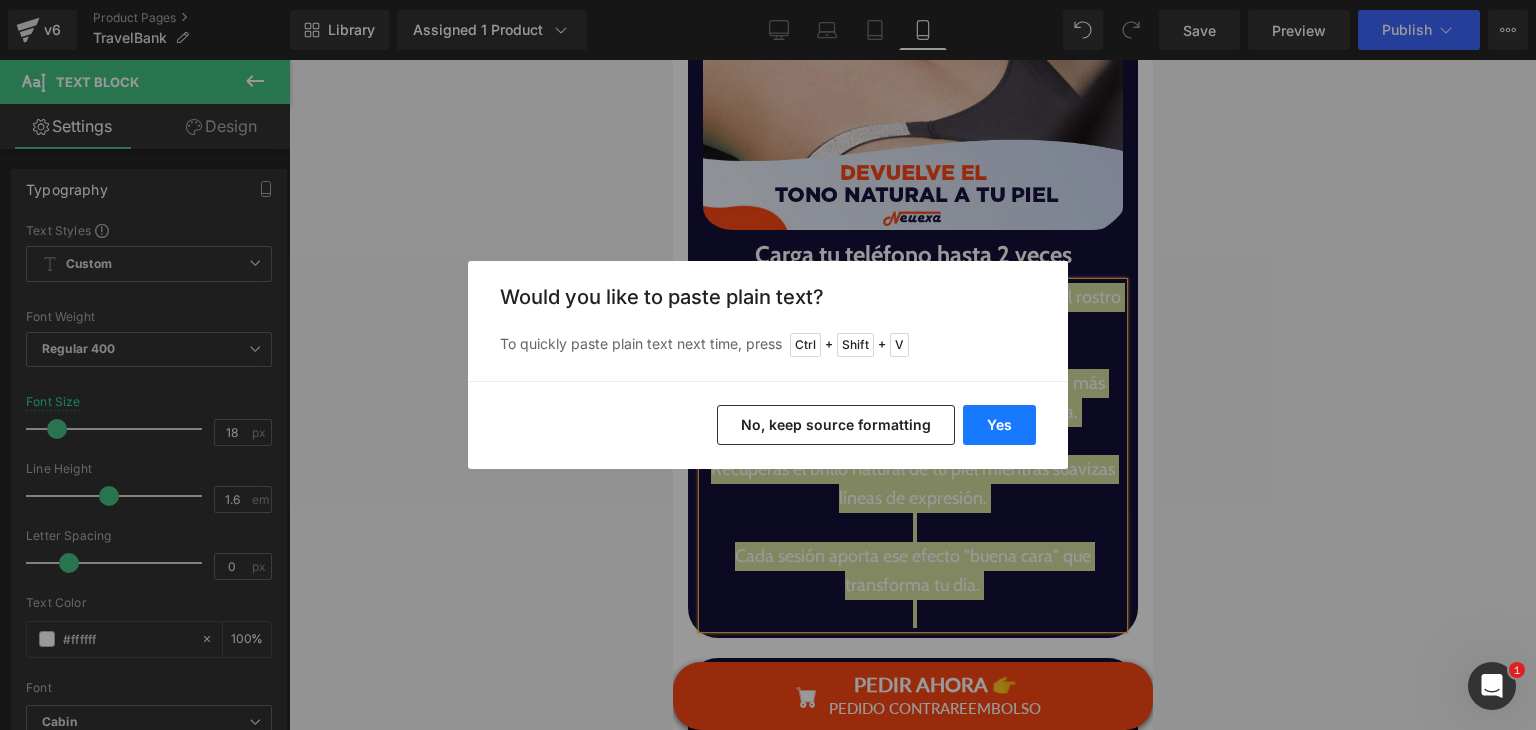 type 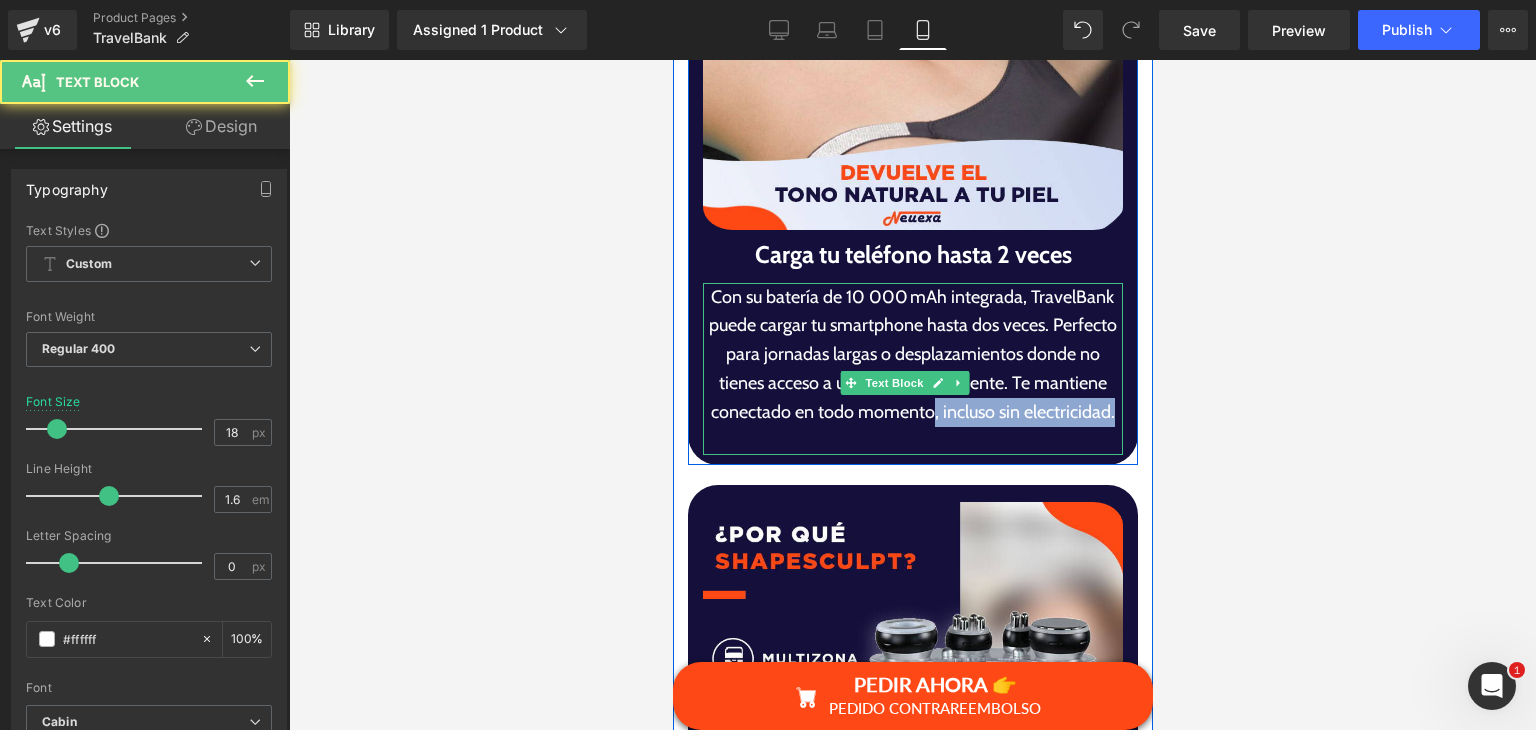 drag, startPoint x: 1016, startPoint y: 397, endPoint x: 1061, endPoint y: 298, distance: 108.74741 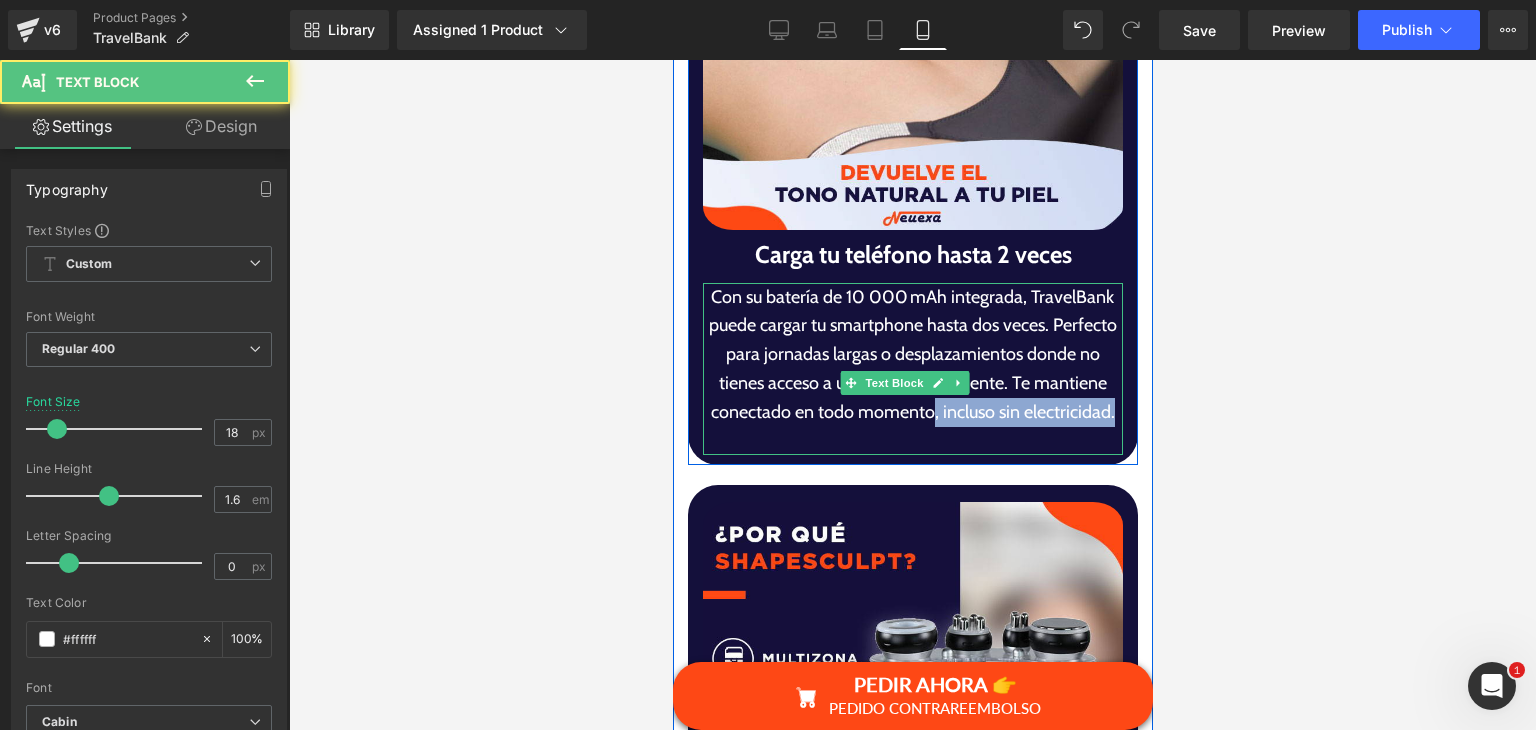 click on "Con su batería de 10 000 mAh integrada, TravelBank puede cargar tu smartphone hasta dos veces. Perfecto para jornadas largas o desplazamientos donde no tienes acceso a una toma de corriente. Te mantiene conectado en todo momento, incluso sin electricidad." at bounding box center [911, 355] 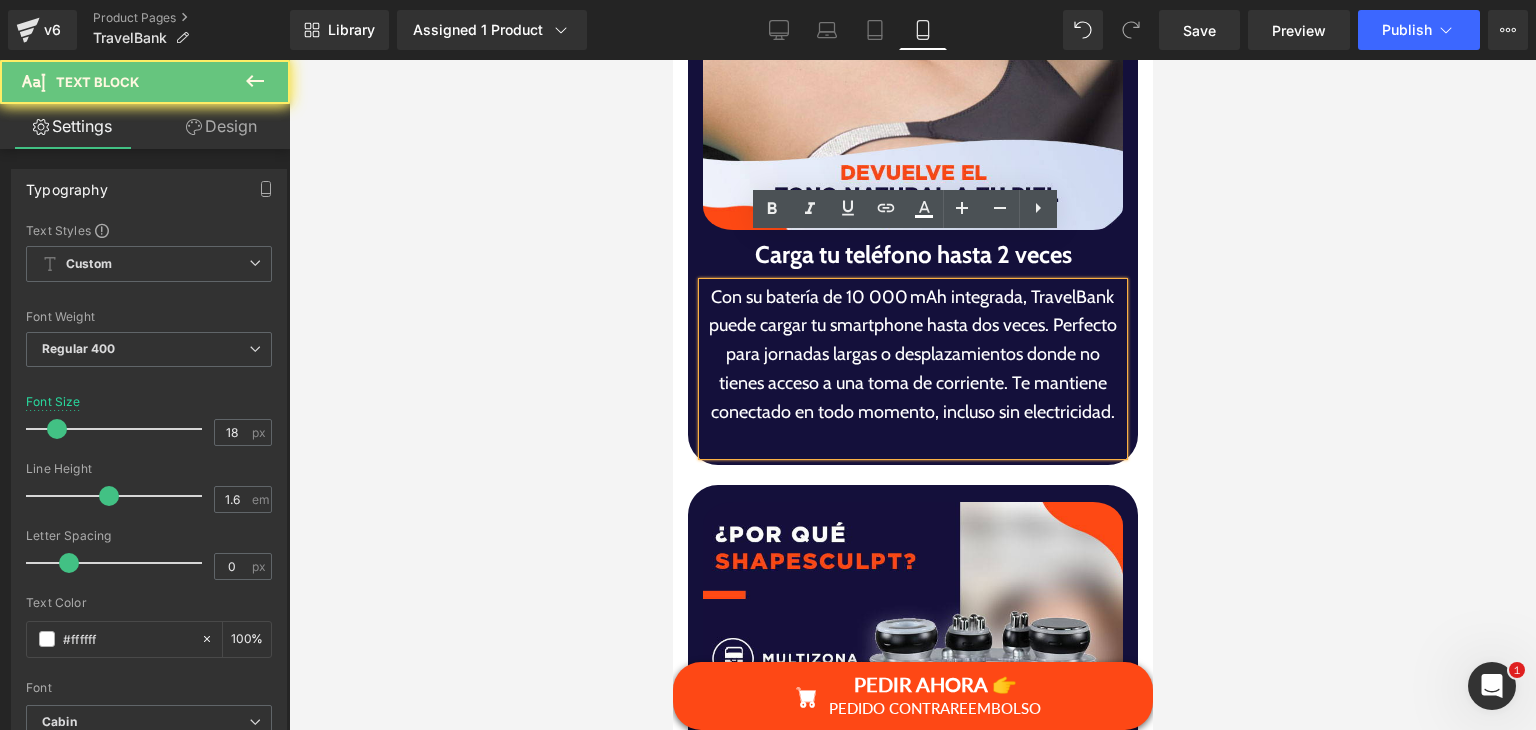 click on "Con su batería de 10 000 mAh integrada, TravelBank puede cargar tu smartphone hasta dos veces. Perfecto para jornadas largas o desplazamientos donde no tienes acceso a una toma de corriente. Te mantiene conectado en todo momento, incluso sin electricidad." at bounding box center (911, 355) 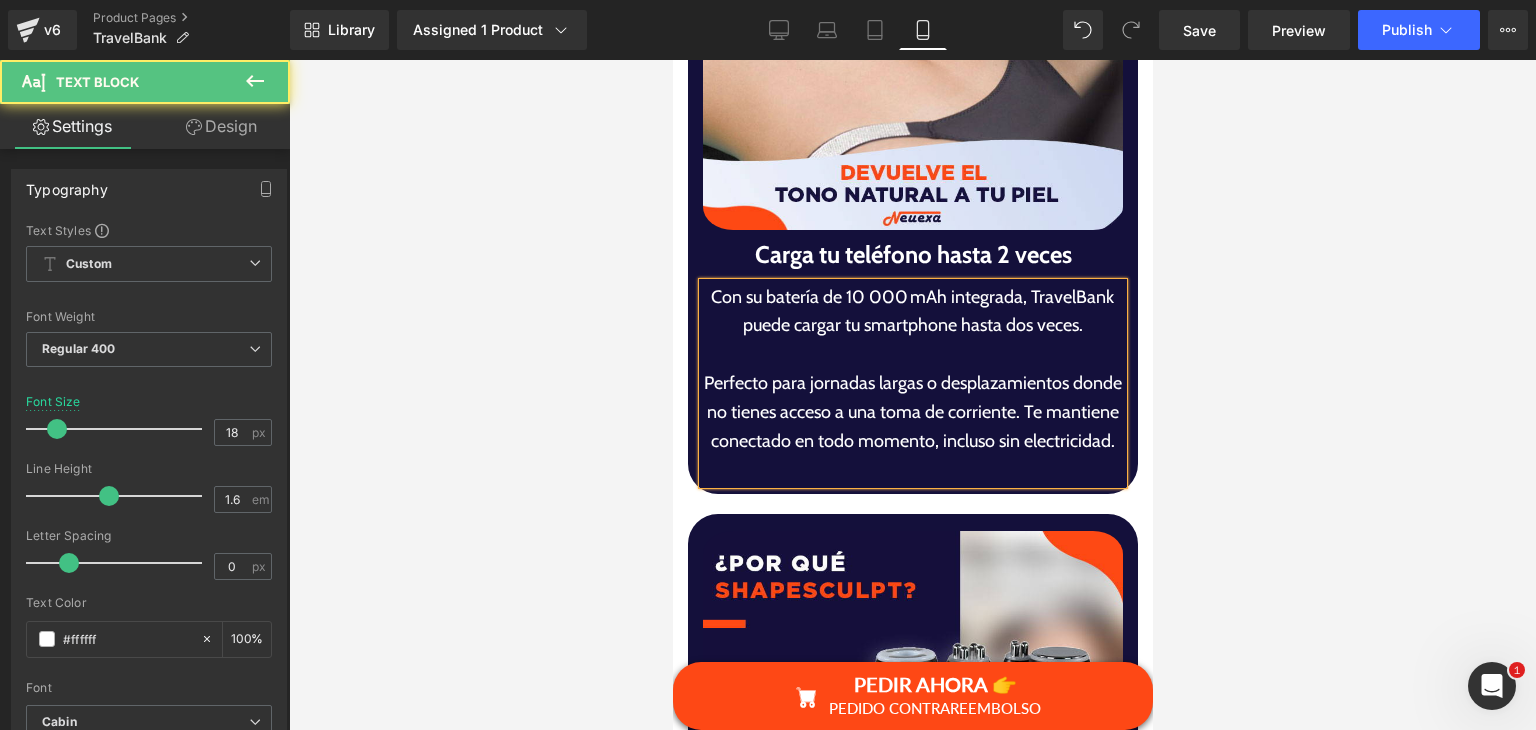 click on "Perfecto para jornadas largas o desplazamientos donde no tienes acceso a una toma de corriente. Te mantiene conectado en todo momento, incluso sin electricidad." at bounding box center (911, 412) 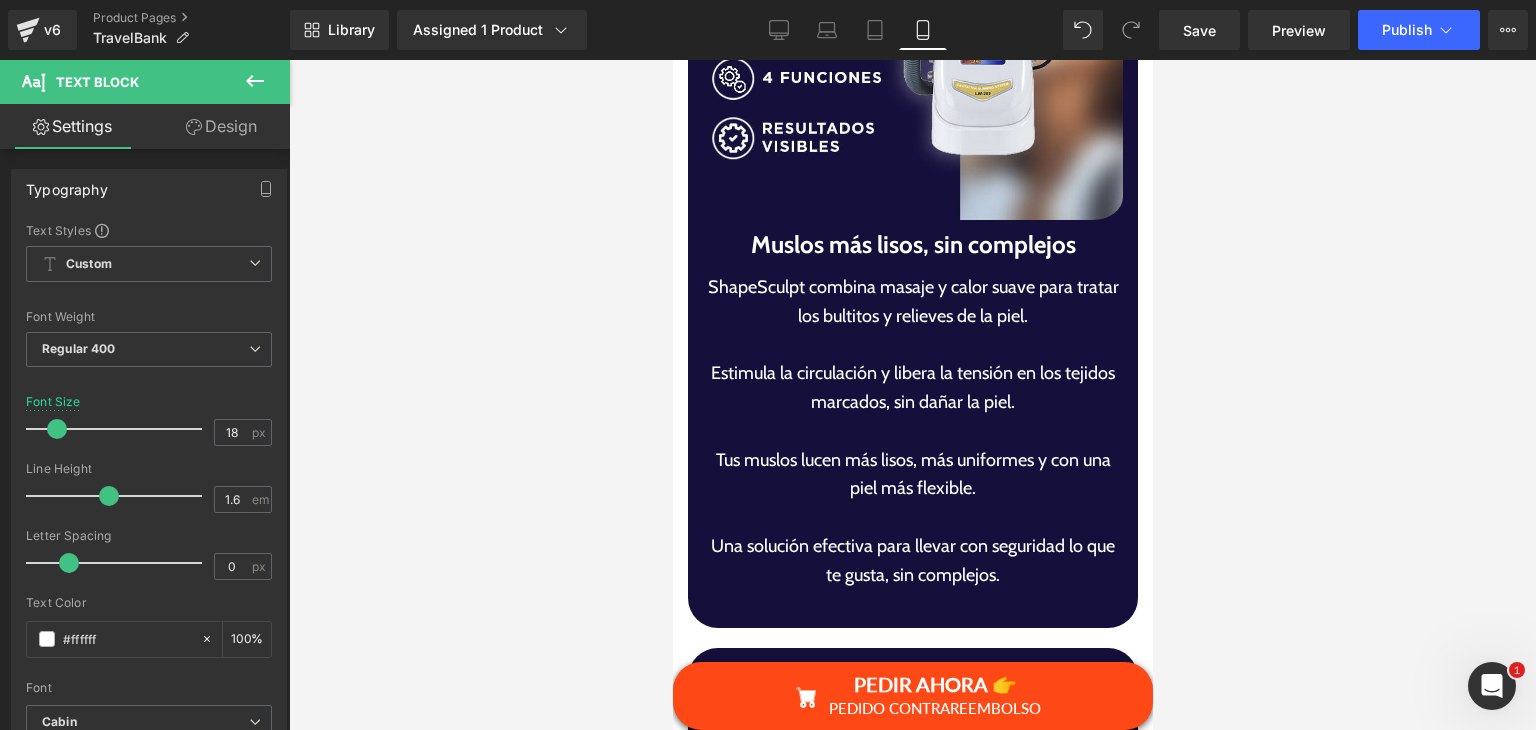 scroll, scrollTop: 6660, scrollLeft: 0, axis: vertical 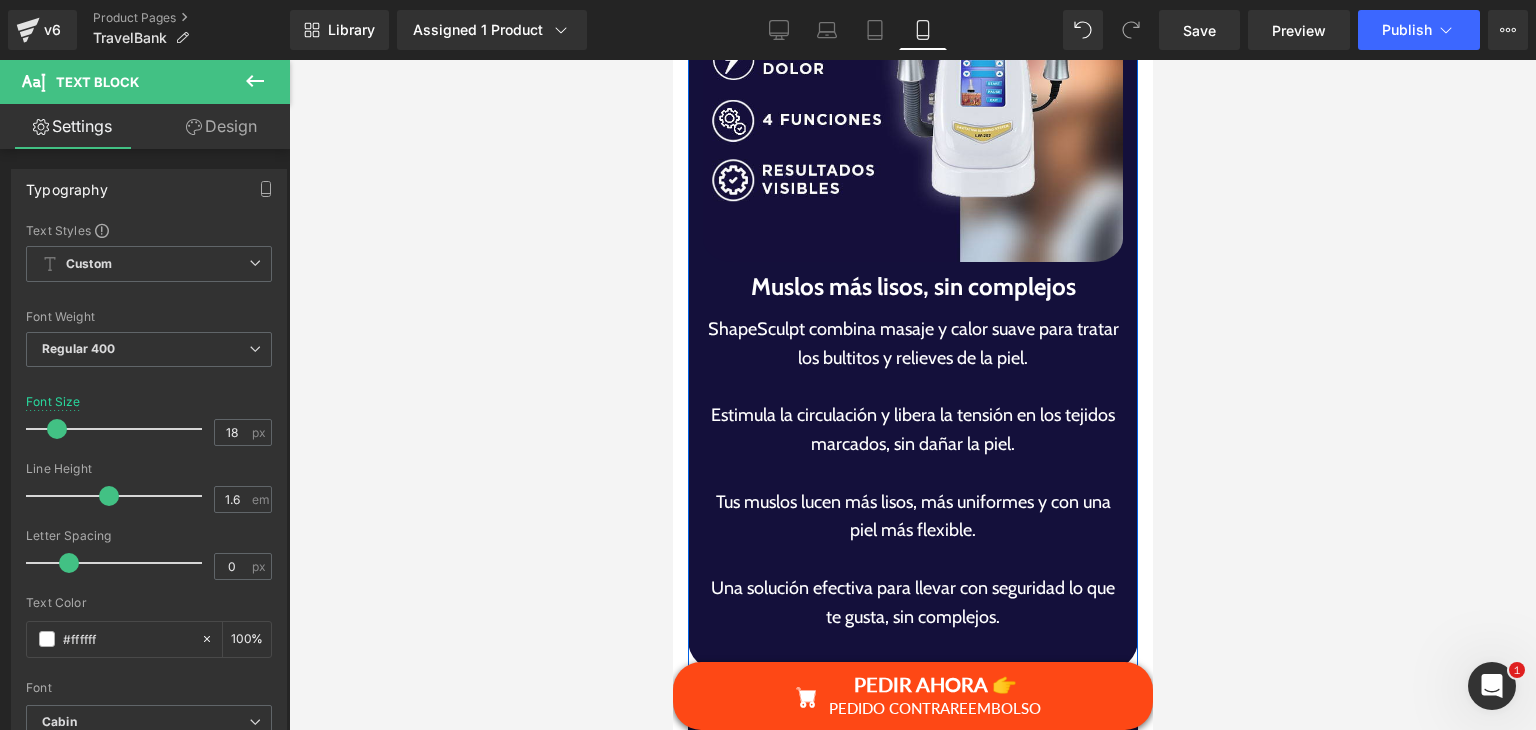 click on "Muslos más lisos, sin complejos" at bounding box center [912, 287] 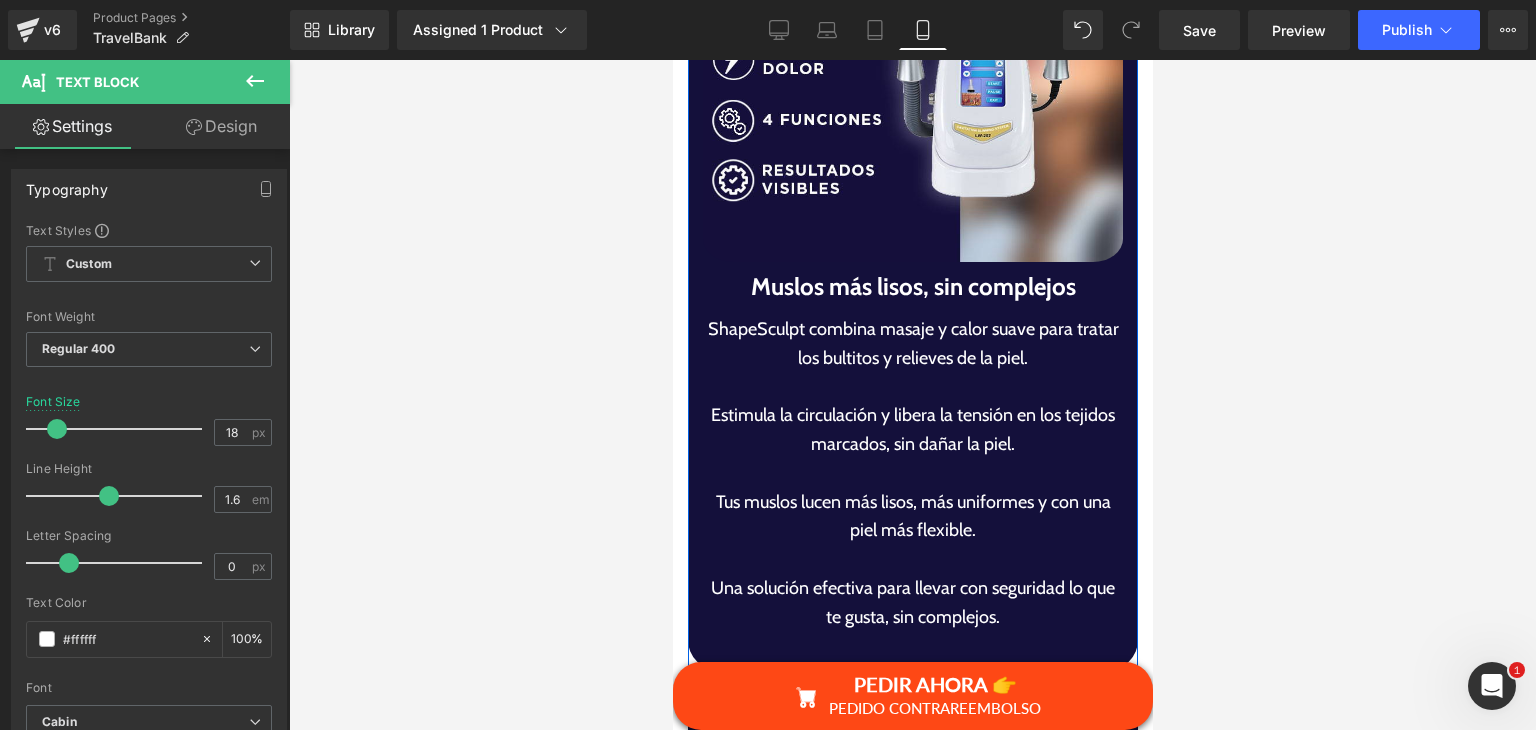 click on "Muslos más lisos, sin complejos" at bounding box center [912, 287] 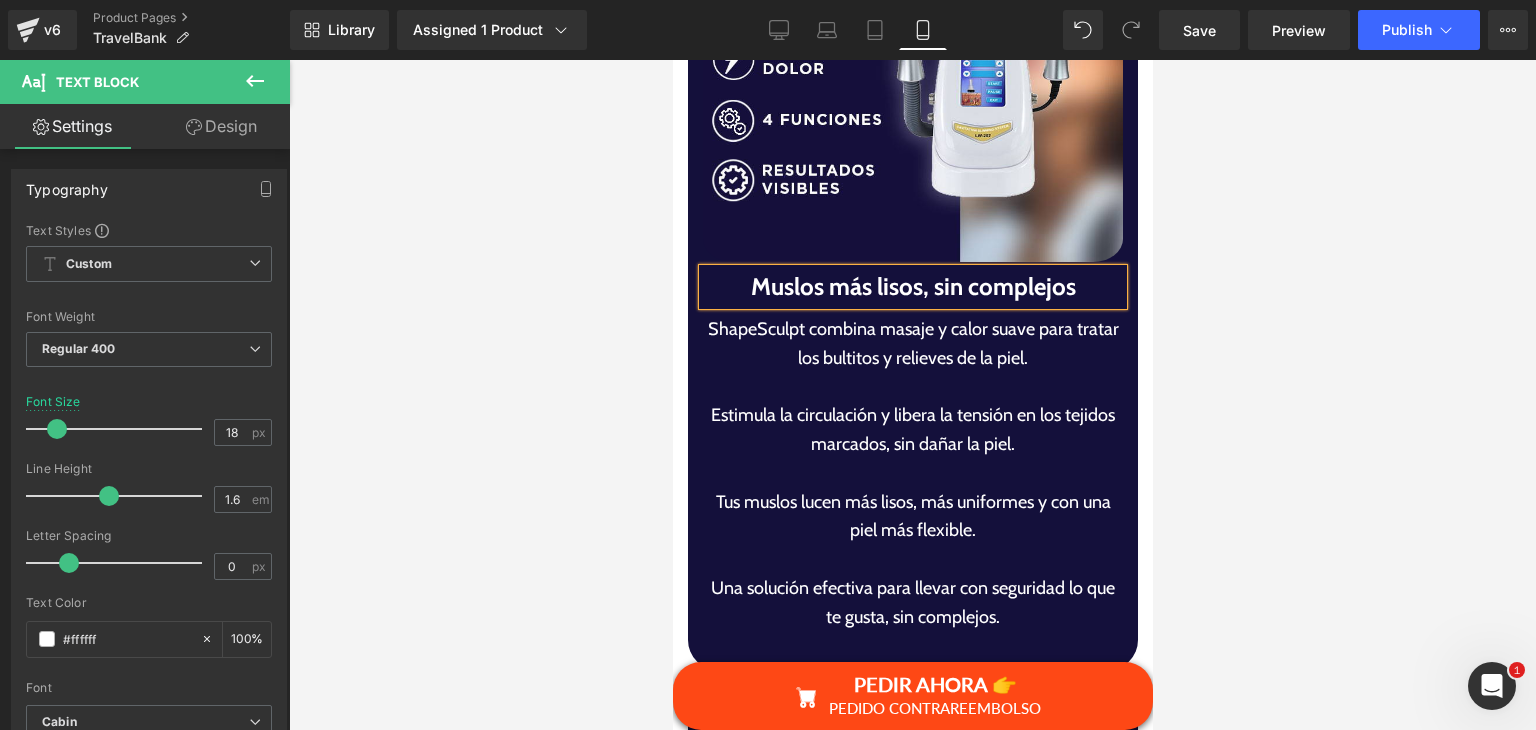 click on "Muslos más lisos, sin complejos" at bounding box center [912, 287] 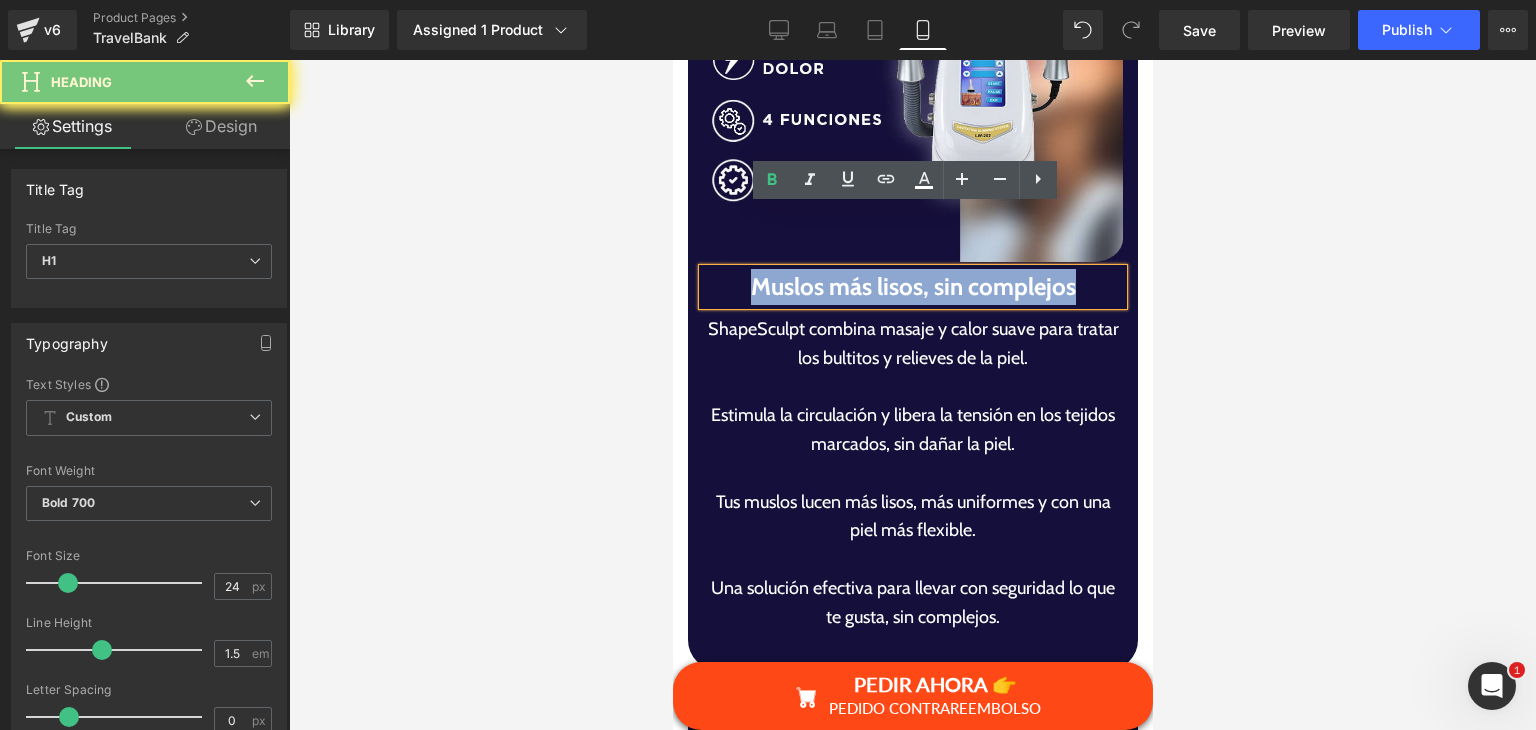 paste 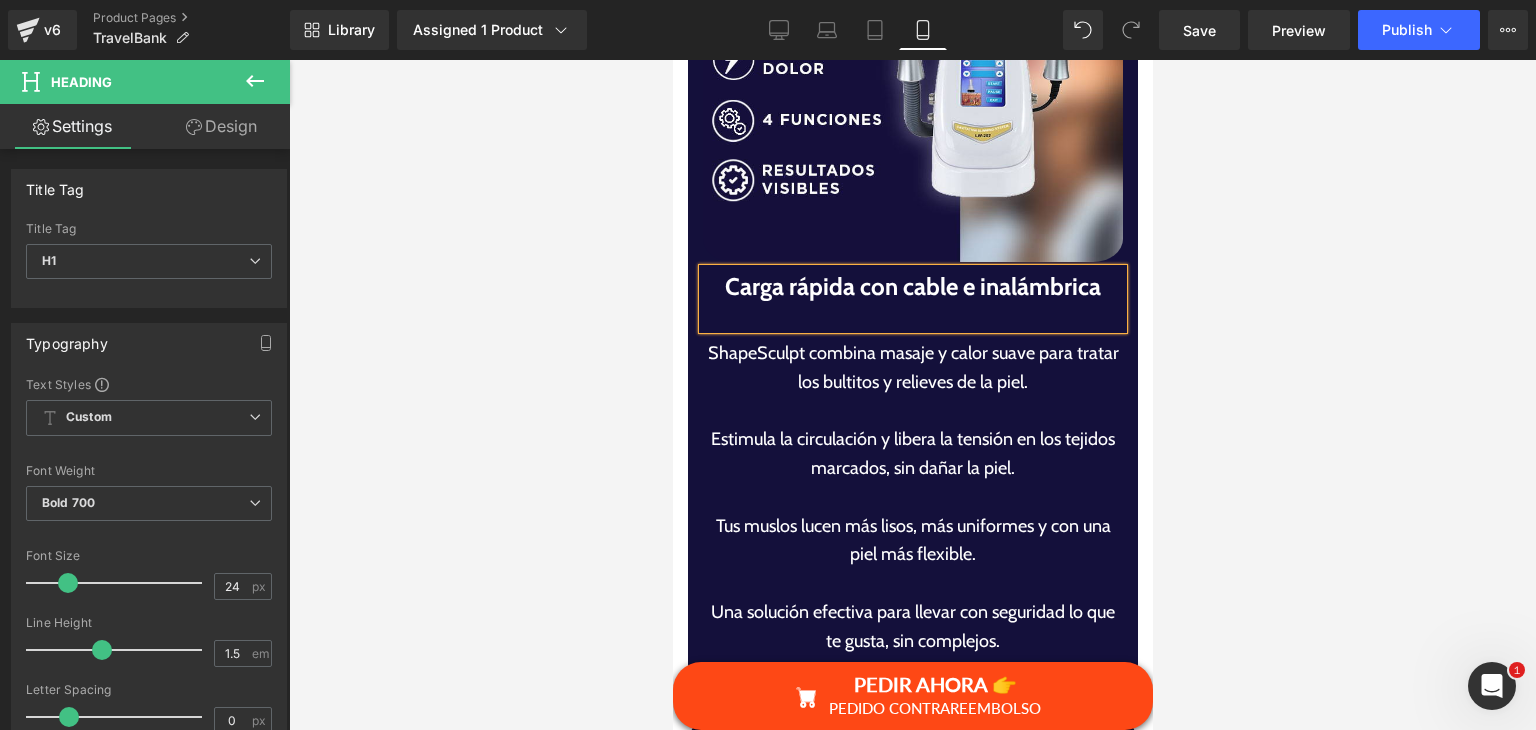 click on "Estimula la circulación y libera la tensión en los tejidos marcados, sin dañar la piel." at bounding box center (912, 454) 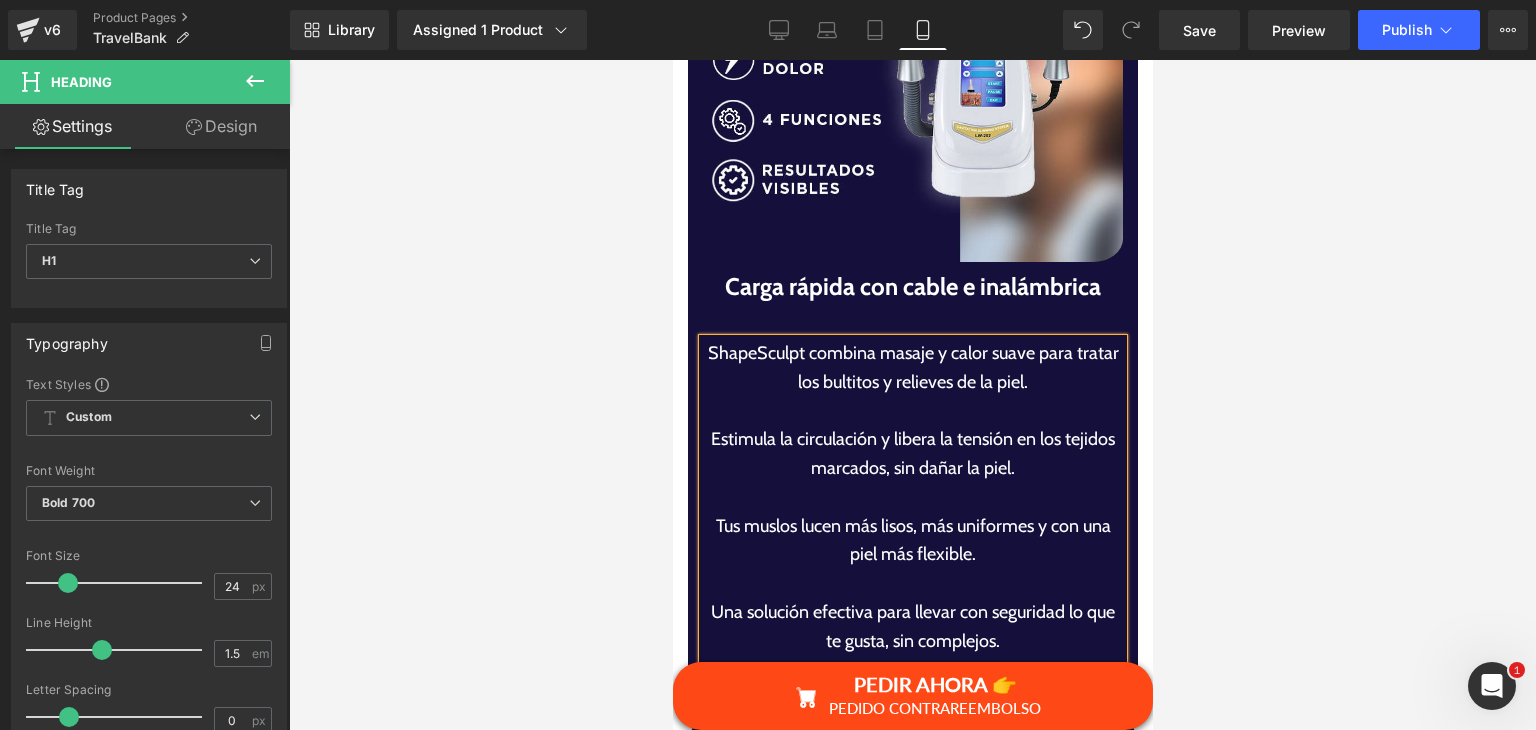 click on "ShapeSculpt combina masaje y calor suave para tratar los bultitos y relieves de la piel. Estimula la circulación y libera la tensión en los tejidos marcados, sin dañar la piel. Tus muslos lucen más lisos, más uniformes y con una piel más flexible. Una solución efectiva para llevar con seguridad lo que te gusta, sin complejos." at bounding box center (912, 512) 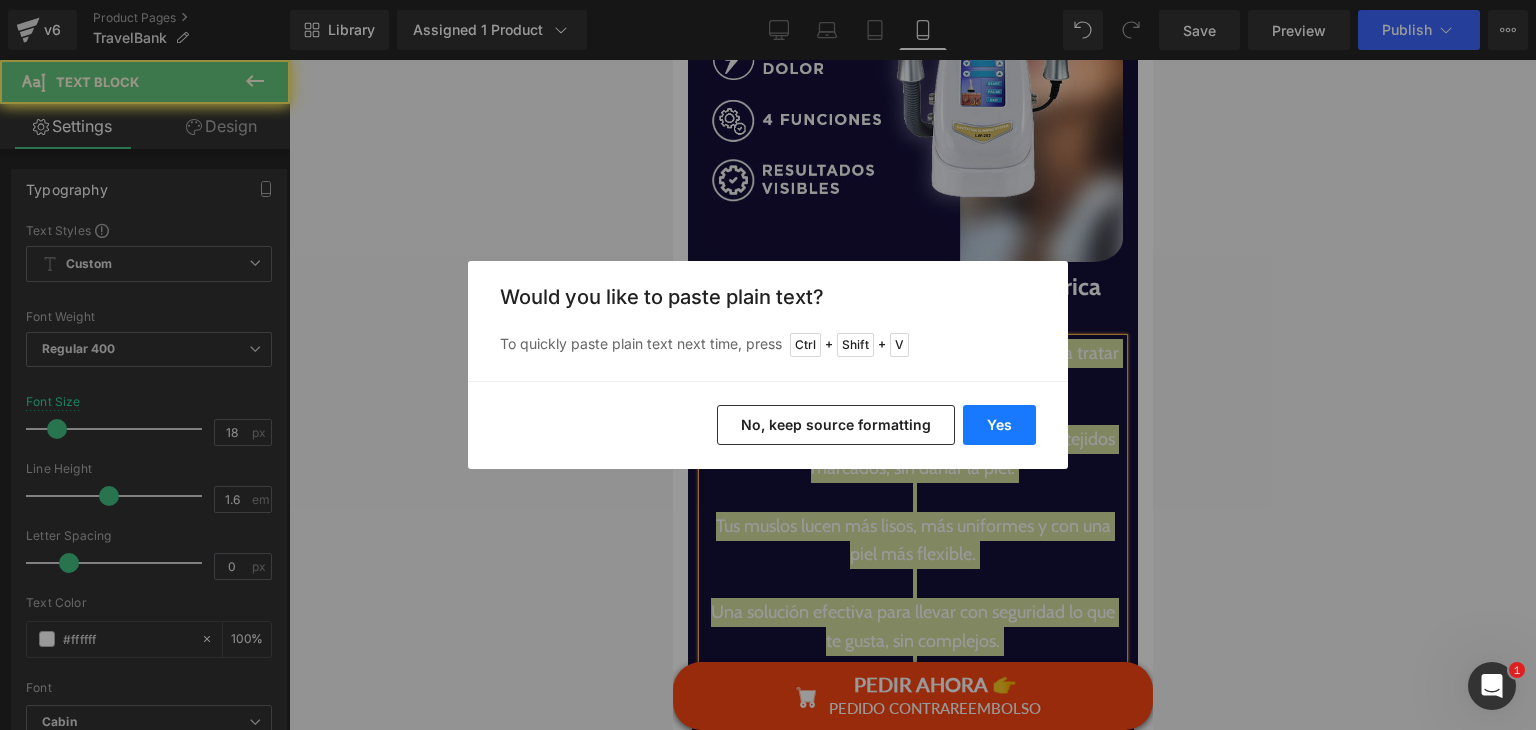 drag, startPoint x: 976, startPoint y: 430, endPoint x: 304, endPoint y: 354, distance: 676.28394 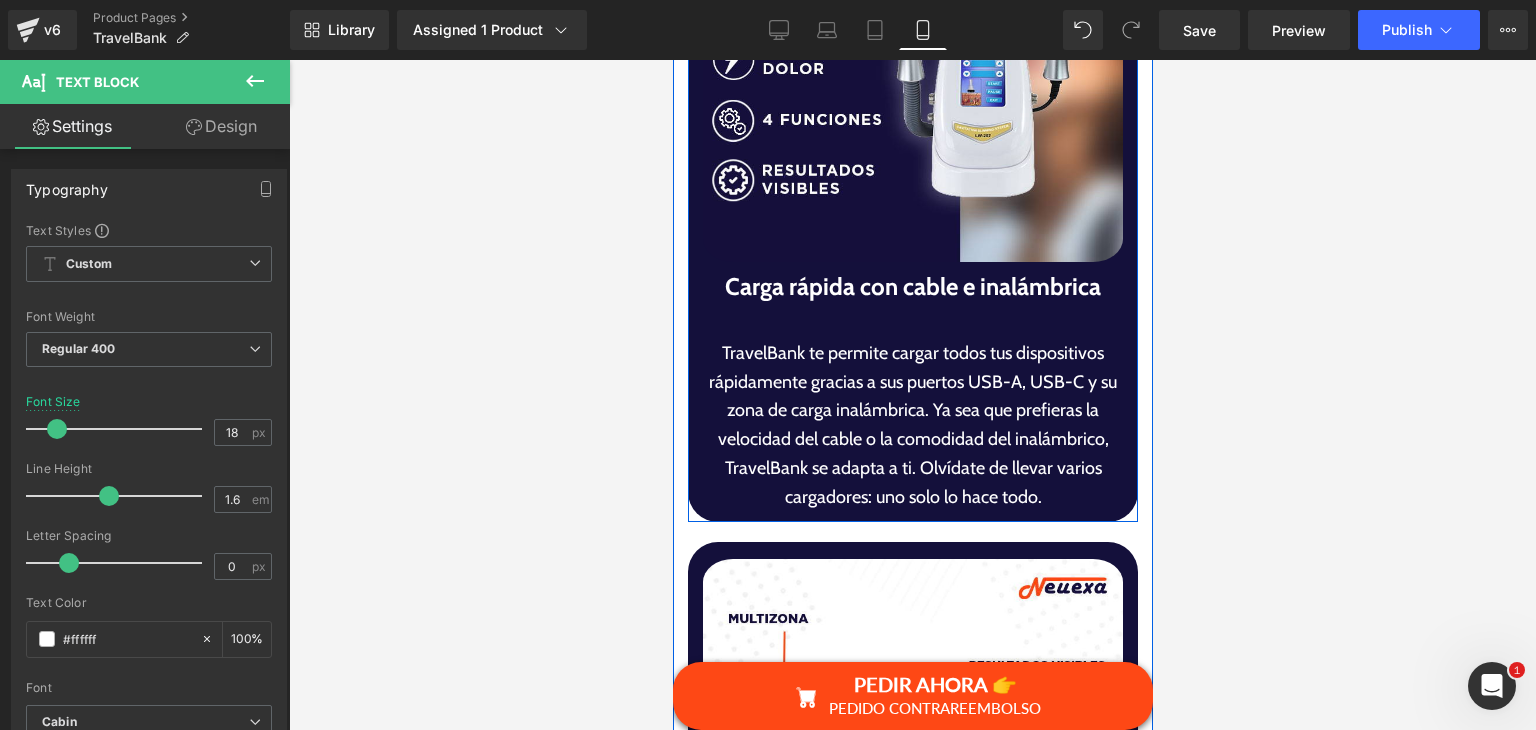 click on "Carga rápida con cable e inalámbrica Heading" at bounding box center (912, 299) 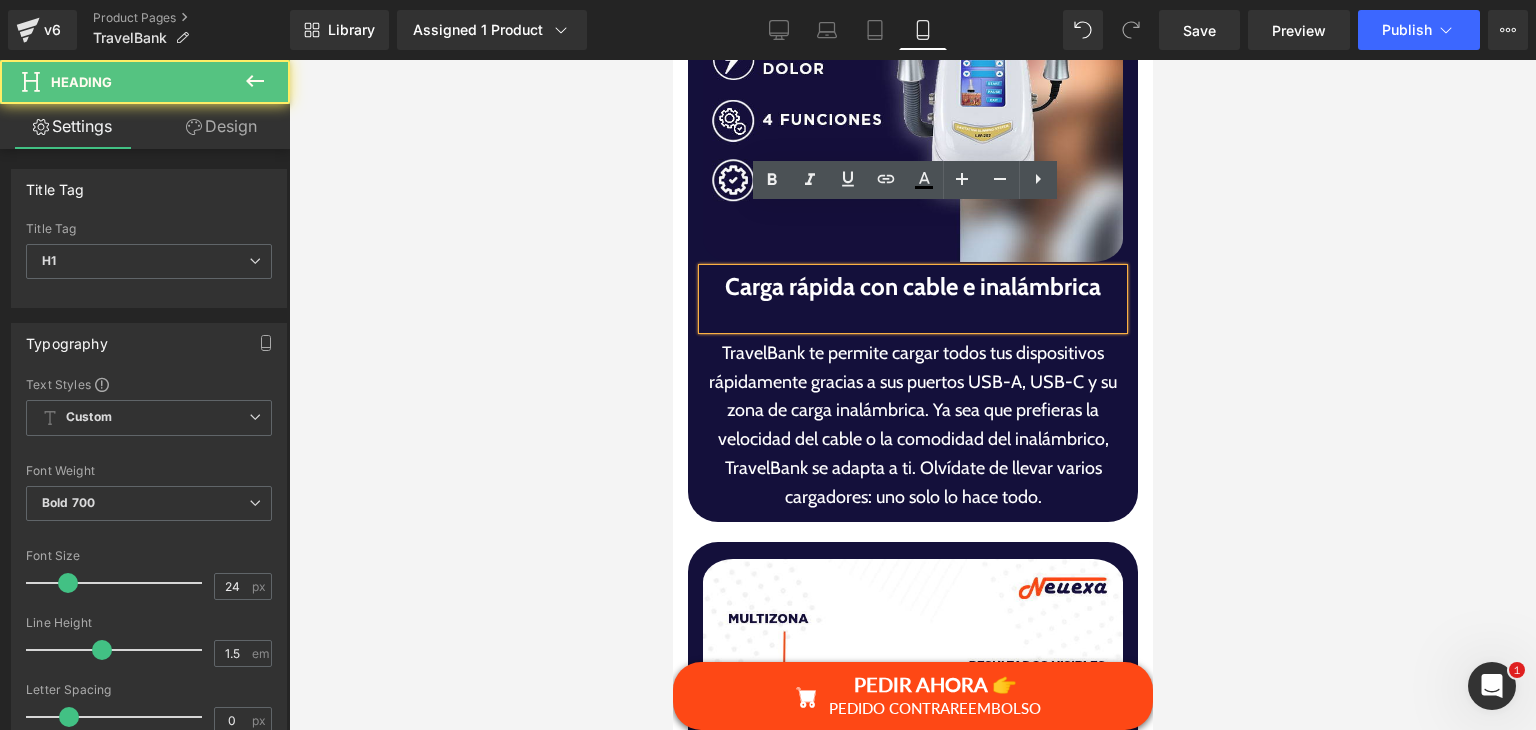 click at bounding box center (912, 317) 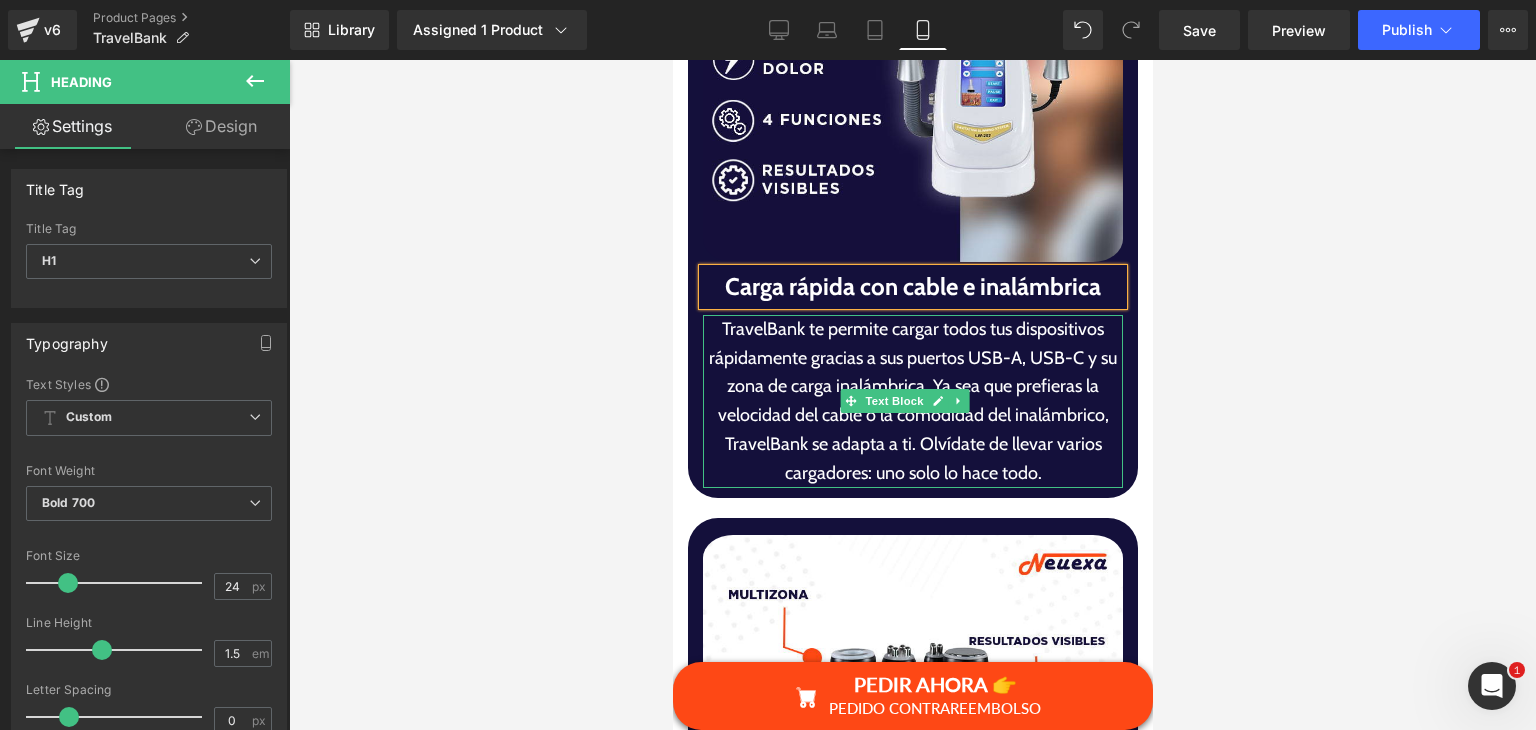 click on "TravelBank te permite cargar todos tus dispositivos rápidamente gracias a sus puertos USB-A, USB-C y su zona de carga inalámbrica. Ya sea que prefieras la velocidad del cable o la comodidad del inalámbrico, TravelBank se adapta a ti. Olvídate de llevar varios cargadores: uno solo lo hace todo." at bounding box center (912, 401) 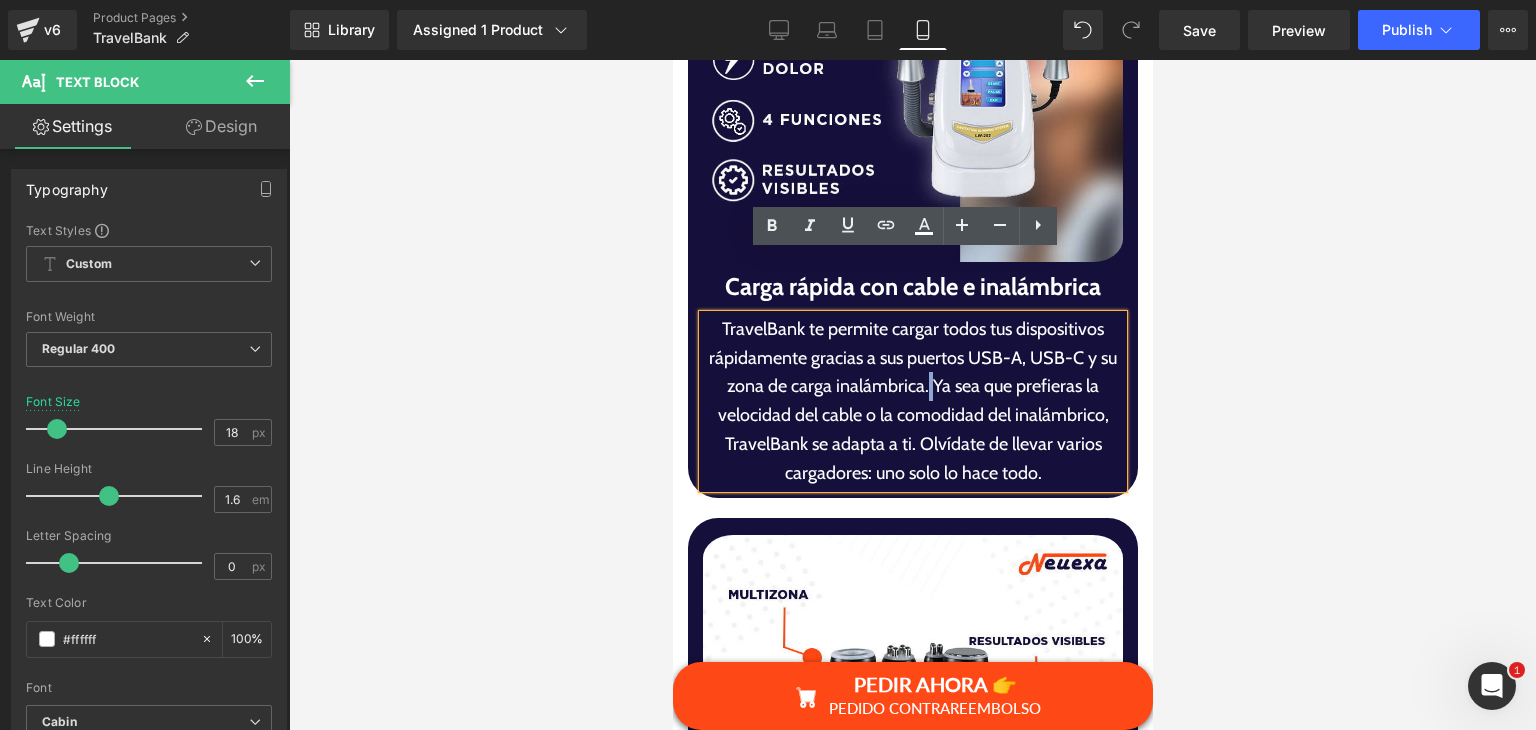 click on "TravelBank te permite cargar todos tus dispositivos rápidamente gracias a sus puertos USB-A, USB-C y su zona de carga inalámbrica. Ya sea que prefieras la velocidad del cable o la comodidad del inalámbrico, TravelBank se adapta a ti. Olvídate de llevar varios cargadores: uno solo lo hace todo." at bounding box center (912, 401) 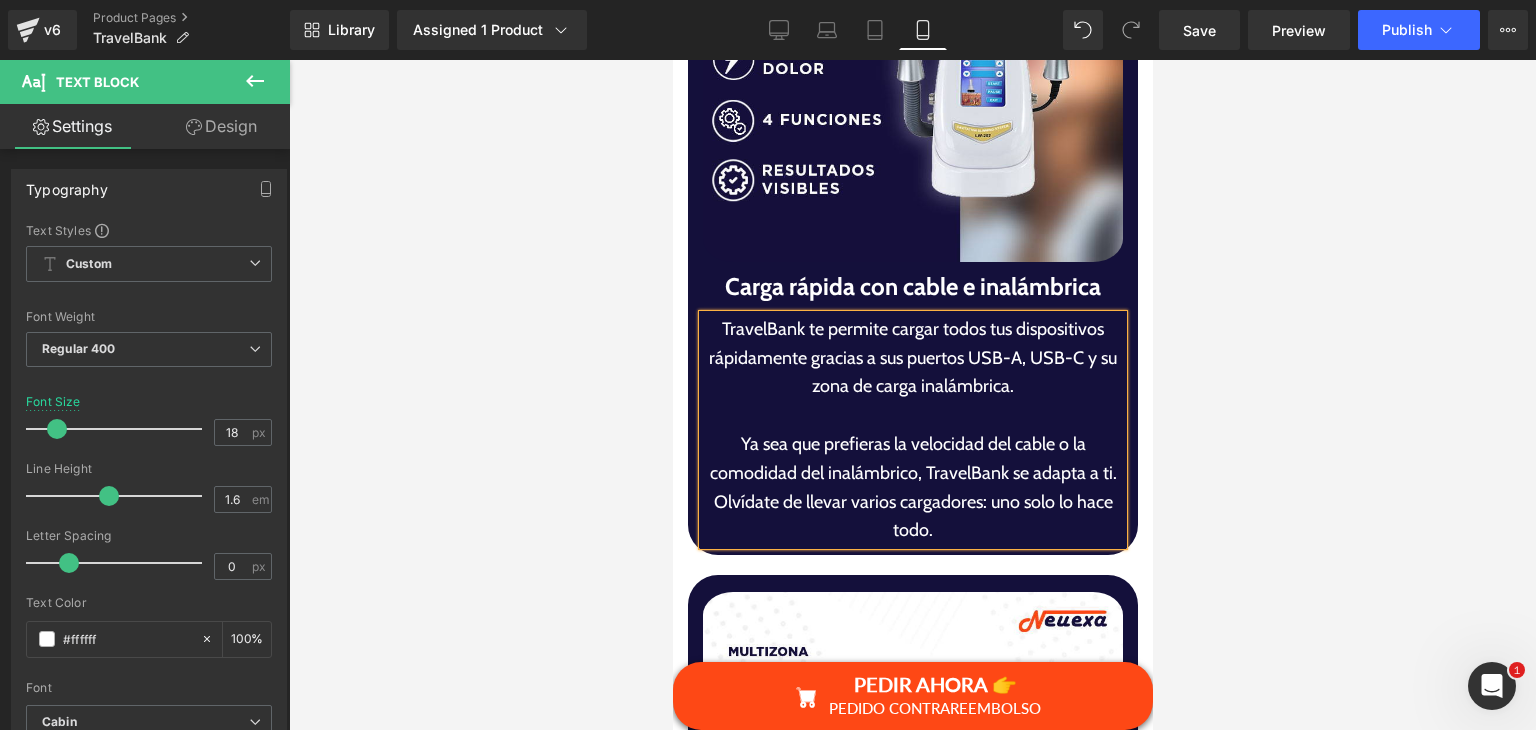 click on "TravelBank te permite cargar todos tus dispositivos rápidamente gracias a sus puertos USB-A, USB-C y su zona de carga inalámbrica. Ya sea que prefieras la velocidad del cable o la comodidad del inalámbrico, TravelBank se adapta a ti. Olvídate de llevar varios cargadores: uno solo lo hace todo." at bounding box center (912, 430) 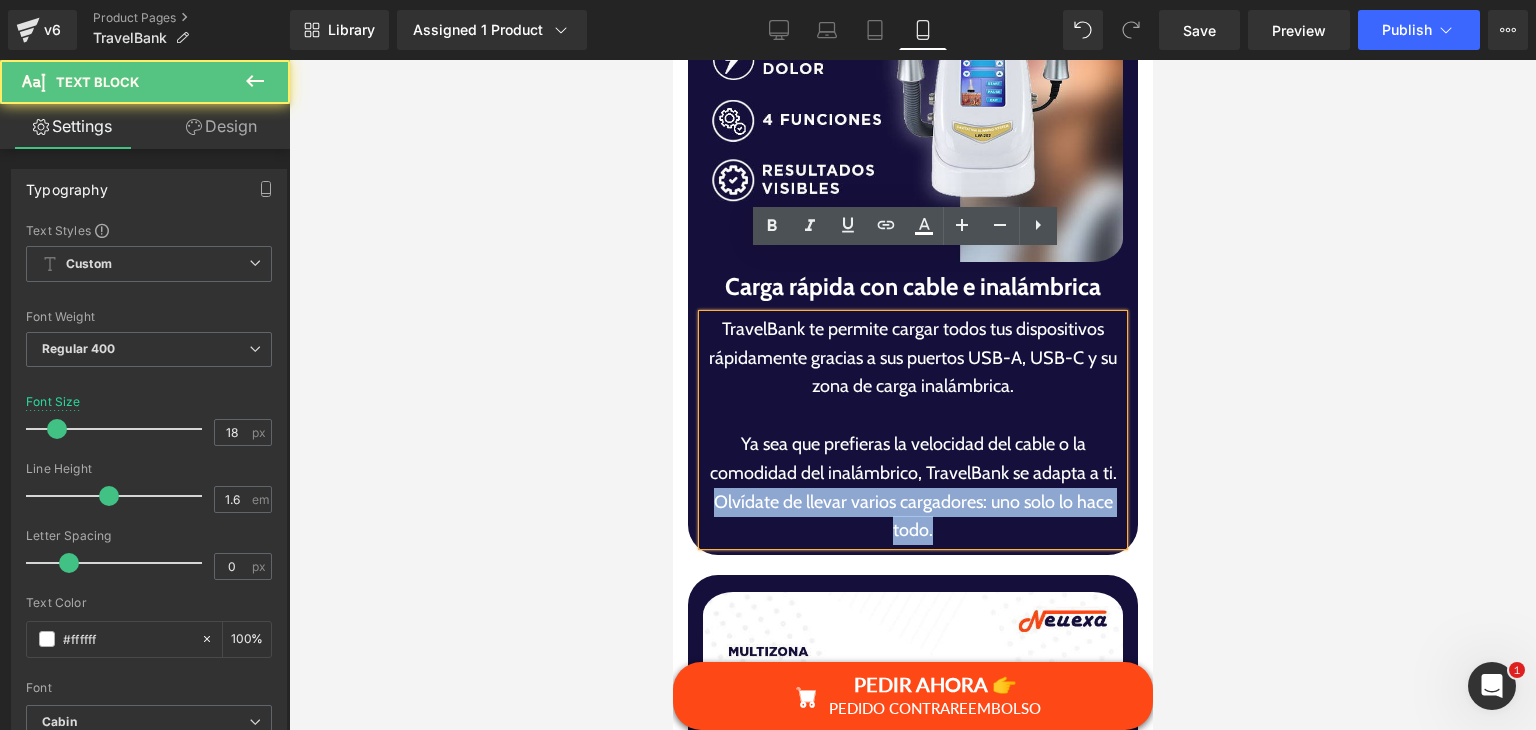 click on "Ya sea que prefieras la velocidad del cable o la comodidad del inalámbrico, TravelBank se adapta a ti. Olvídate de llevar varios cargadores: uno solo lo hace todo." at bounding box center (912, 487) 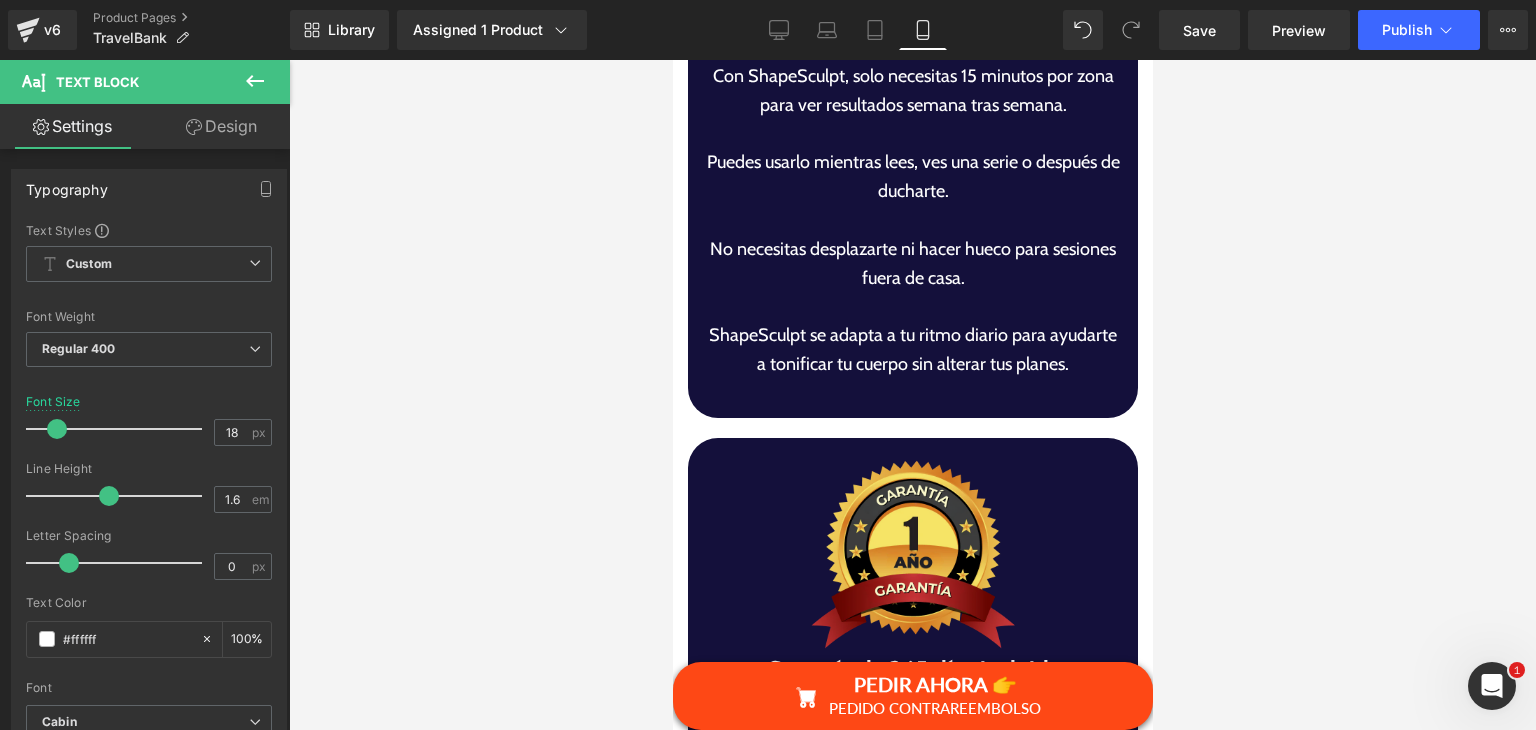 scroll, scrollTop: 7388, scrollLeft: 0, axis: vertical 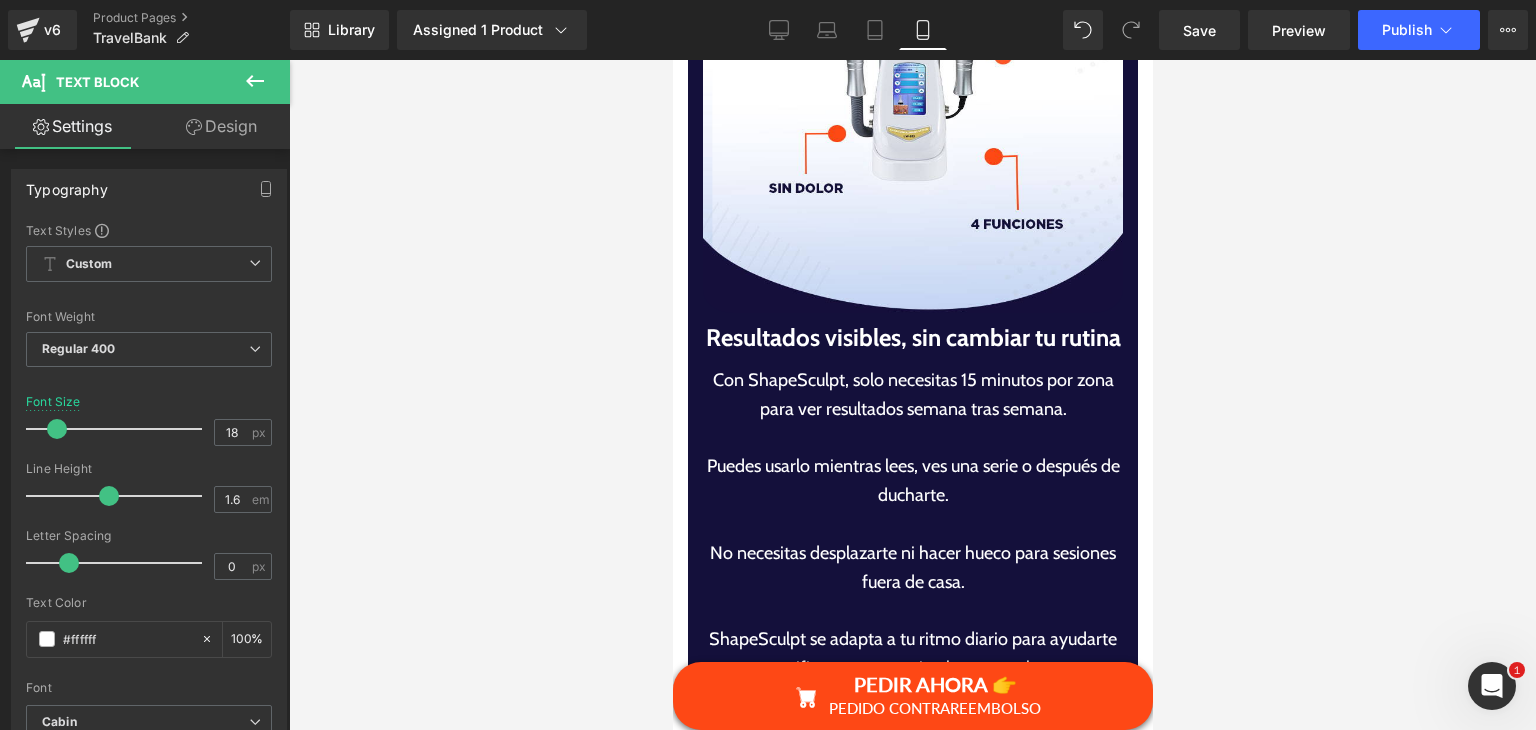 drag, startPoint x: 1146, startPoint y: 474, endPoint x: 1826, endPoint y: 576, distance: 687.6074 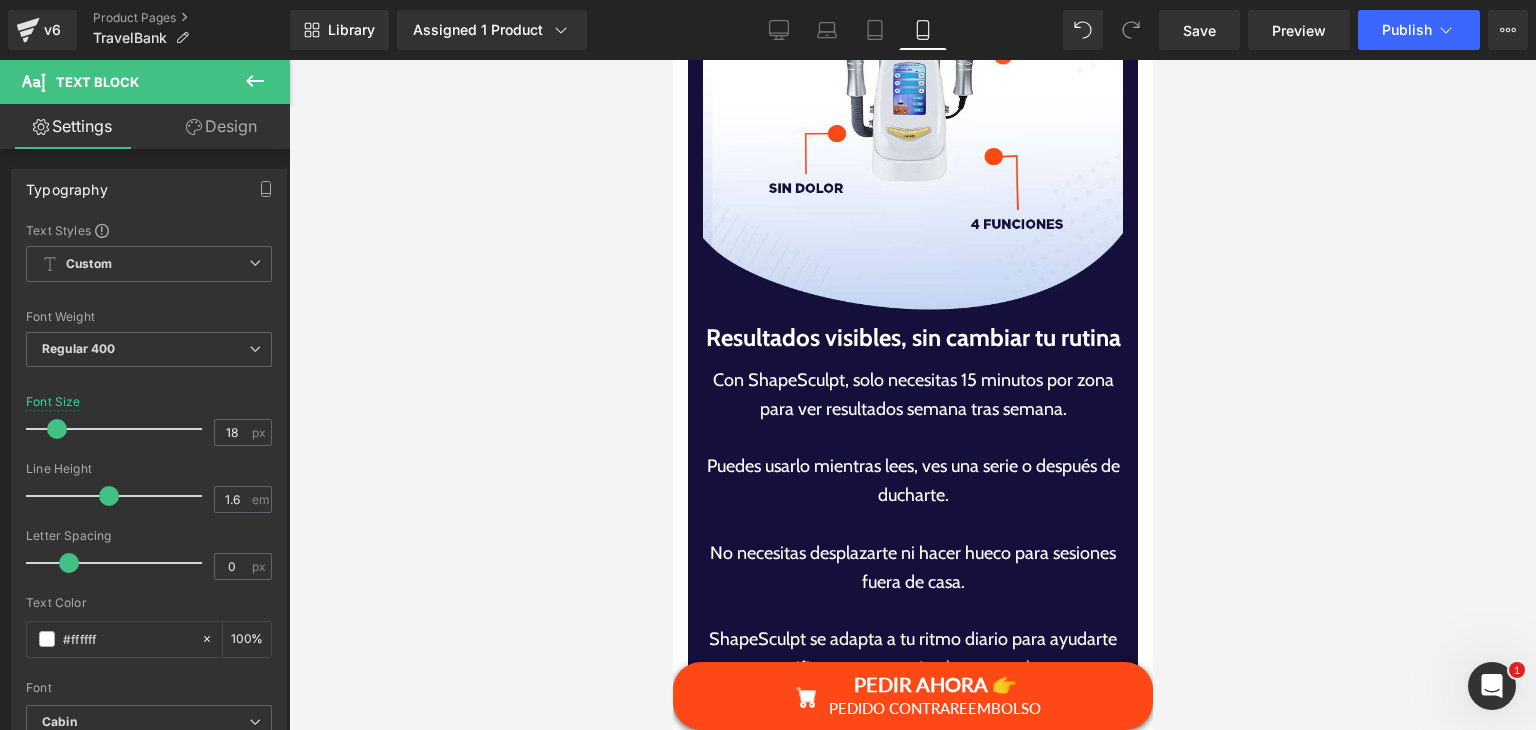 click on "Resultados visibles, sin cambiar tu rutina" at bounding box center (912, 338) 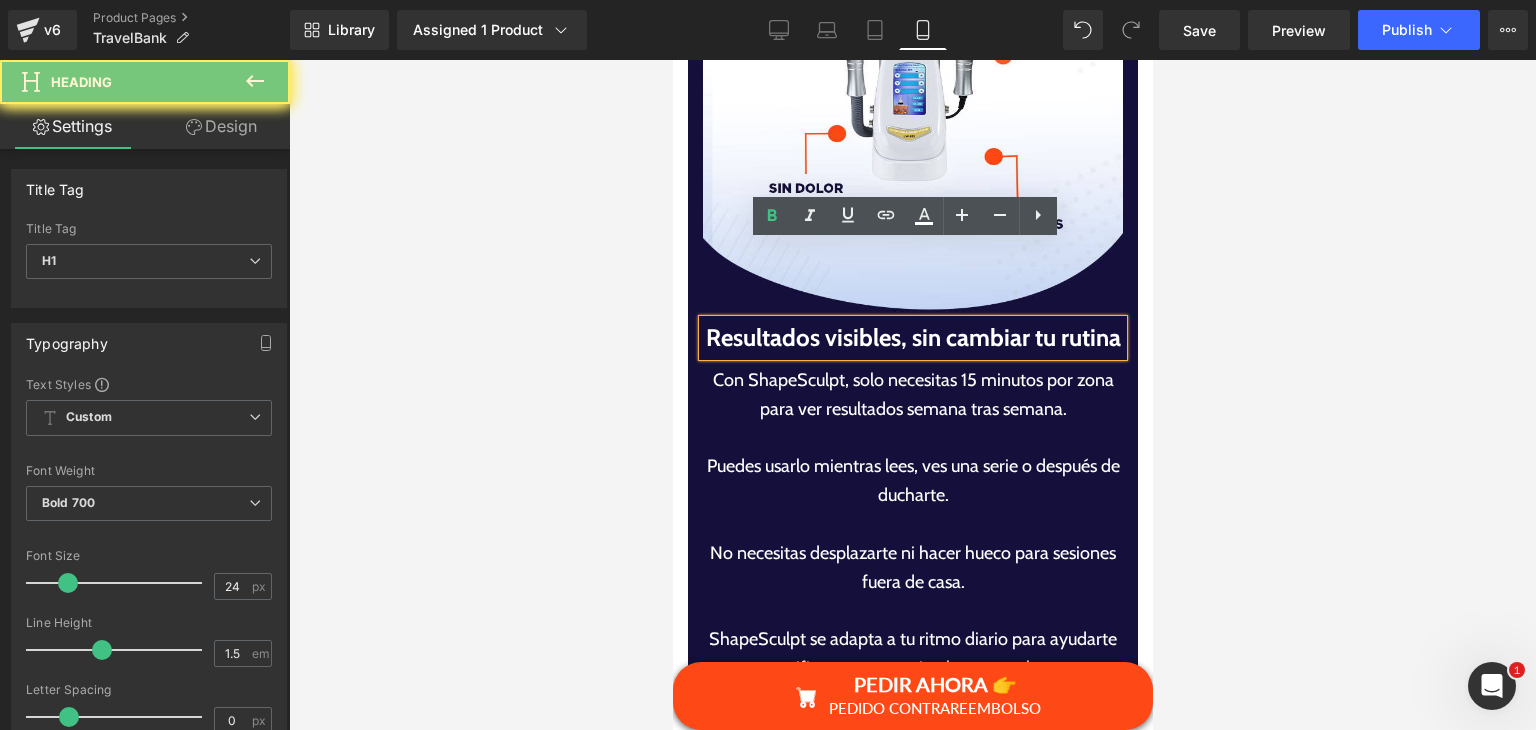 click on "Resultados visibles, sin cambiar tu rutina" at bounding box center (912, 338) 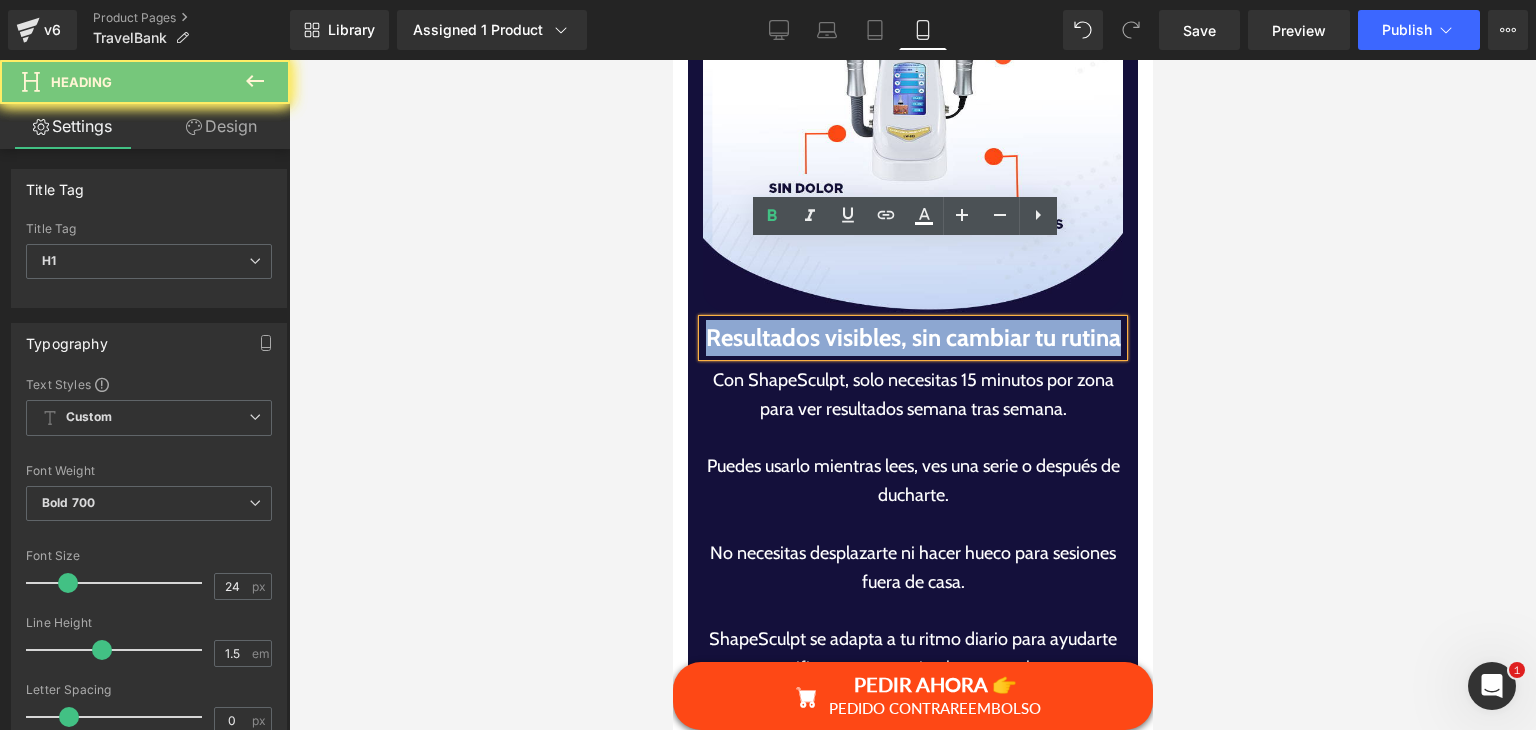 paste 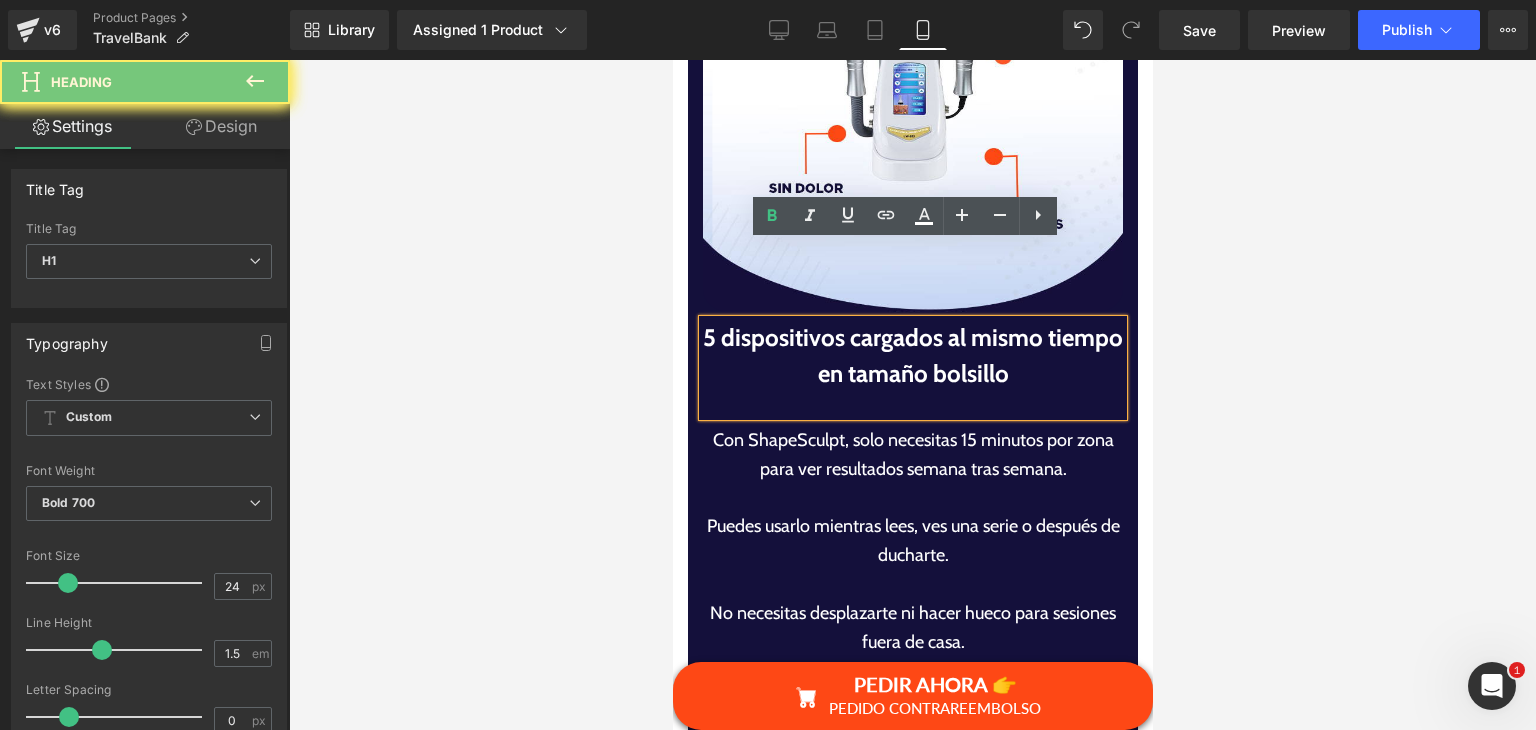 type 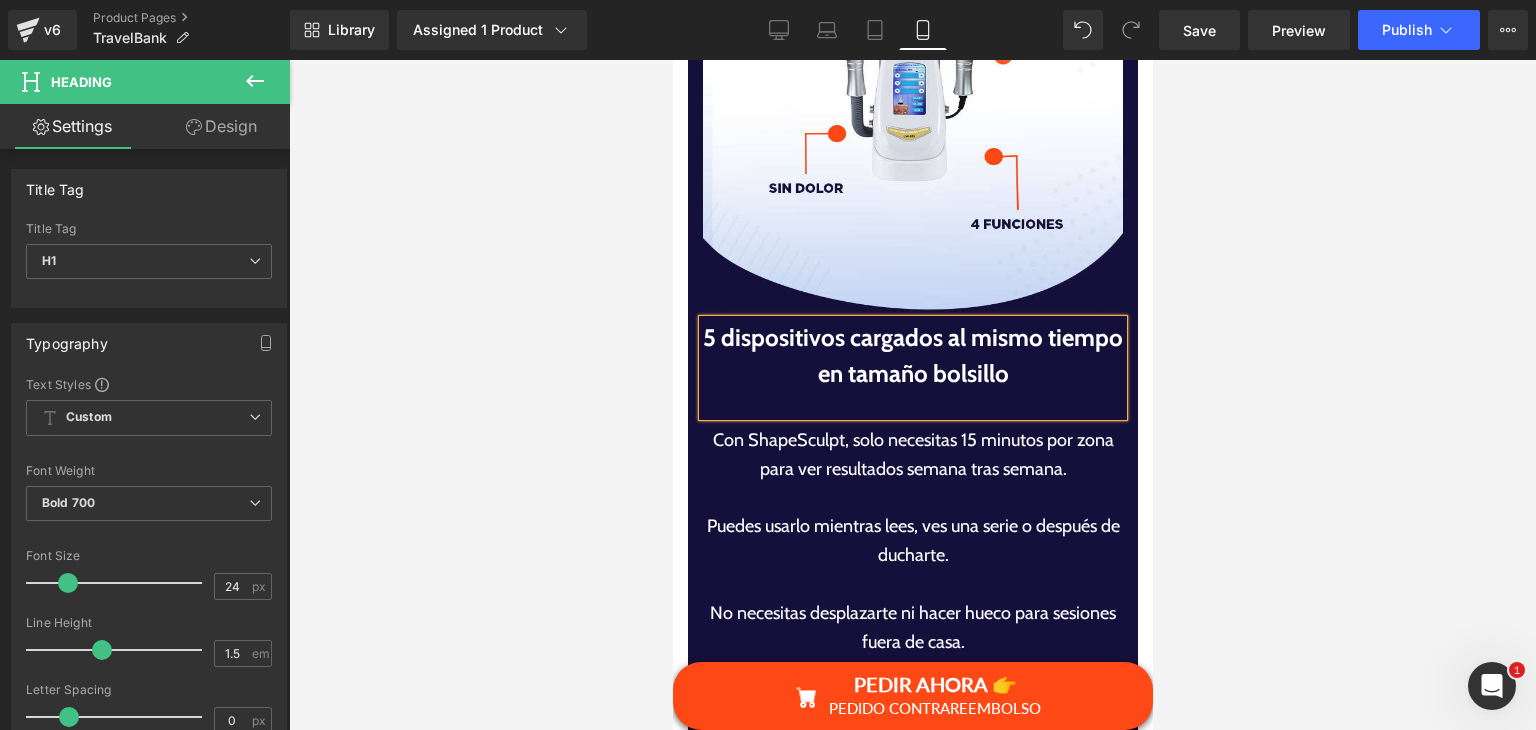 click on "Con ShapeSculpt, solo necesitas 15 minutos por zona para ver resultados semana tras semana. Puedes usarlo mientras lees, ves una serie o después de ducharte. No necesitas desplazarte ni hacer hueco para sesiones fuera de casa. ShapeSculpt se adapta a tu ritmo diario para ayudarte a tonificar tu cuerpo sin alterar tus planes." at bounding box center [912, 599] 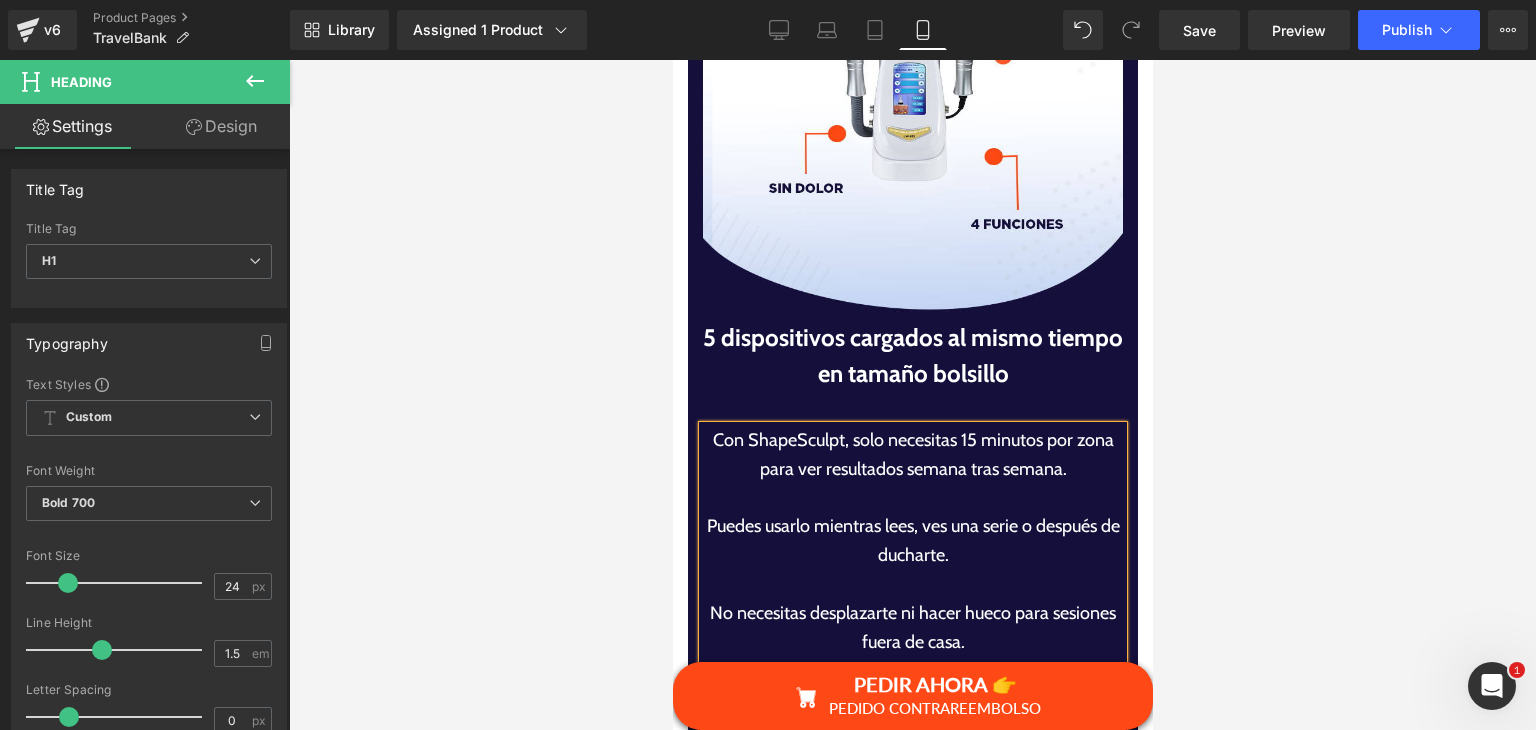 drag, startPoint x: 785, startPoint y: 488, endPoint x: 833, endPoint y: 516, distance: 55.569775 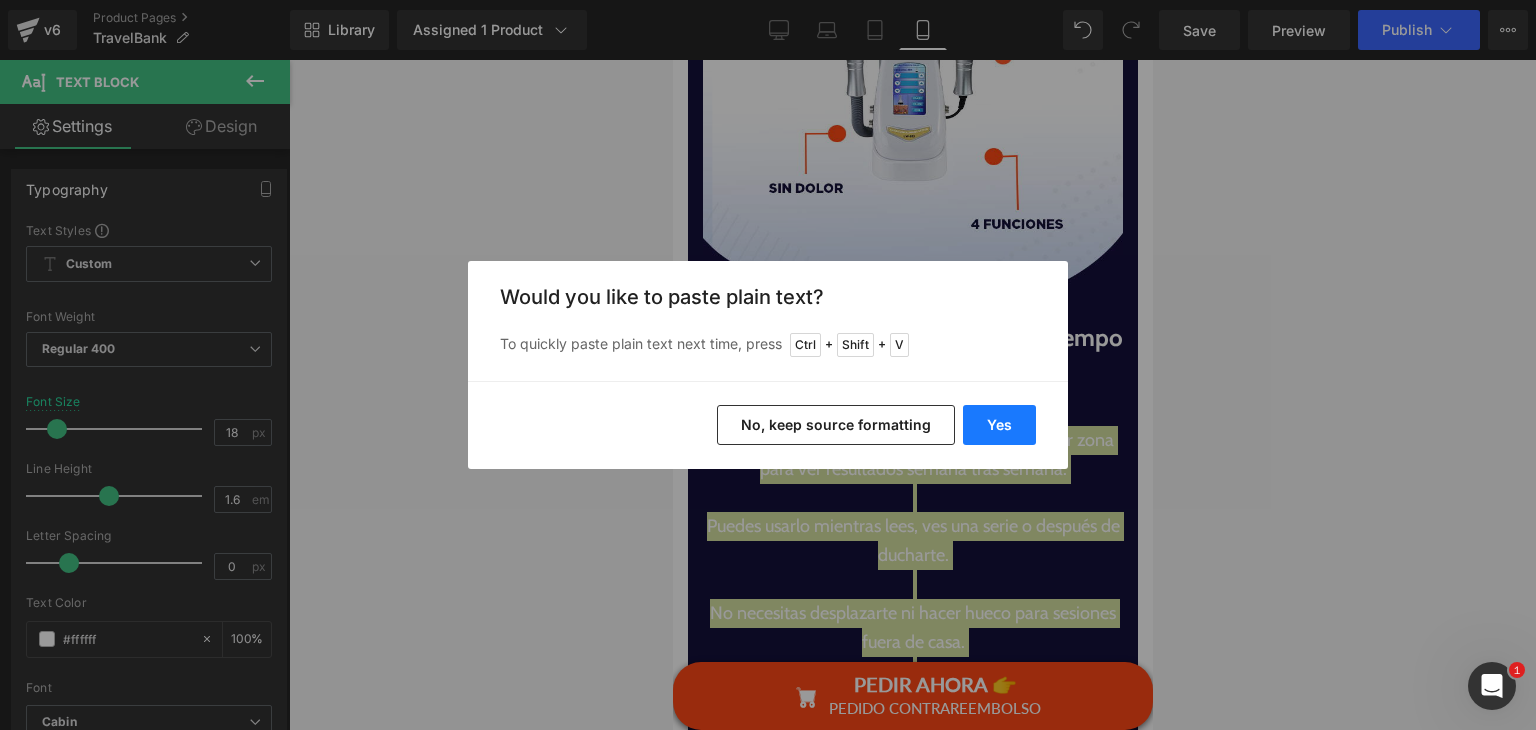 drag, startPoint x: 976, startPoint y: 439, endPoint x: 294, endPoint y: 466, distance: 682.53424 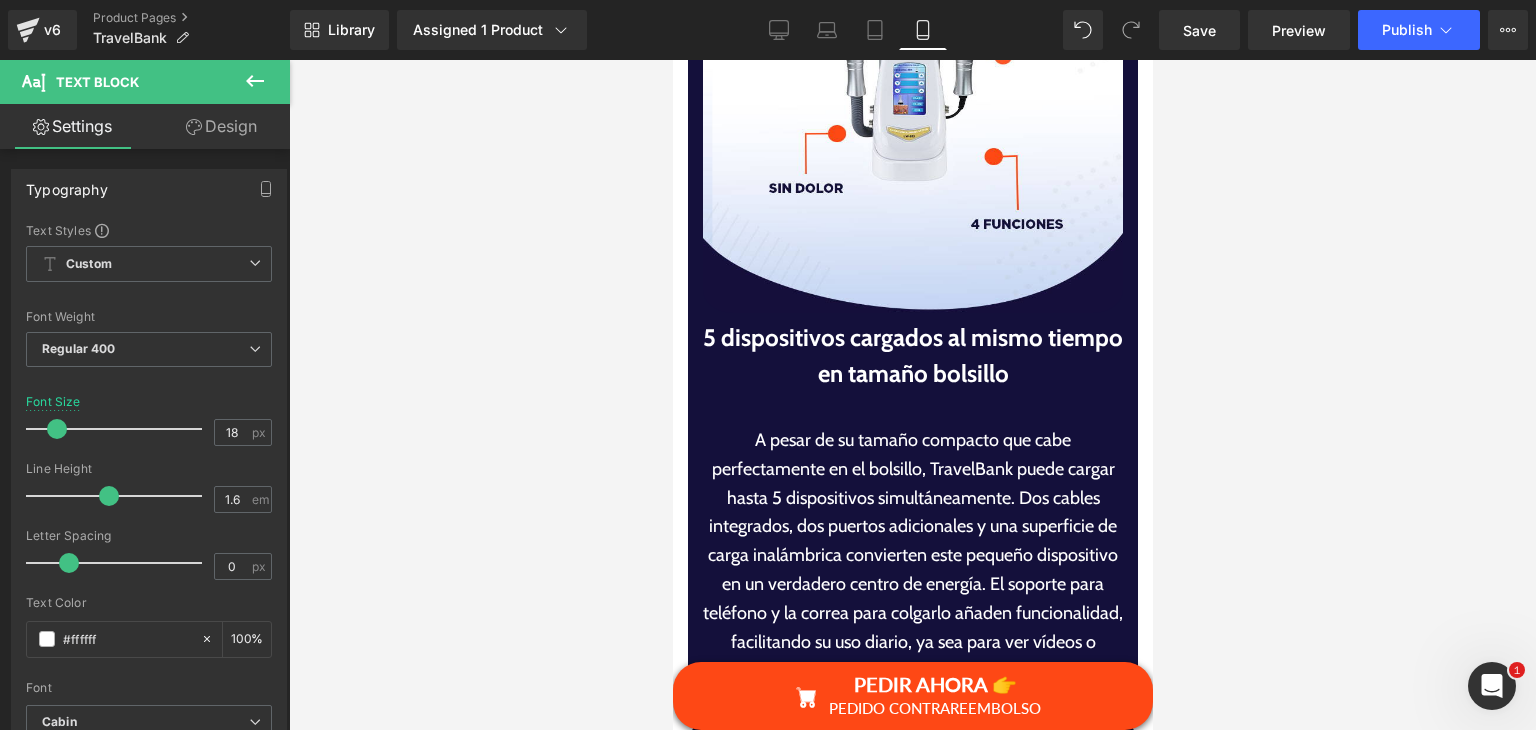 click at bounding box center [912, 395] 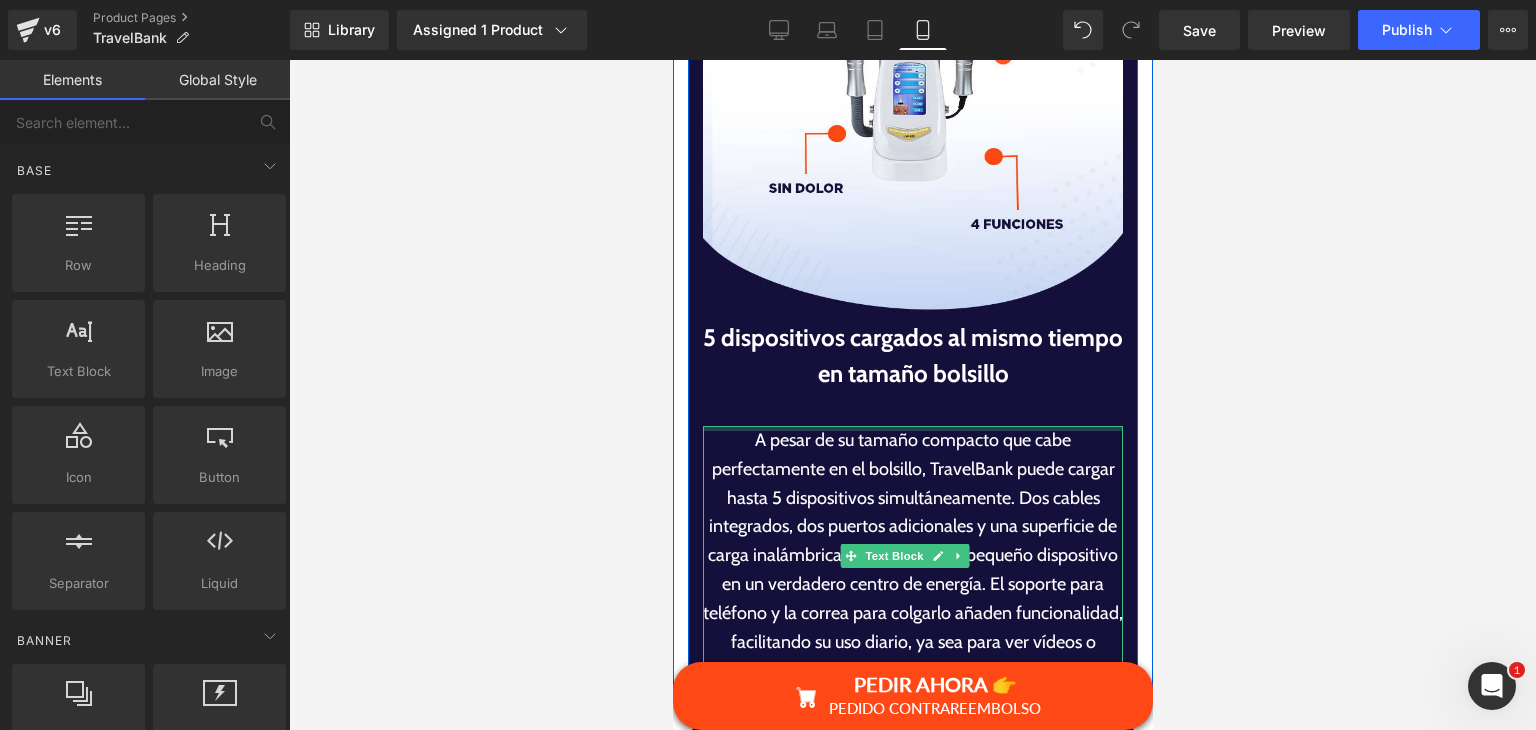 click at bounding box center [912, 404] 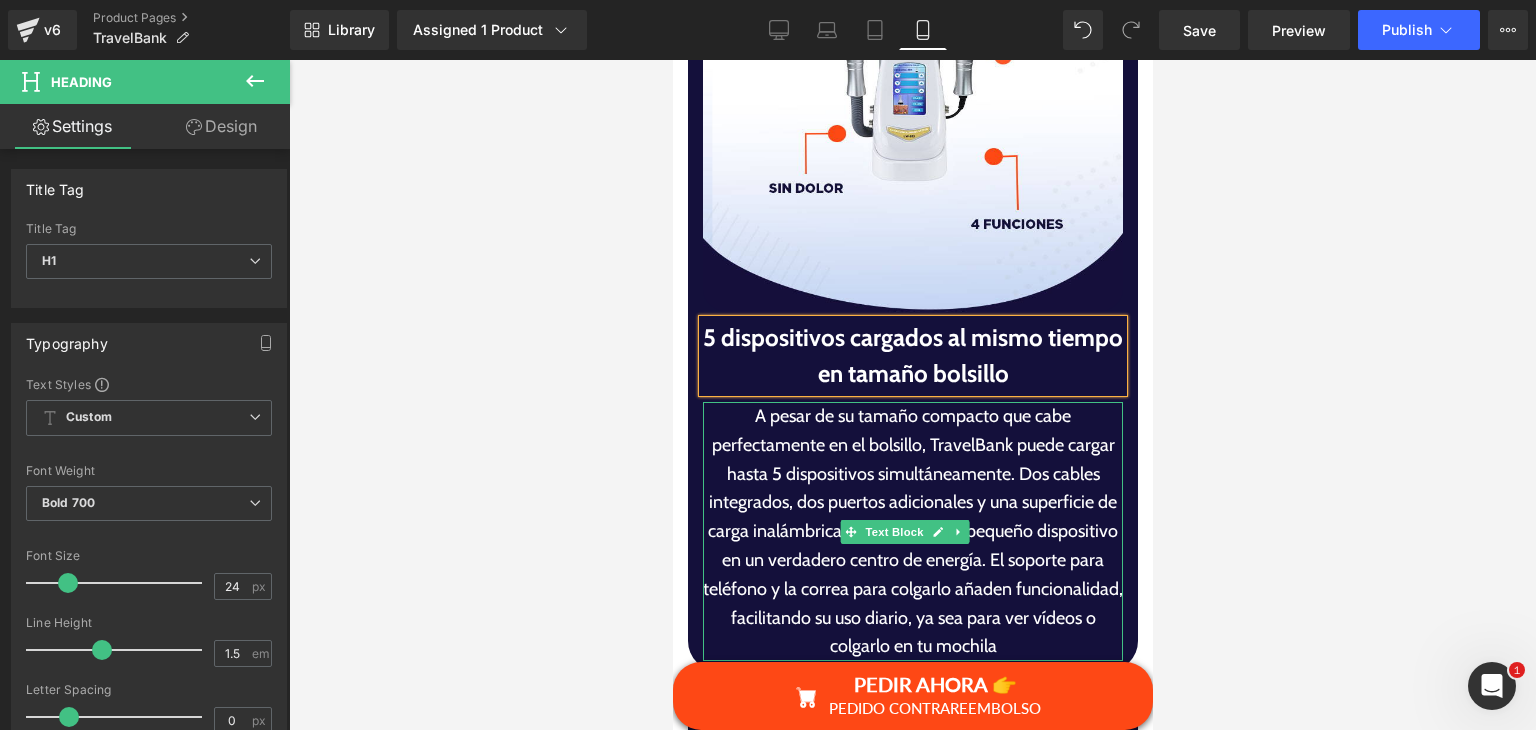 click on "A pesar de su tamaño compacto que cabe perfectamente en el bolsillo, TravelBank puede cargar hasta 5 dispositivos simultáneamente. Dos cables integrados, dos puertos adicionales y una superficie de carga inalámbrica convierten este pequeño dispositivo en un verdadero centro de energía. El soporte para teléfono y la correa para colgarlo añaden funcionalidad, facilitando su uso diario, ya sea para ver vídeos o colgarlo en tu mochila" at bounding box center (912, 531) 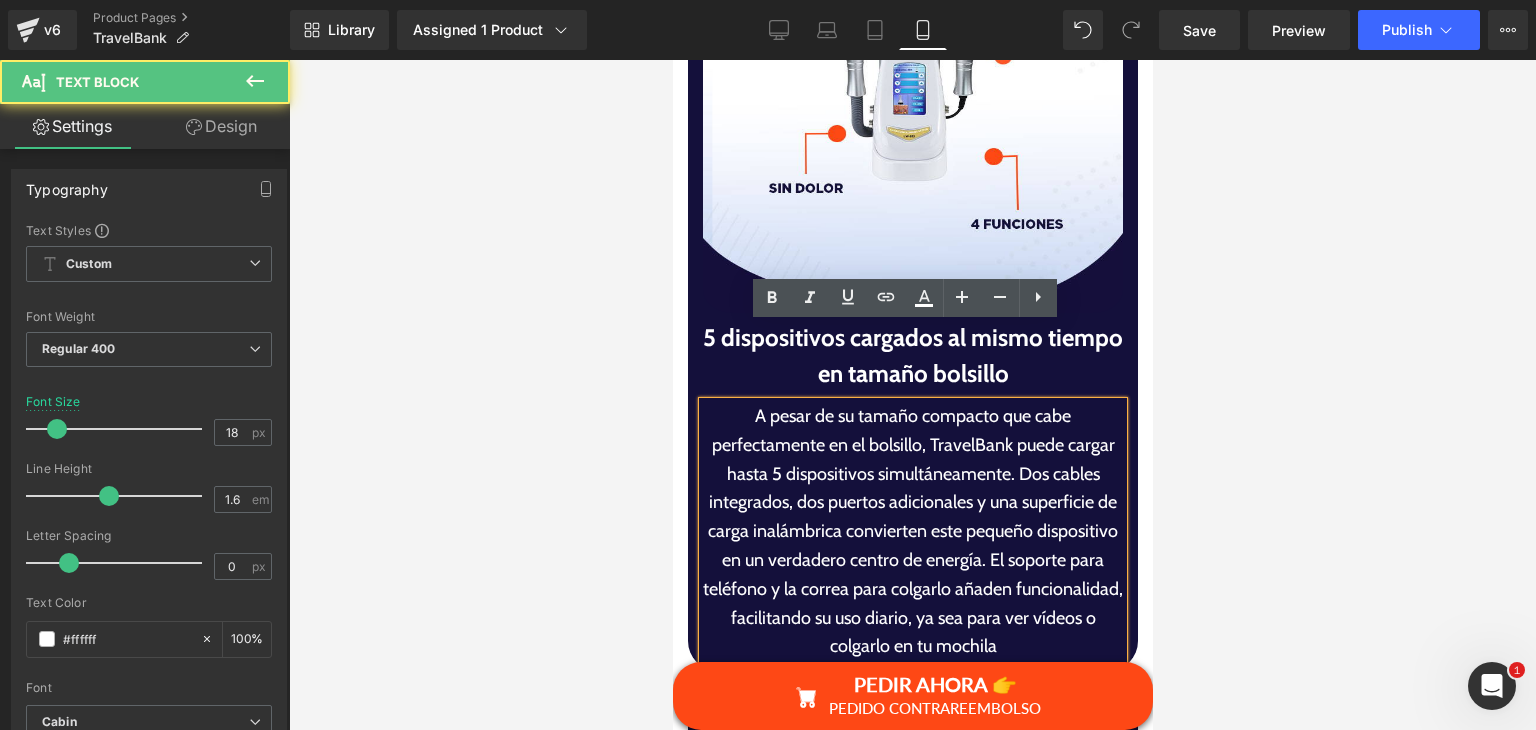 click on "A pesar de su tamaño compacto que cabe perfectamente en el bolsillo, TravelBank puede cargar hasta 5 dispositivos simultáneamente. Dos cables integrados, dos puertos adicionales y una superficie de carga inalámbrica convierten este pequeño dispositivo en un verdadero centro de energía. El soporte para teléfono y la correa para colgarlo añaden funcionalidad, facilitando su uso diario, ya sea para ver vídeos o colgarlo en tu mochila" at bounding box center (912, 531) 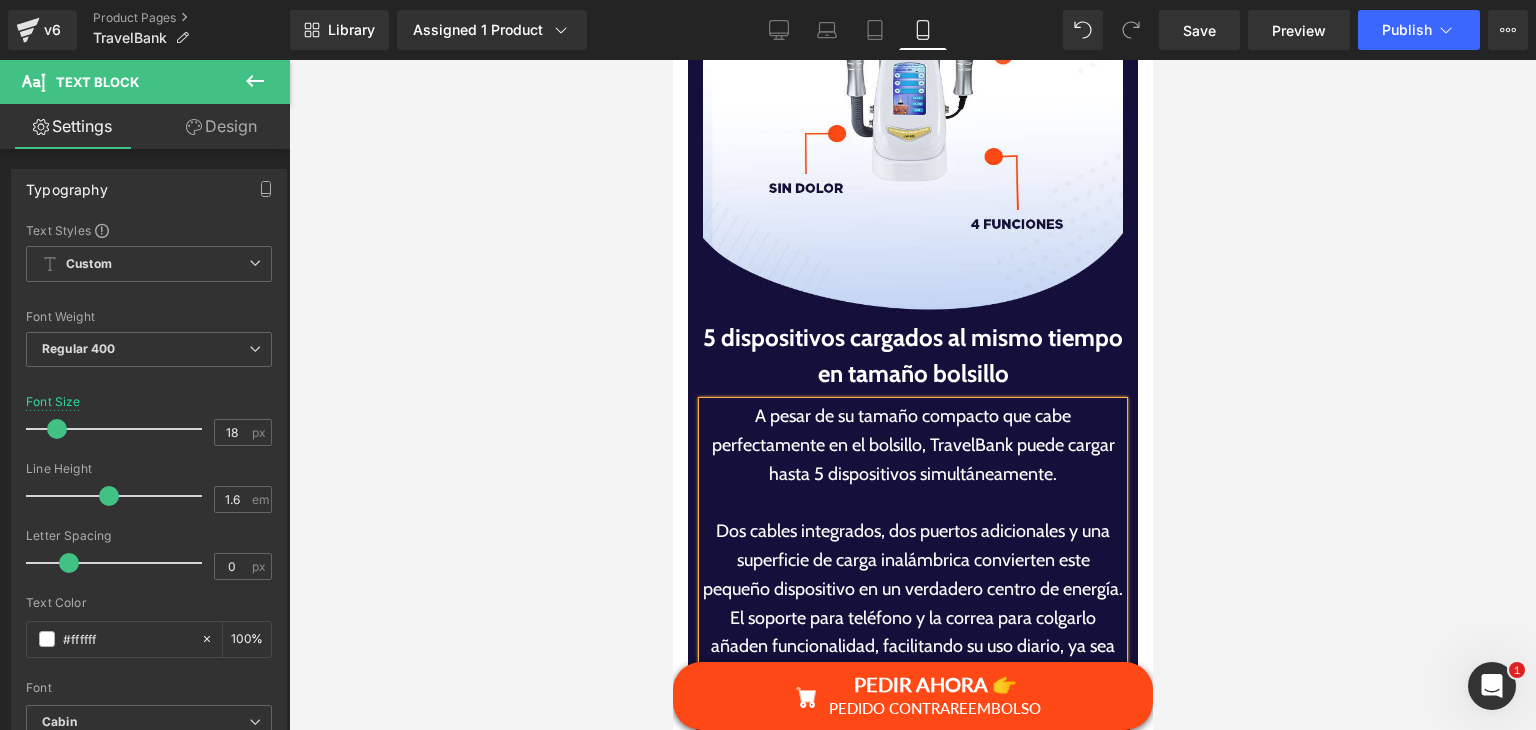 click on "Dos cables integrados, dos puertos adicionales y una superficie de carga inalámbrica convierten este pequeño dispositivo en un verdadero centro de energía. El soporte para teléfono y la correa para colgarlo añaden funcionalidad, facilitando su uso diario, ya sea para ver vídeos o colgarlo en tu mochila" at bounding box center [912, 603] 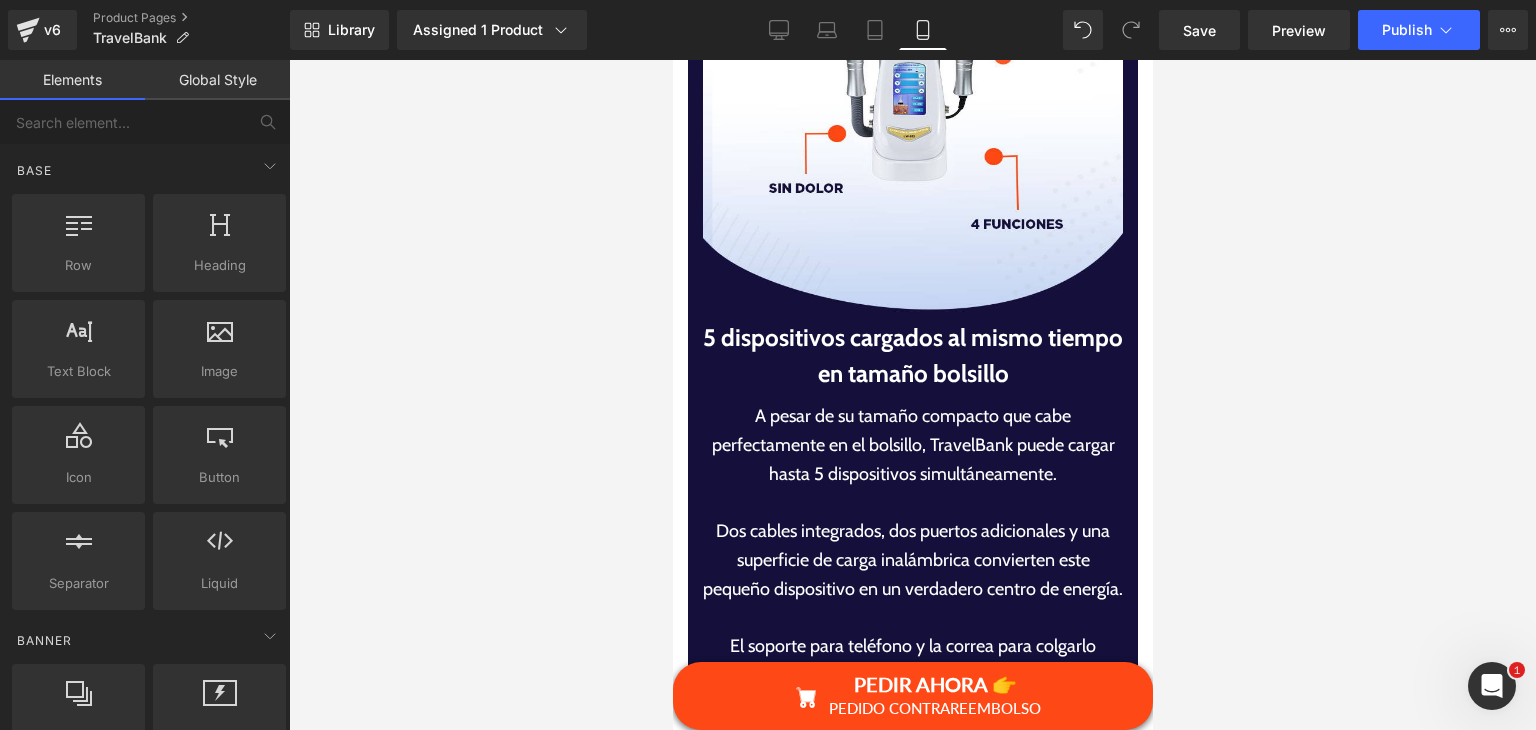 drag, startPoint x: 1826, startPoint y: 590, endPoint x: 1146, endPoint y: 517, distance: 683.90717 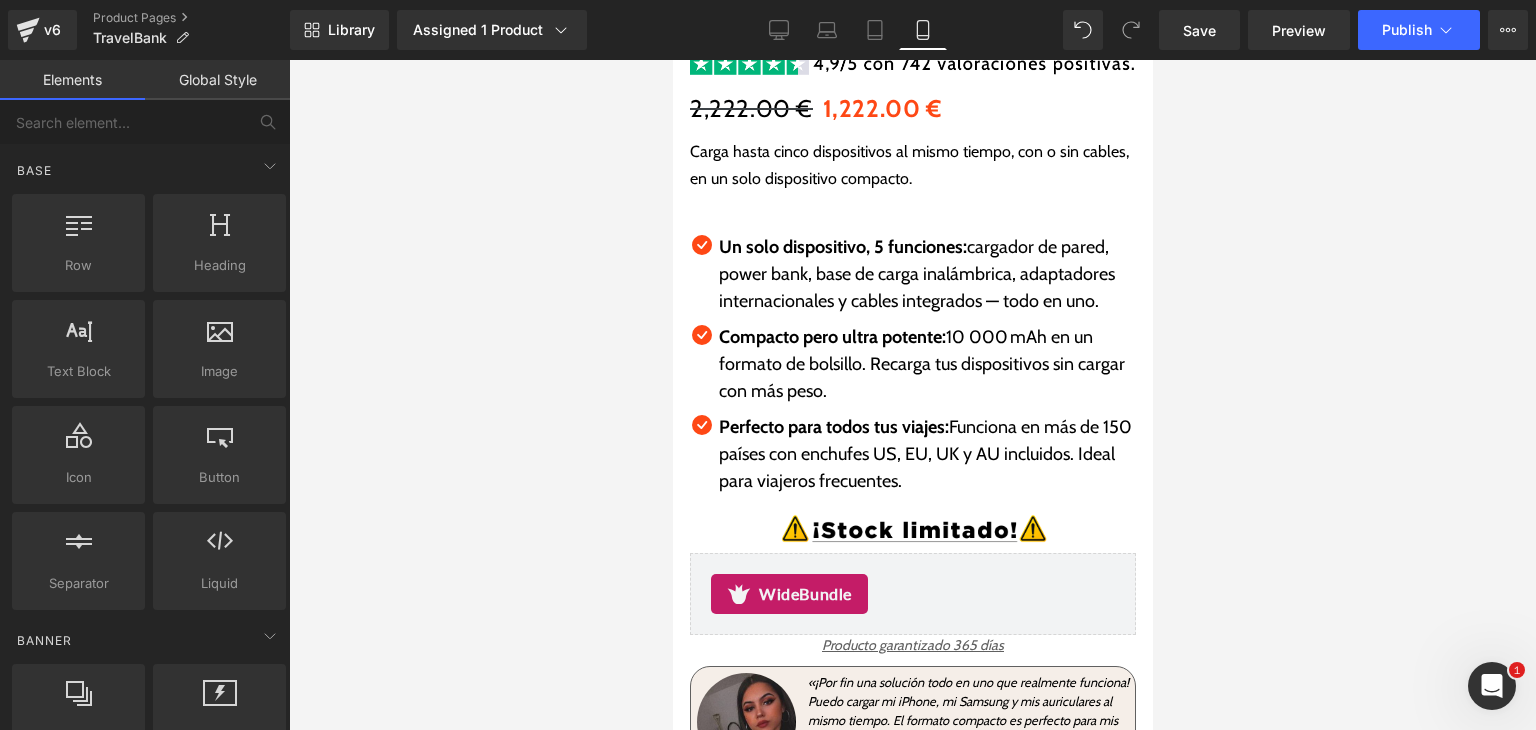 scroll, scrollTop: 648, scrollLeft: 0, axis: vertical 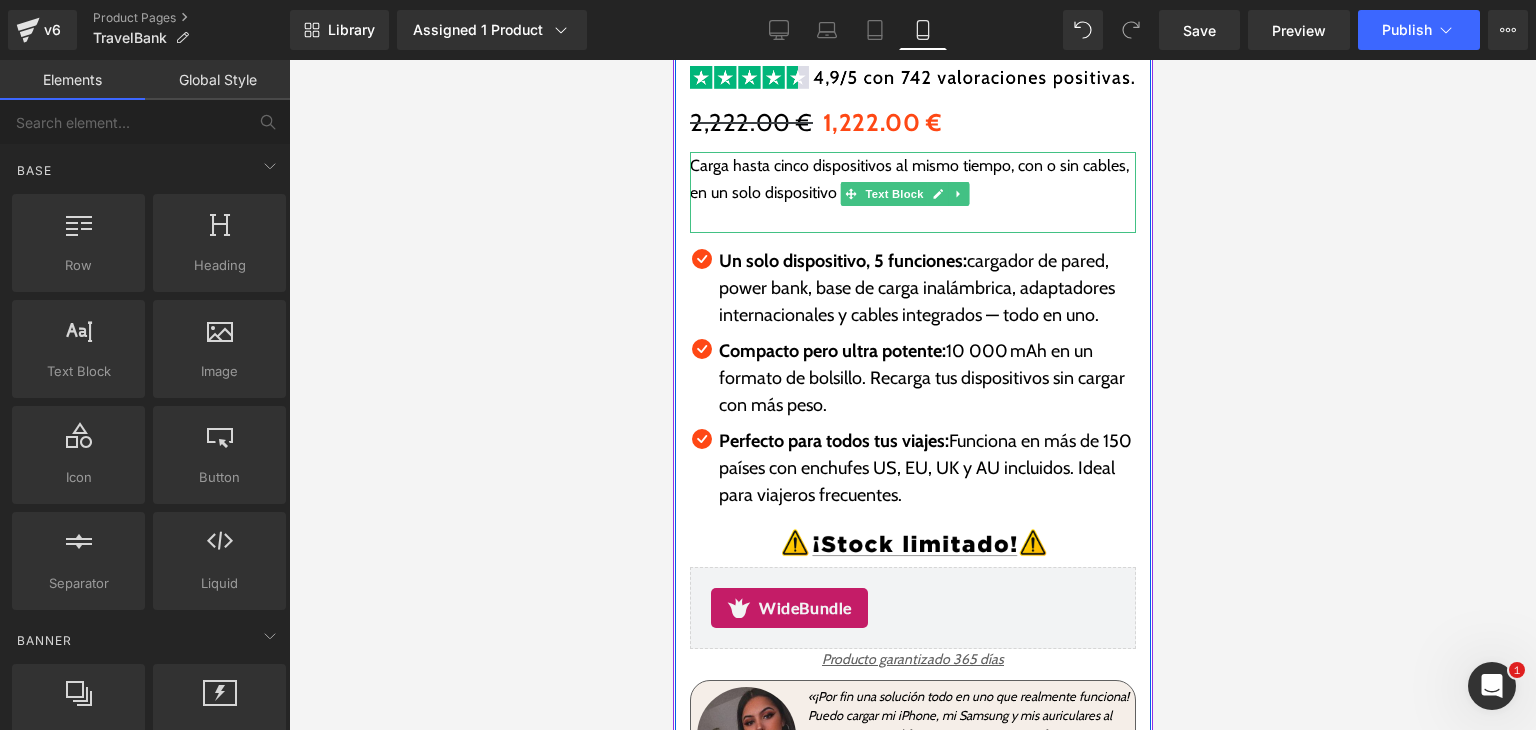 click at bounding box center (912, 219) 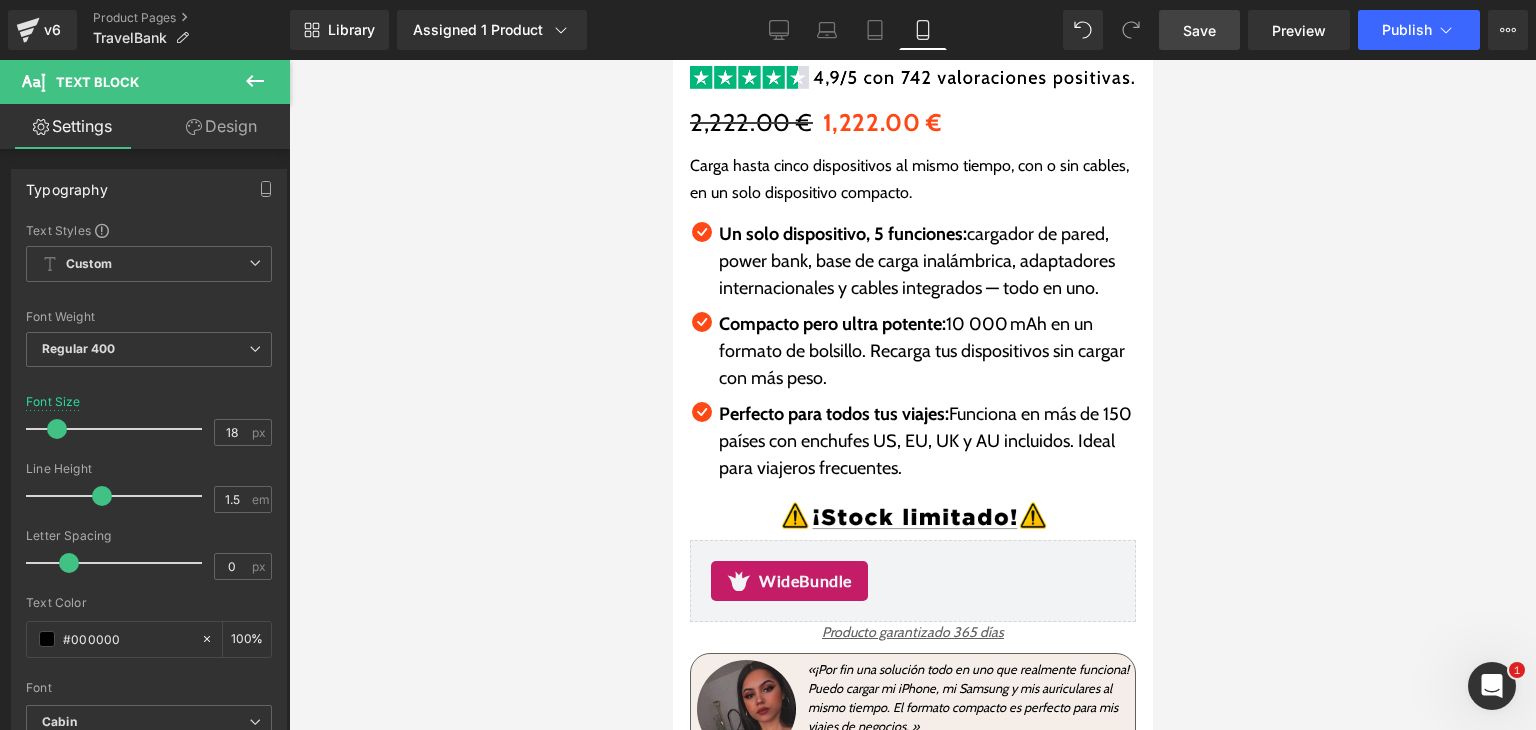 drag, startPoint x: 1191, startPoint y: 29, endPoint x: 250, endPoint y: 665, distance: 1135.7715 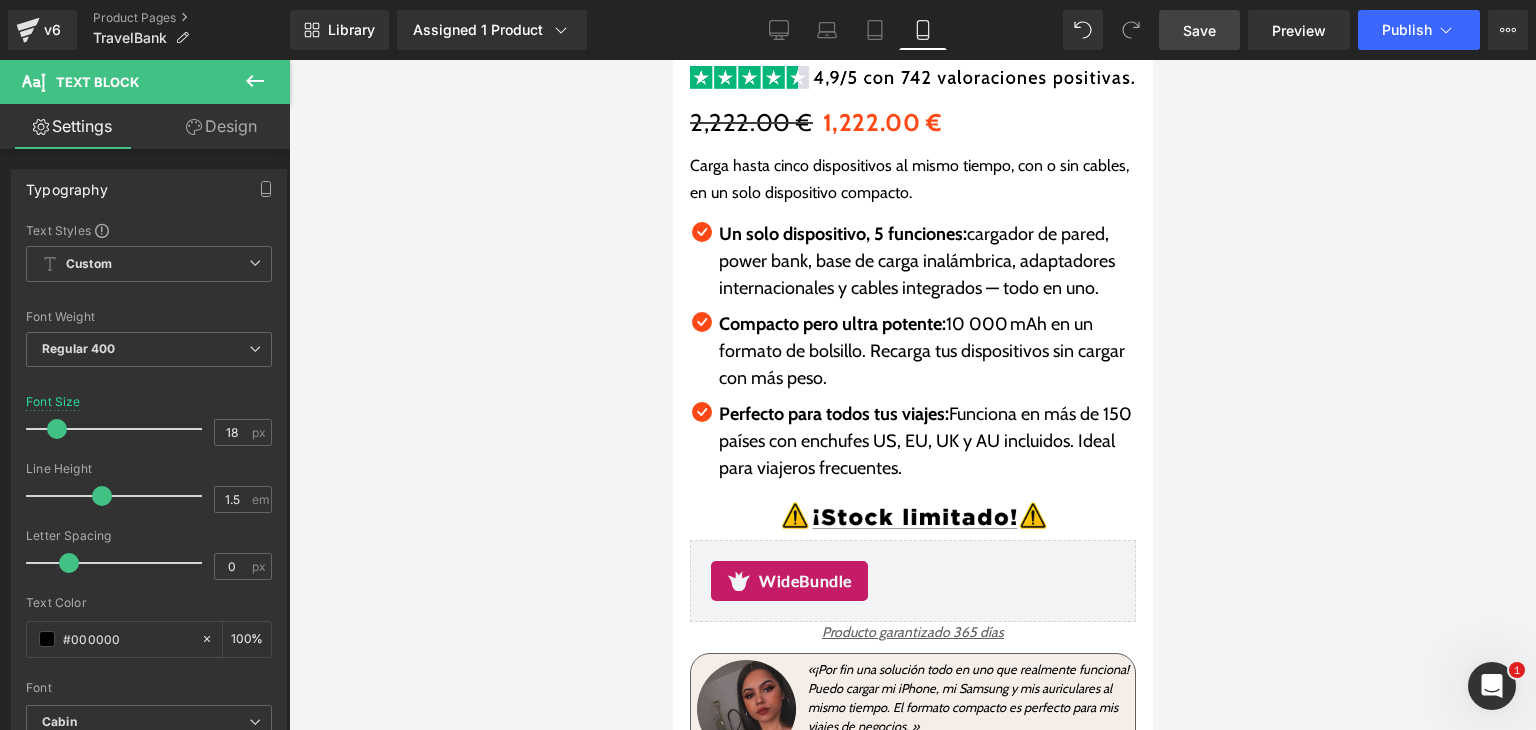 click on "Save" at bounding box center (1199, 30) 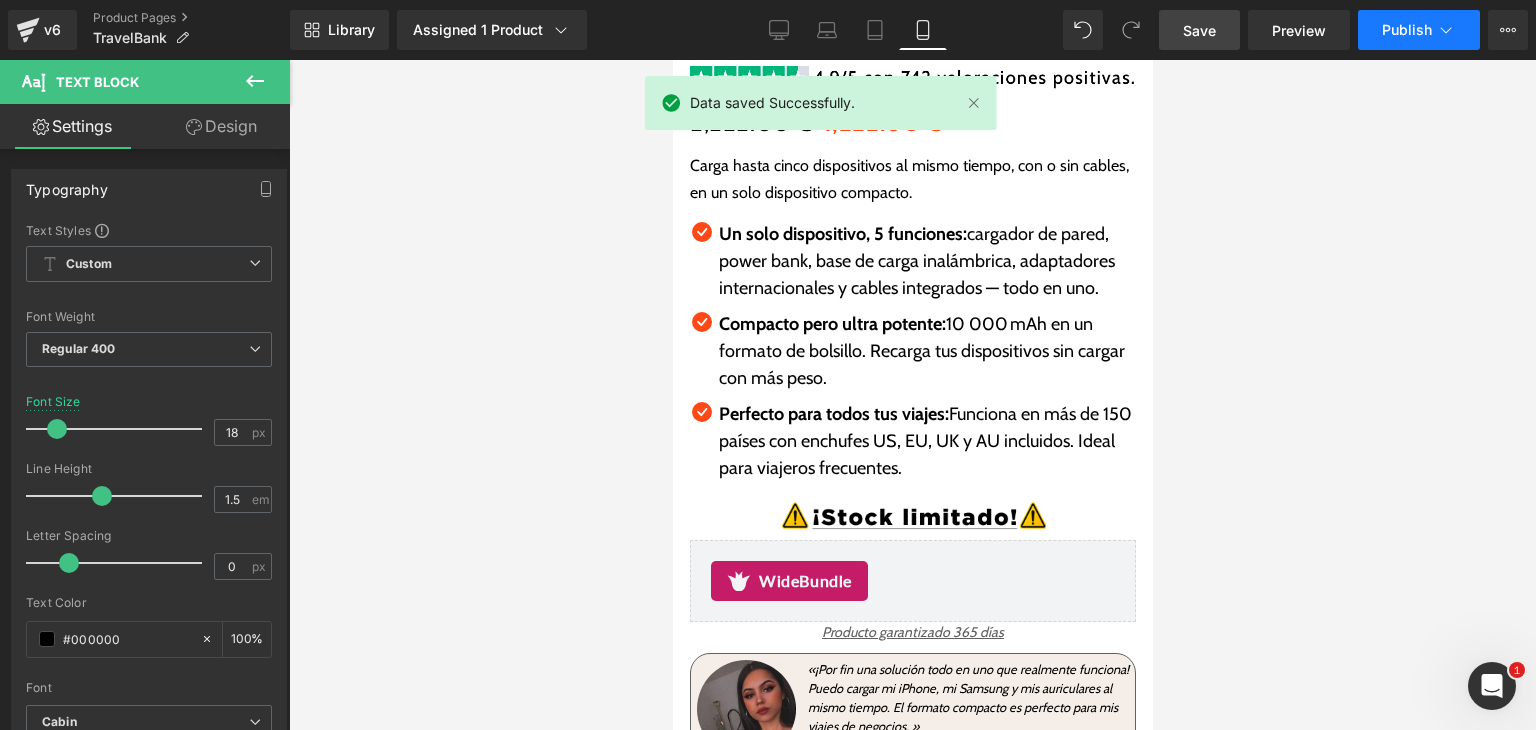 click 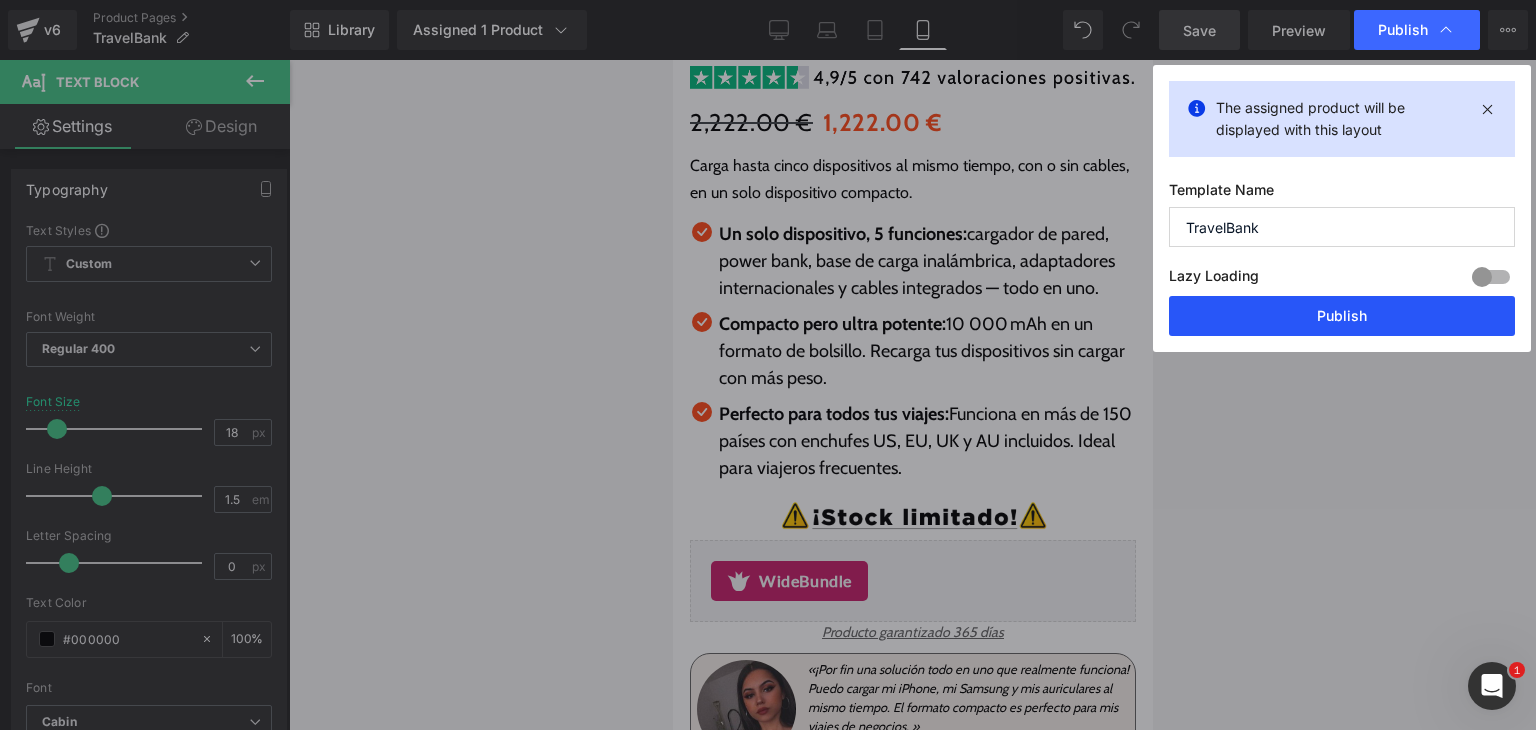 click on "Publish" at bounding box center [1342, 316] 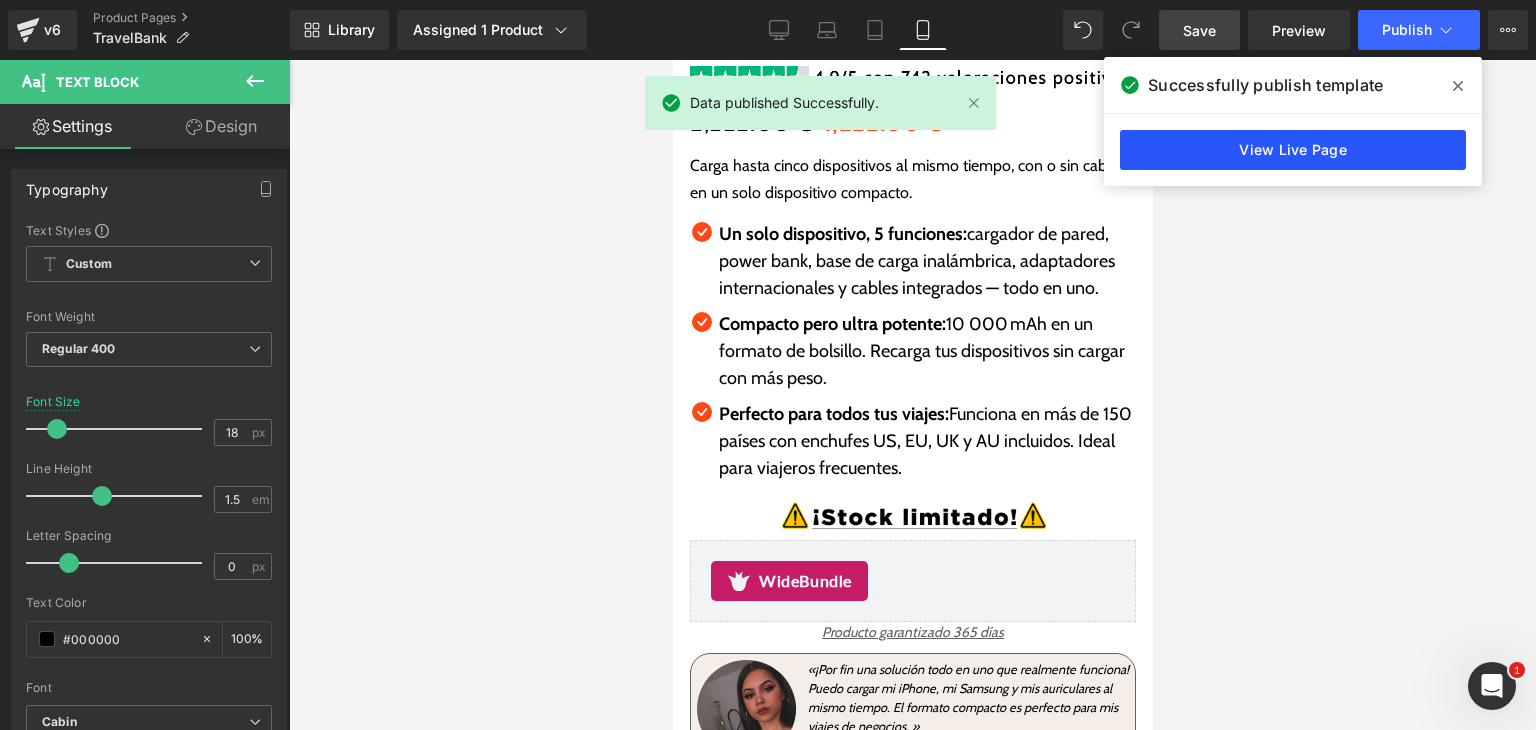 click on "View Live Page" at bounding box center (1293, 150) 